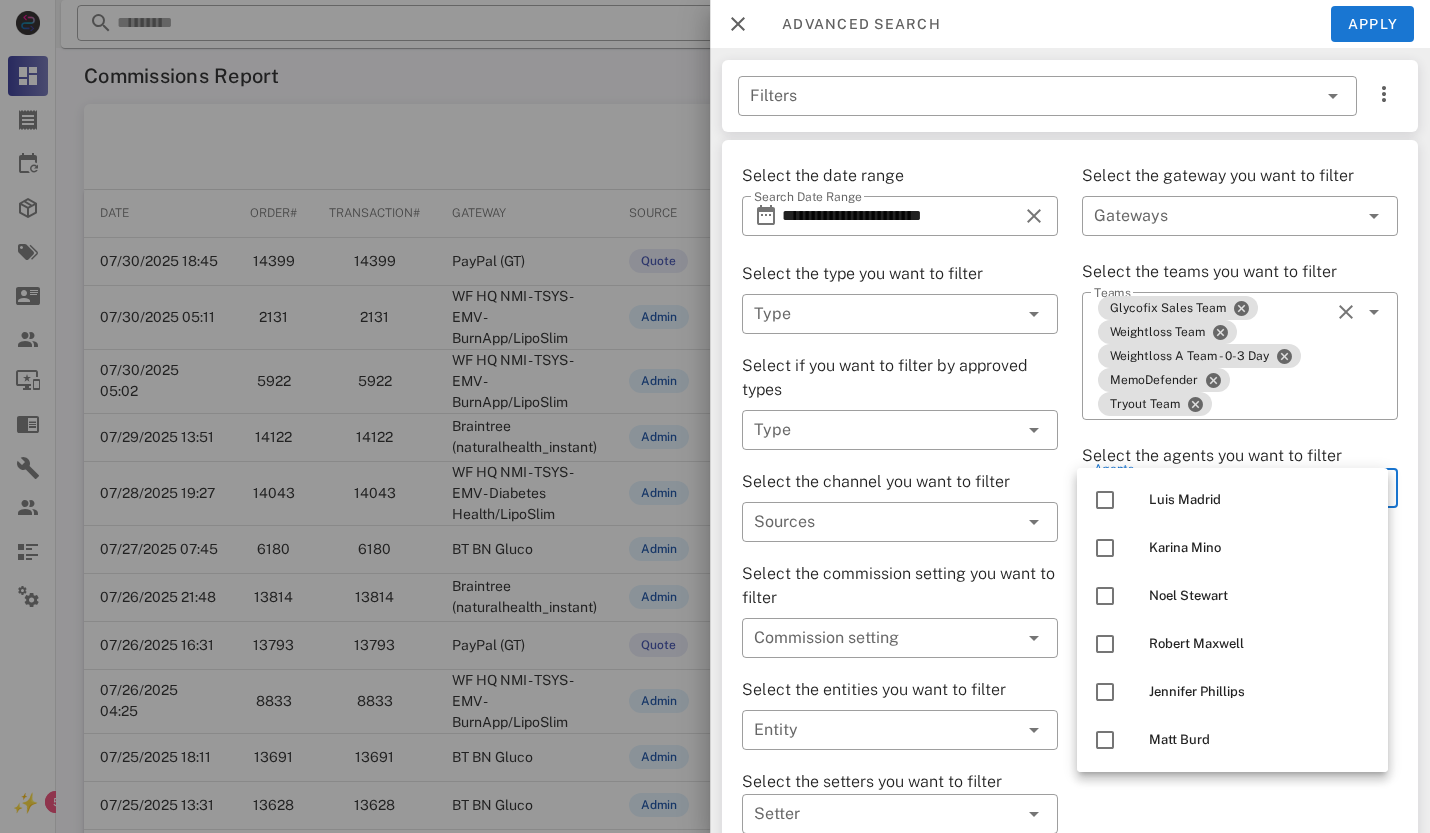 scroll, scrollTop: 0, scrollLeft: 0, axis: both 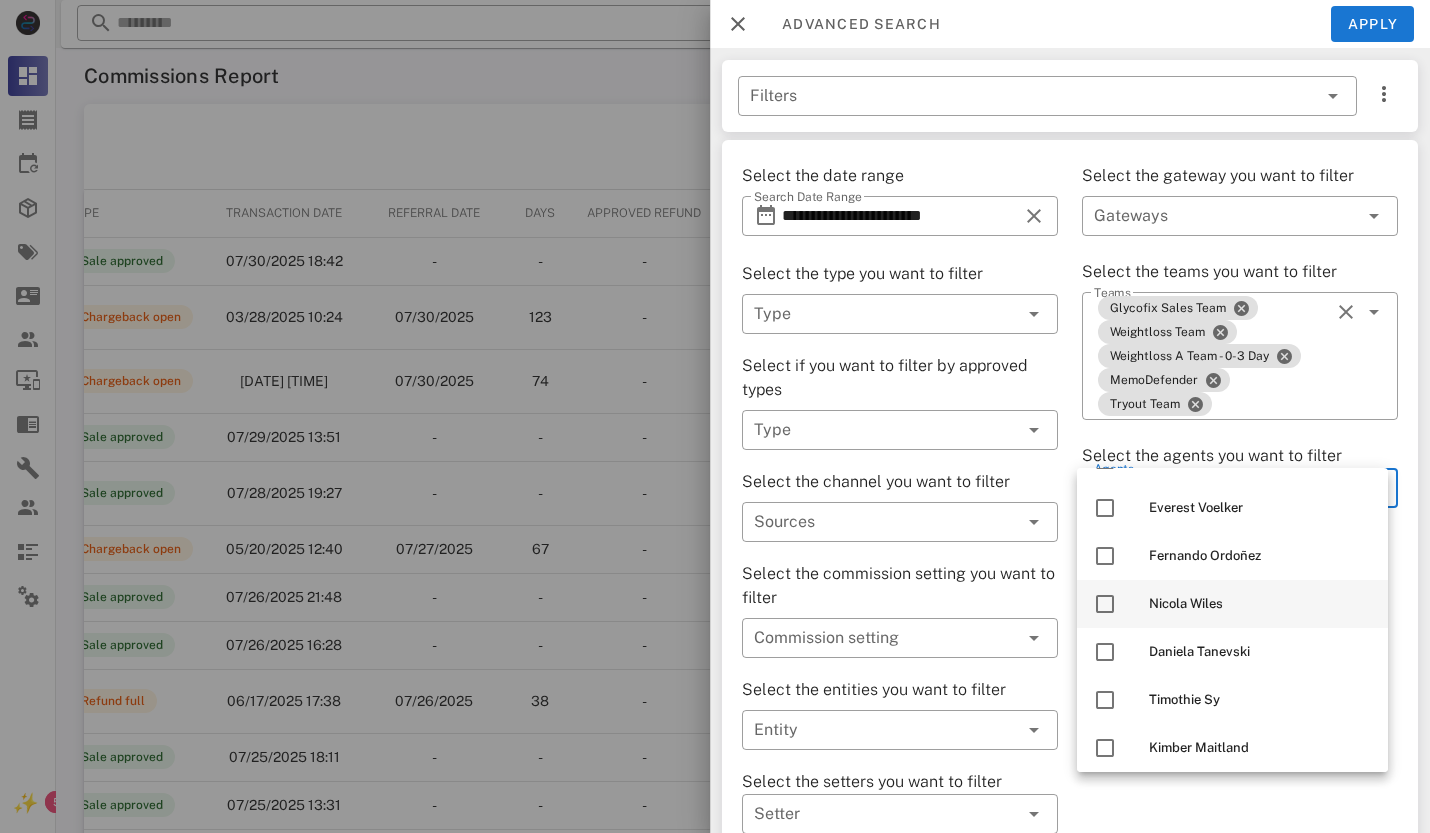 click at bounding box center [1105, 604] 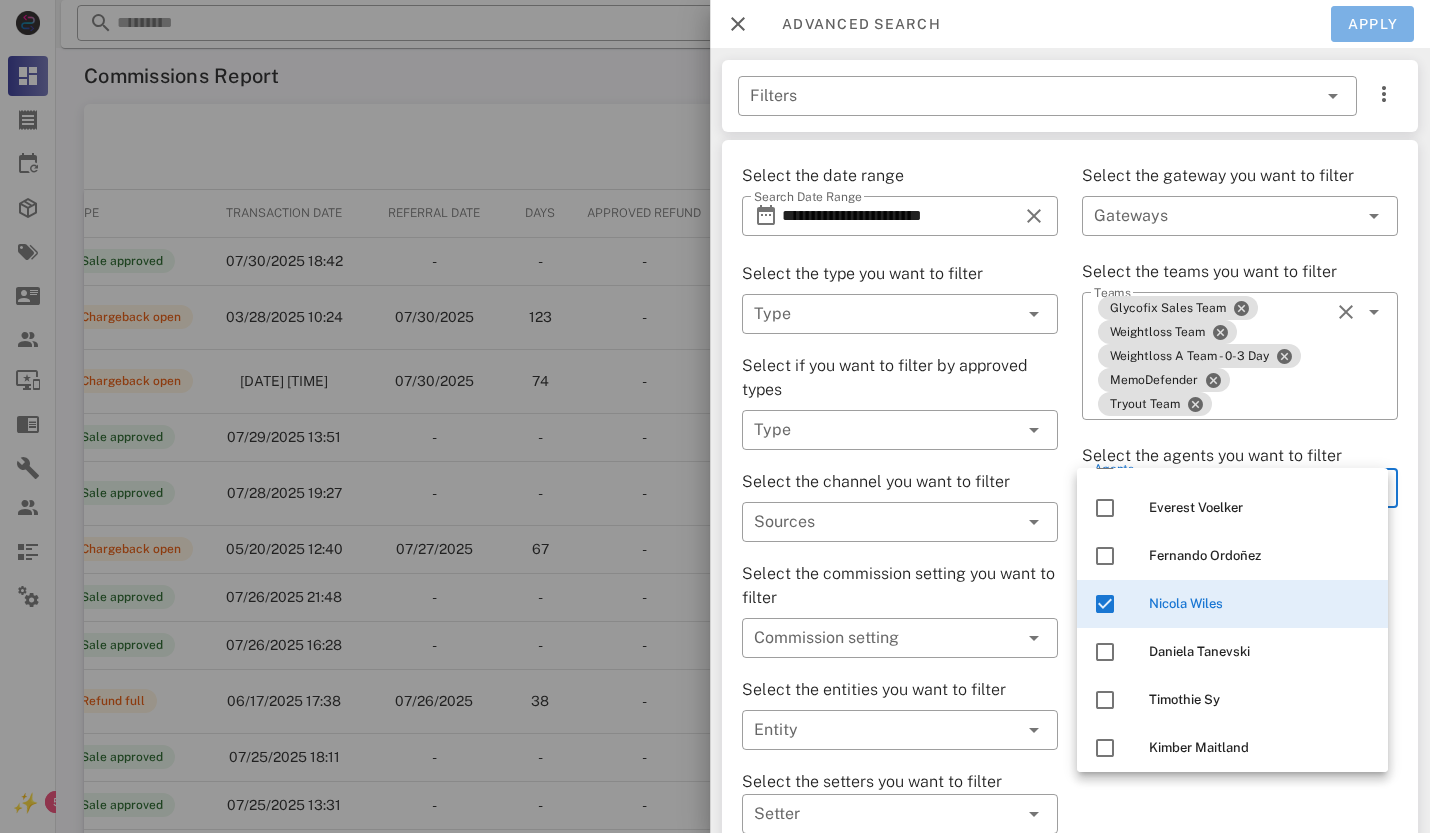 click on "Apply" at bounding box center (1373, 24) 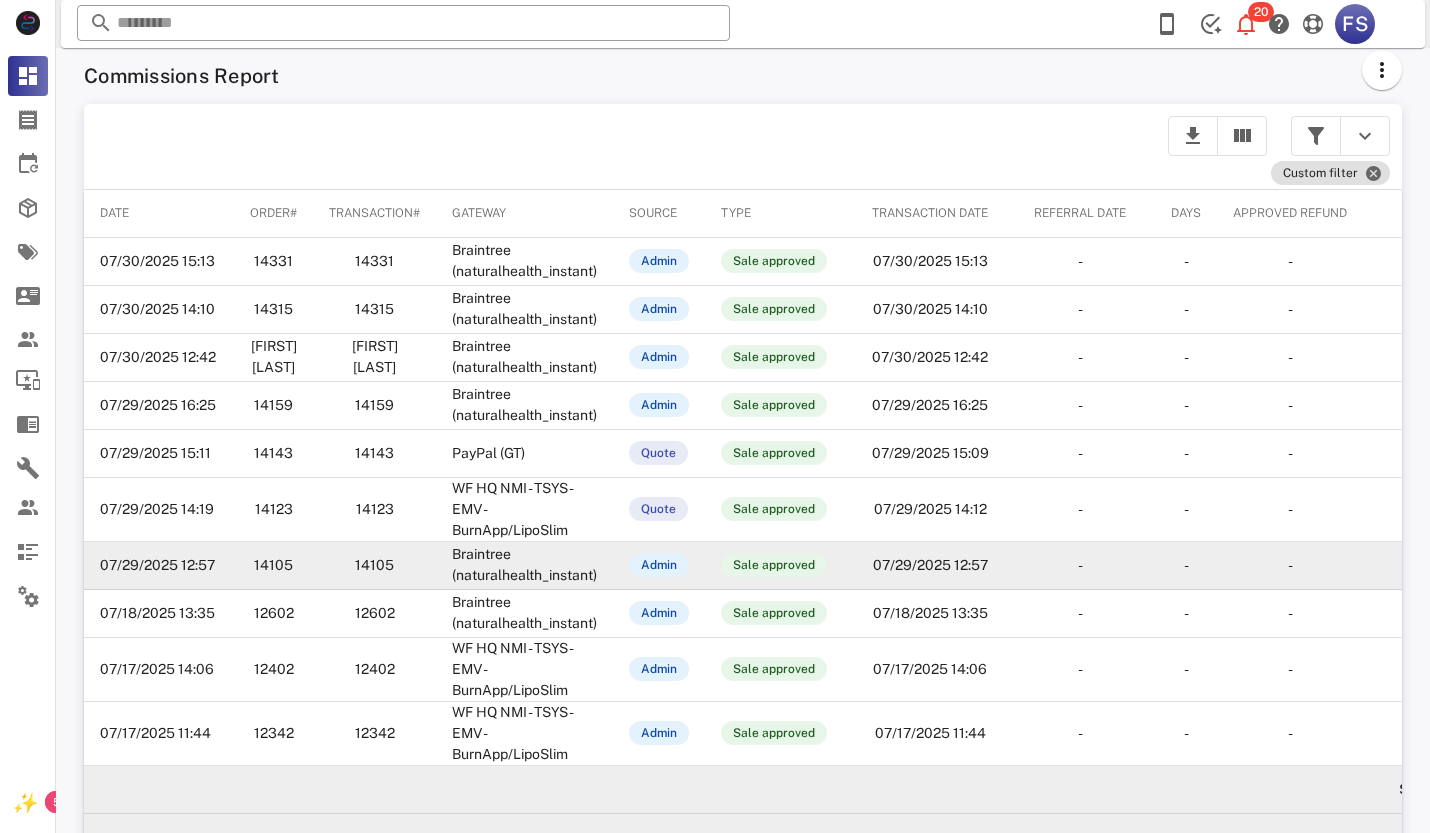 scroll, scrollTop: 112, scrollLeft: 0, axis: vertical 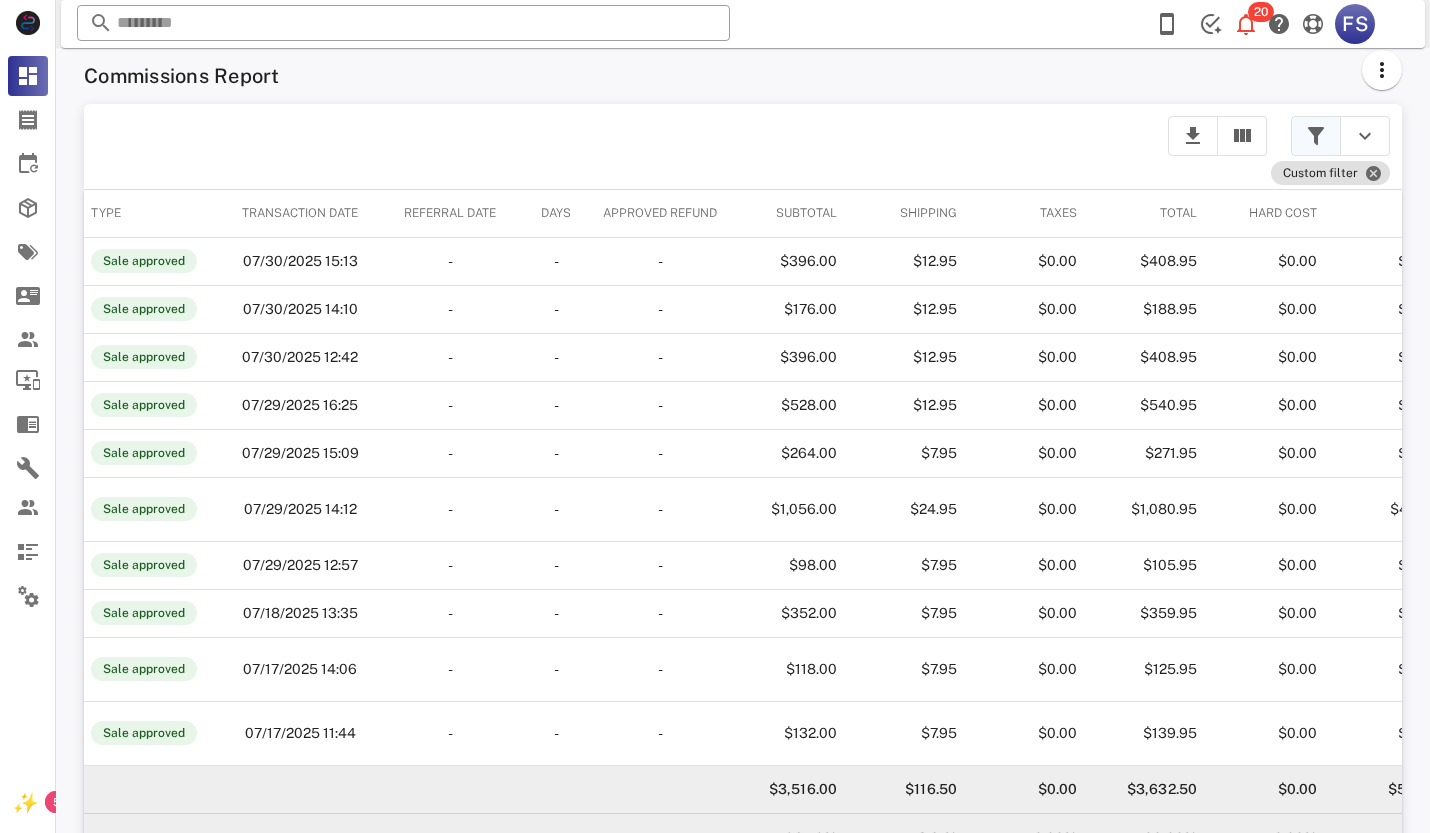 click at bounding box center [1316, 136] 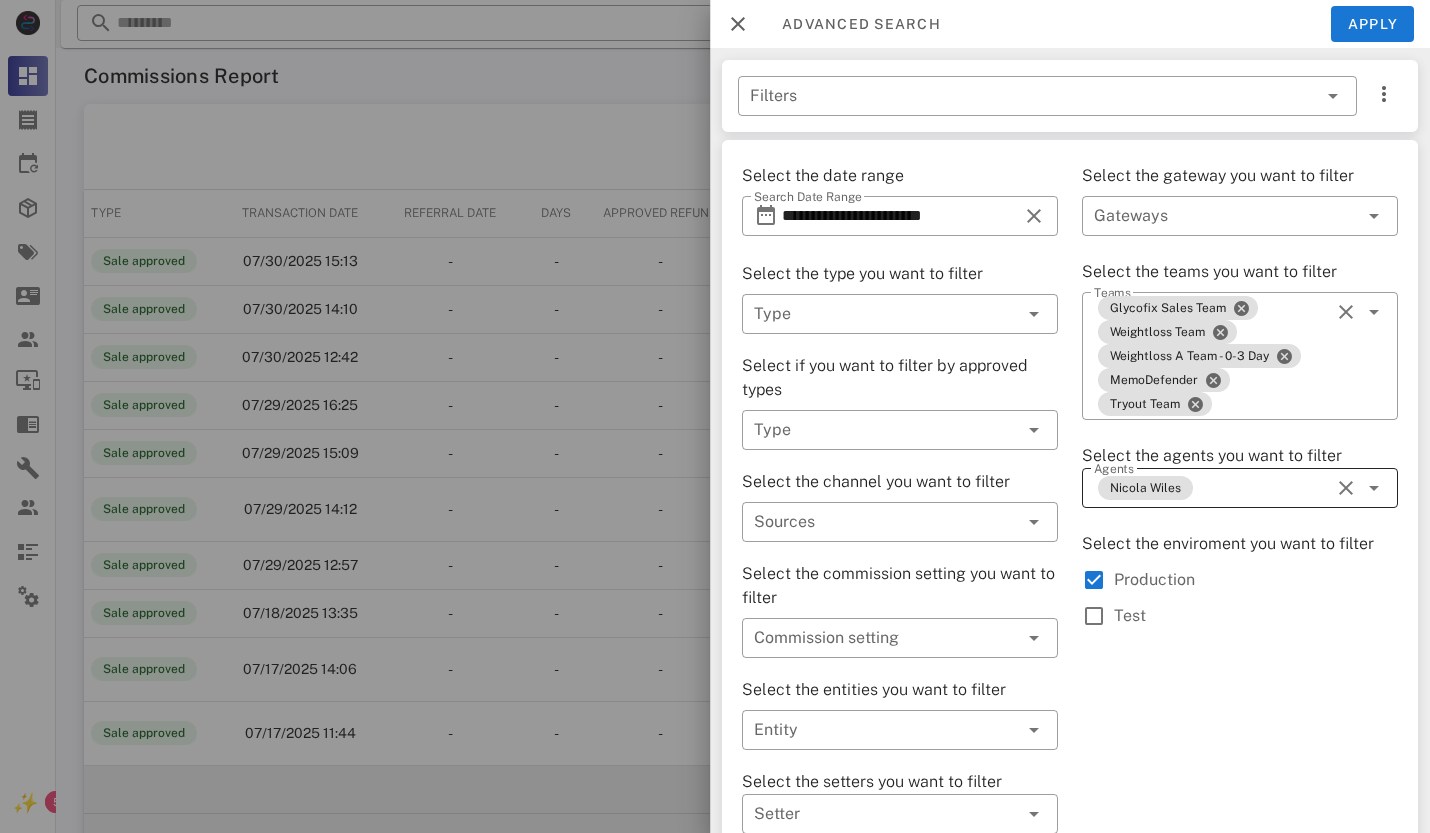 click at bounding box center [1346, 488] 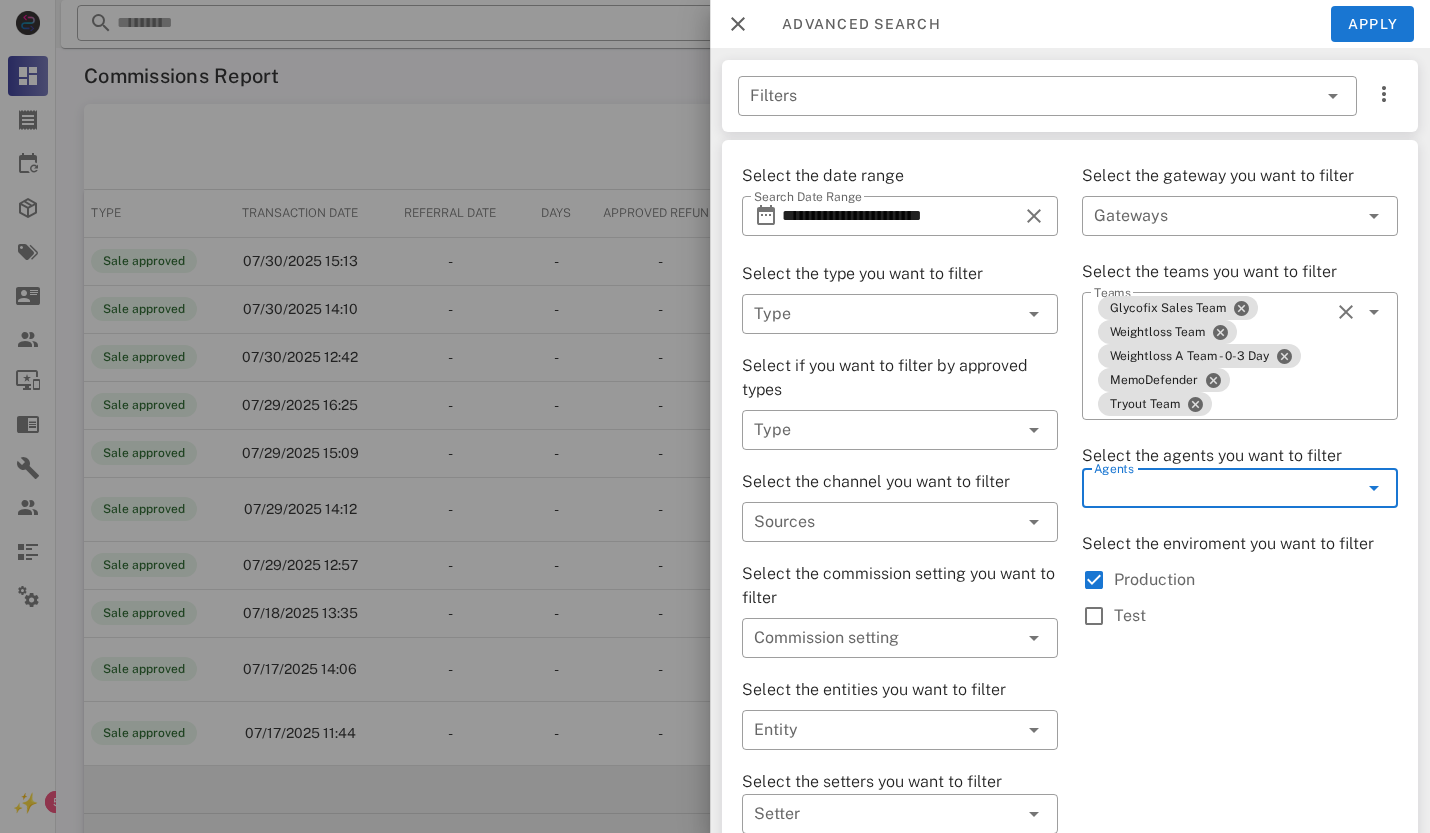 click at bounding box center [1346, 488] 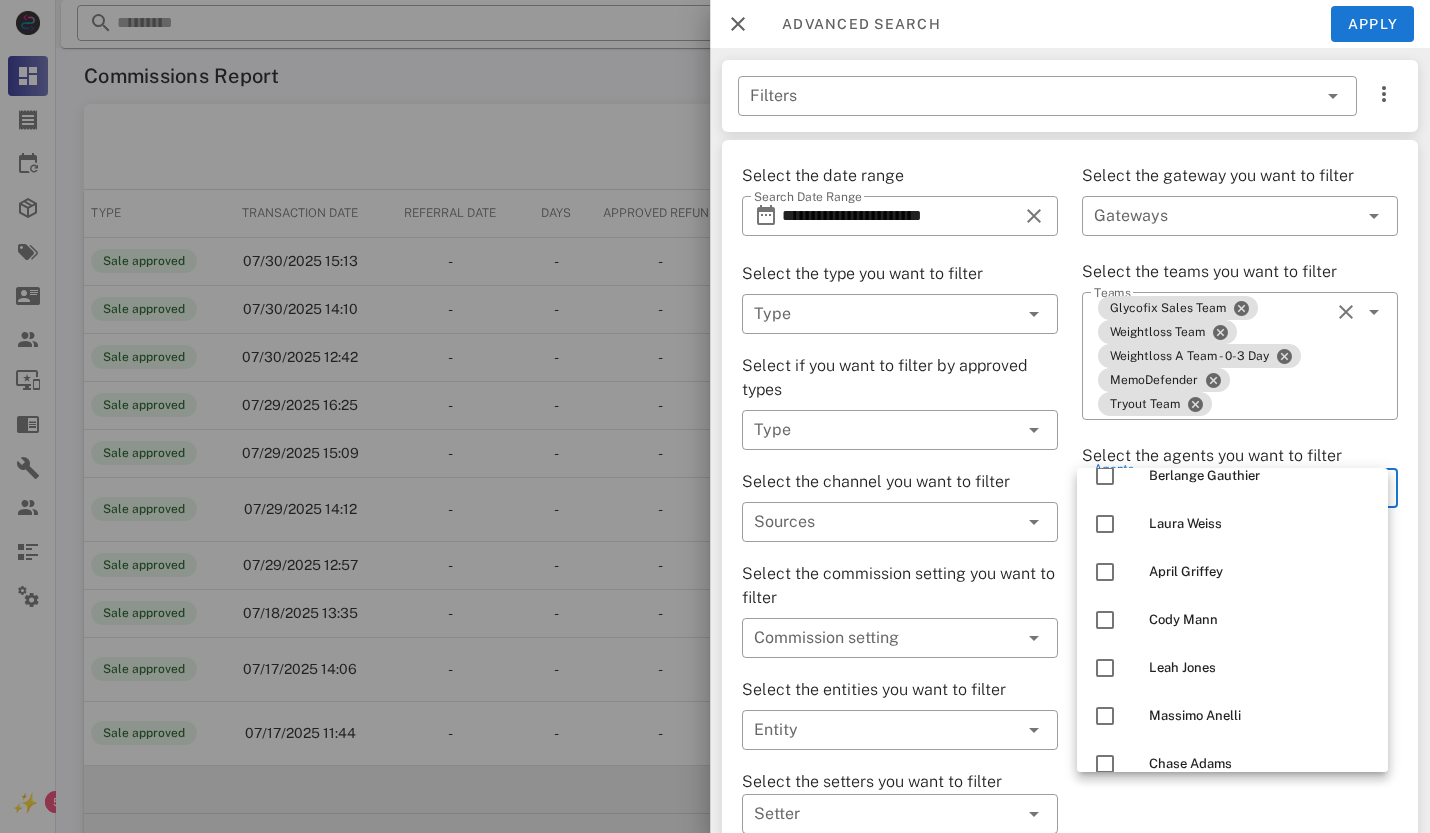 scroll, scrollTop: 400, scrollLeft: 0, axis: vertical 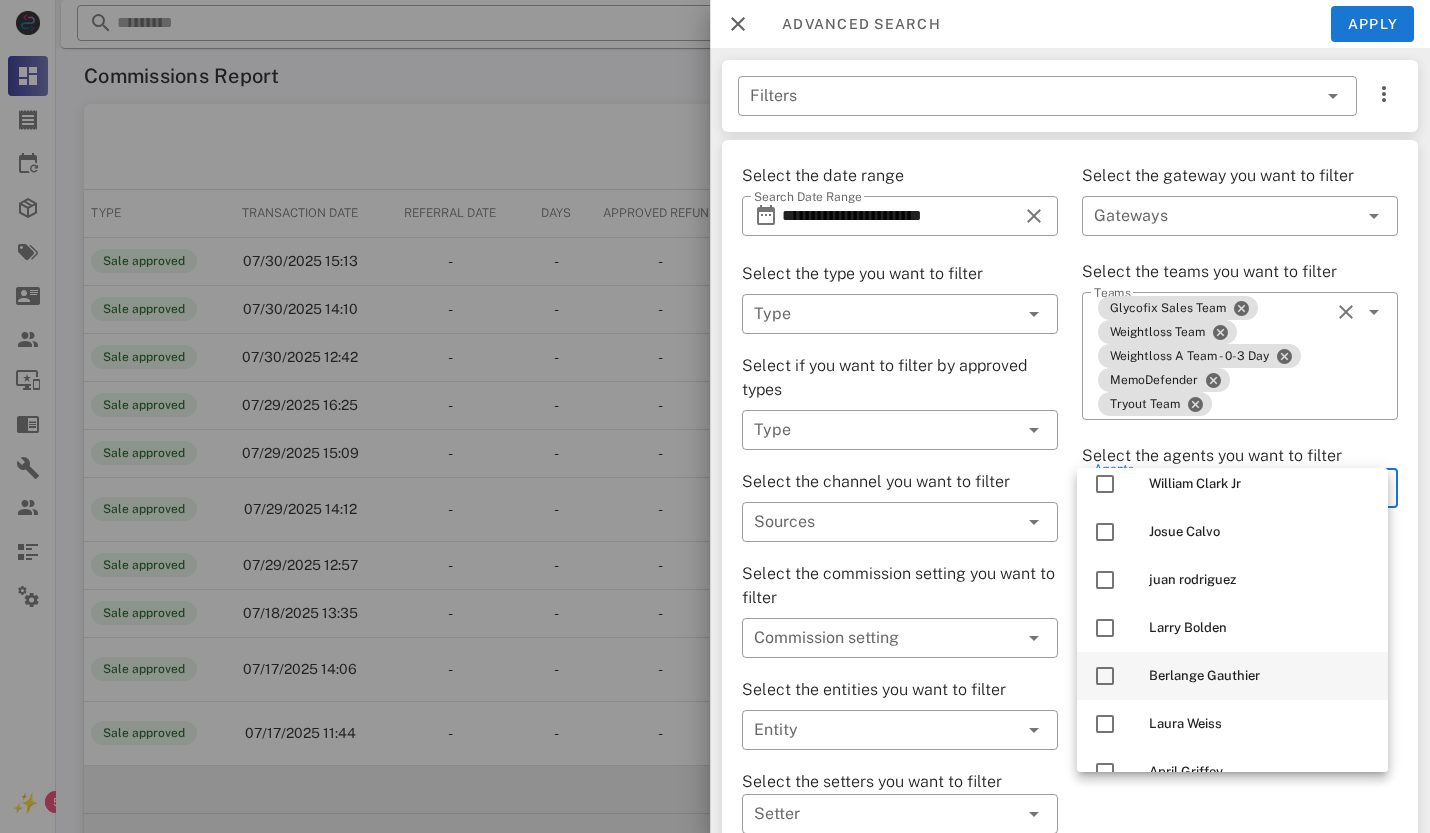 click at bounding box center (1105, 676) 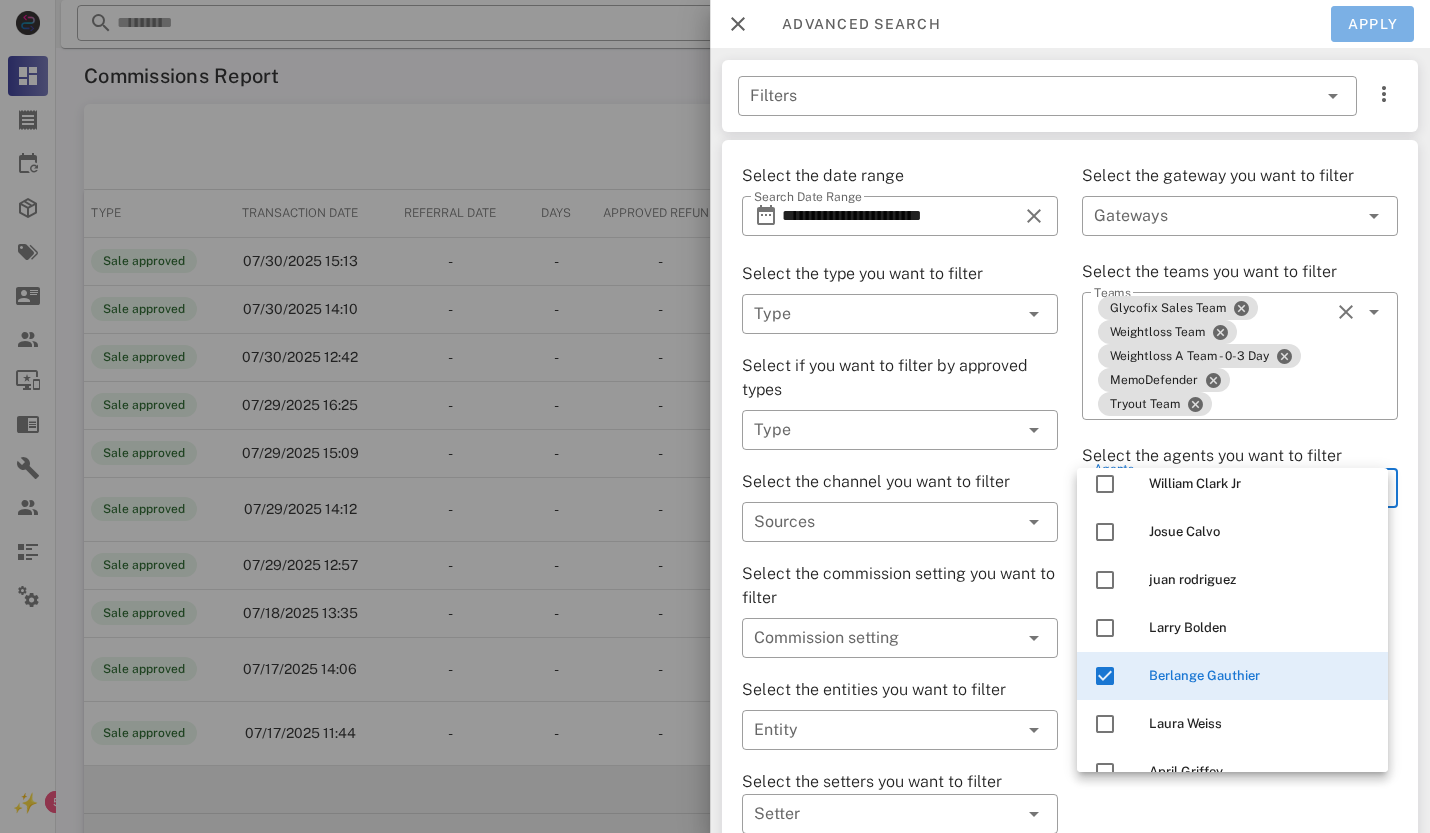 click on "Apply" at bounding box center (1373, 24) 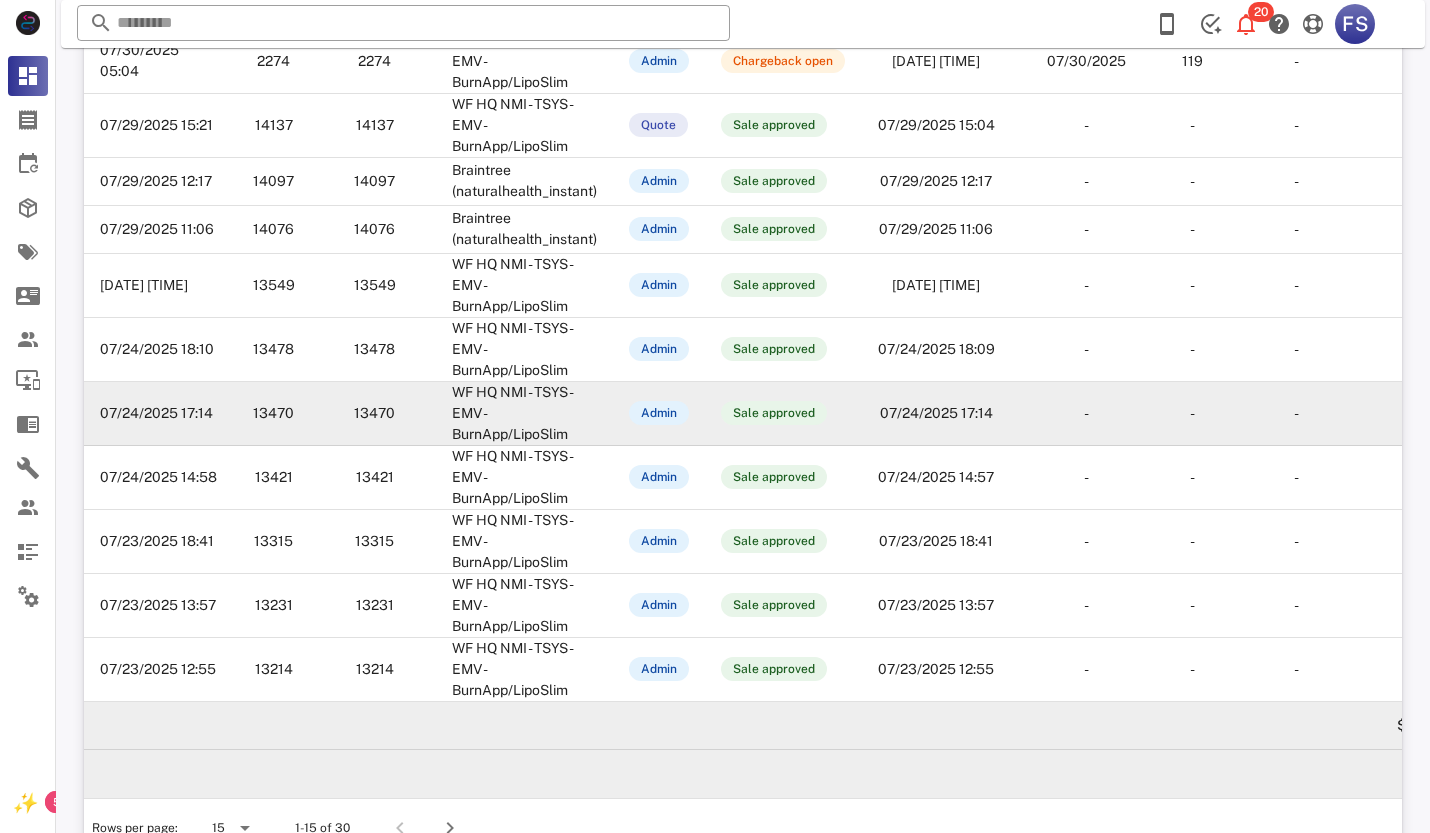 scroll, scrollTop: 446, scrollLeft: 0, axis: vertical 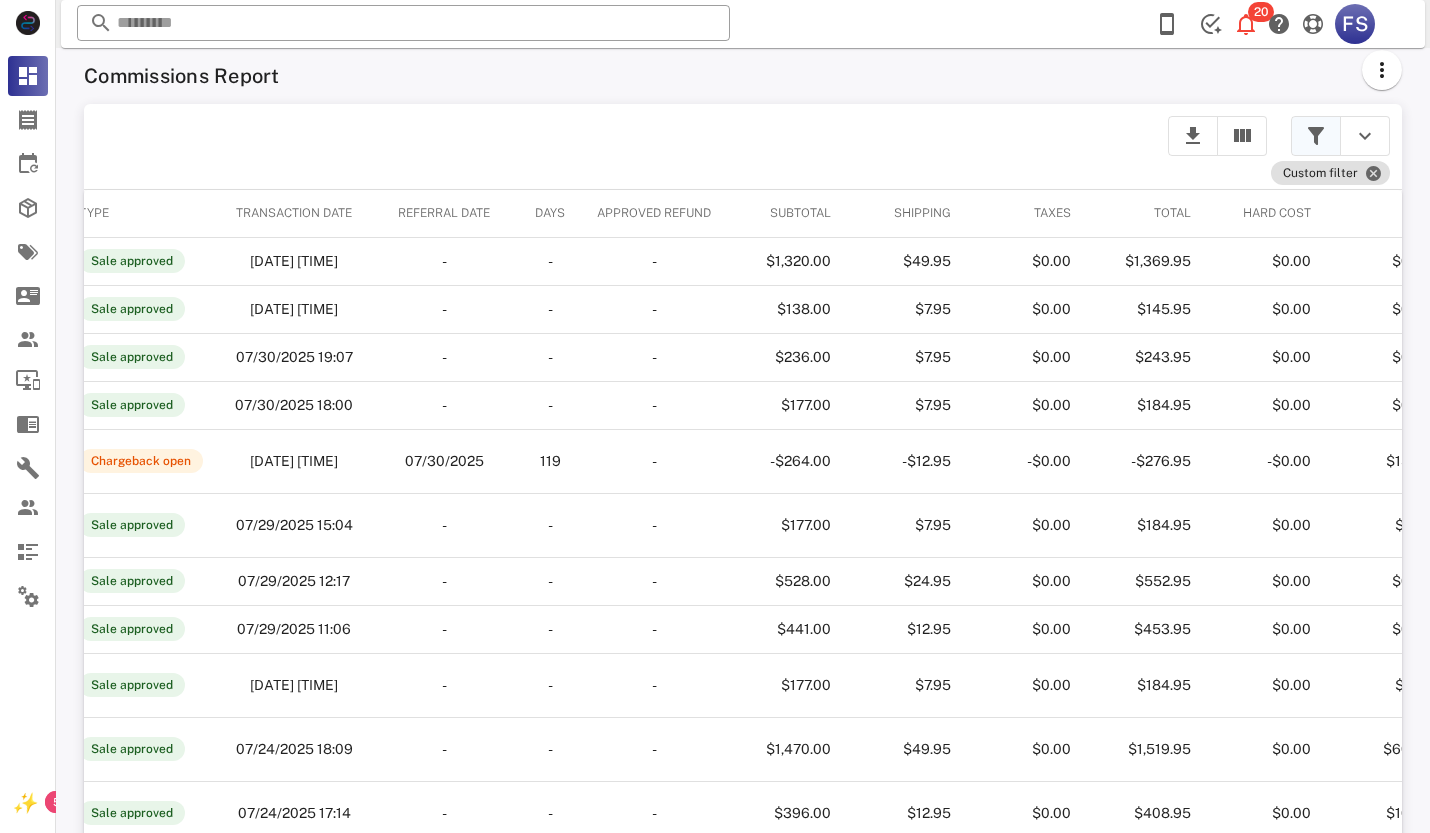 click at bounding box center [1316, 136] 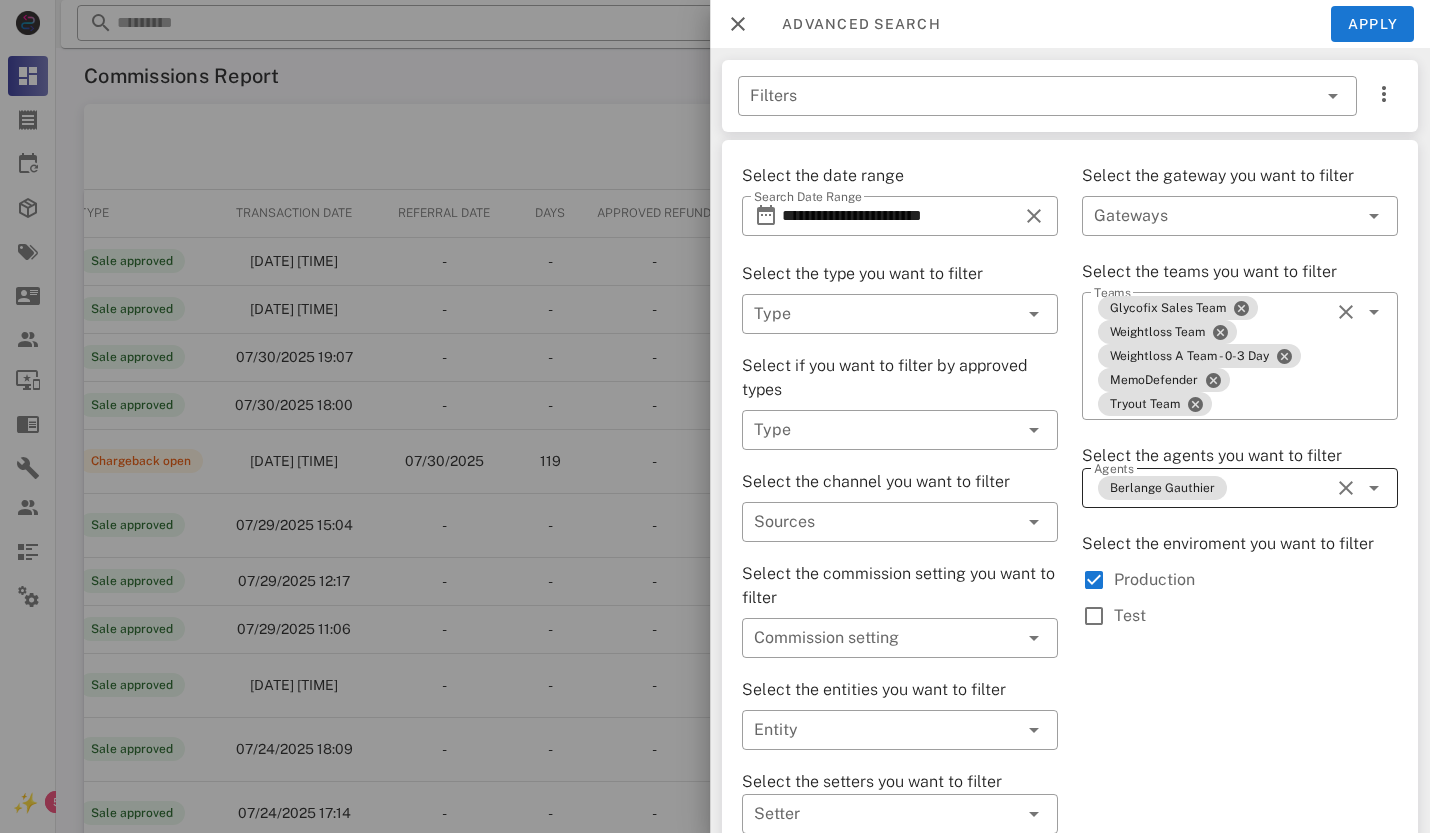 click at bounding box center (1346, 488) 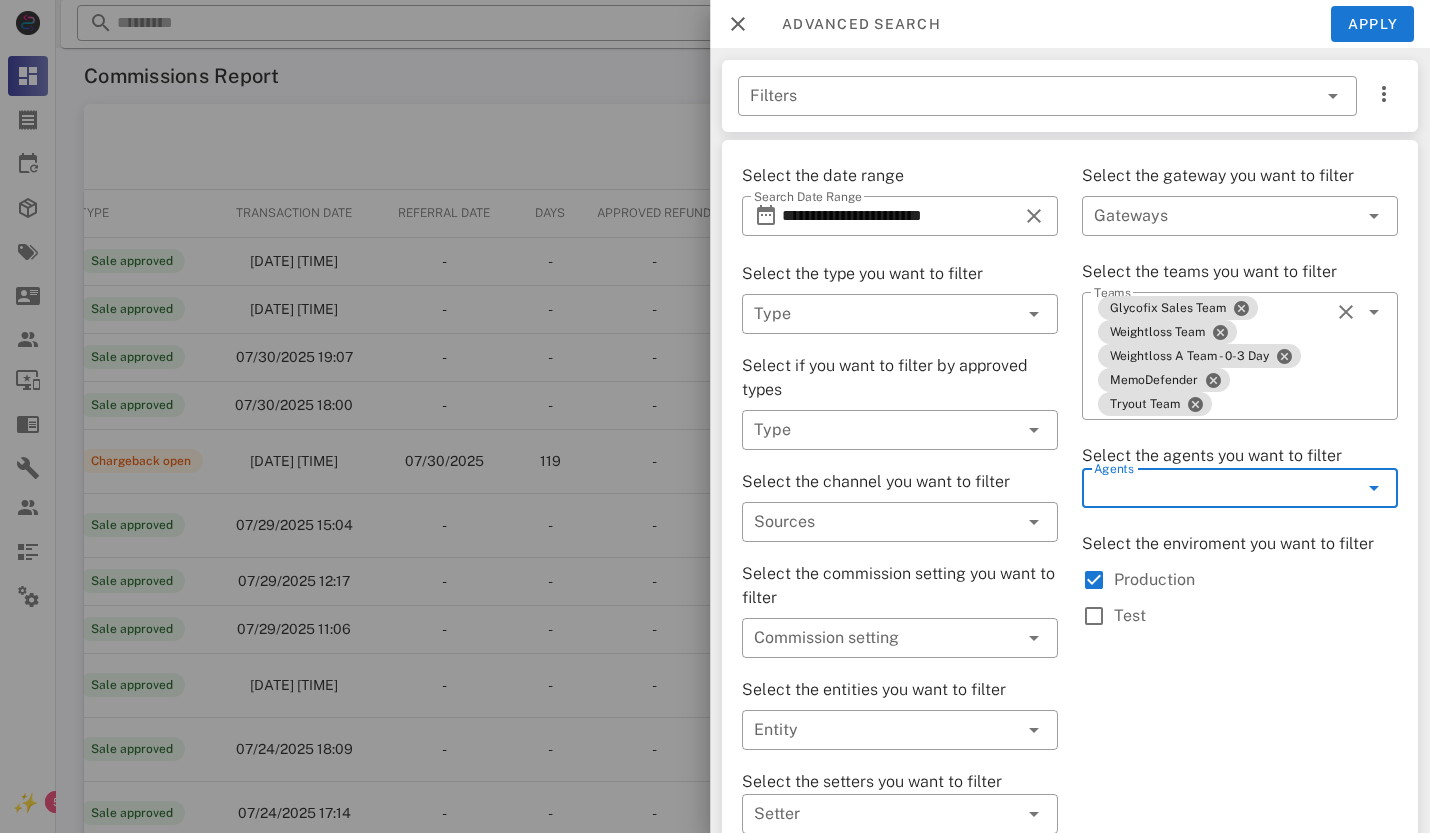 click at bounding box center [1374, 488] 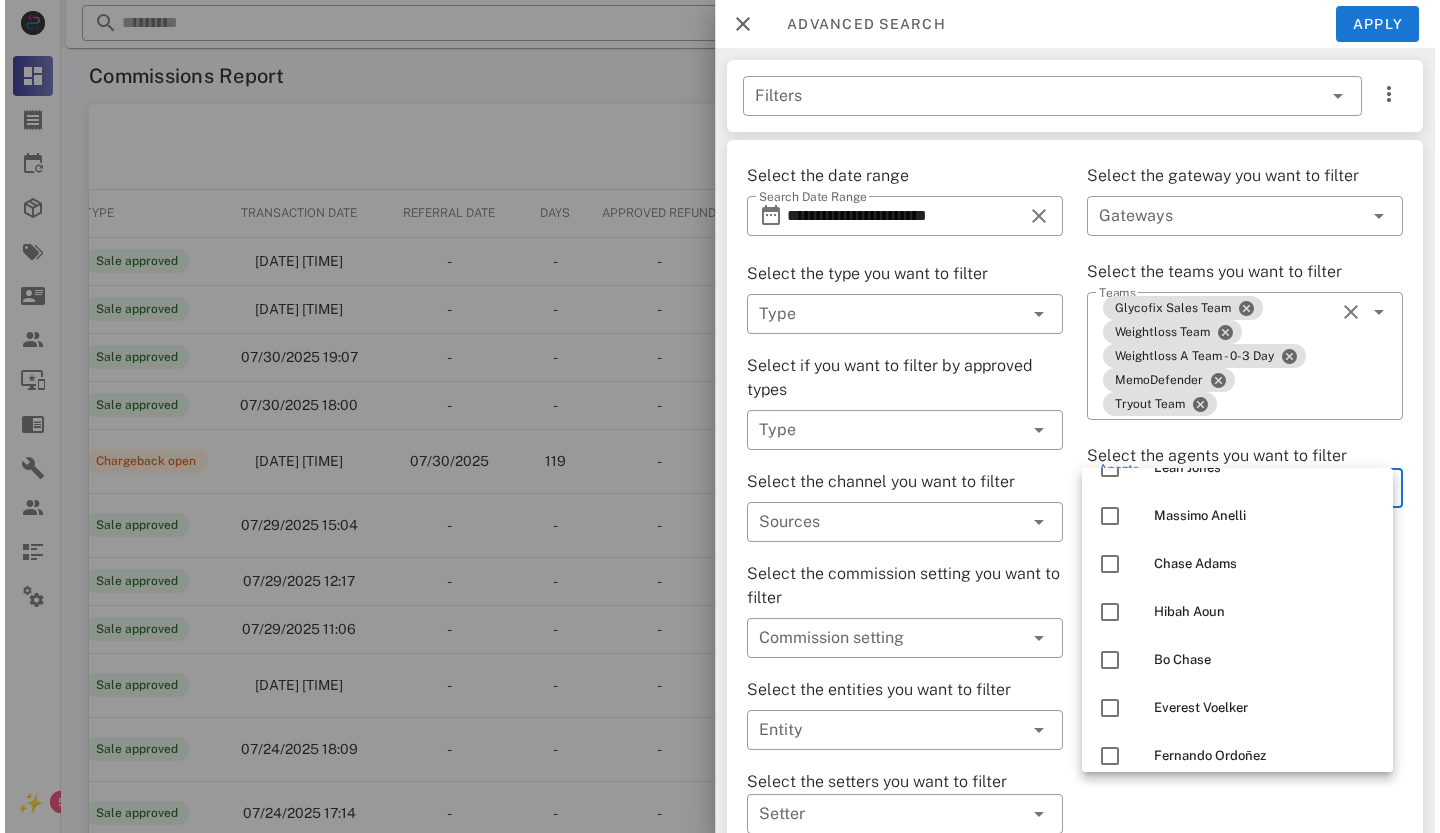 scroll, scrollTop: 900, scrollLeft: 0, axis: vertical 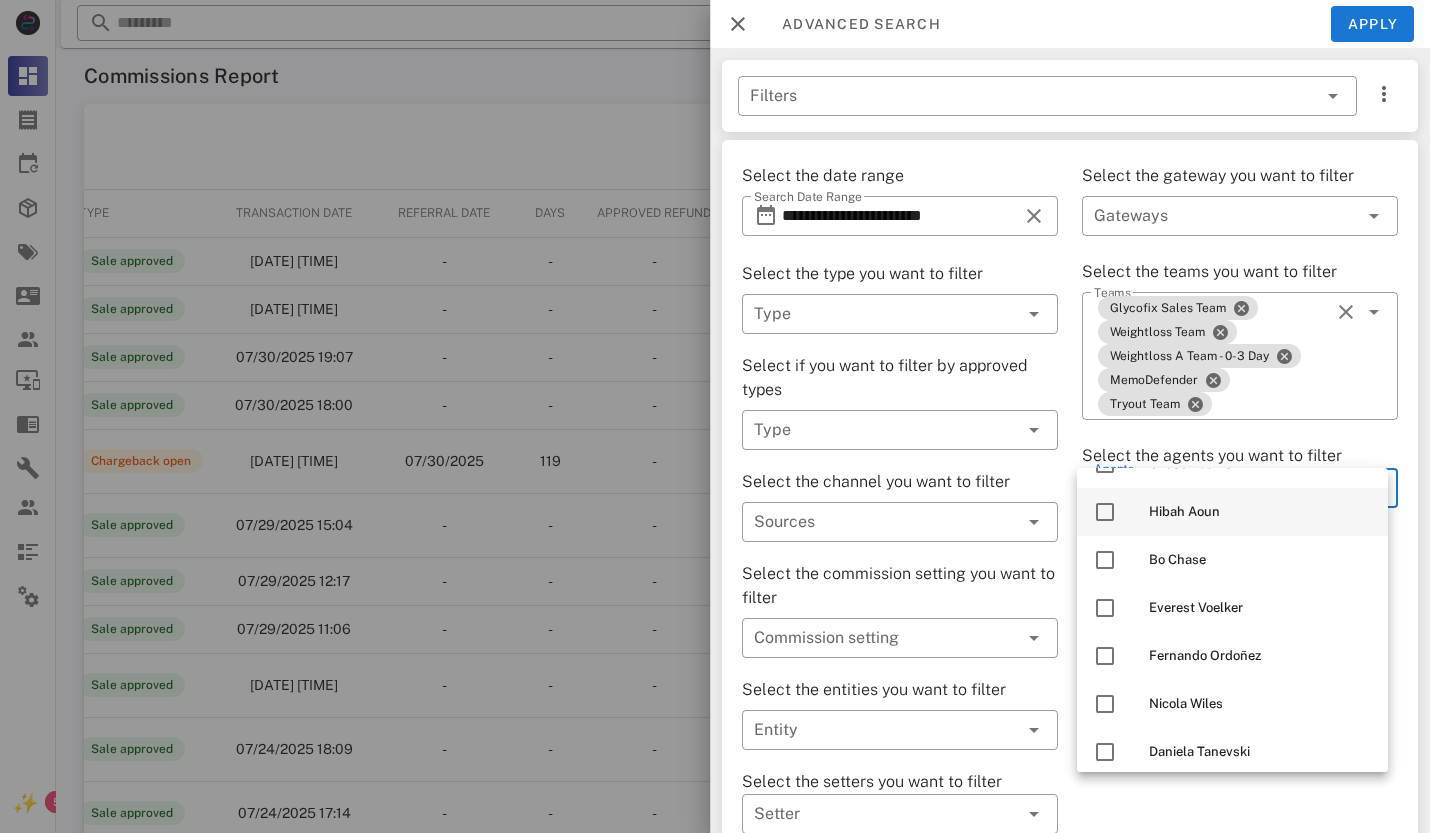 click at bounding box center [1105, 512] 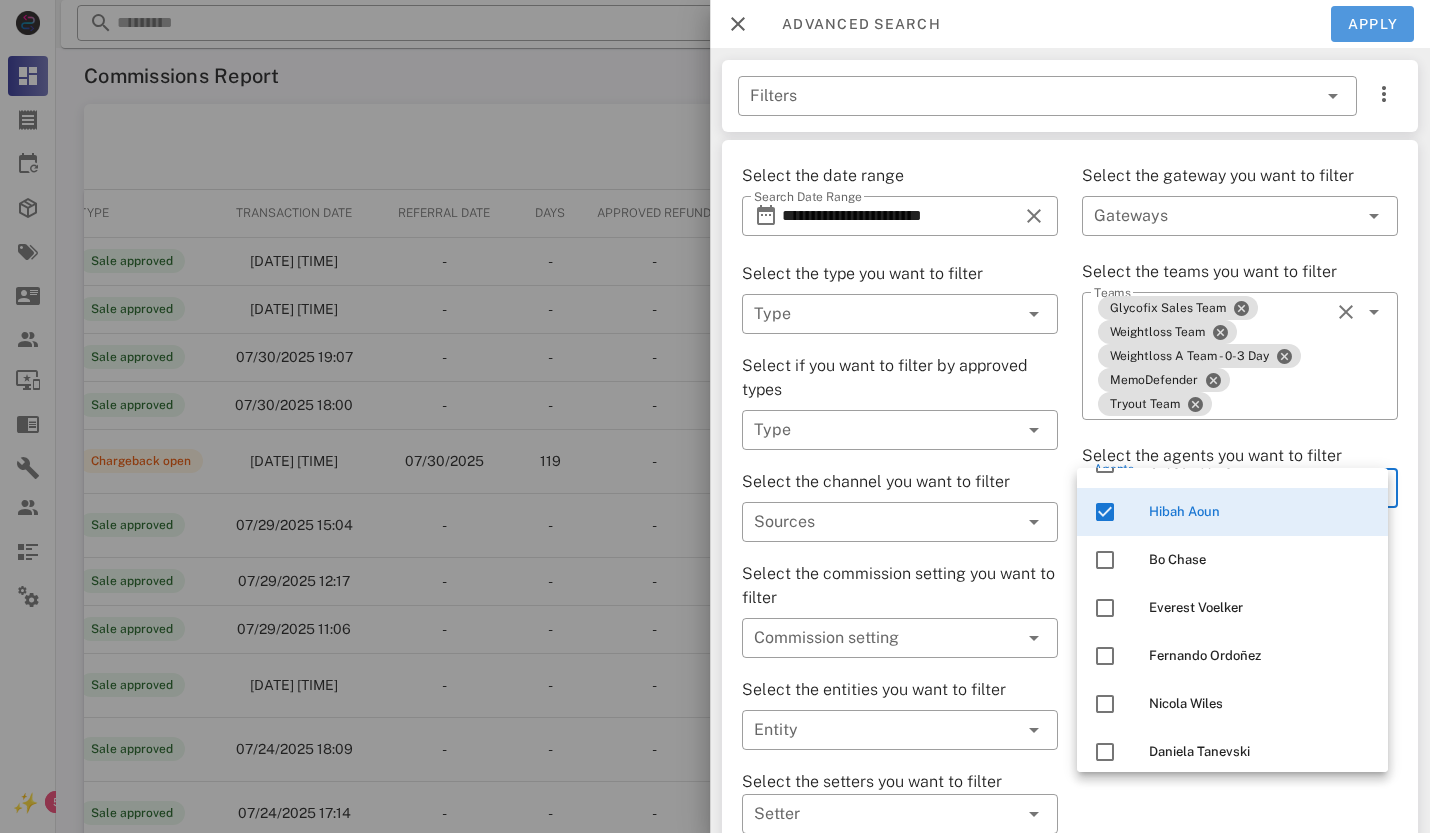 click on "Apply" at bounding box center (1373, 24) 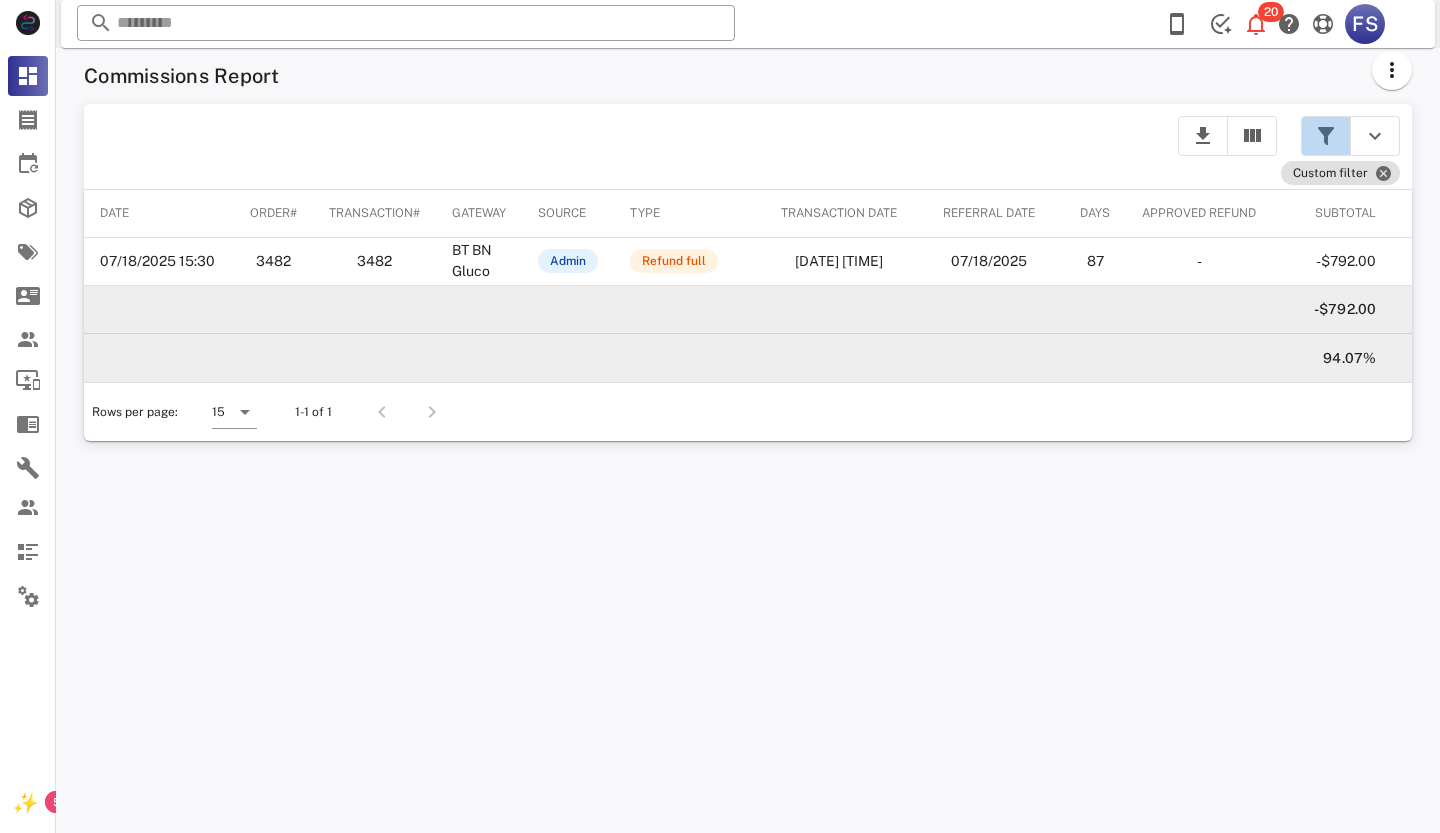 click at bounding box center (1326, 136) 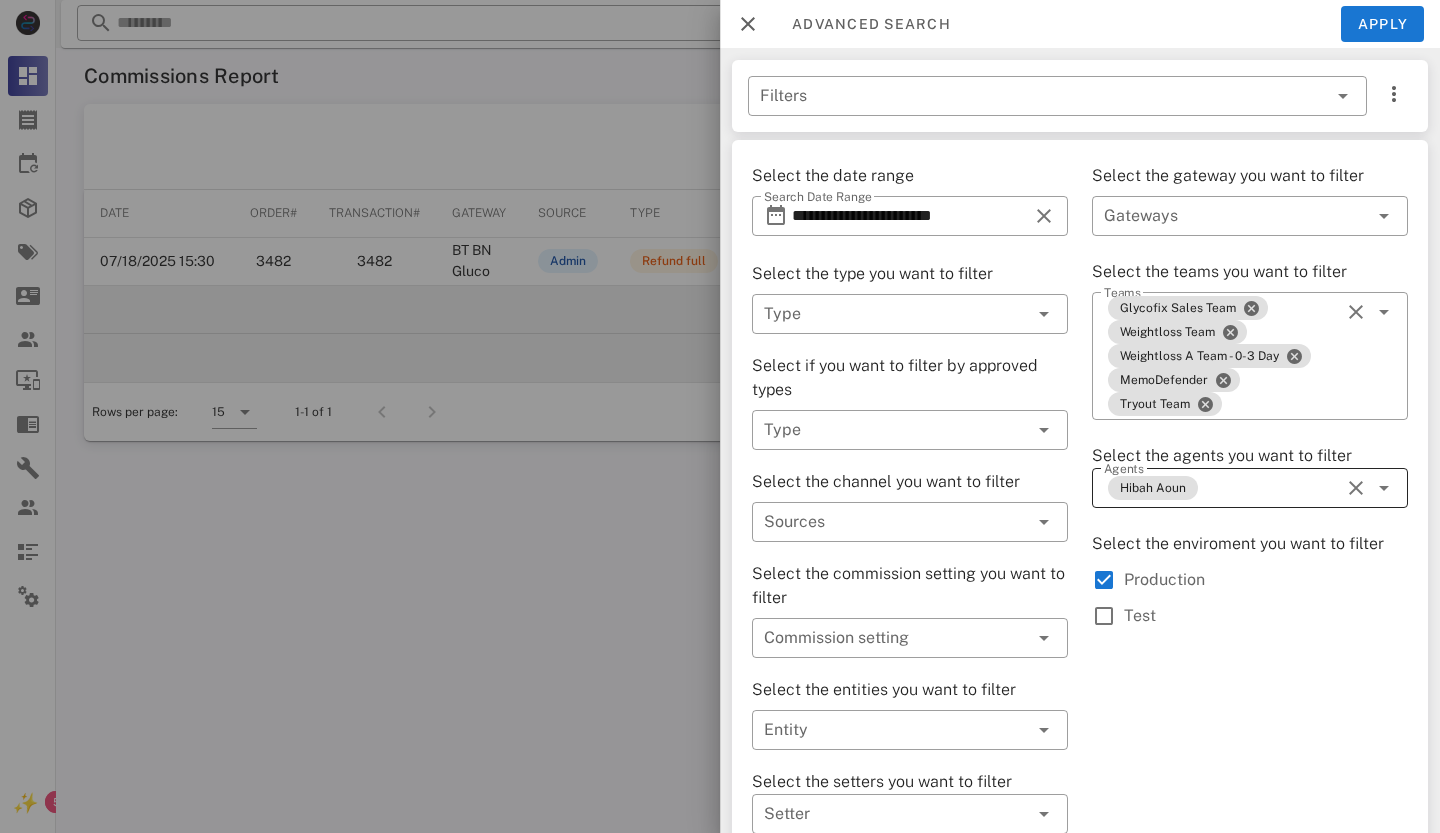 click at bounding box center [1356, 488] 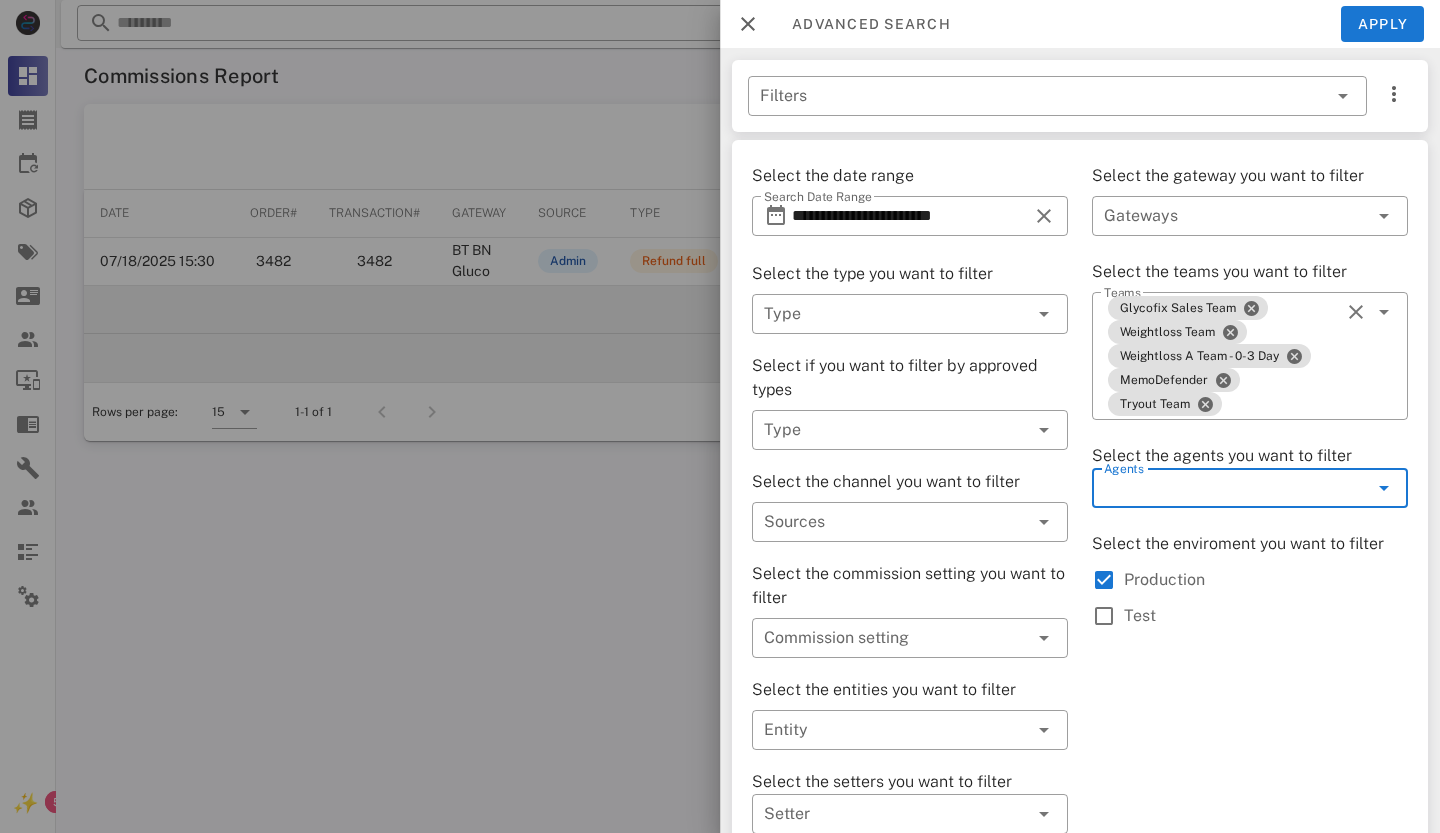 click at bounding box center [1384, 488] 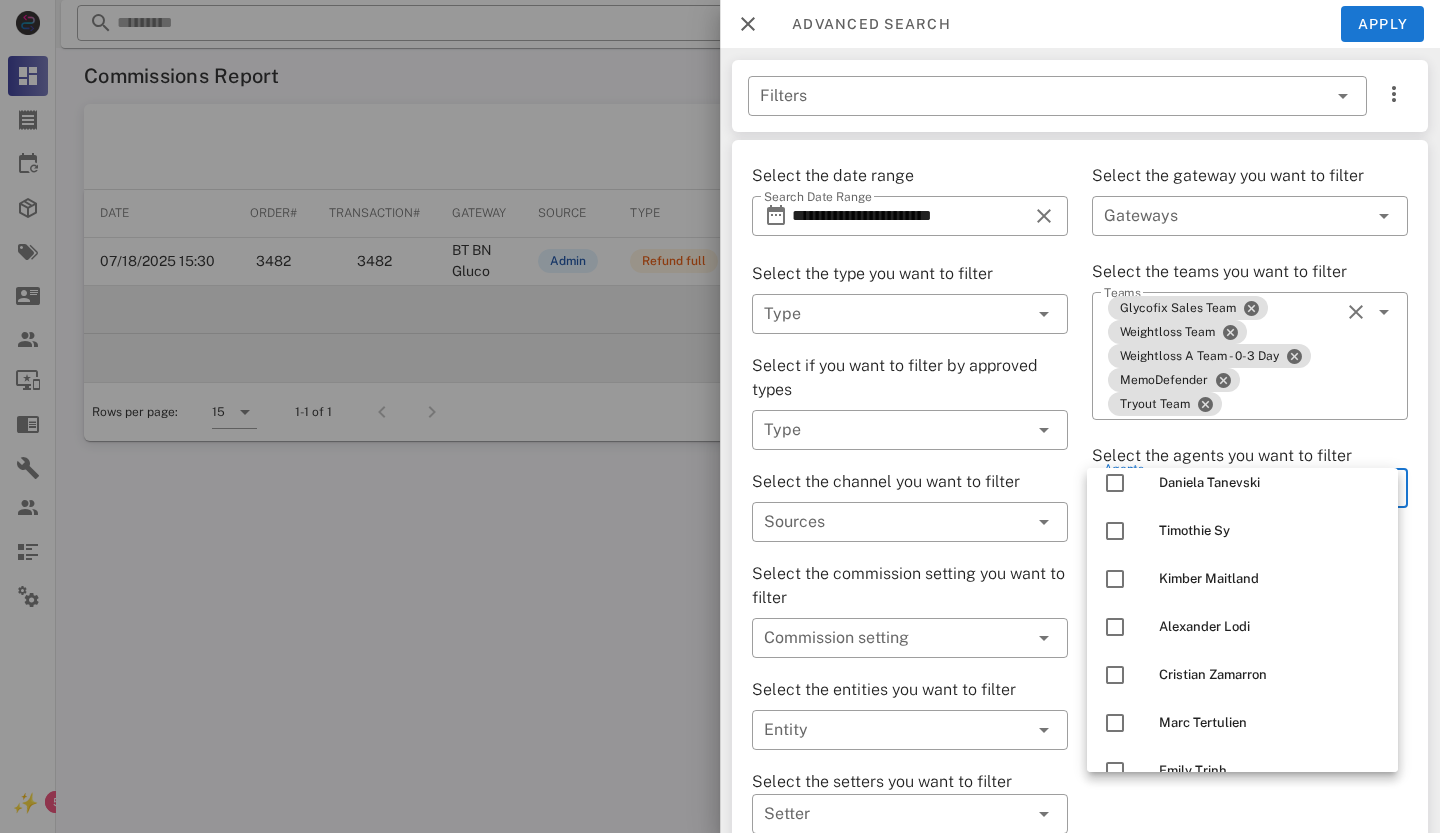 scroll, scrollTop: 1200, scrollLeft: 0, axis: vertical 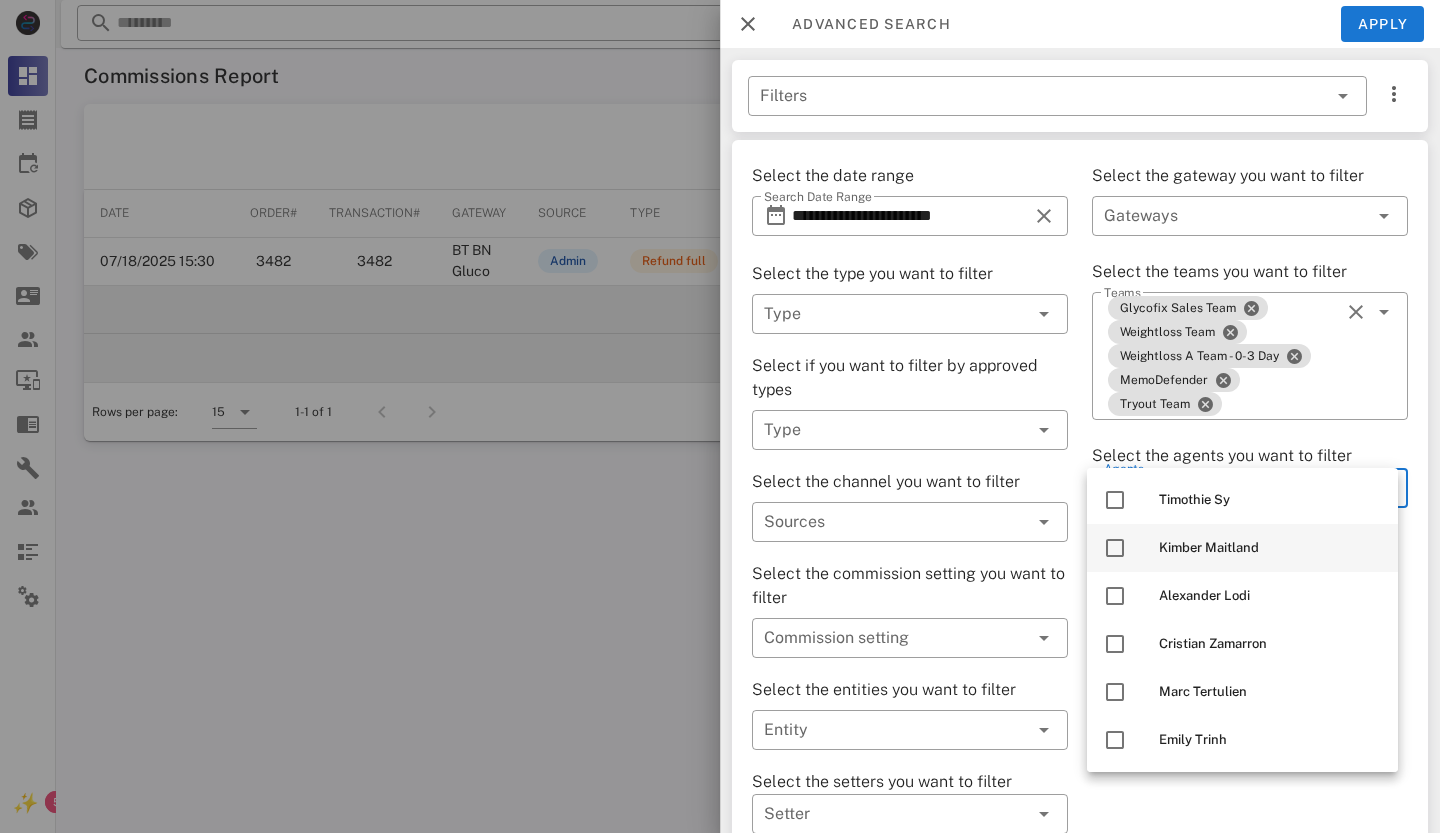 click at bounding box center (1115, 548) 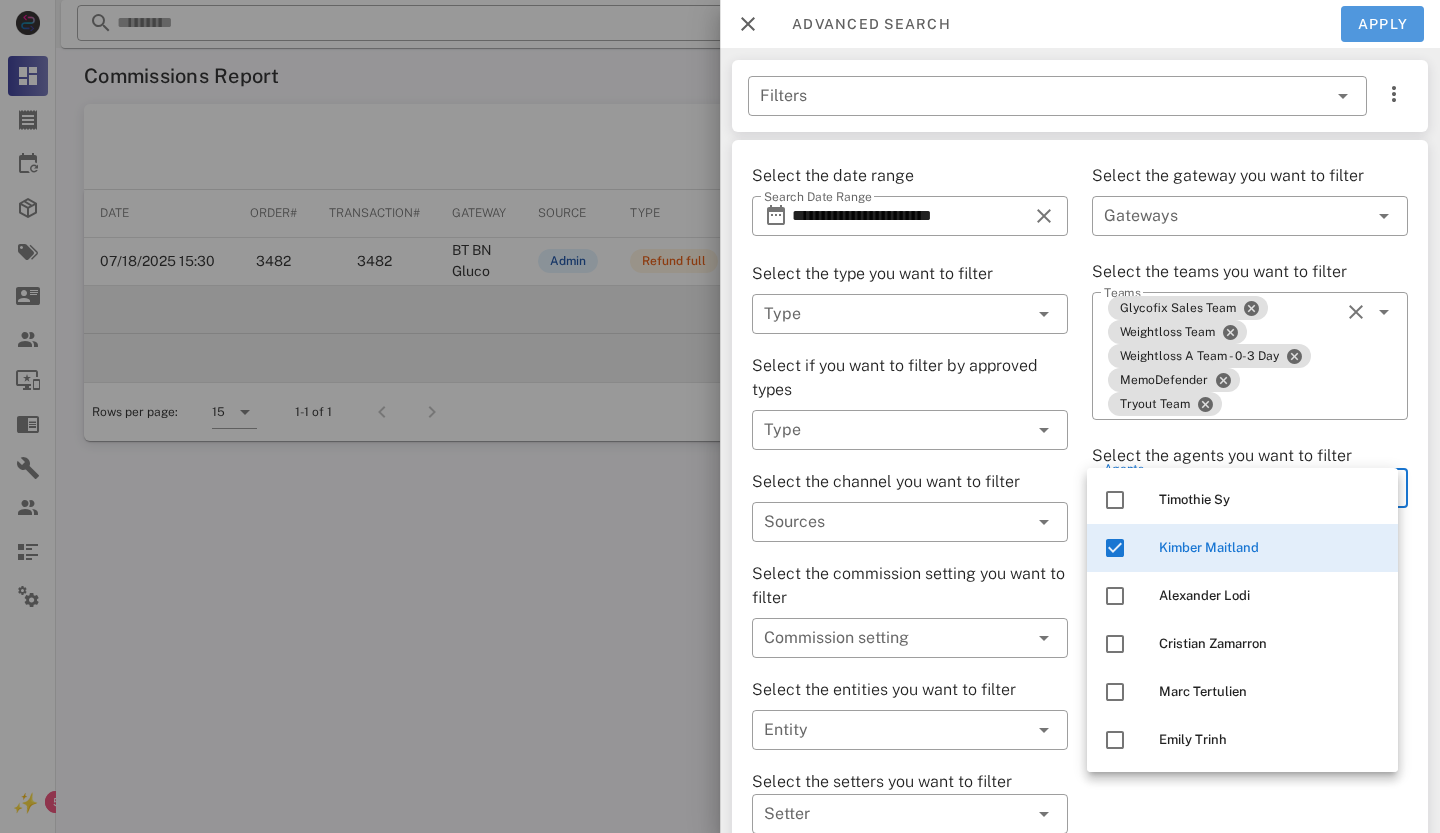 click on "Apply" at bounding box center (1383, 24) 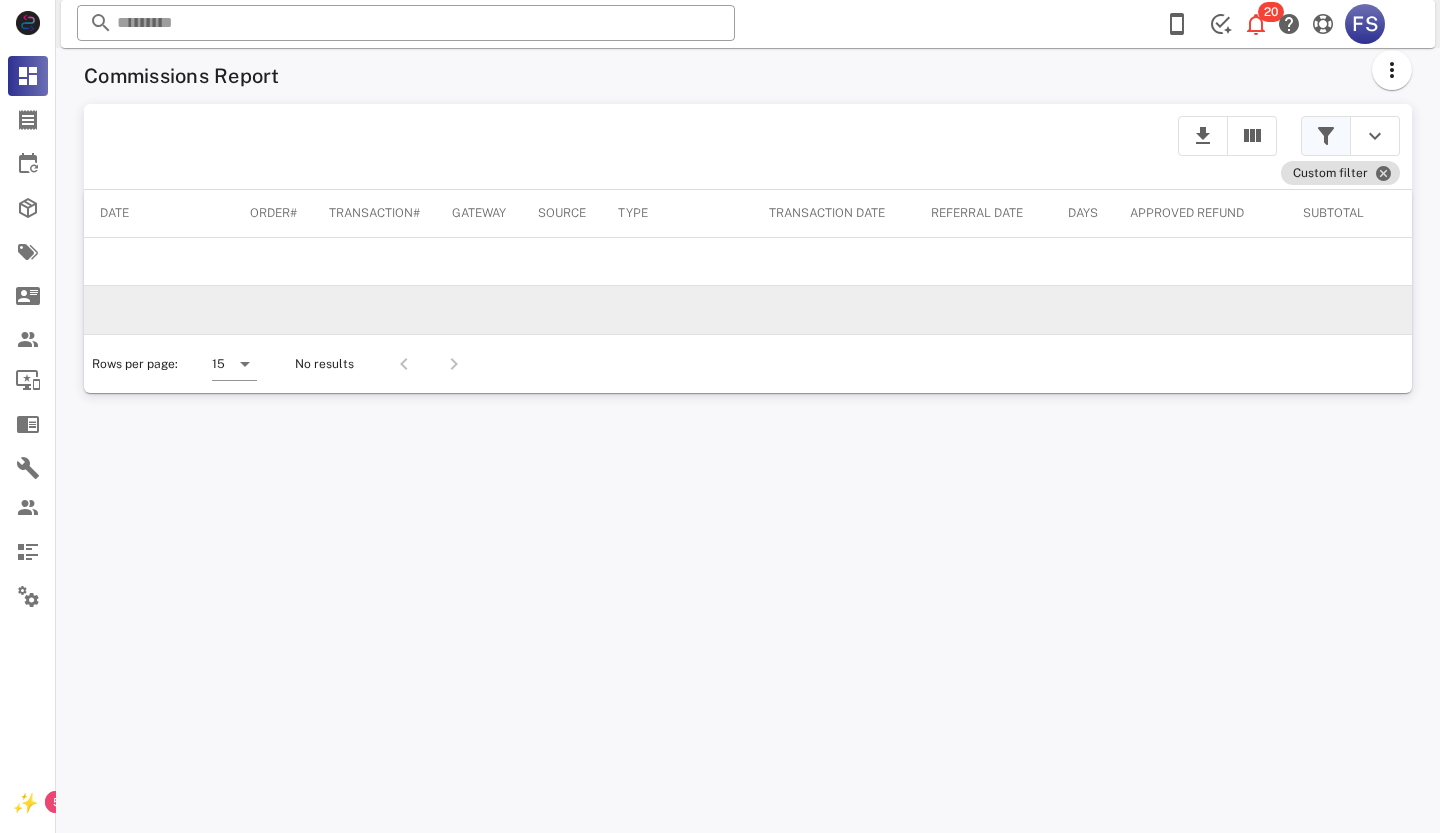 click at bounding box center [1326, 136] 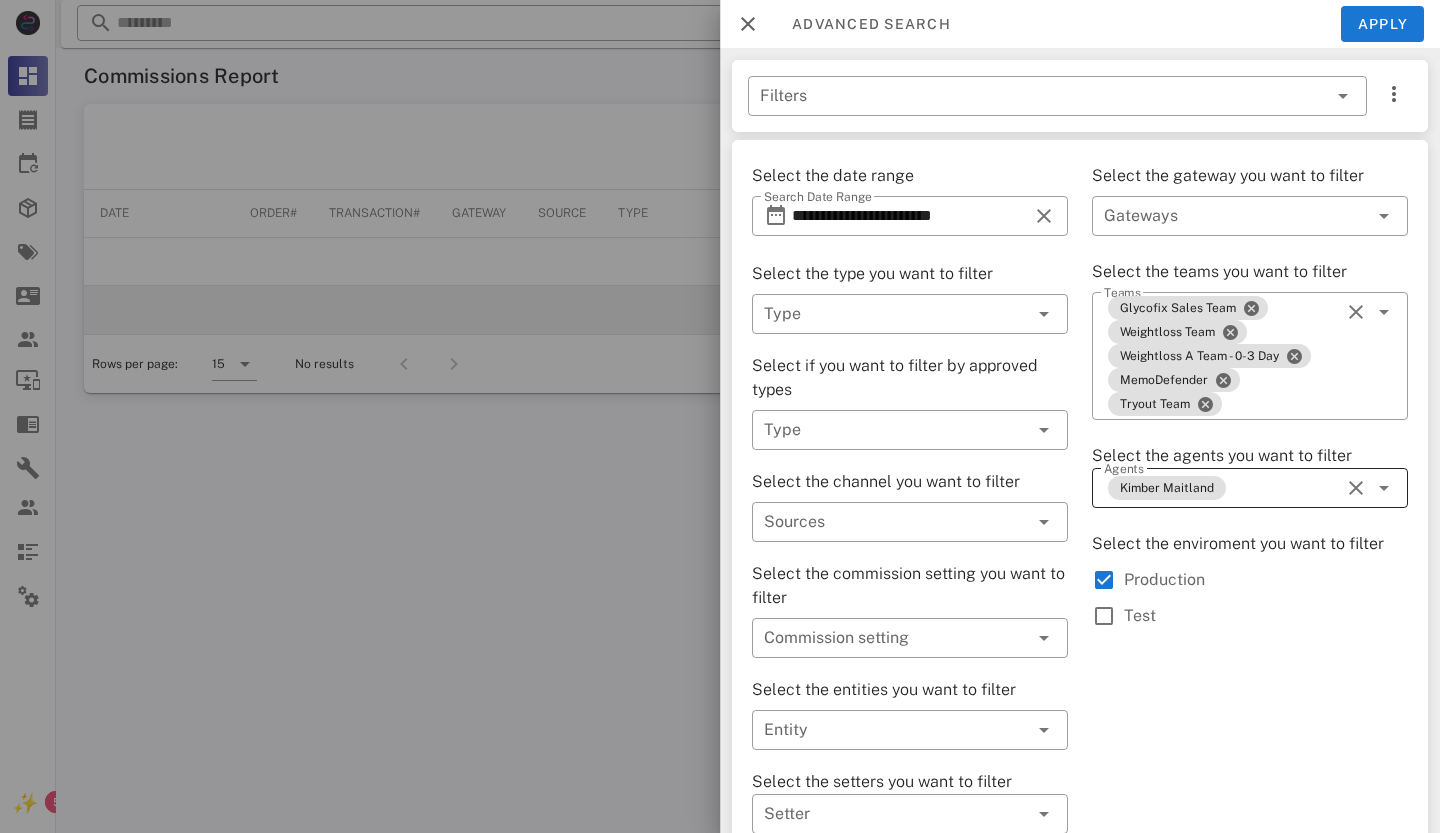 click at bounding box center [1356, 488] 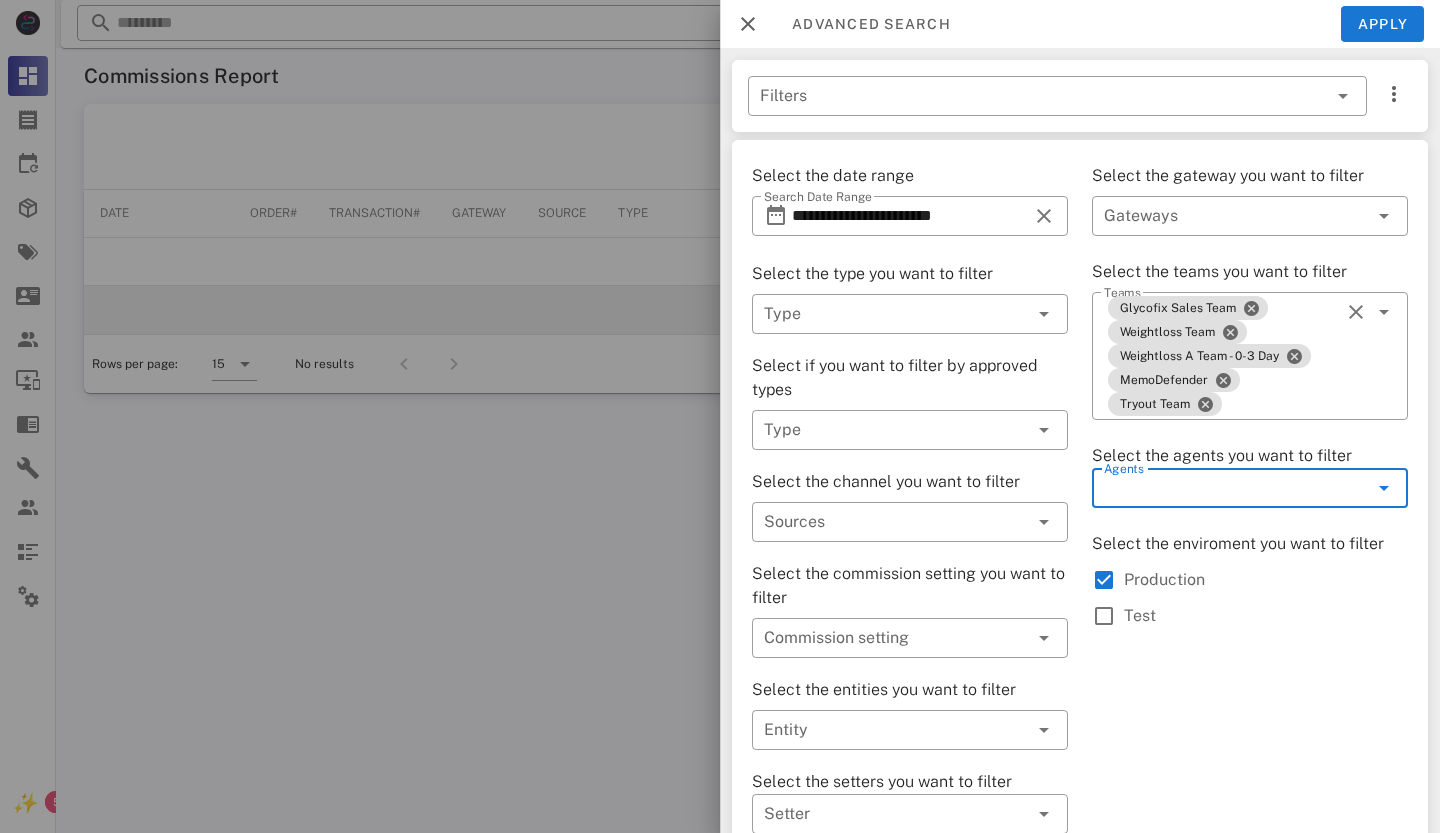 click on "Agents" at bounding box center [1250, 488] 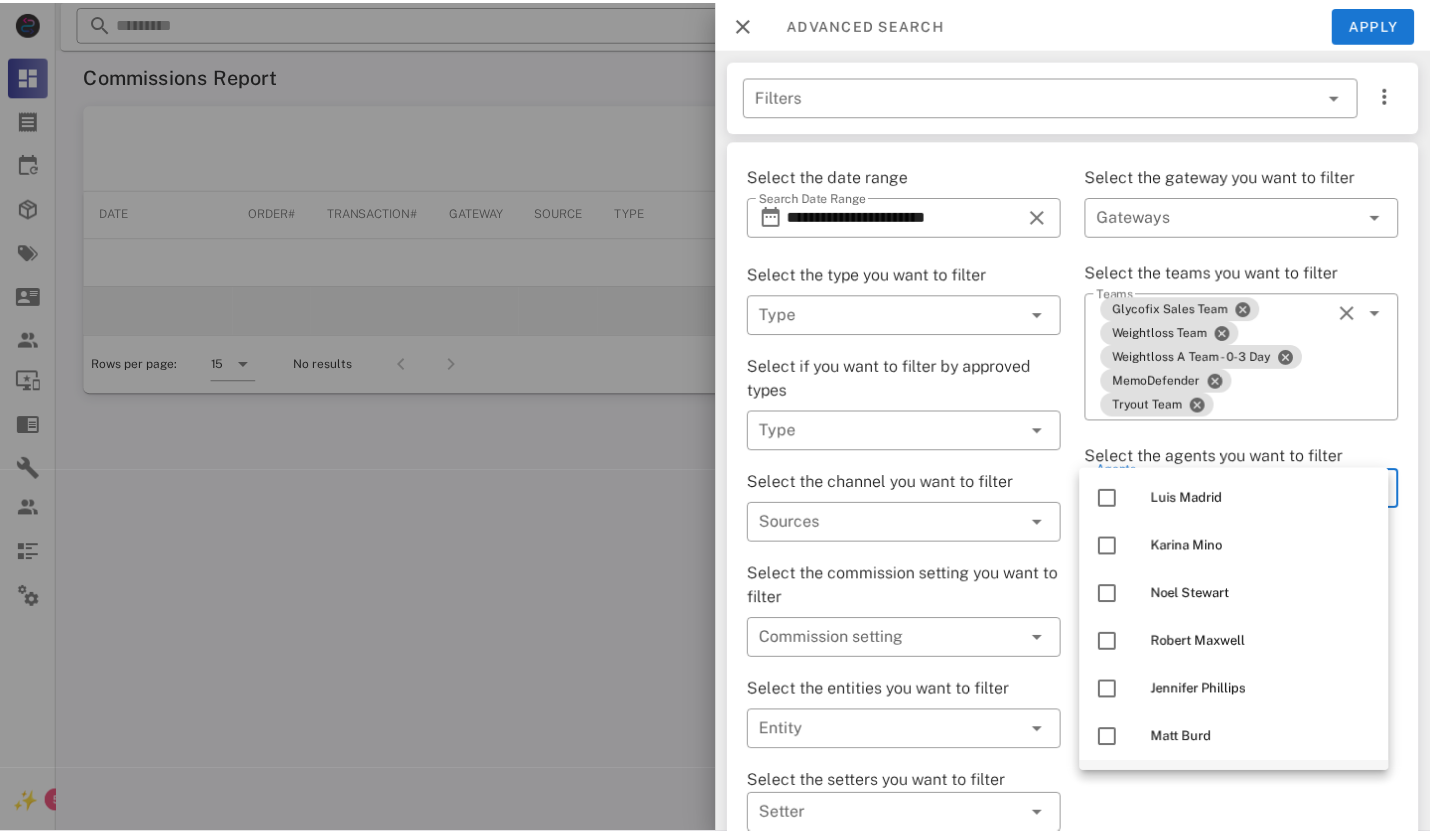 scroll, scrollTop: 0, scrollLeft: 0, axis: both 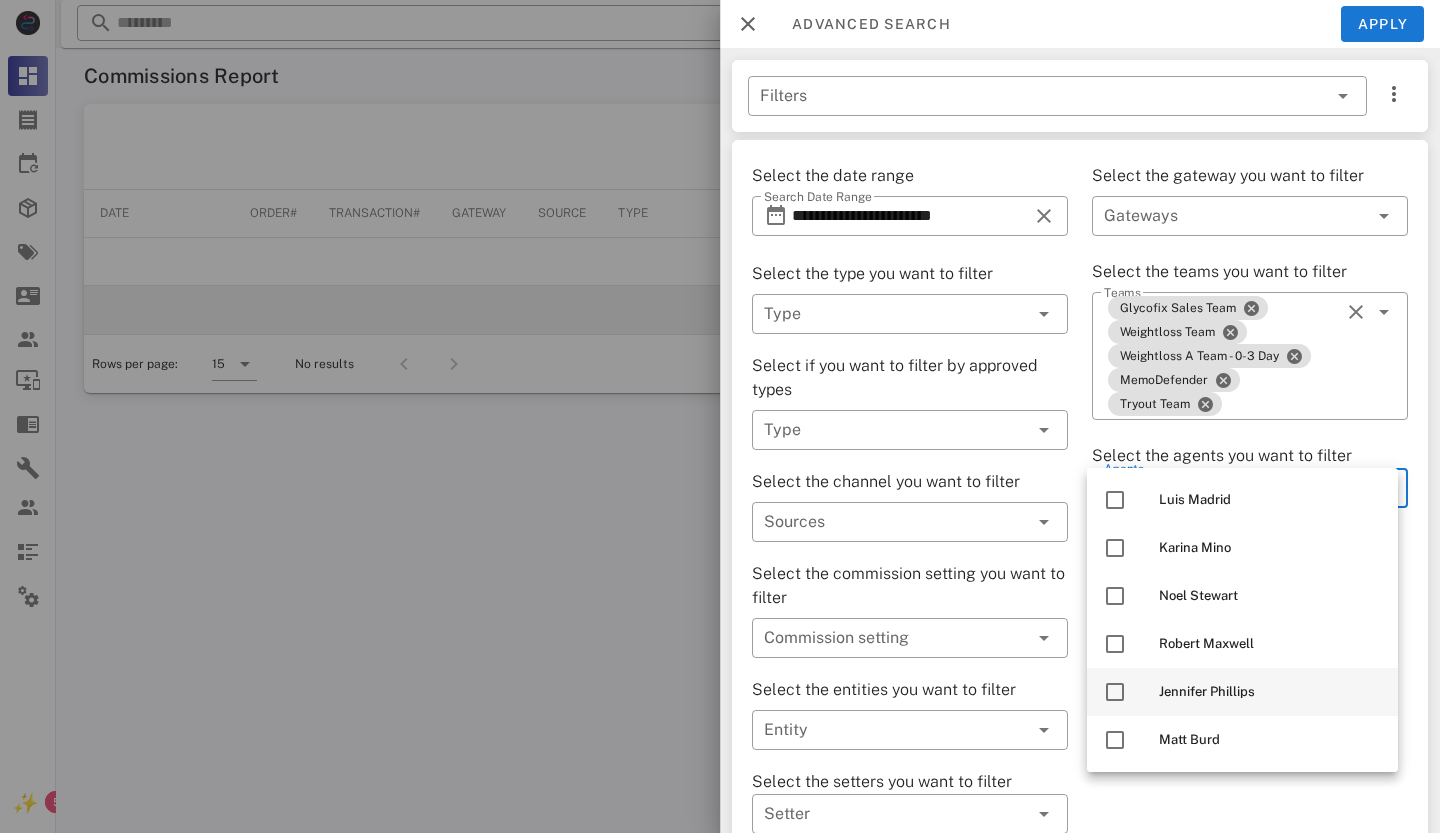 click at bounding box center [1115, 692] 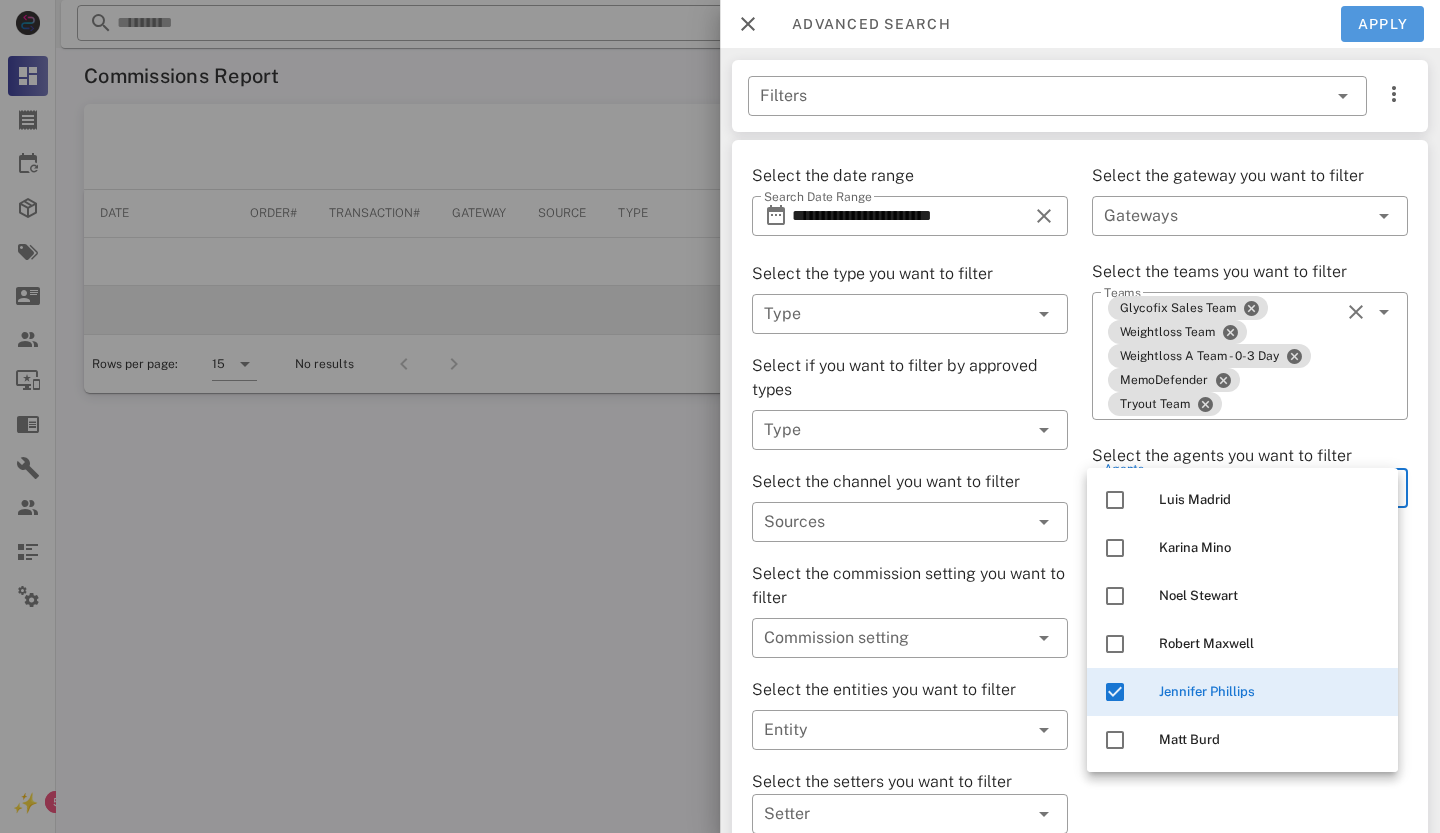 click on "Apply" at bounding box center (1383, 24) 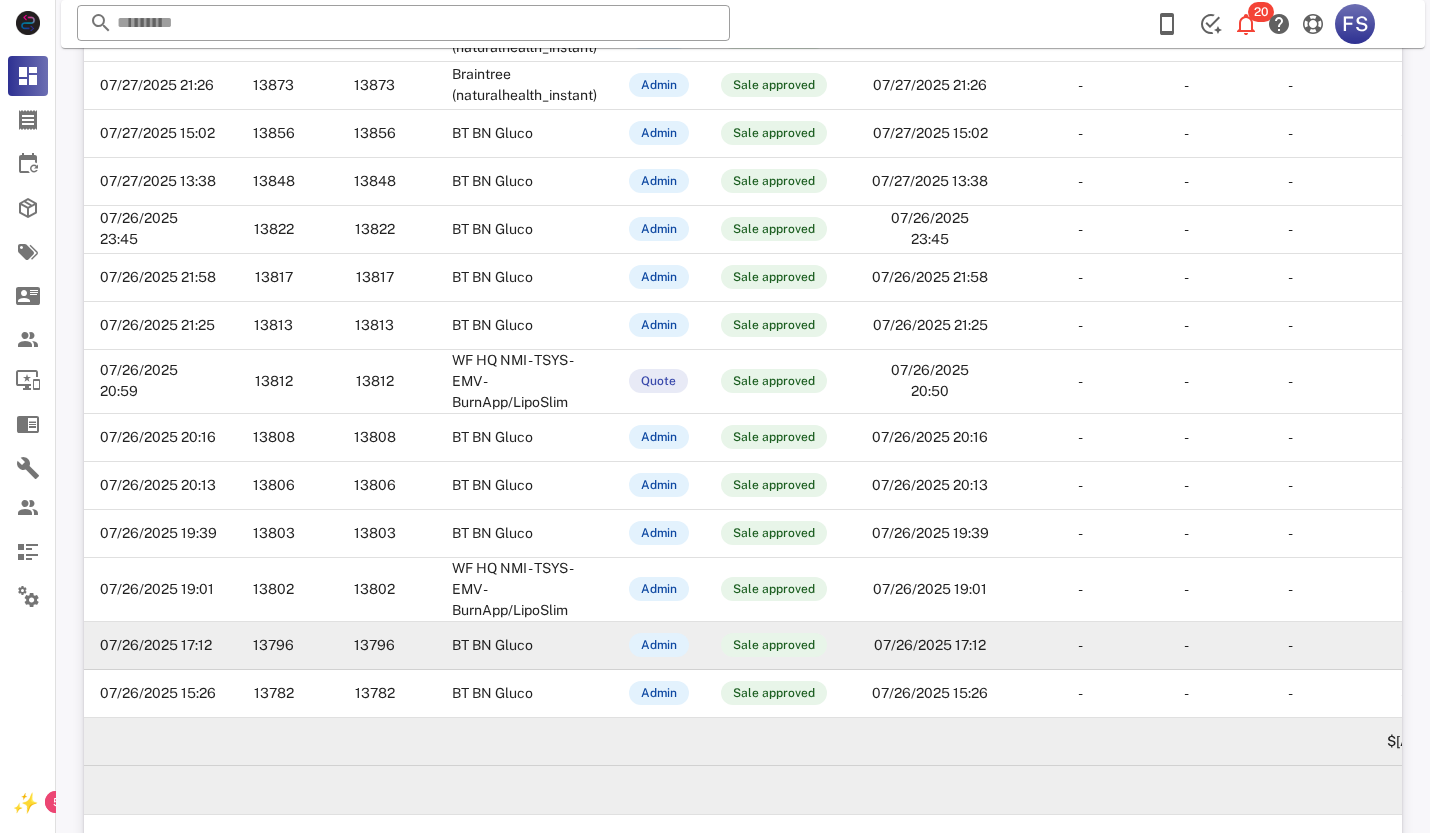scroll, scrollTop: 337, scrollLeft: 0, axis: vertical 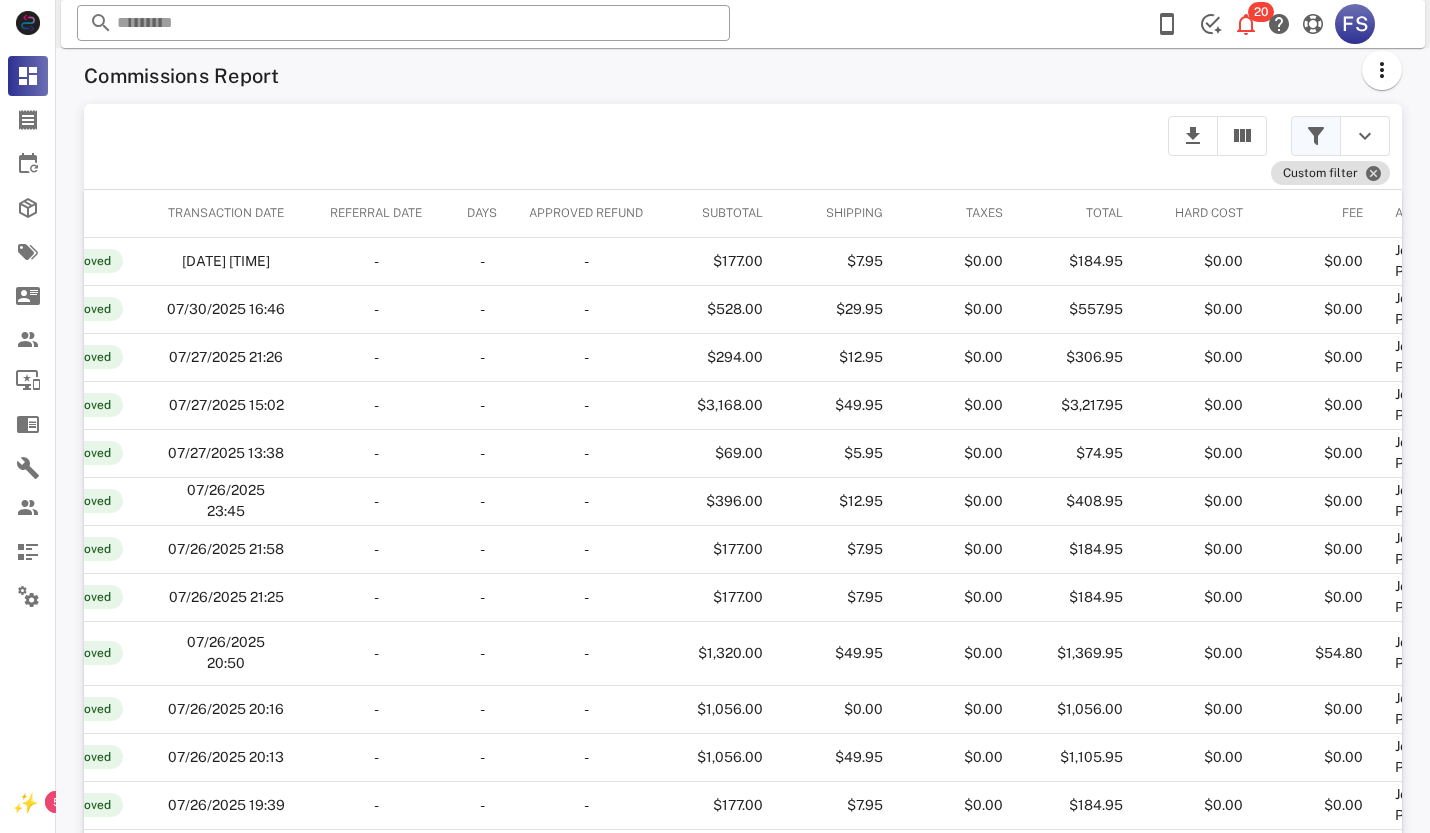 click at bounding box center [1316, 136] 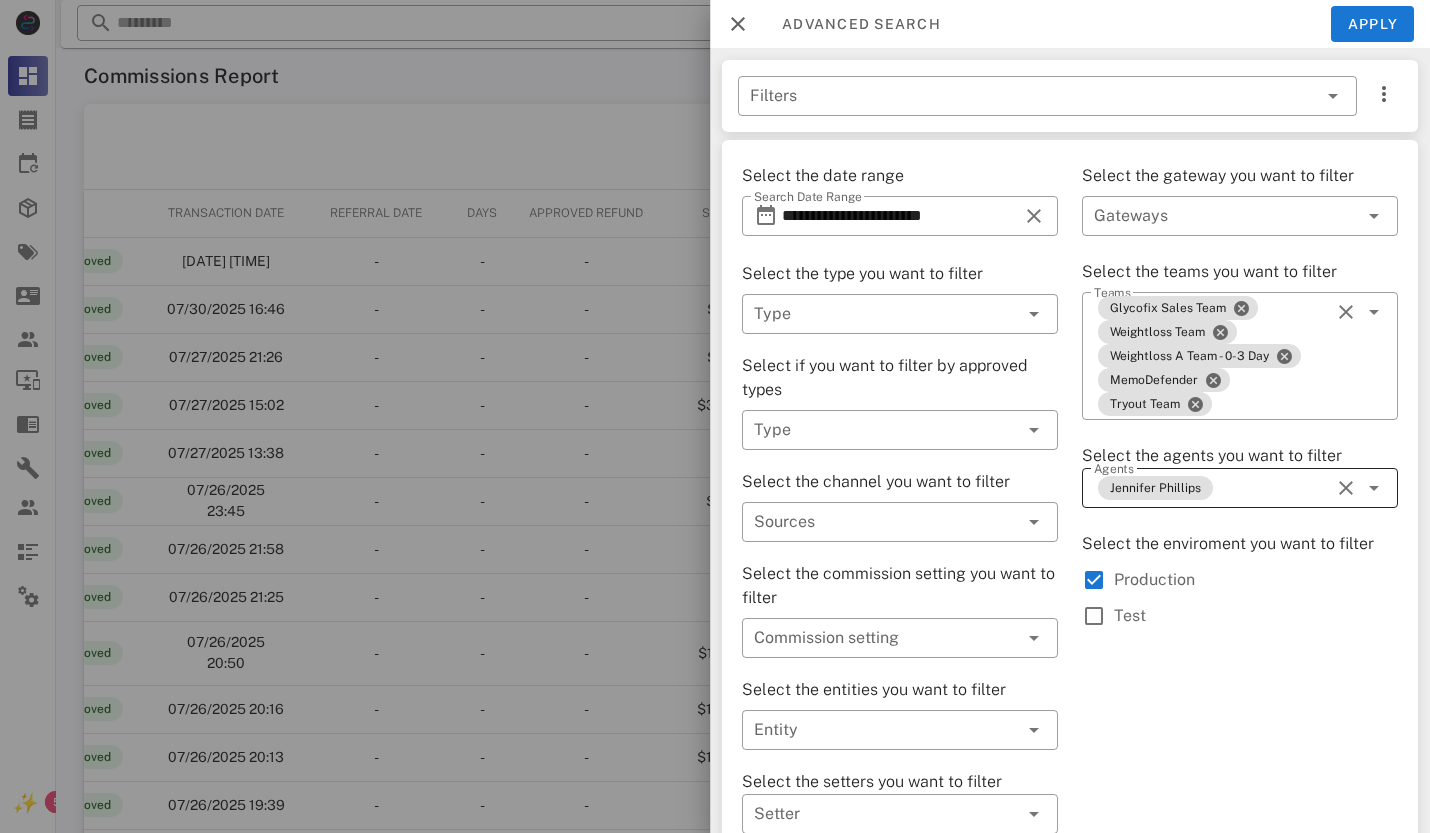 click at bounding box center [1346, 488] 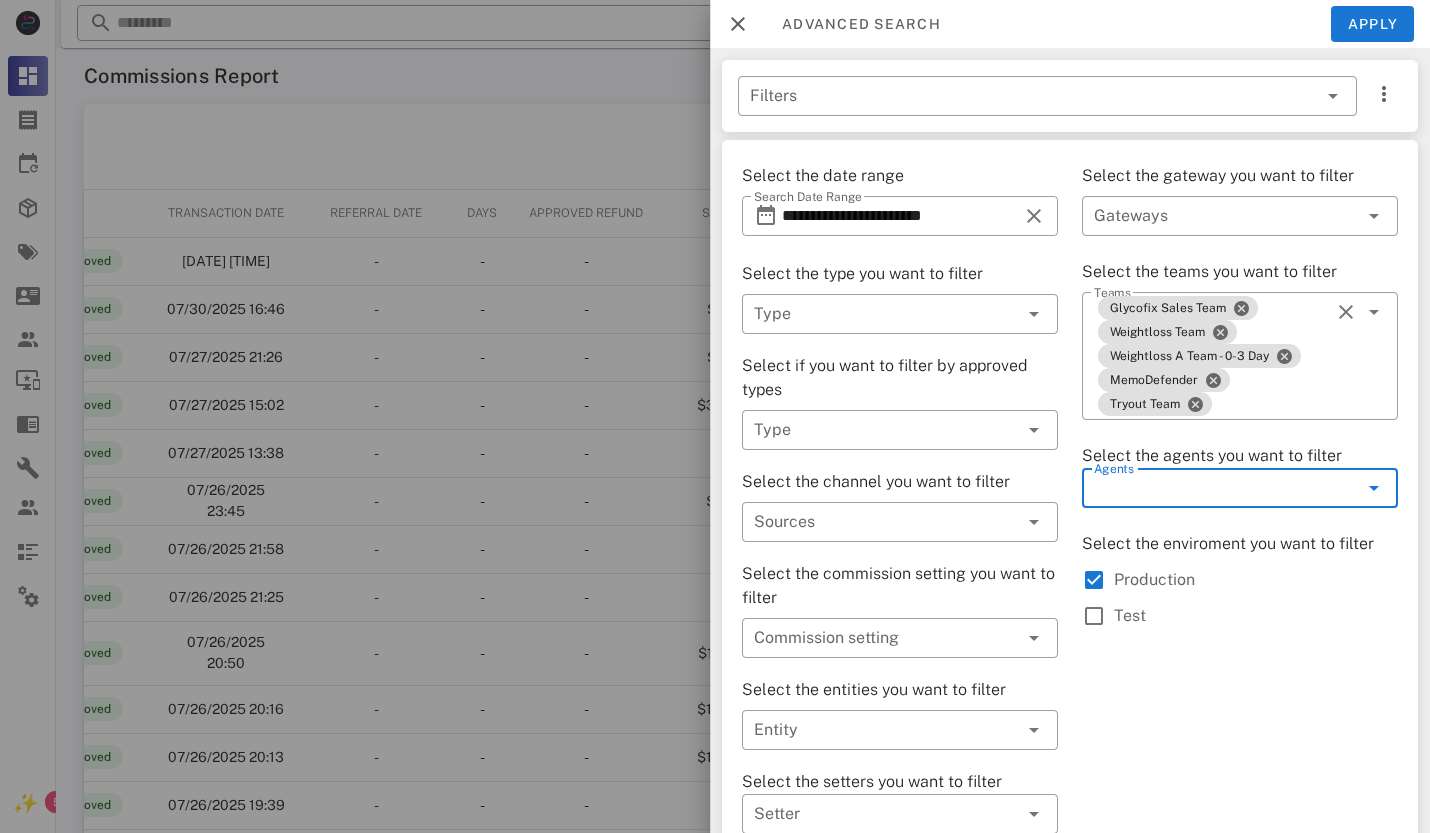 click at bounding box center (1374, 488) 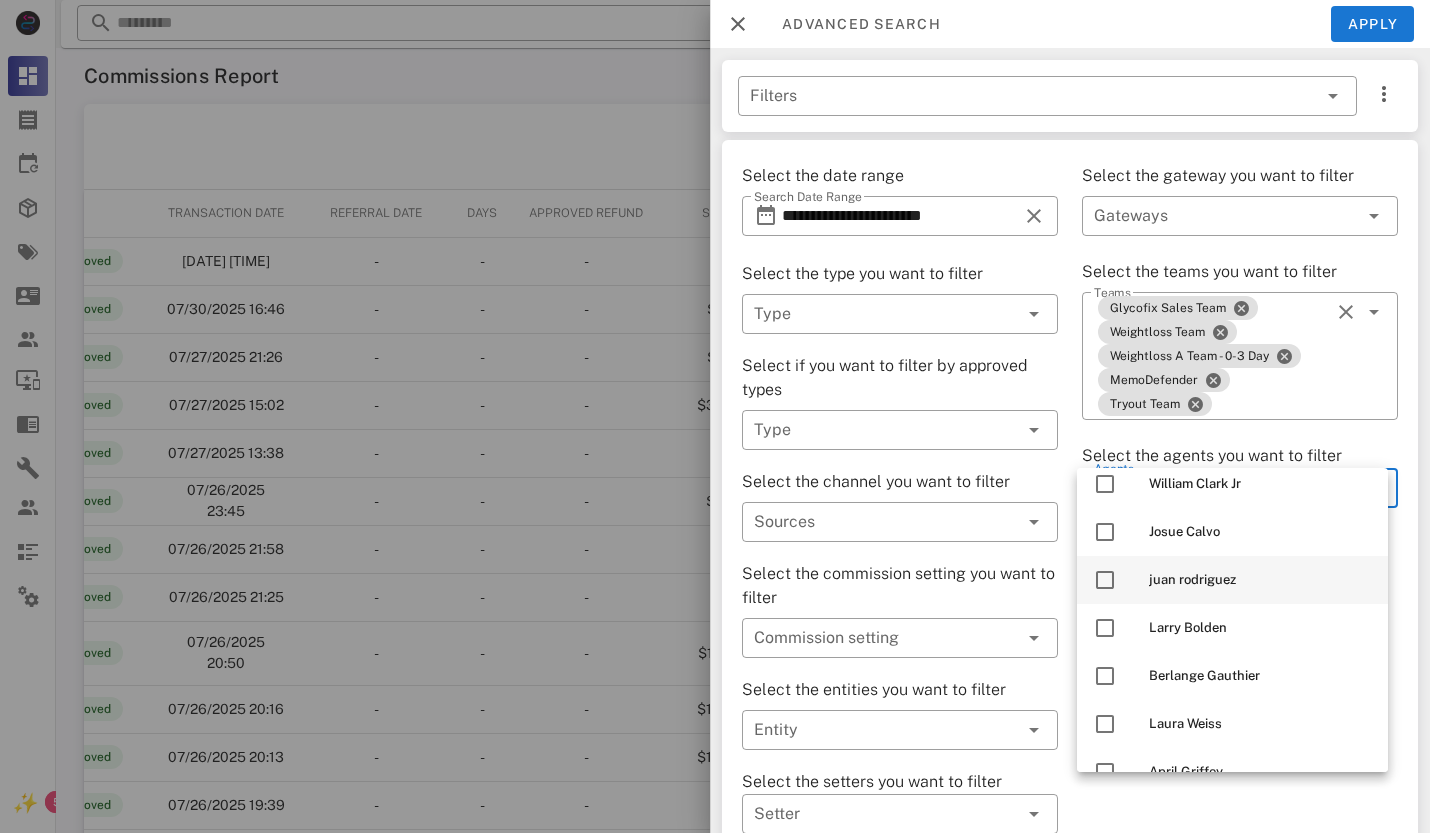 scroll, scrollTop: 500, scrollLeft: 0, axis: vertical 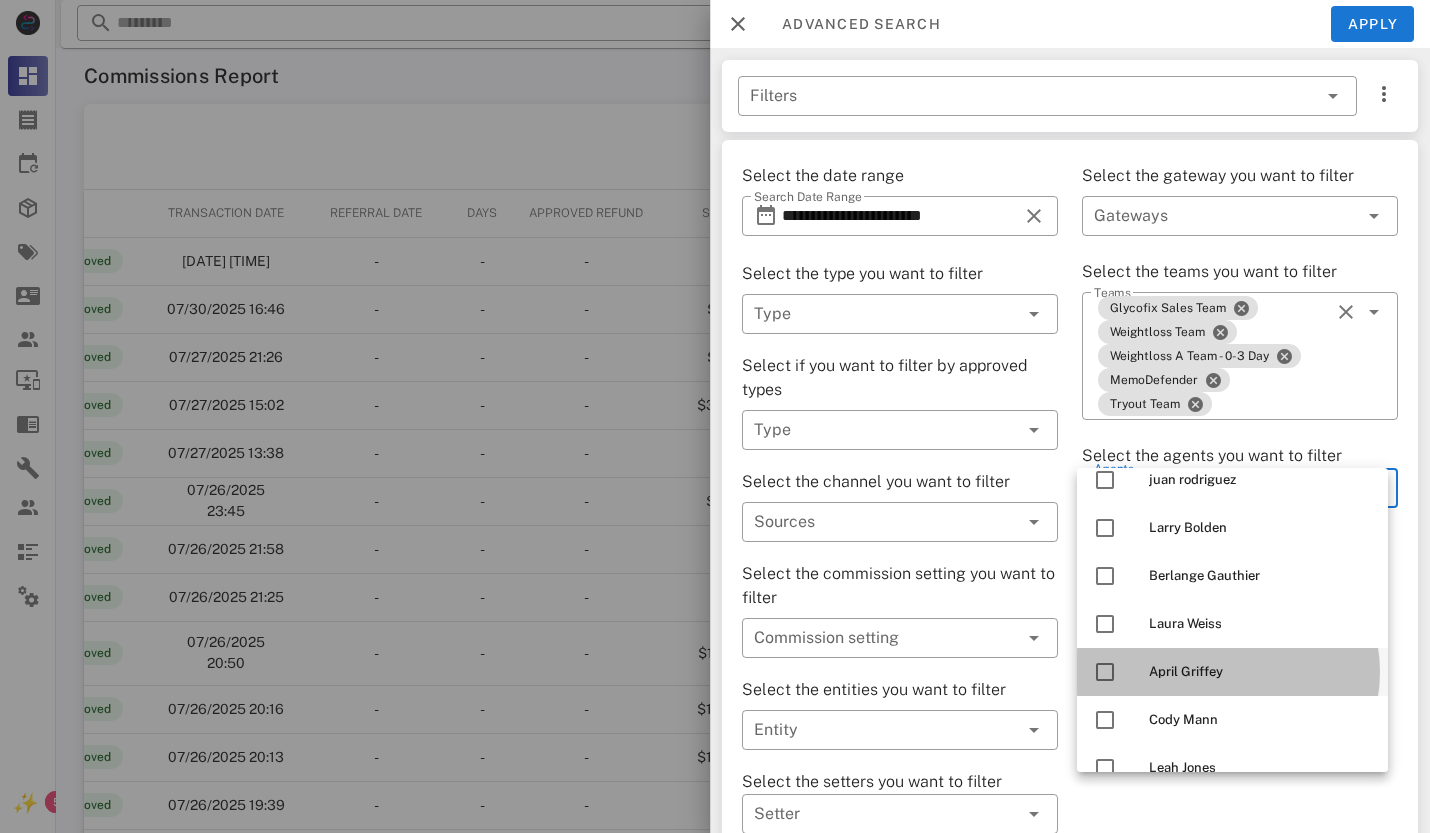 click at bounding box center (1105, 672) 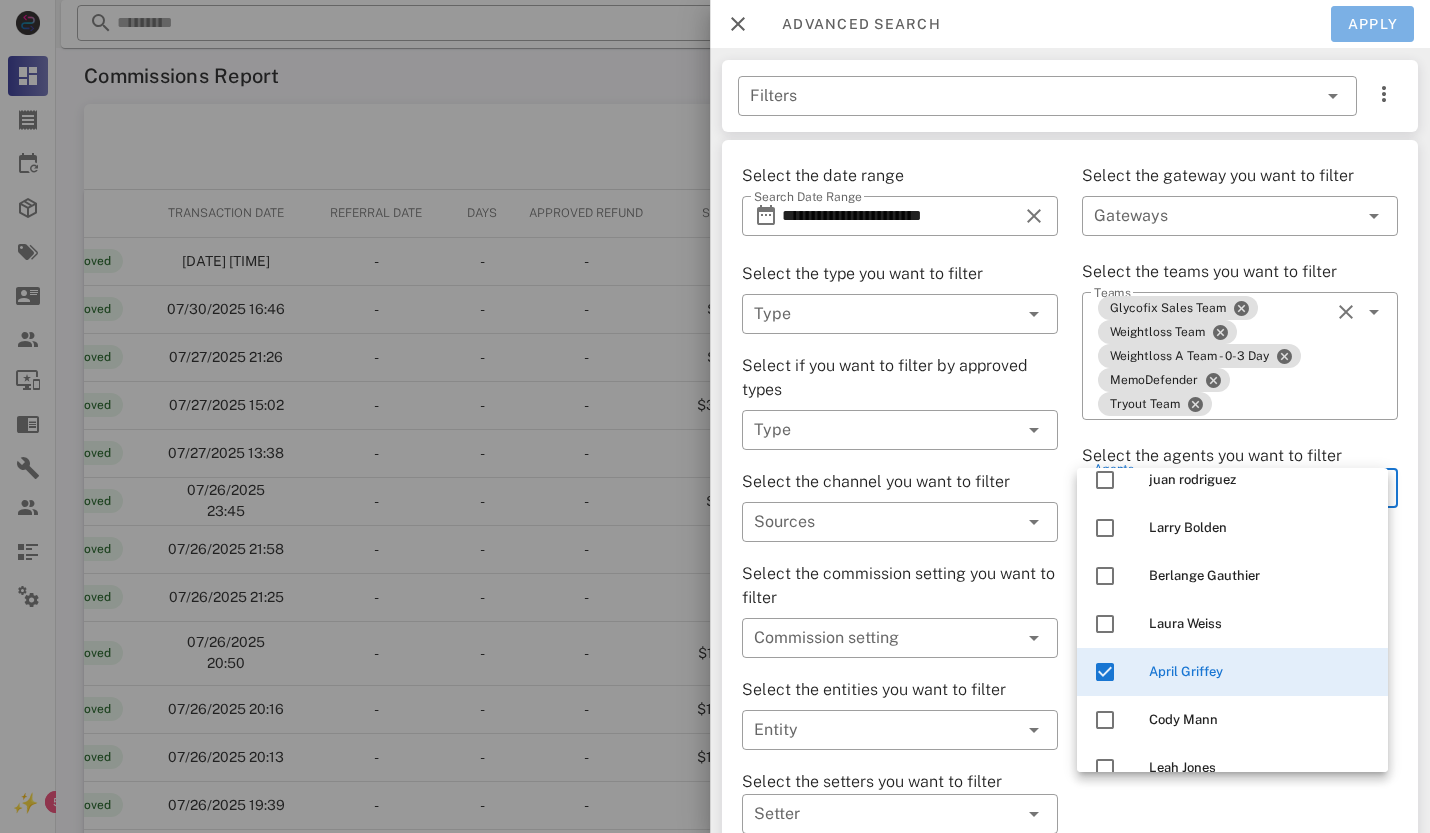 click on "Apply" at bounding box center (1373, 24) 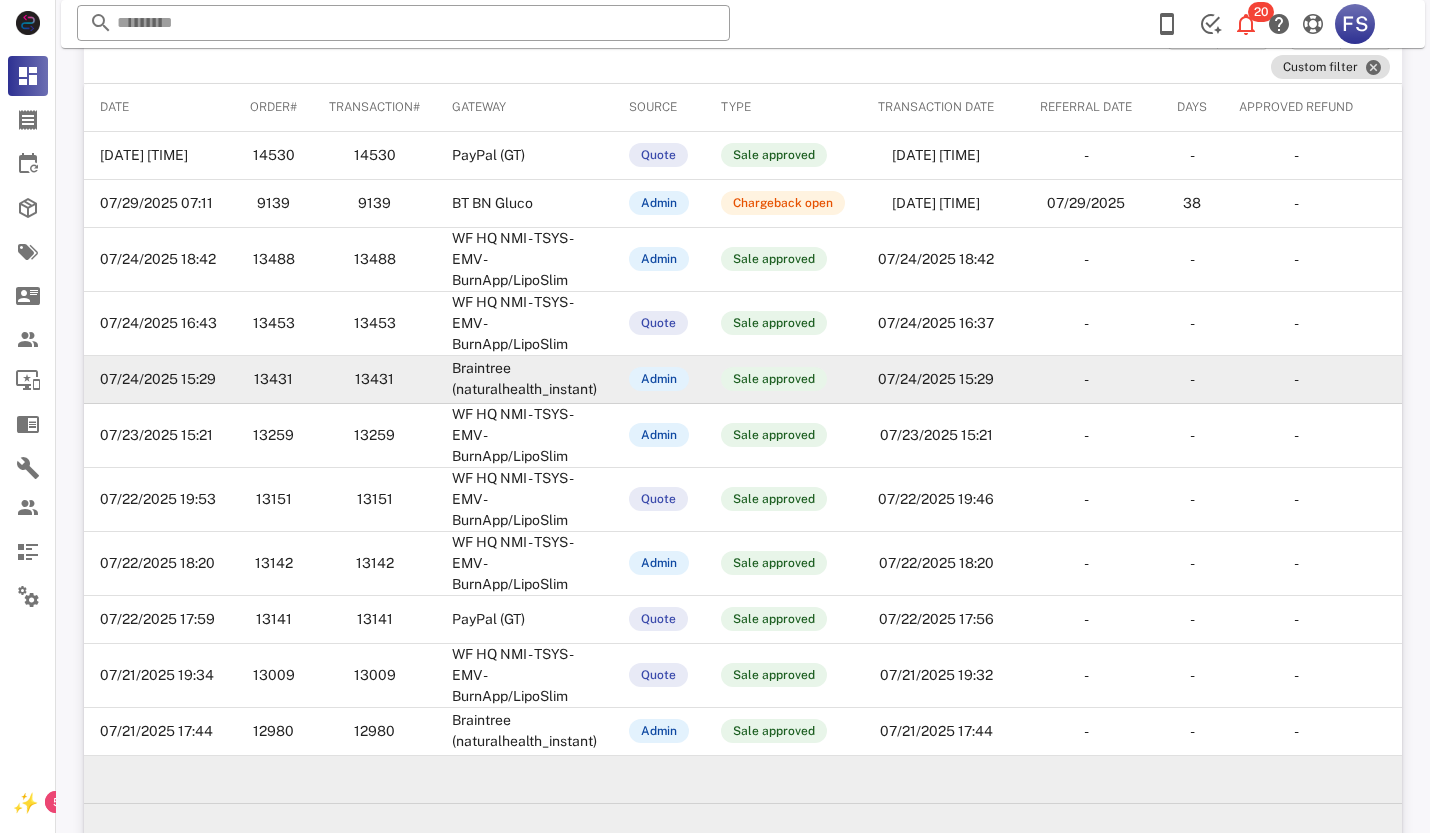 scroll, scrollTop: 208, scrollLeft: 0, axis: vertical 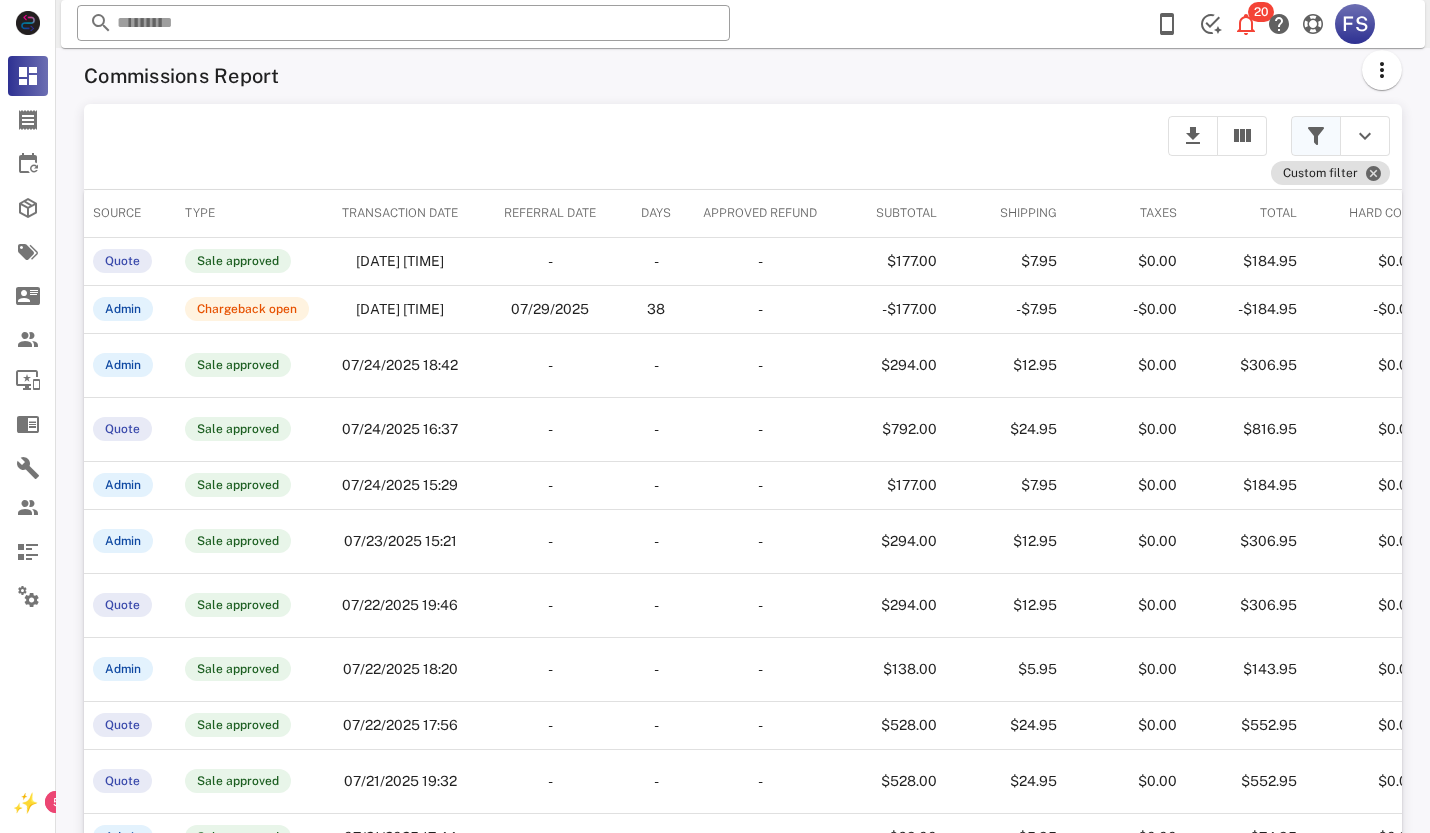 click at bounding box center [1316, 136] 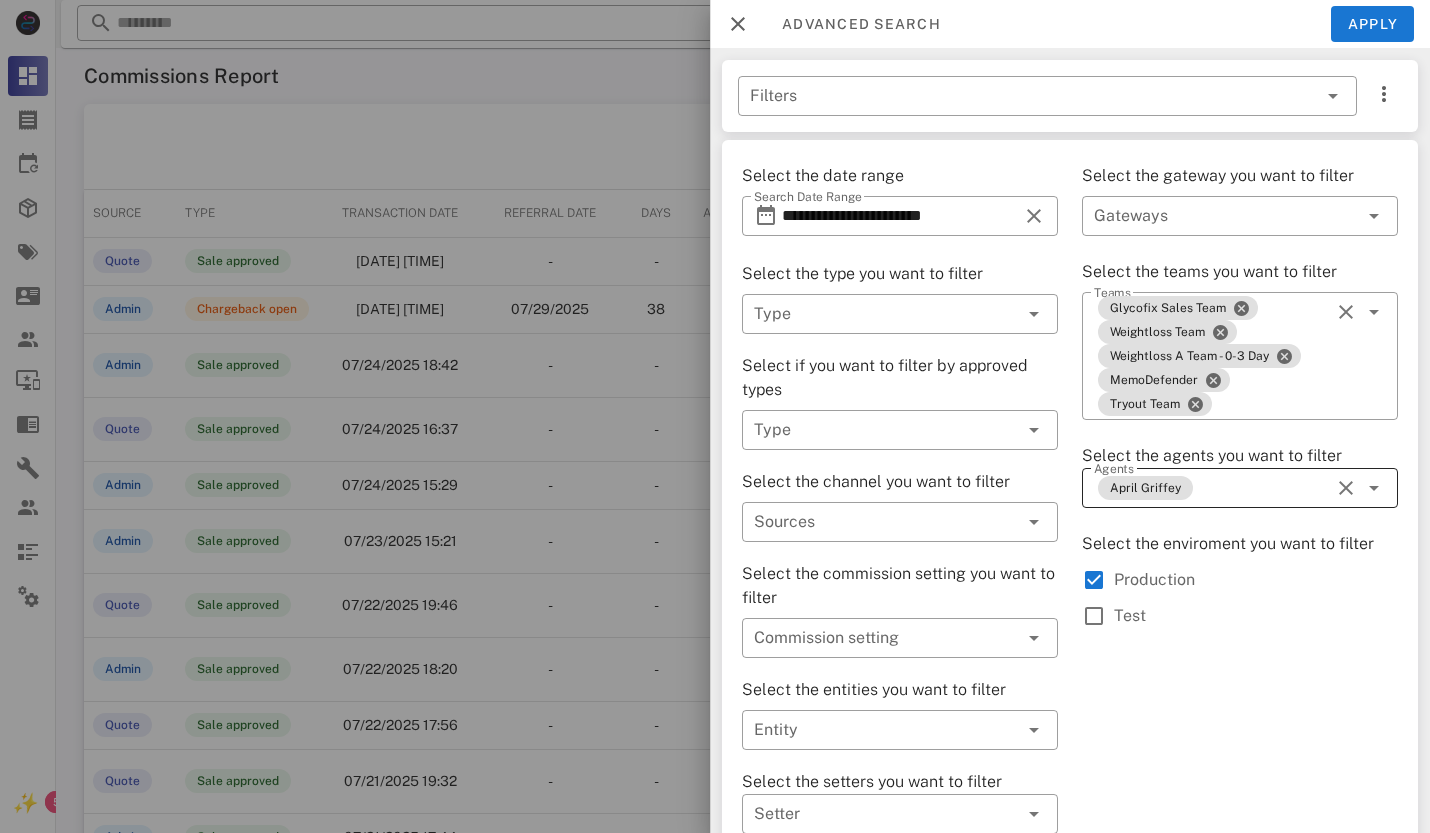 click at bounding box center [1346, 488] 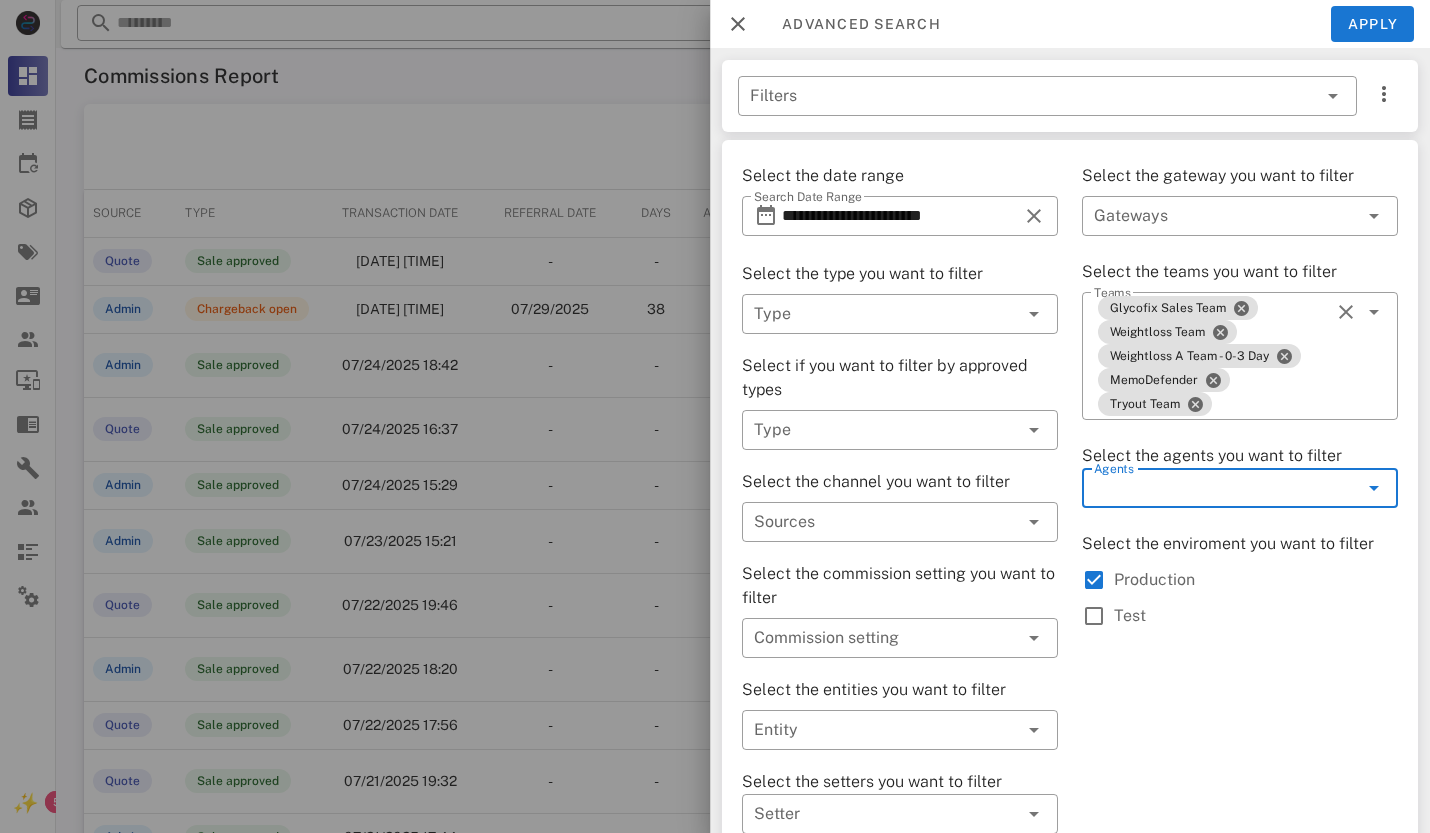 click at bounding box center [1374, 488] 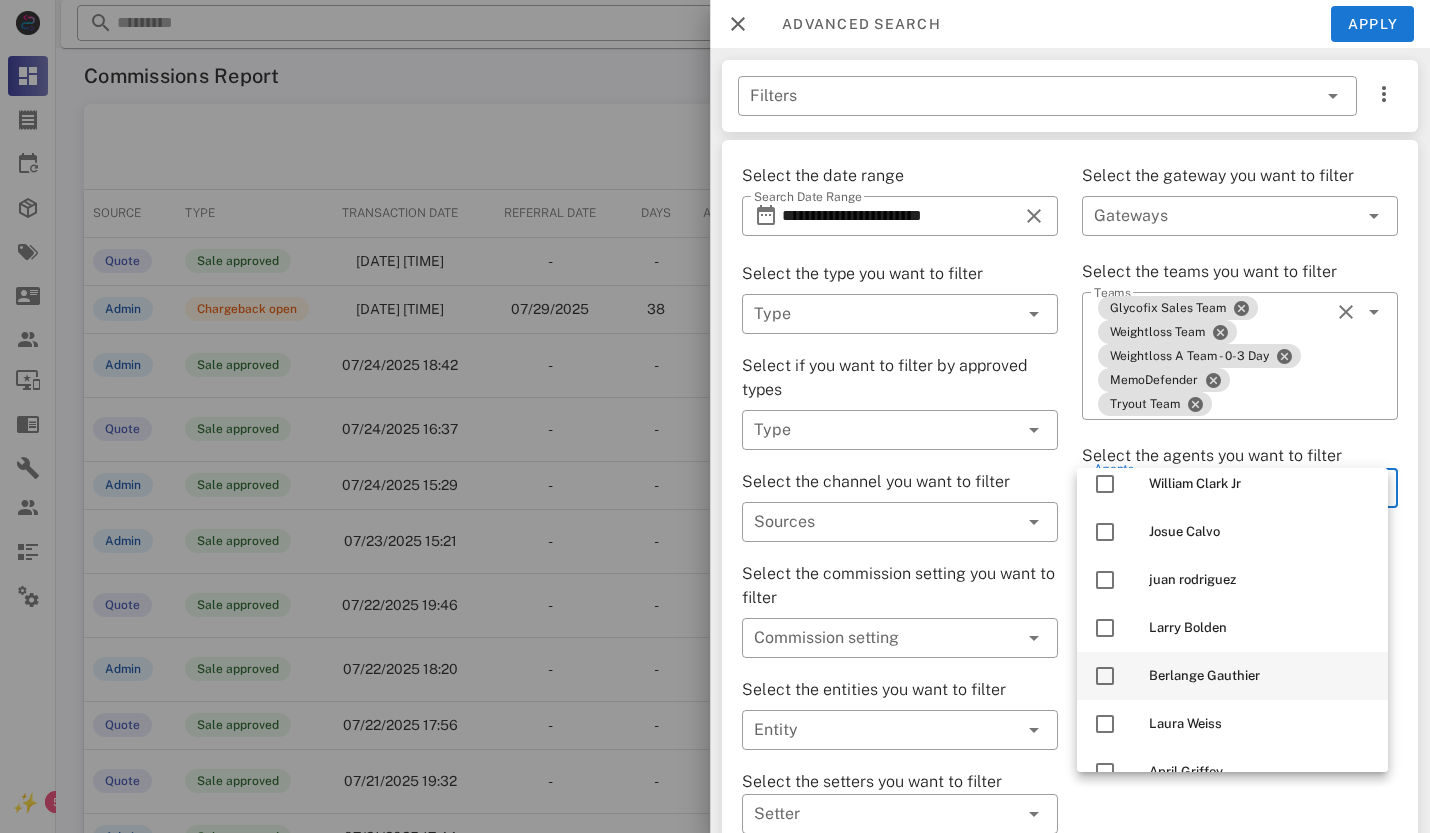 scroll, scrollTop: 500, scrollLeft: 0, axis: vertical 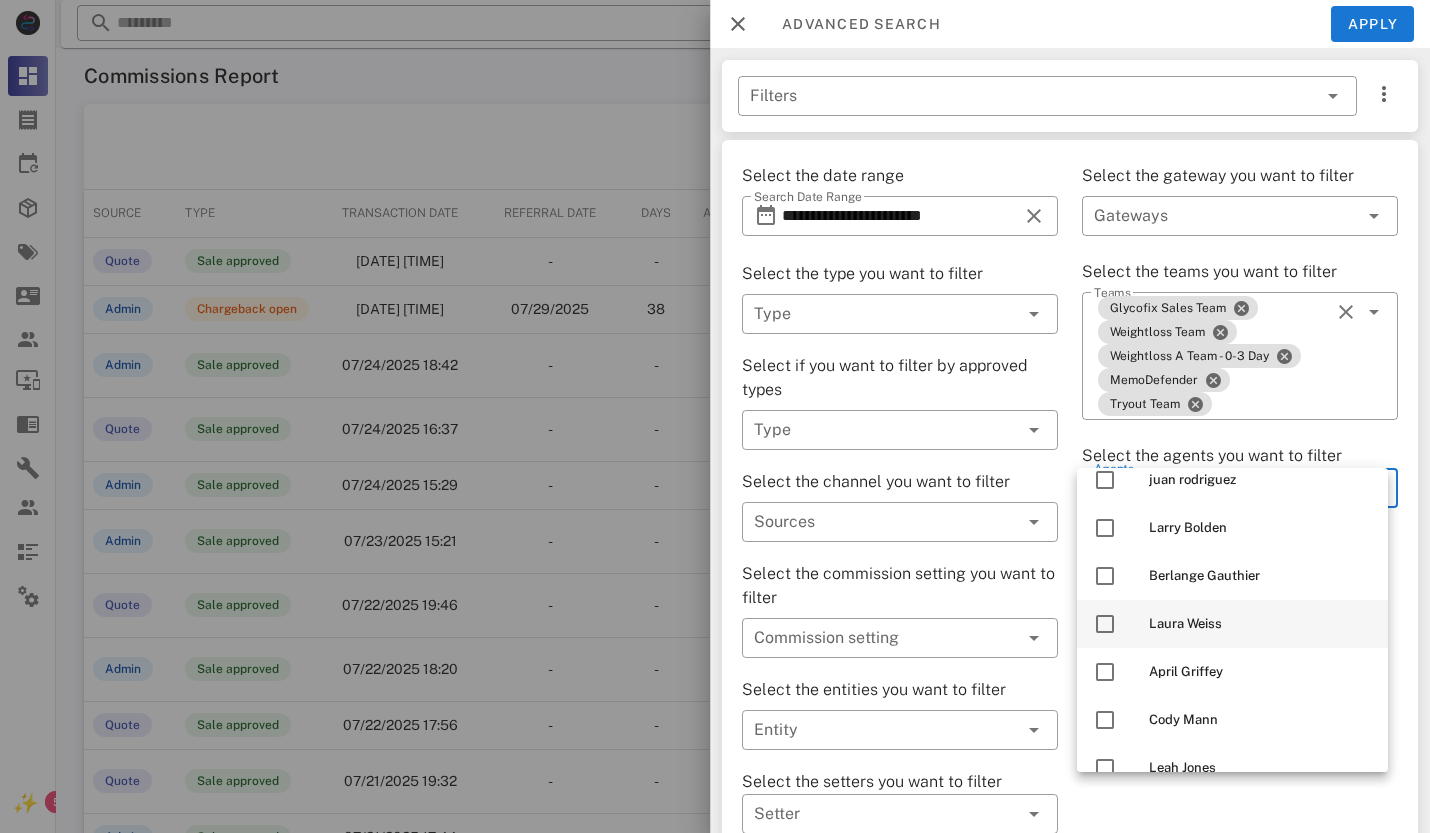 click at bounding box center [1105, 624] 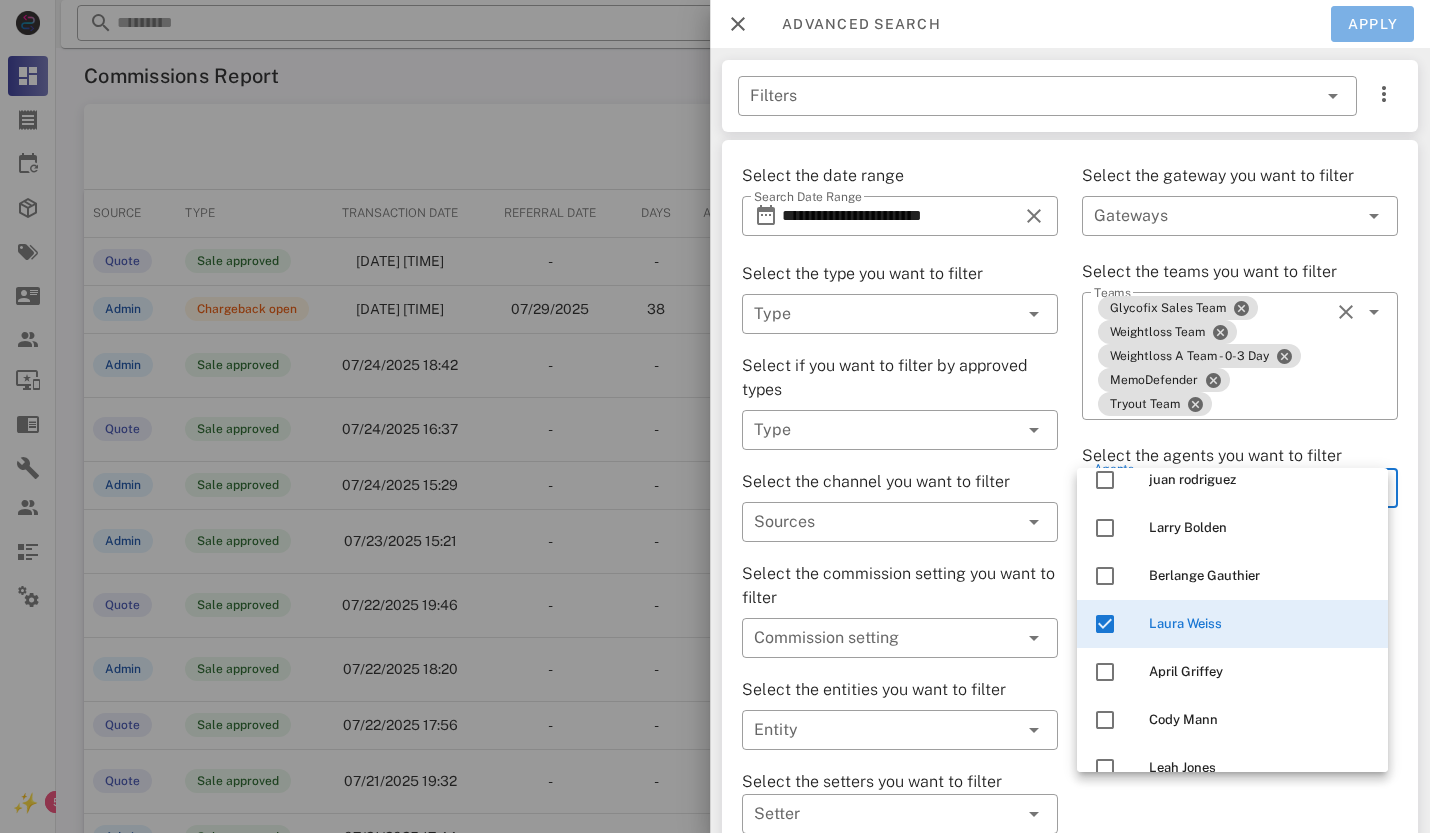click on "Apply" at bounding box center [1373, 24] 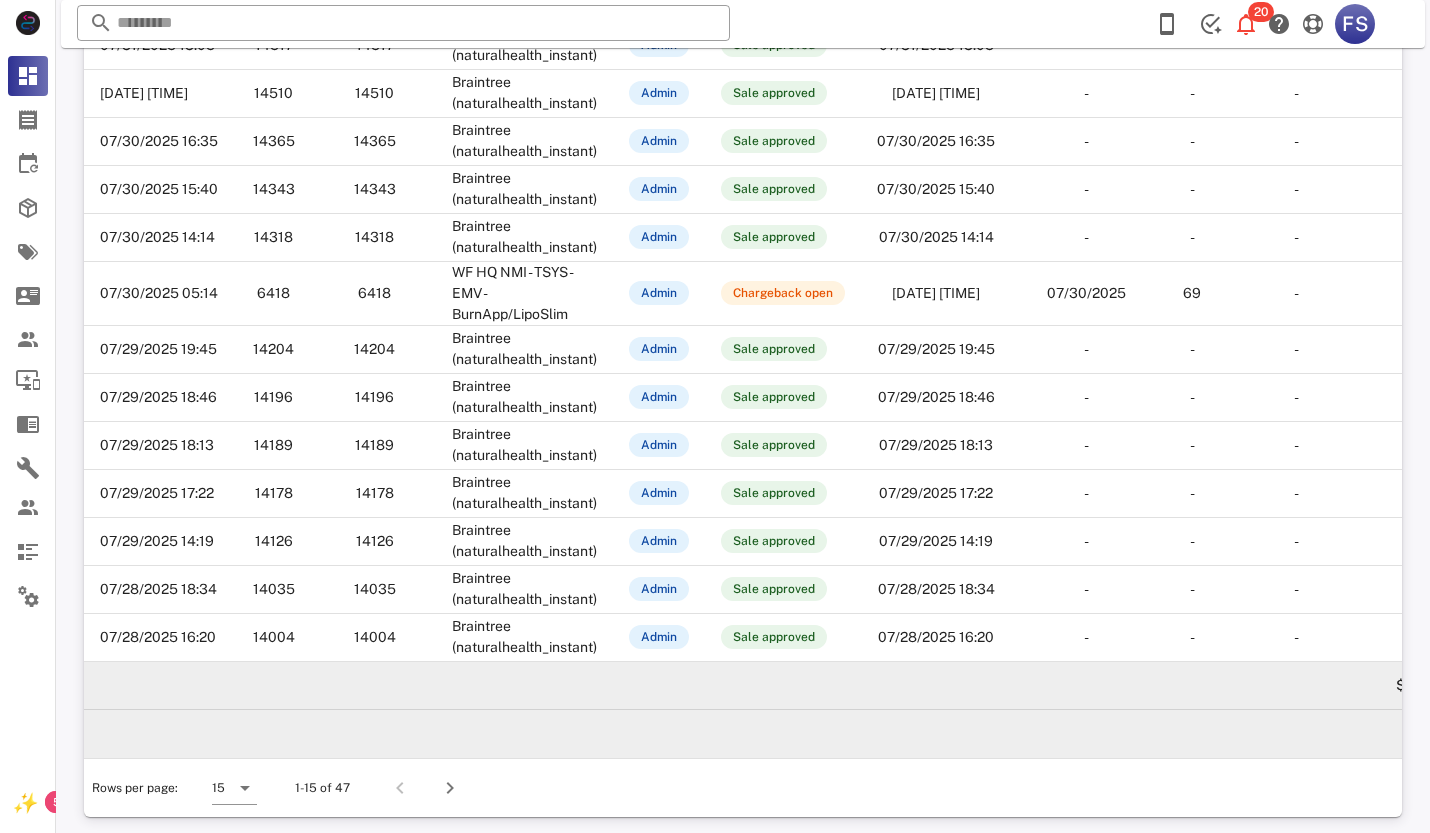 scroll, scrollTop: 321, scrollLeft: 0, axis: vertical 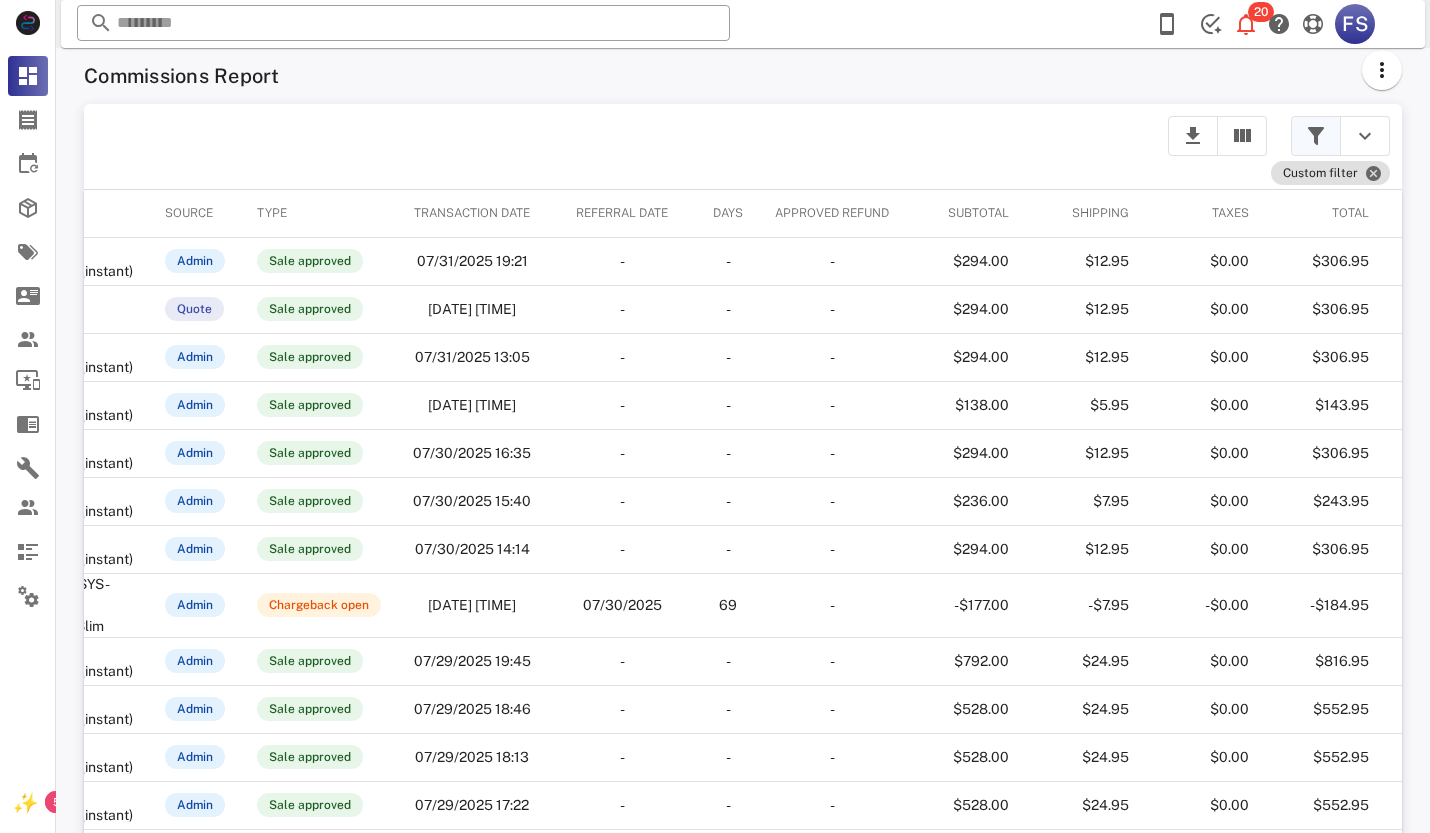 click at bounding box center [1316, 136] 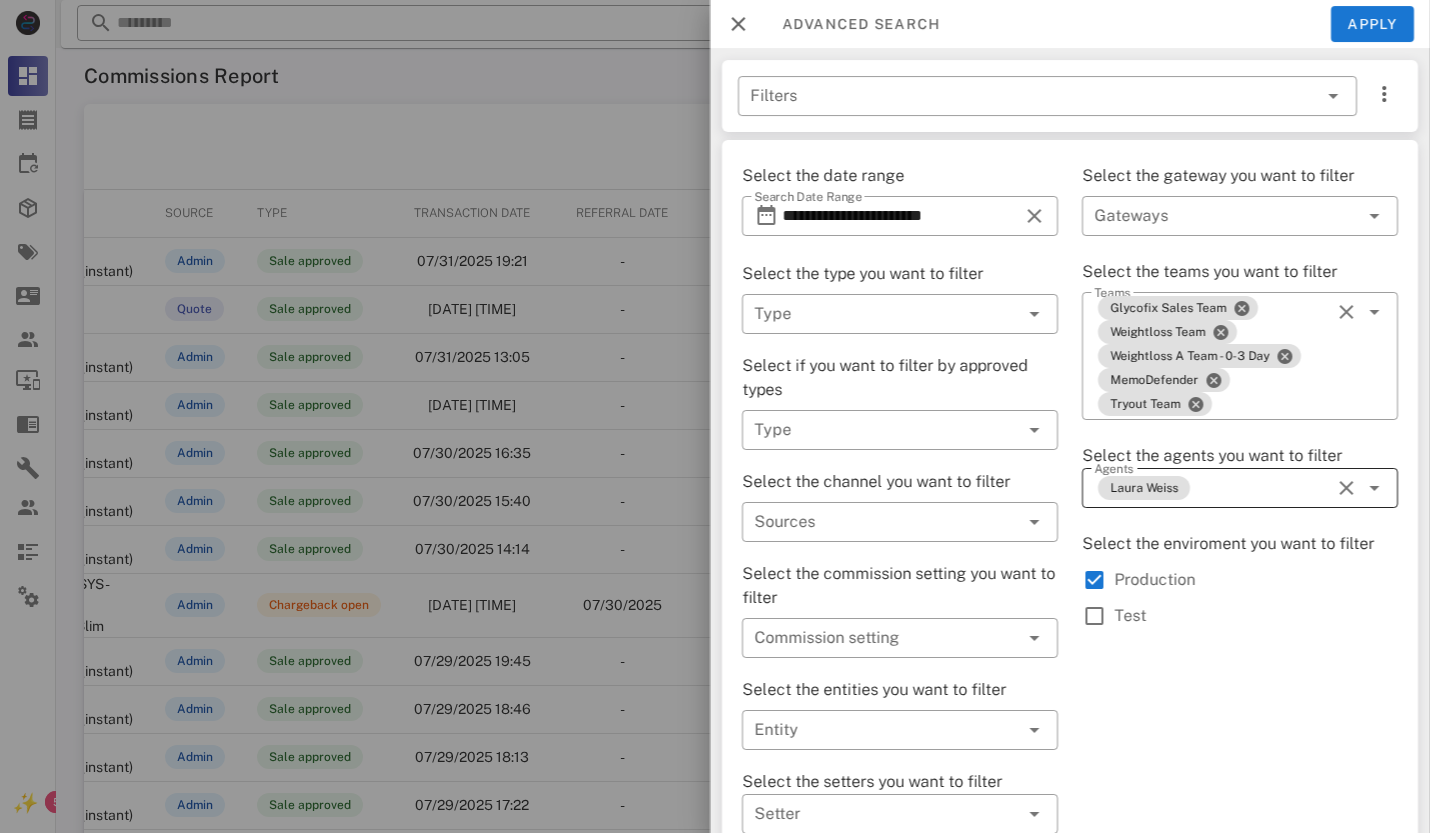 click at bounding box center [1346, 488] 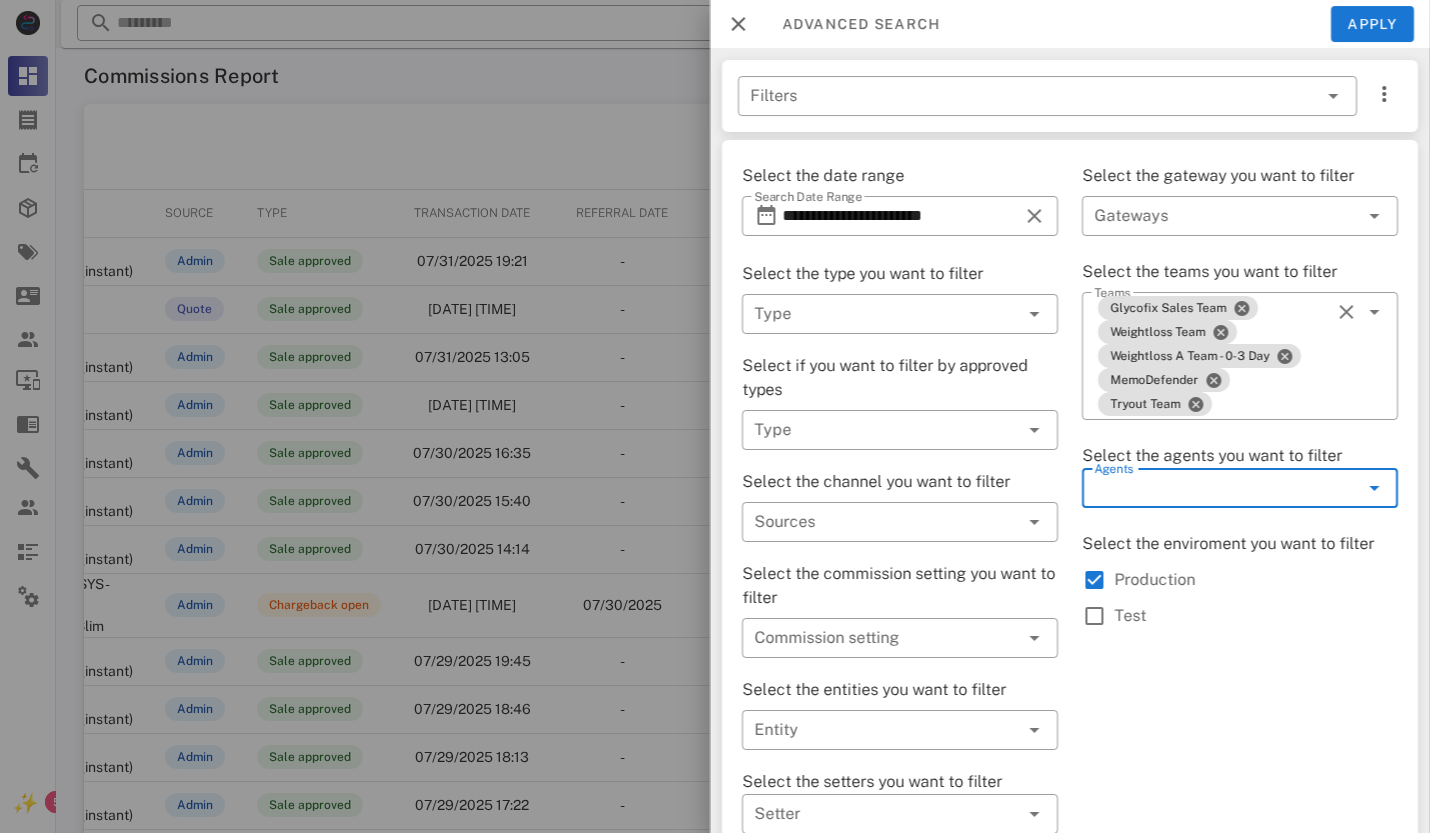 click at bounding box center [1374, 488] 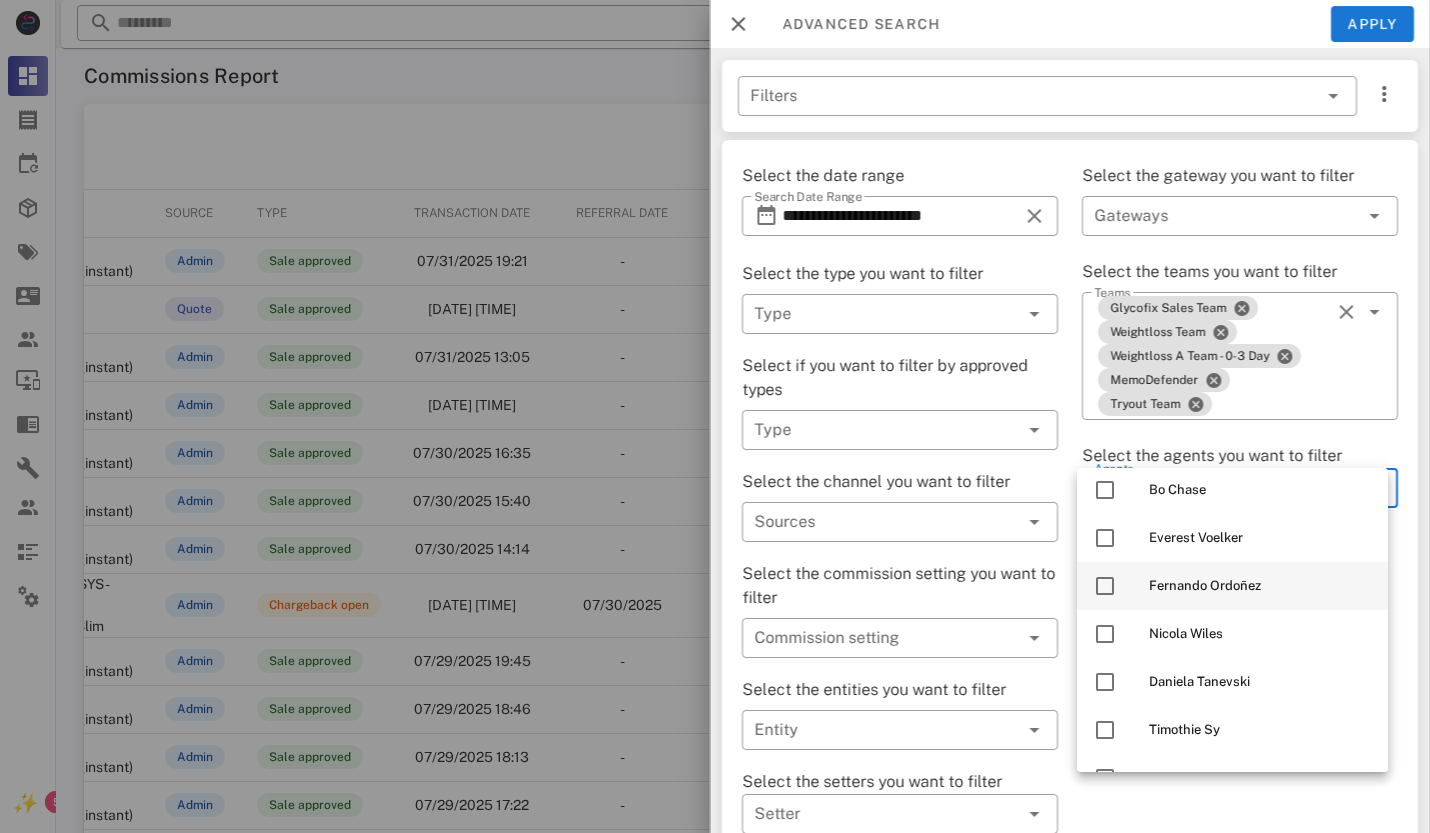 scroll, scrollTop: 1000, scrollLeft: 0, axis: vertical 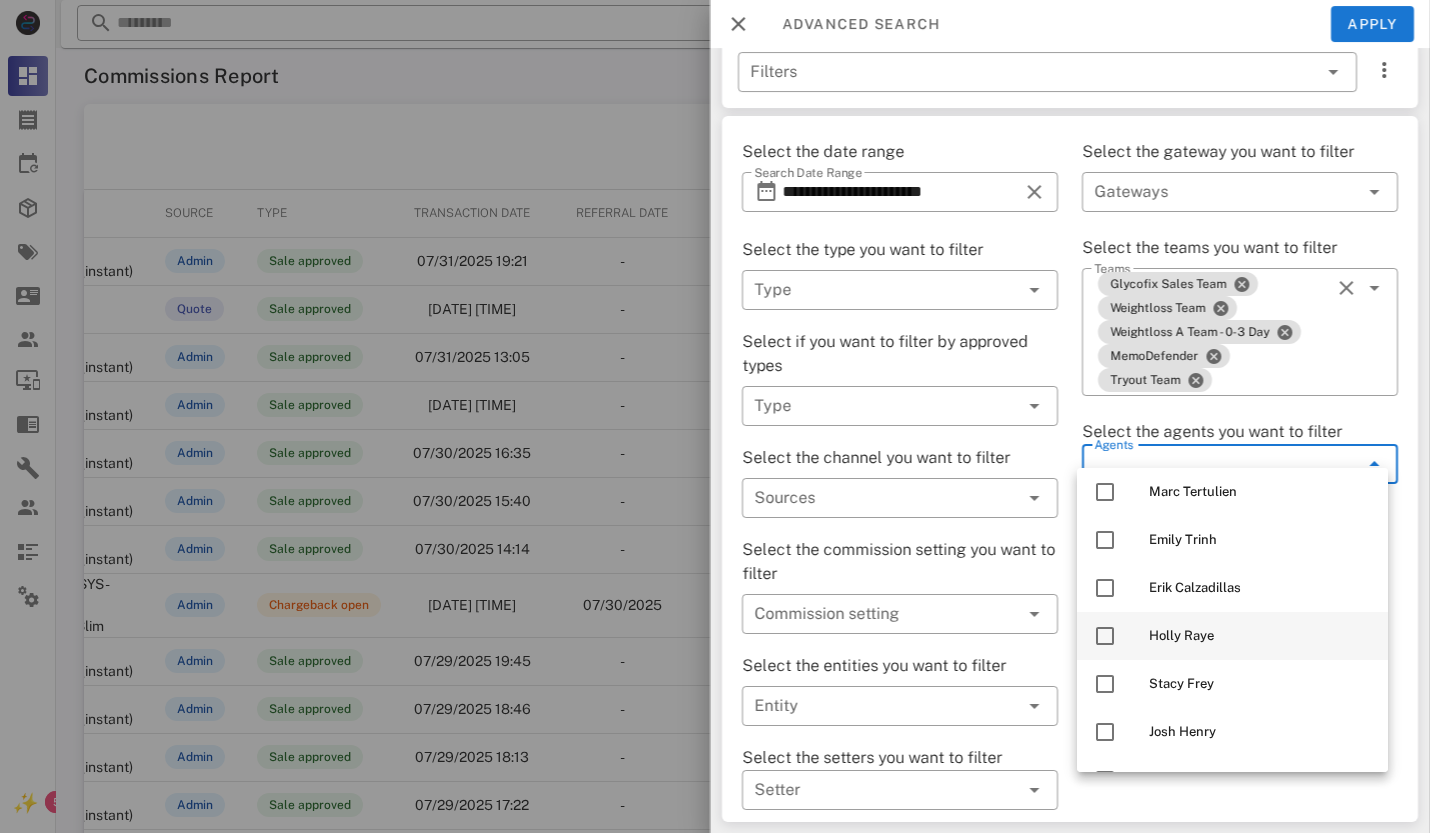 click at bounding box center (1105, 636) 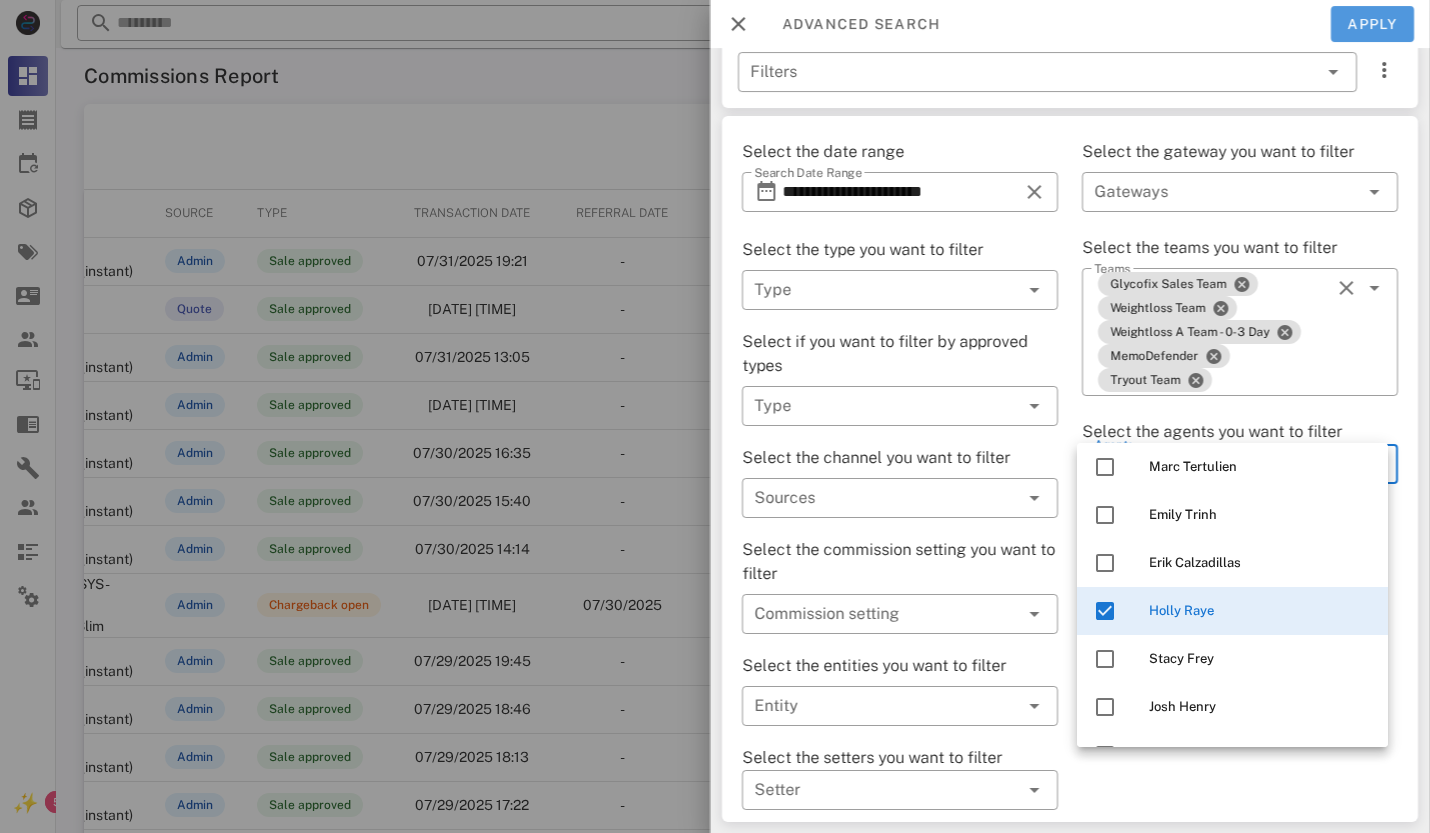 click on "Apply" at bounding box center (1373, 24) 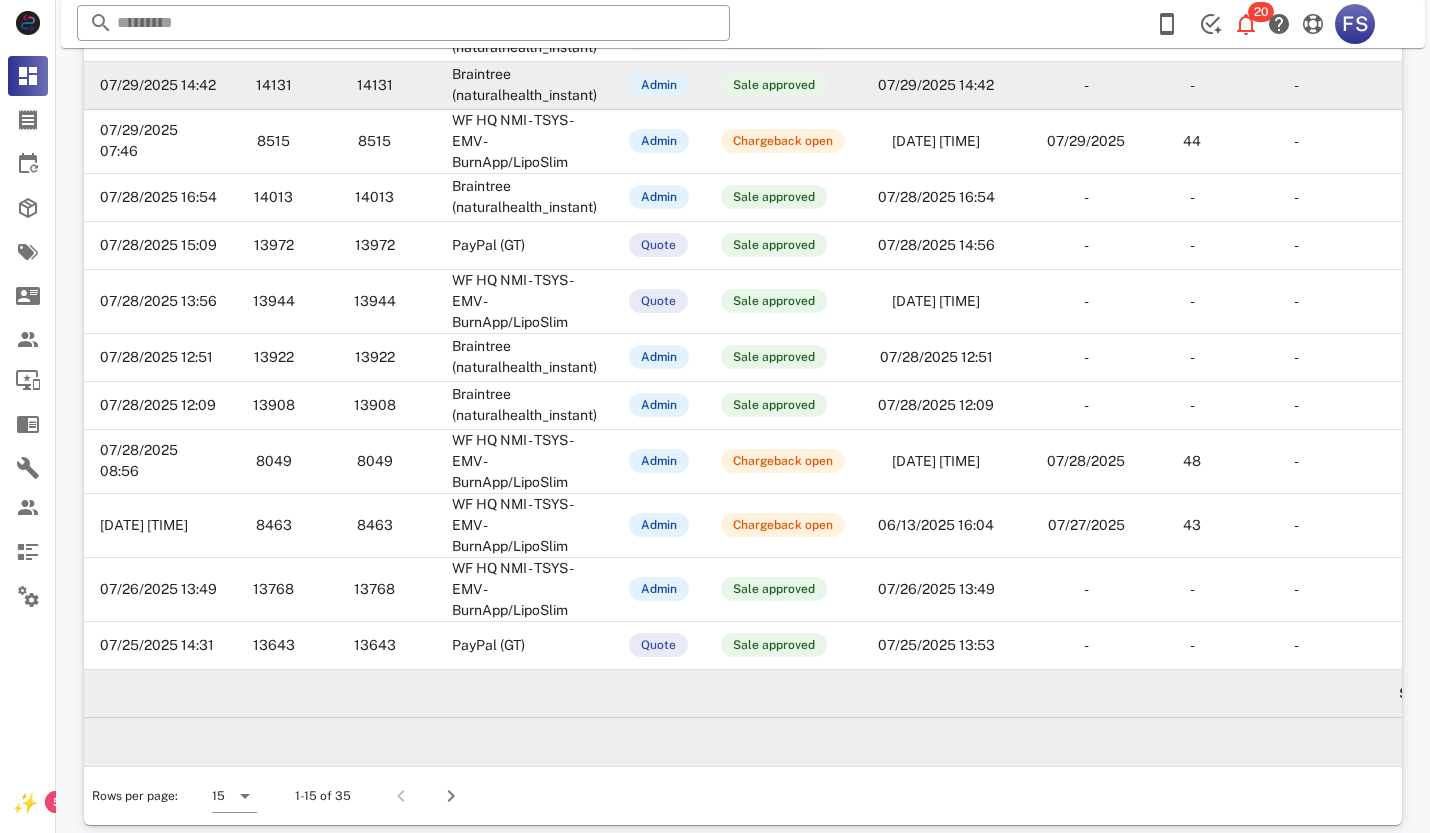scroll, scrollTop: 415, scrollLeft: 0, axis: vertical 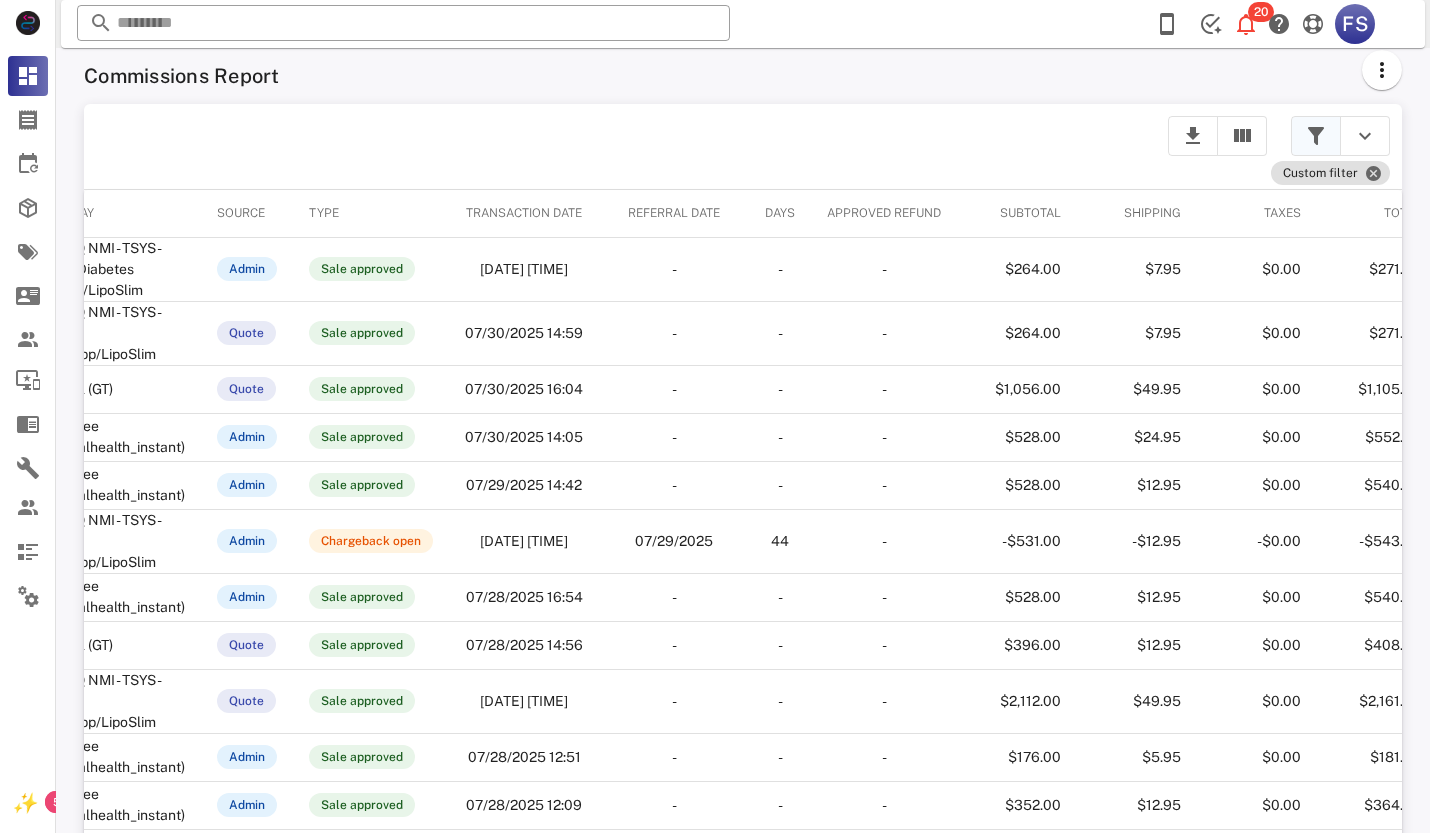 click at bounding box center (1316, 136) 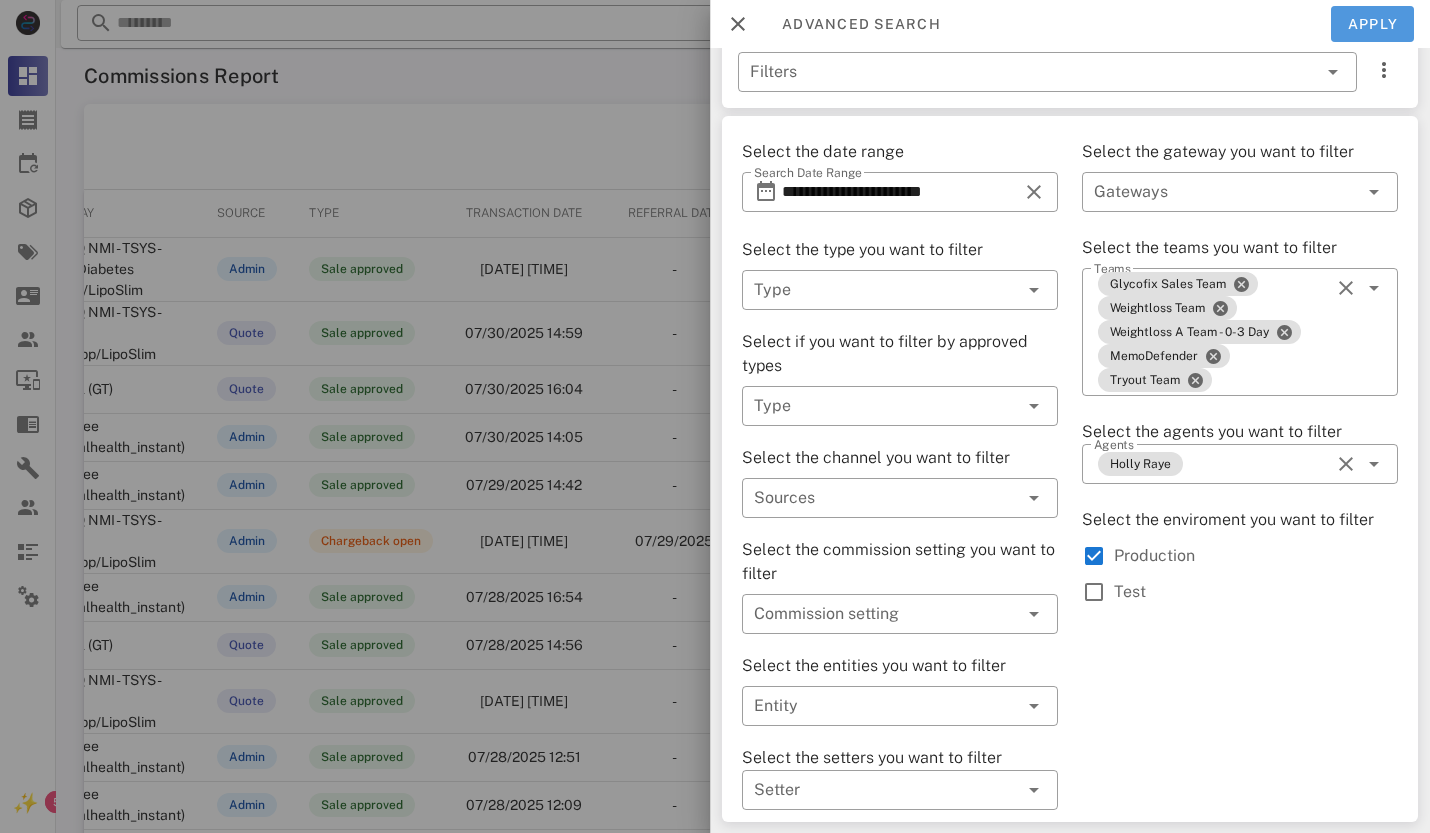 drag, startPoint x: 1348, startPoint y: 25, endPoint x: 1182, endPoint y: 130, distance: 196.42047 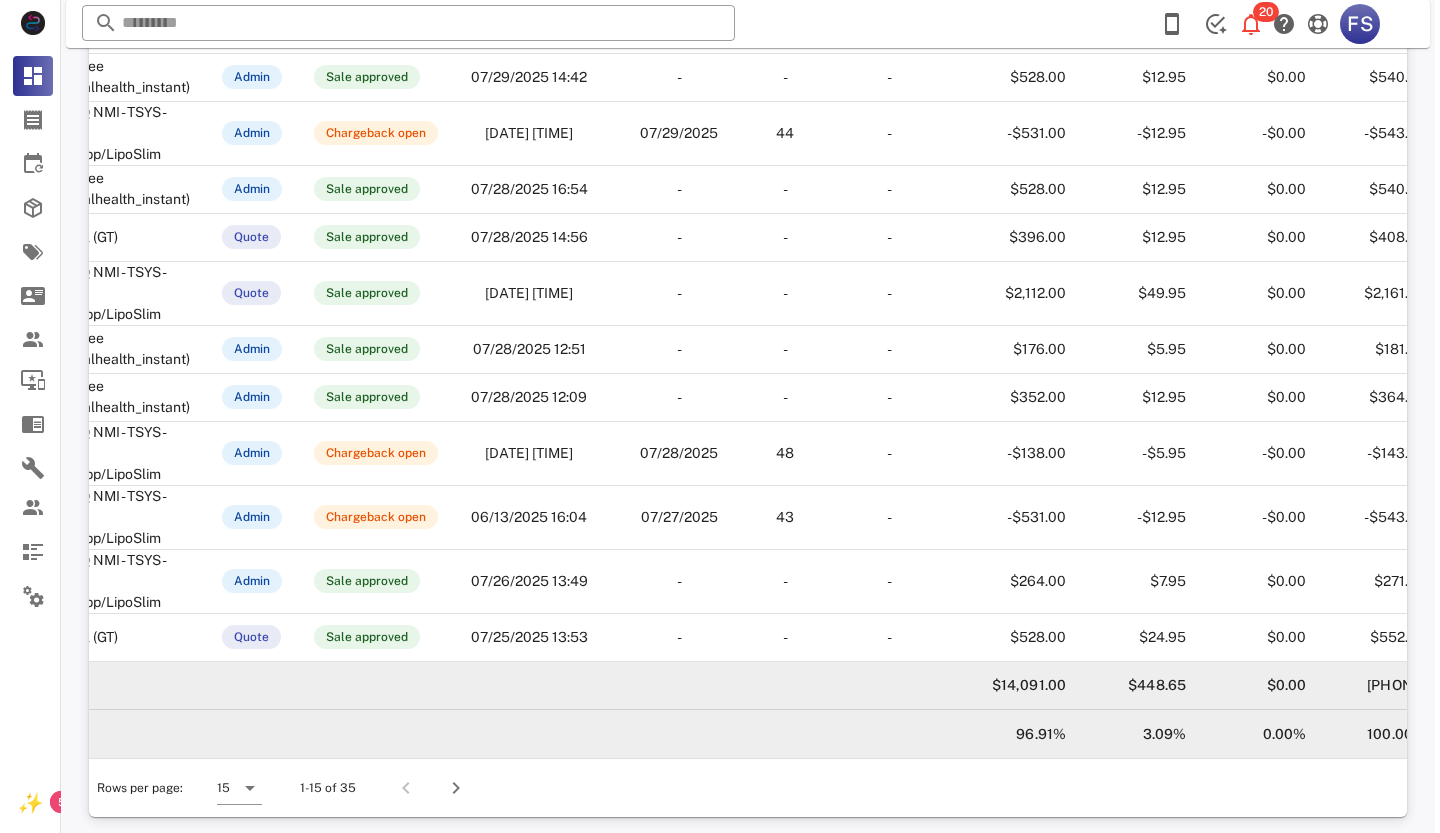 scroll, scrollTop: 0, scrollLeft: 0, axis: both 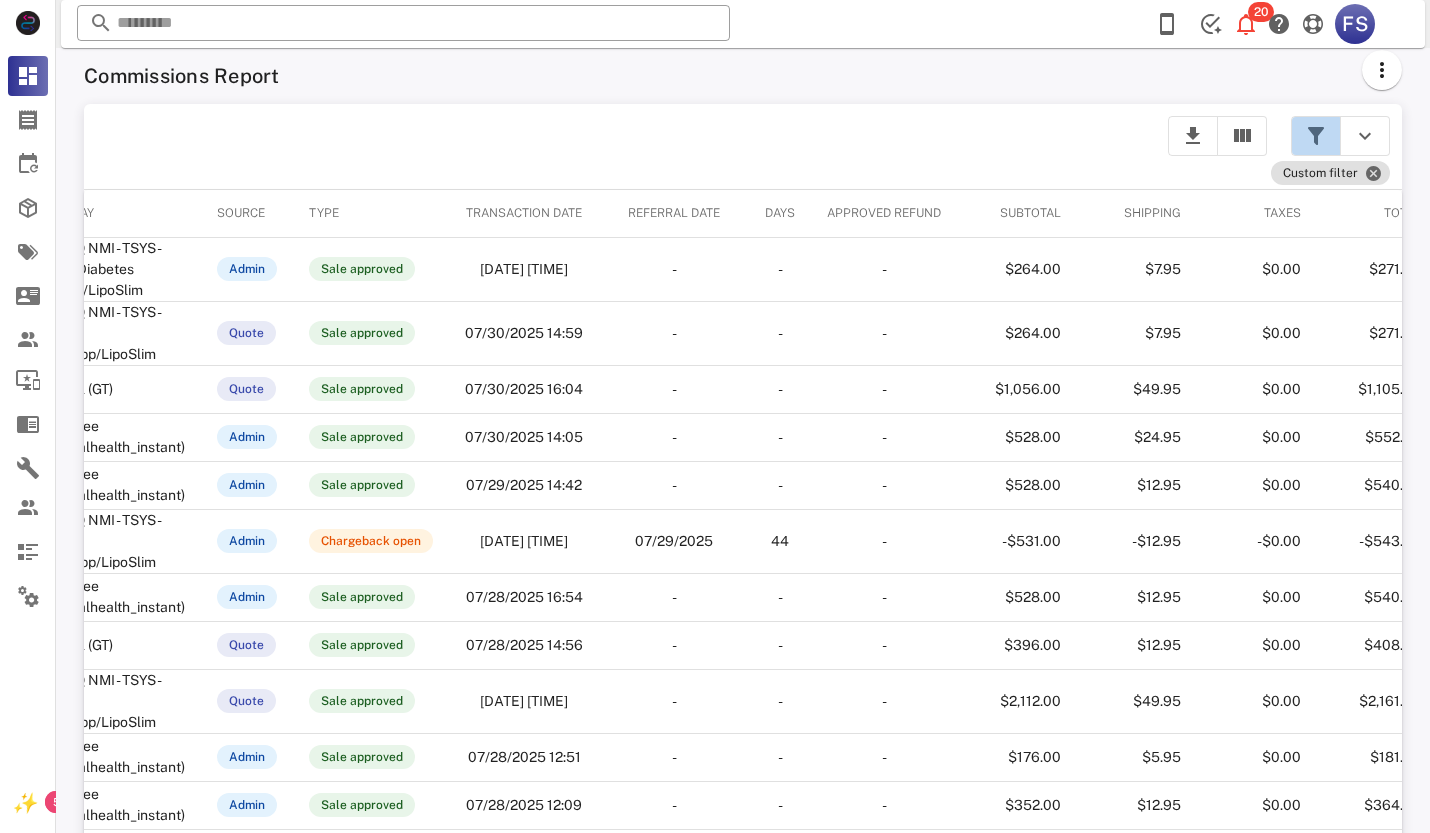 click at bounding box center [1316, 136] 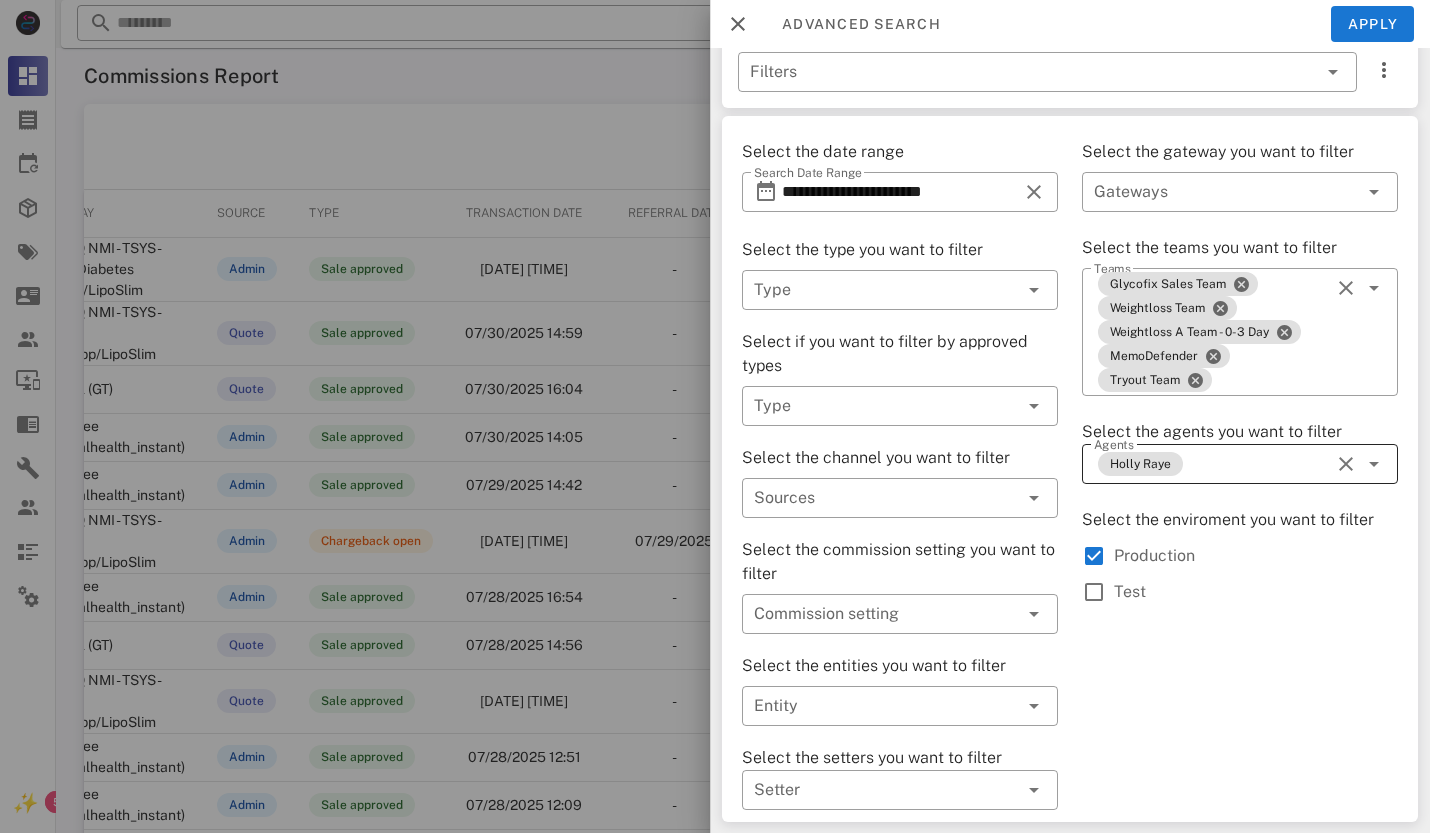 click at bounding box center [1346, 464] 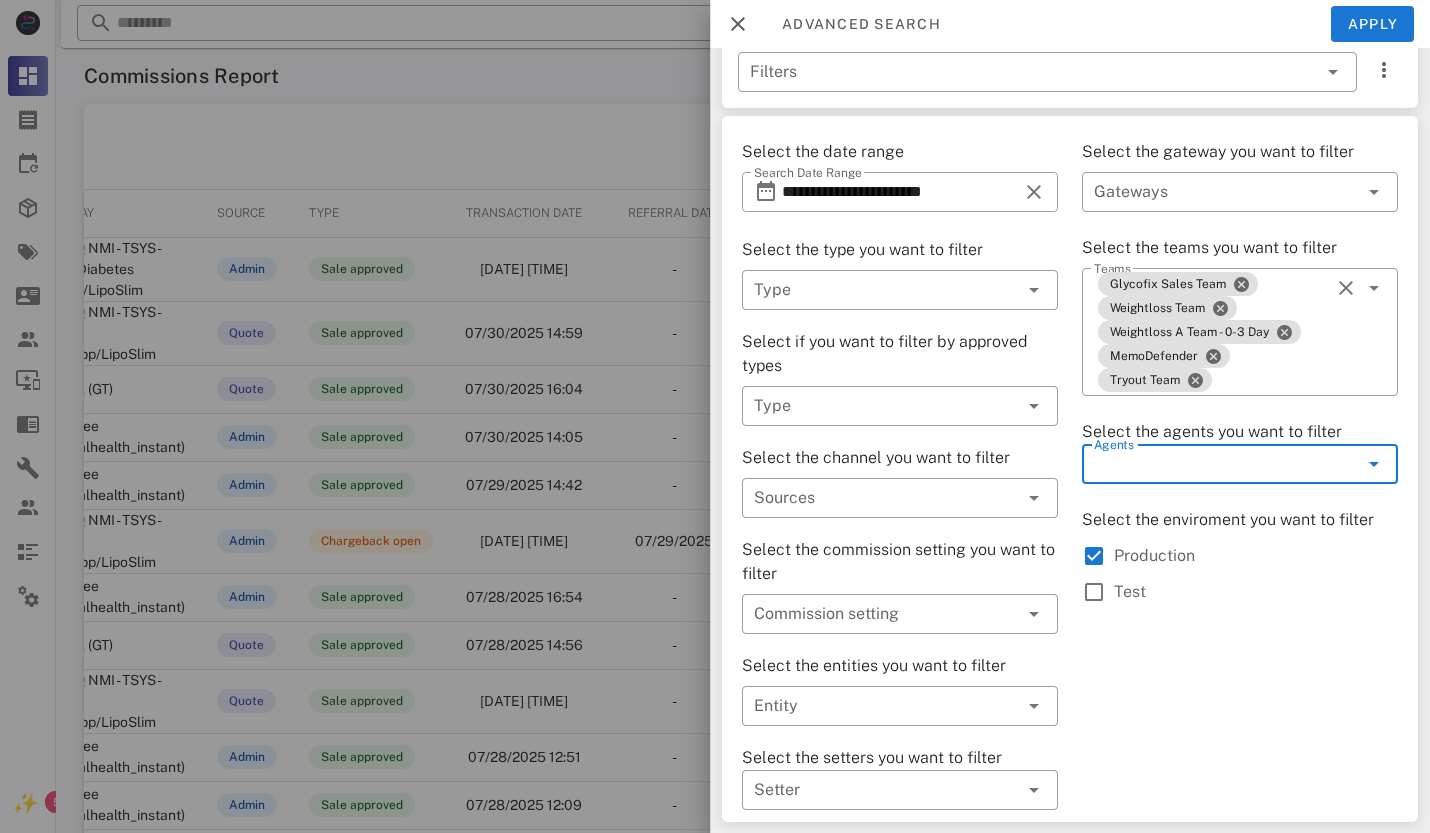 click at bounding box center (1374, 464) 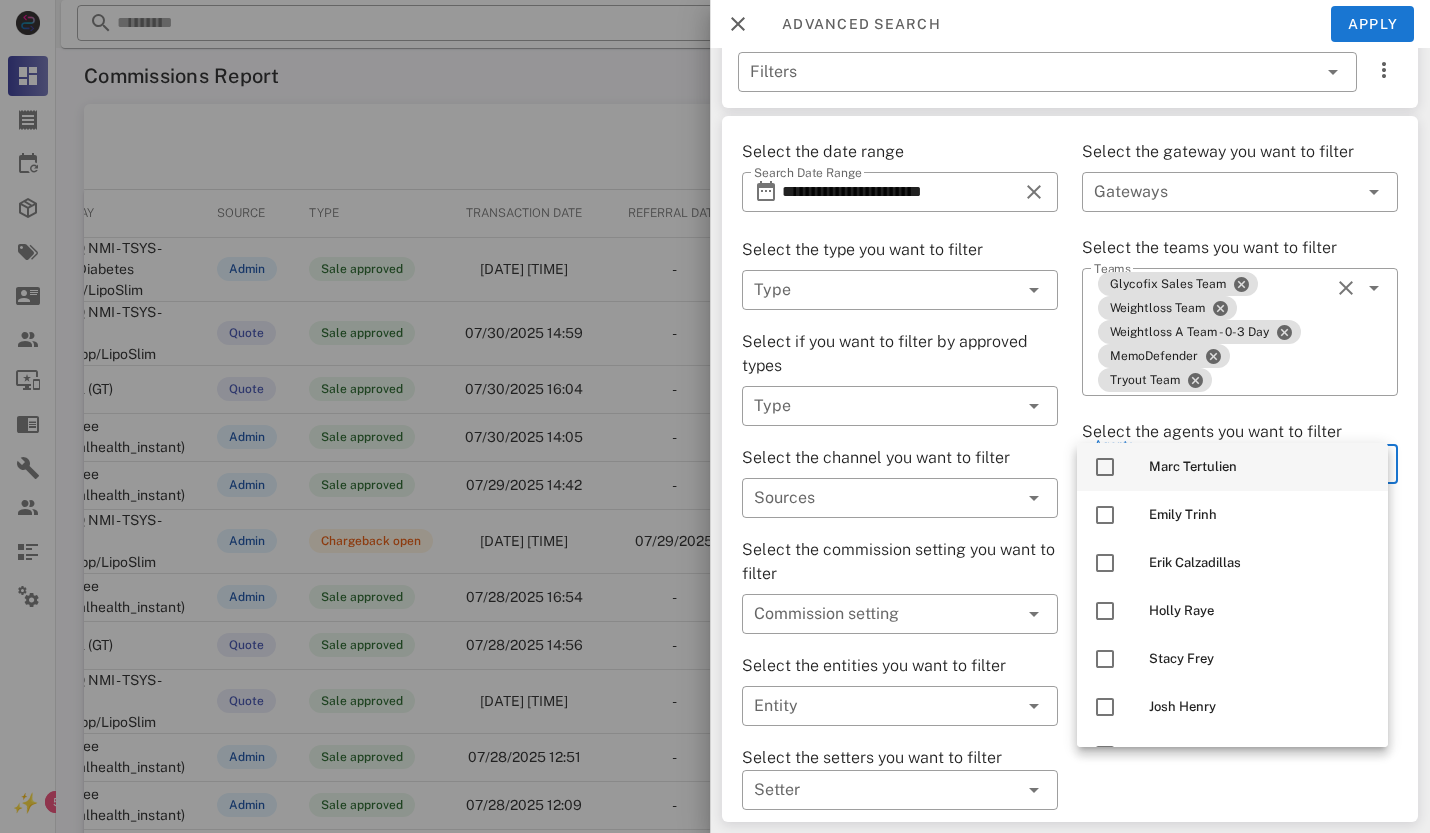 click at bounding box center [1105, 467] 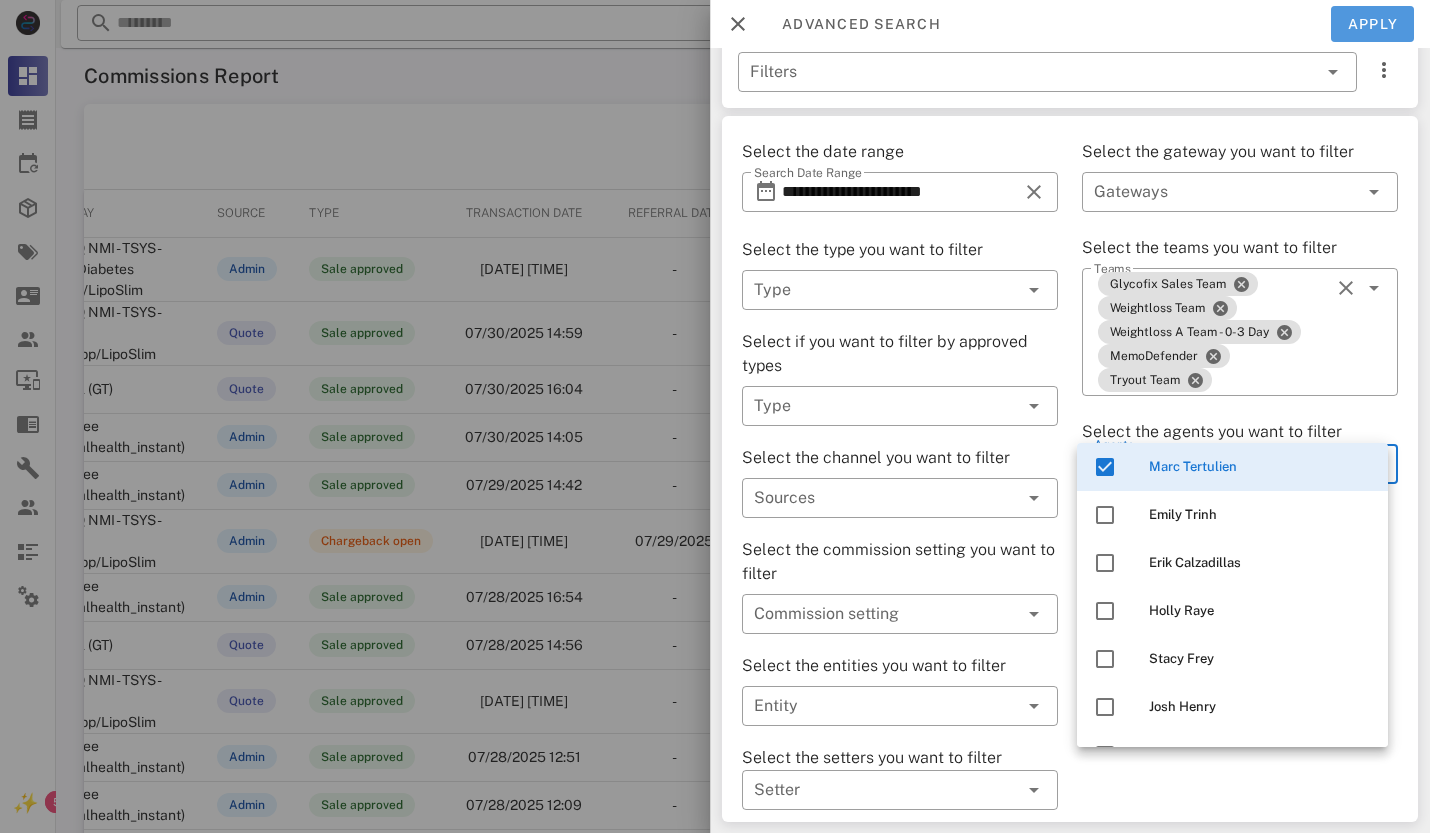 click on "Apply" at bounding box center (1373, 24) 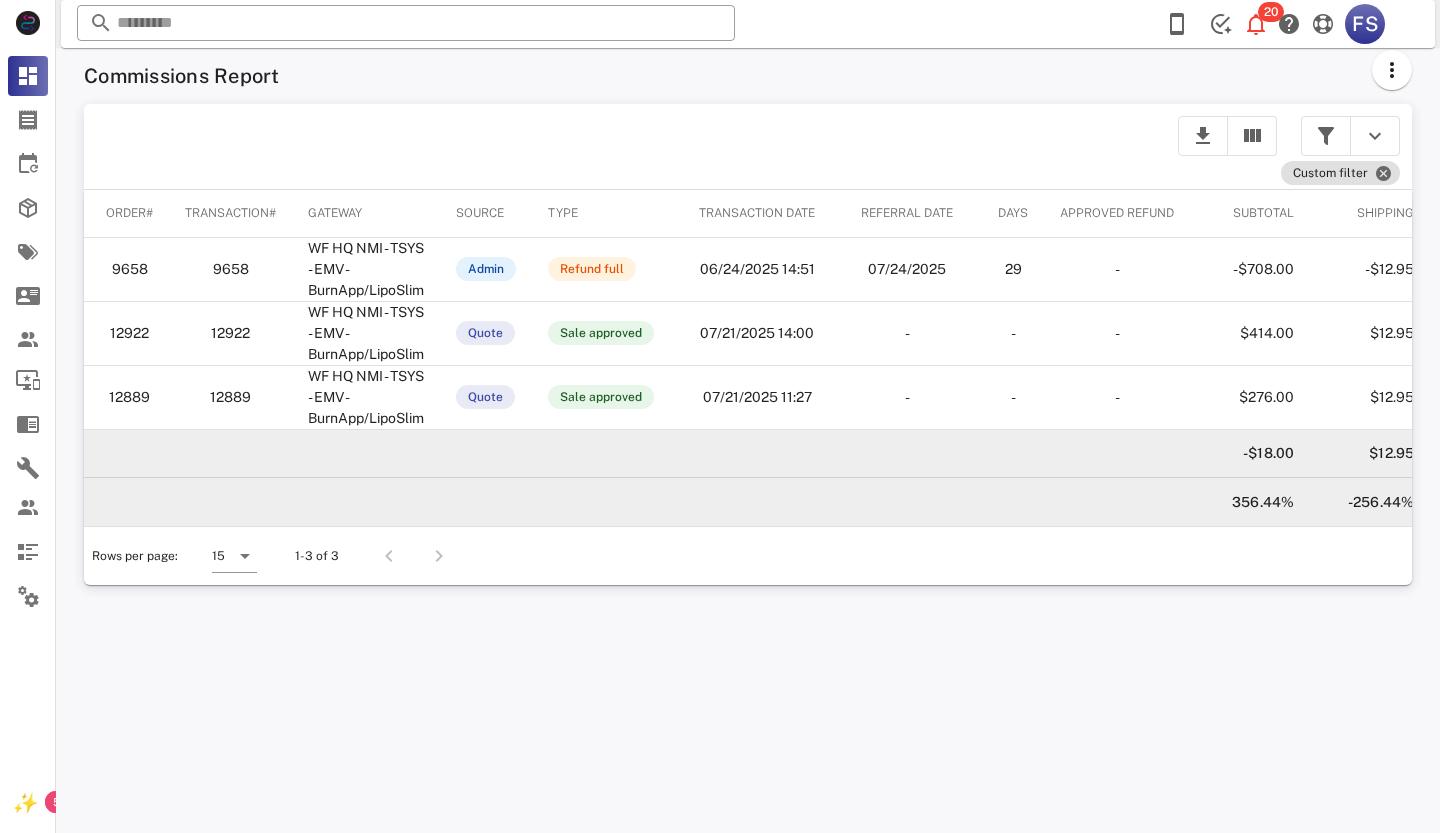 scroll, scrollTop: 0, scrollLeft: 268, axis: horizontal 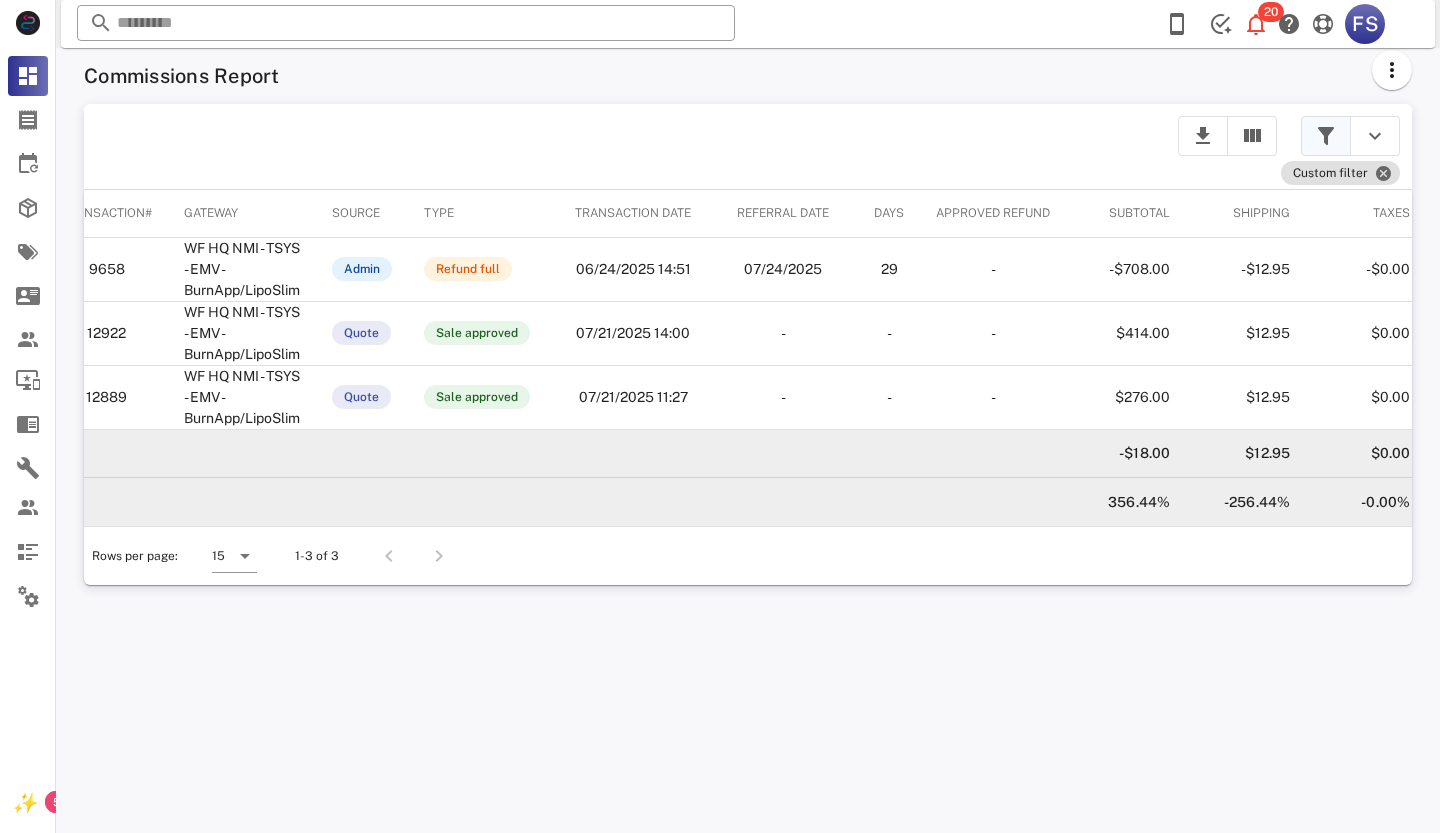 click at bounding box center (1326, 136) 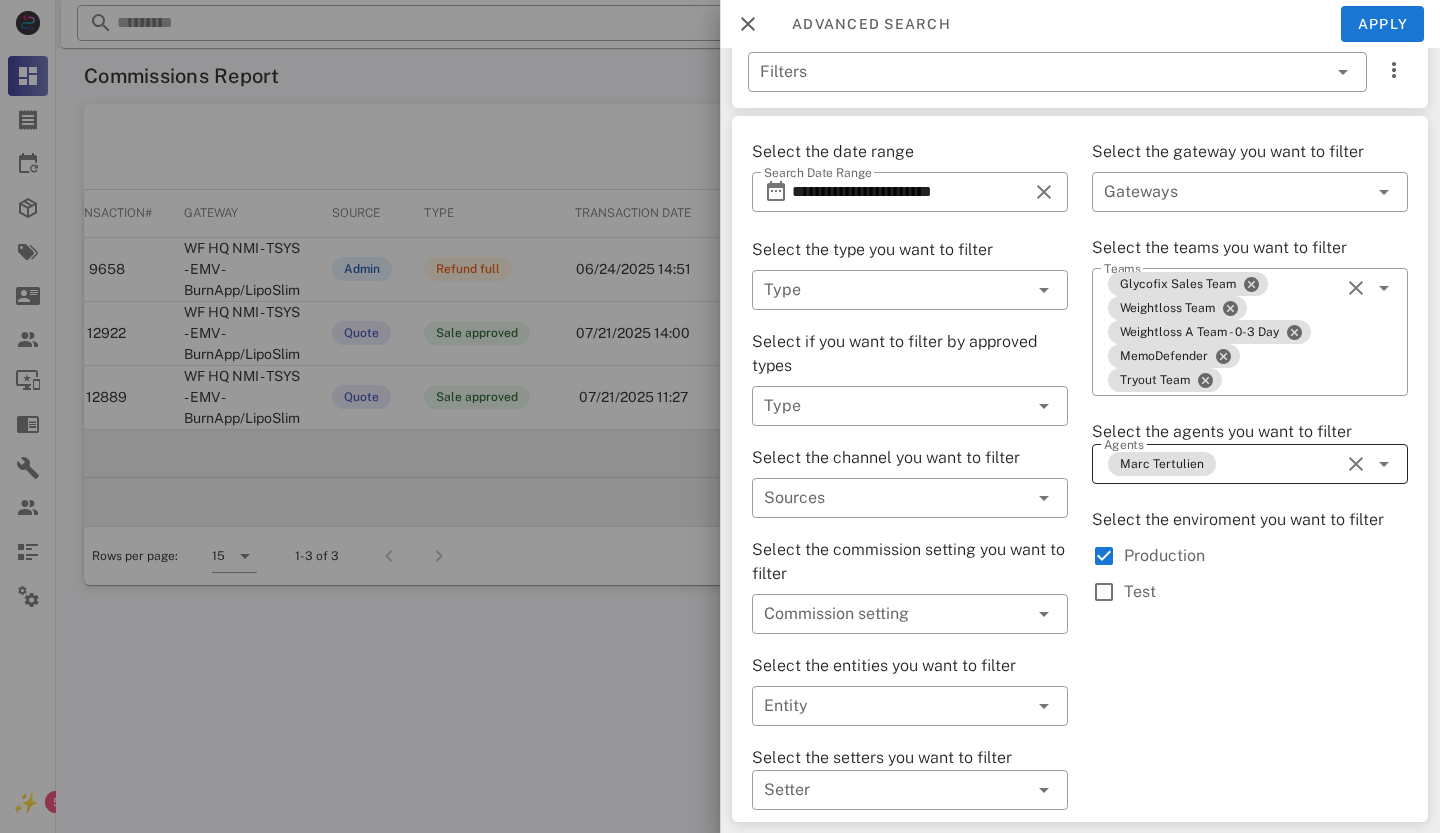 click at bounding box center [1356, 464] 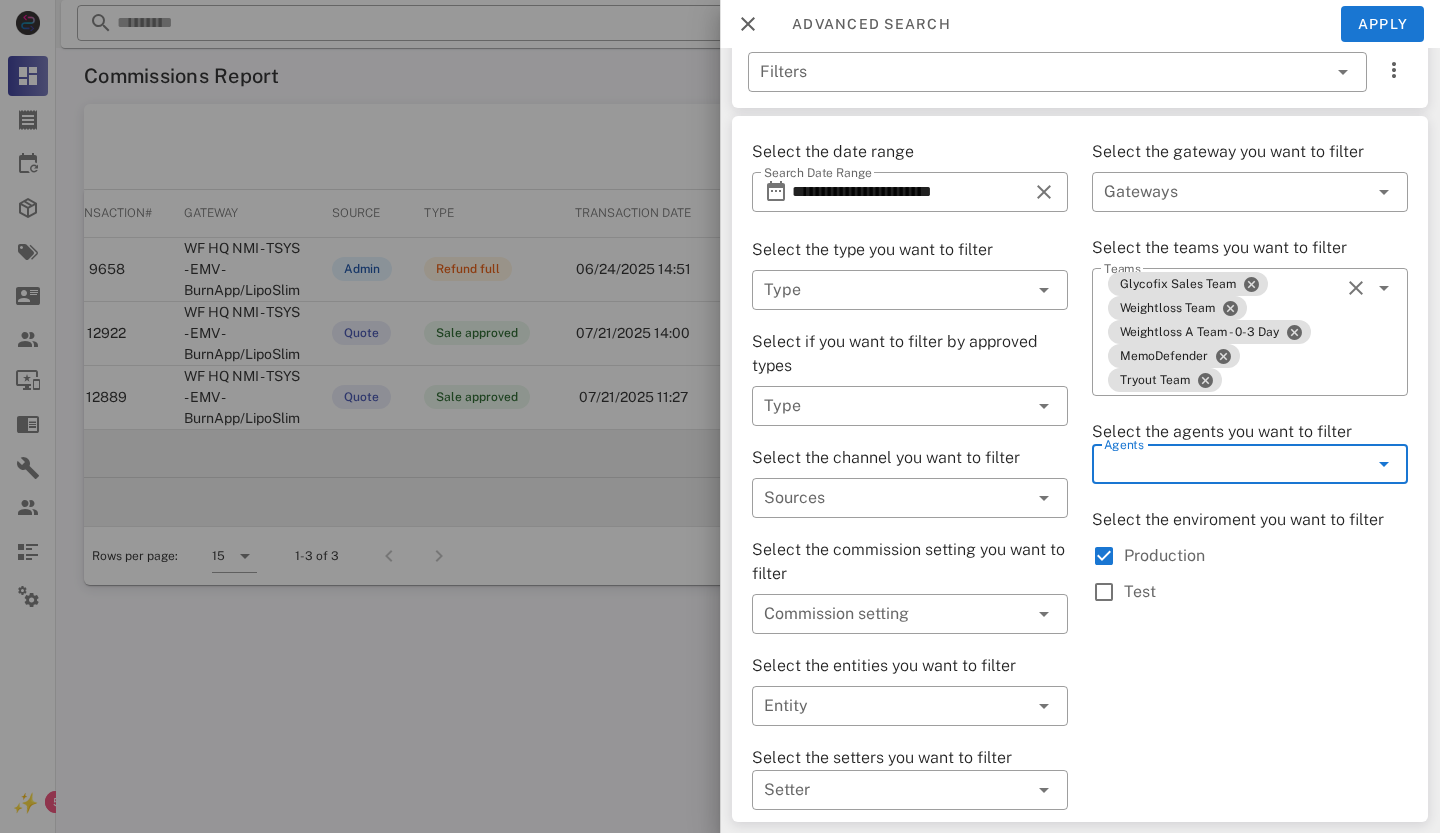 click at bounding box center (1384, 464) 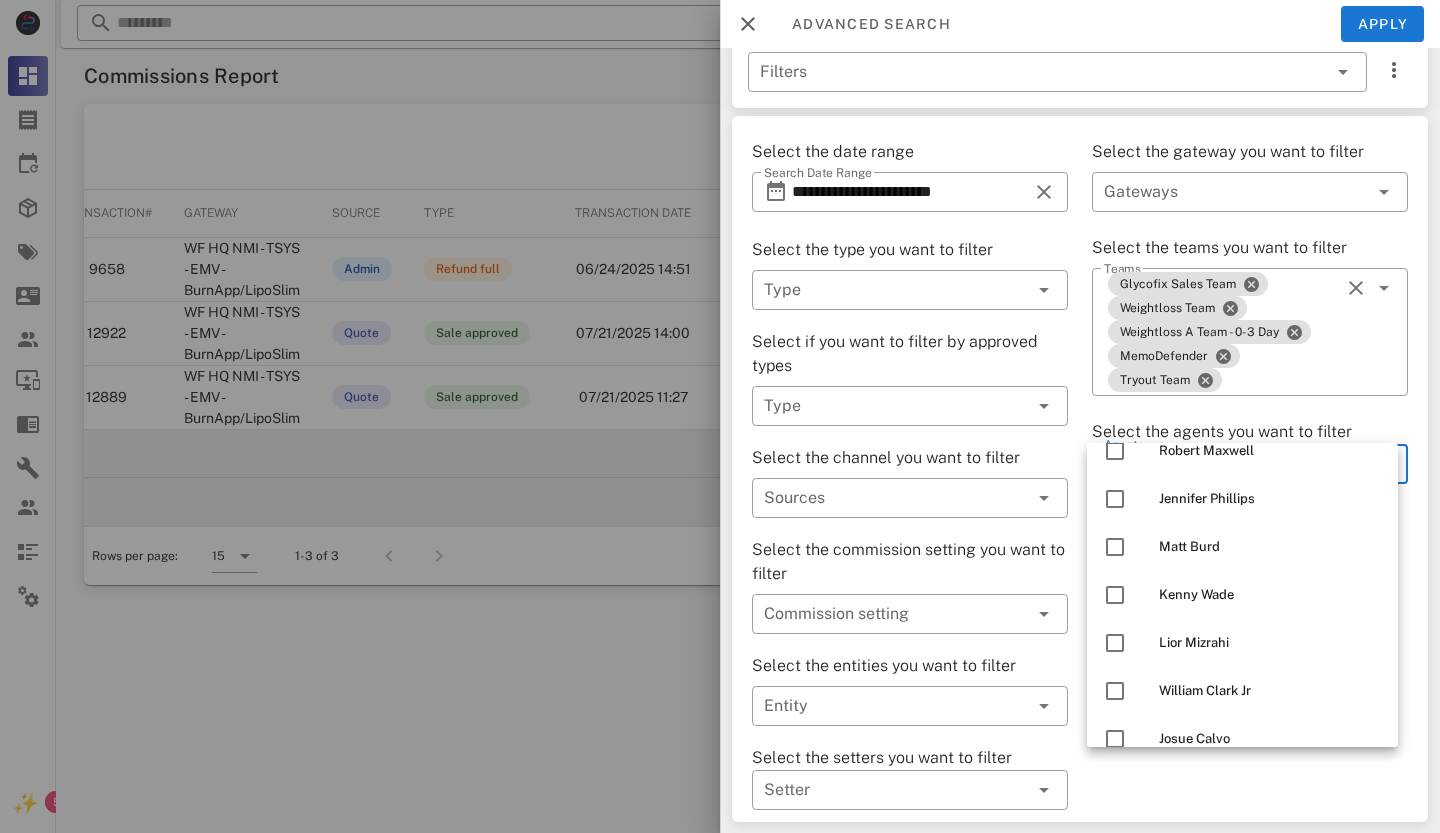 scroll, scrollTop: 200, scrollLeft: 0, axis: vertical 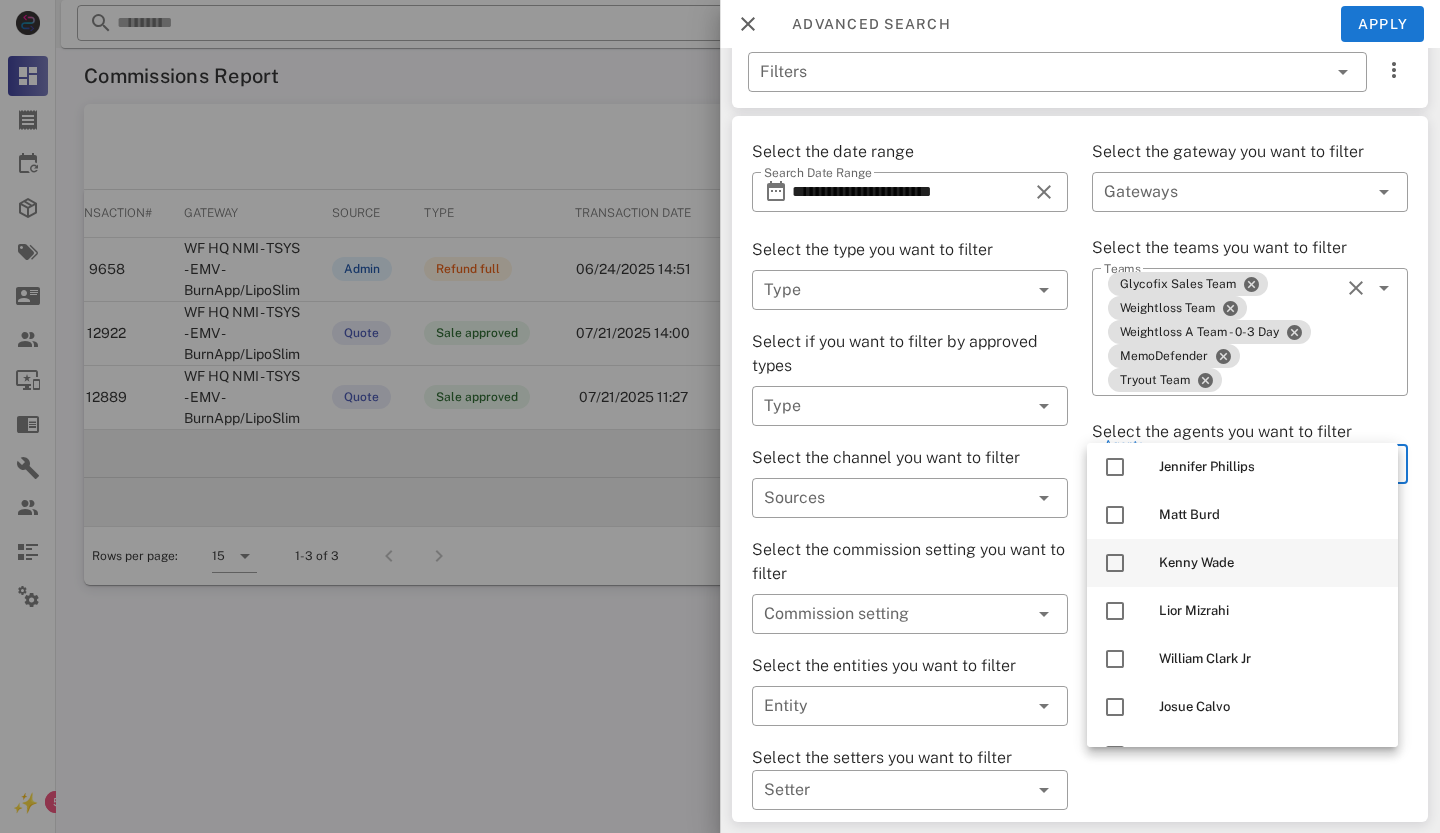 click at bounding box center (1115, 563) 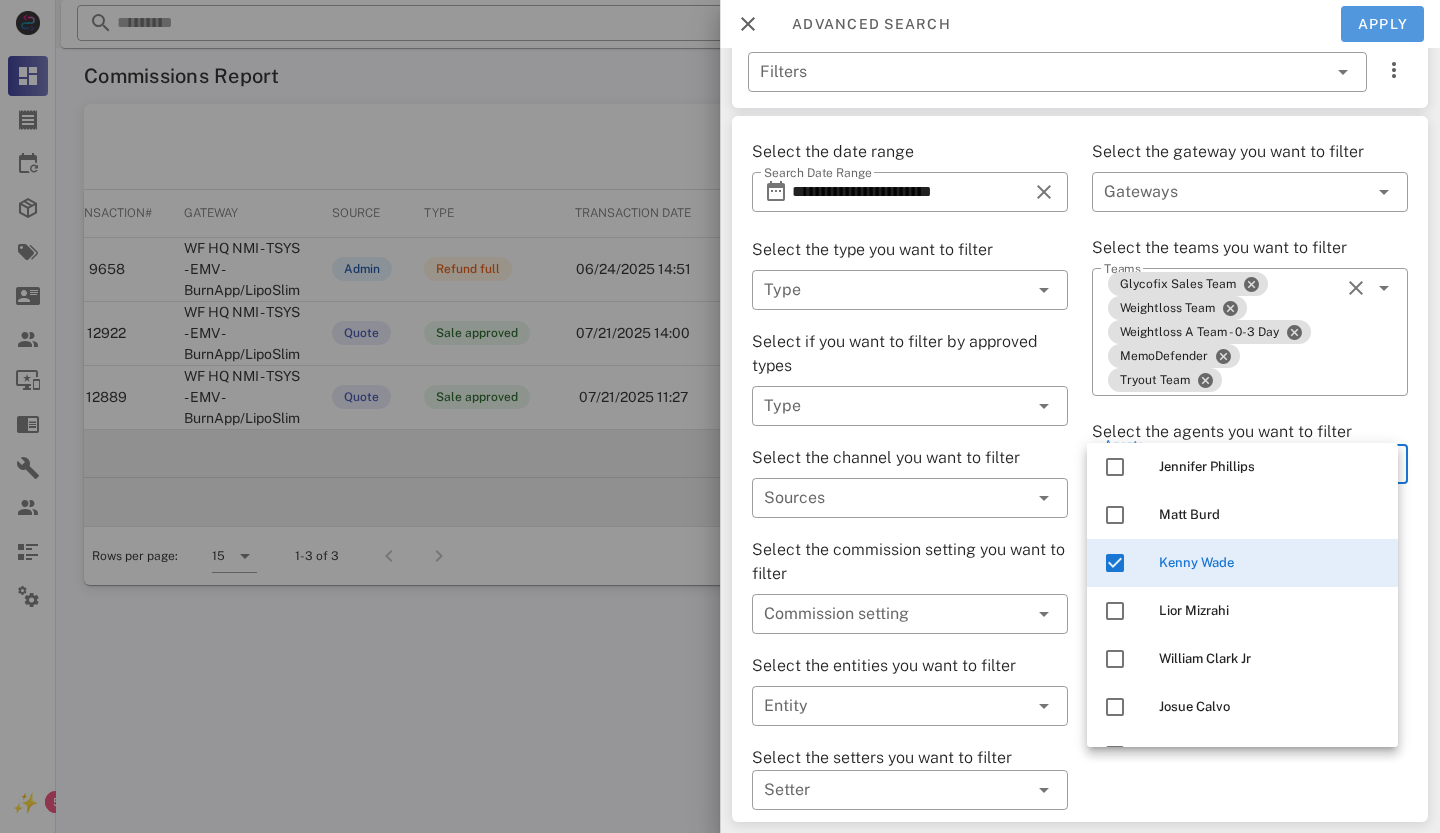 click on "Apply" at bounding box center [1383, 24] 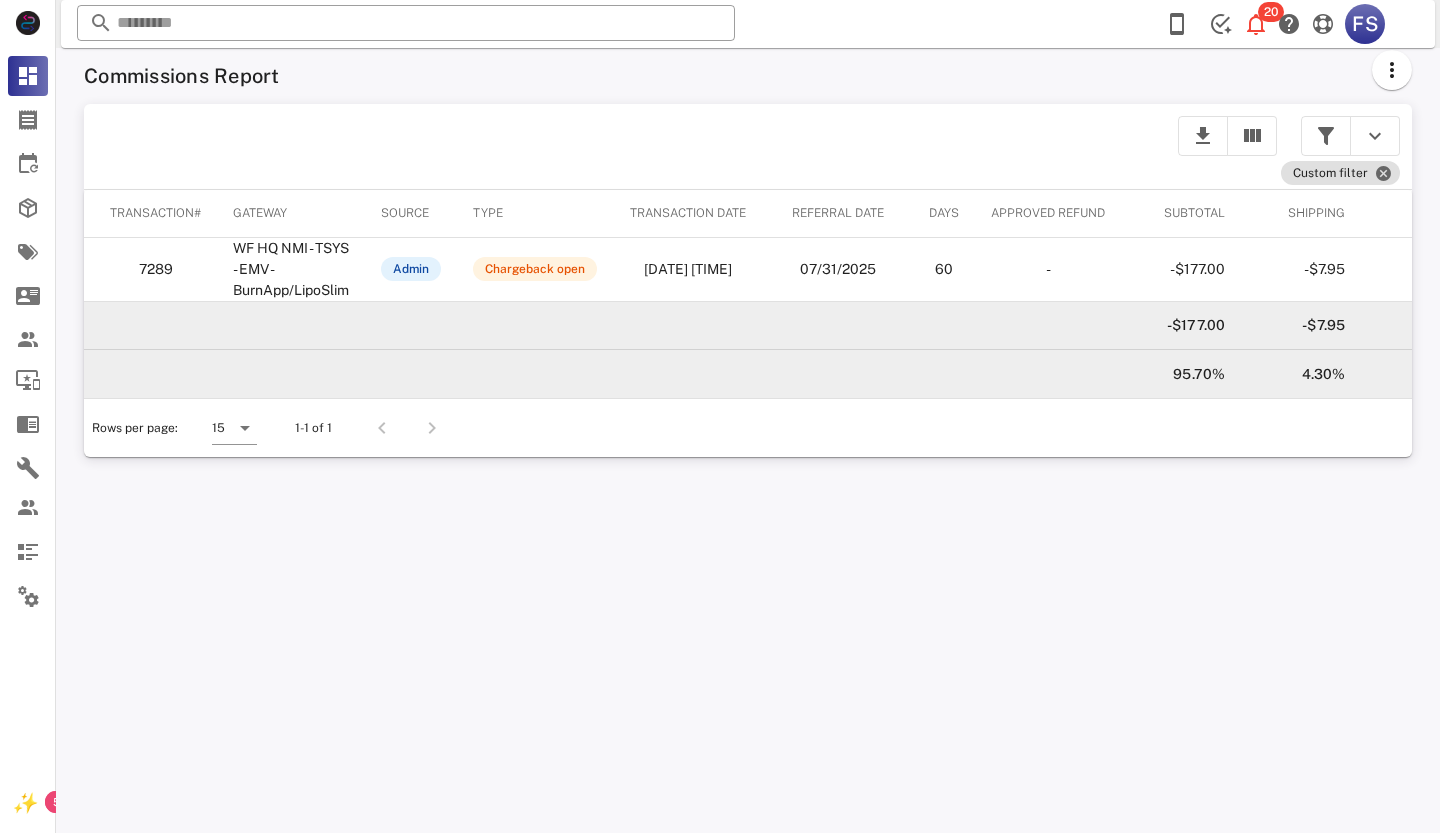 scroll, scrollTop: 0, scrollLeft: 236, axis: horizontal 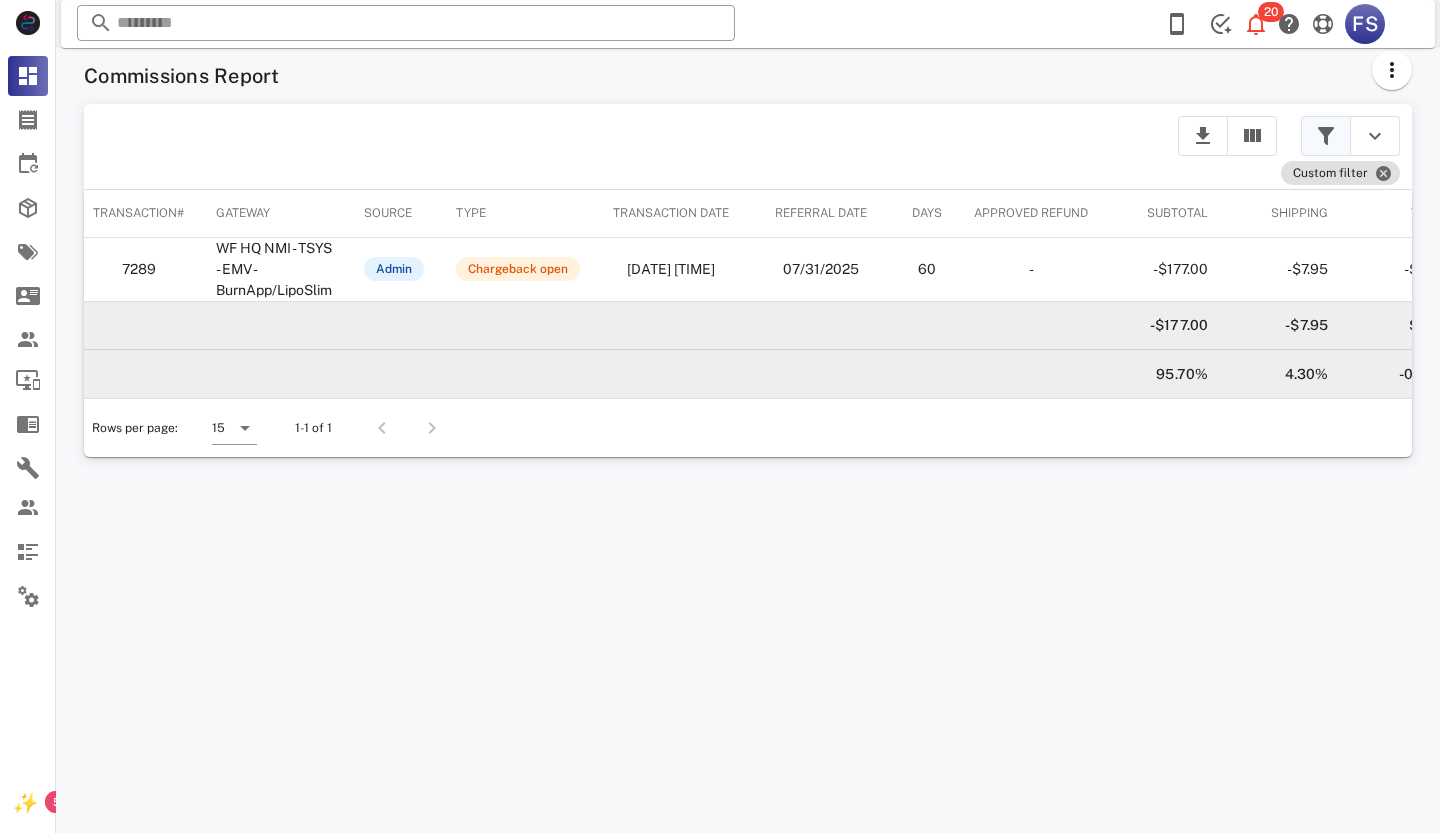 click at bounding box center [1326, 136] 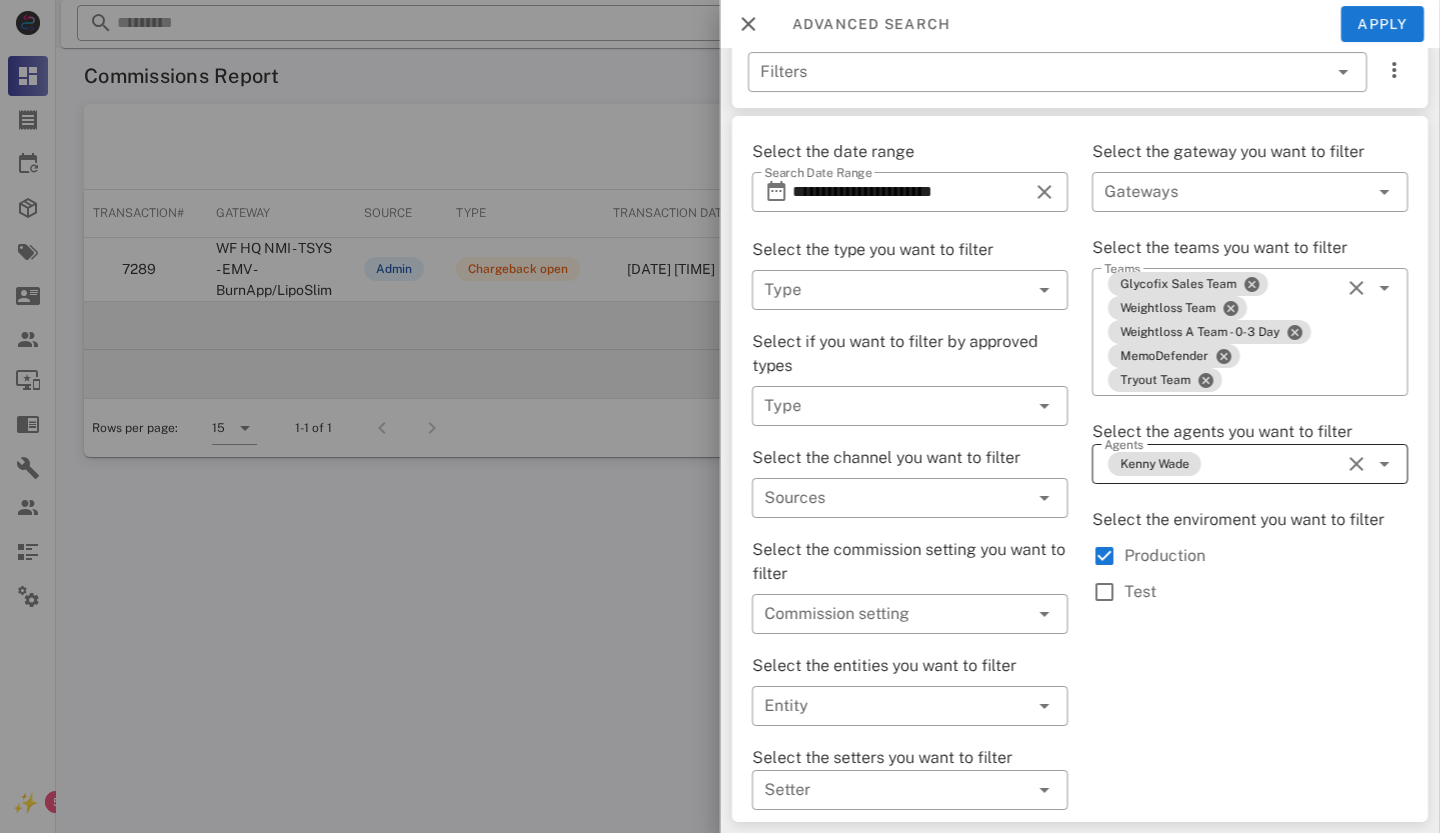 click on "Agents Kenny Wade" at bounding box center (1250, 464) 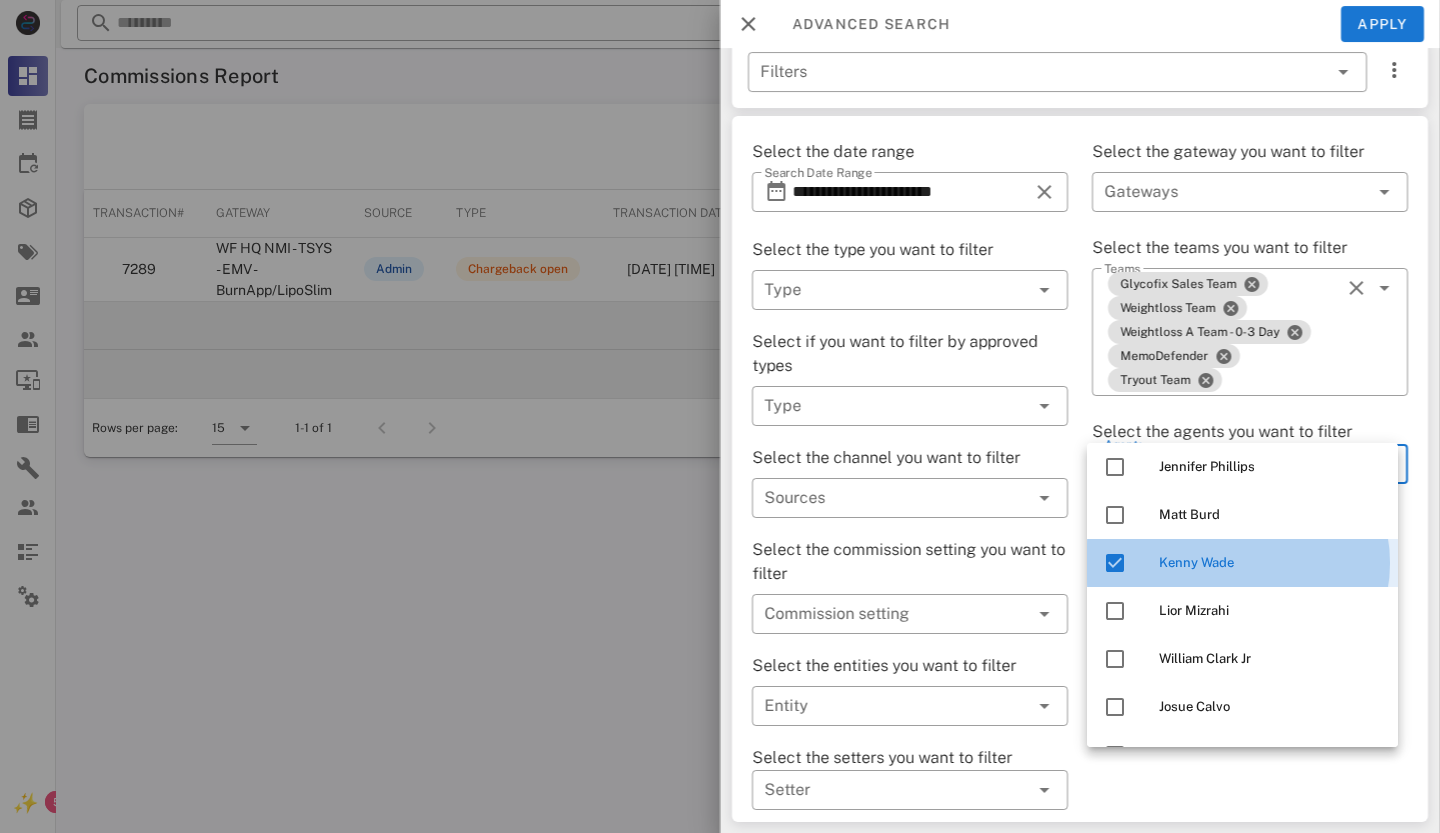 click at bounding box center (1115, 563) 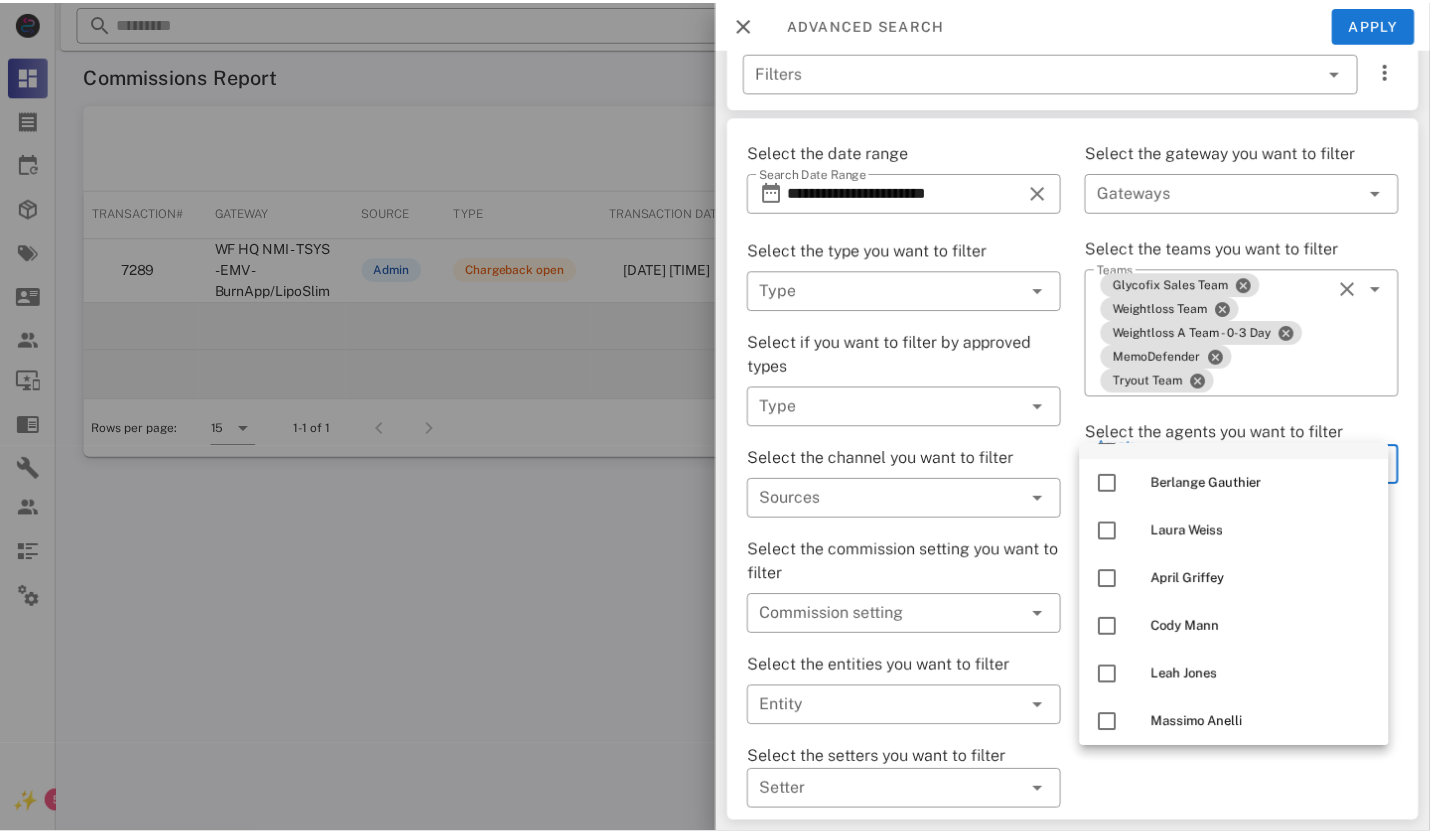 scroll, scrollTop: 600, scrollLeft: 0, axis: vertical 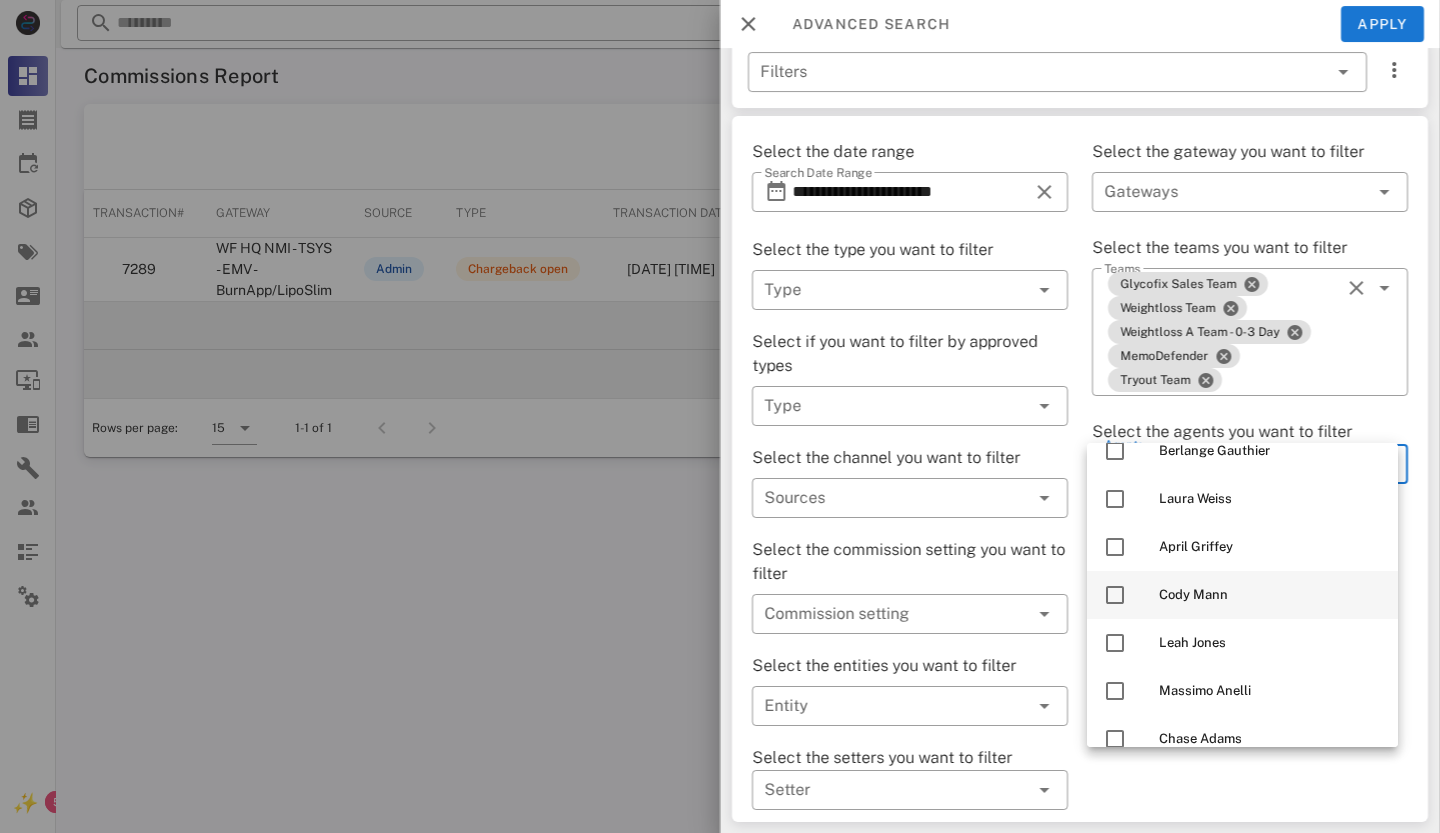 click at bounding box center [1115, 595] 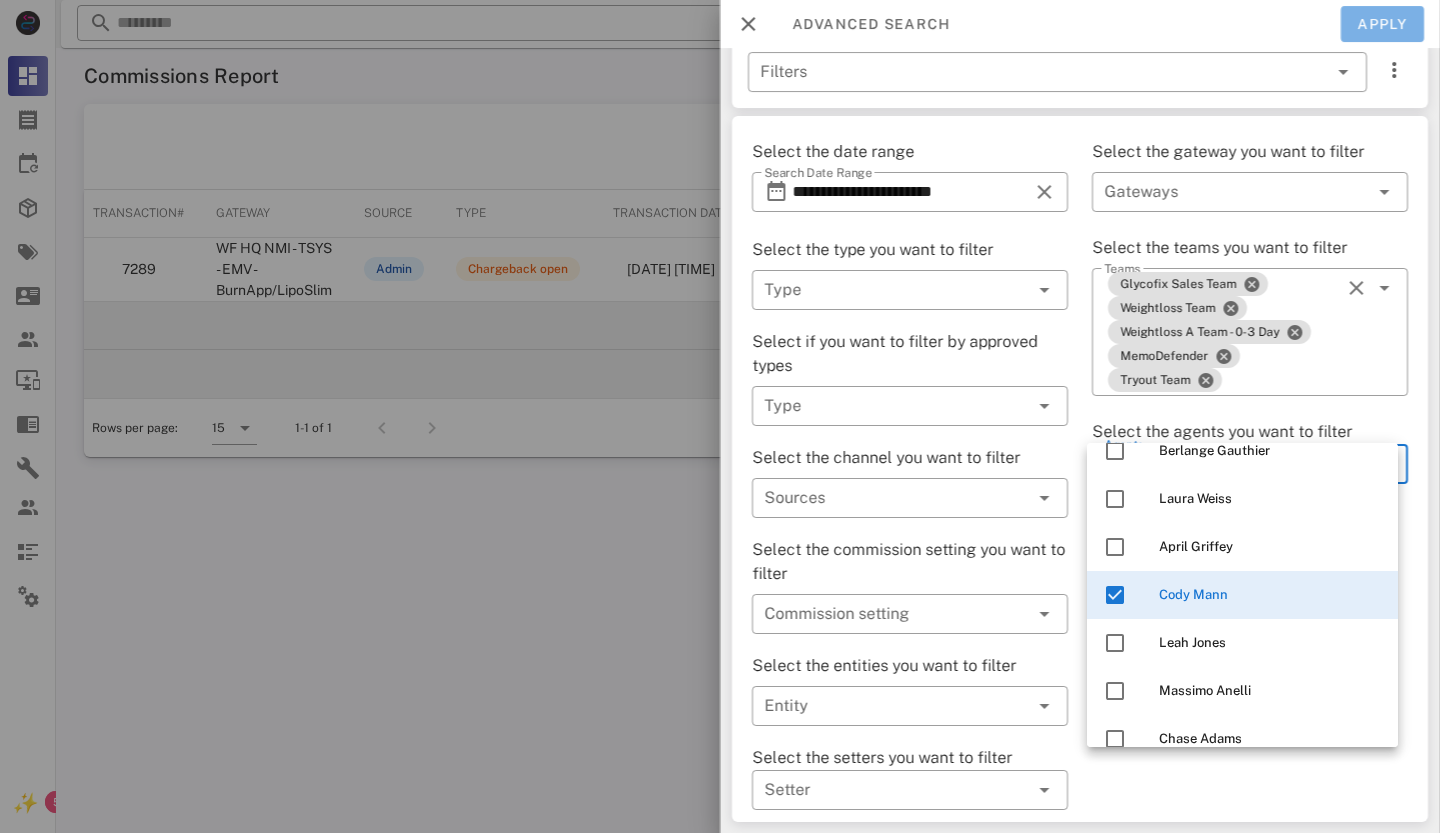 click on "Apply" at bounding box center (1383, 24) 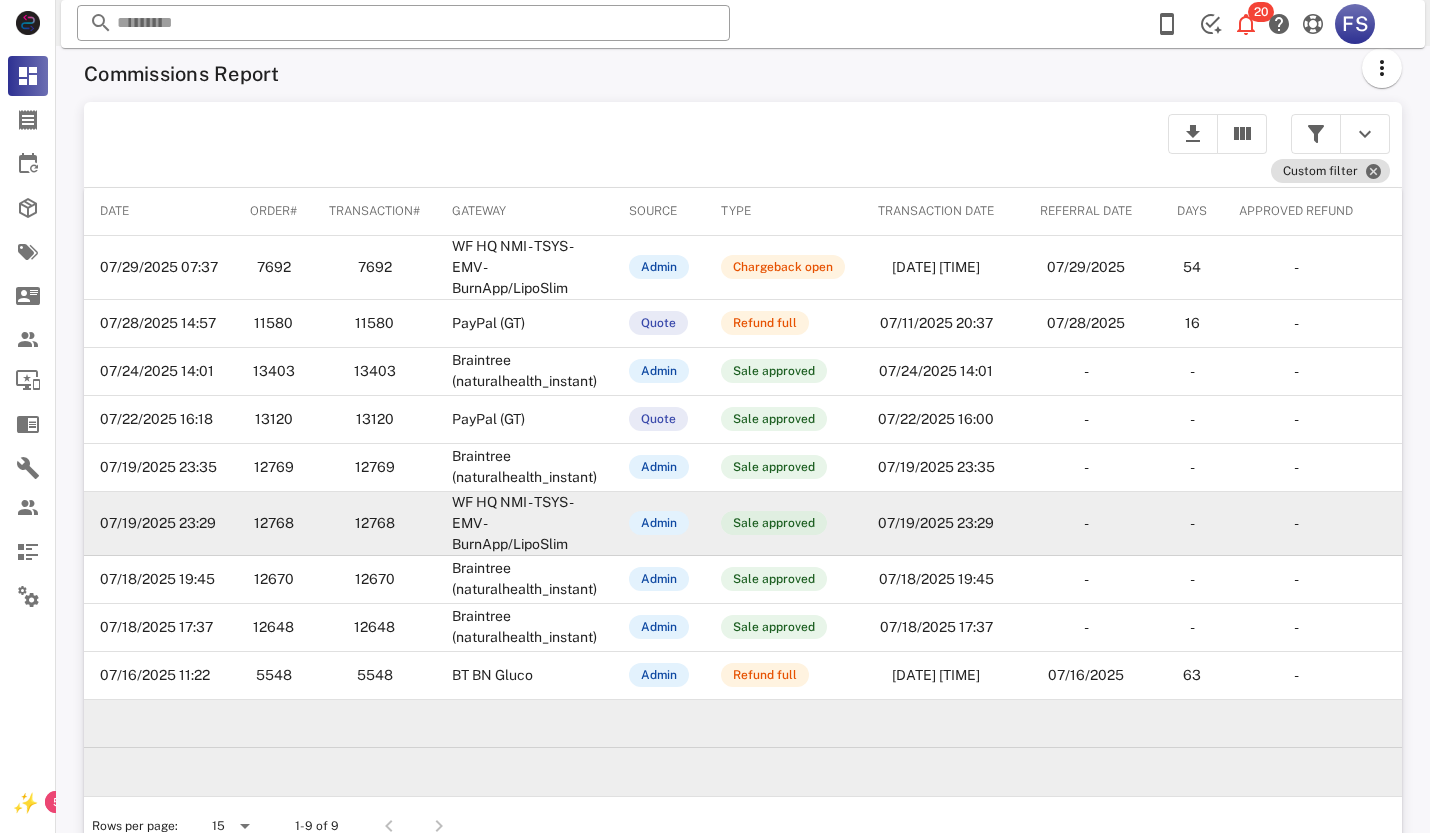 scroll, scrollTop: 49, scrollLeft: 0, axis: vertical 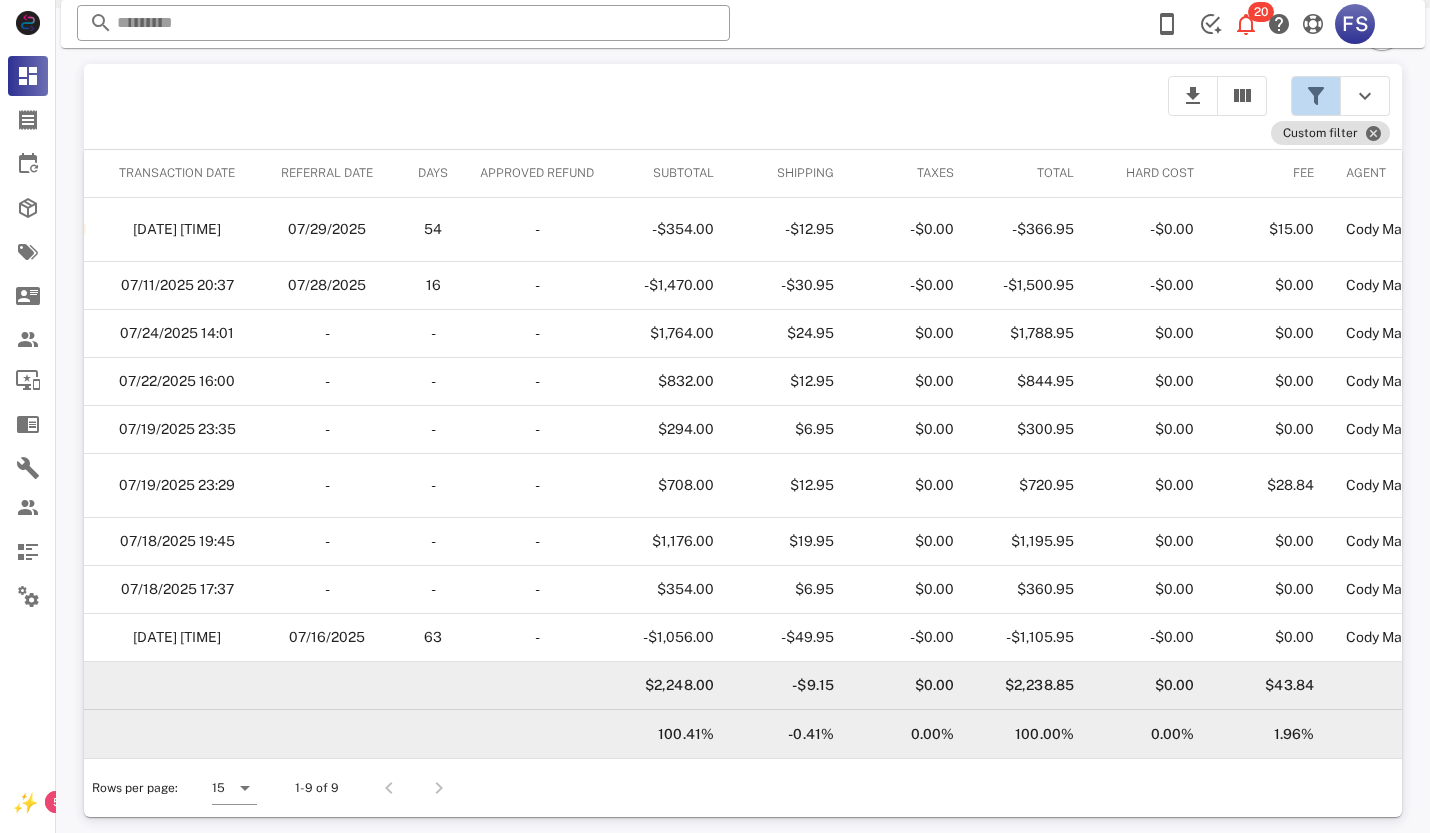 click at bounding box center [1316, 96] 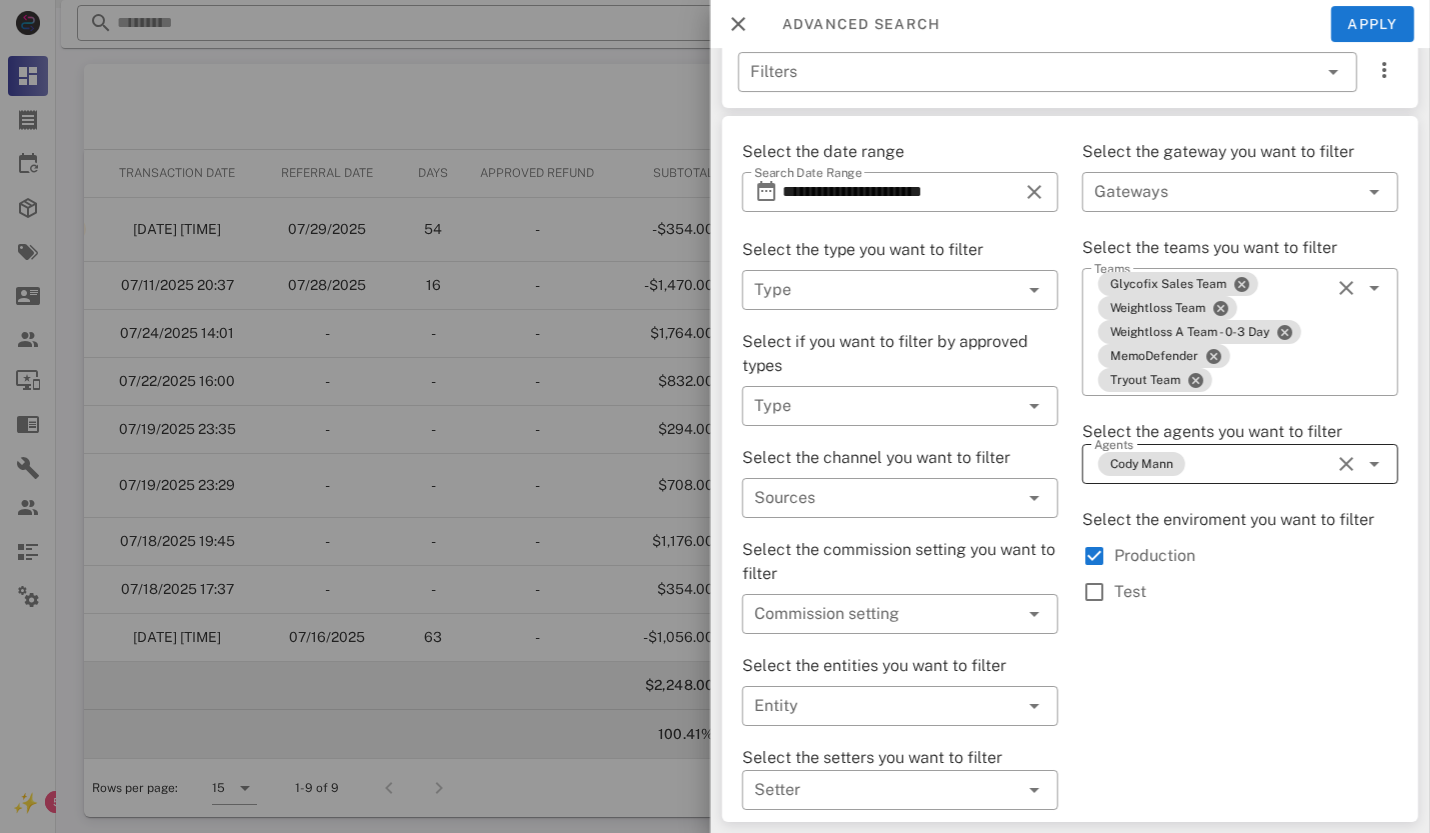 click at bounding box center (1346, 464) 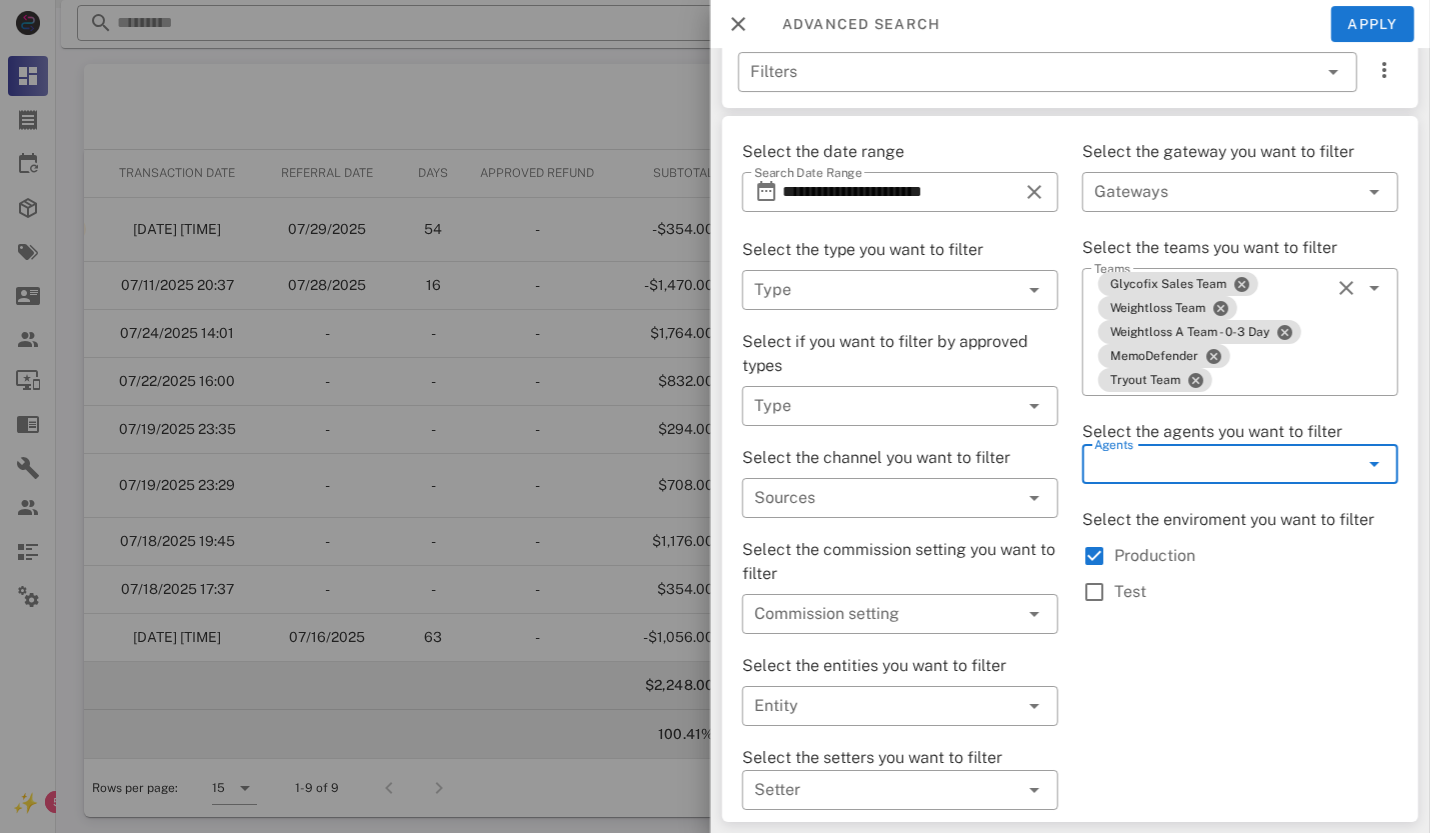 click at bounding box center (1374, 464) 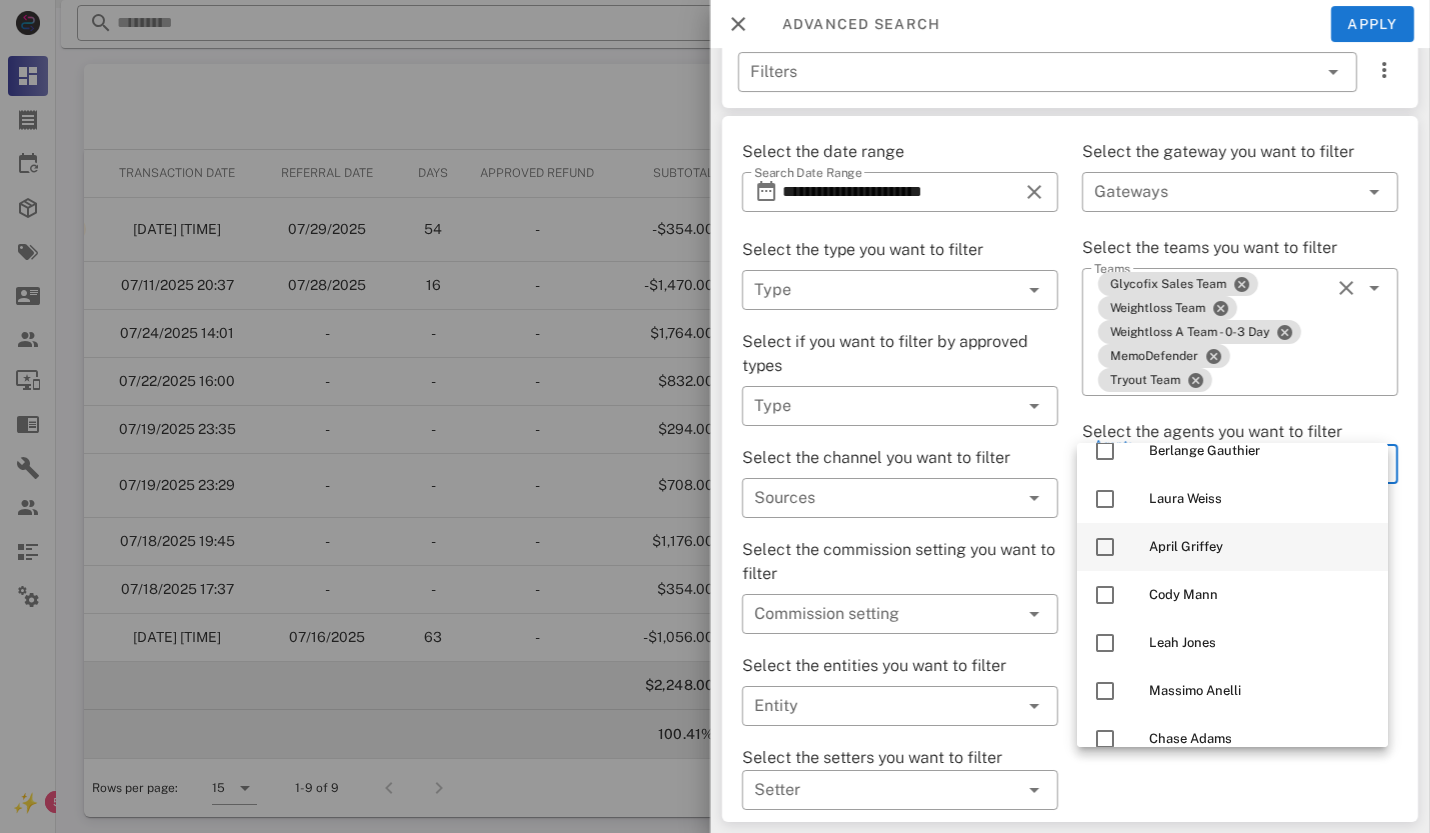 scroll, scrollTop: 700, scrollLeft: 0, axis: vertical 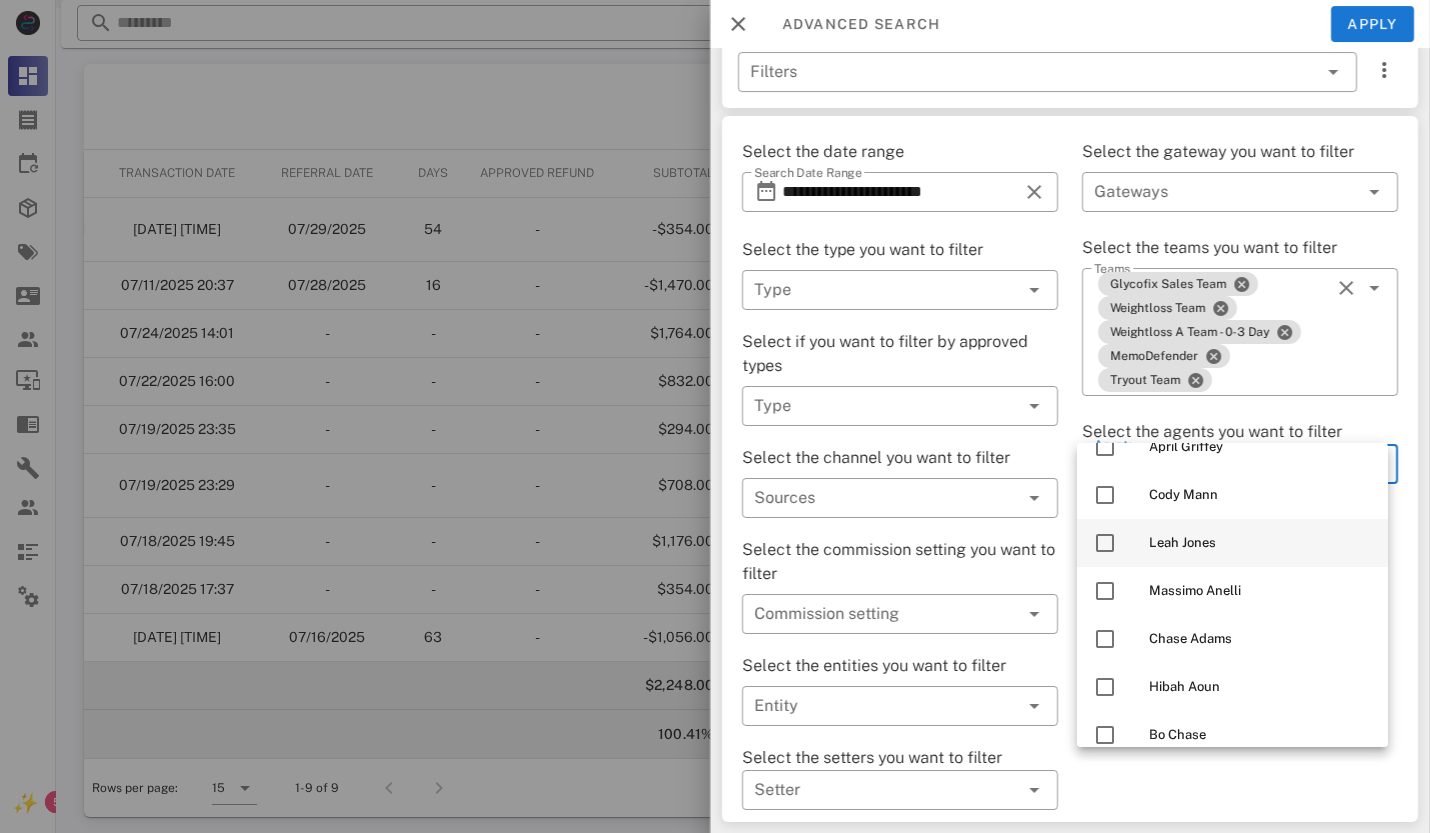 click at bounding box center (1105, 543) 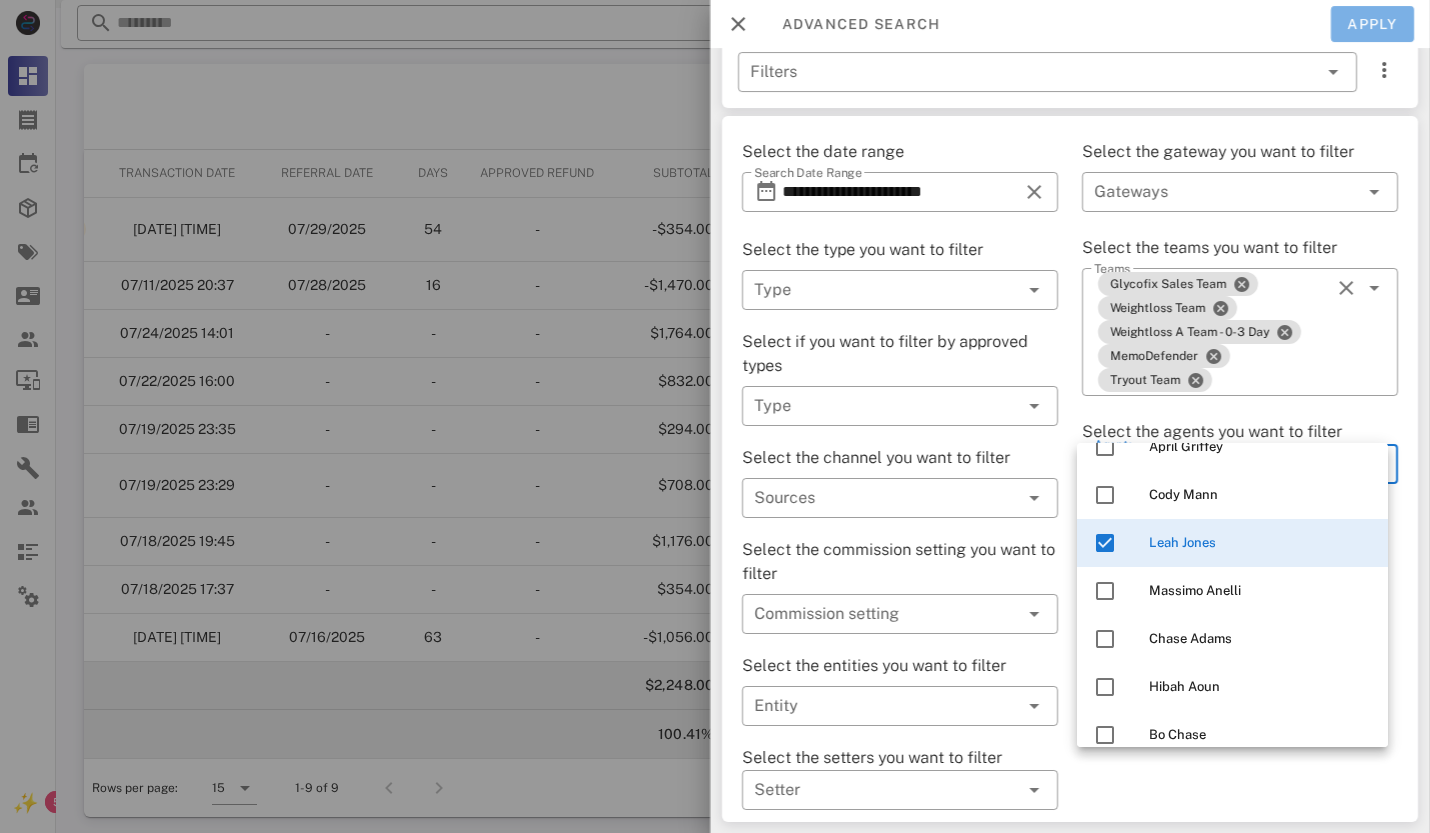 click on "Apply" at bounding box center [1373, 24] 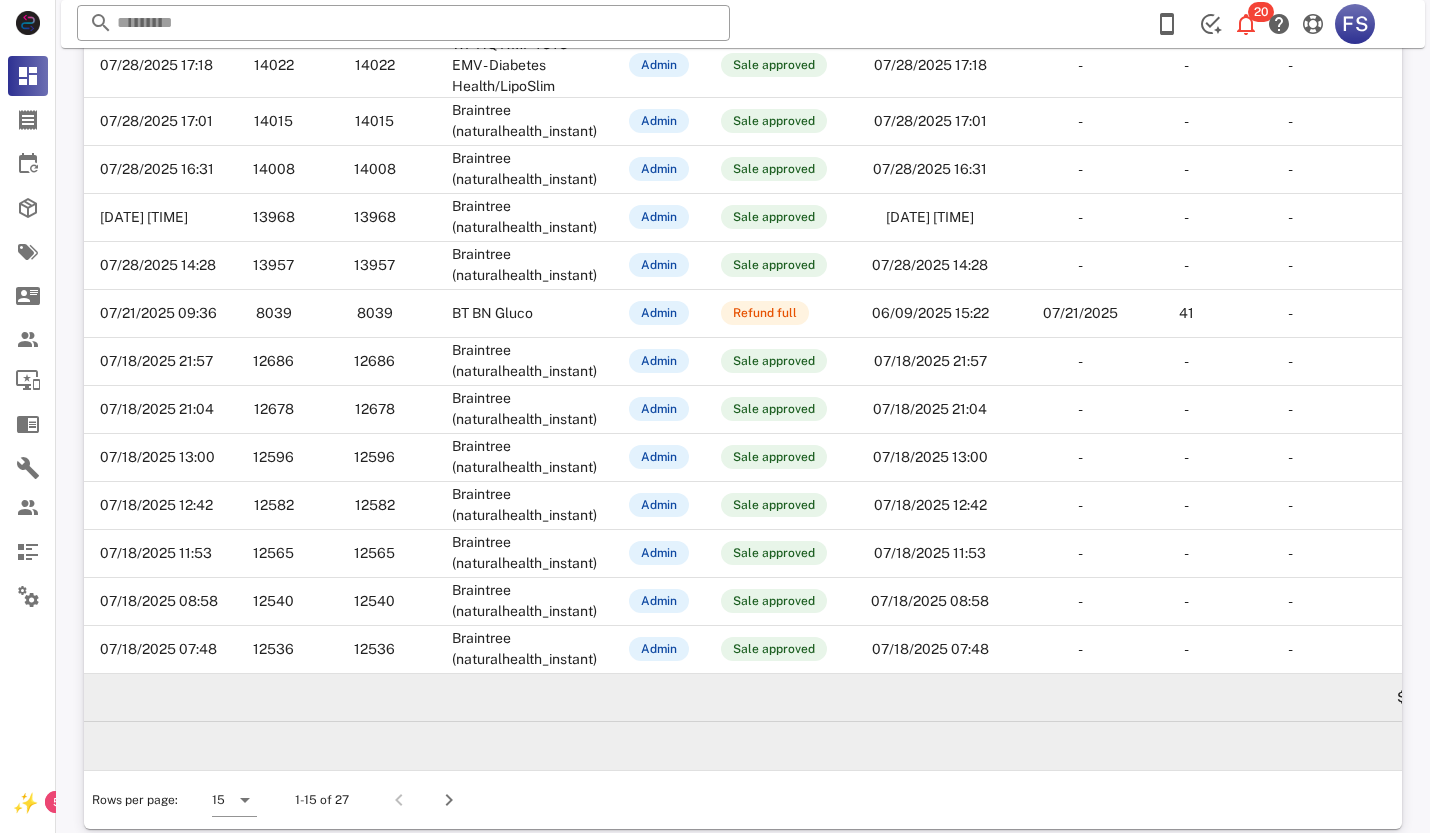 scroll, scrollTop: 321, scrollLeft: 0, axis: vertical 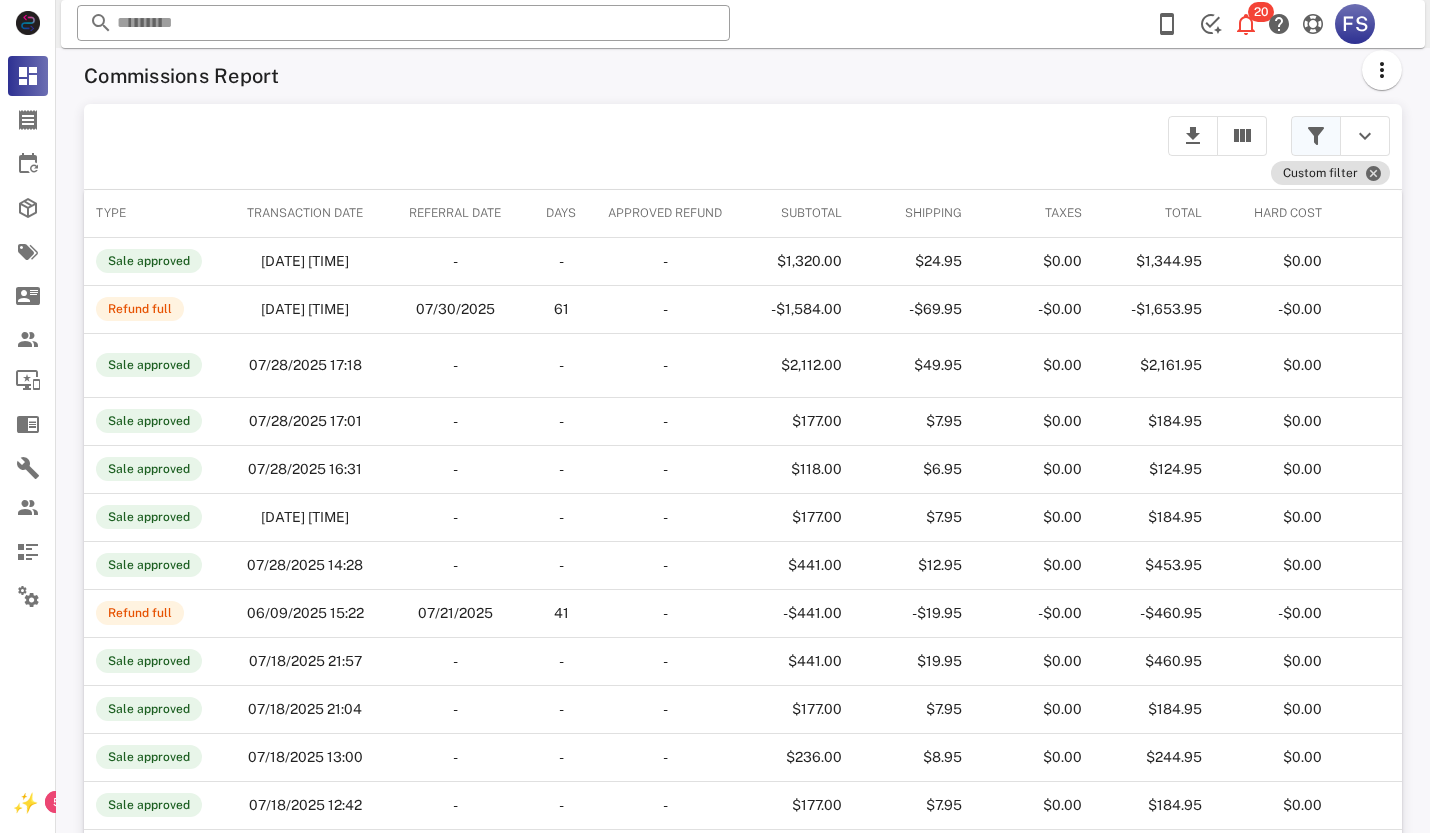 click at bounding box center (1316, 136) 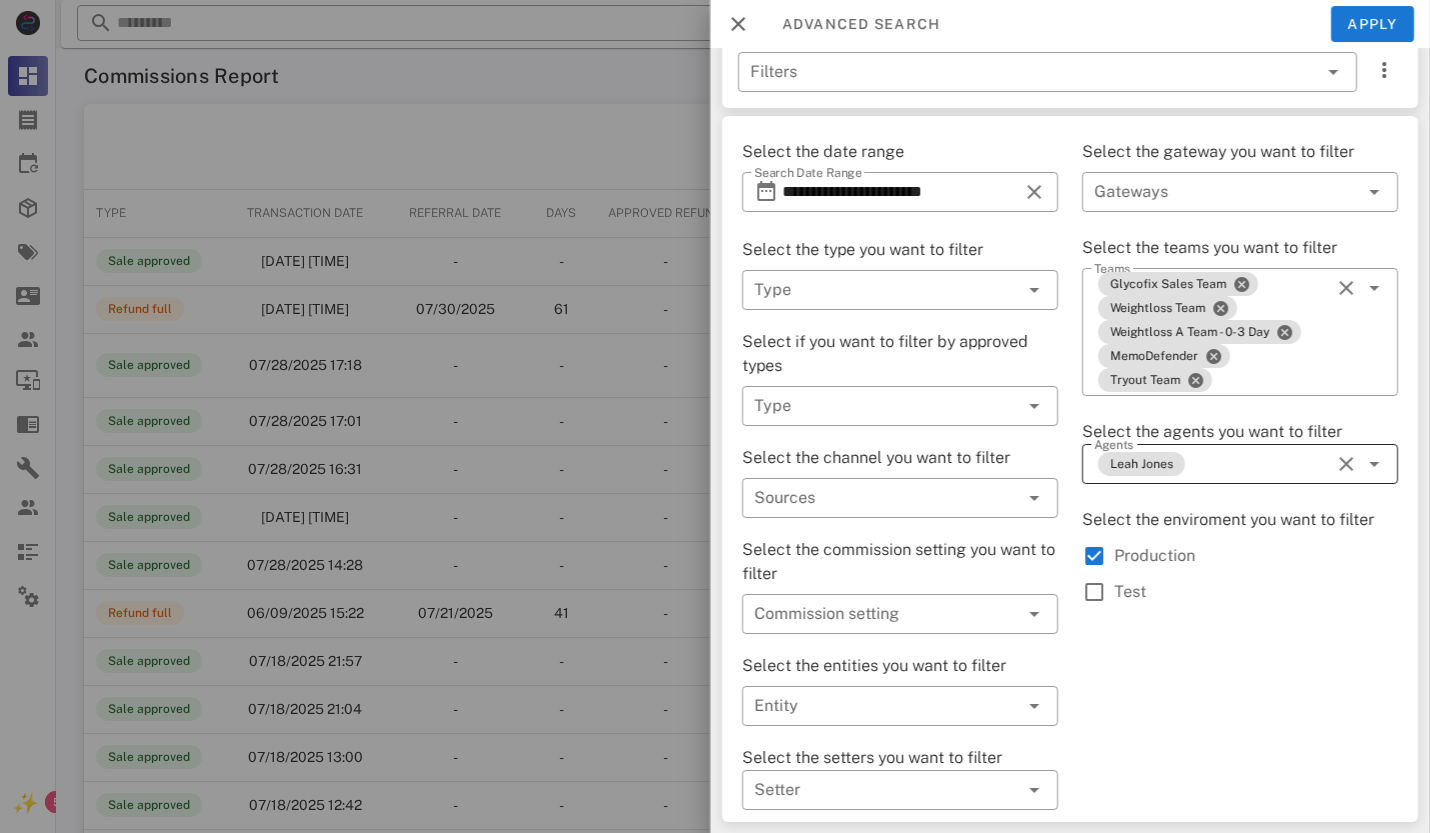 click at bounding box center [1346, 464] 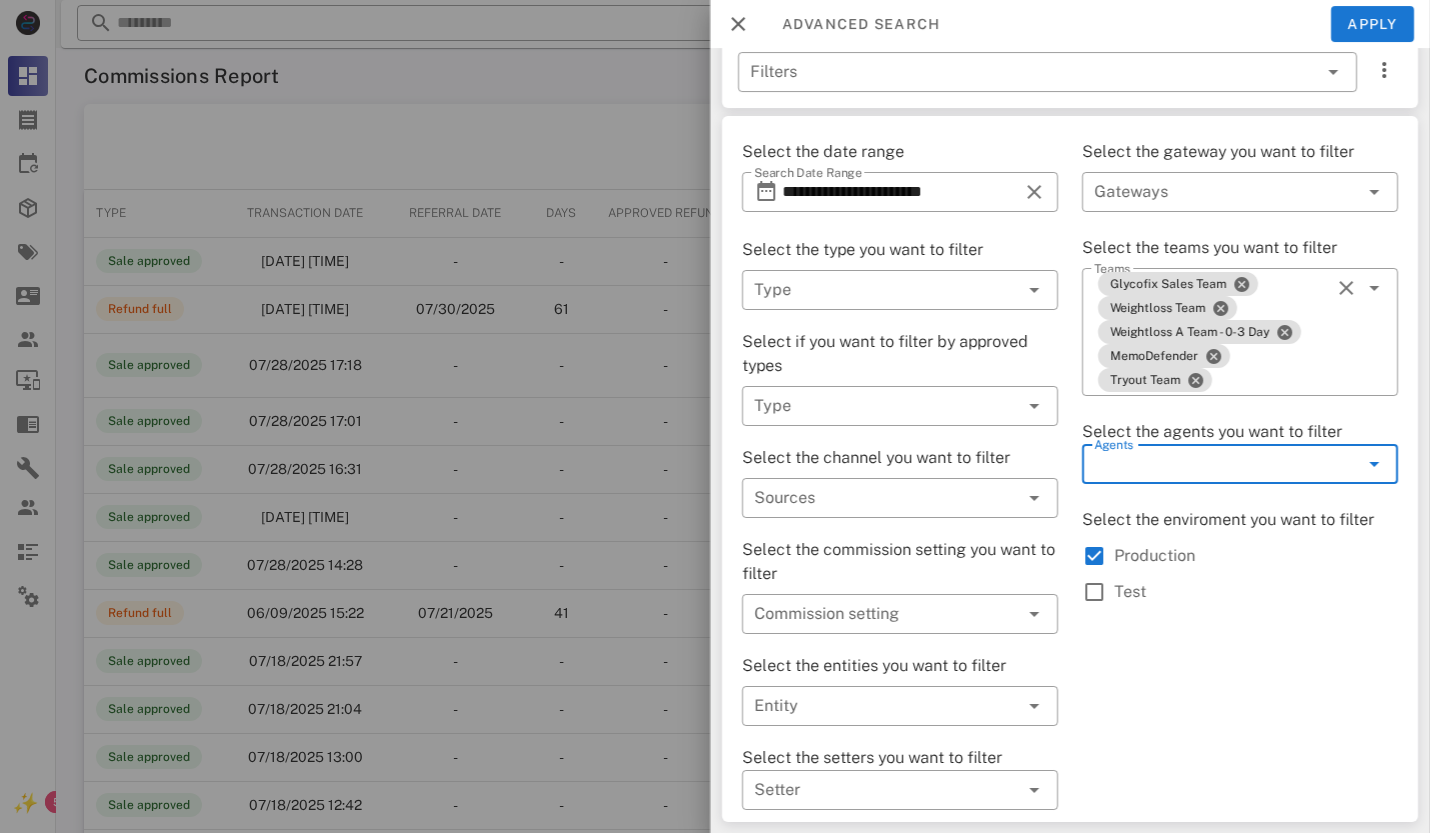 click at bounding box center (1346, 464) 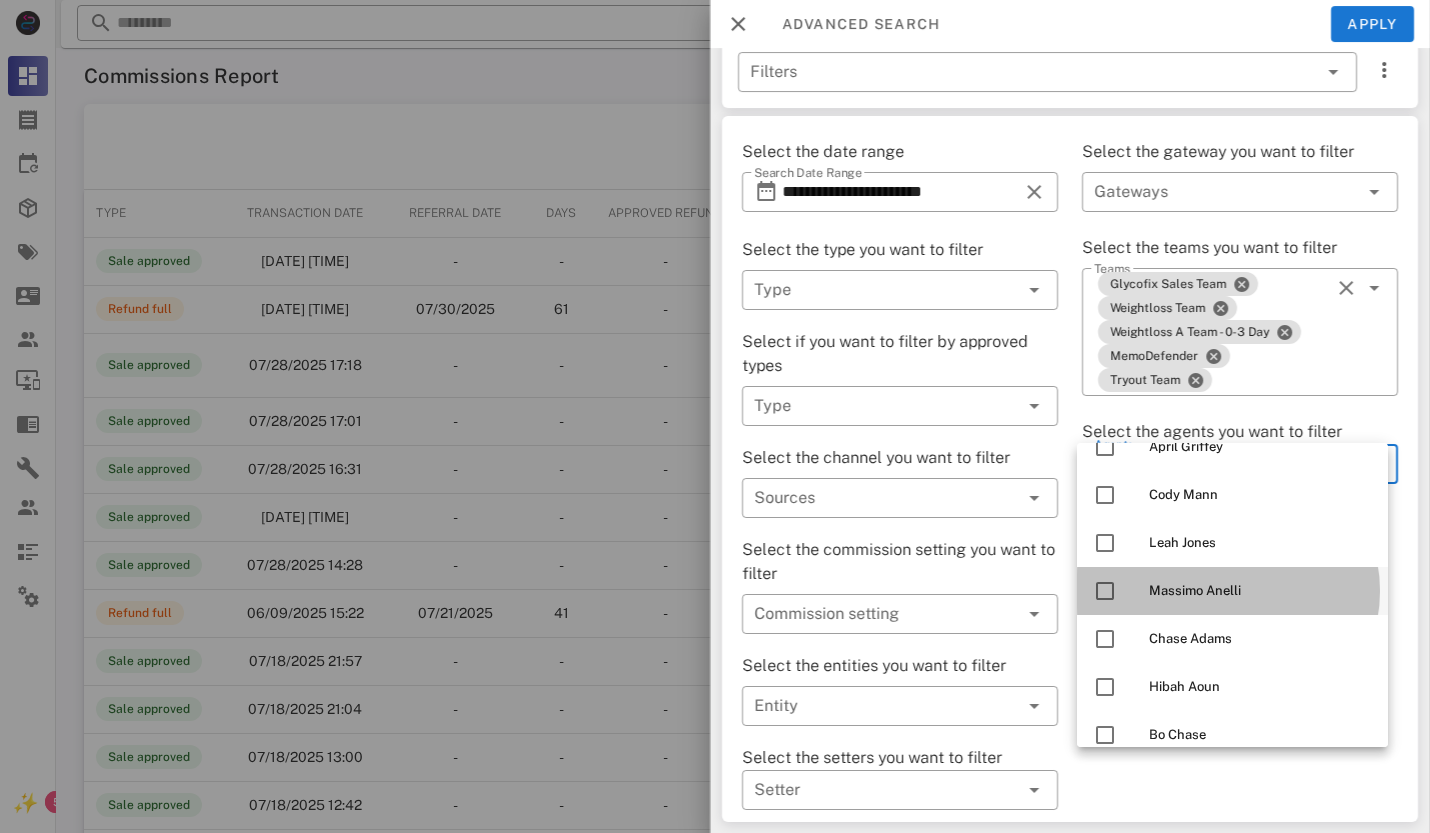 click at bounding box center (1105, 591) 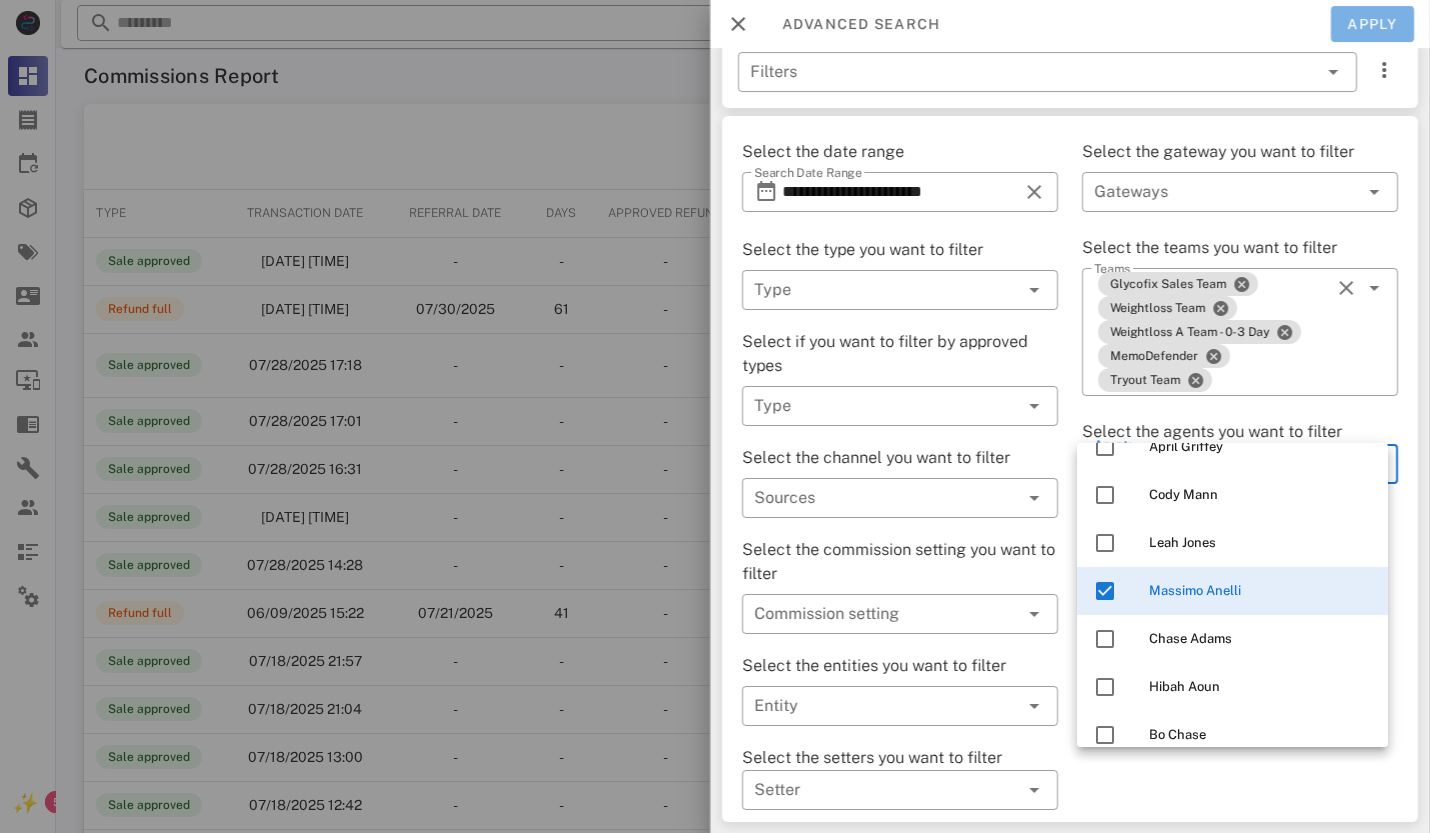 click on "Apply" at bounding box center [1373, 24] 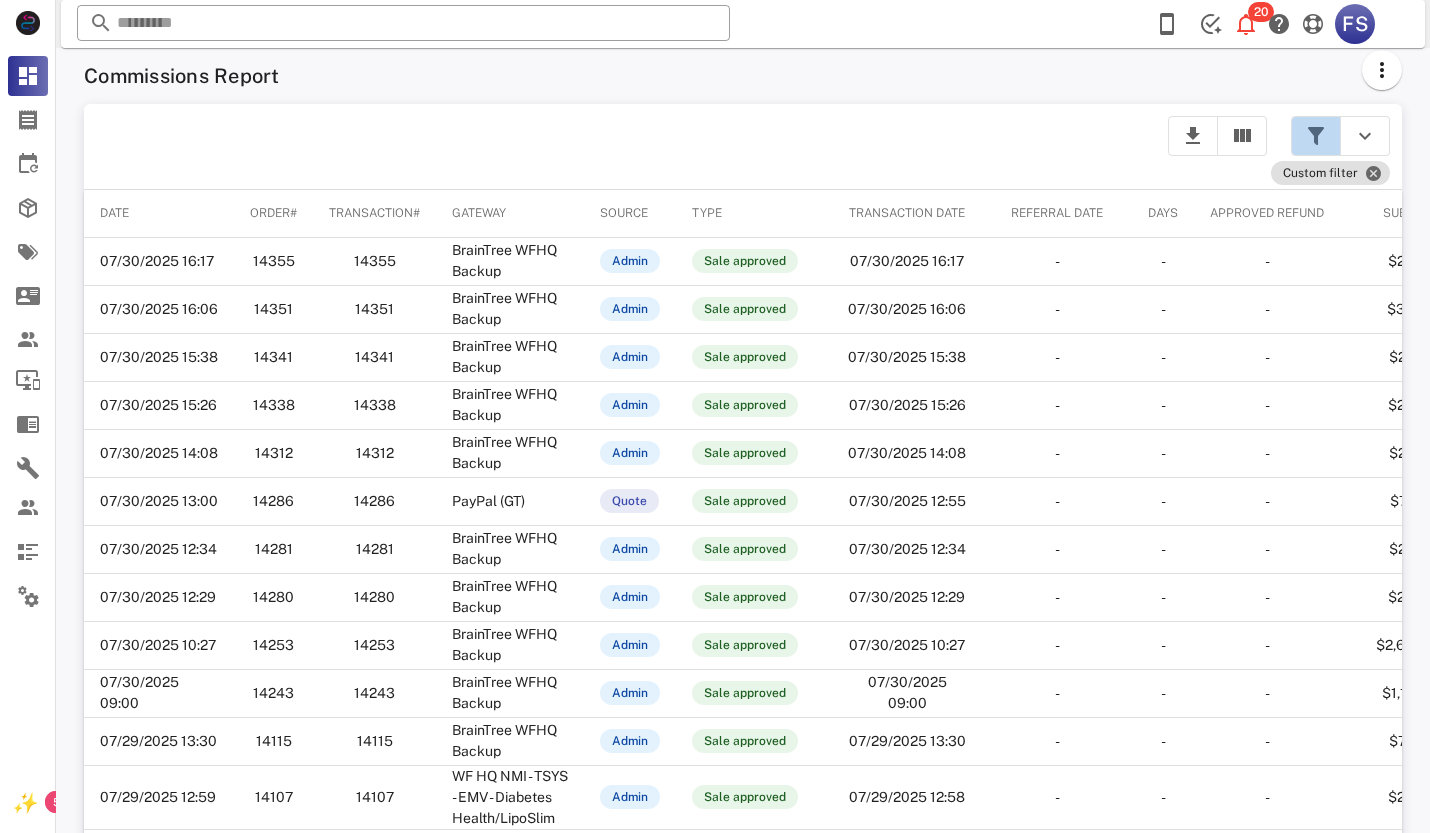 click at bounding box center [1316, 136] 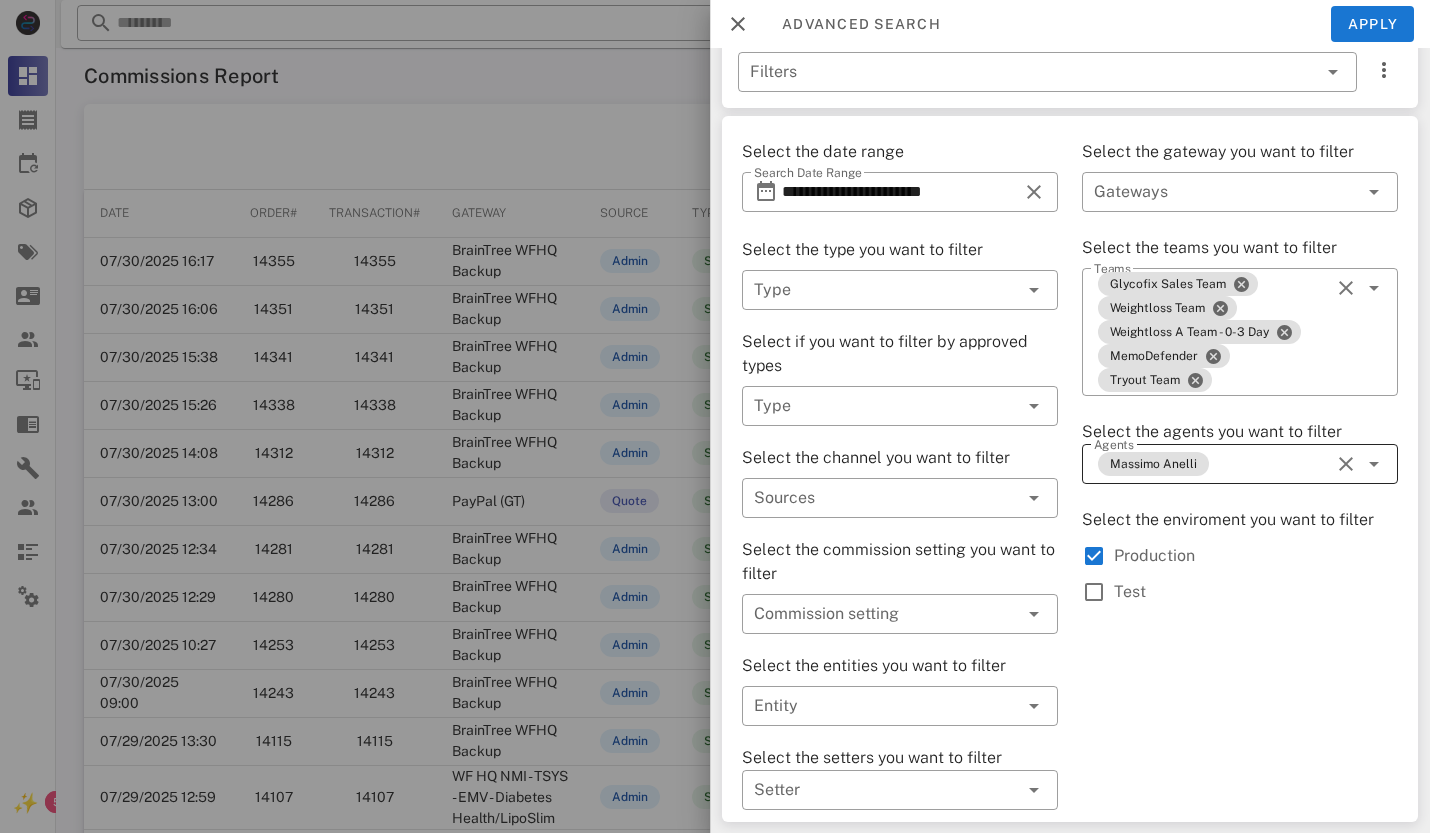 click at bounding box center [1346, 464] 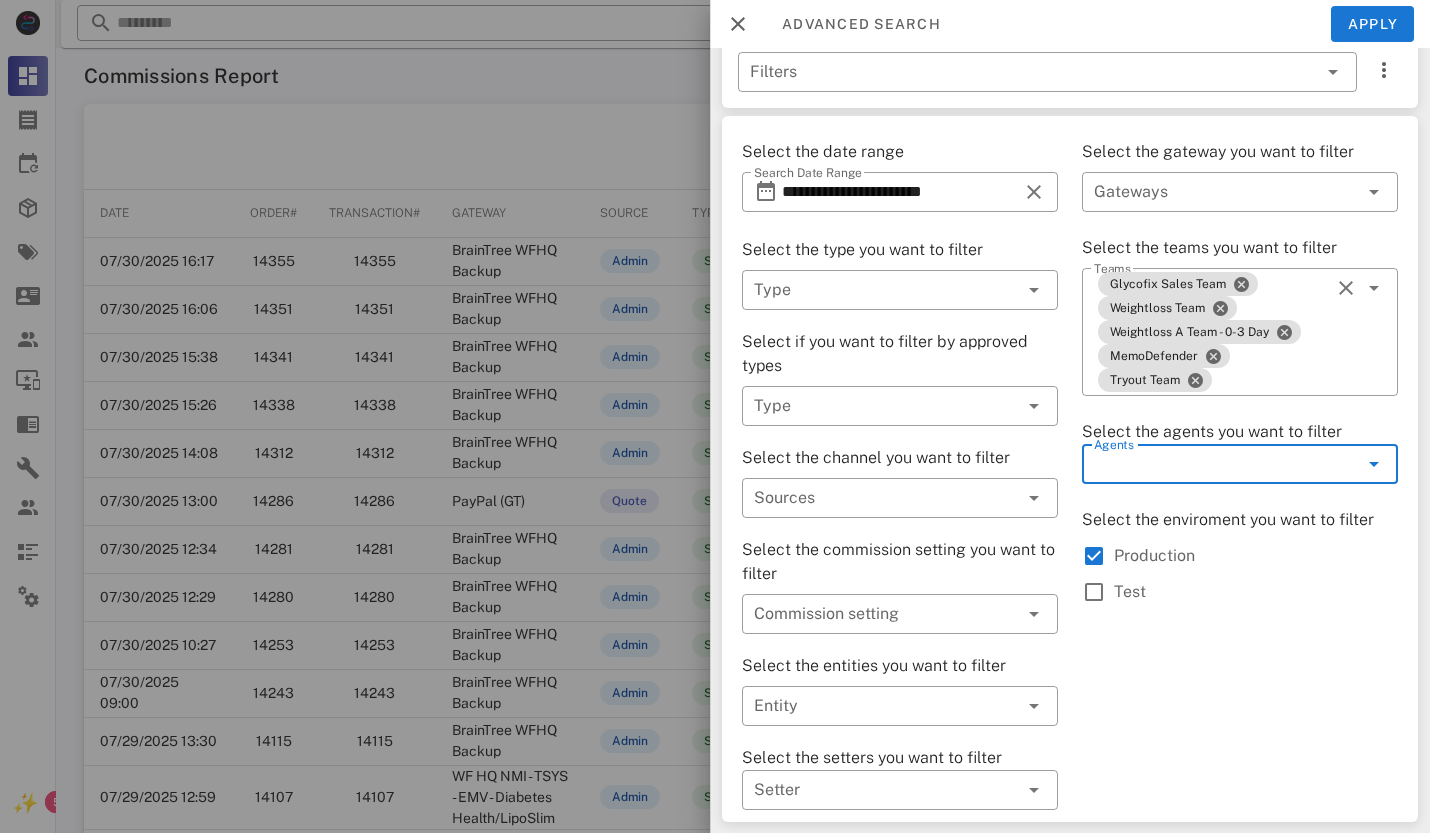 click at bounding box center (1346, 464) 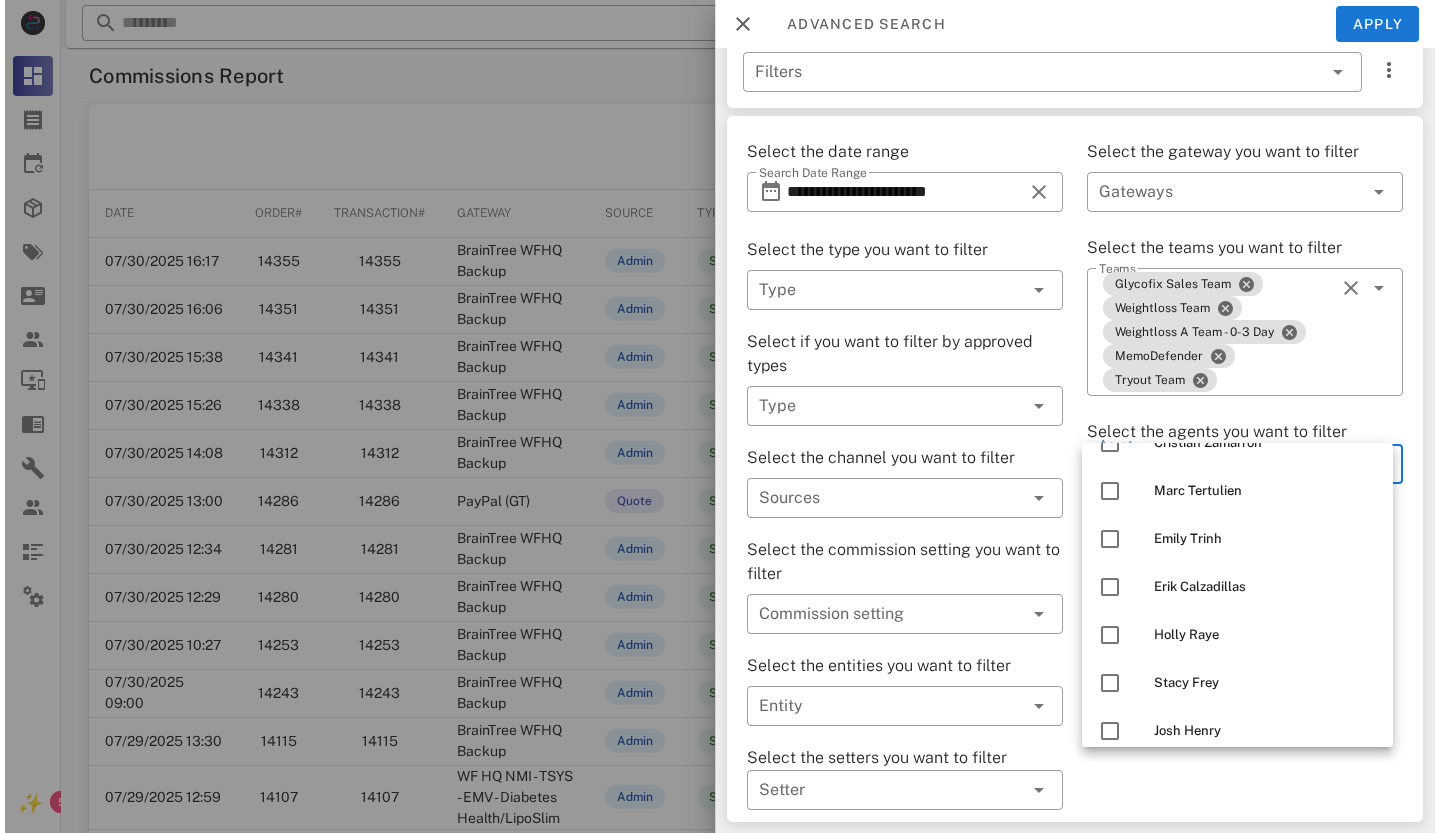 scroll, scrollTop: 1400, scrollLeft: 0, axis: vertical 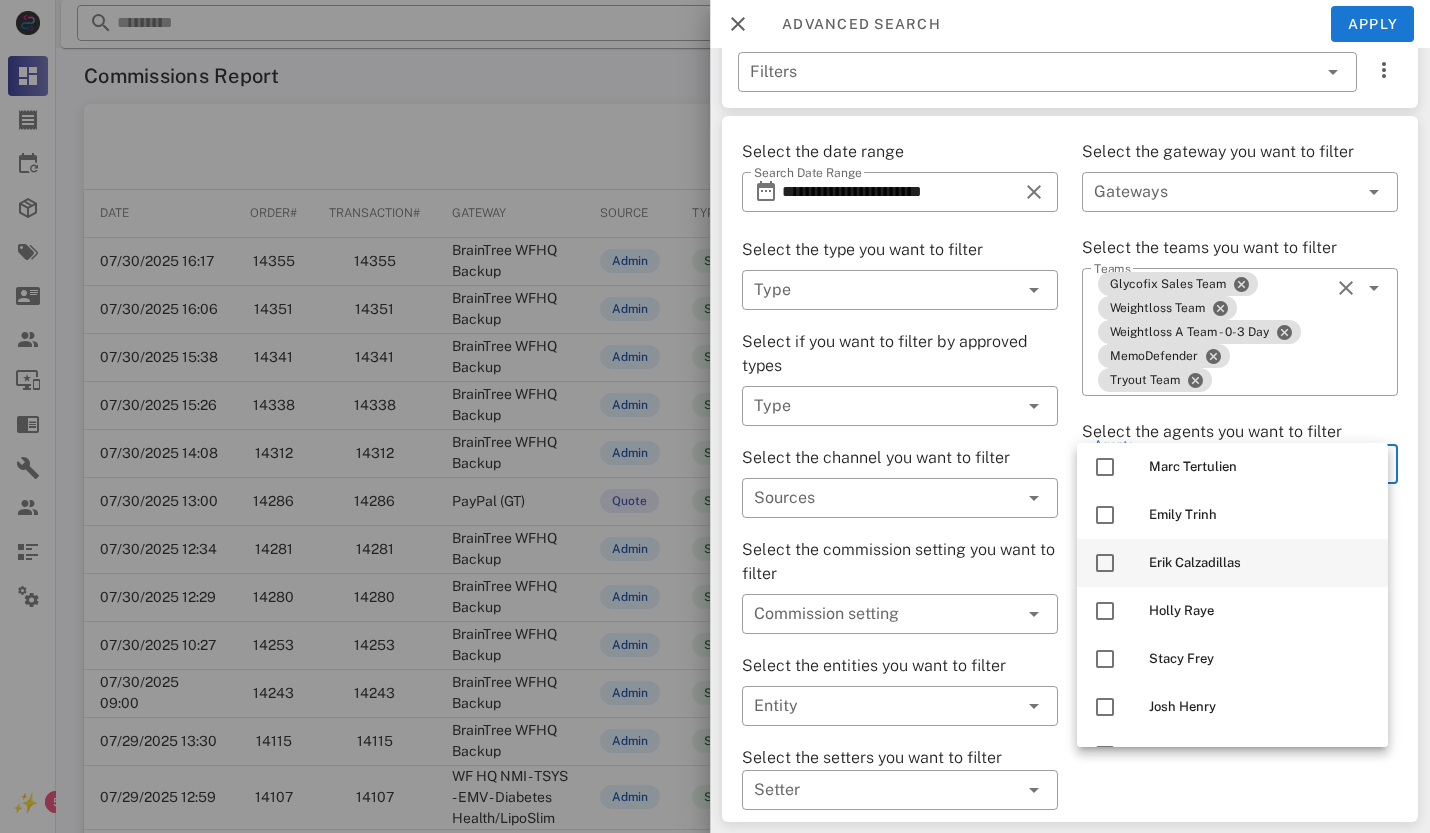 click at bounding box center (1105, 563) 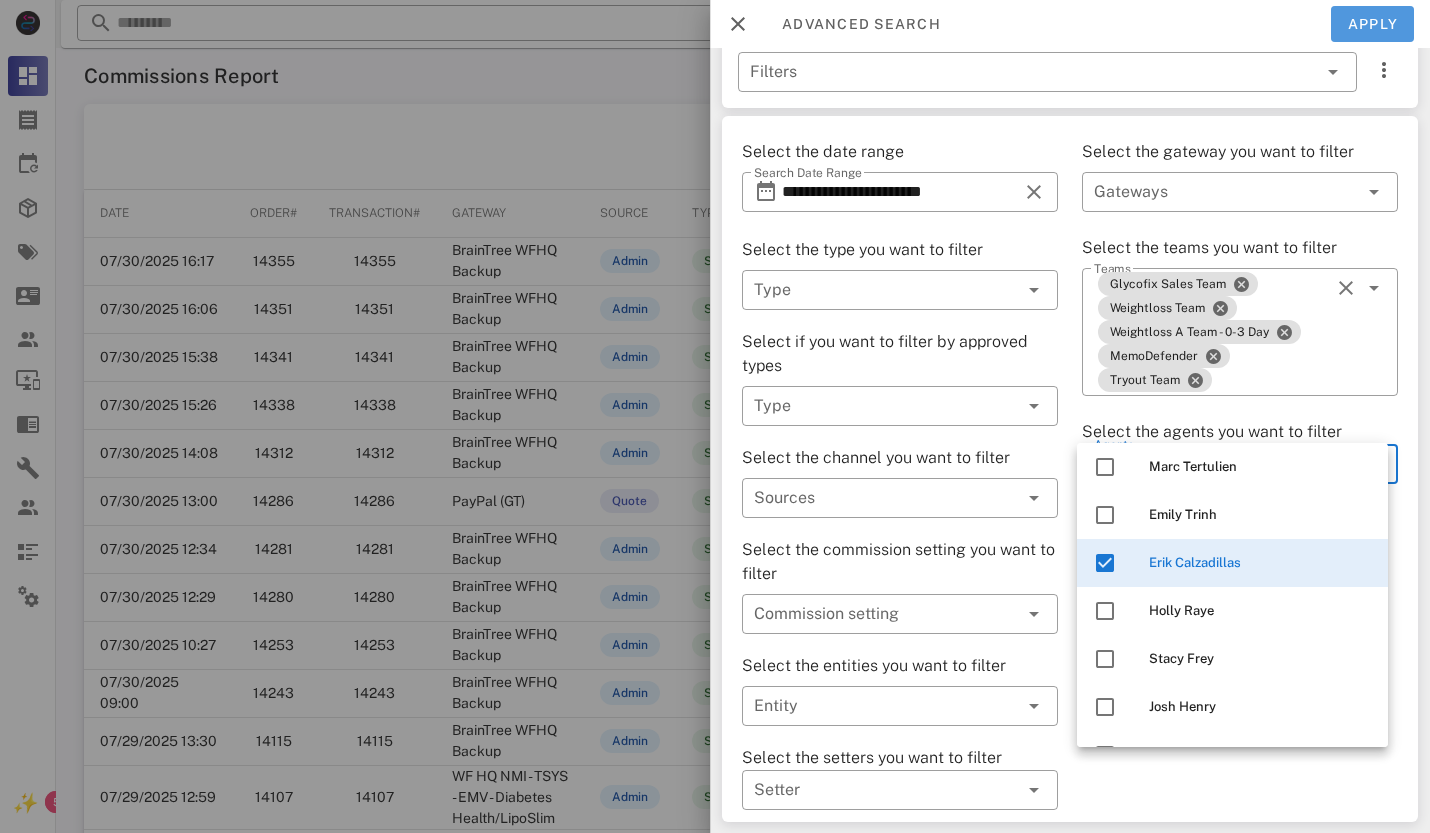 click on "Apply" at bounding box center [1373, 24] 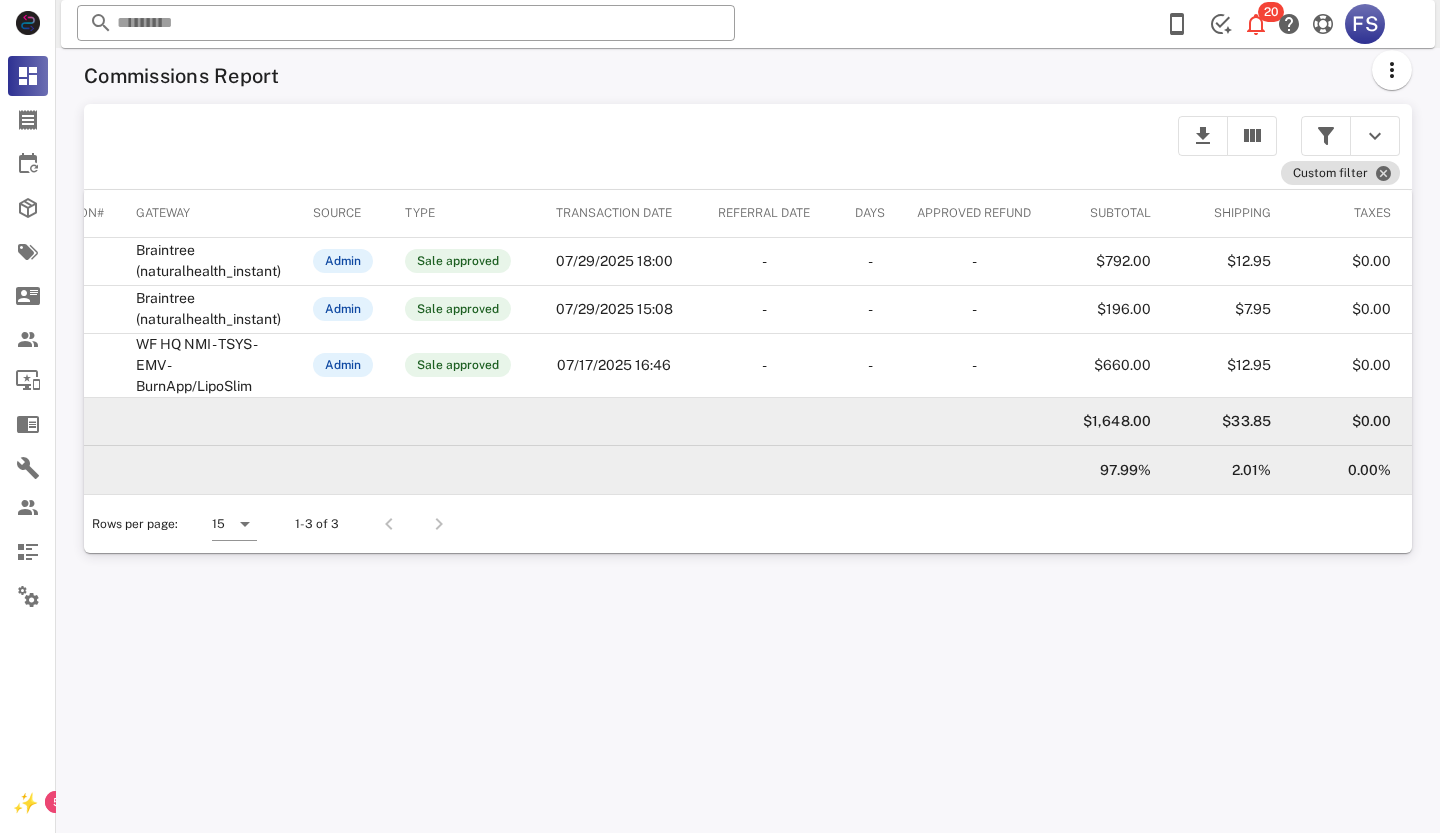 scroll, scrollTop: 0, scrollLeft: 422, axis: horizontal 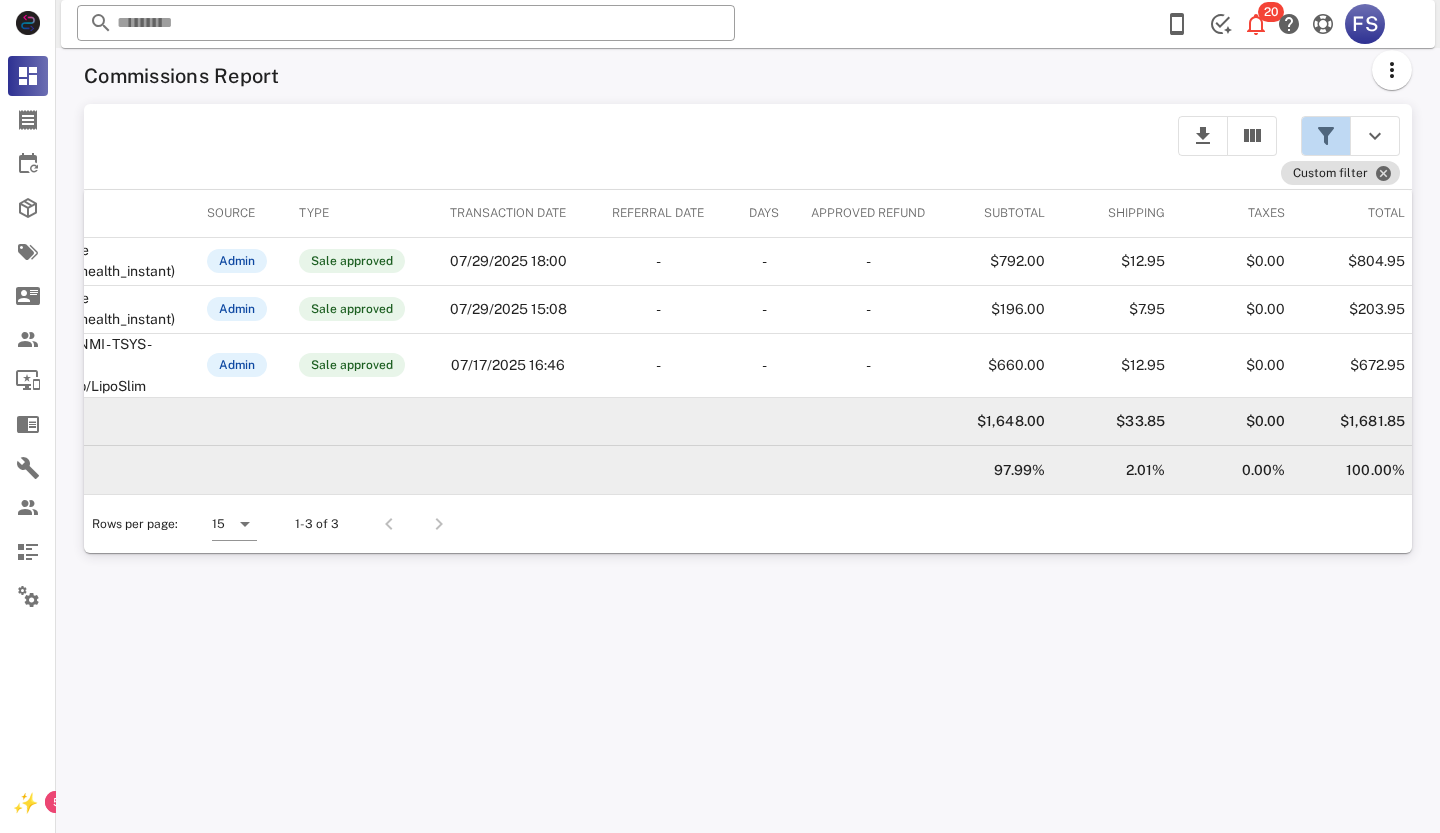 click at bounding box center (1326, 136) 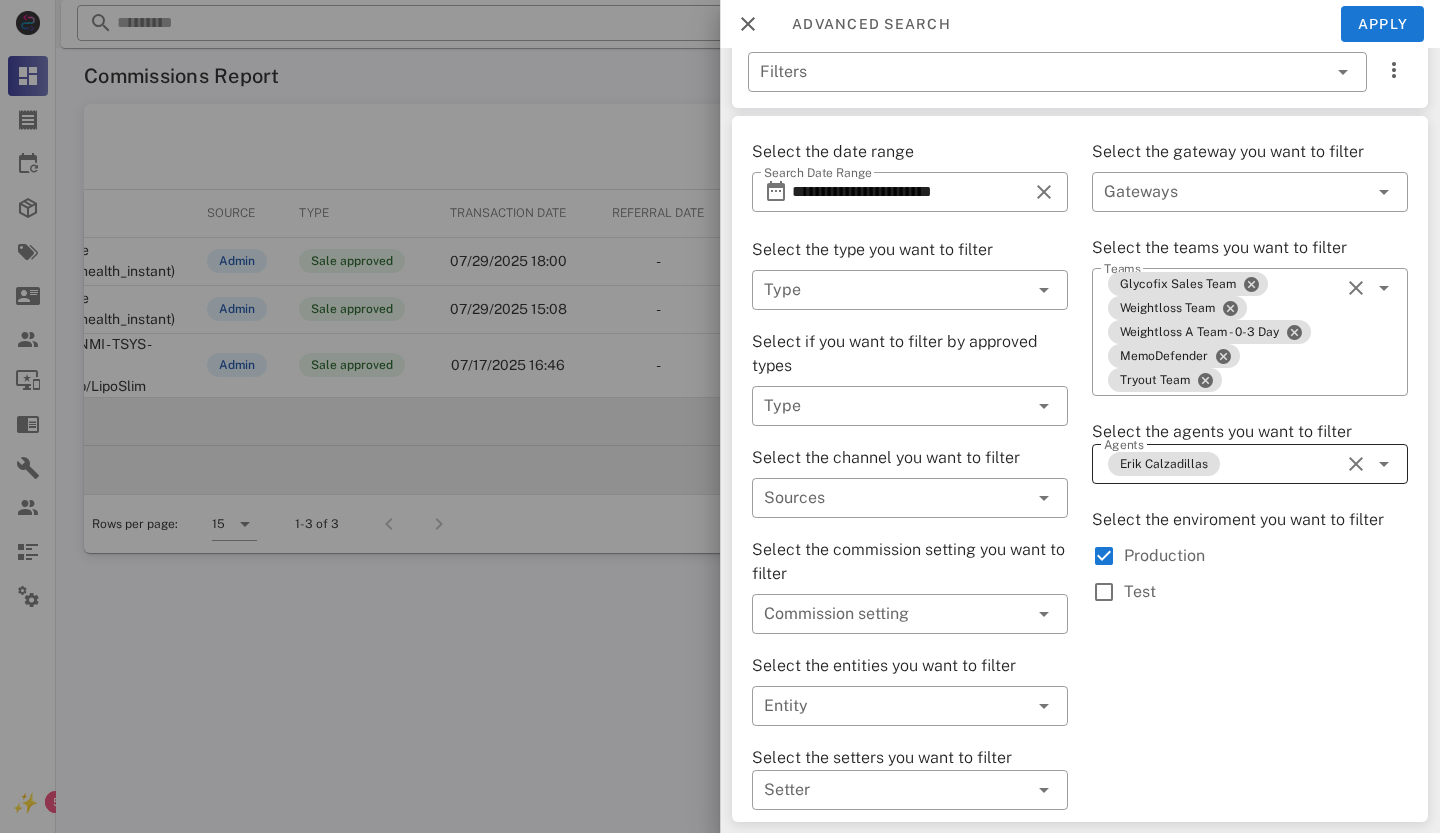 click at bounding box center (1356, 464) 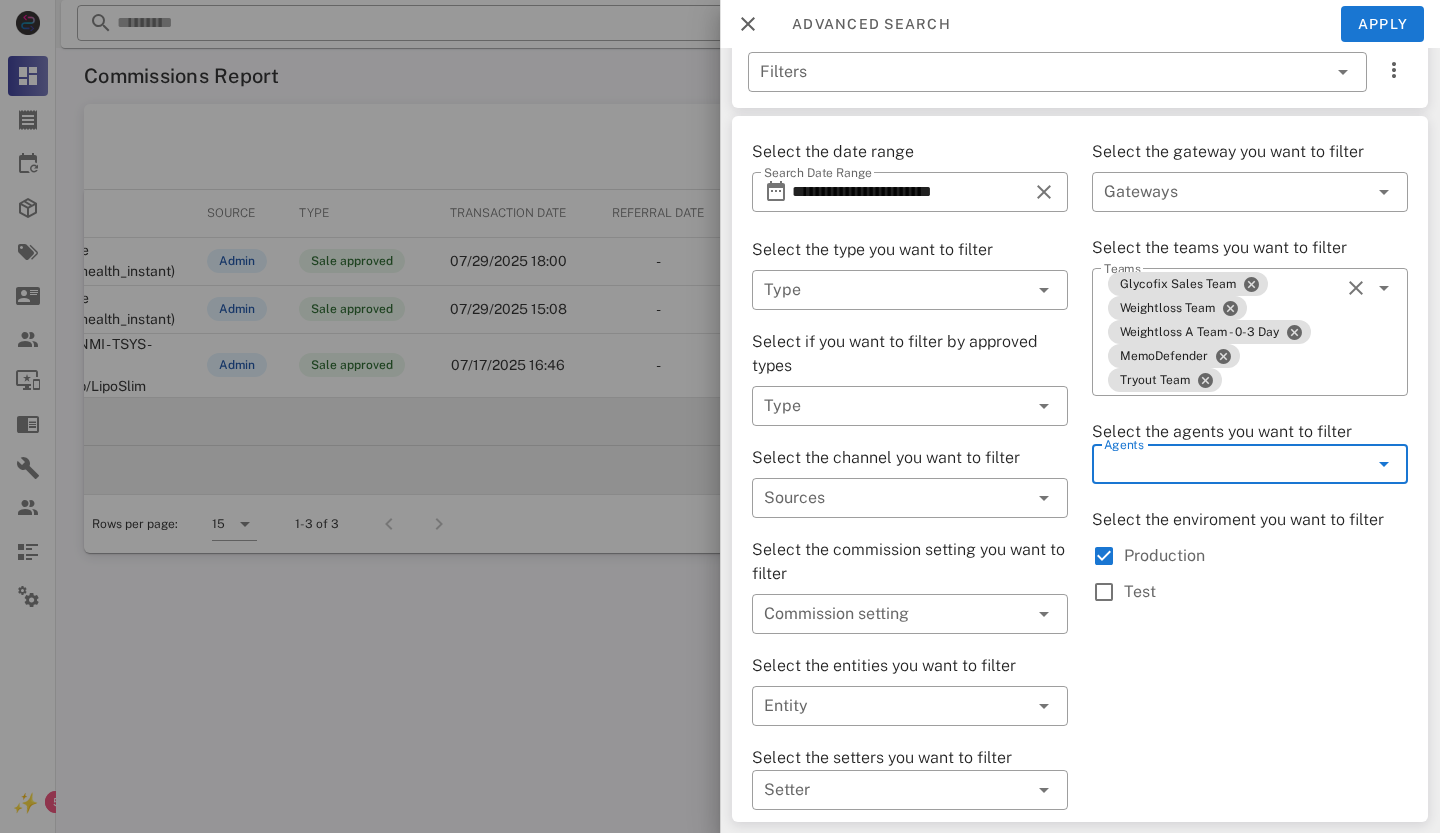 click at bounding box center [1356, 464] 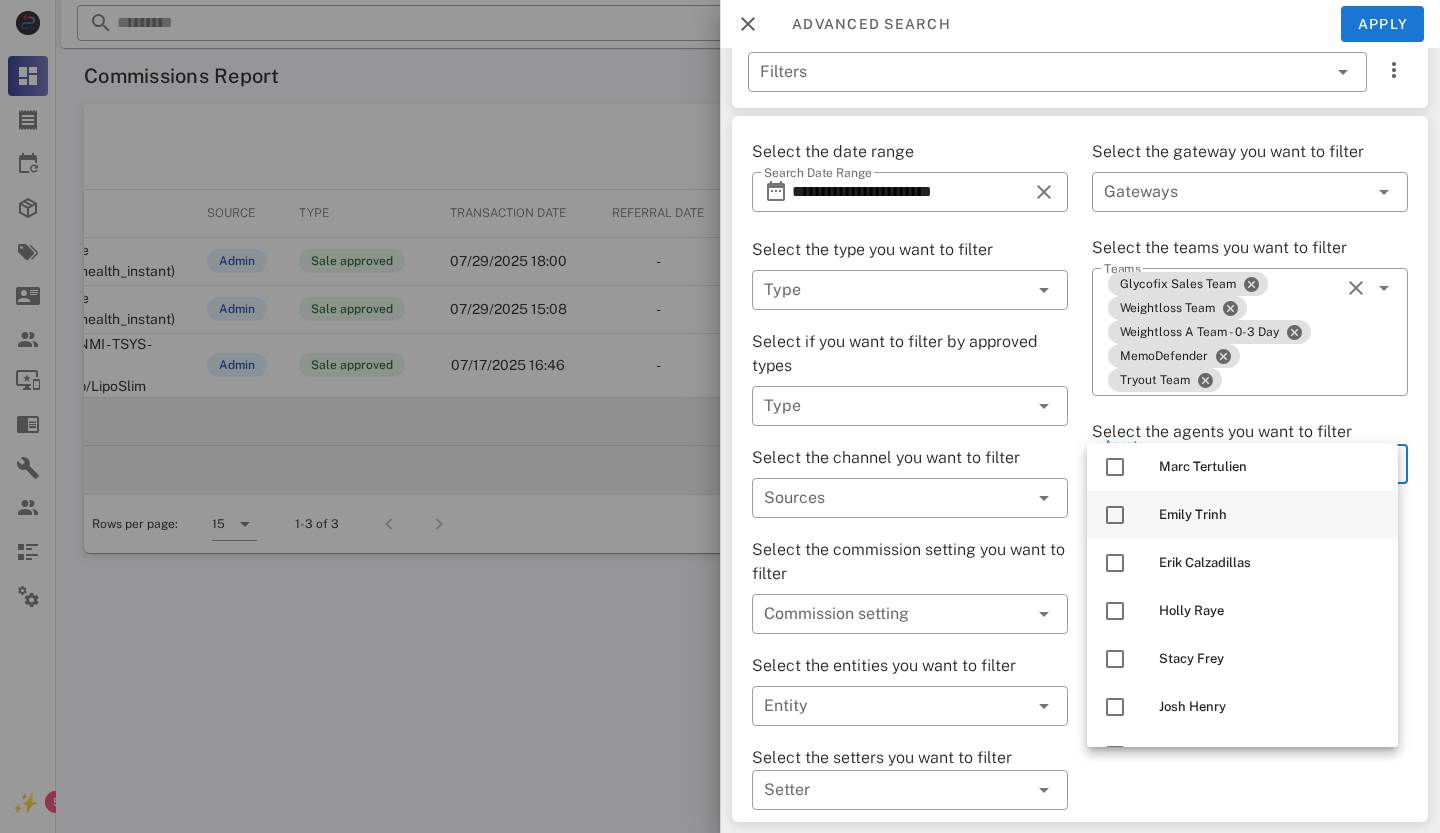 click at bounding box center (1115, 515) 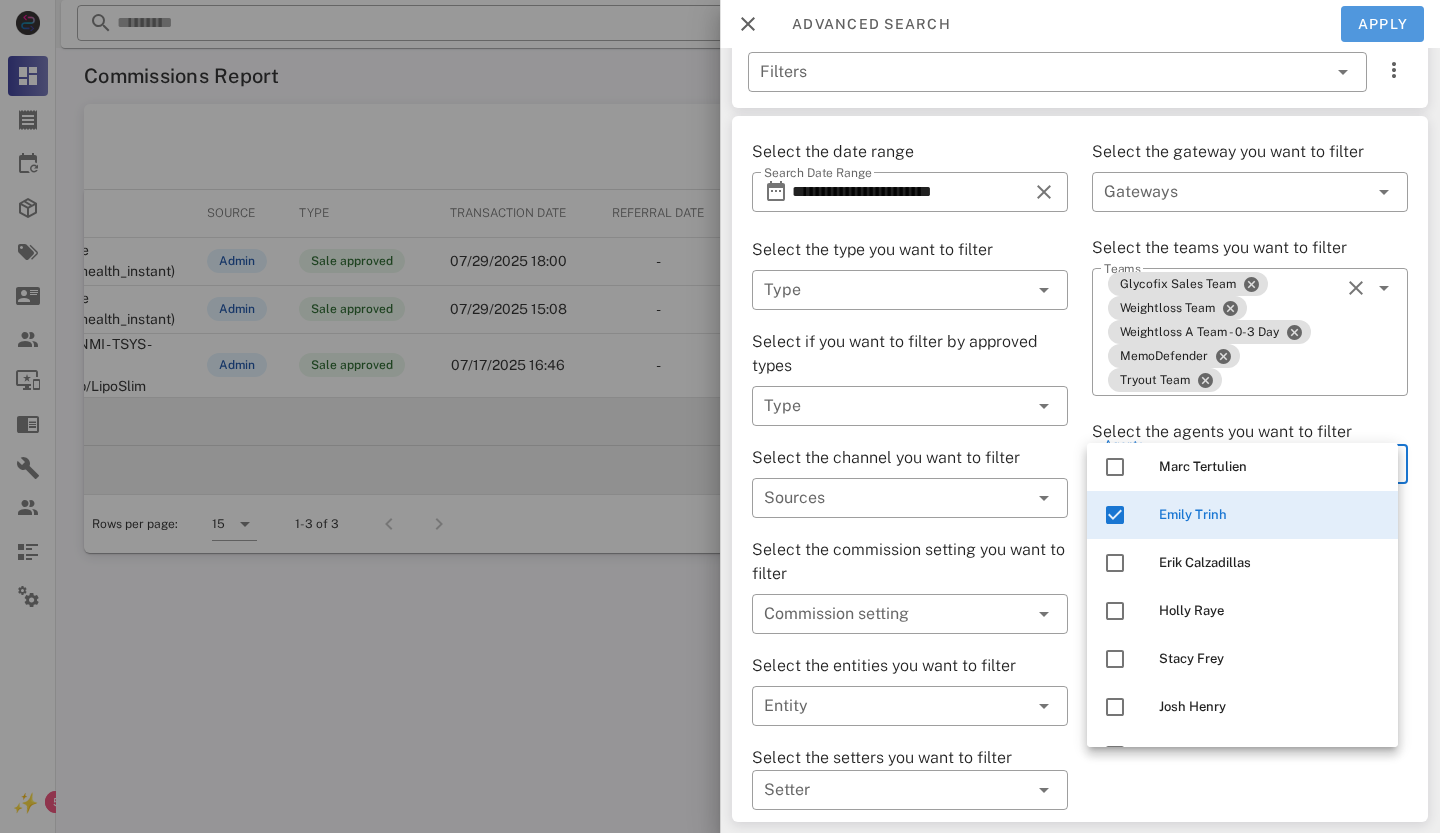 click on "Apply" at bounding box center (1383, 24) 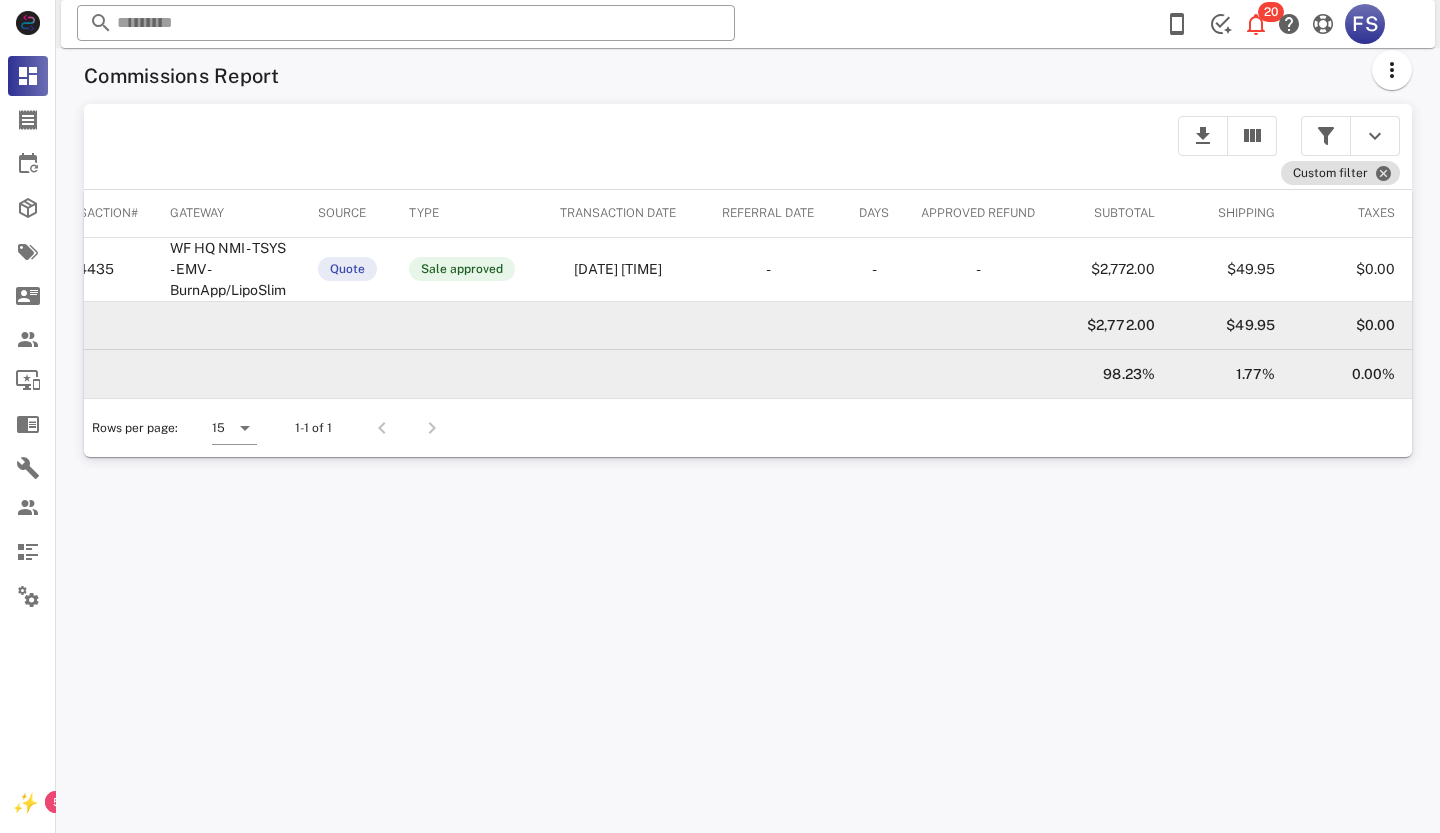 scroll, scrollTop: 0, scrollLeft: 304, axis: horizontal 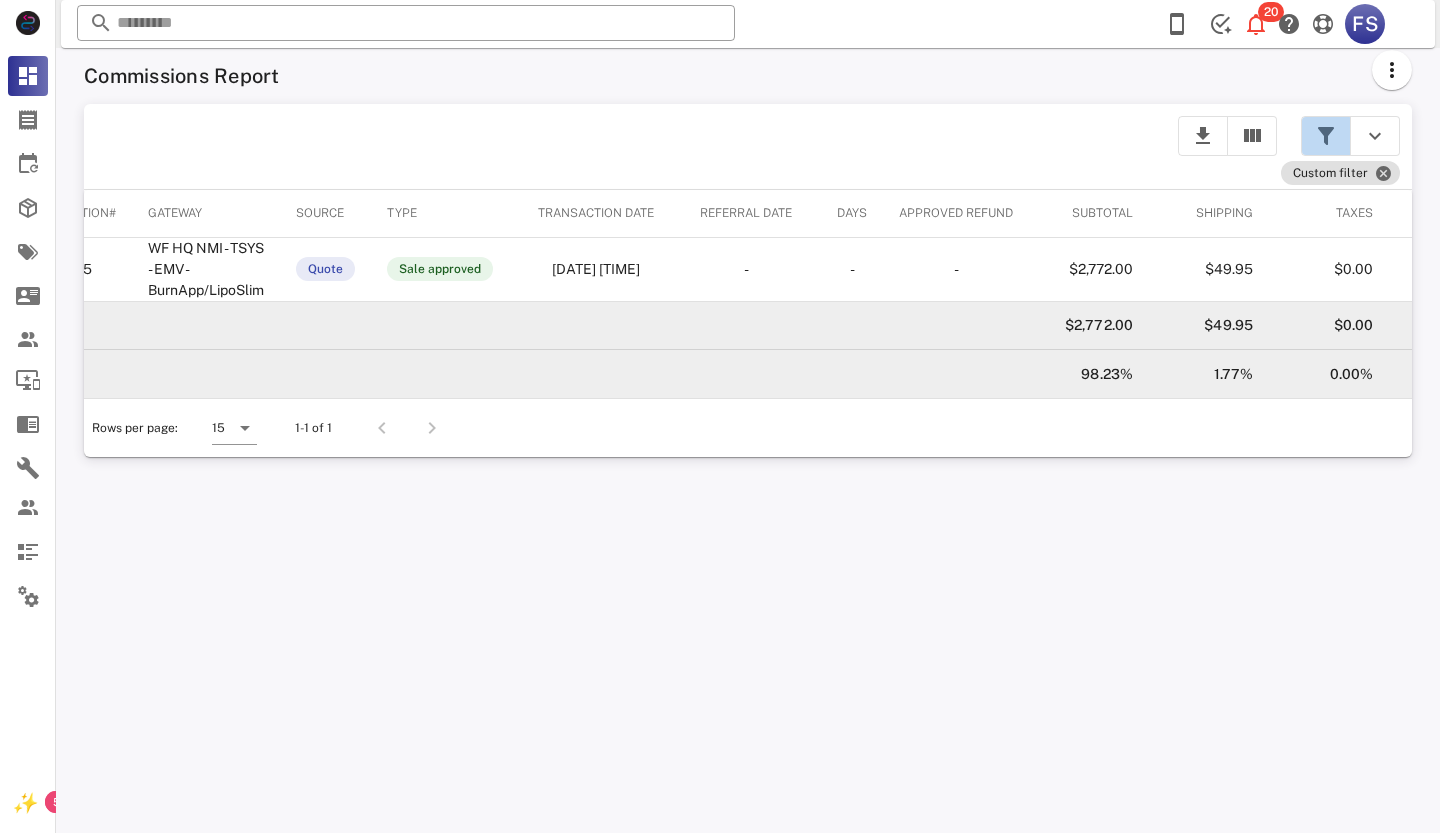 click at bounding box center [1326, 136] 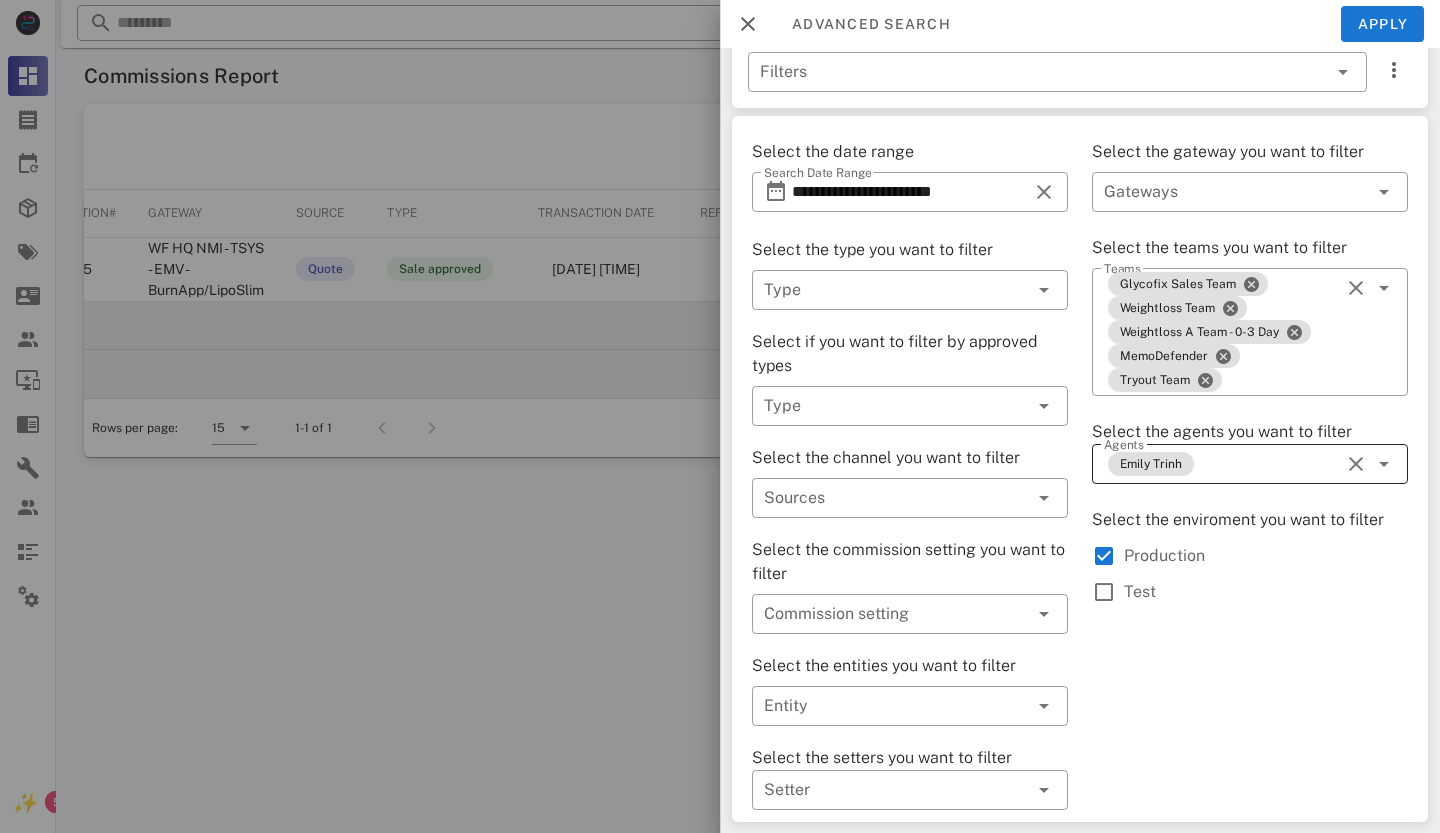 click at bounding box center [1356, 464] 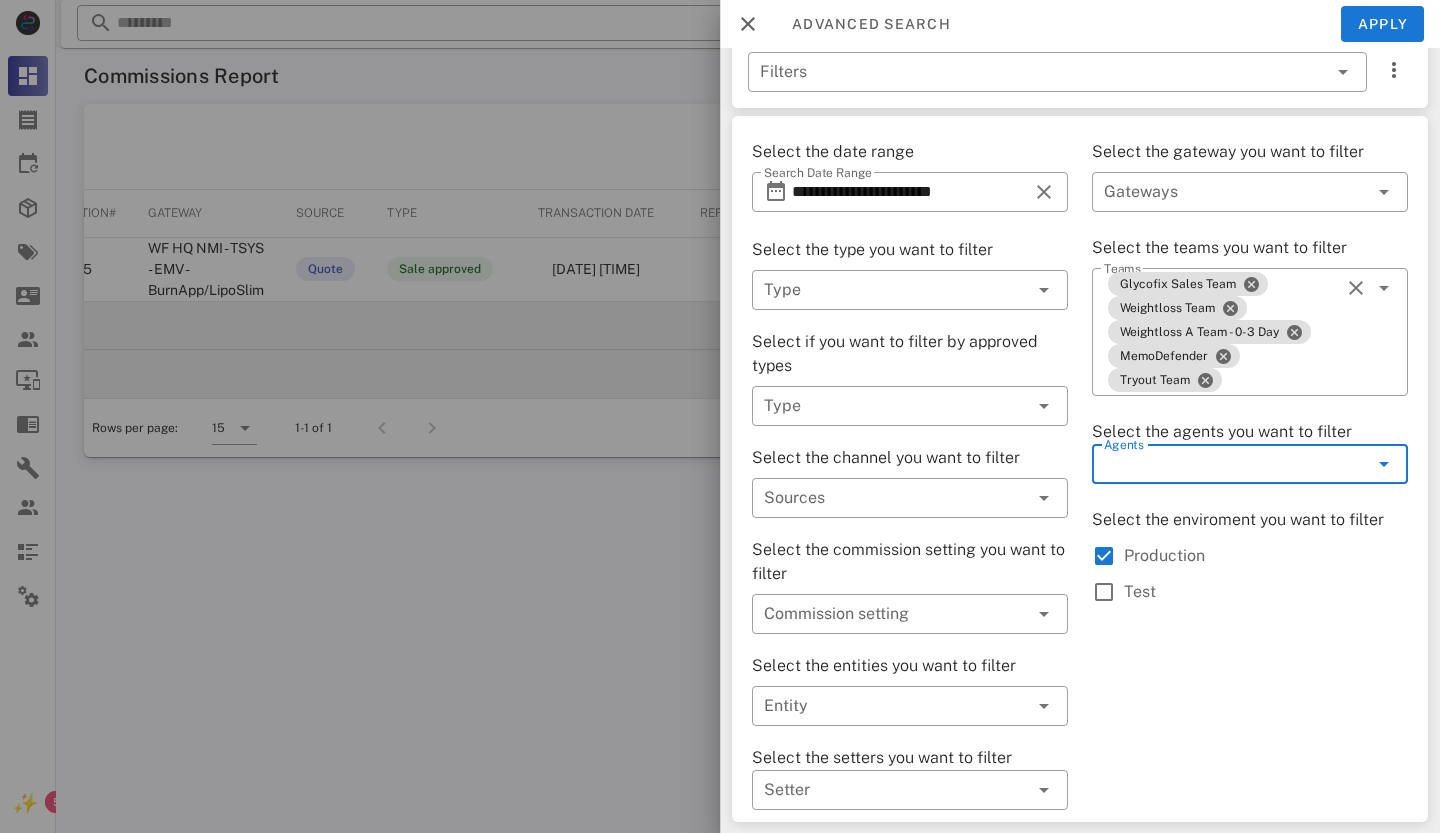 click at bounding box center [1384, 464] 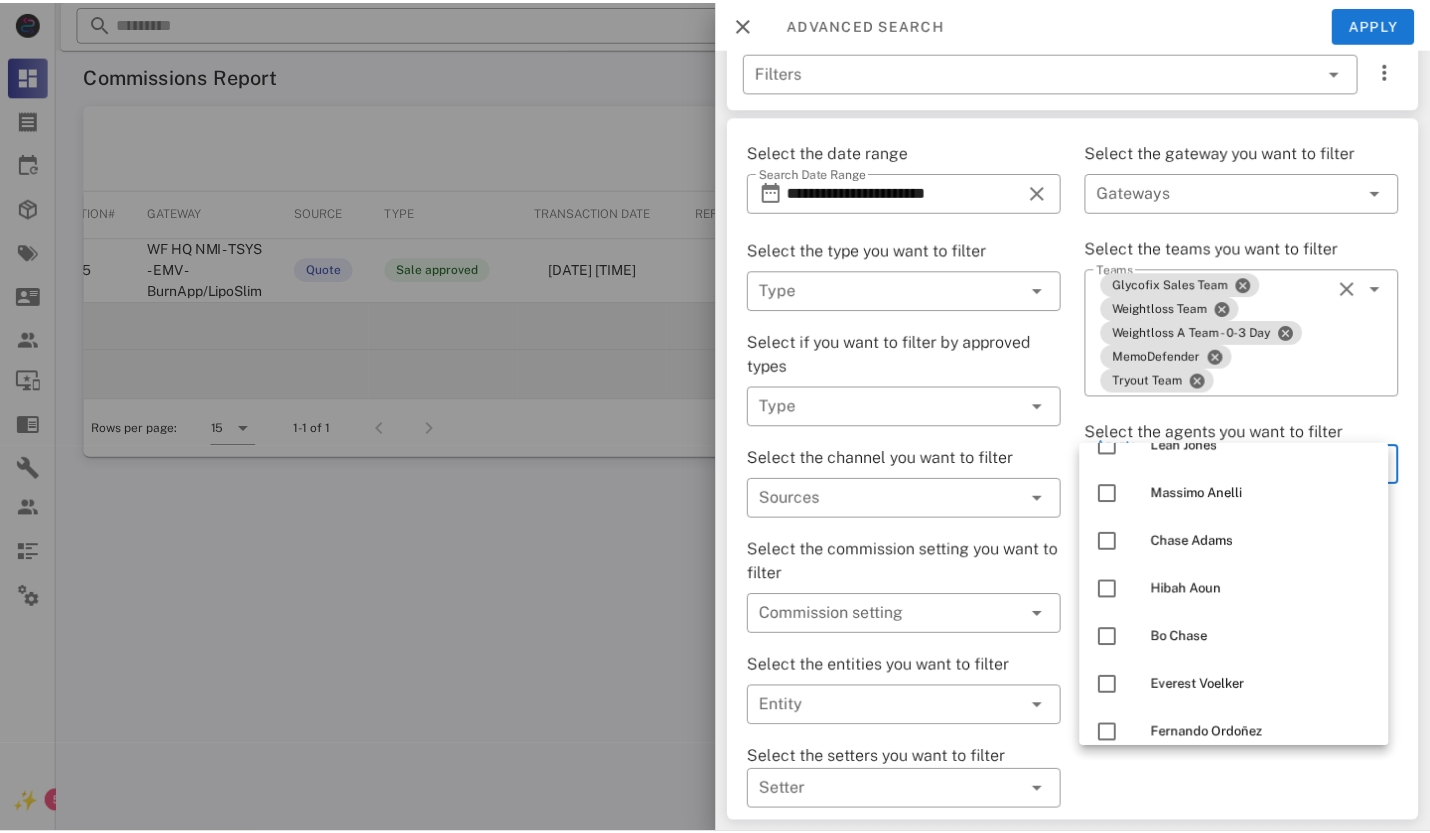 scroll, scrollTop: 900, scrollLeft: 0, axis: vertical 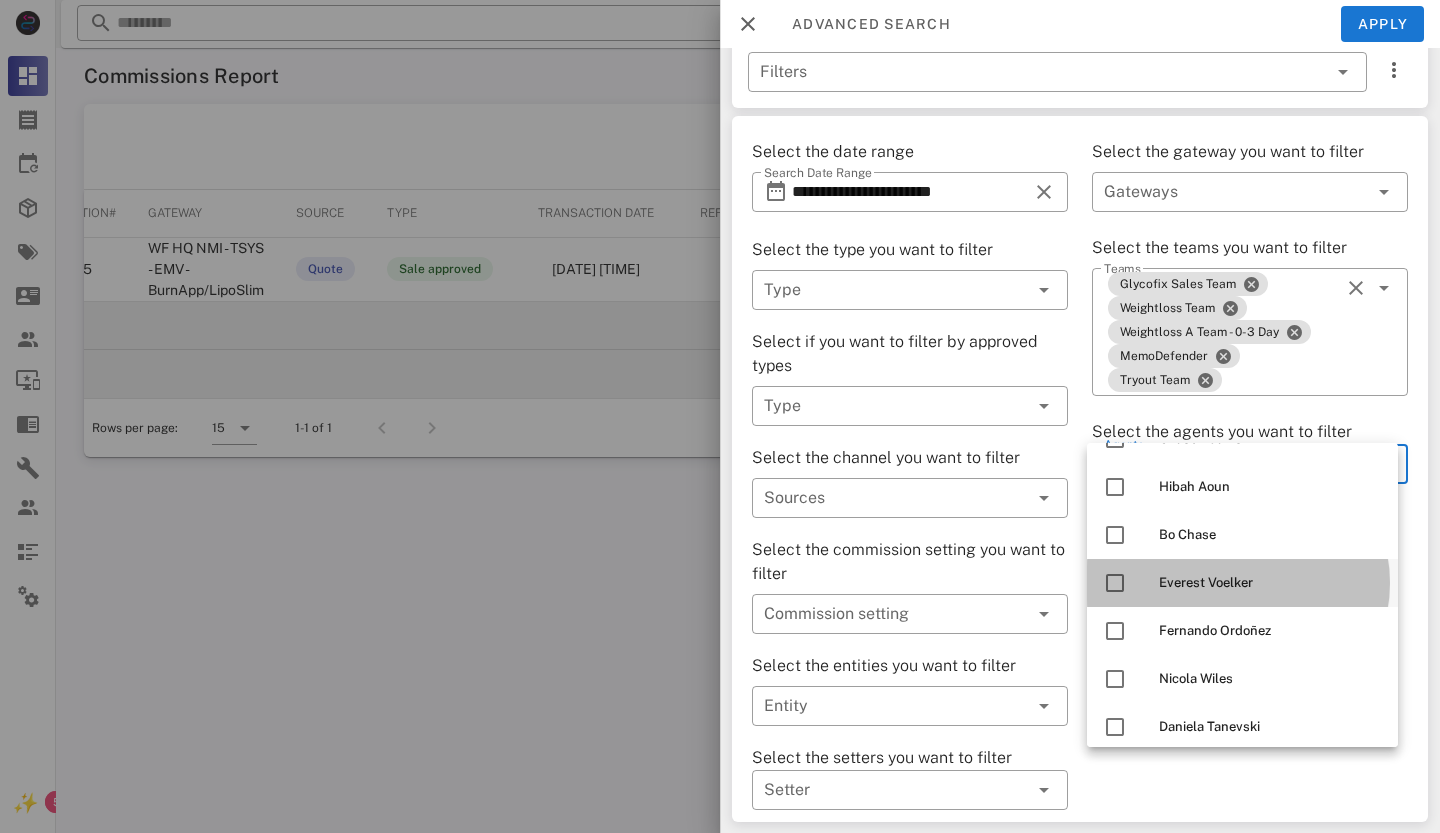 click at bounding box center (1115, 583) 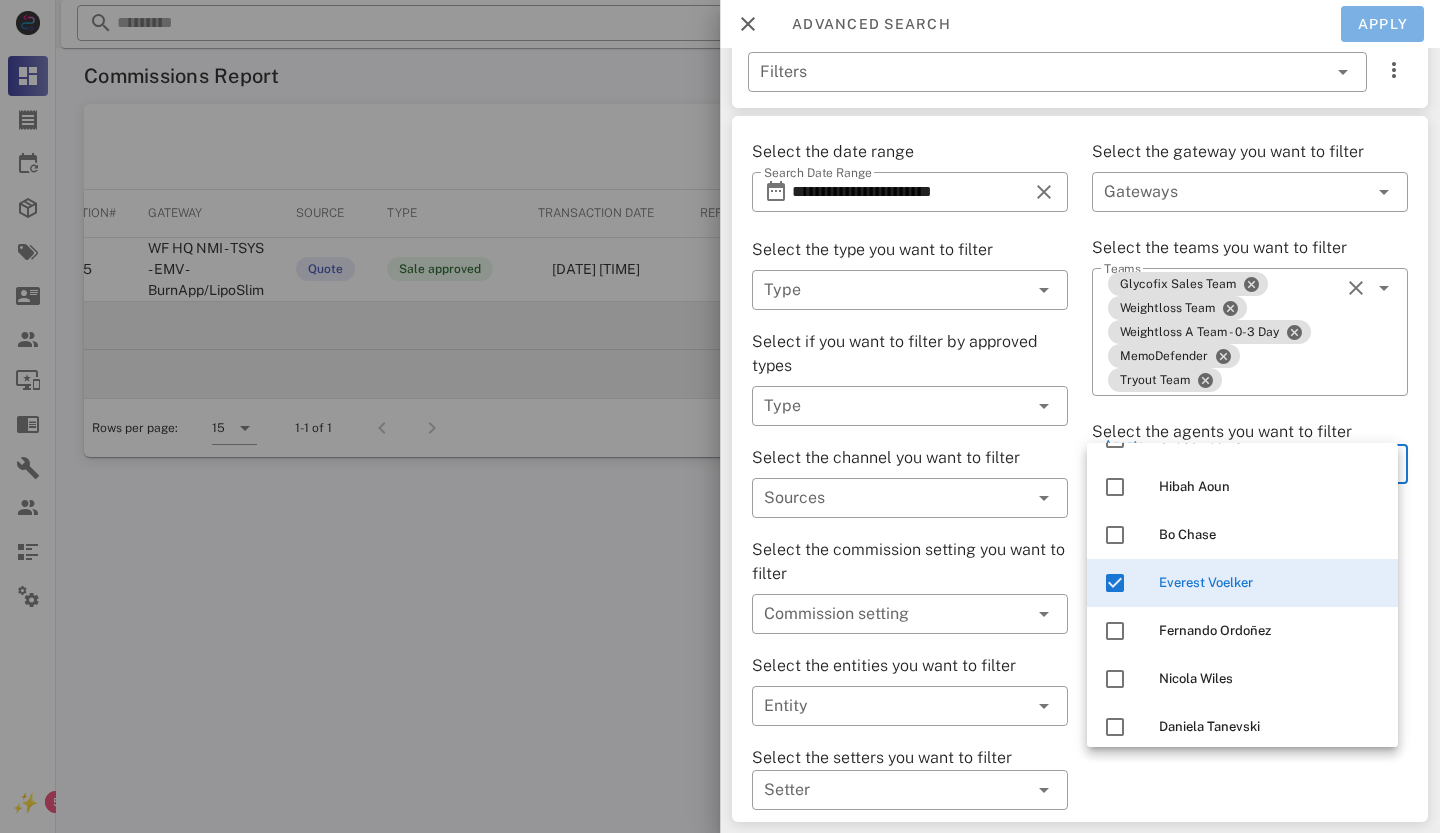 click on "Apply" at bounding box center [1383, 24] 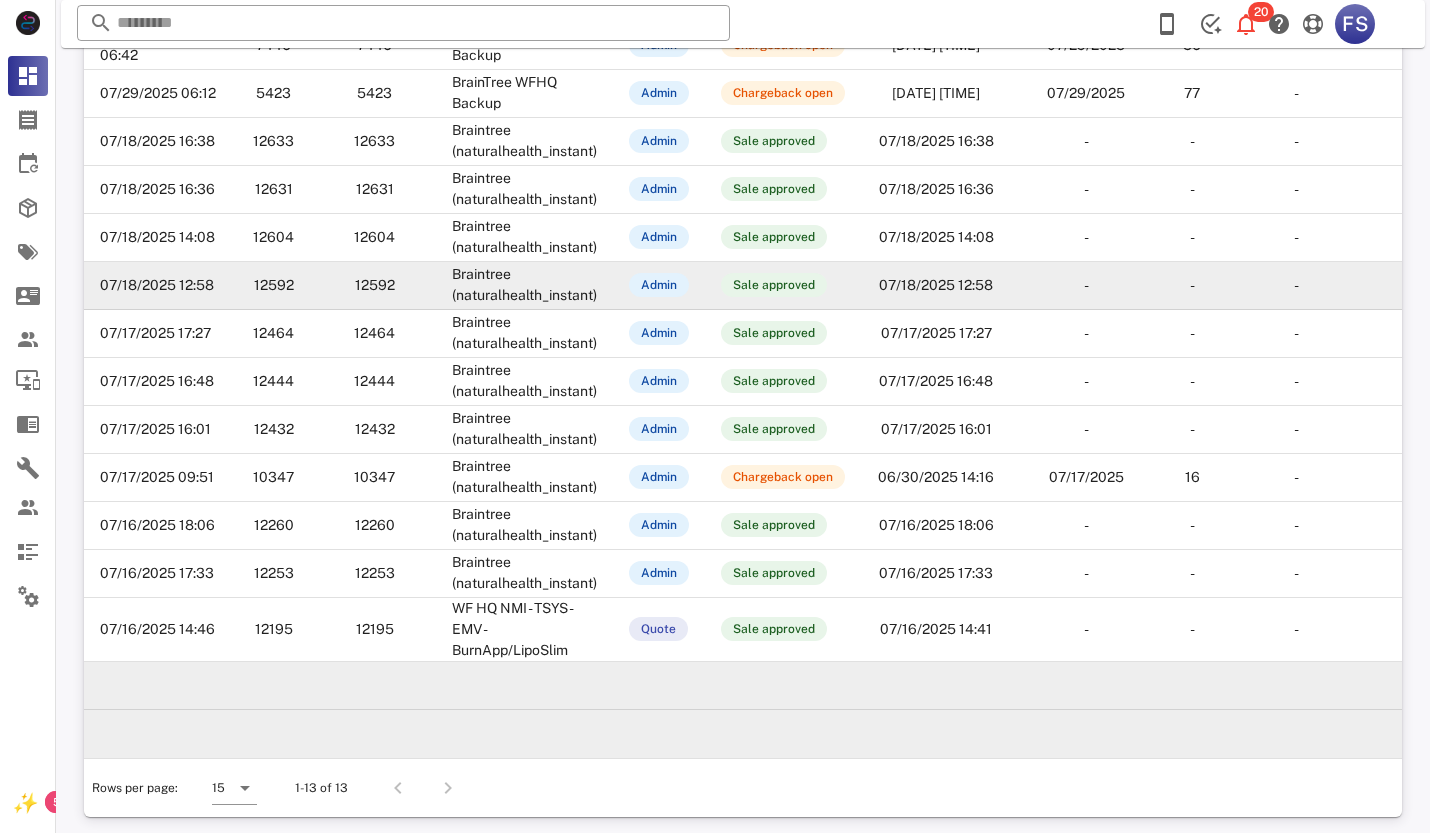 scroll, scrollTop: 225, scrollLeft: 0, axis: vertical 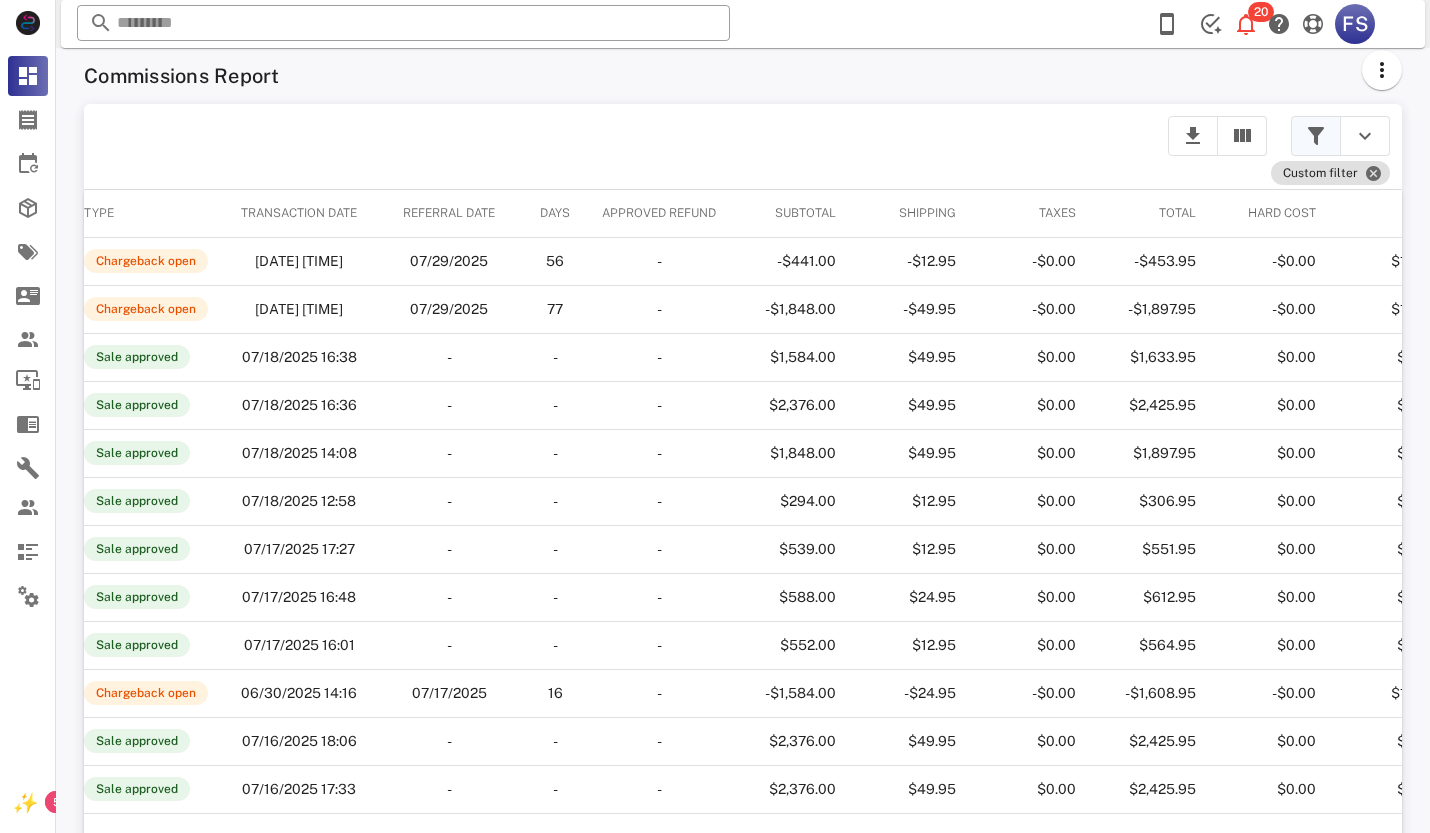click at bounding box center (1316, 136) 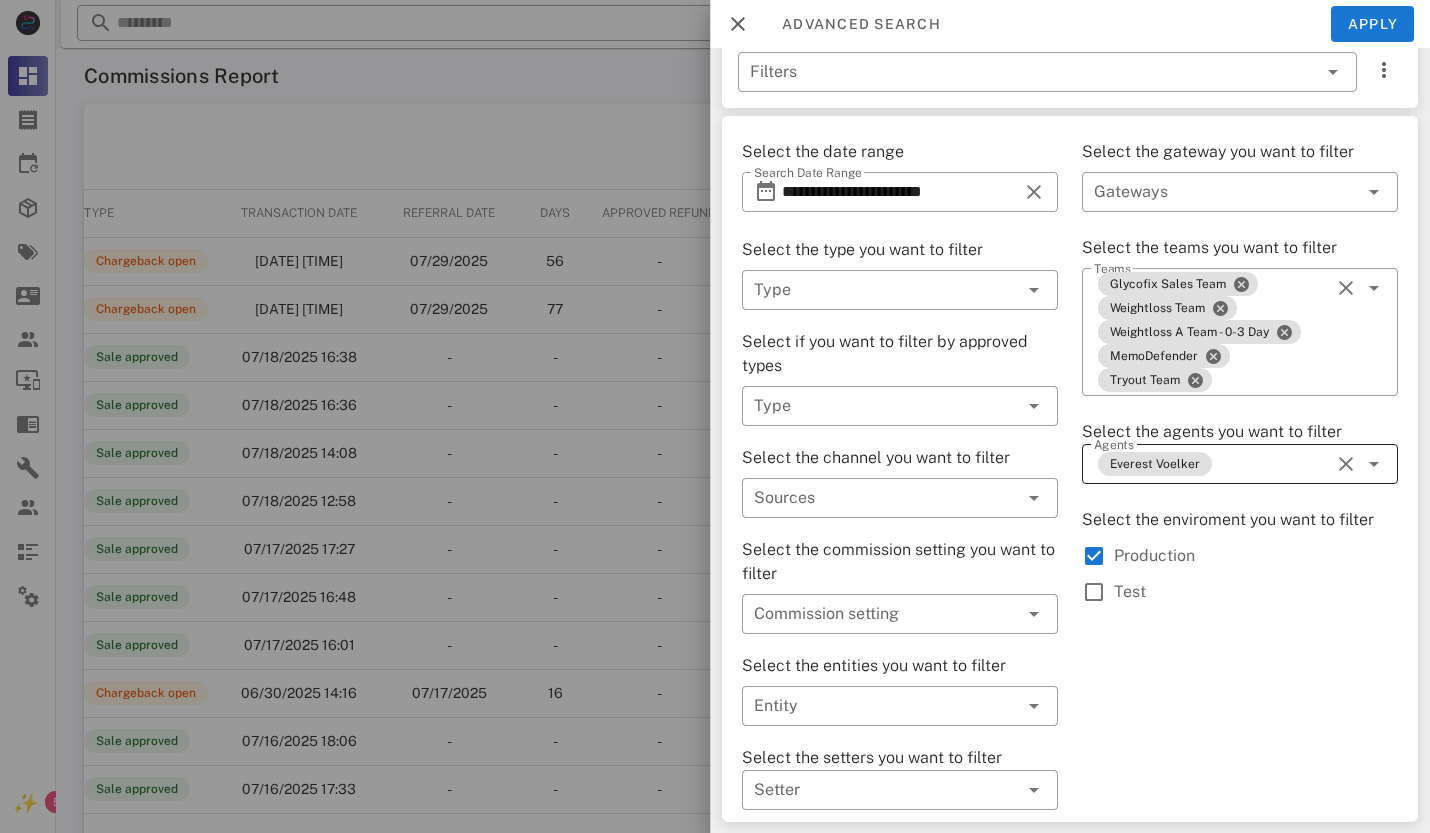 click at bounding box center [1346, 464] 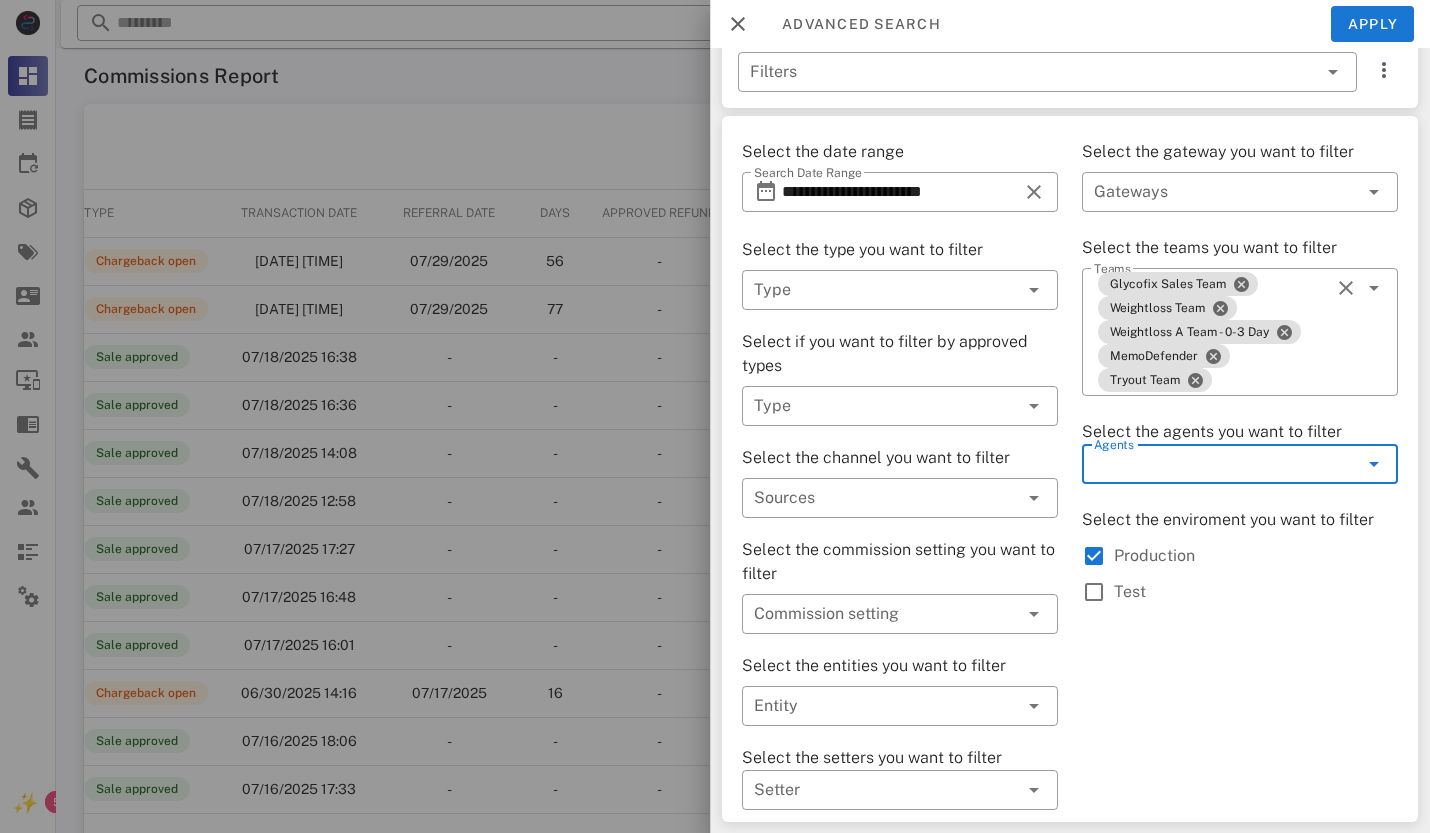 click at bounding box center [1346, 464] 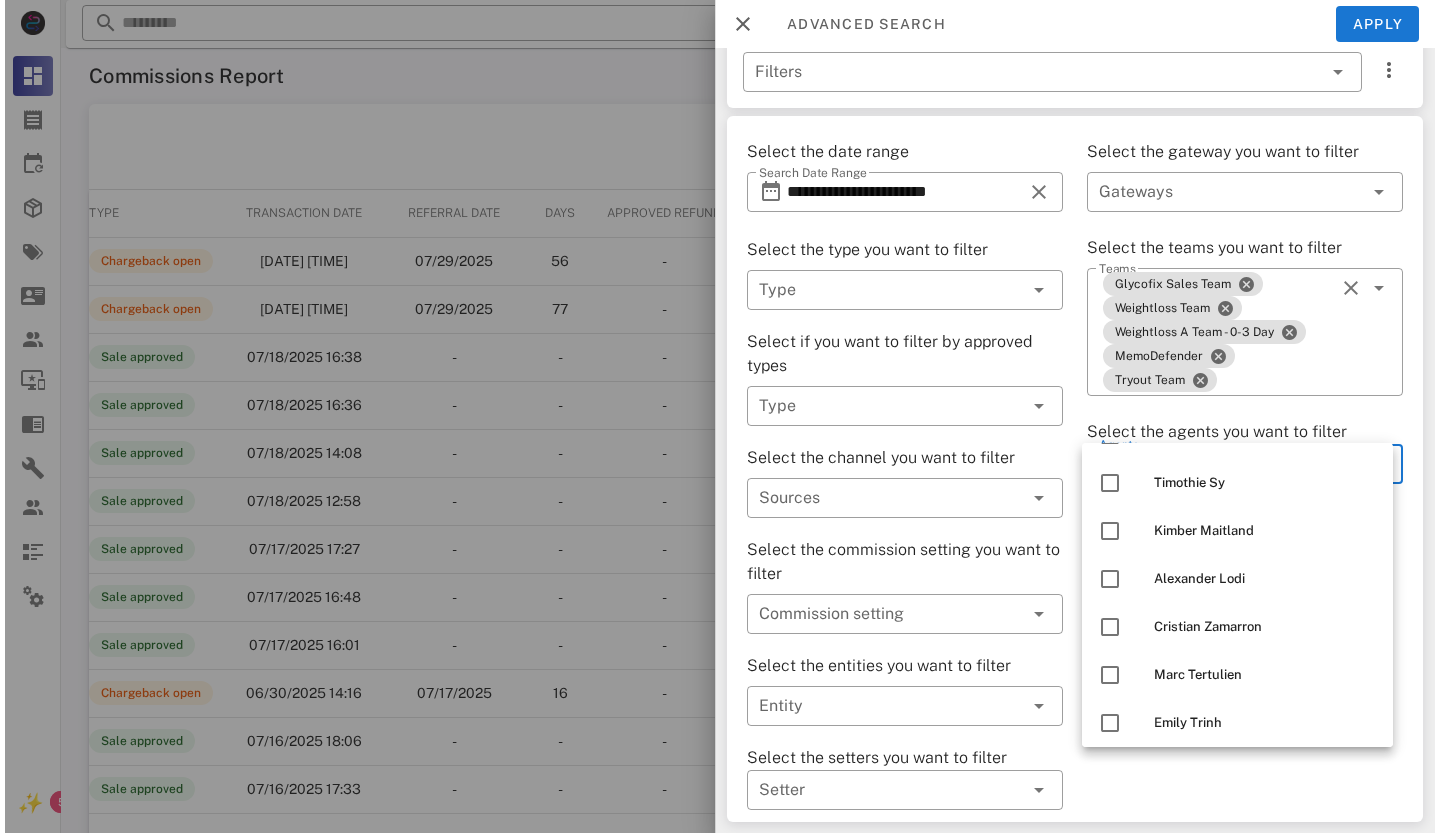 scroll, scrollTop: 1200, scrollLeft: 0, axis: vertical 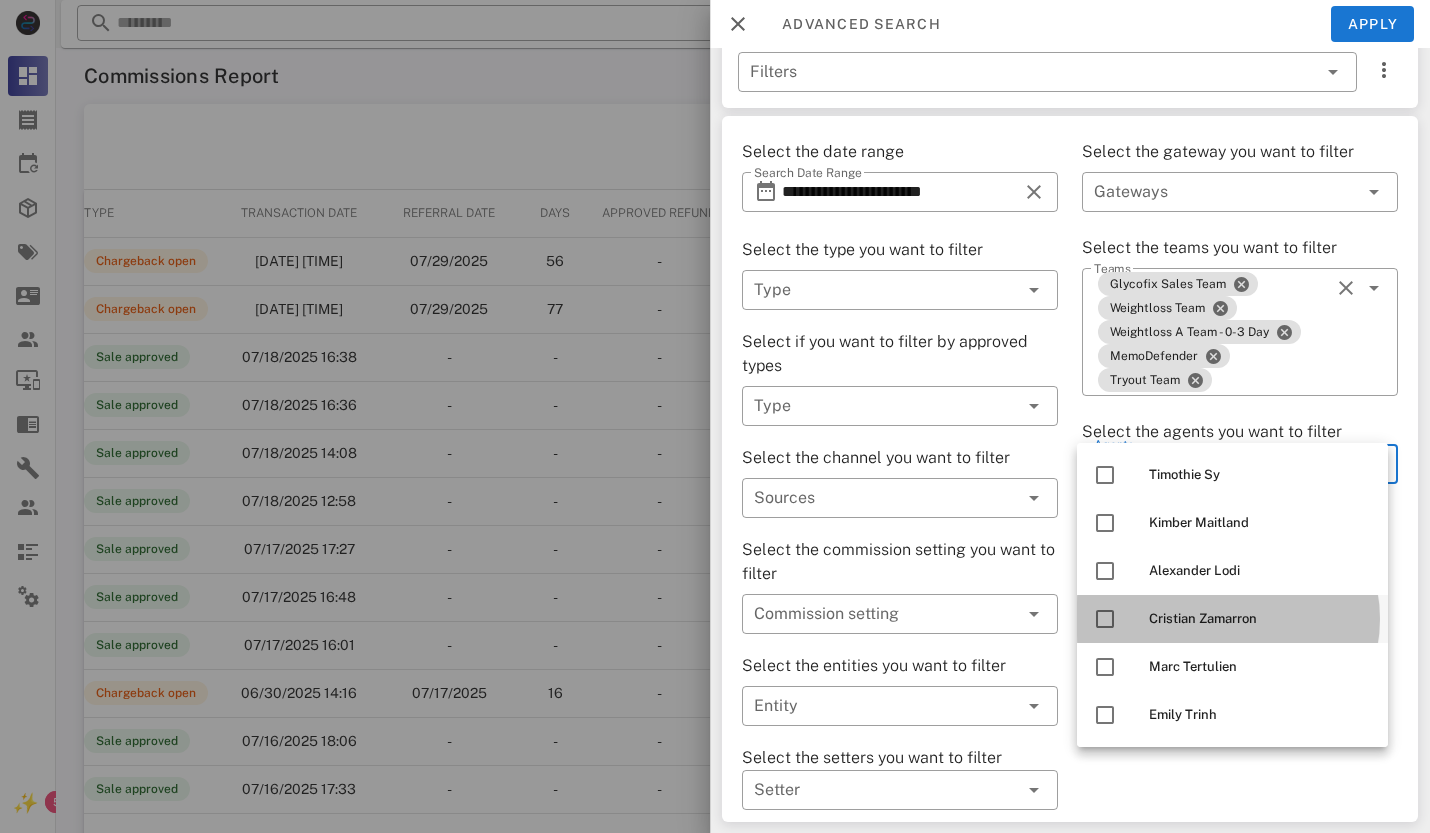 click at bounding box center (1105, 619) 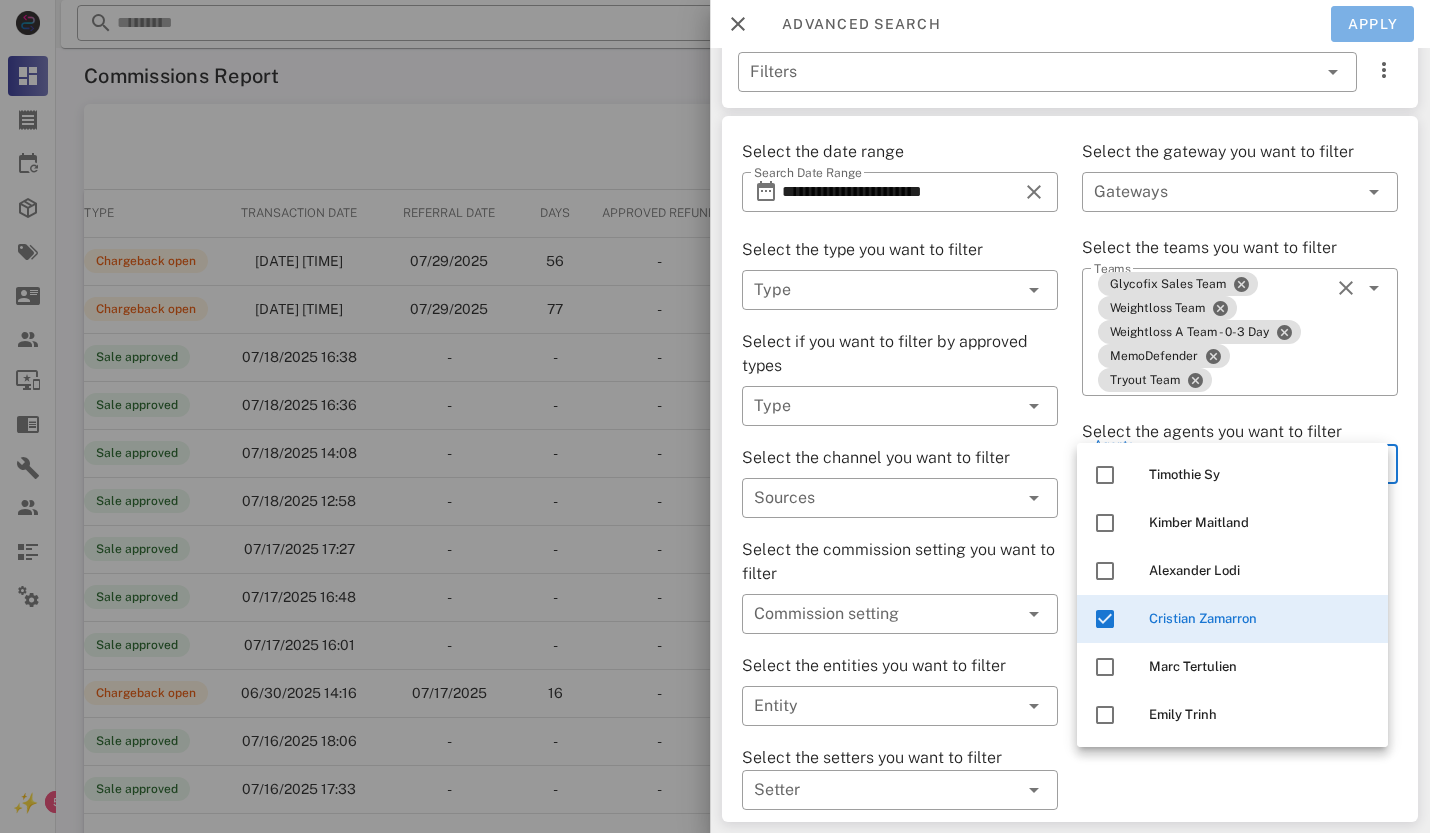 click on "Apply" at bounding box center [1373, 24] 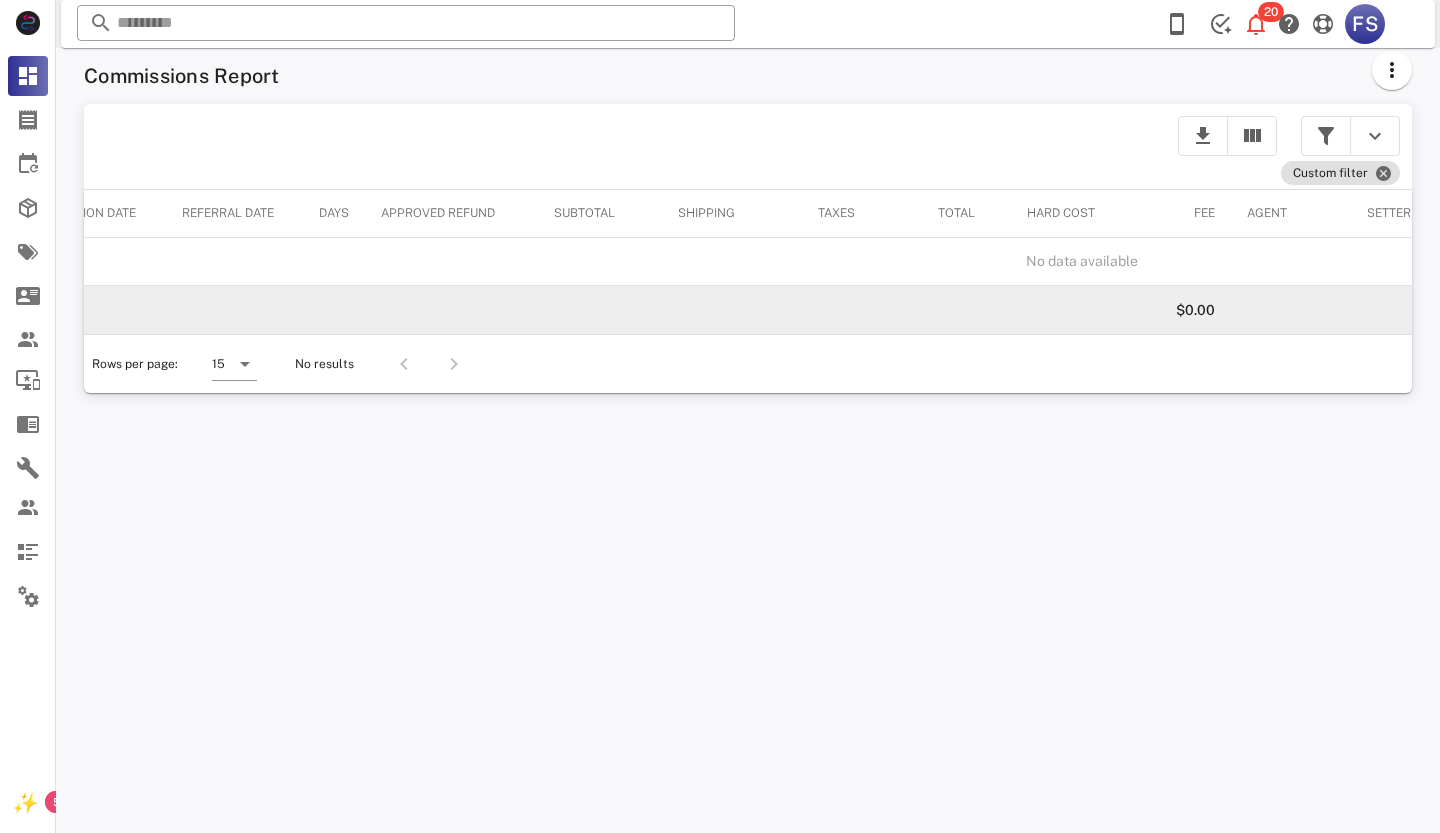 scroll, scrollTop: 0, scrollLeft: 872, axis: horizontal 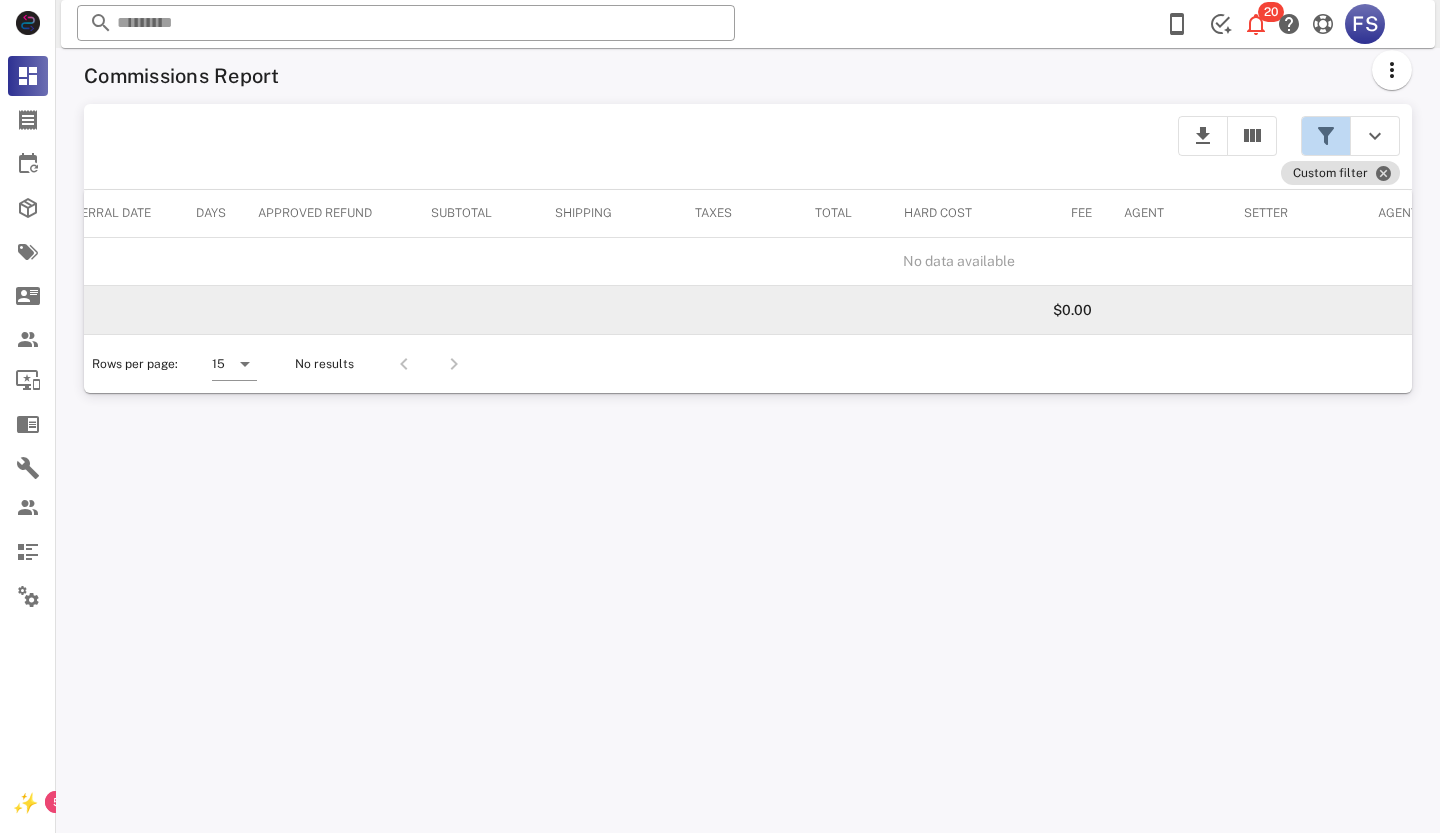 click at bounding box center (1326, 136) 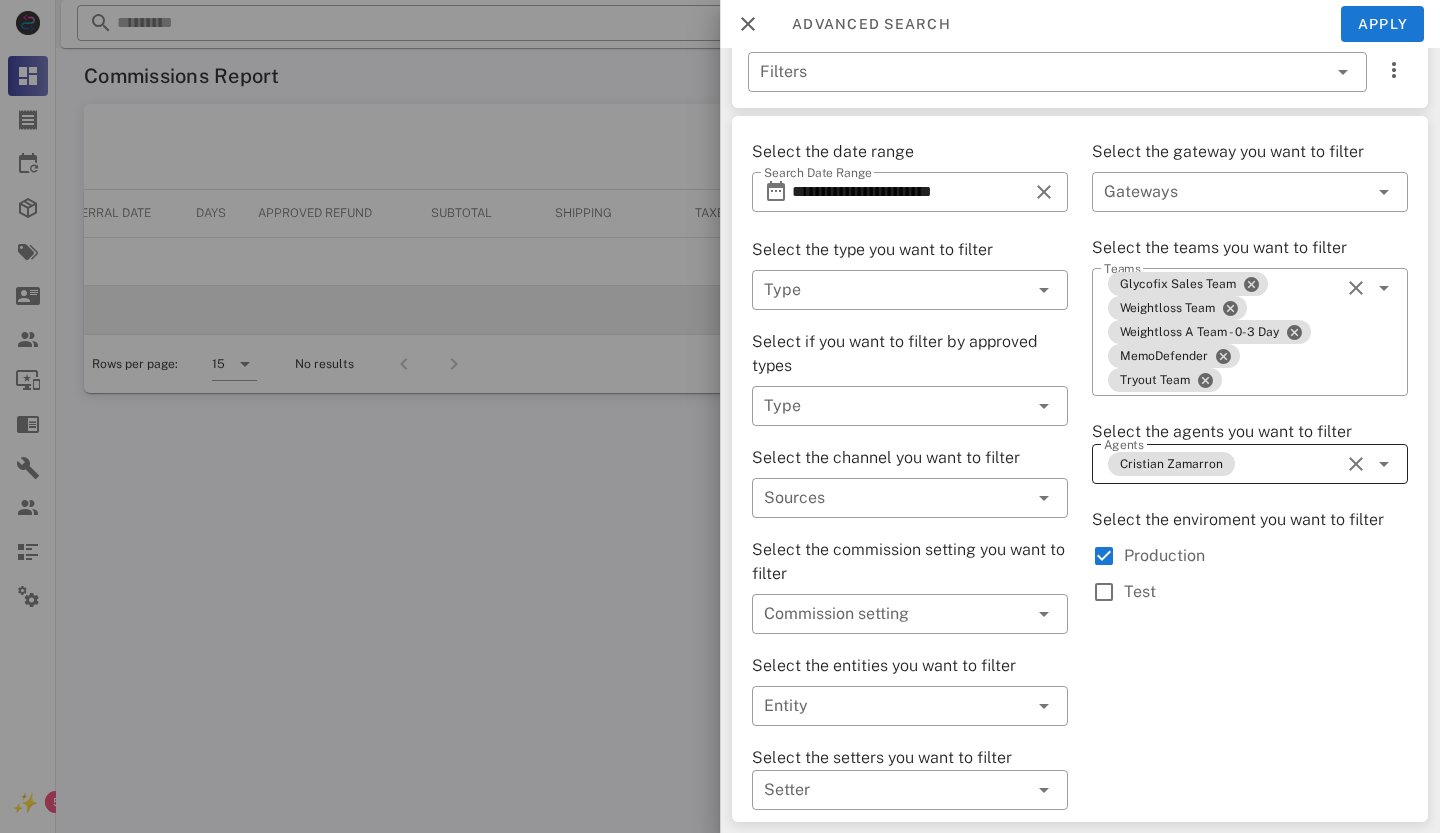 click at bounding box center [1356, 464] 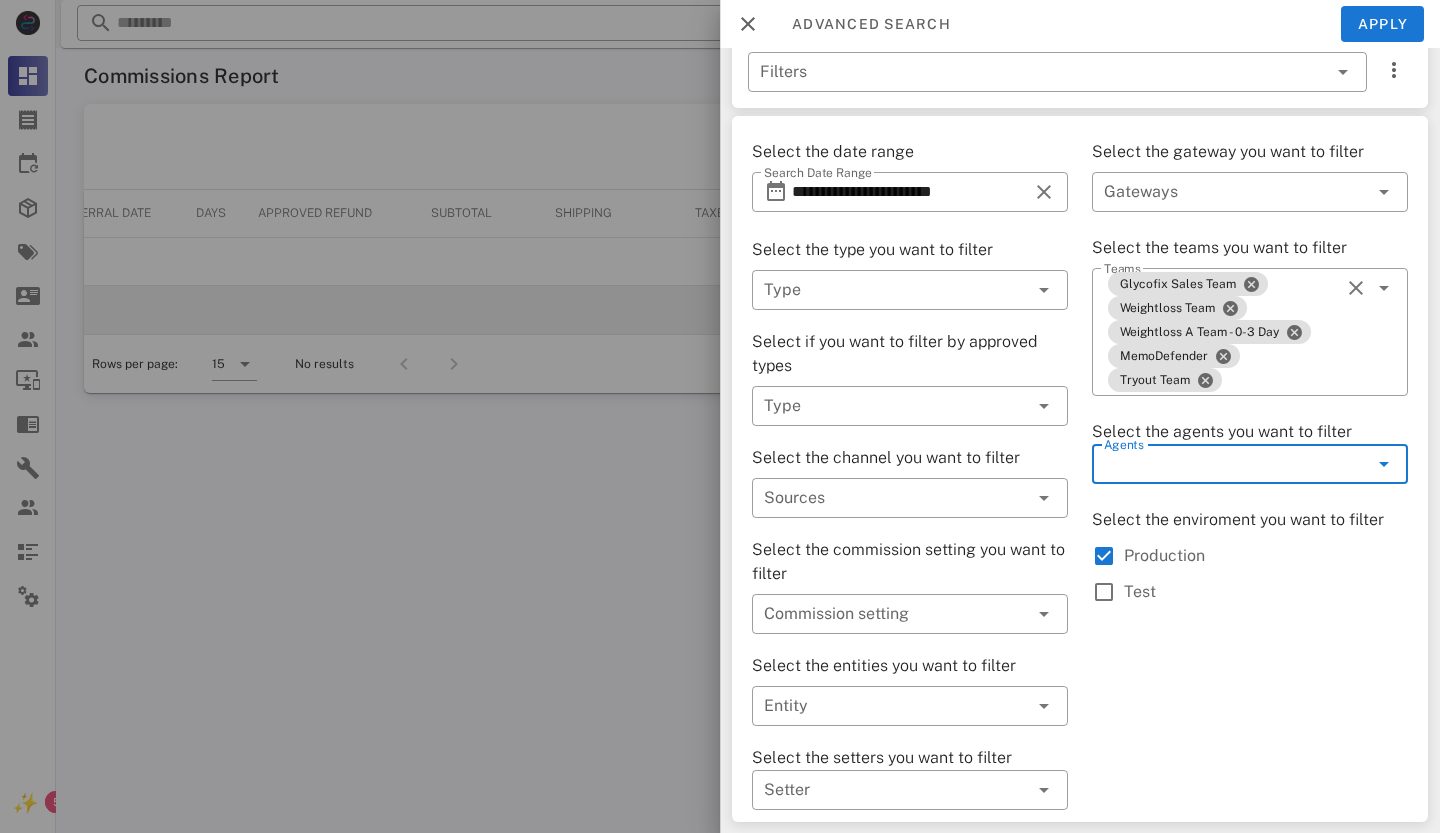 click at bounding box center (1356, 464) 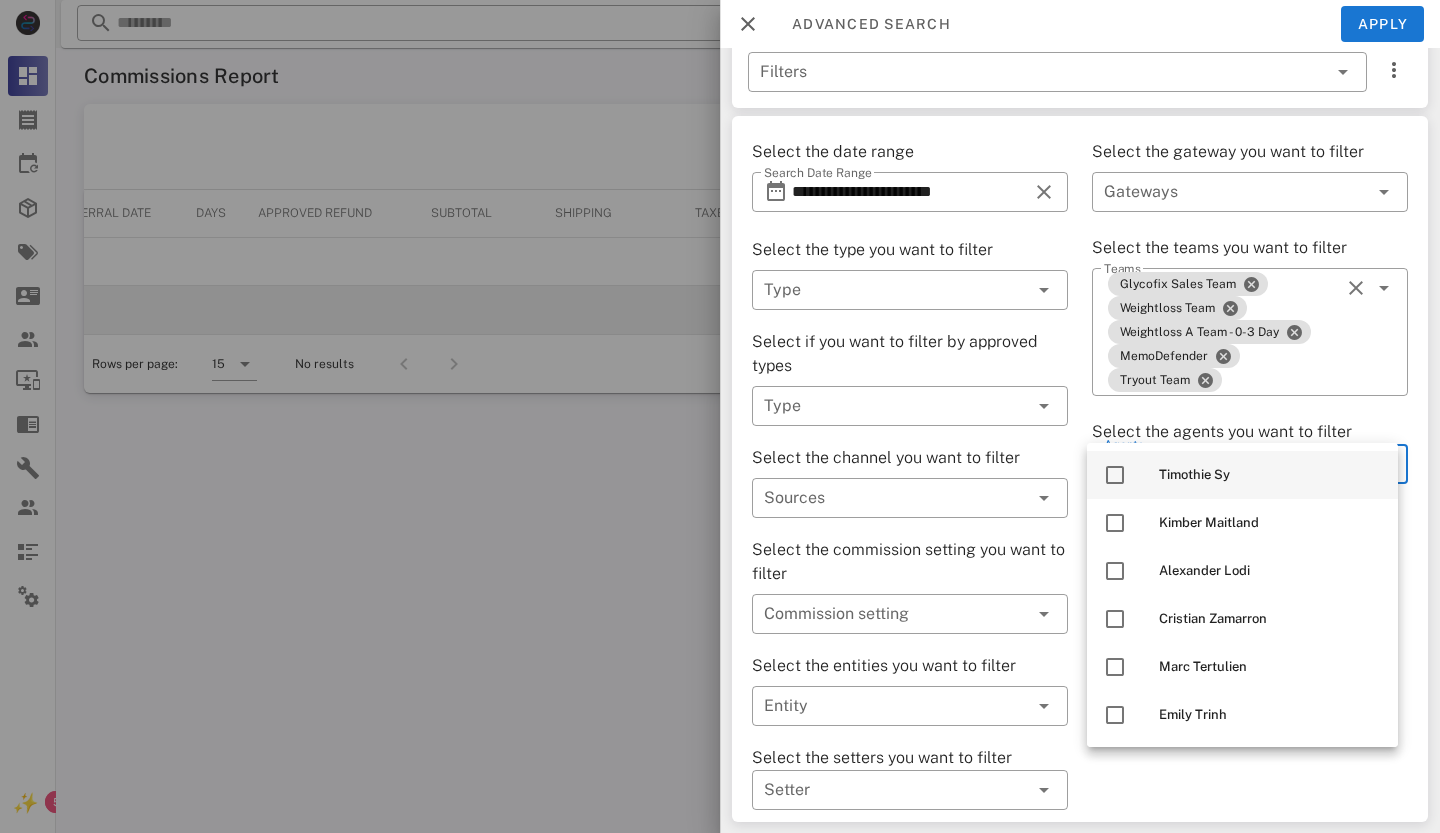 click at bounding box center [1115, 475] 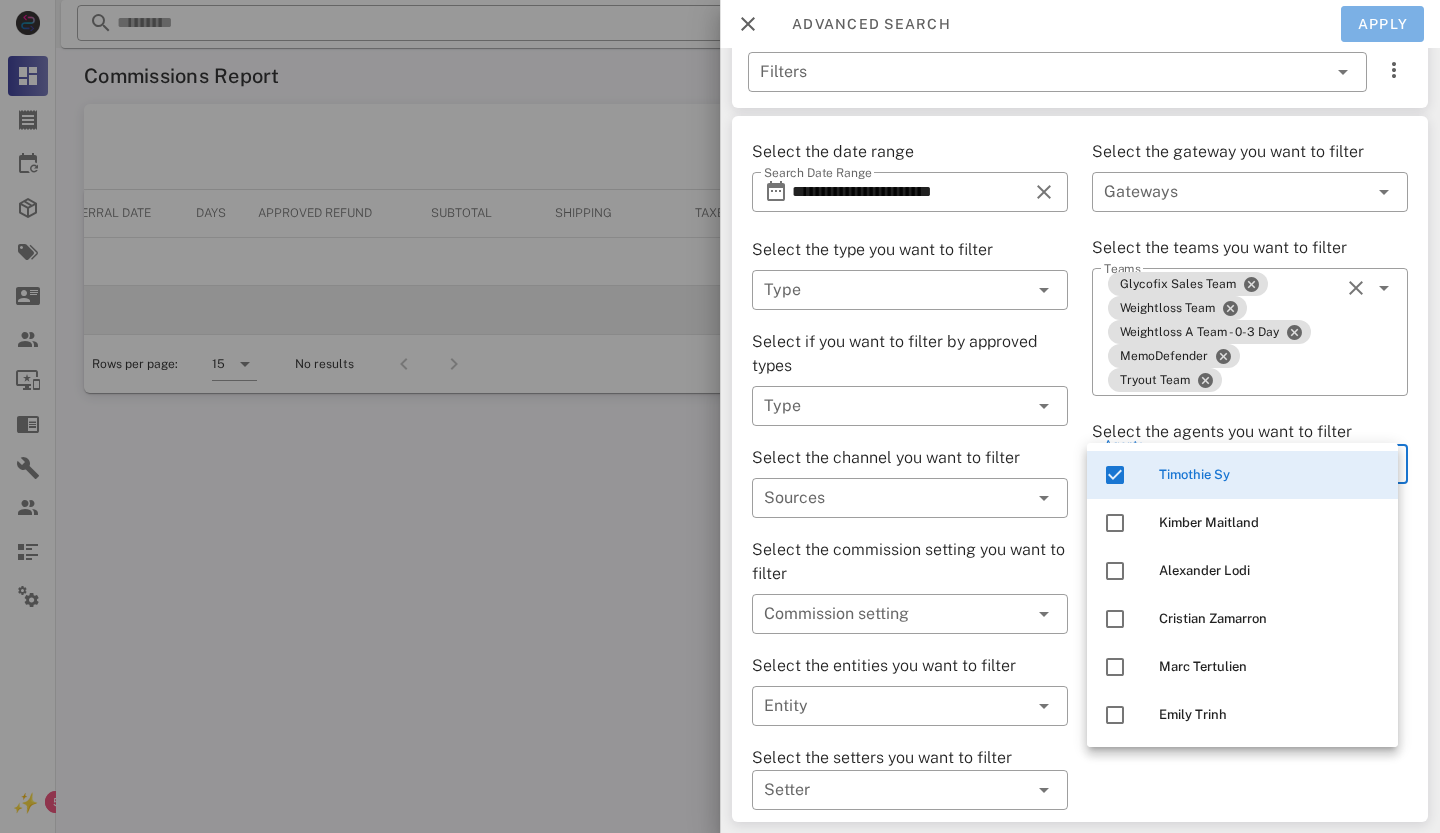 click on "Apply" at bounding box center [1383, 24] 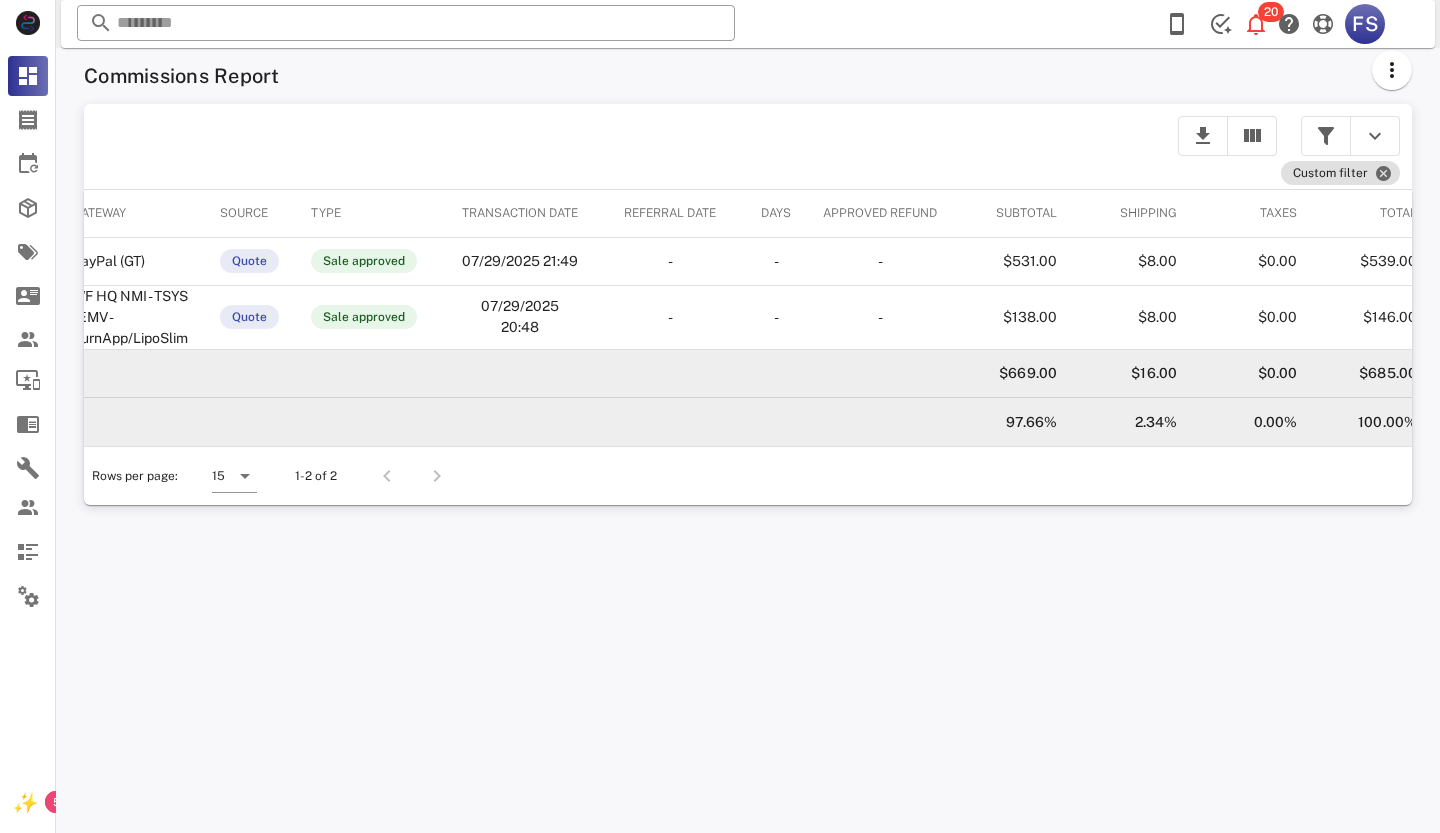 scroll, scrollTop: 0, scrollLeft: 414, axis: horizontal 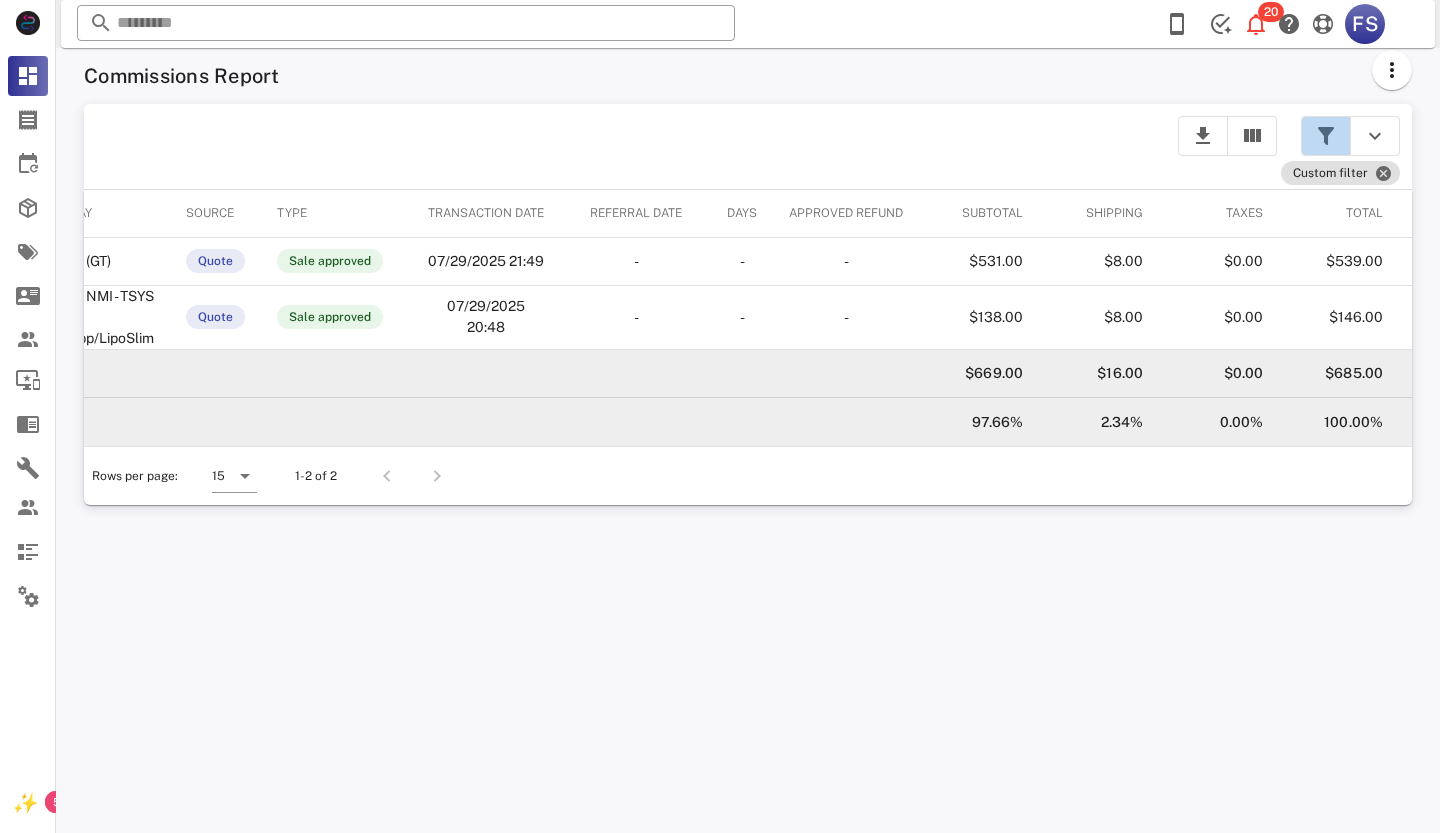 click at bounding box center (1326, 136) 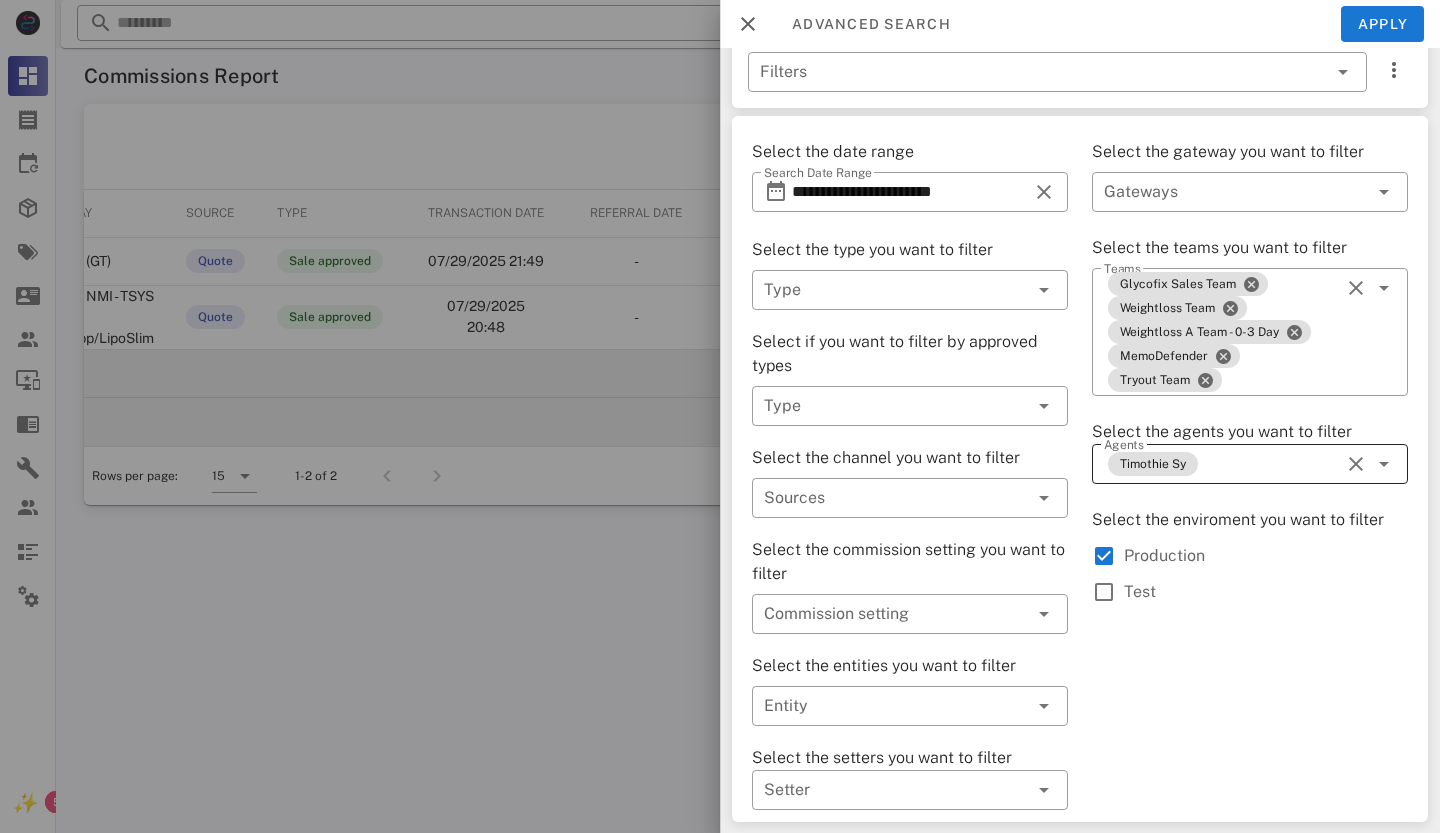 click at bounding box center [1356, 464] 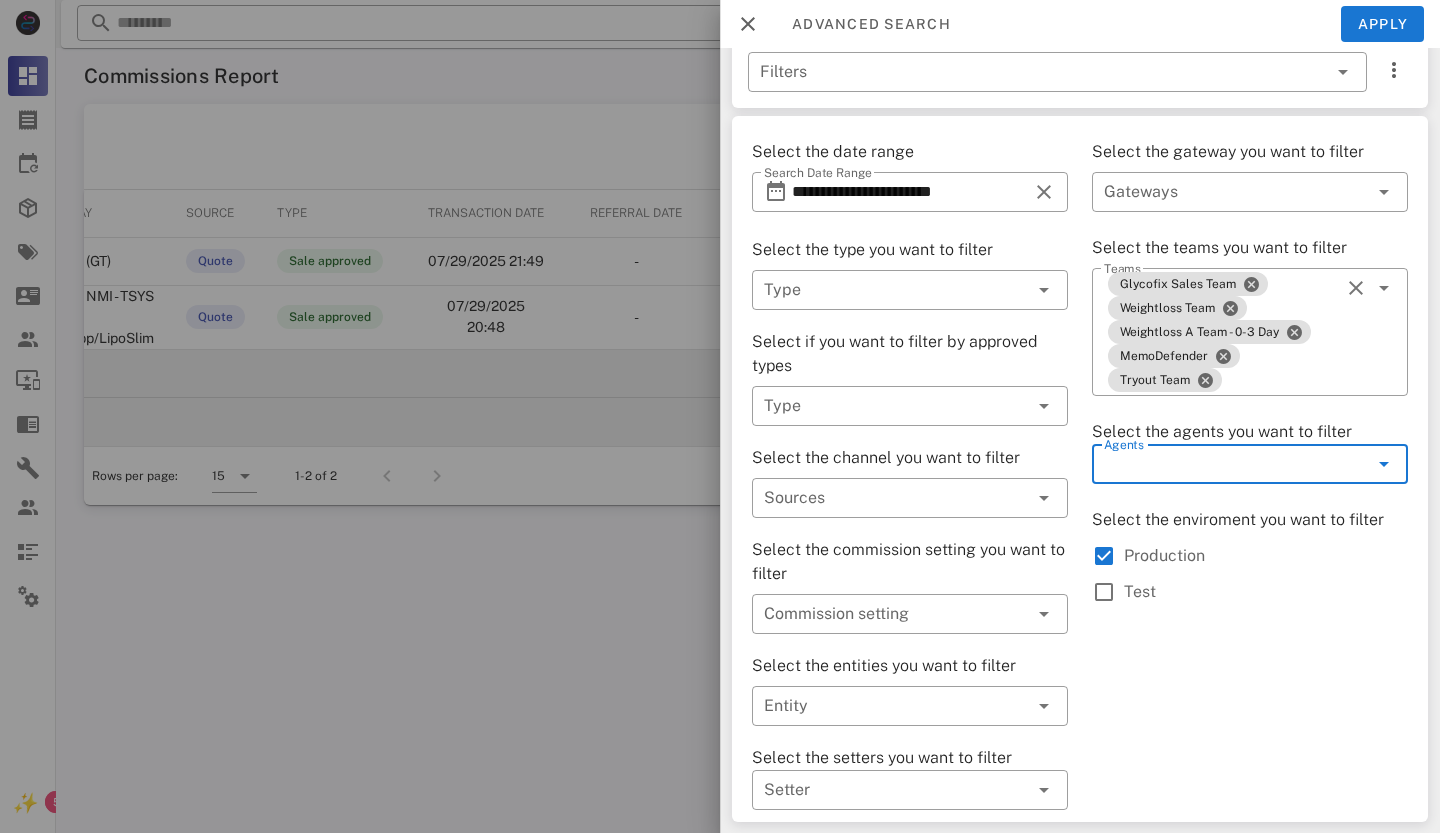 click at bounding box center [1382, 464] 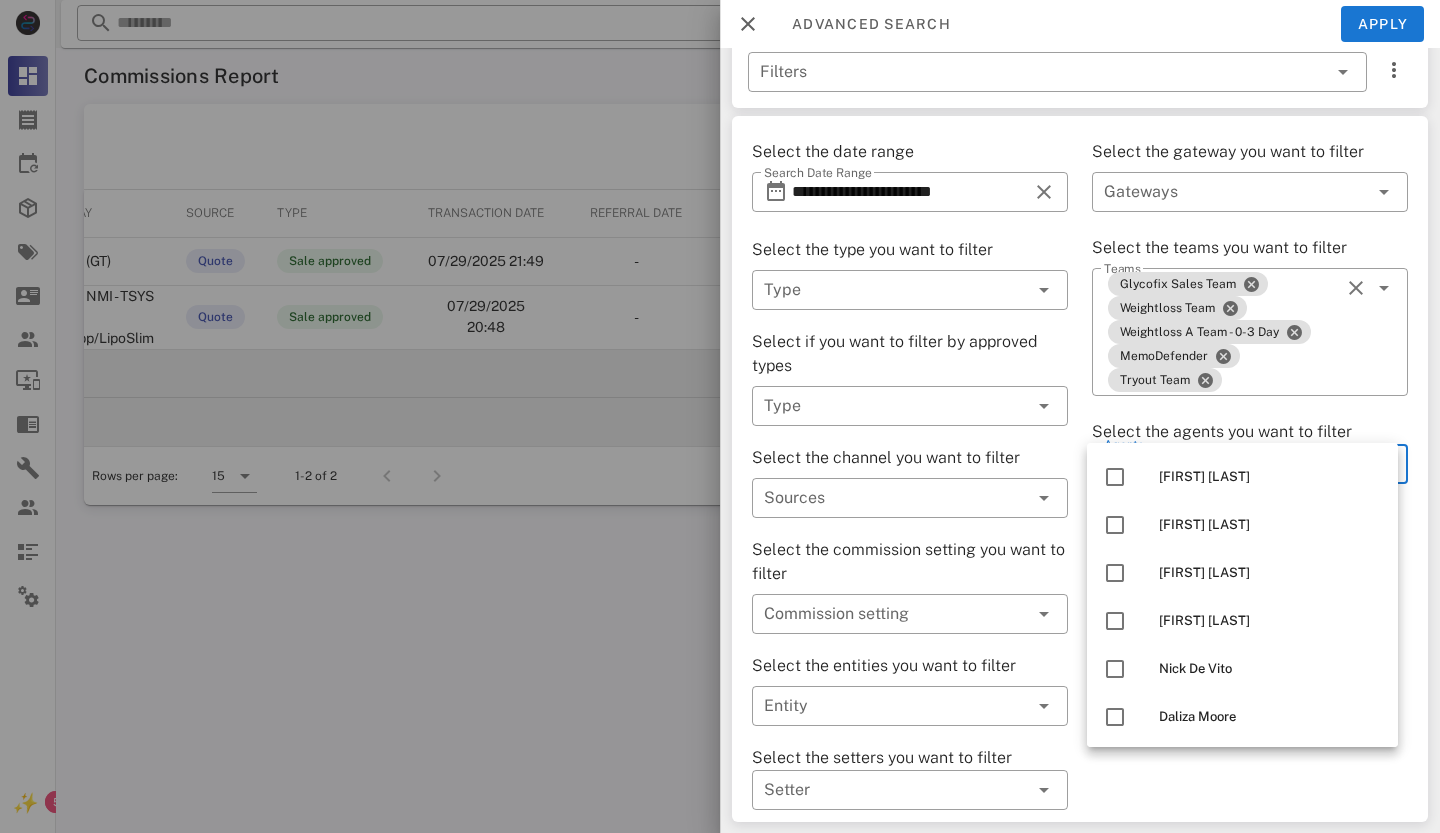 scroll, scrollTop: 5136, scrollLeft: 0, axis: vertical 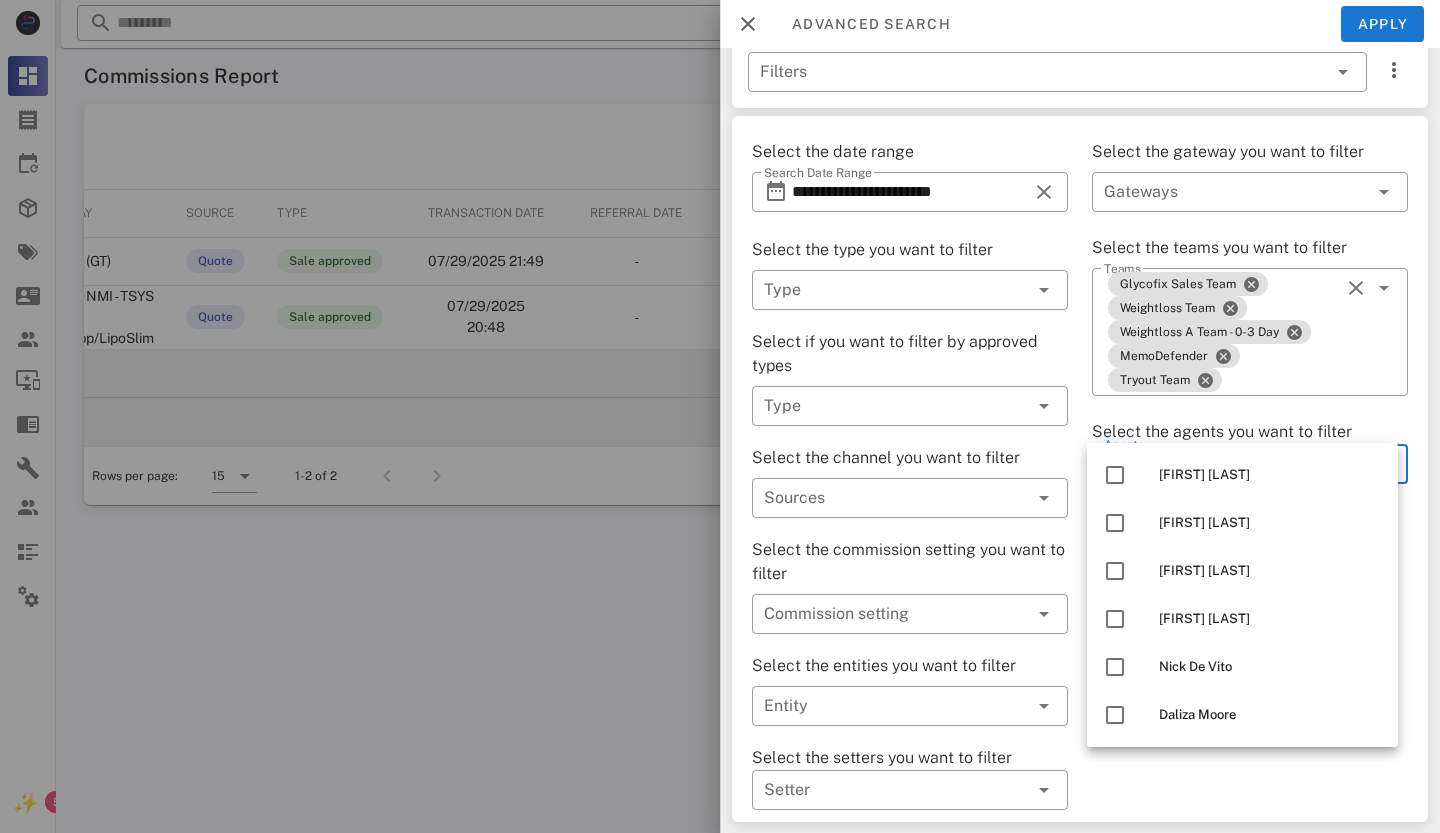 drag, startPoint x: 628, startPoint y: 420, endPoint x: 645, endPoint y: 418, distance: 17.117243 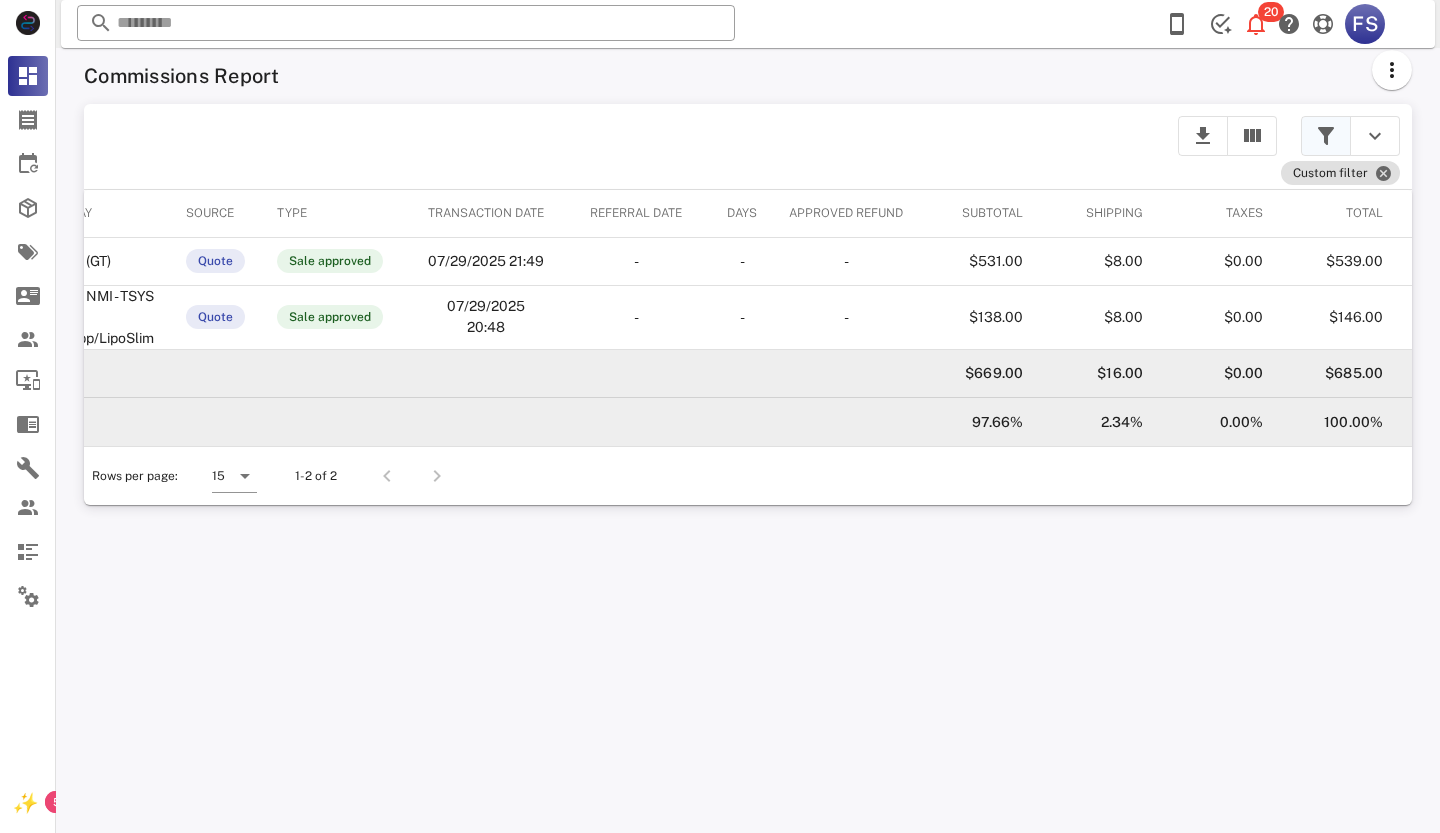 click at bounding box center (1326, 136) 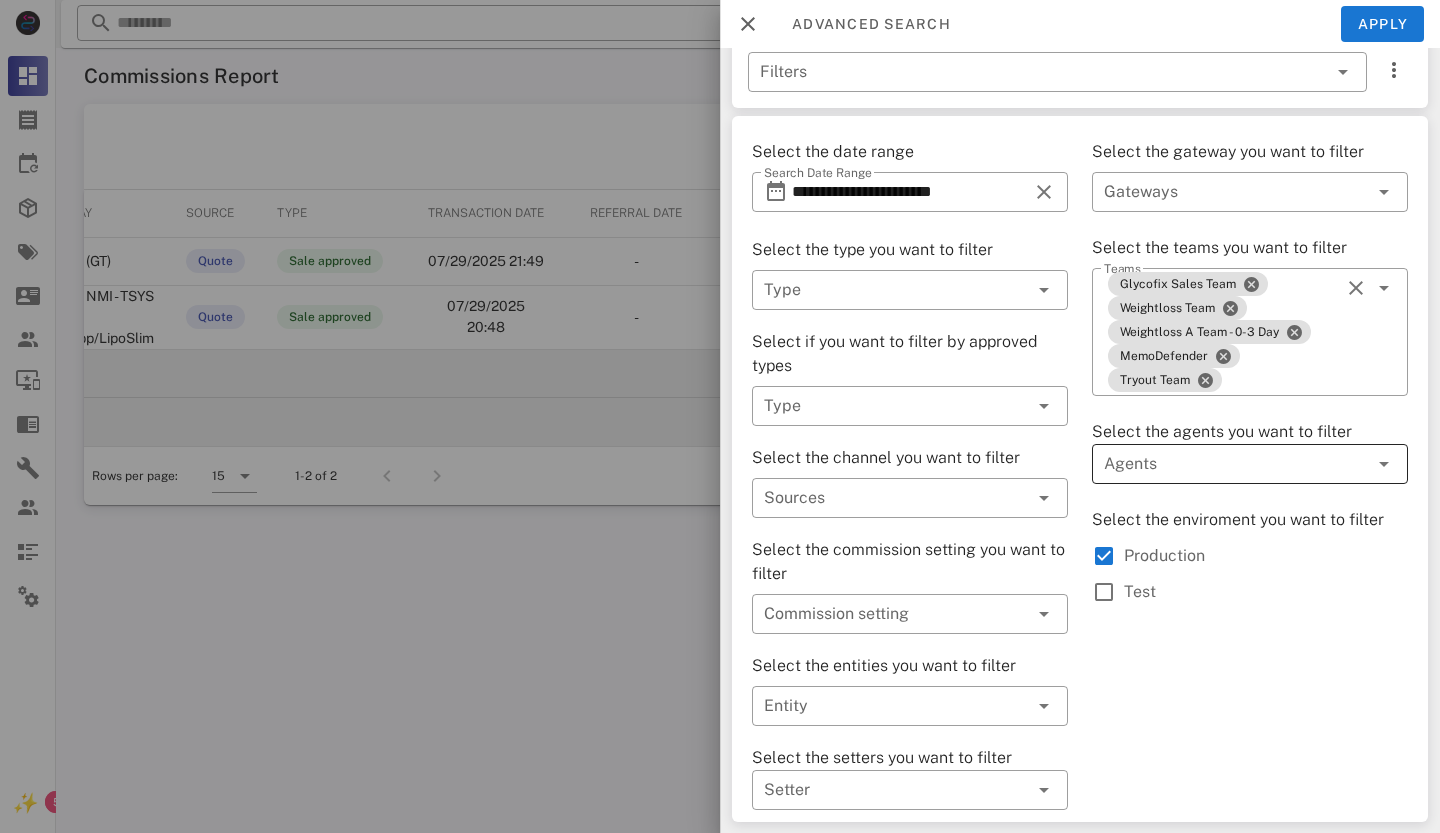click at bounding box center (1384, 464) 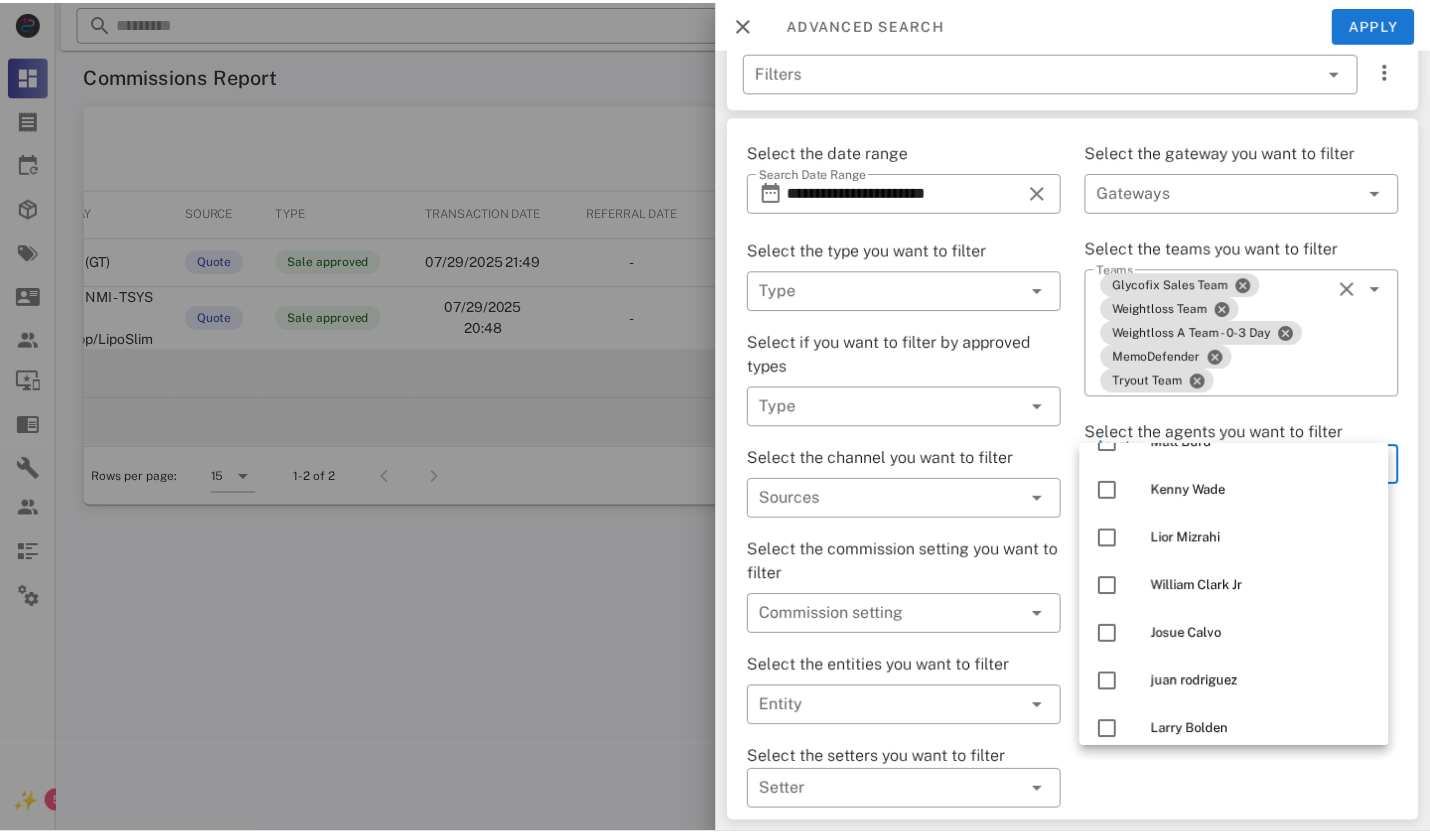 scroll, scrollTop: 300, scrollLeft: 0, axis: vertical 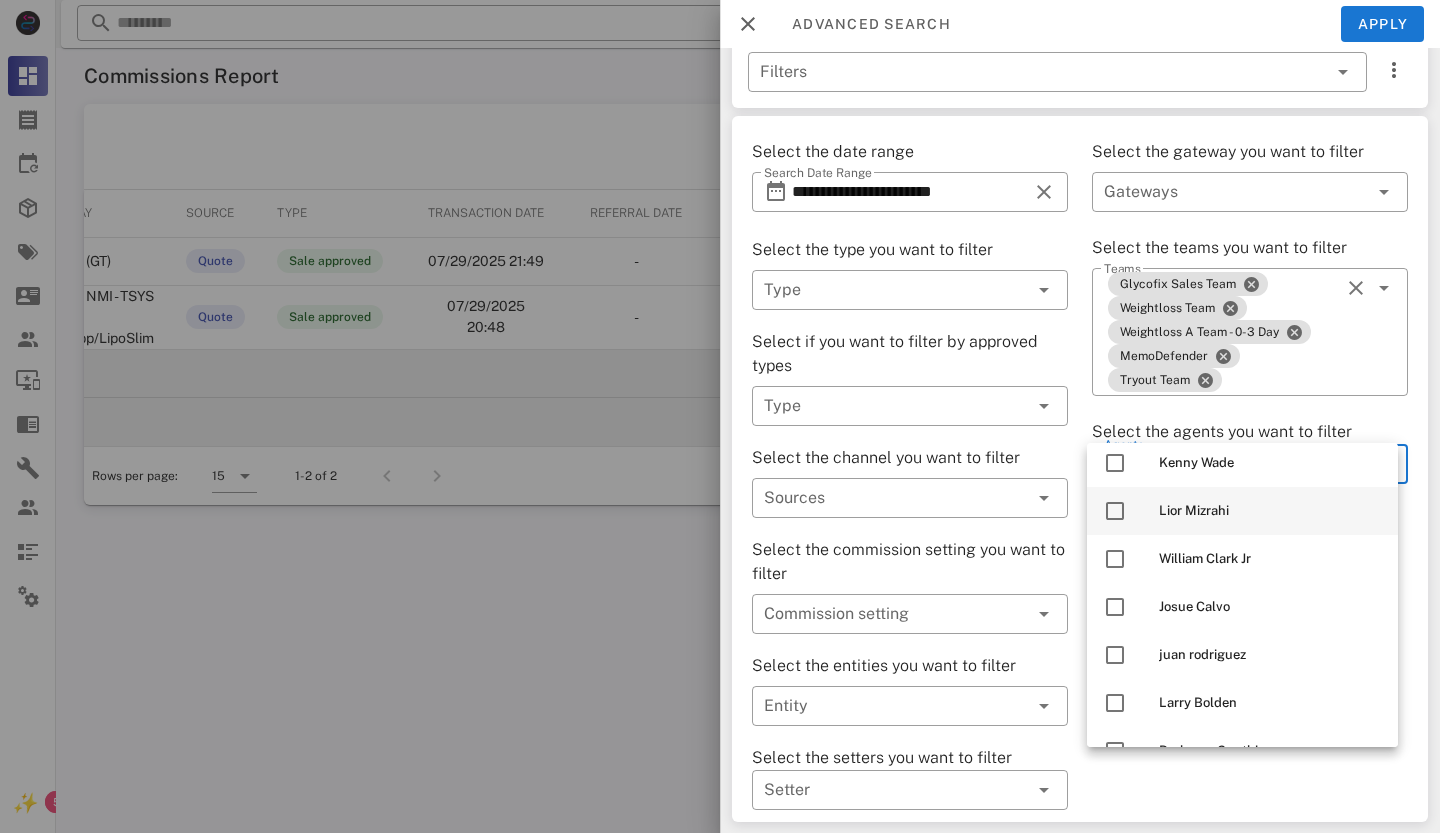 click at bounding box center [1115, 511] 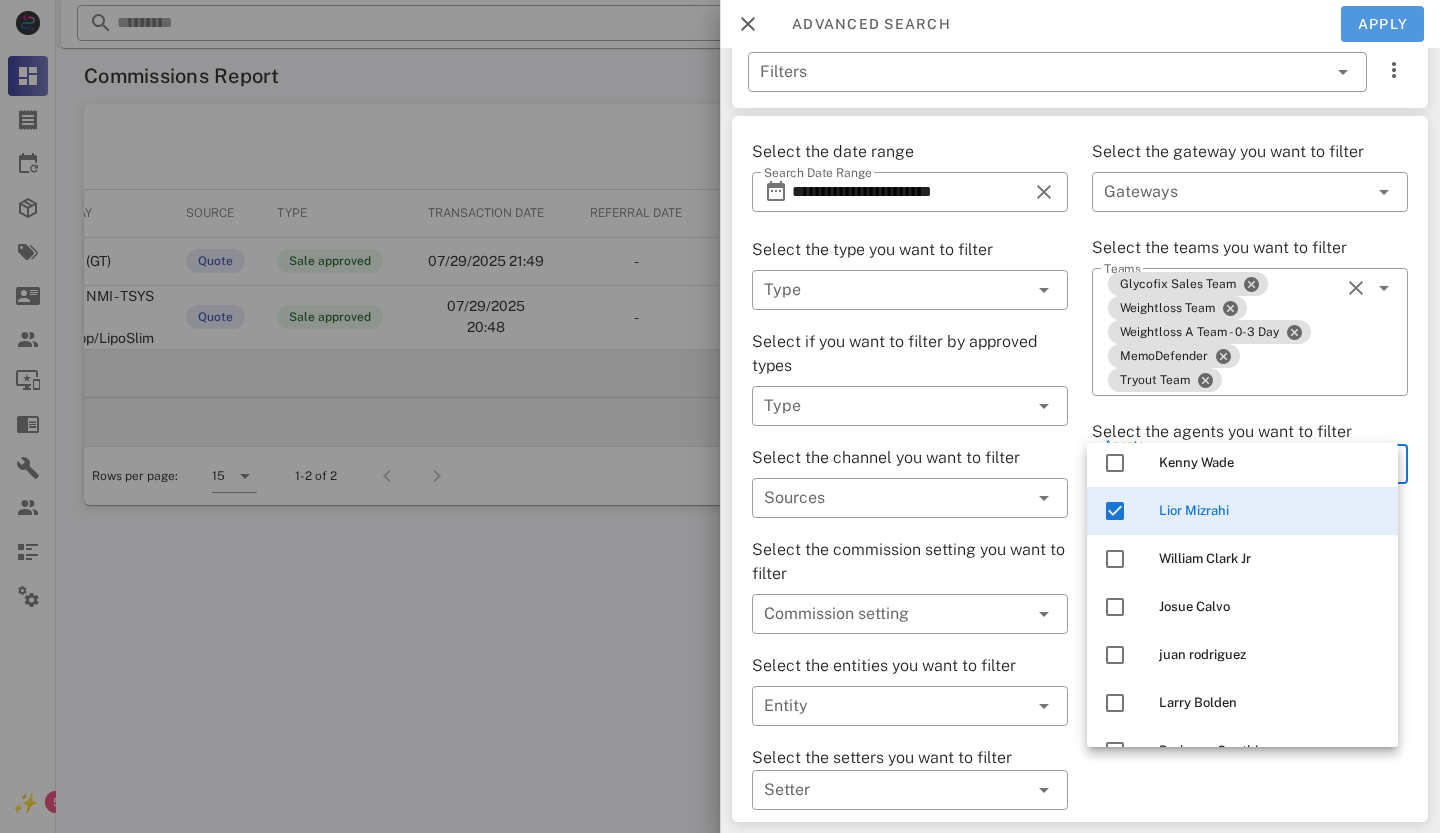click on "Apply" at bounding box center (1383, 24) 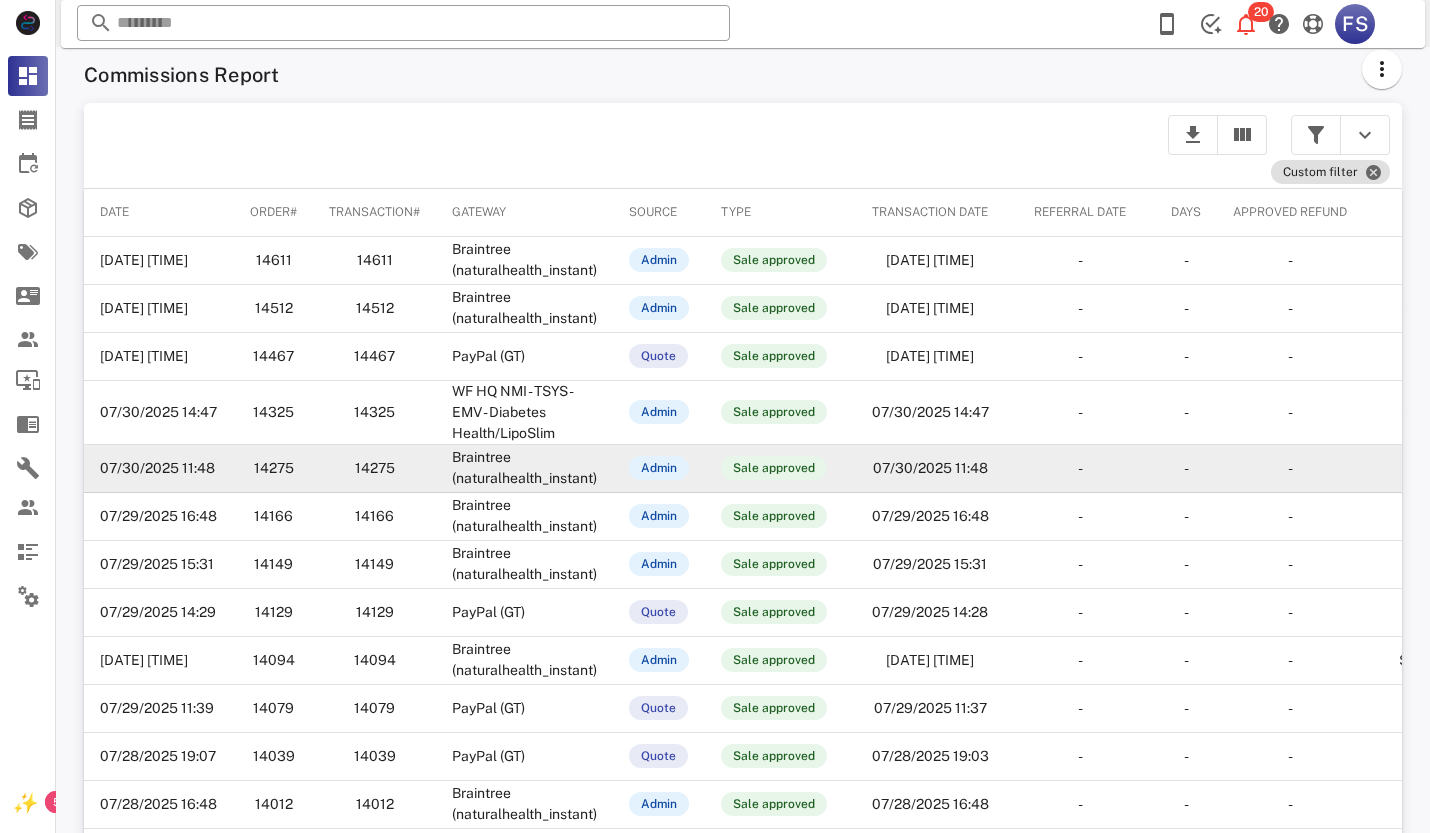 scroll, scrollTop: 321, scrollLeft: 0, axis: vertical 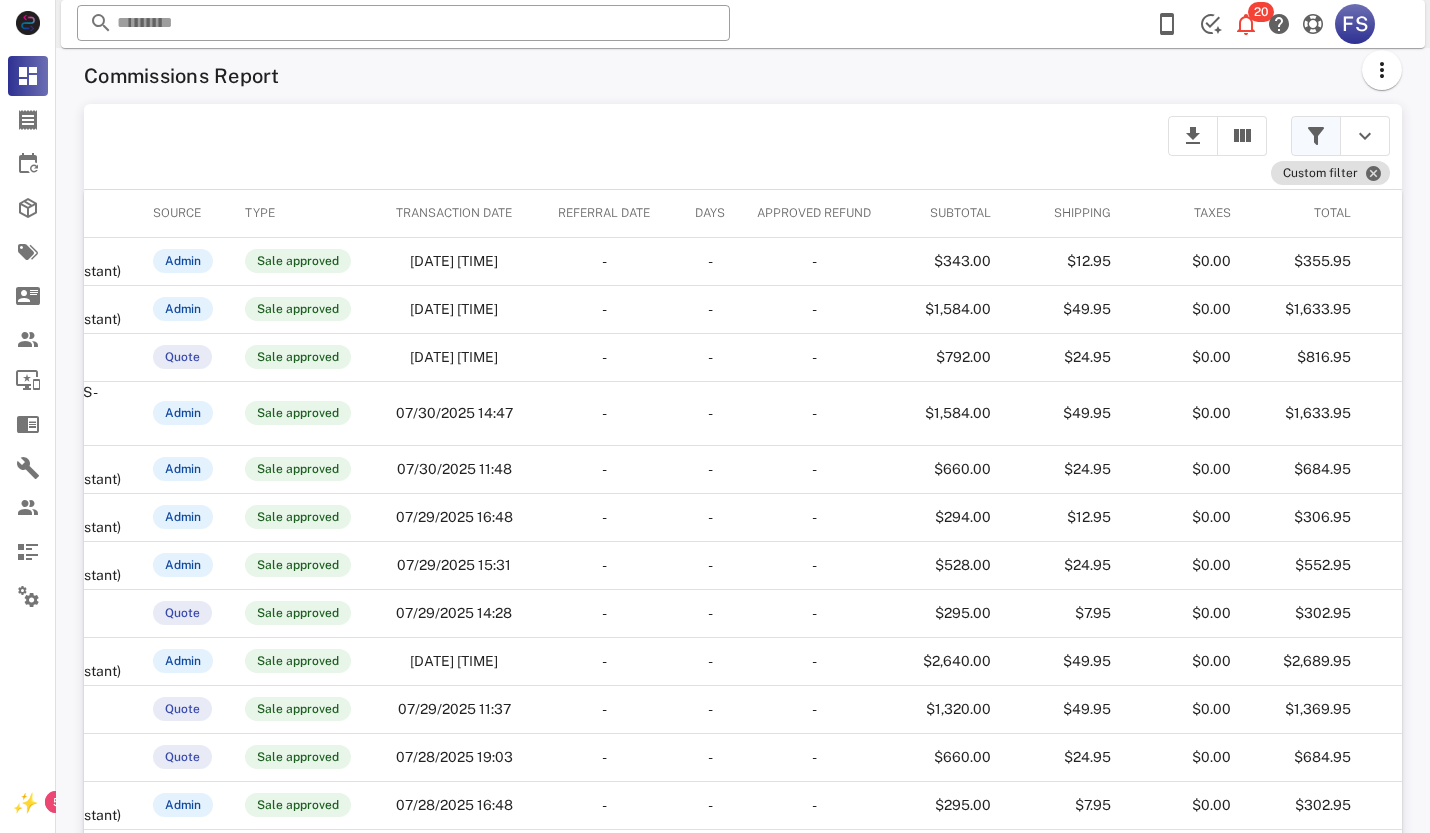 click at bounding box center [1316, 136] 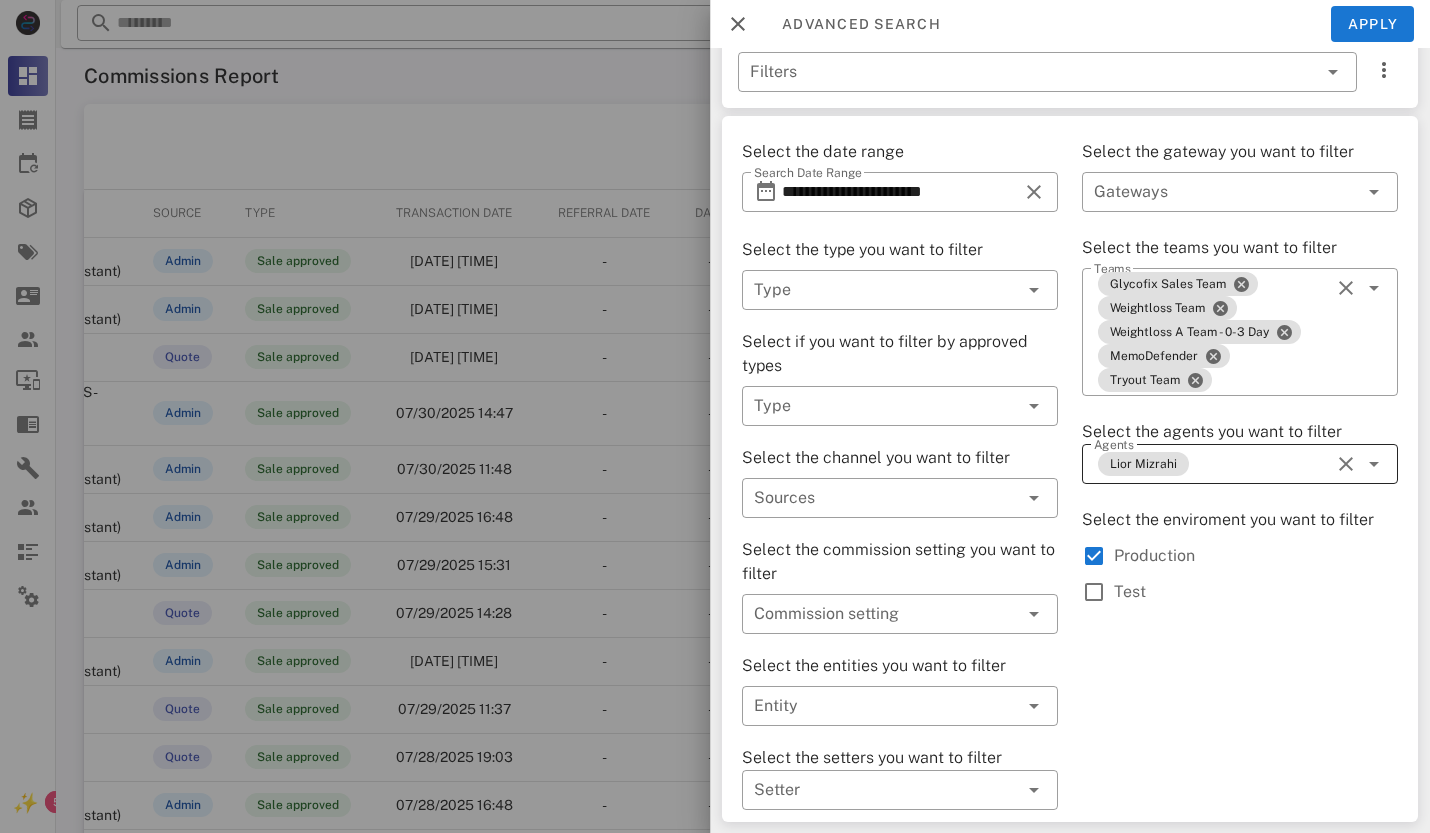 click at bounding box center [1346, 464] 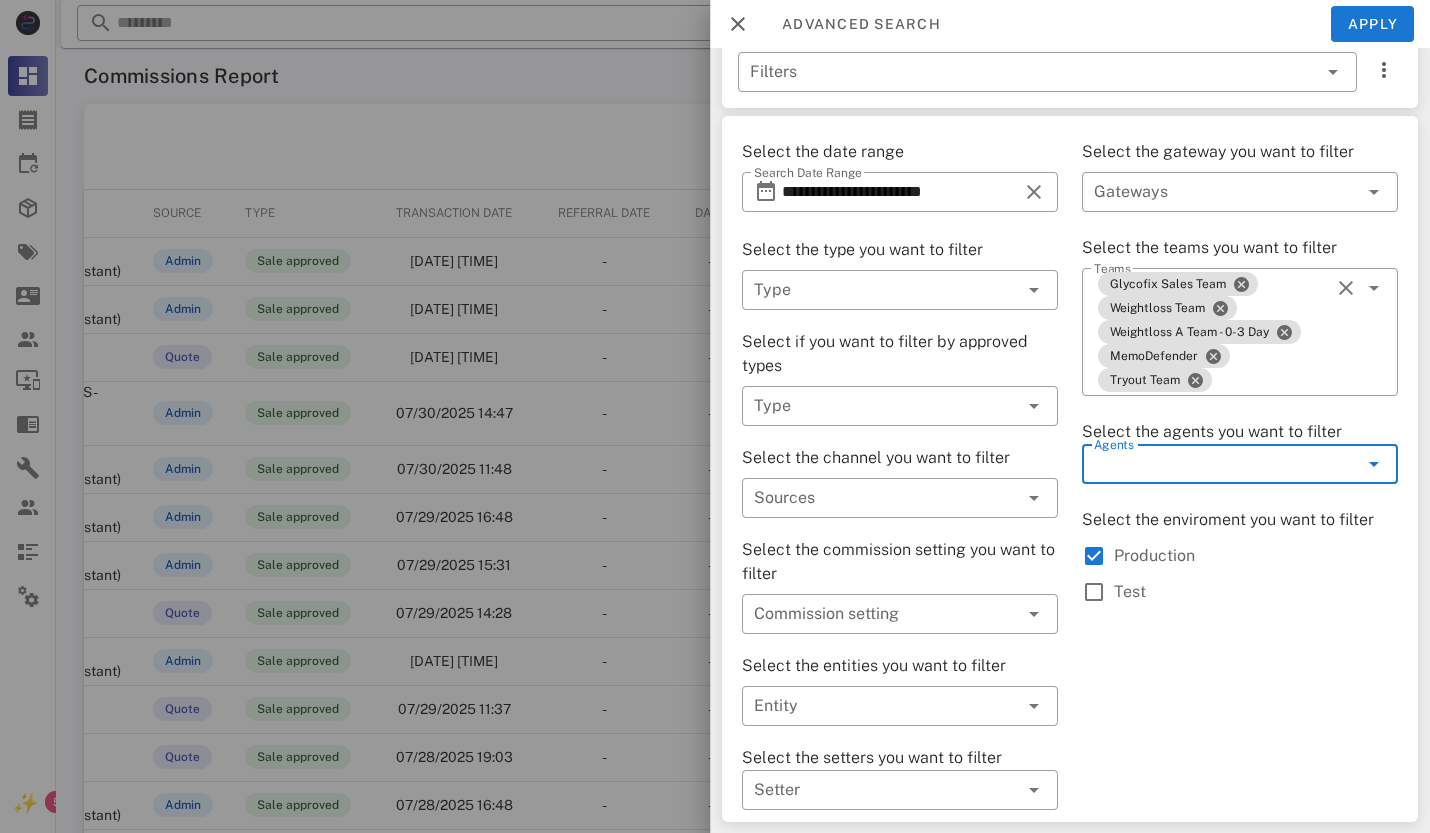click at bounding box center (1372, 464) 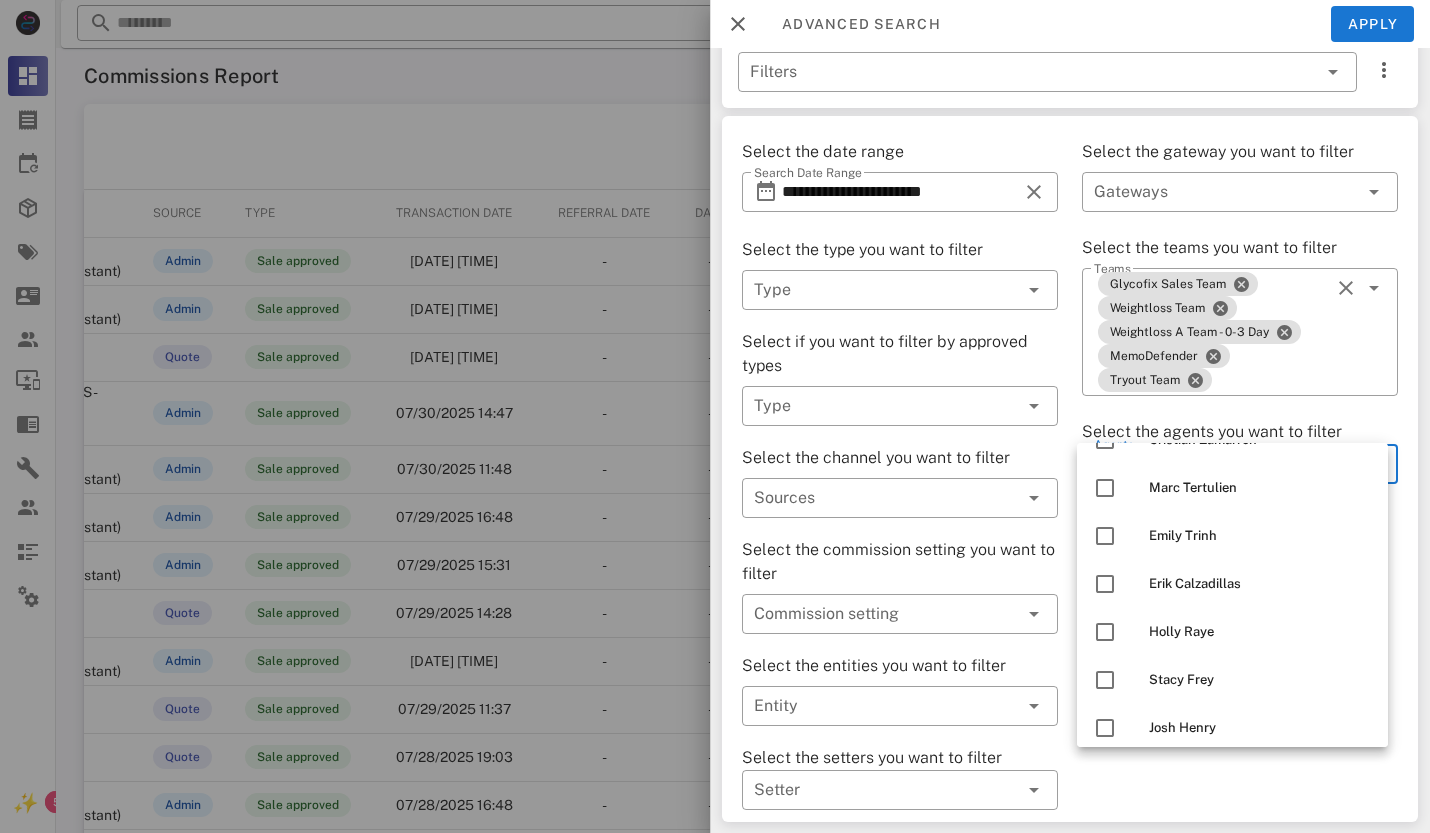 scroll, scrollTop: 1500, scrollLeft: 0, axis: vertical 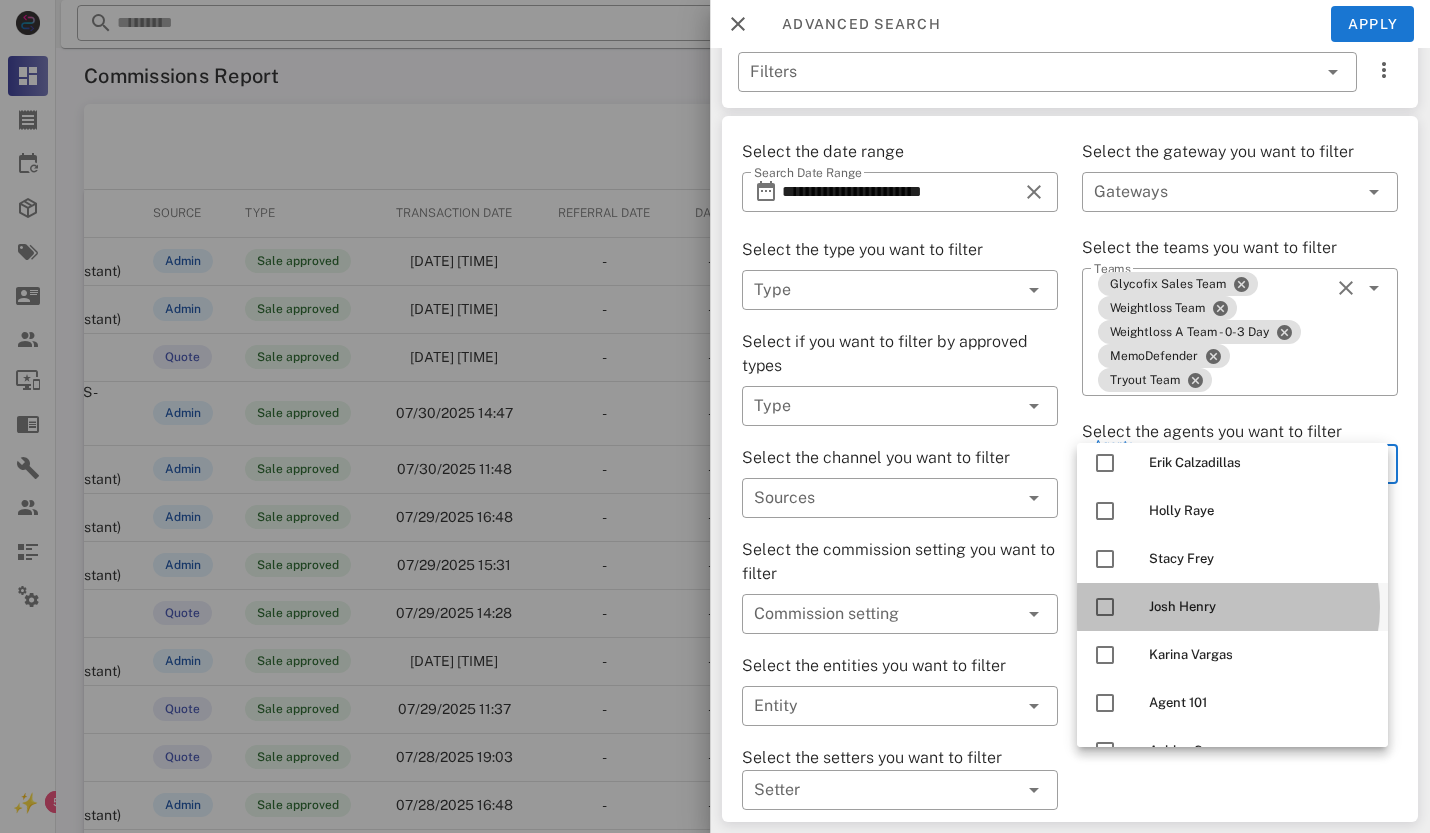 click at bounding box center (1105, 607) 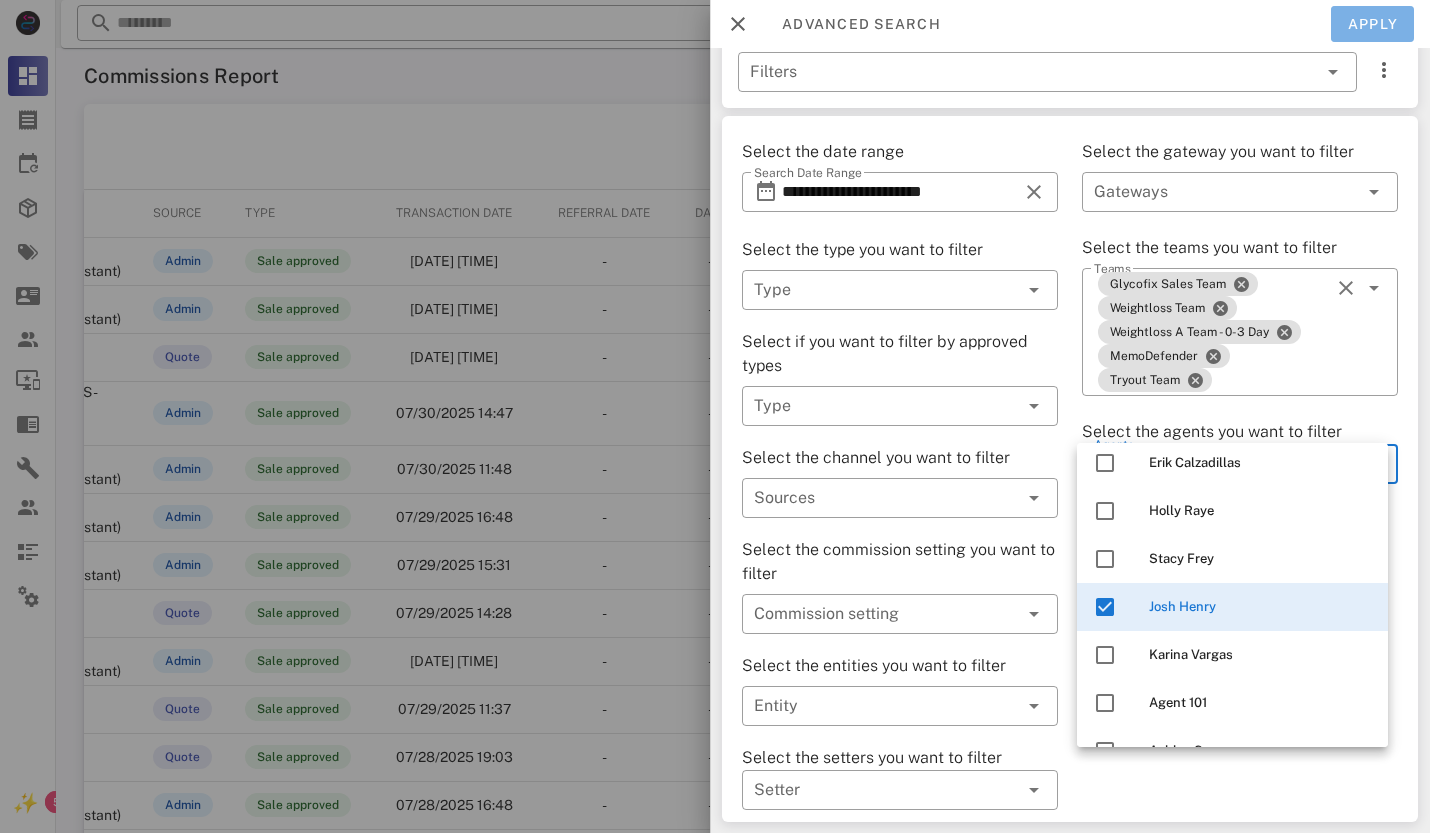 click on "Apply" at bounding box center [1373, 24] 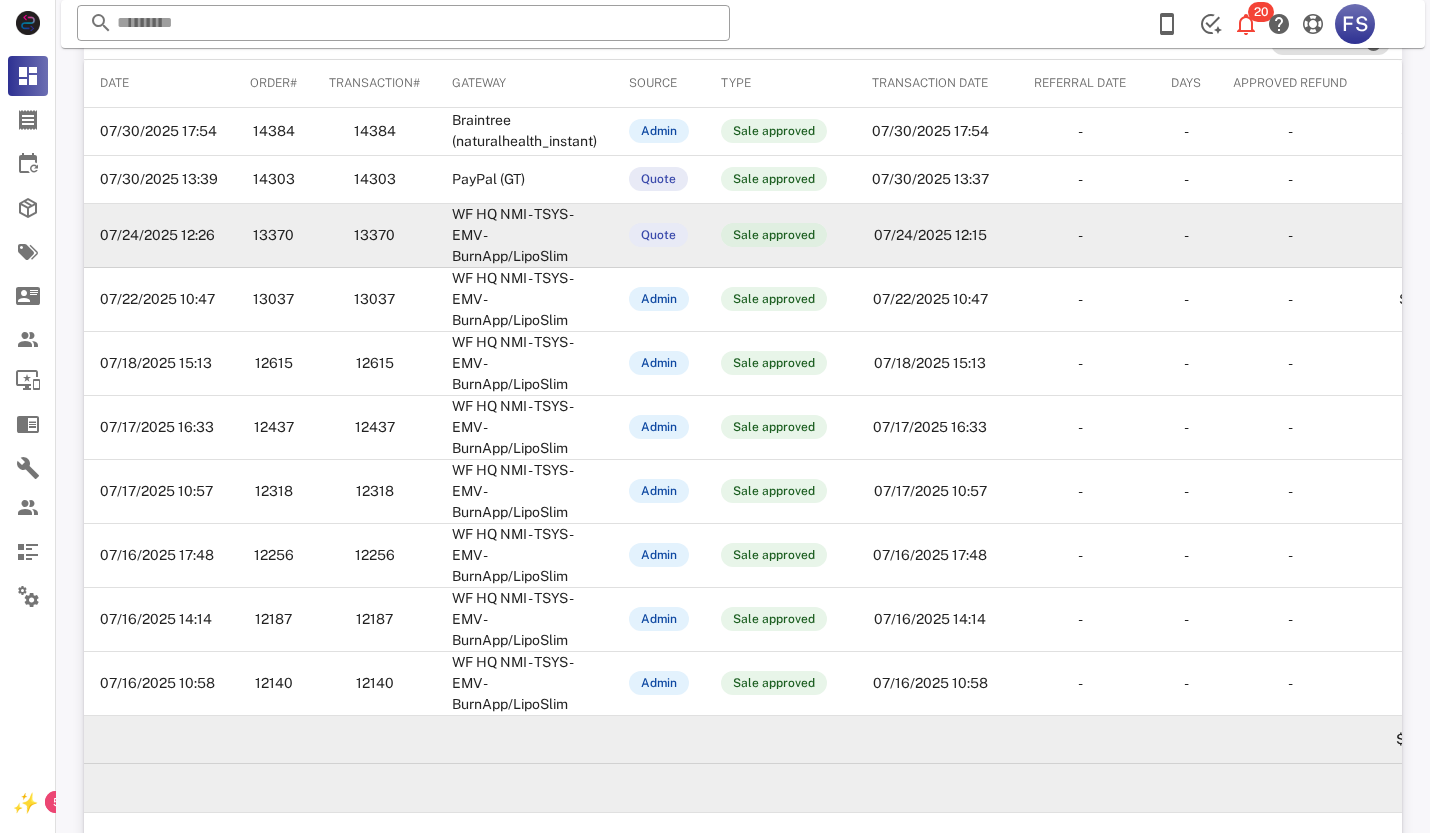 scroll, scrollTop: 191, scrollLeft: 0, axis: vertical 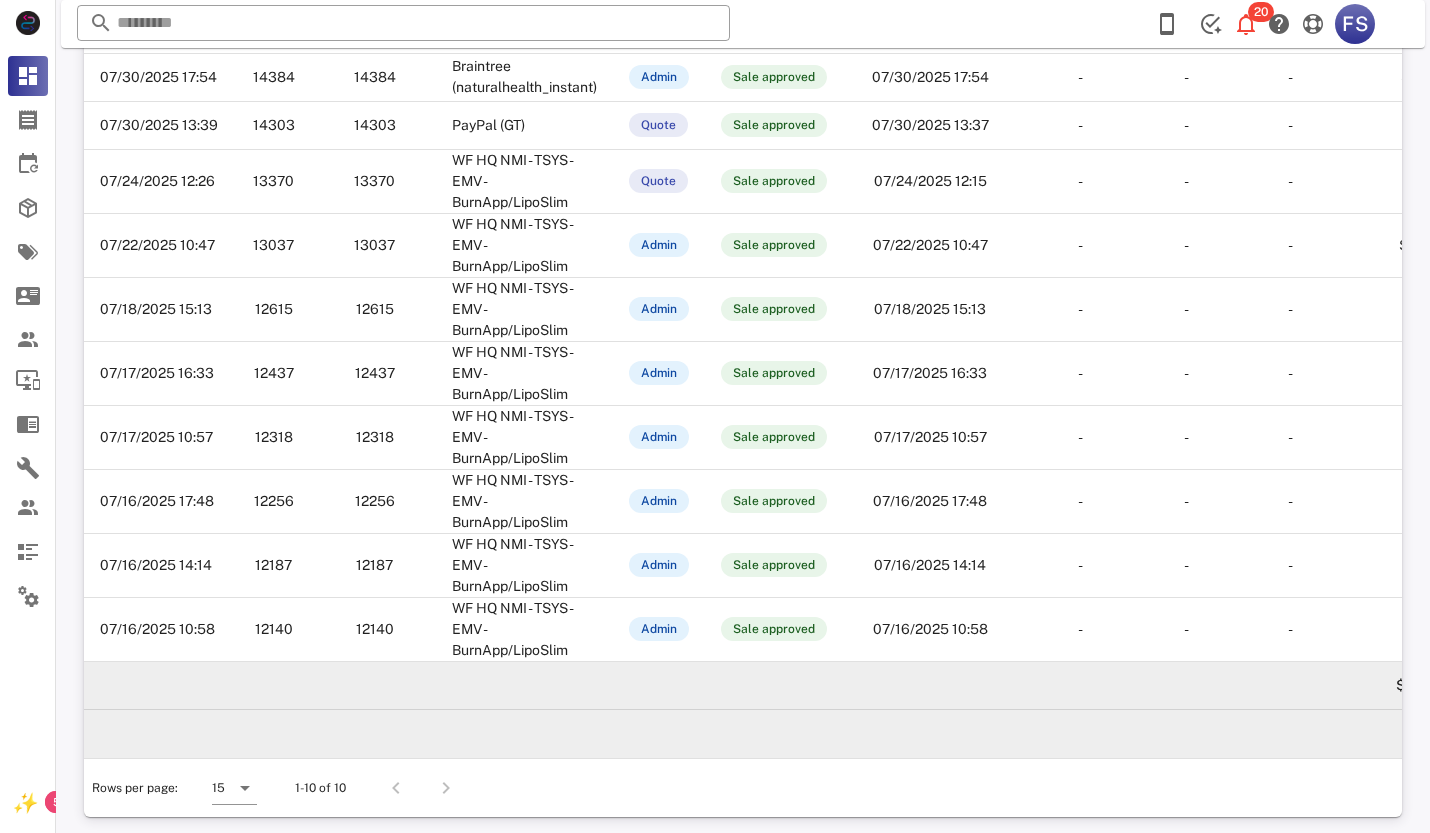 click on "Rows per page: 15  1-10 of 10" at bounding box center (743, 787) 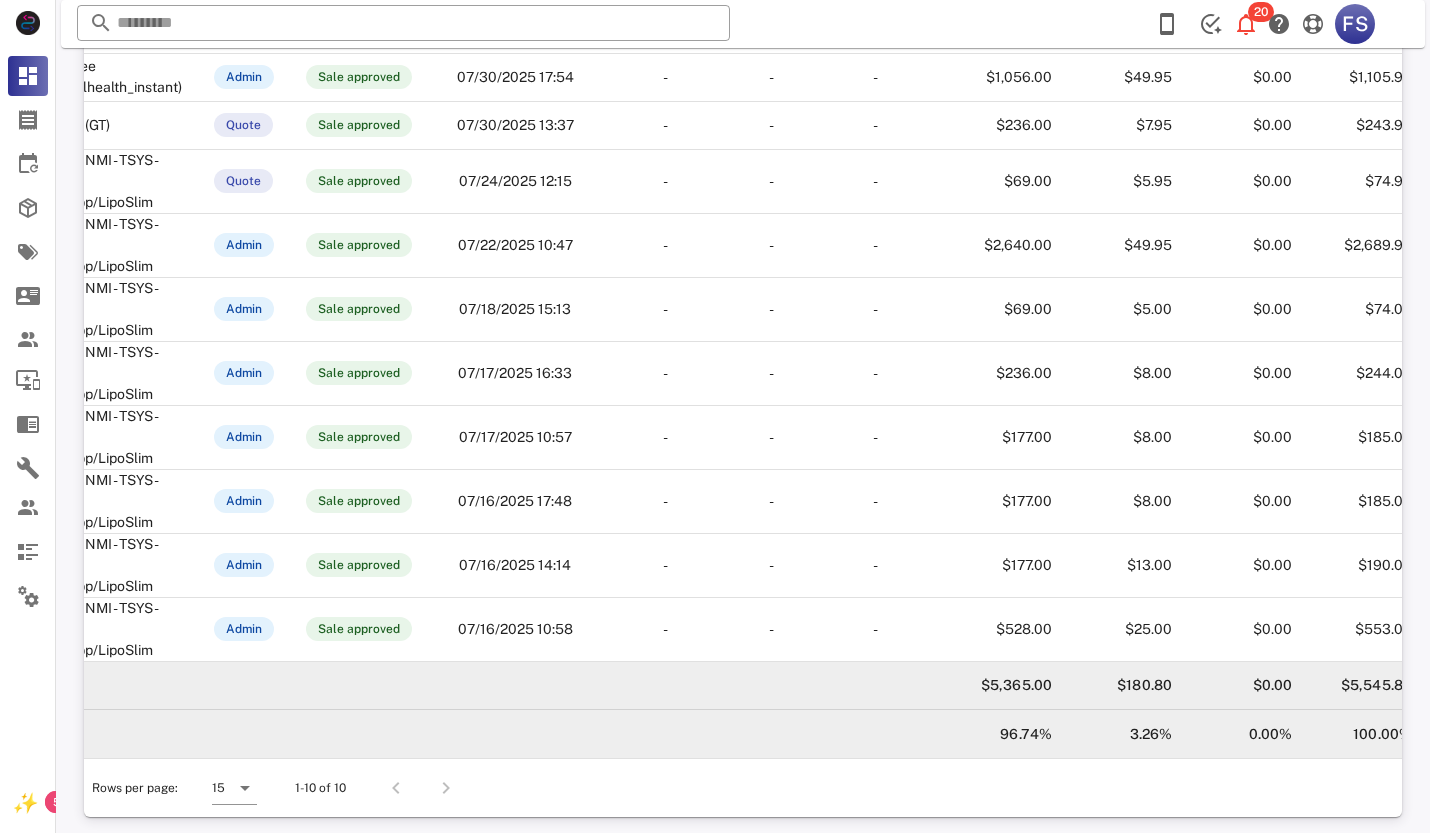 scroll, scrollTop: 0, scrollLeft: 552, axis: horizontal 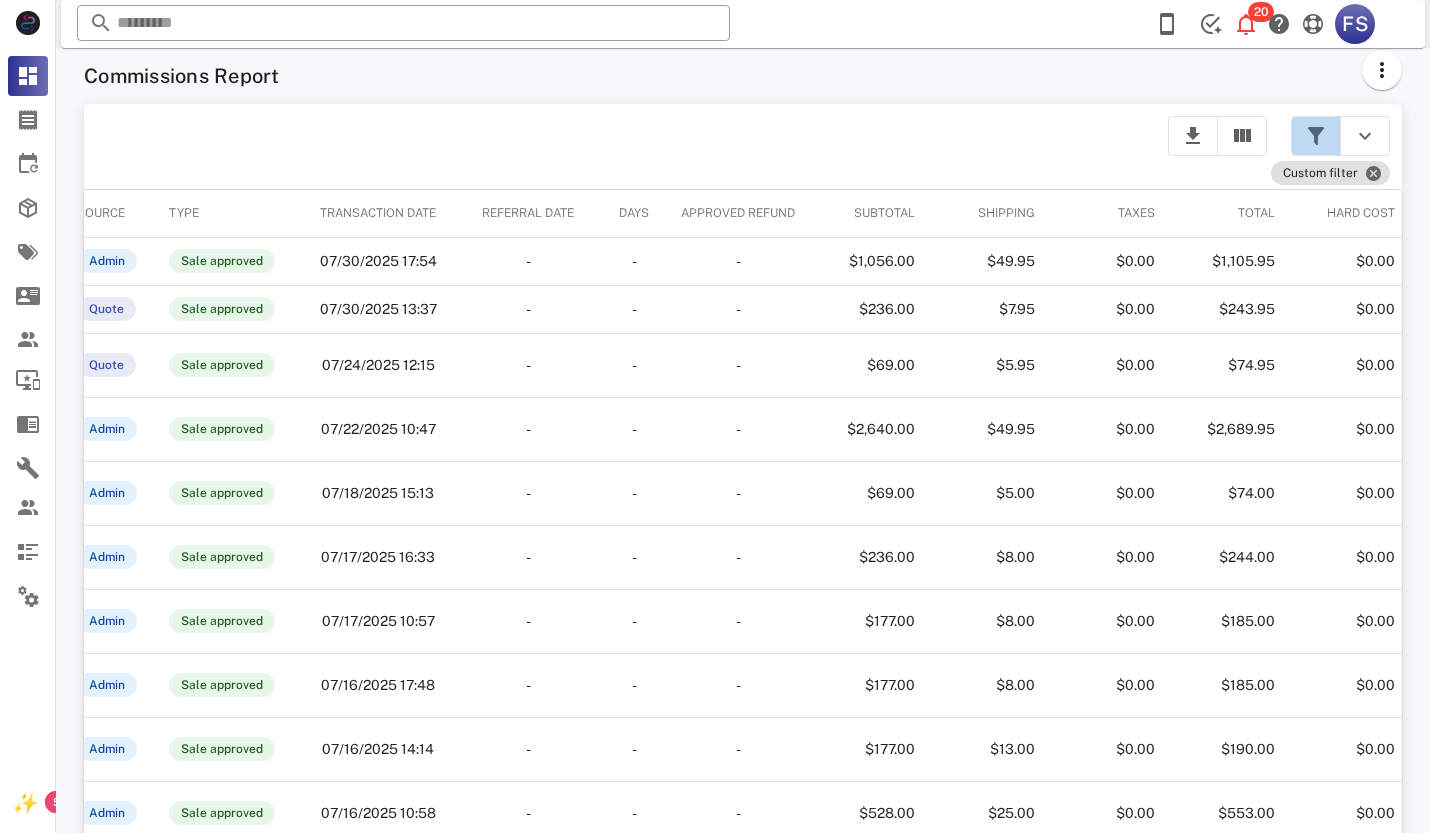 click at bounding box center [1316, 136] 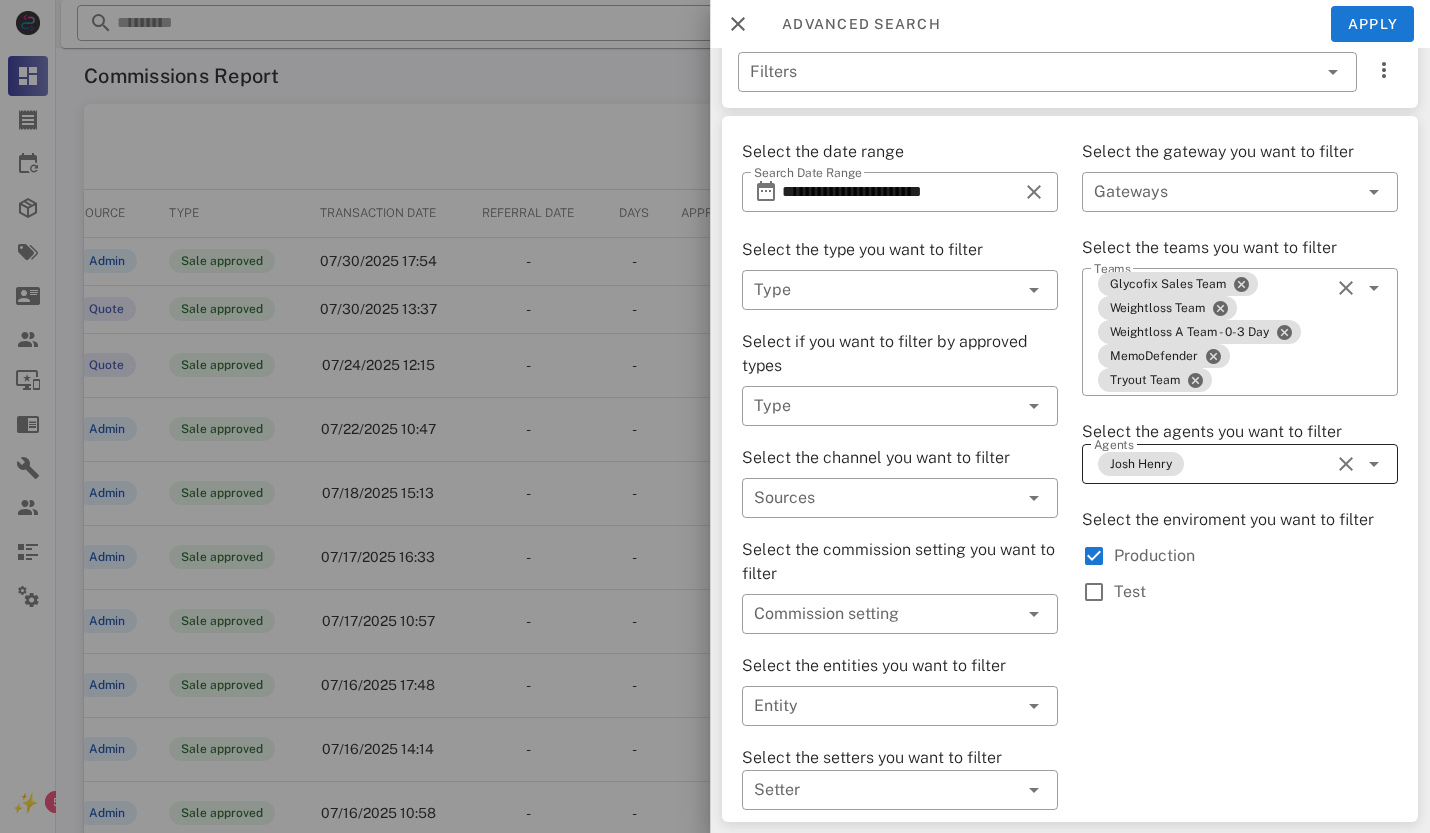 click at bounding box center (1346, 464) 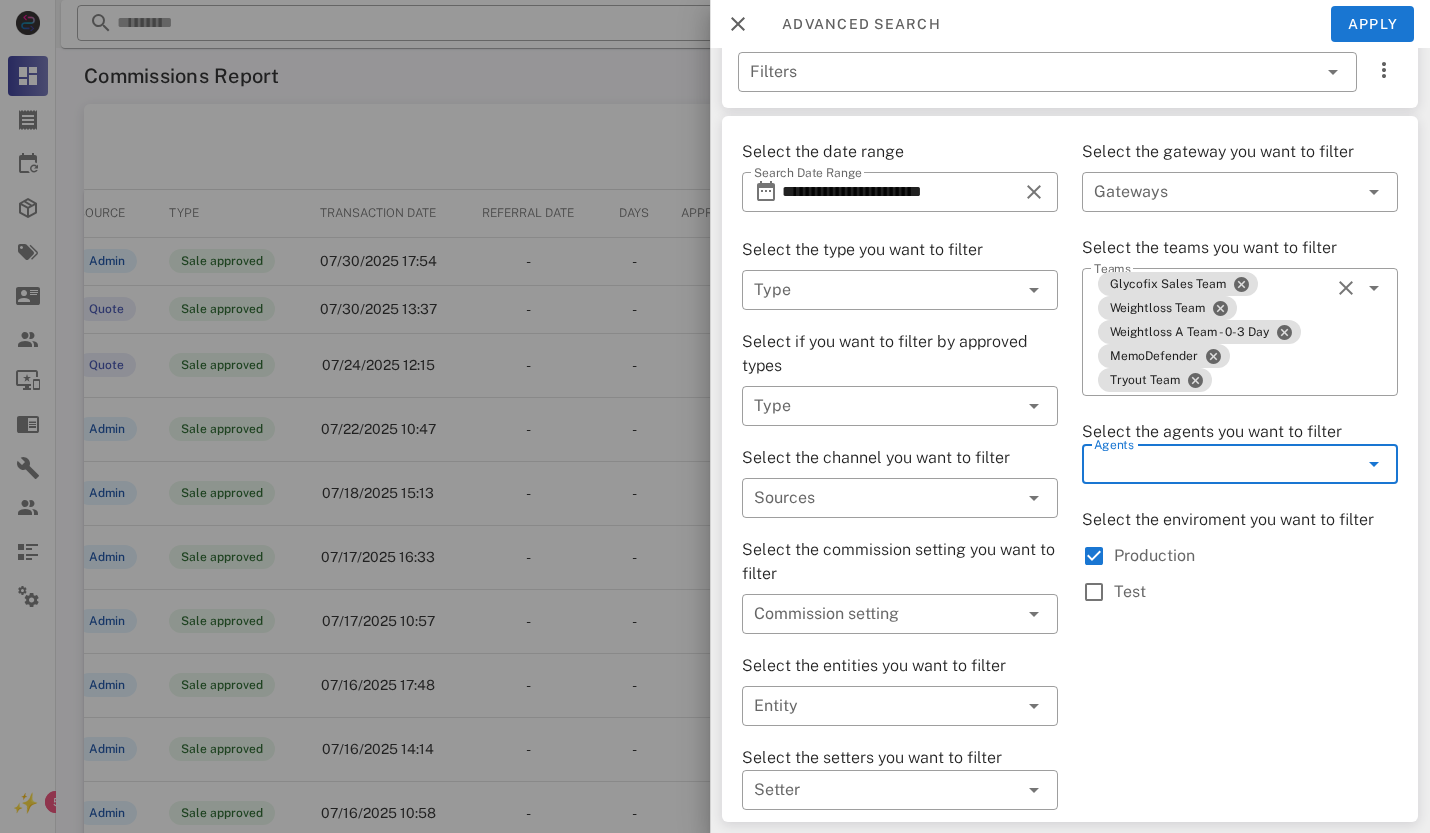 click at bounding box center (1346, 464) 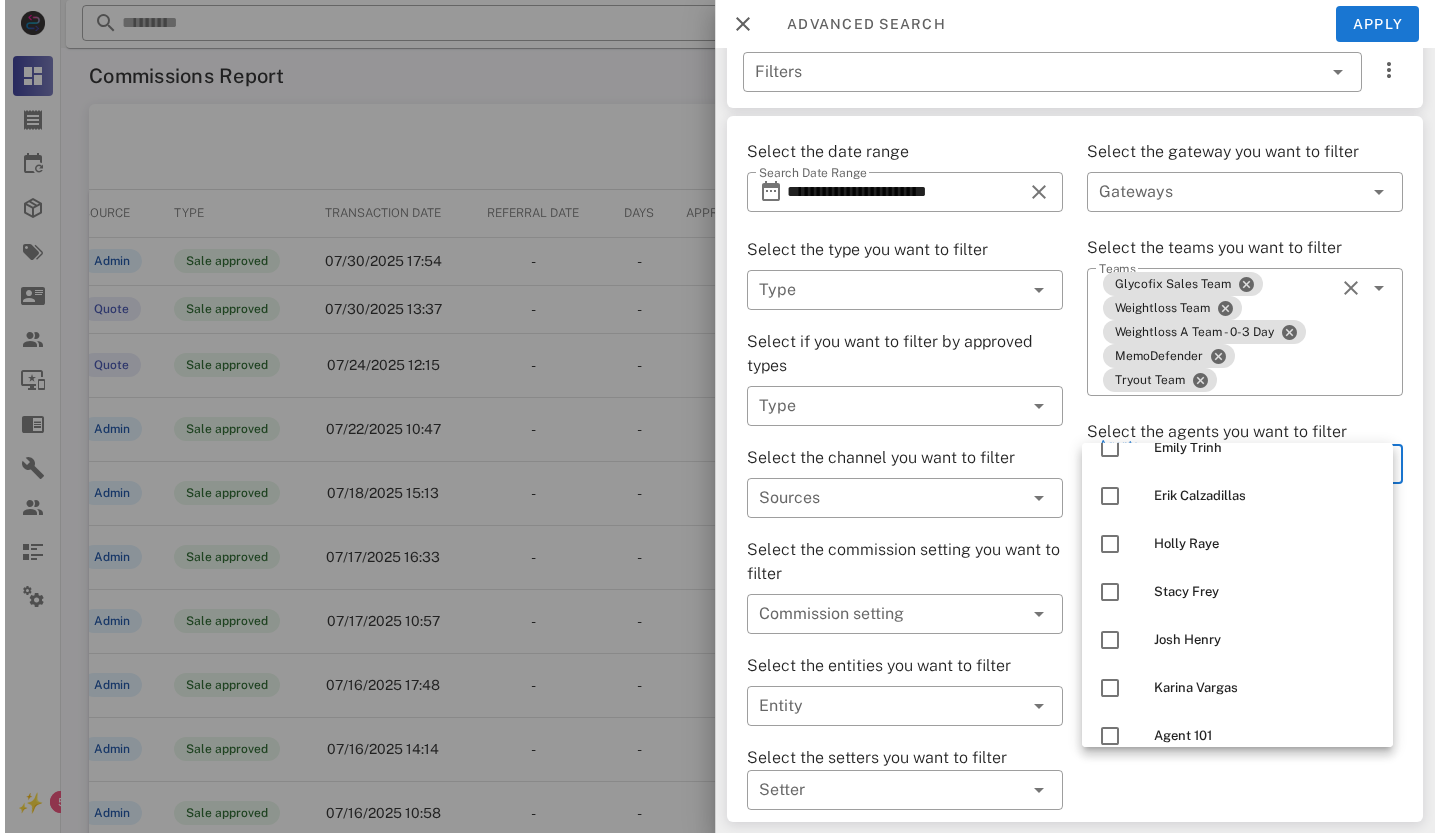 scroll, scrollTop: 1436, scrollLeft: 0, axis: vertical 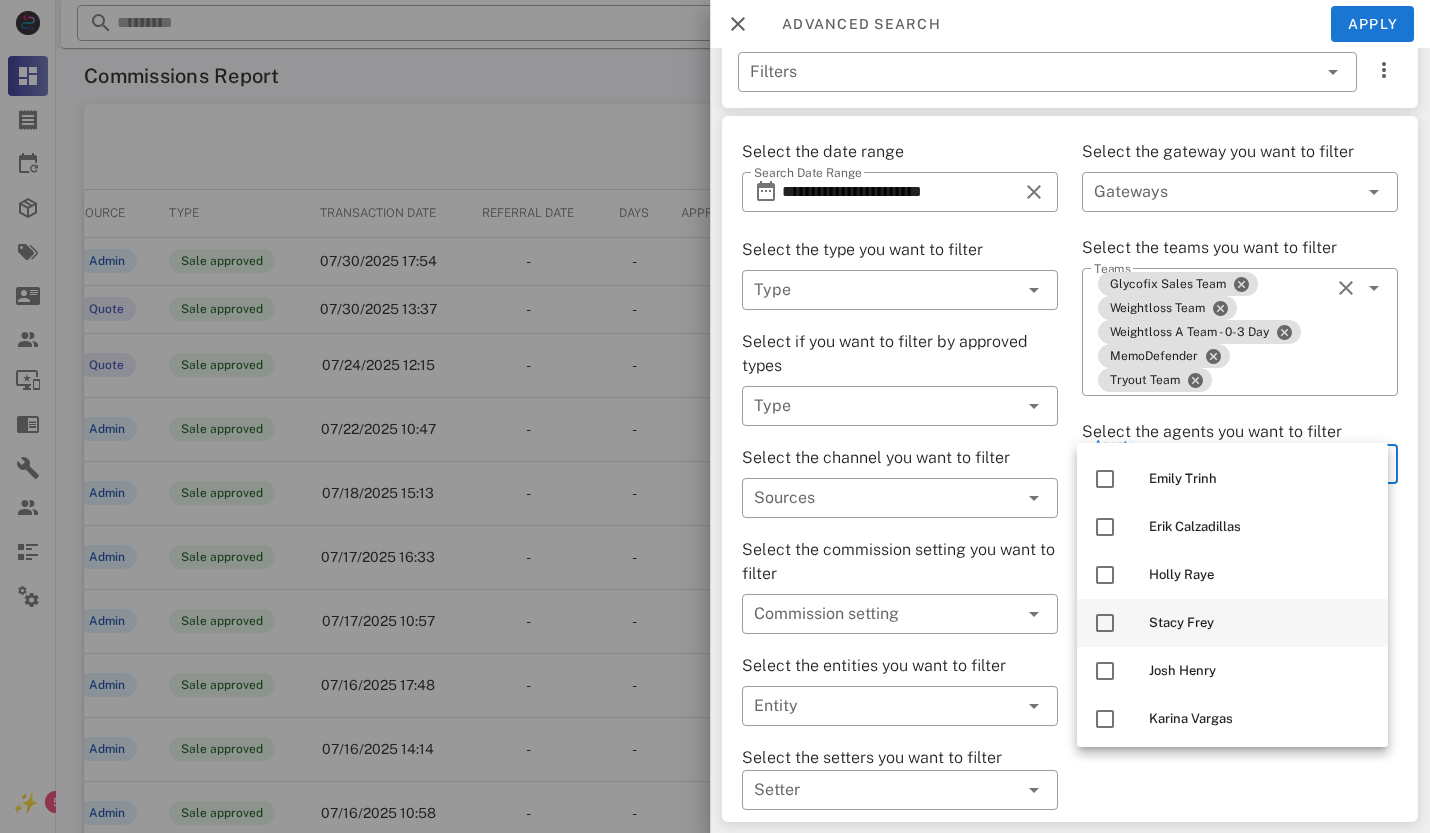 click at bounding box center (1105, 623) 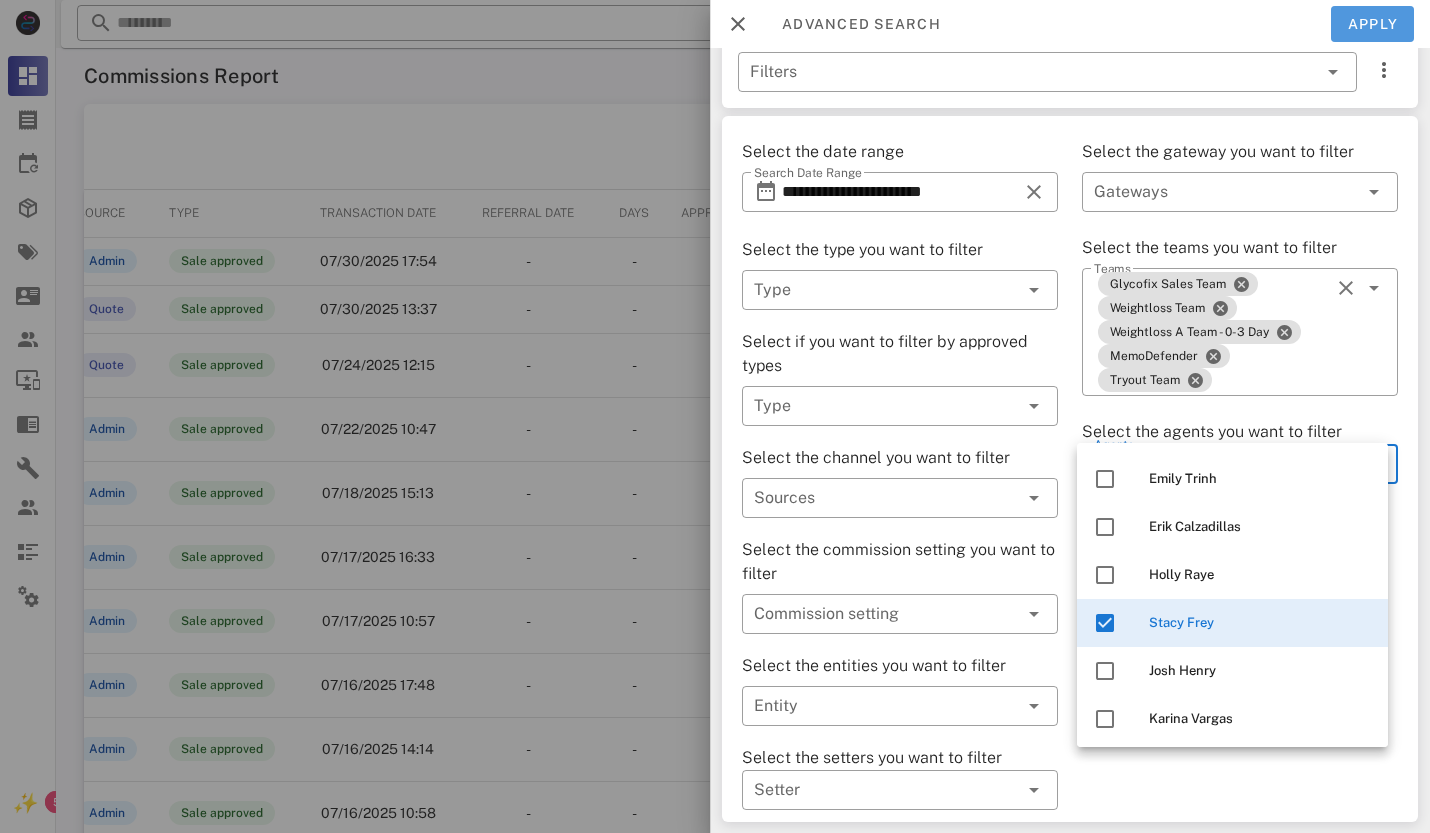 click on "Apply" at bounding box center (1373, 24) 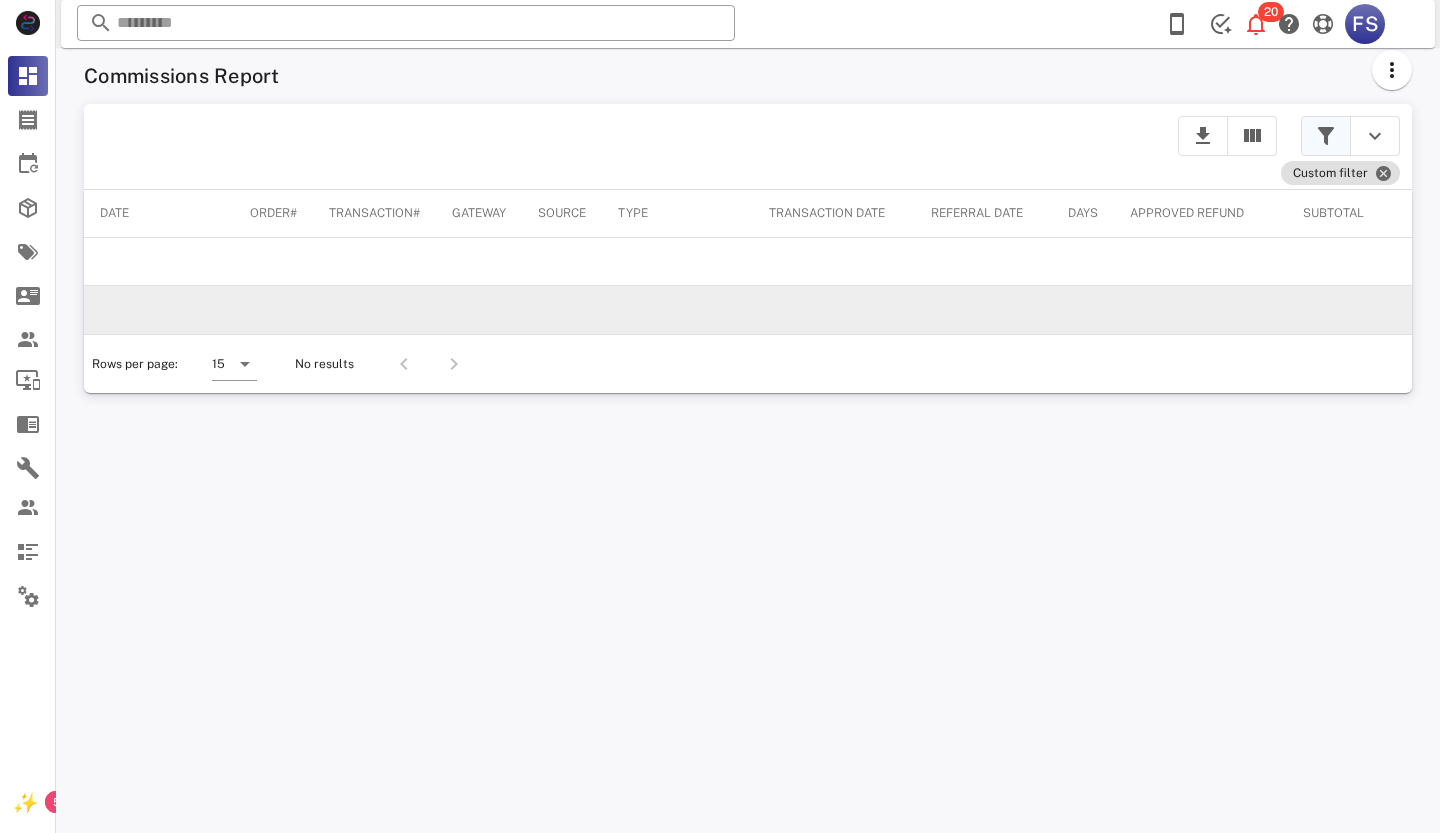 click at bounding box center [1326, 136] 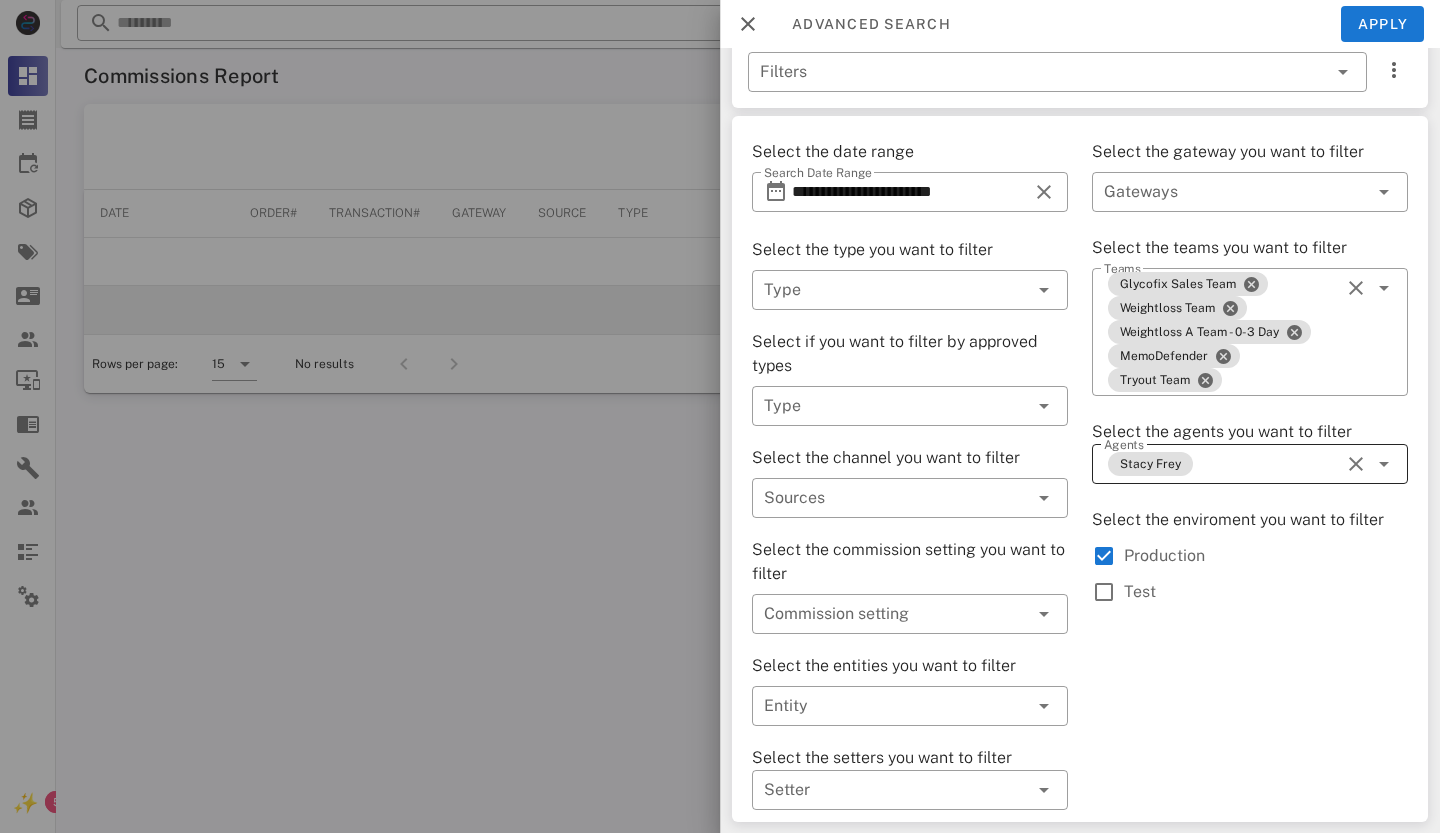 click at bounding box center [1356, 464] 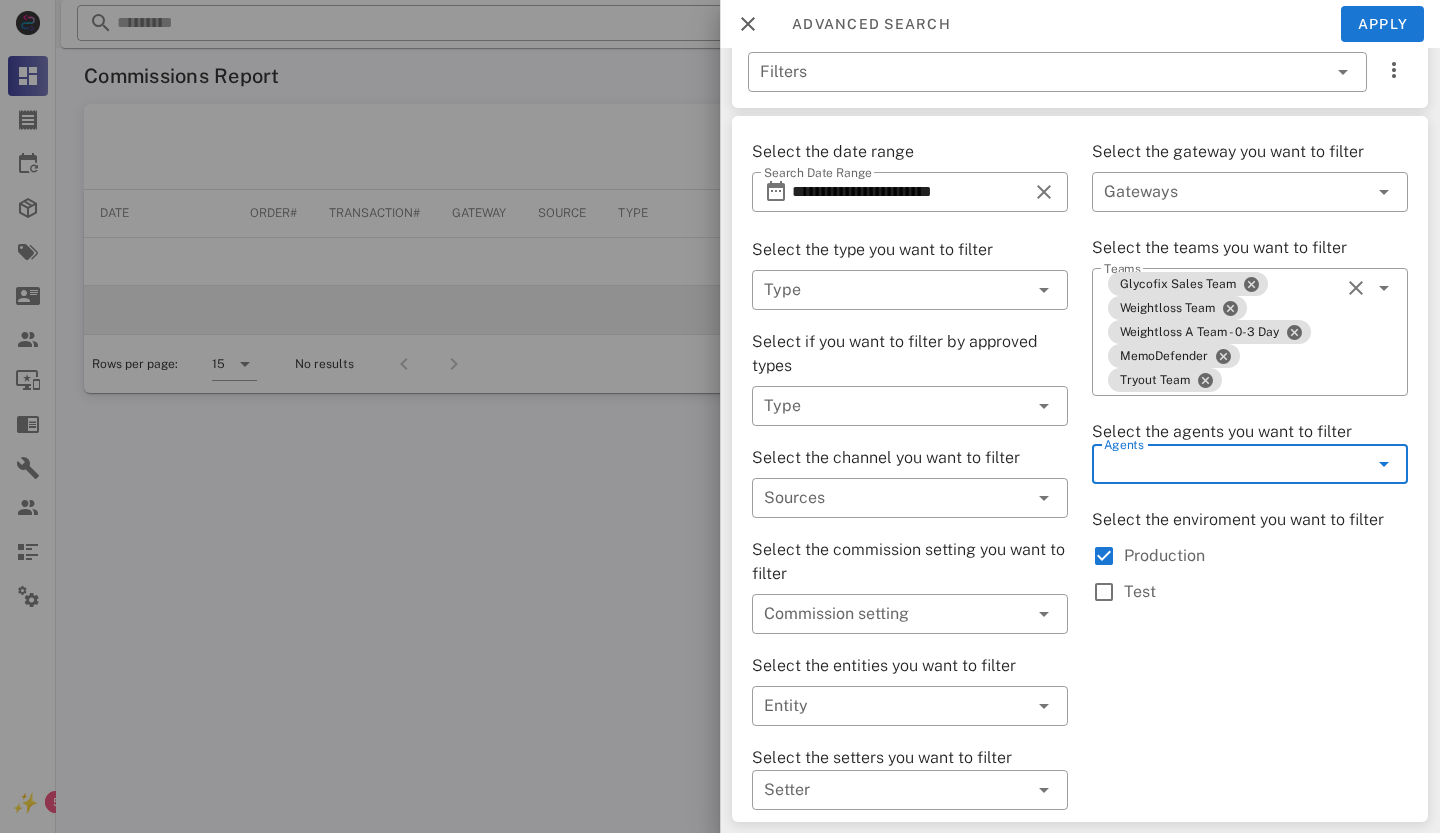 click at bounding box center (1384, 464) 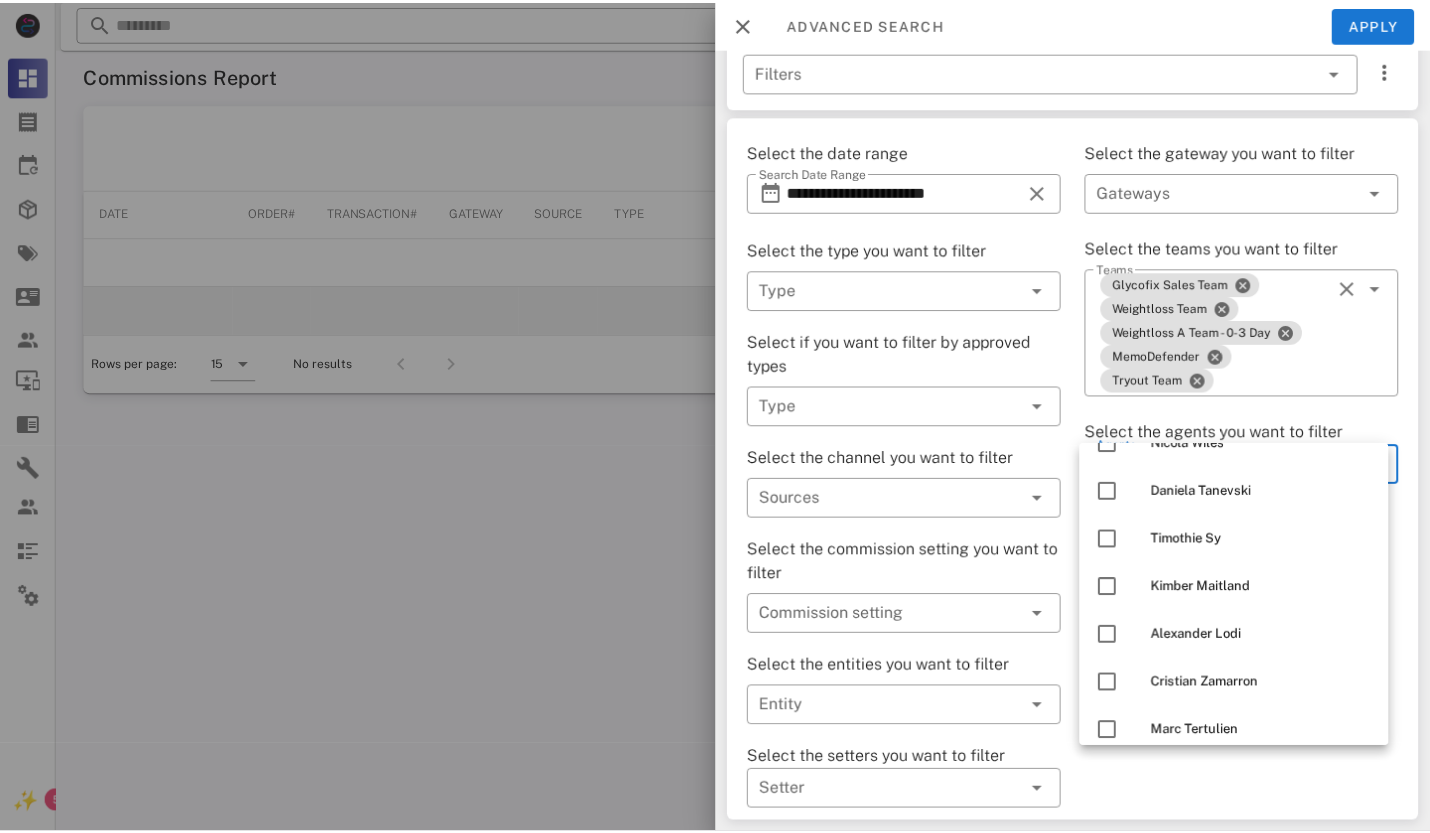 scroll, scrollTop: 836, scrollLeft: 0, axis: vertical 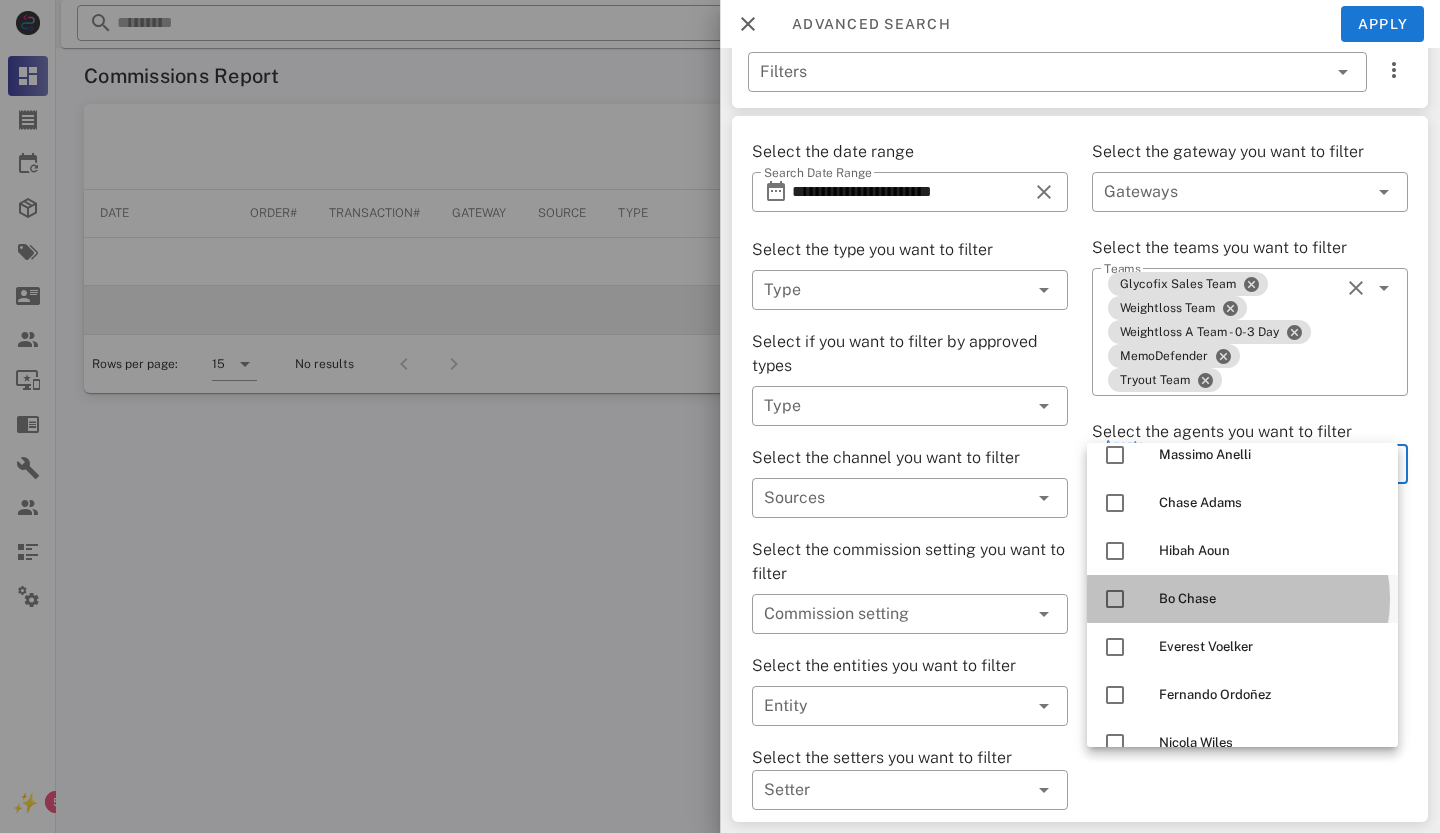 drag, startPoint x: 1124, startPoint y: 598, endPoint x: 1162, endPoint y: 577, distance: 43.416588 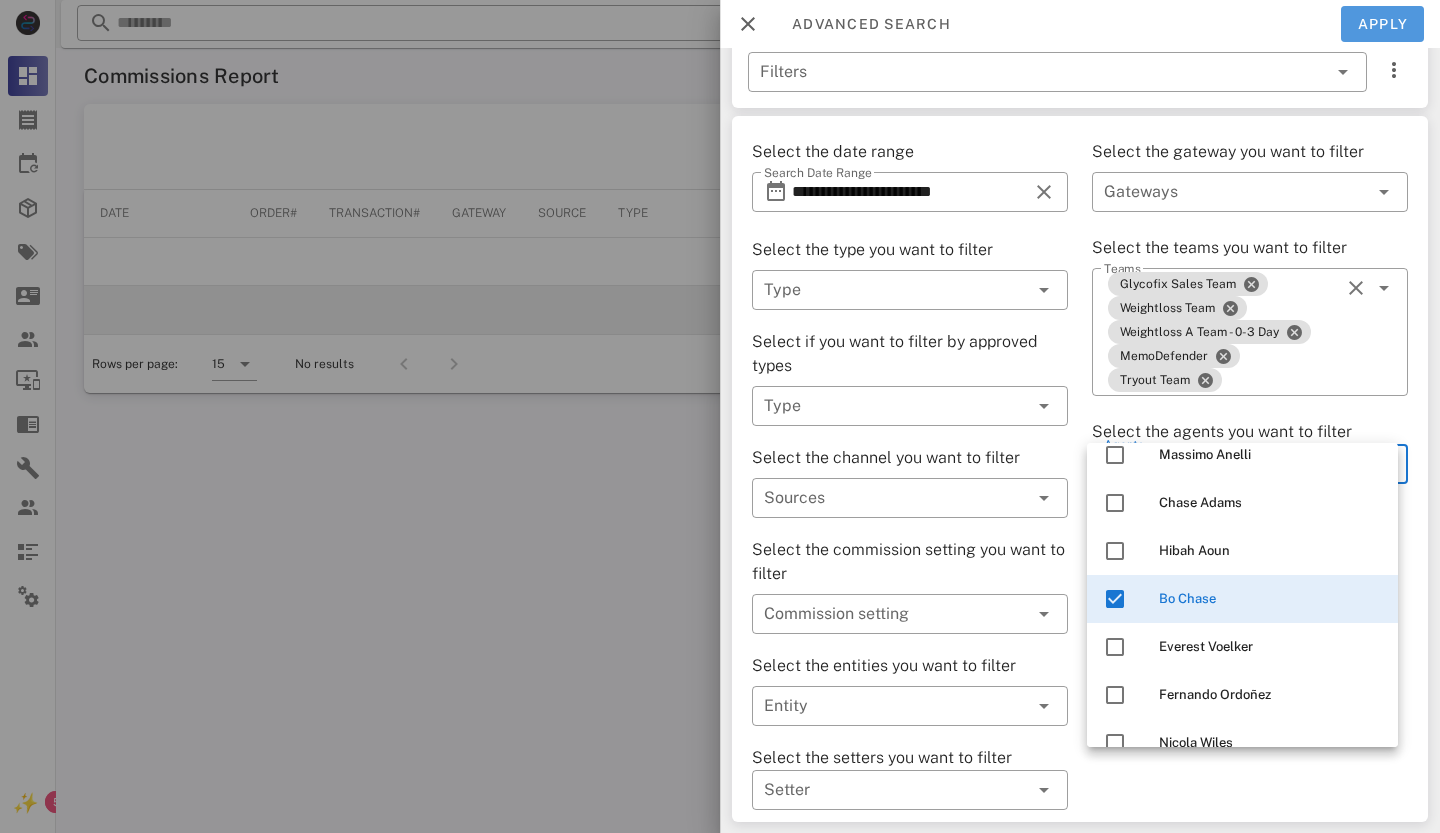 click on "Apply" at bounding box center [1383, 24] 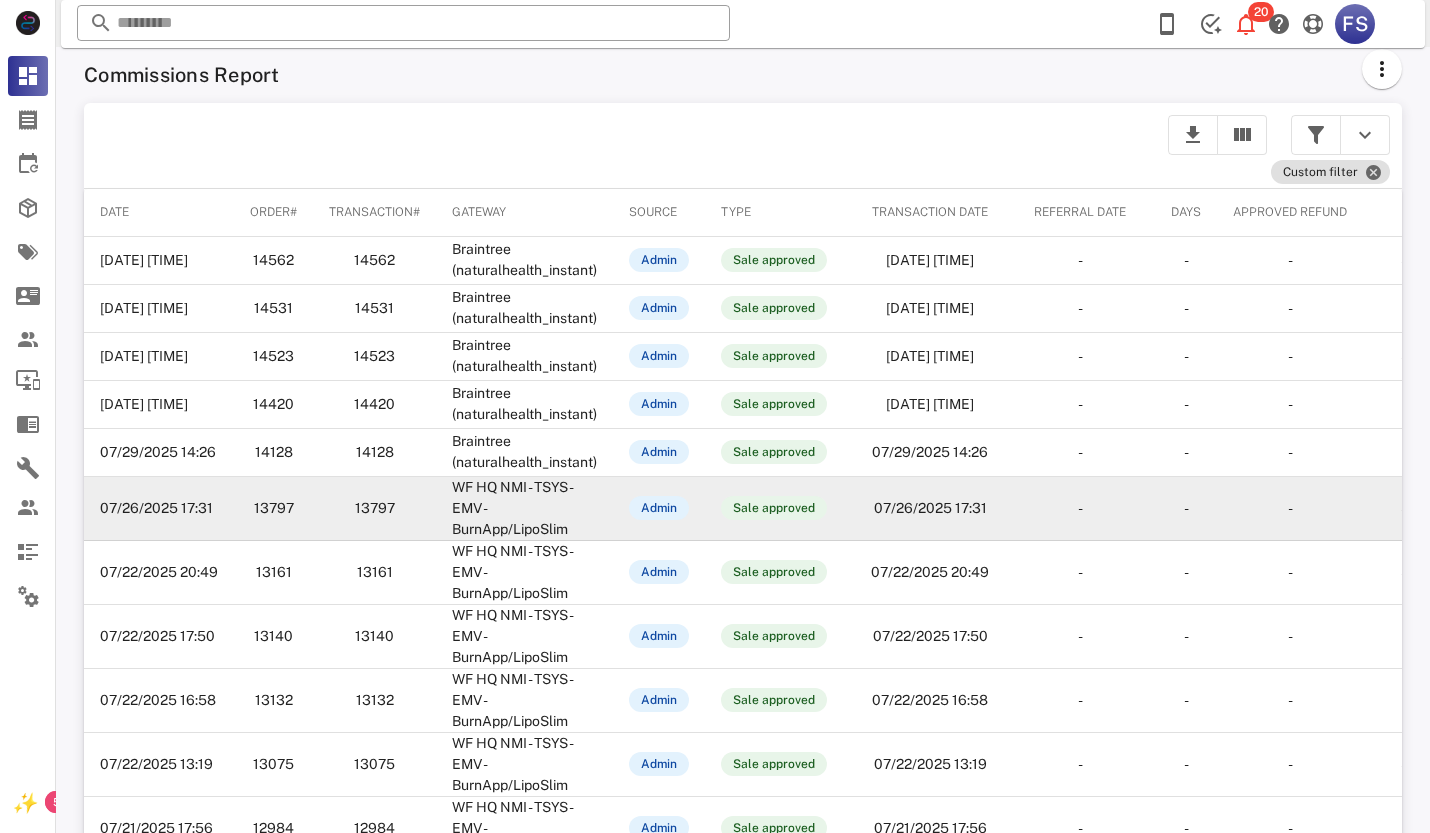 scroll, scrollTop: 462, scrollLeft: 0, axis: vertical 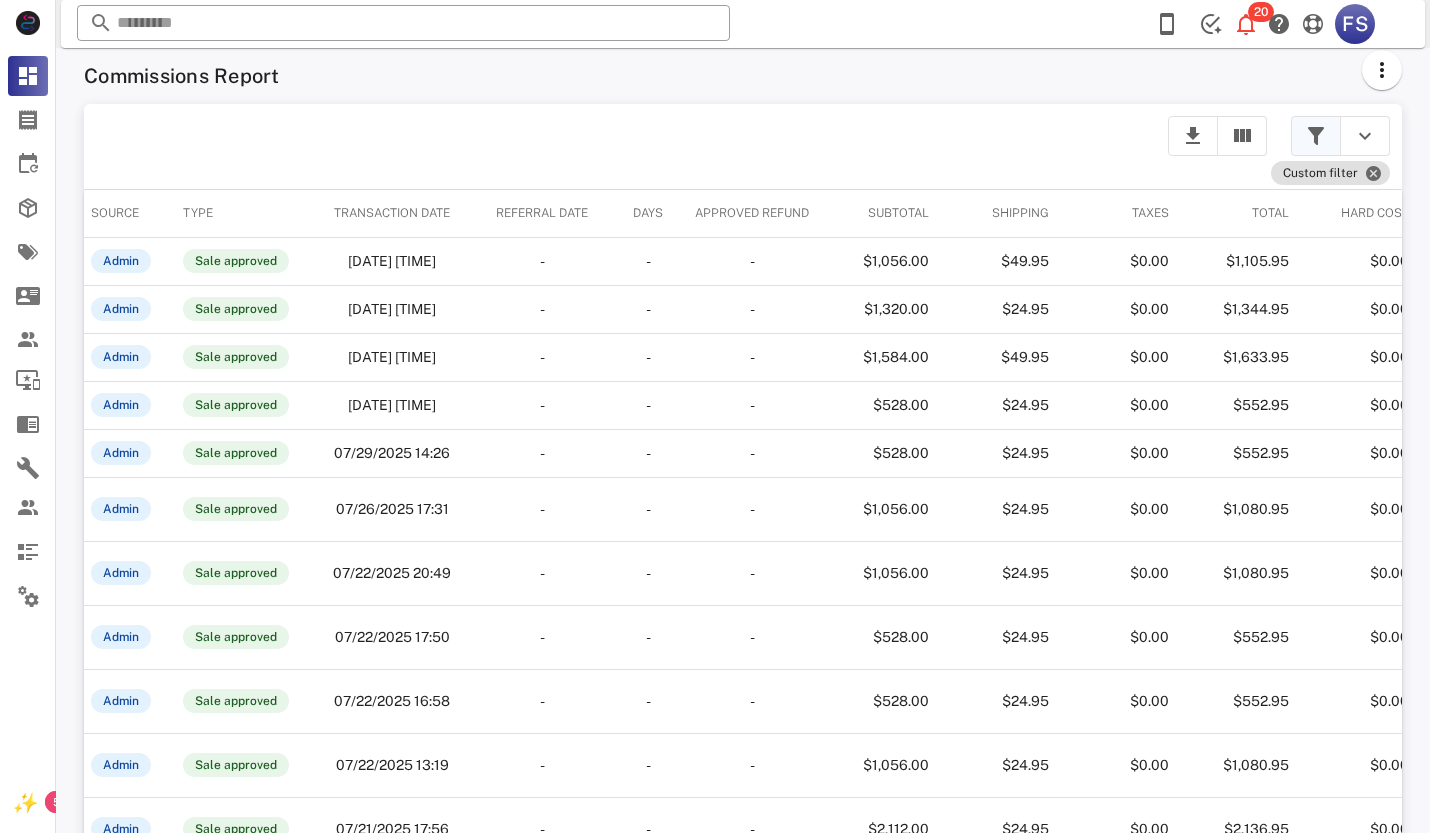click at bounding box center [1316, 136] 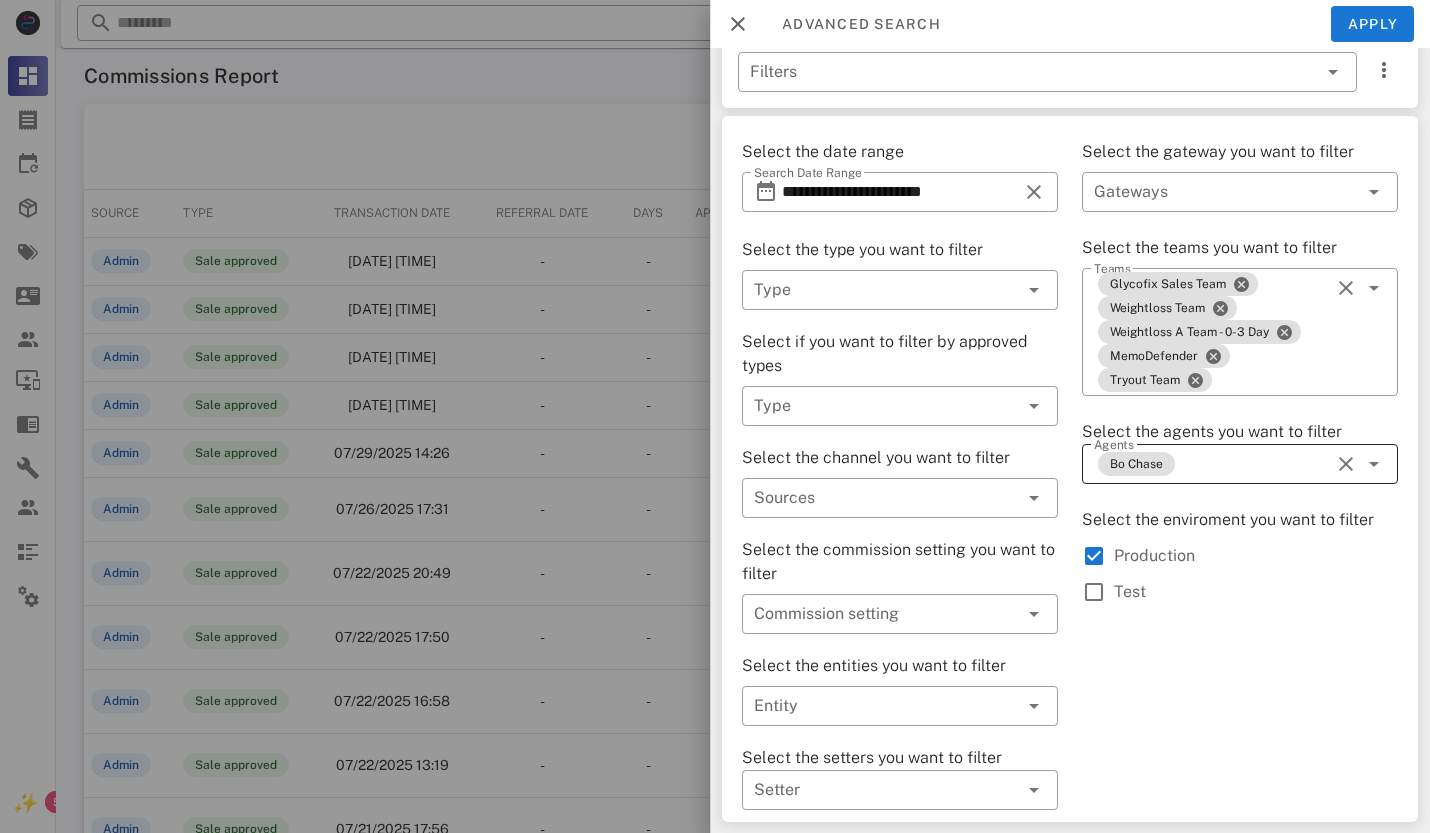 click at bounding box center [1346, 464] 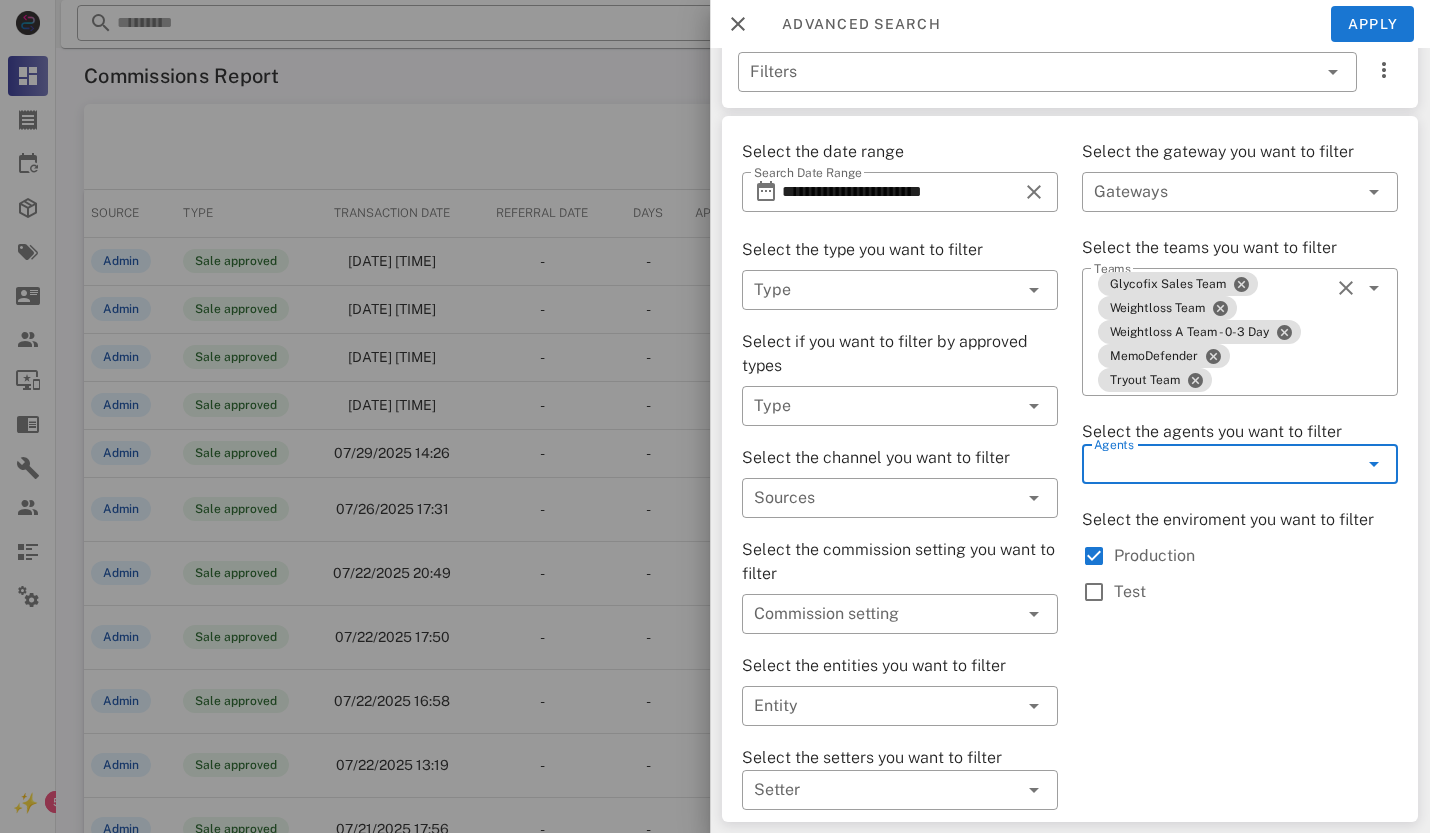 click at bounding box center (1346, 464) 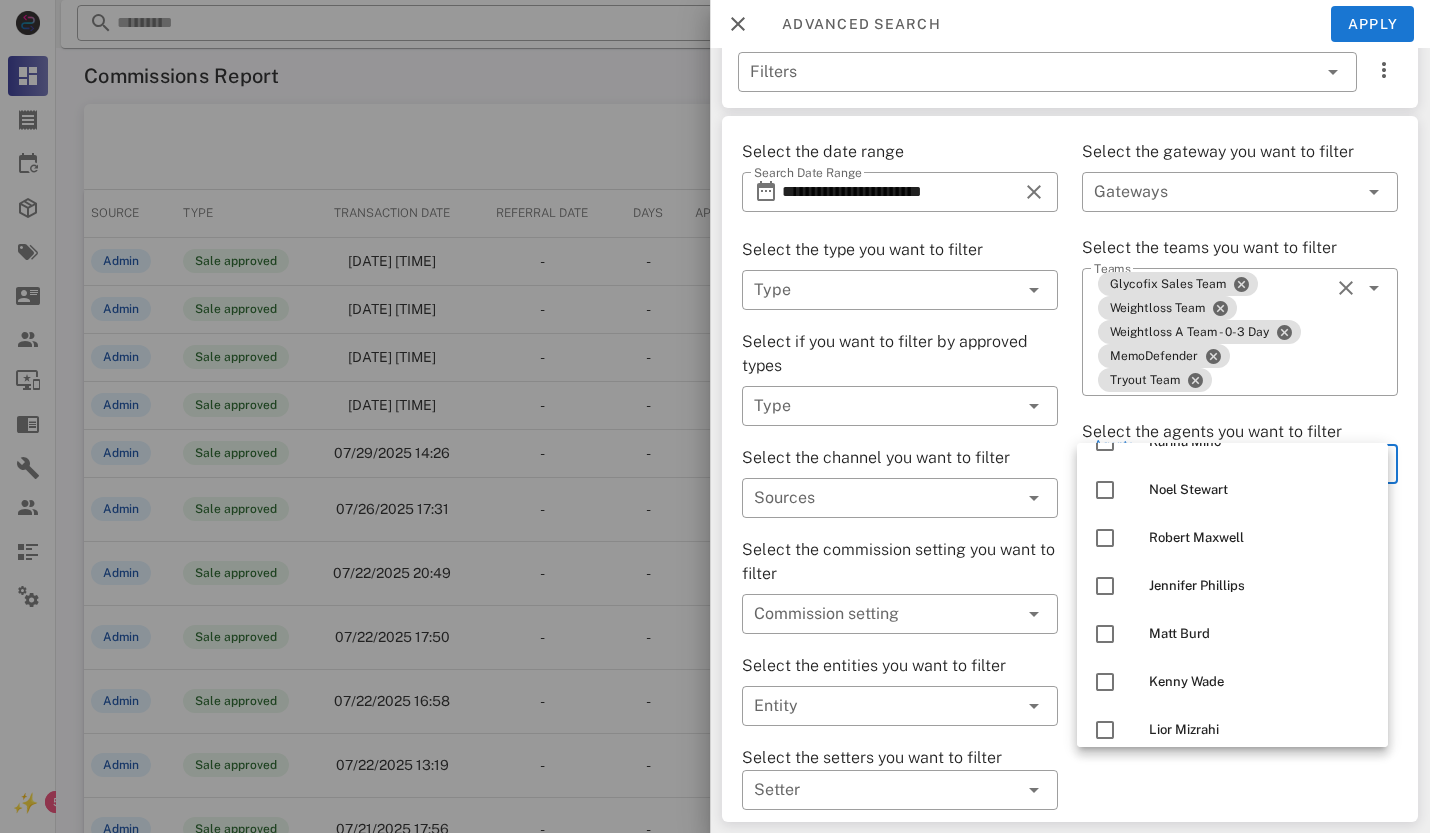 scroll, scrollTop: 200, scrollLeft: 0, axis: vertical 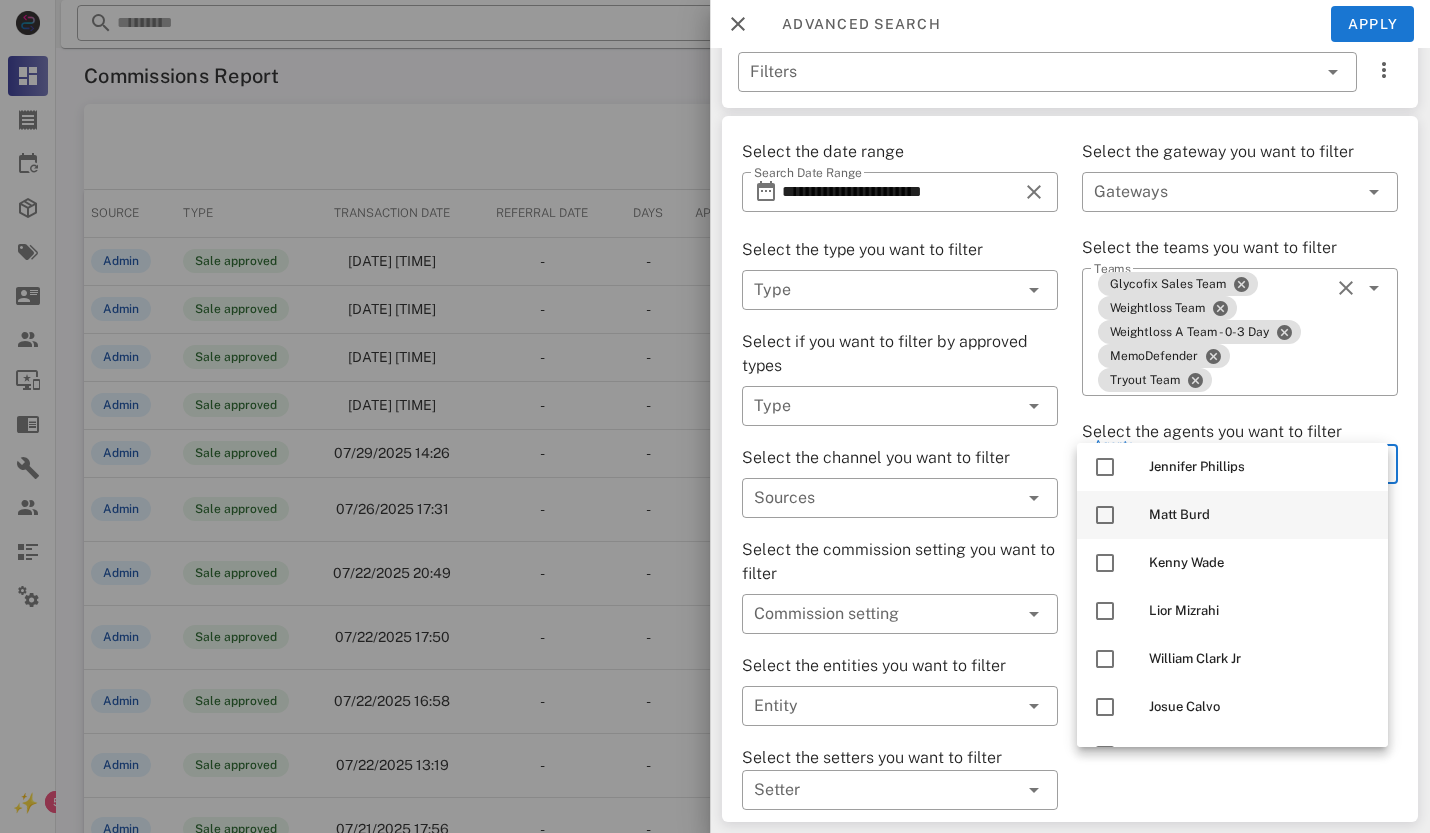 click at bounding box center (1105, 515) 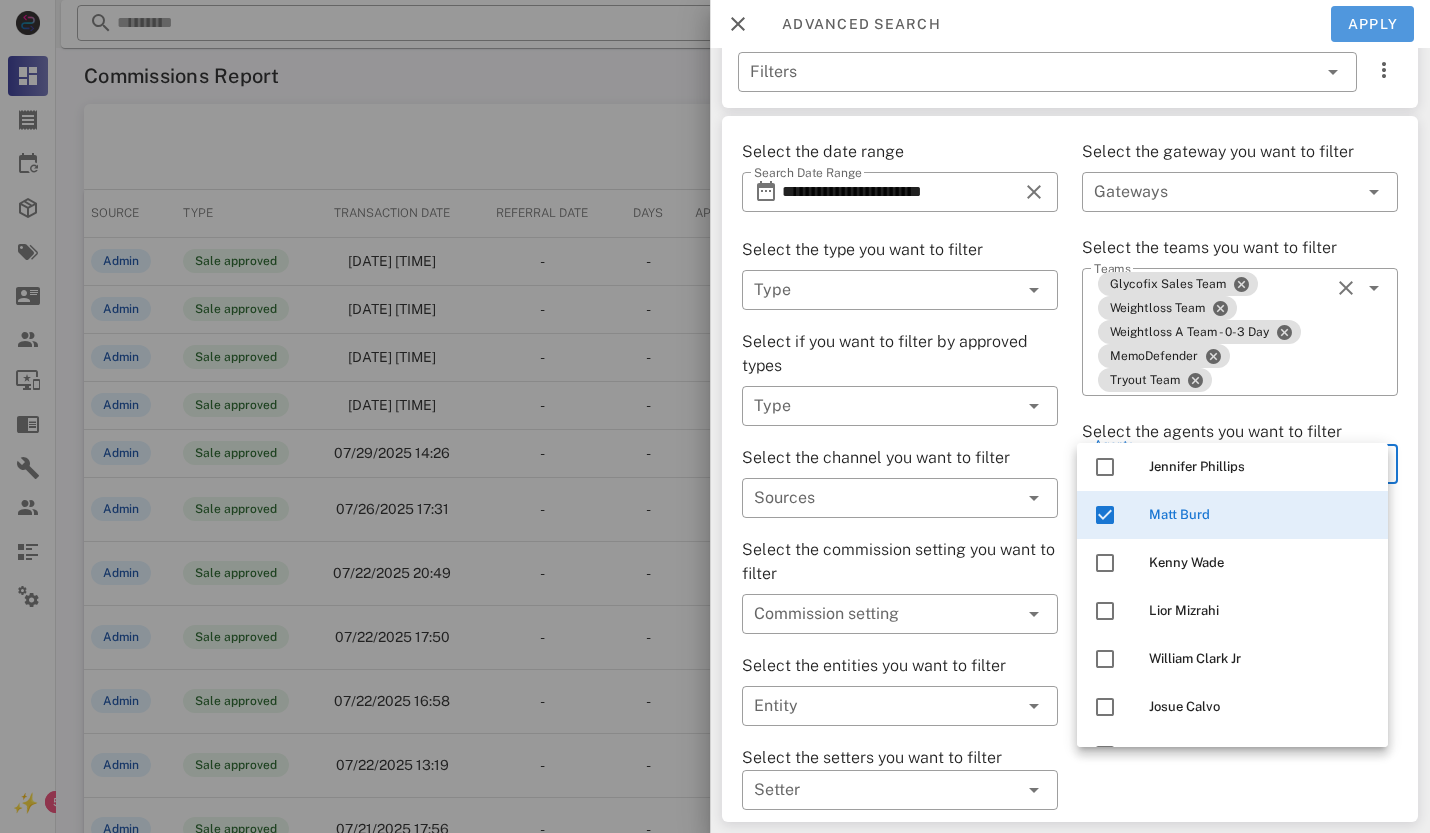 click on "Apply" at bounding box center (1373, 24) 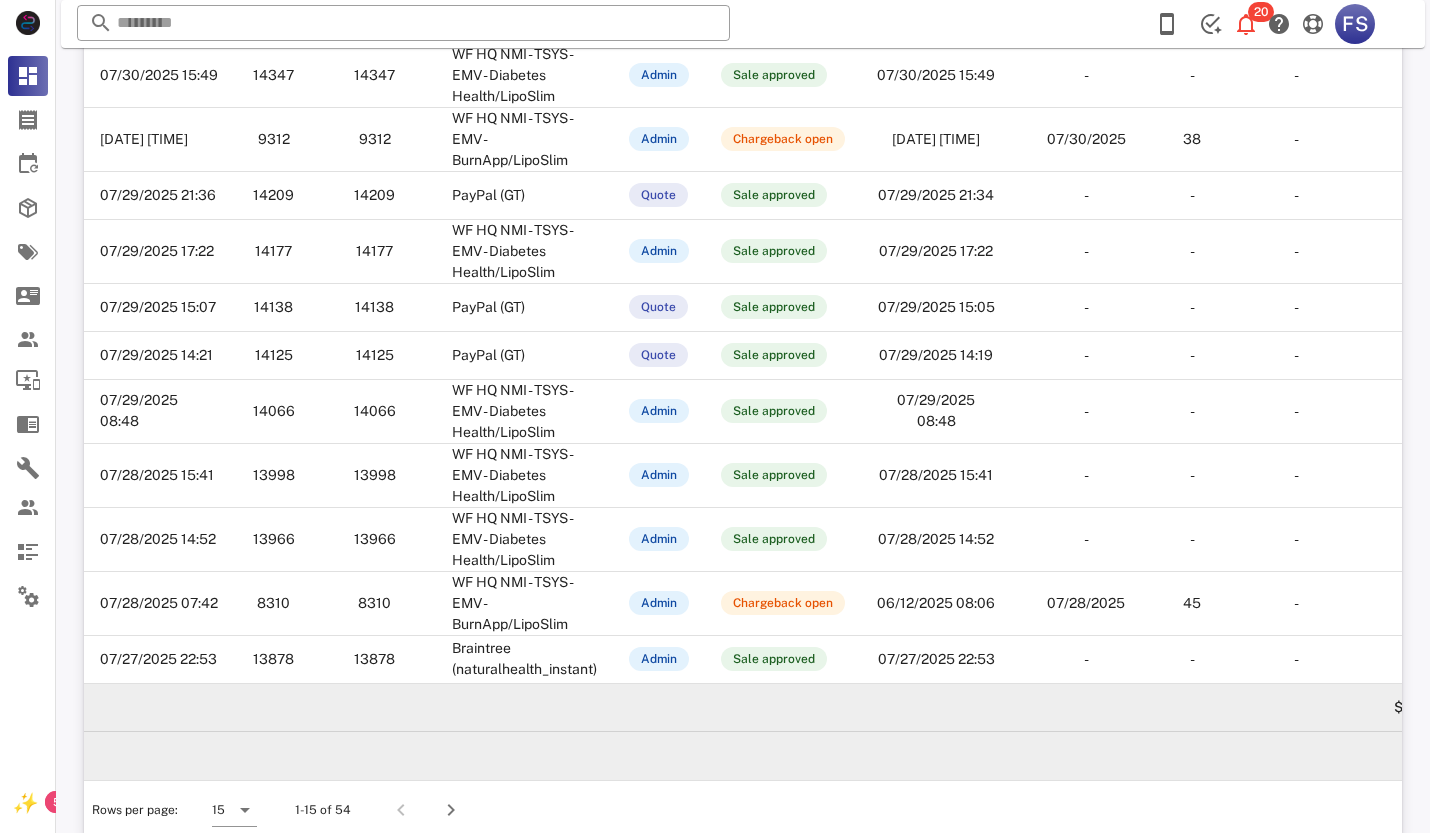 scroll, scrollTop: 478, scrollLeft: 0, axis: vertical 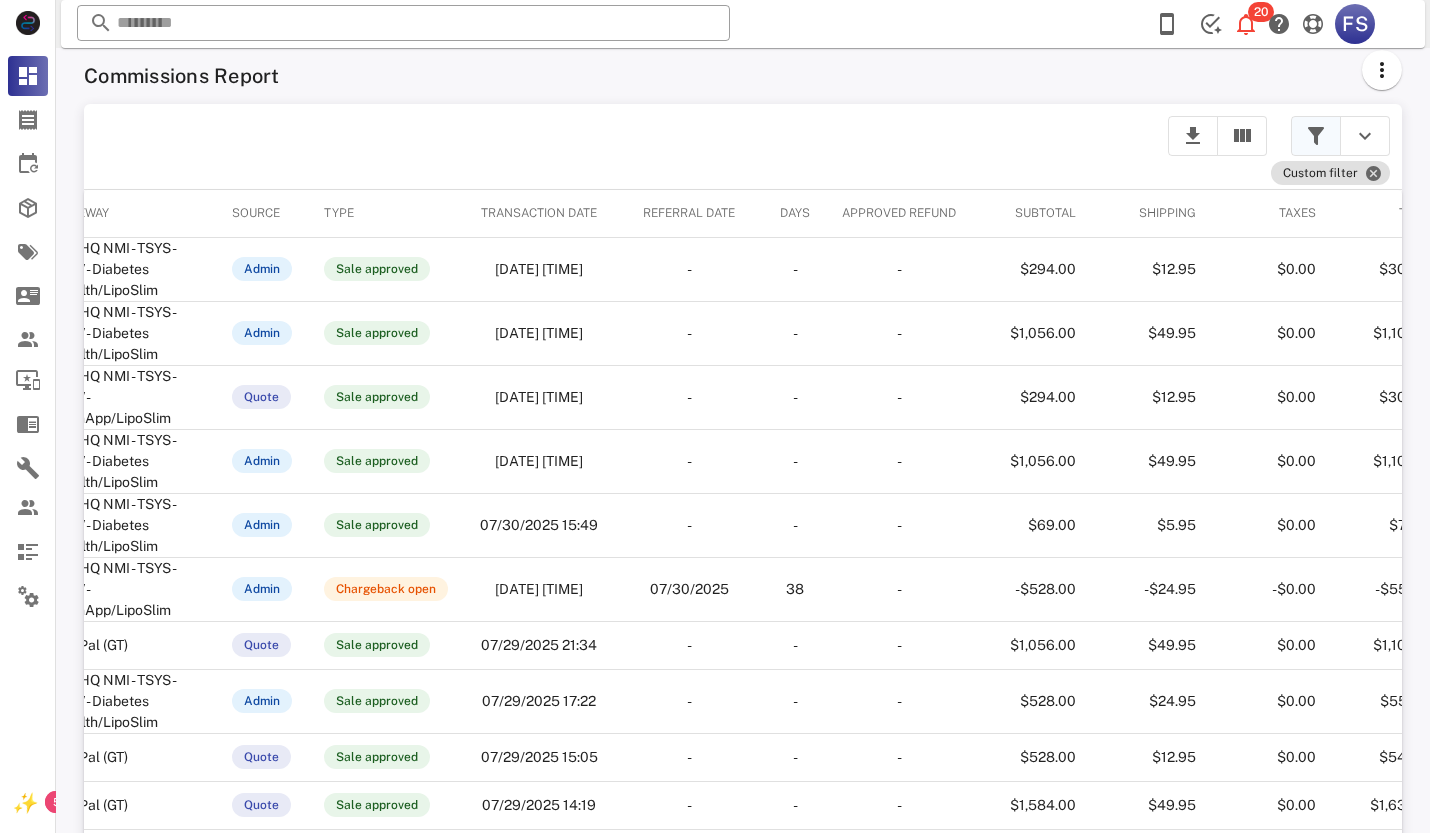 click at bounding box center (1316, 136) 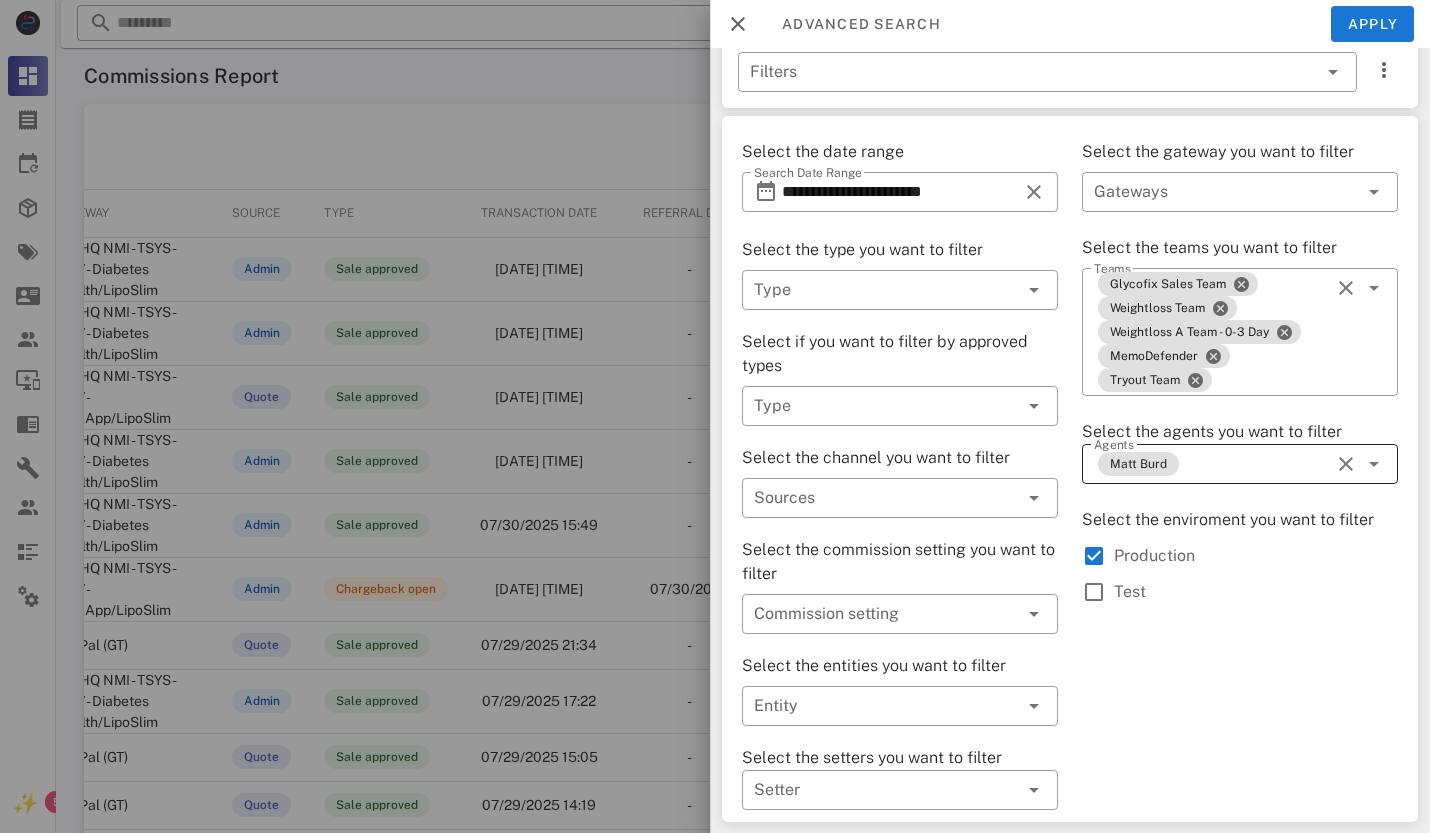 click at bounding box center (1346, 464) 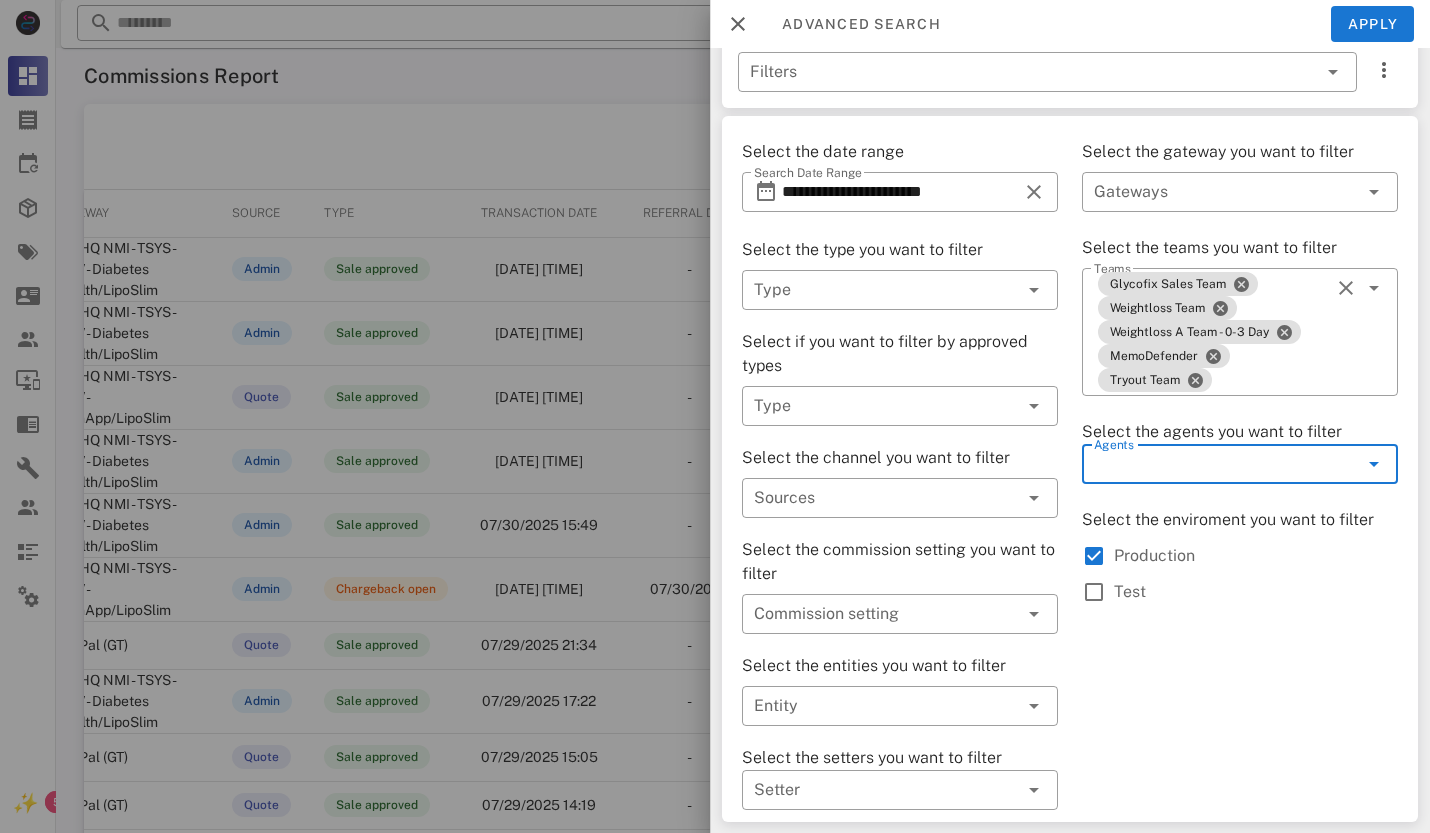 drag, startPoint x: 1347, startPoint y: 471, endPoint x: 1300, endPoint y: 453, distance: 50.32892 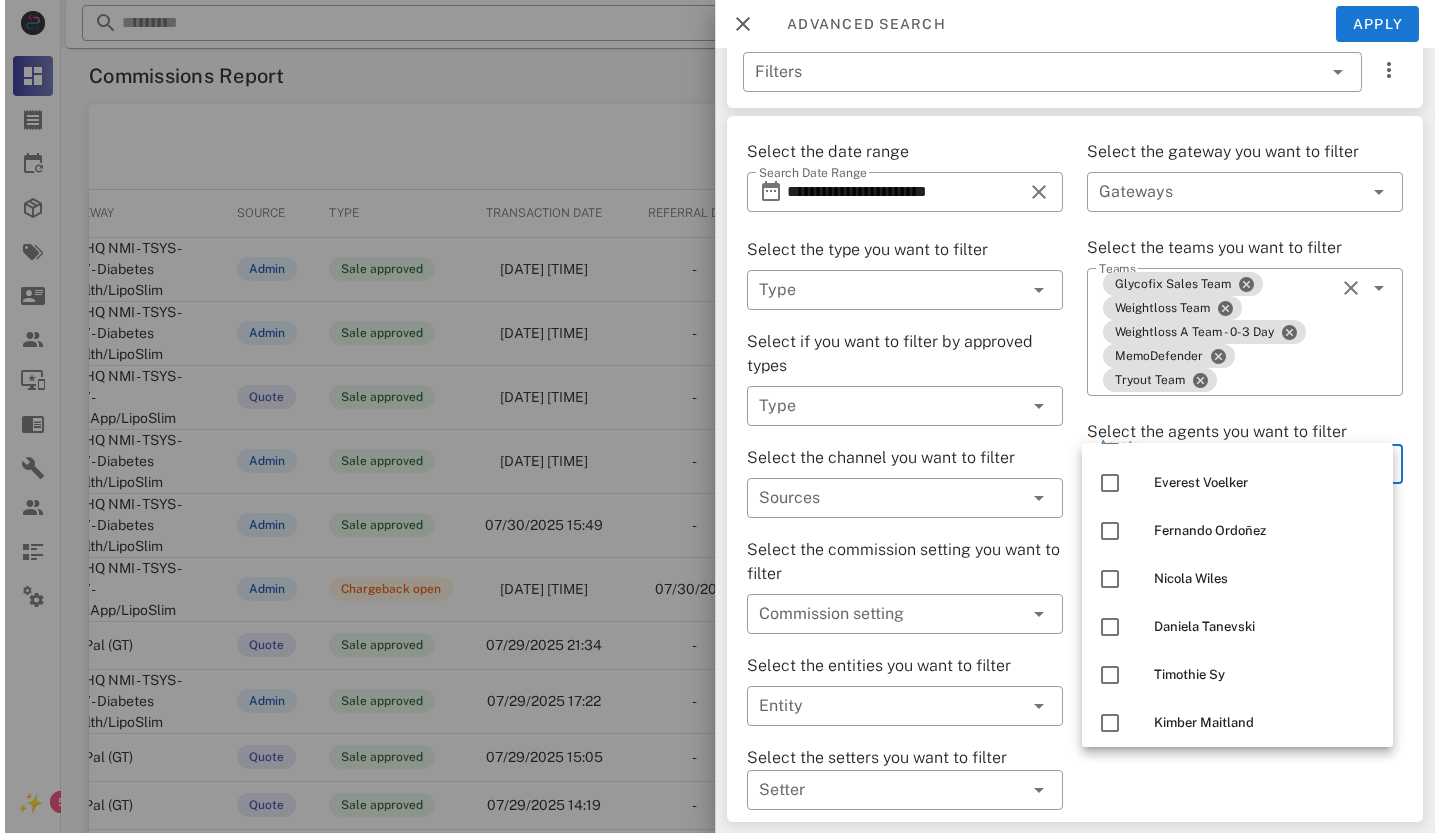 scroll, scrollTop: 1100, scrollLeft: 0, axis: vertical 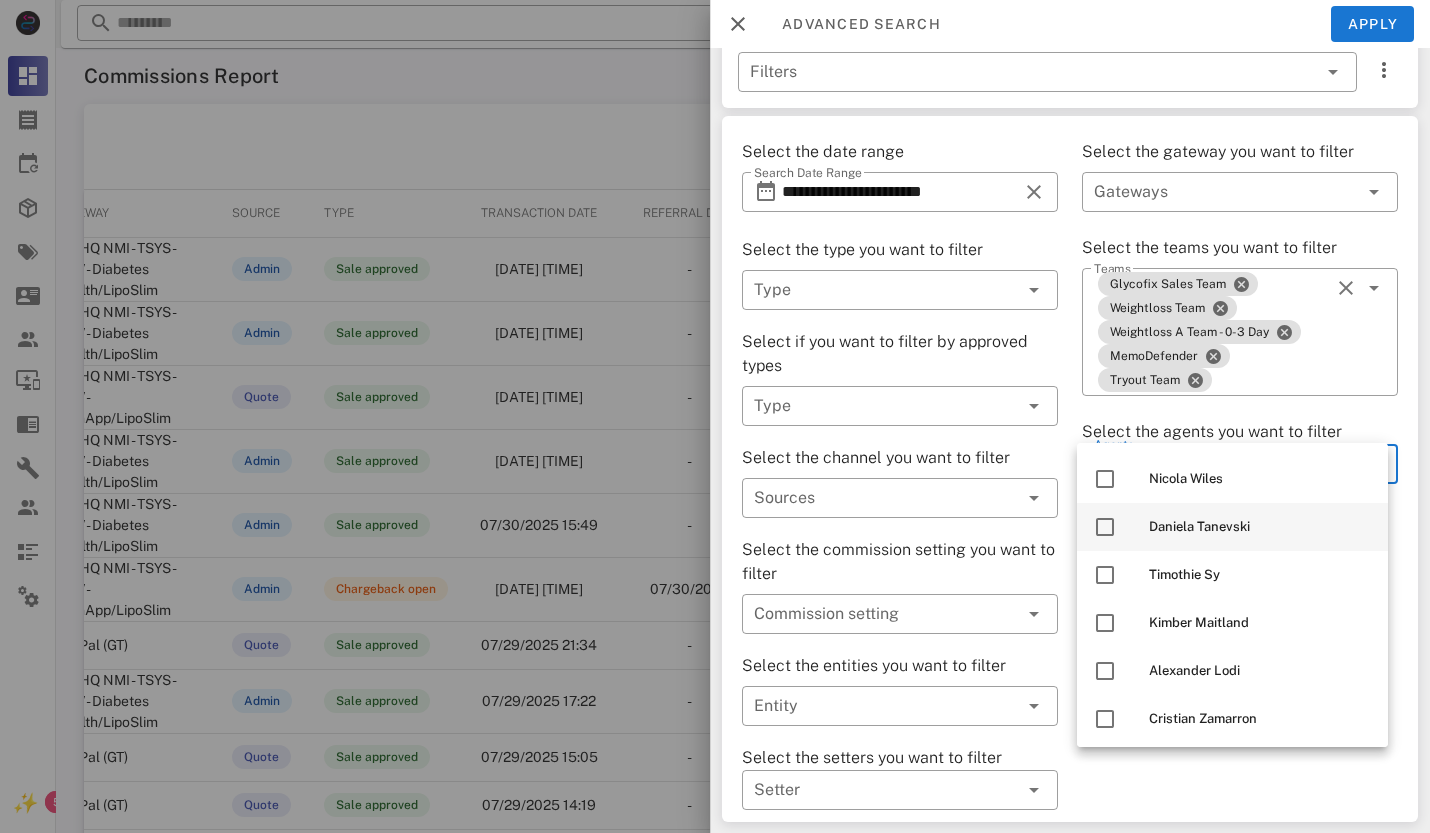 click at bounding box center (1105, 527) 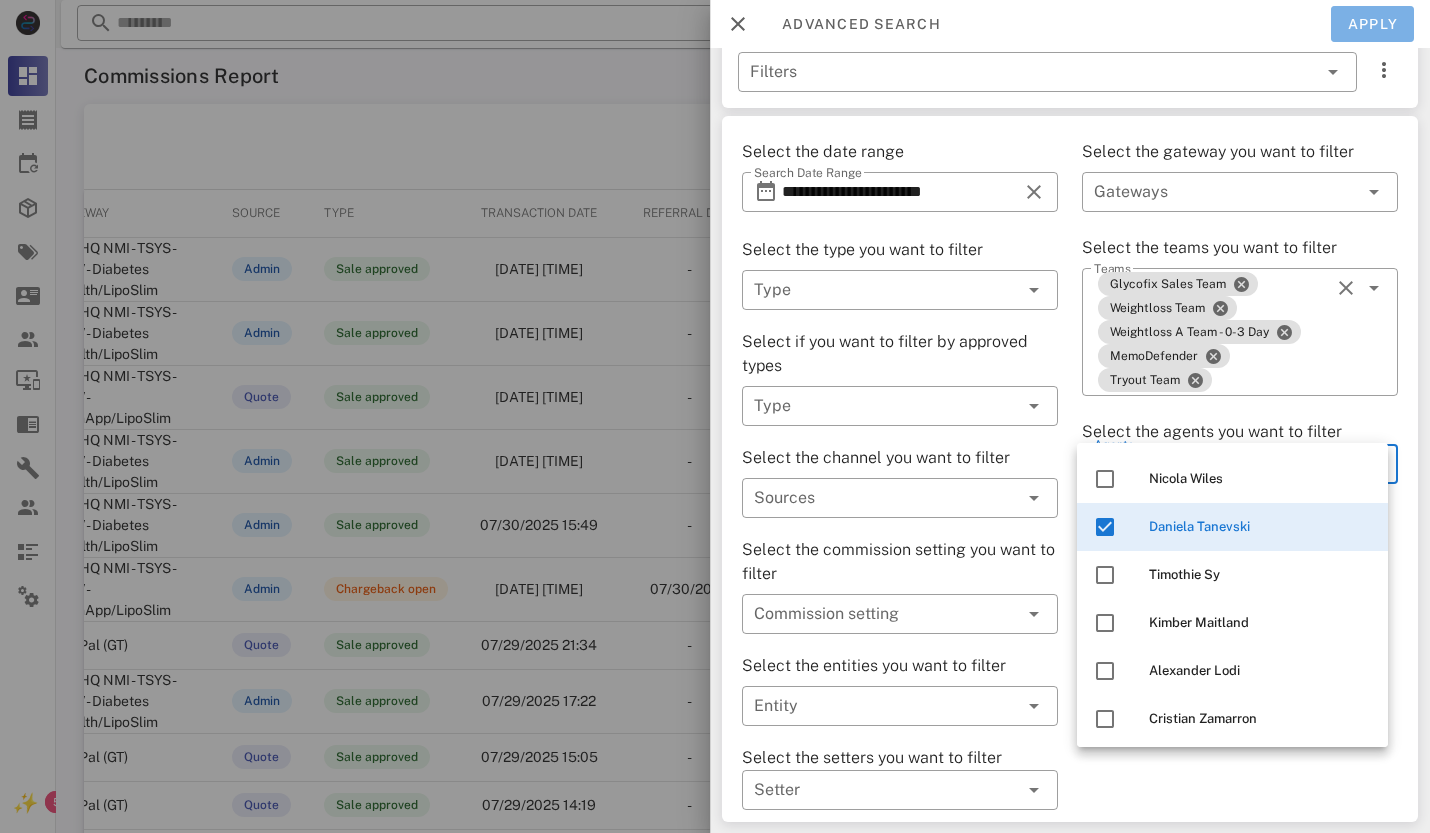 click on "Apply" at bounding box center [1373, 24] 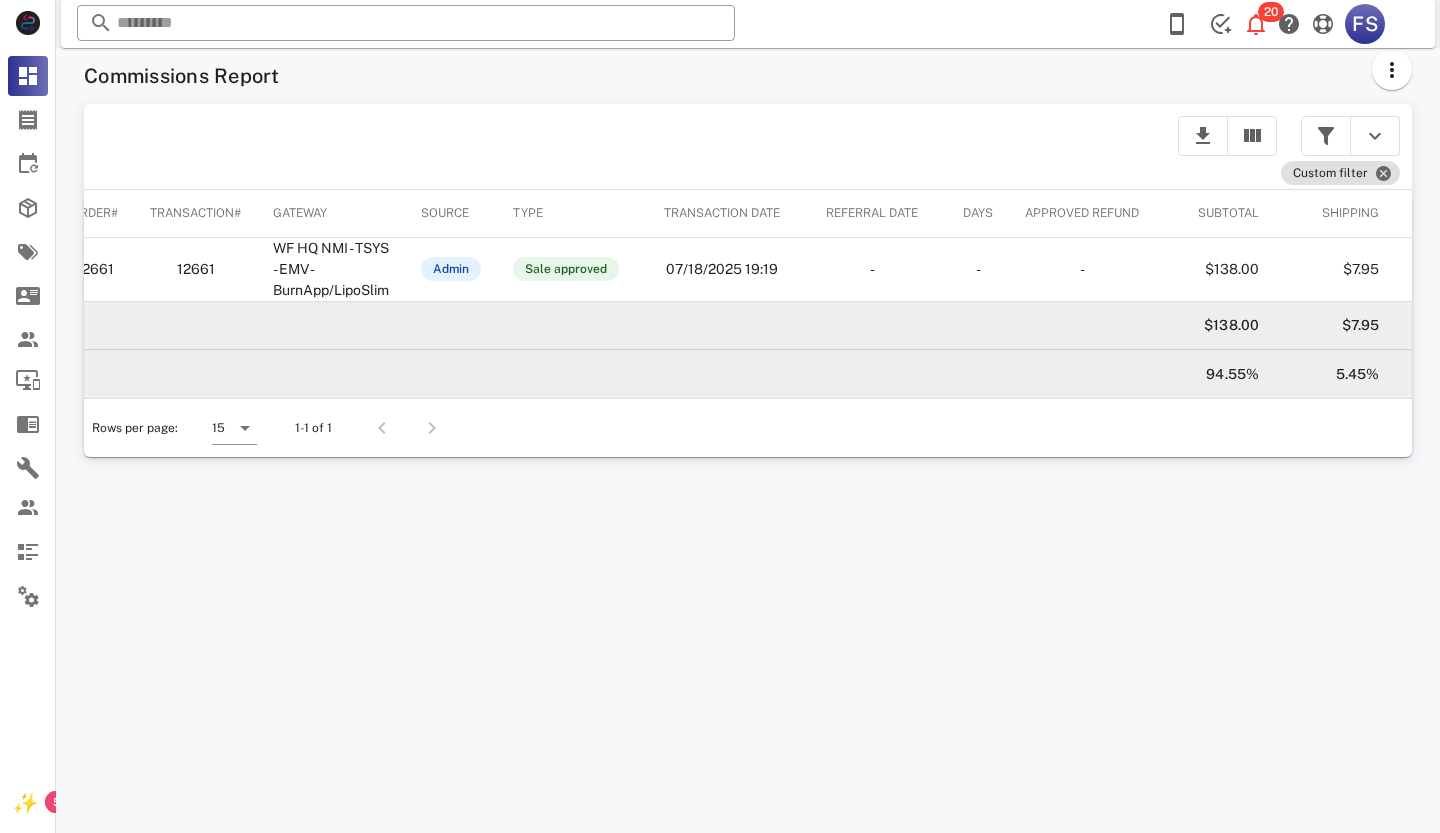 scroll, scrollTop: 0, scrollLeft: 284, axis: horizontal 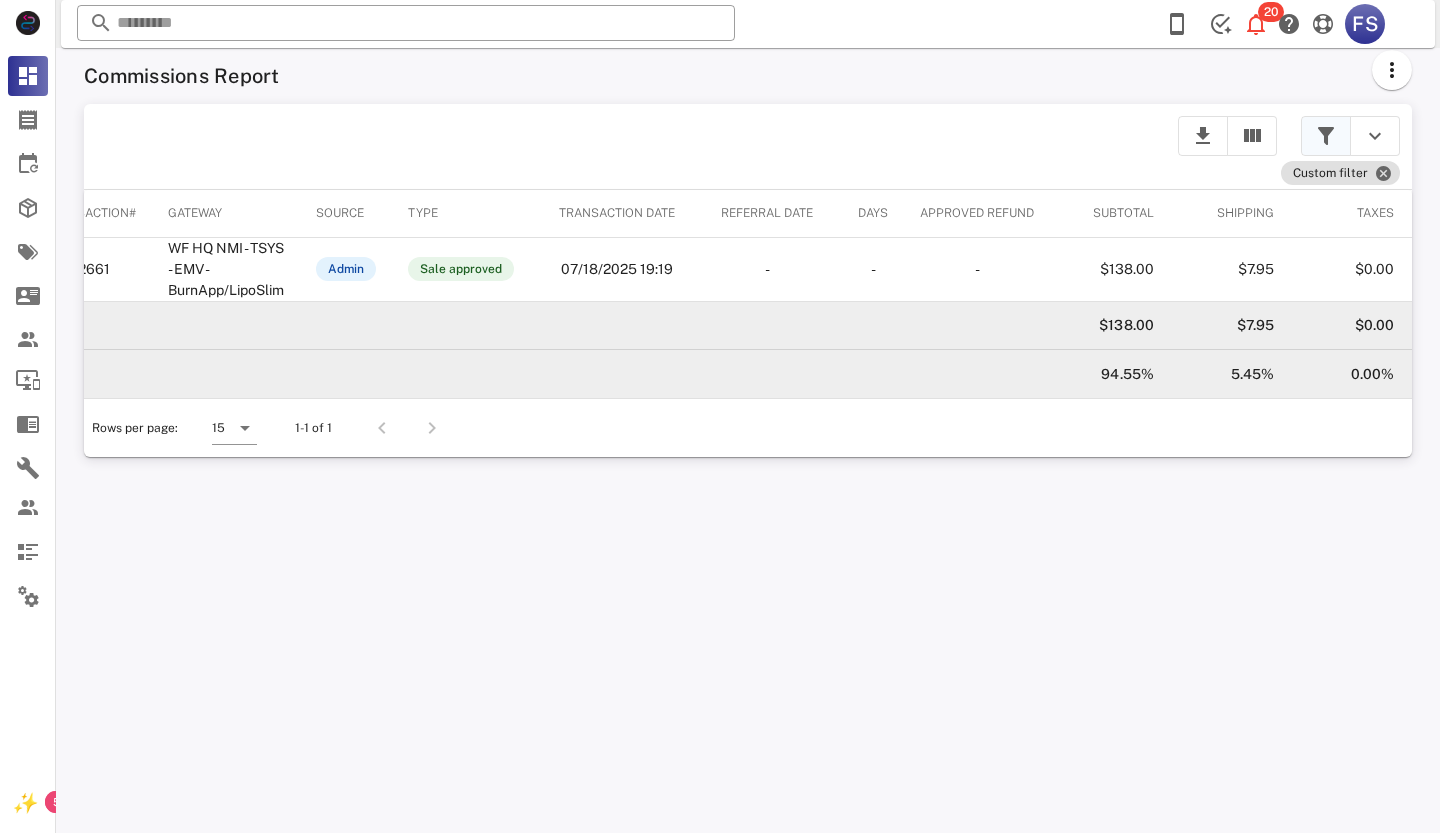 click at bounding box center (1326, 136) 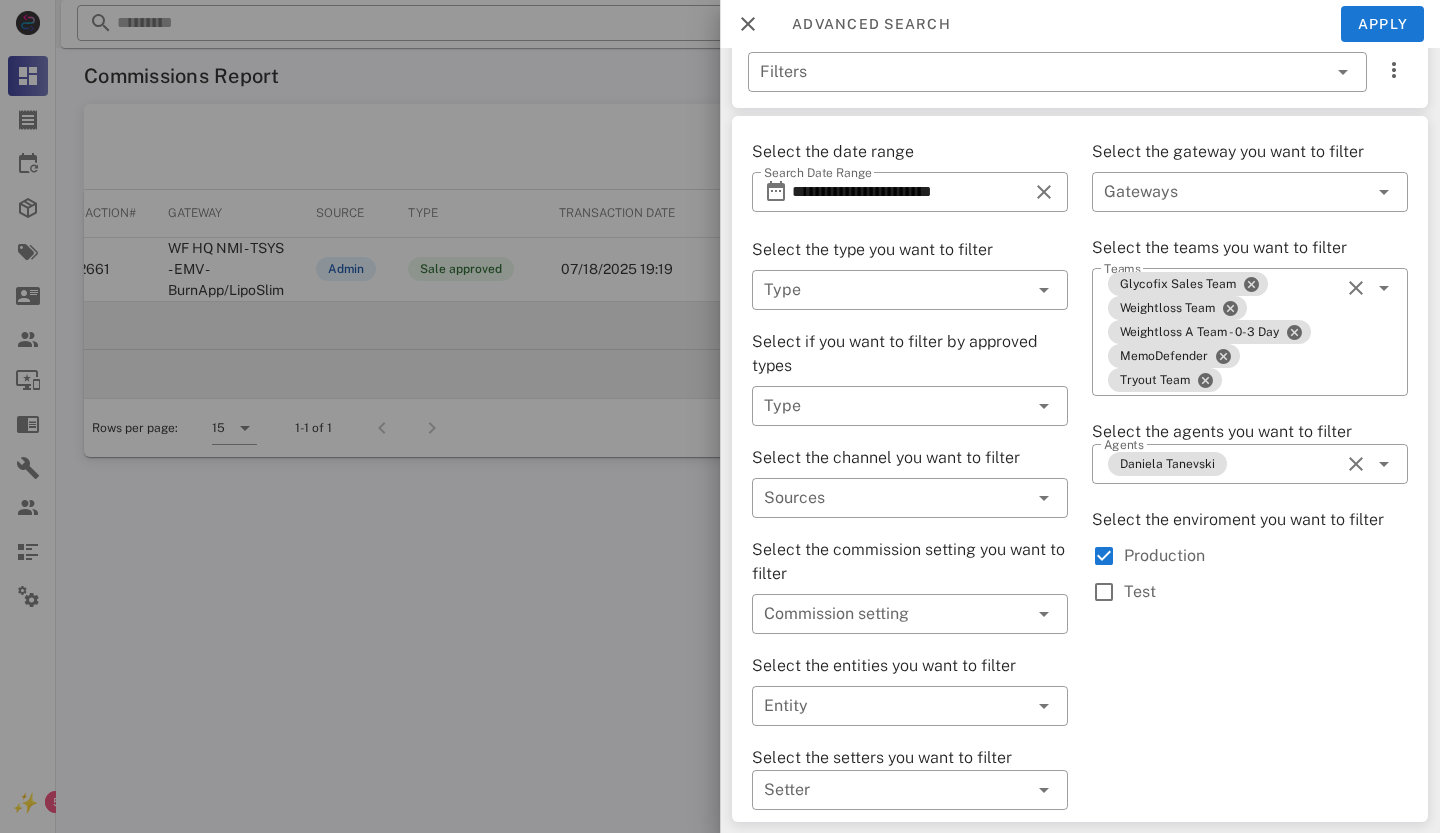 click at bounding box center [720, 416] 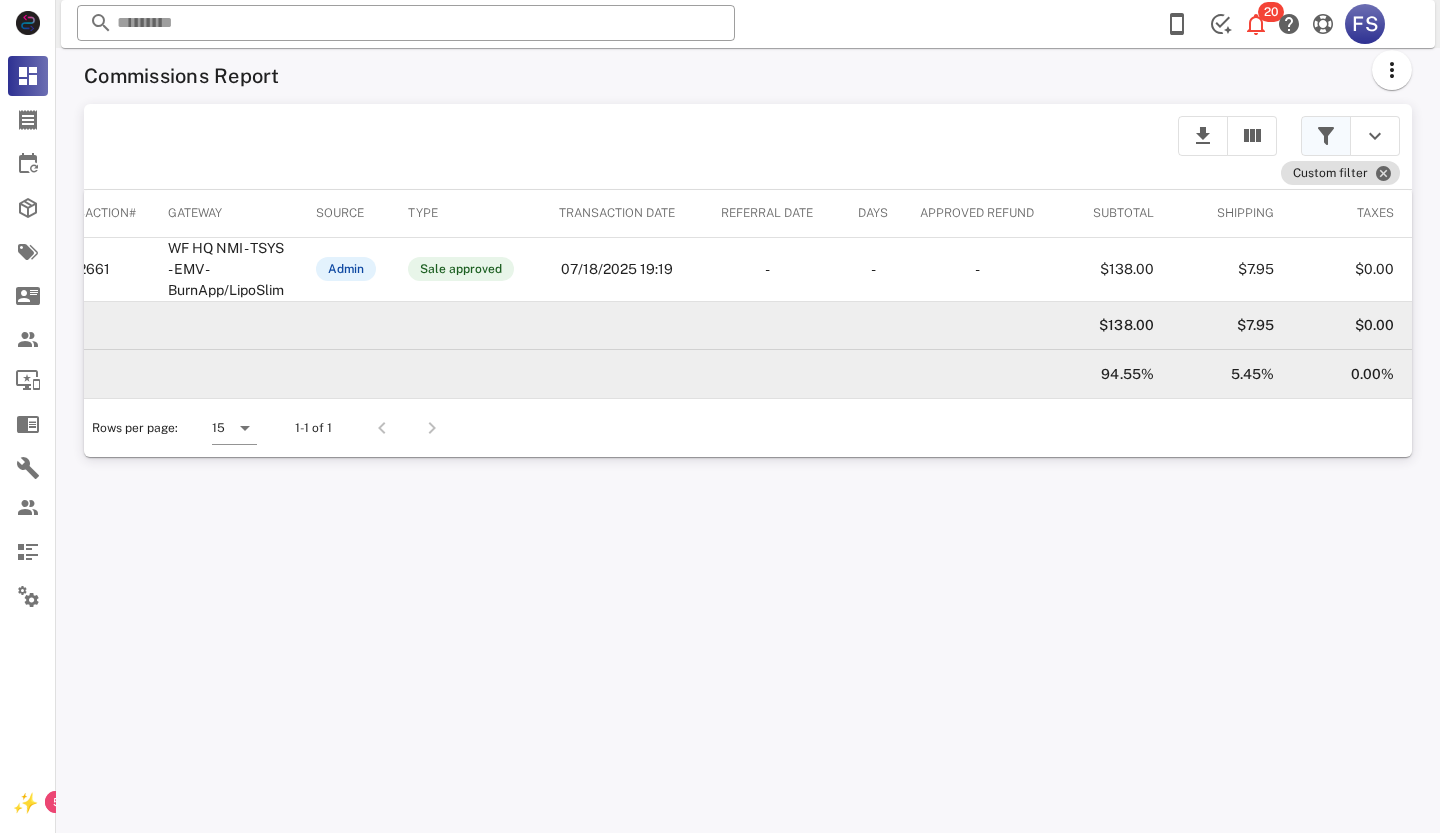 click at bounding box center (1326, 136) 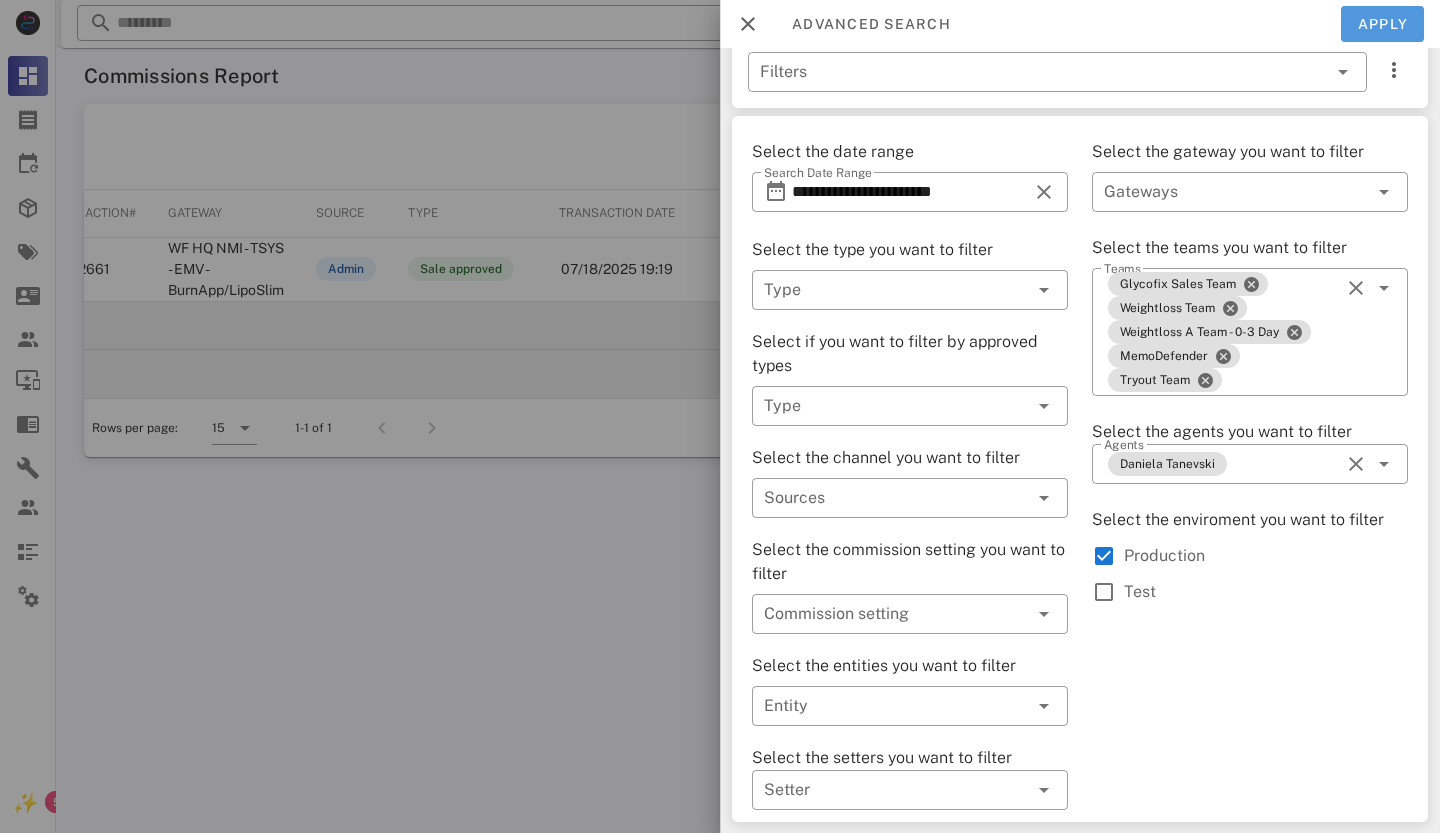 click on "Apply" at bounding box center [1383, 24] 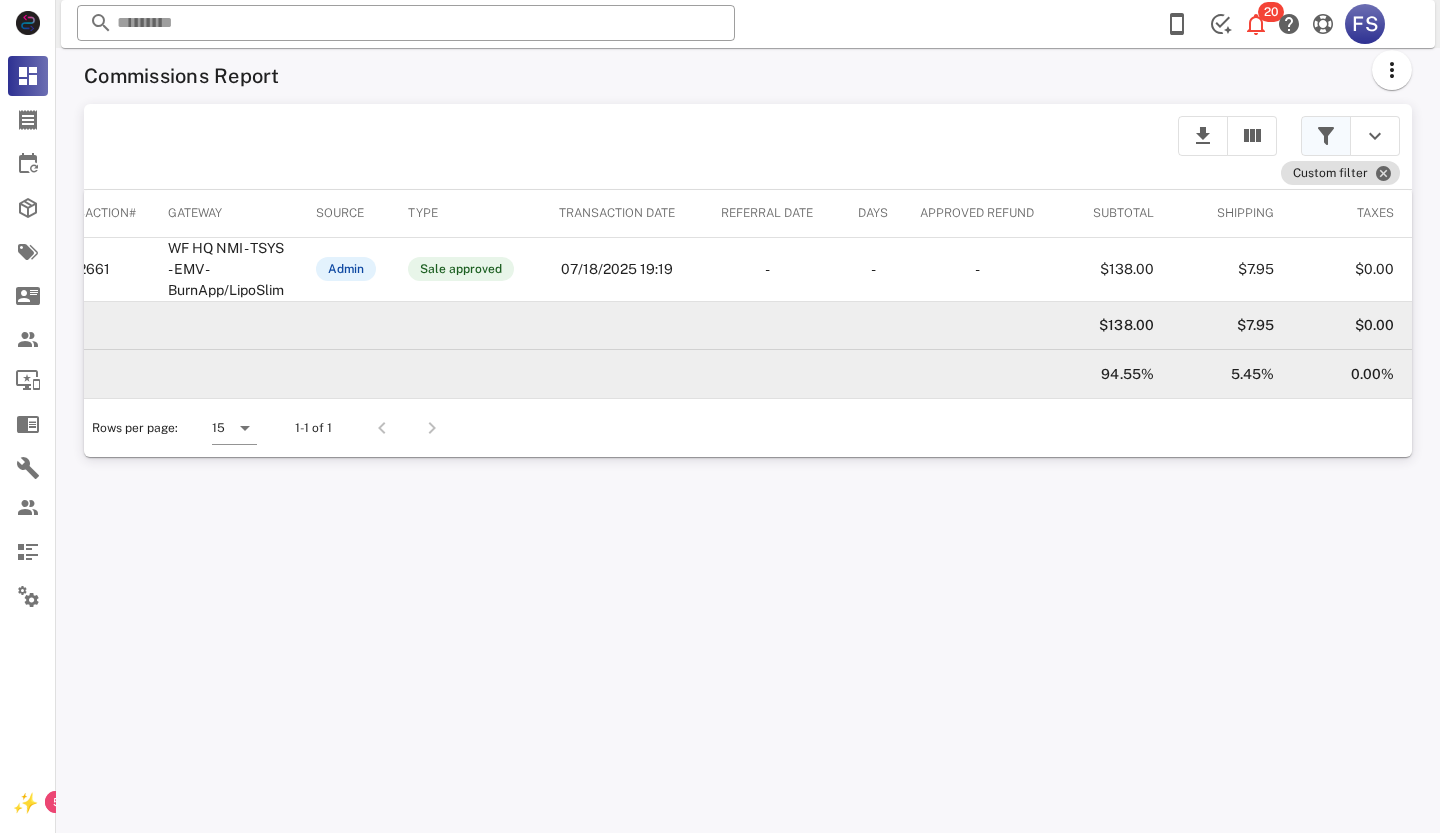 click at bounding box center [1326, 136] 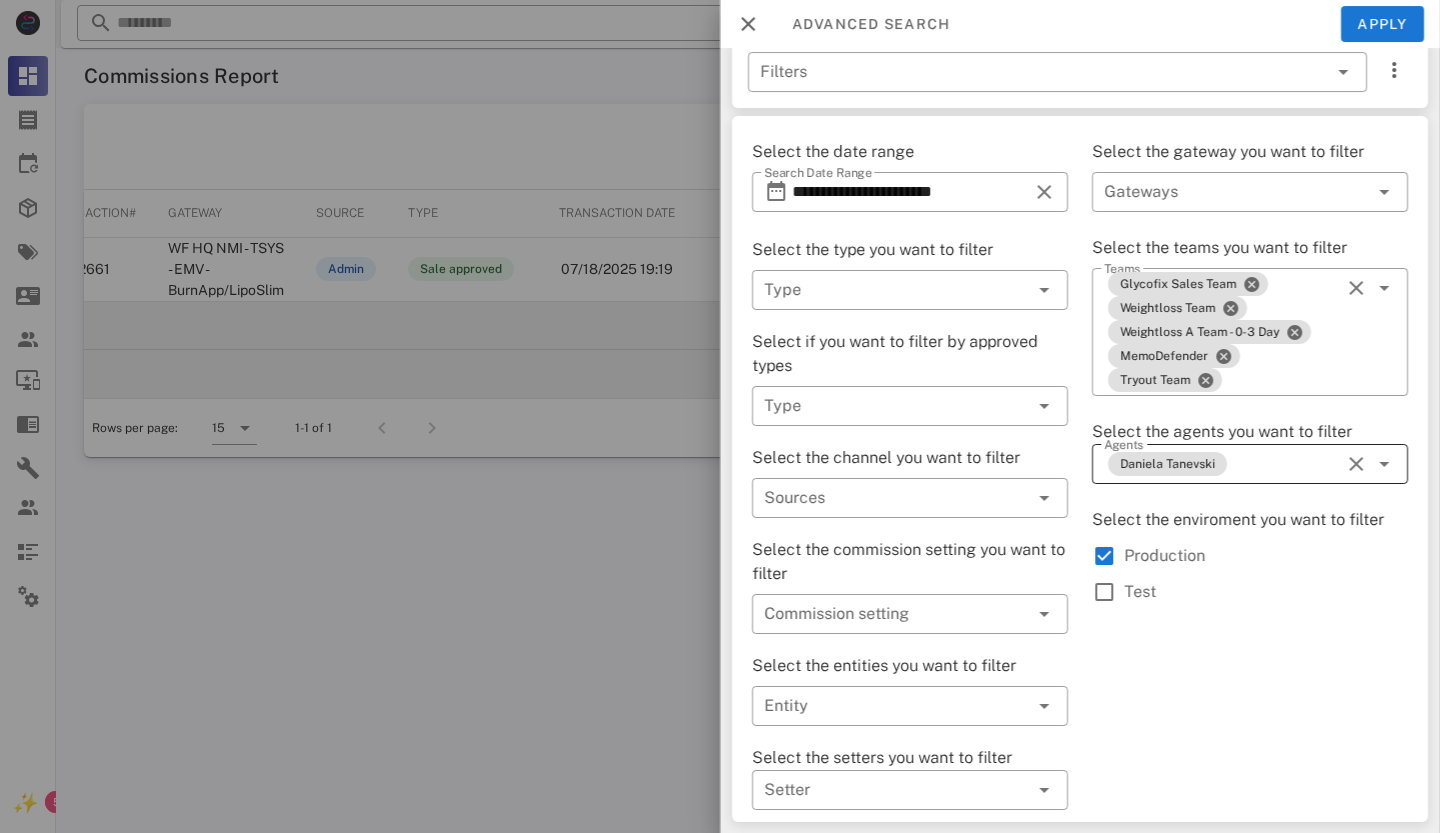 click at bounding box center (1354, 464) 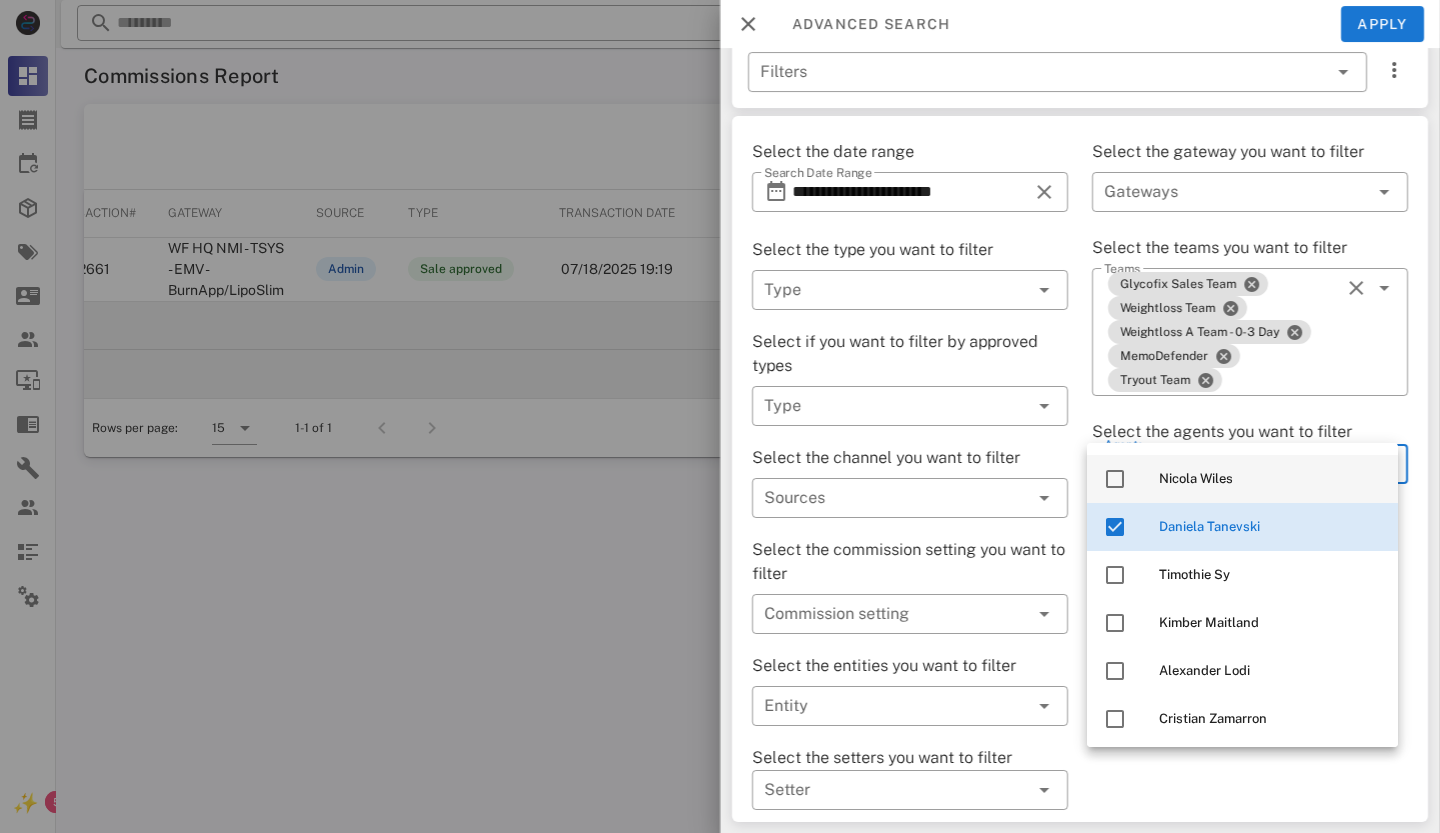 click on "Nicola Wiles" at bounding box center (1270, 479) 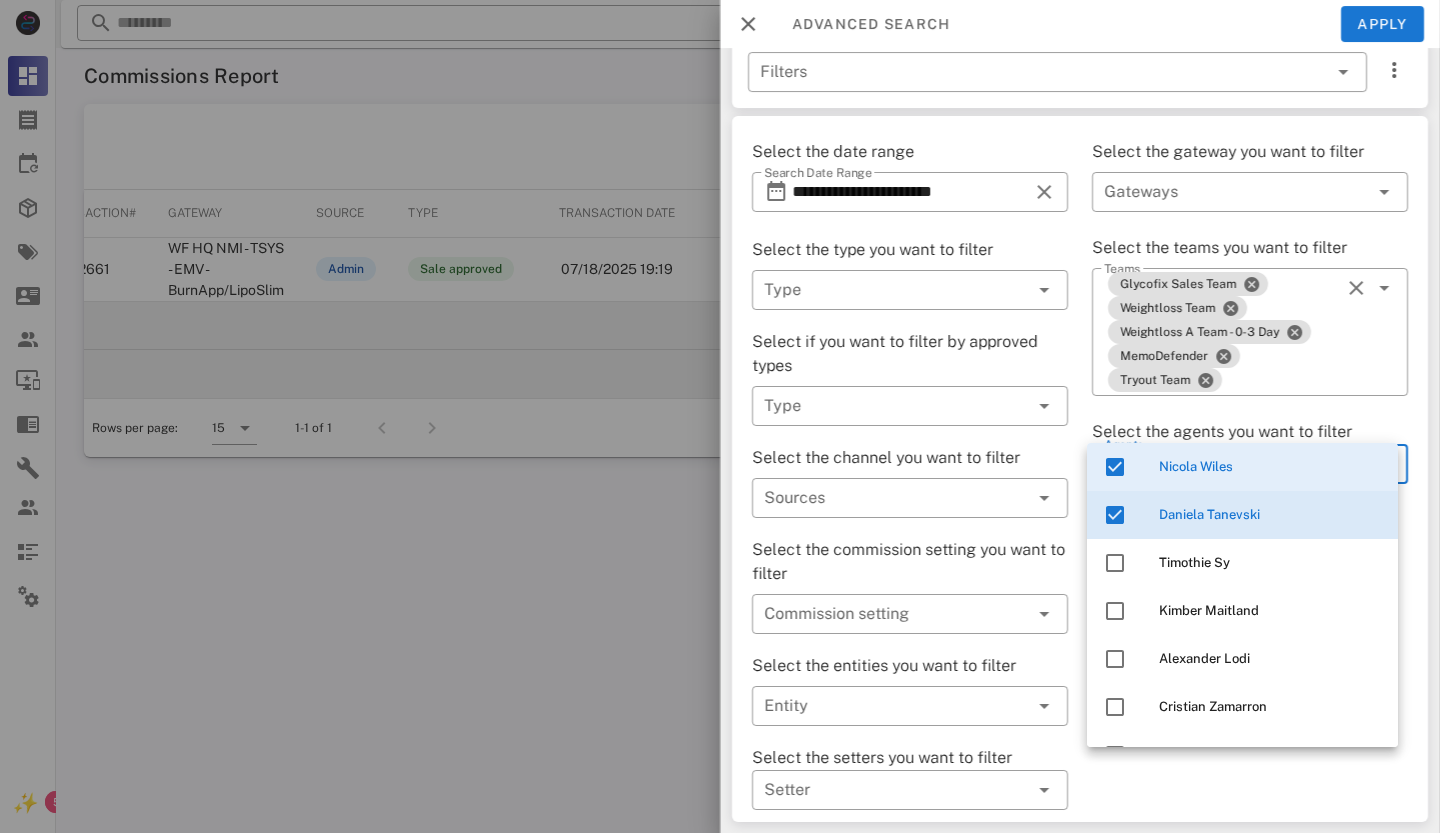 click at bounding box center [1115, 467] 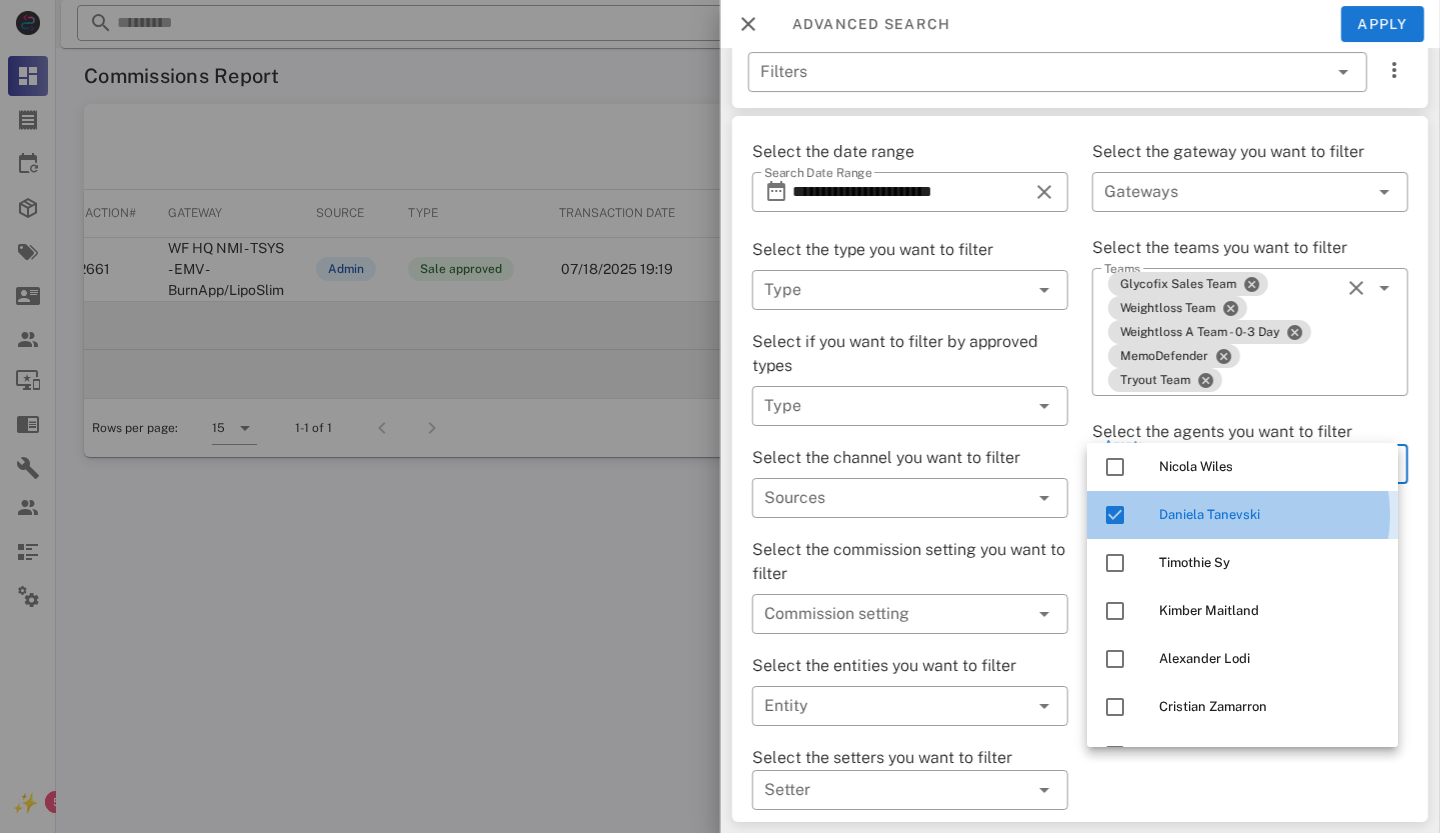 click at bounding box center (1115, 515) 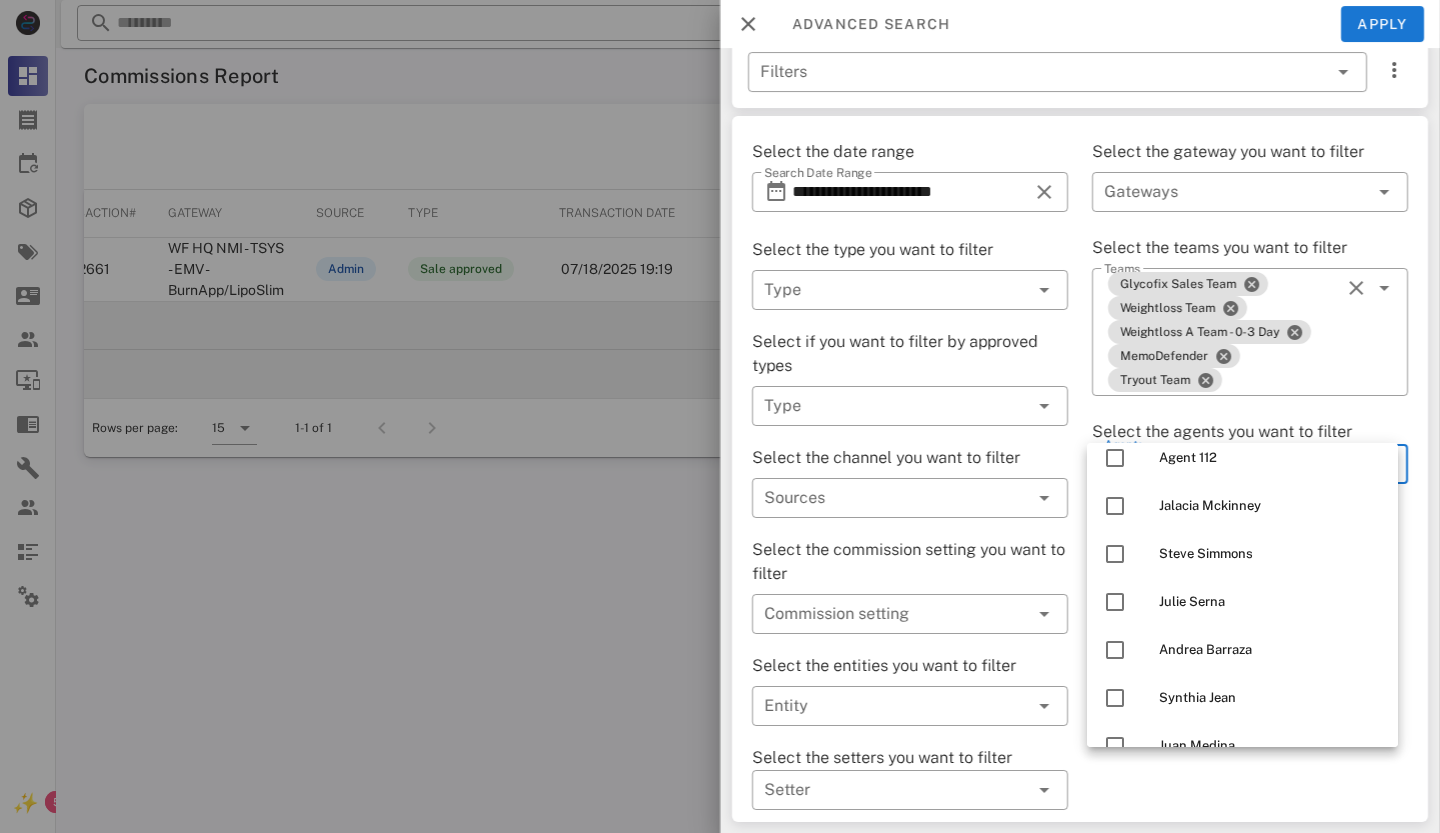 scroll, scrollTop: 2112, scrollLeft: 0, axis: vertical 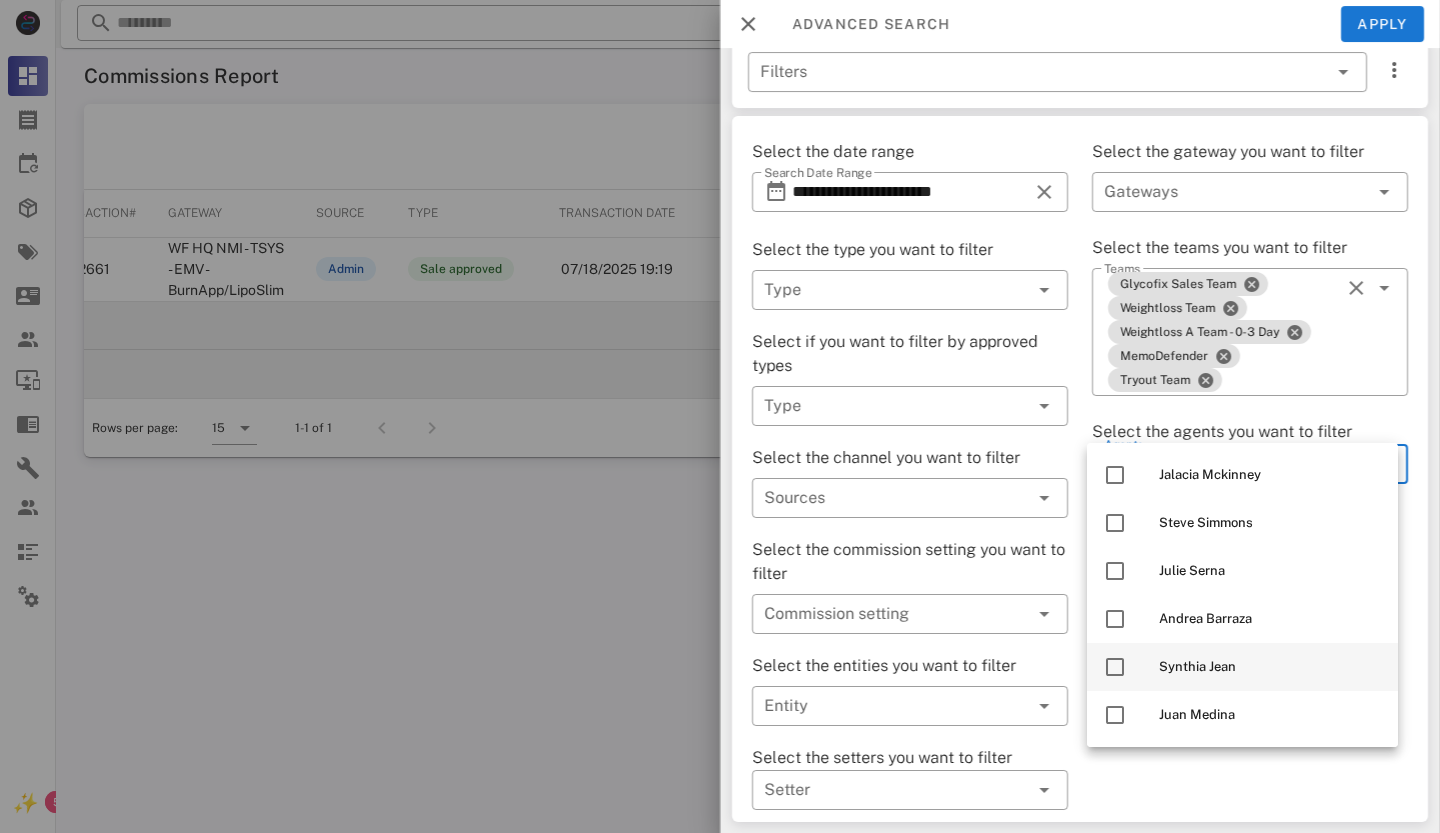 click at bounding box center [1115, 667] 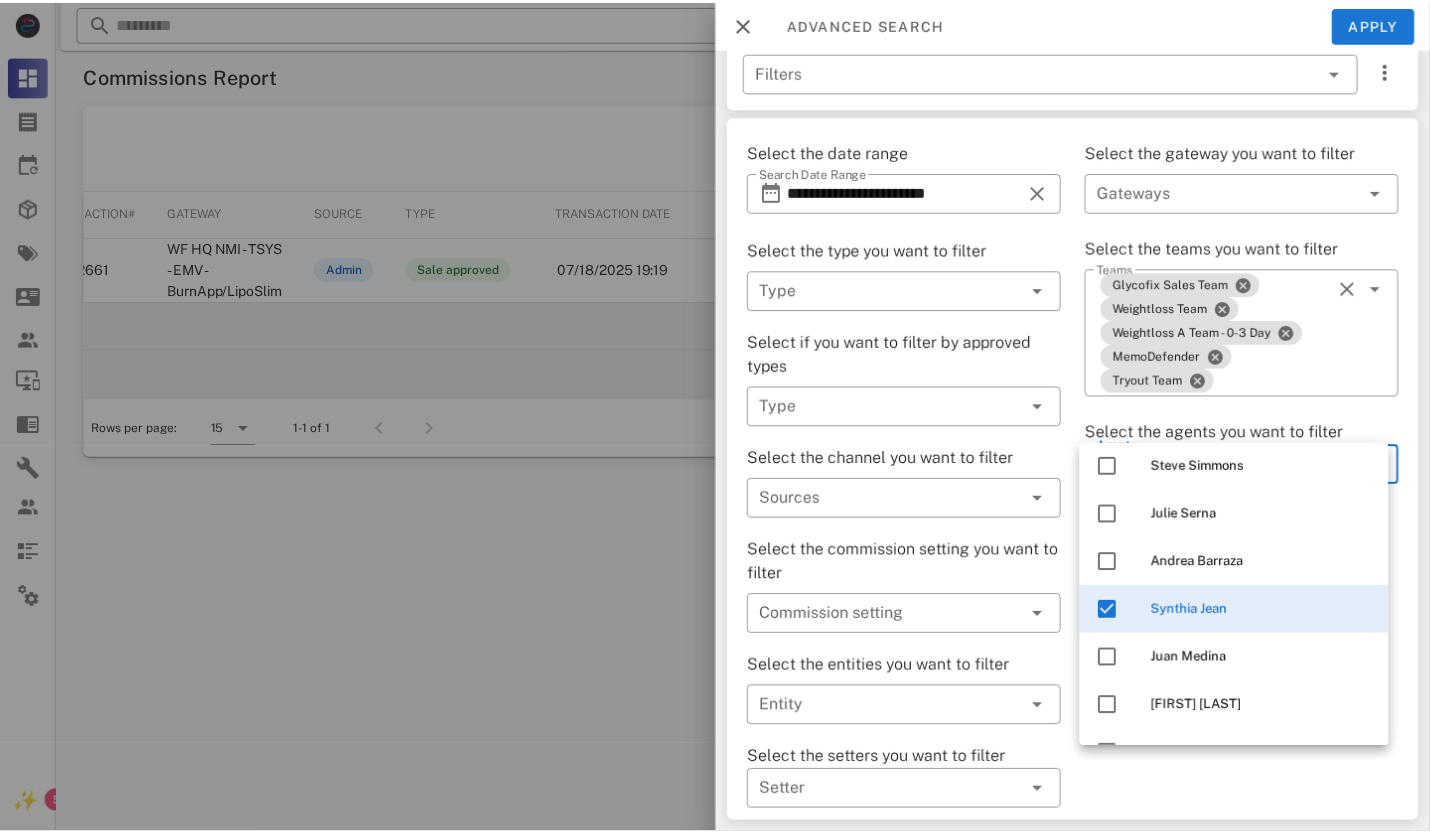 scroll, scrollTop: 2200, scrollLeft: 0, axis: vertical 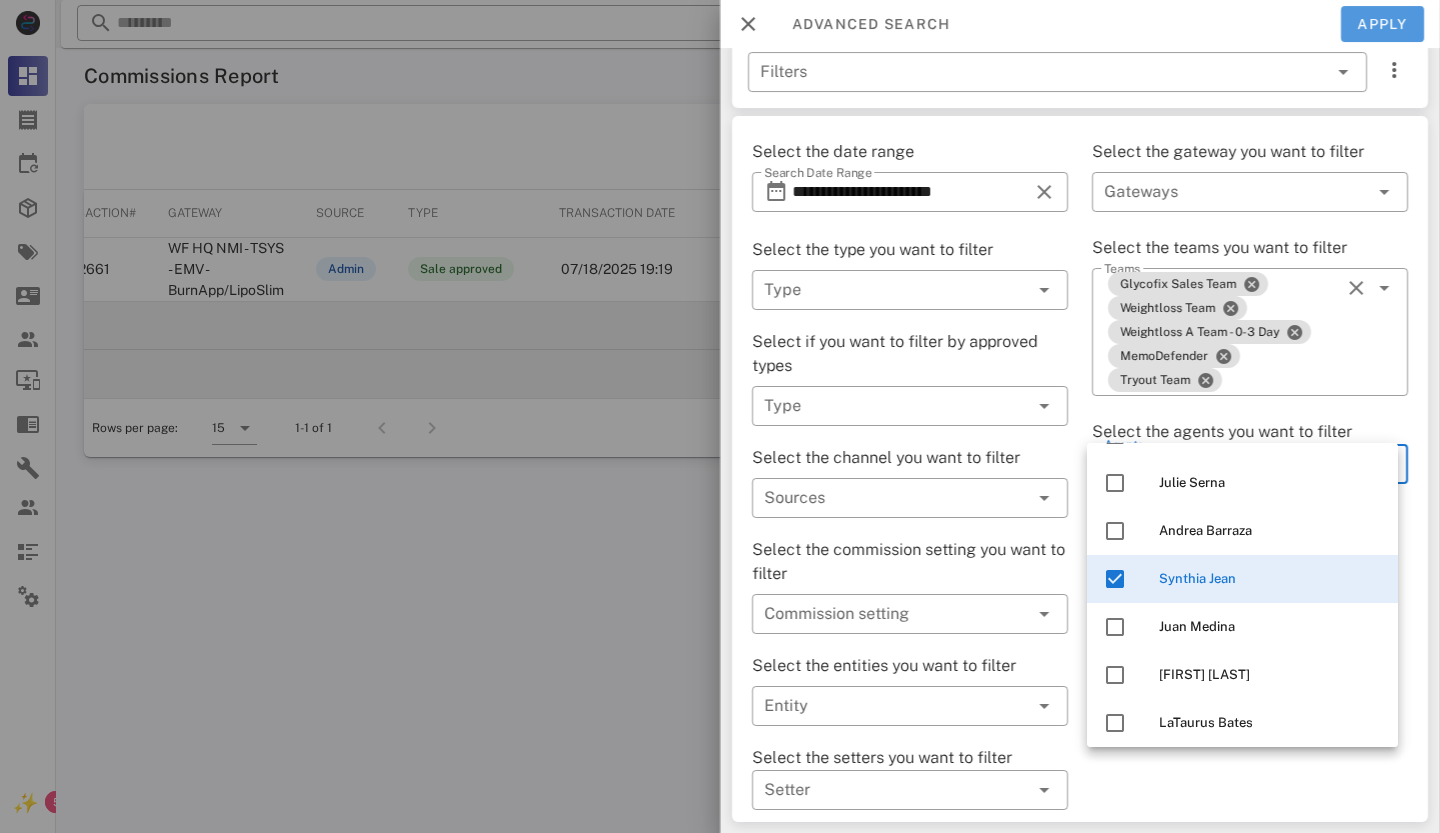 click on "Apply" at bounding box center (1383, 24) 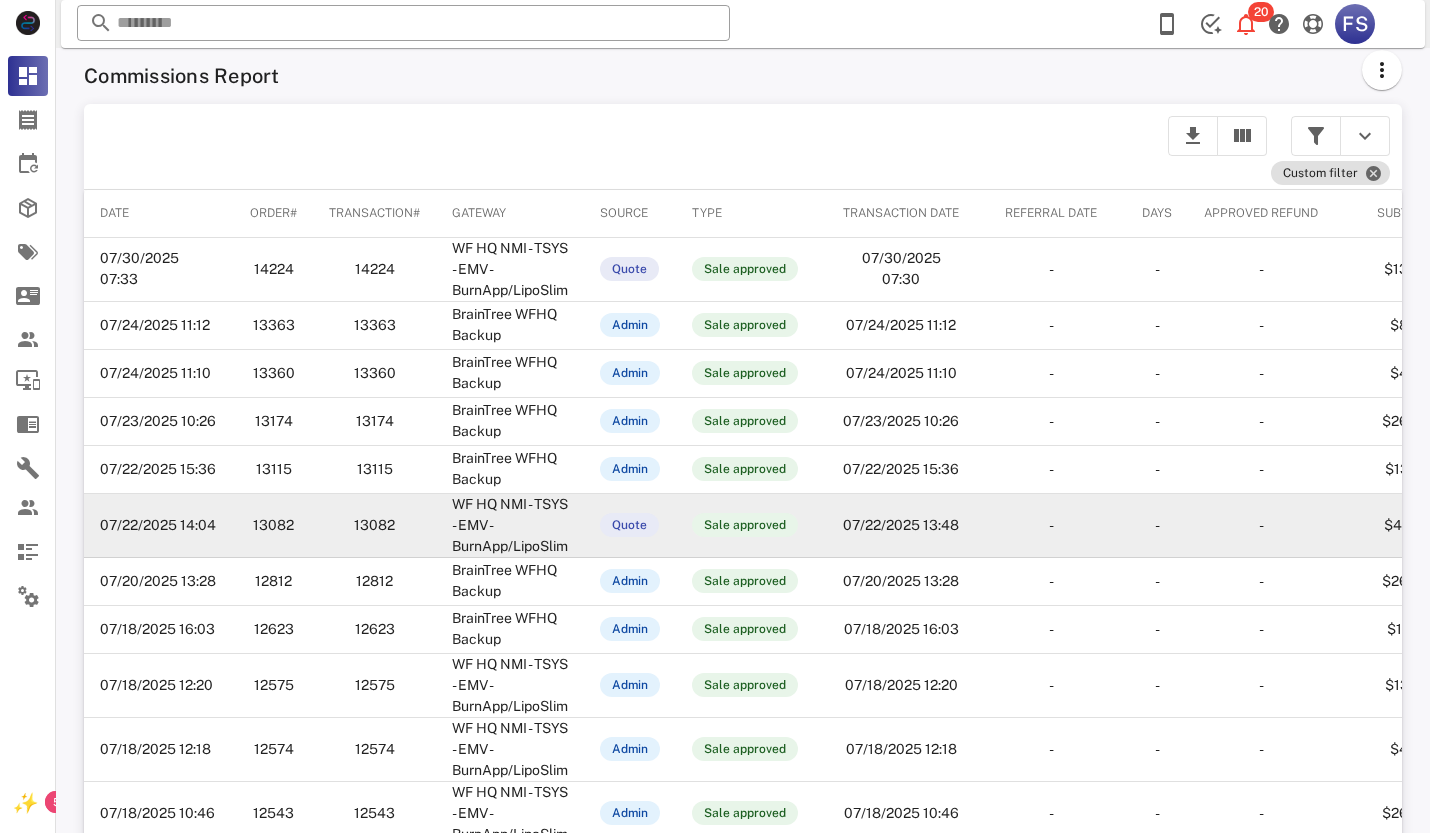 scroll, scrollTop: 288, scrollLeft: 0, axis: vertical 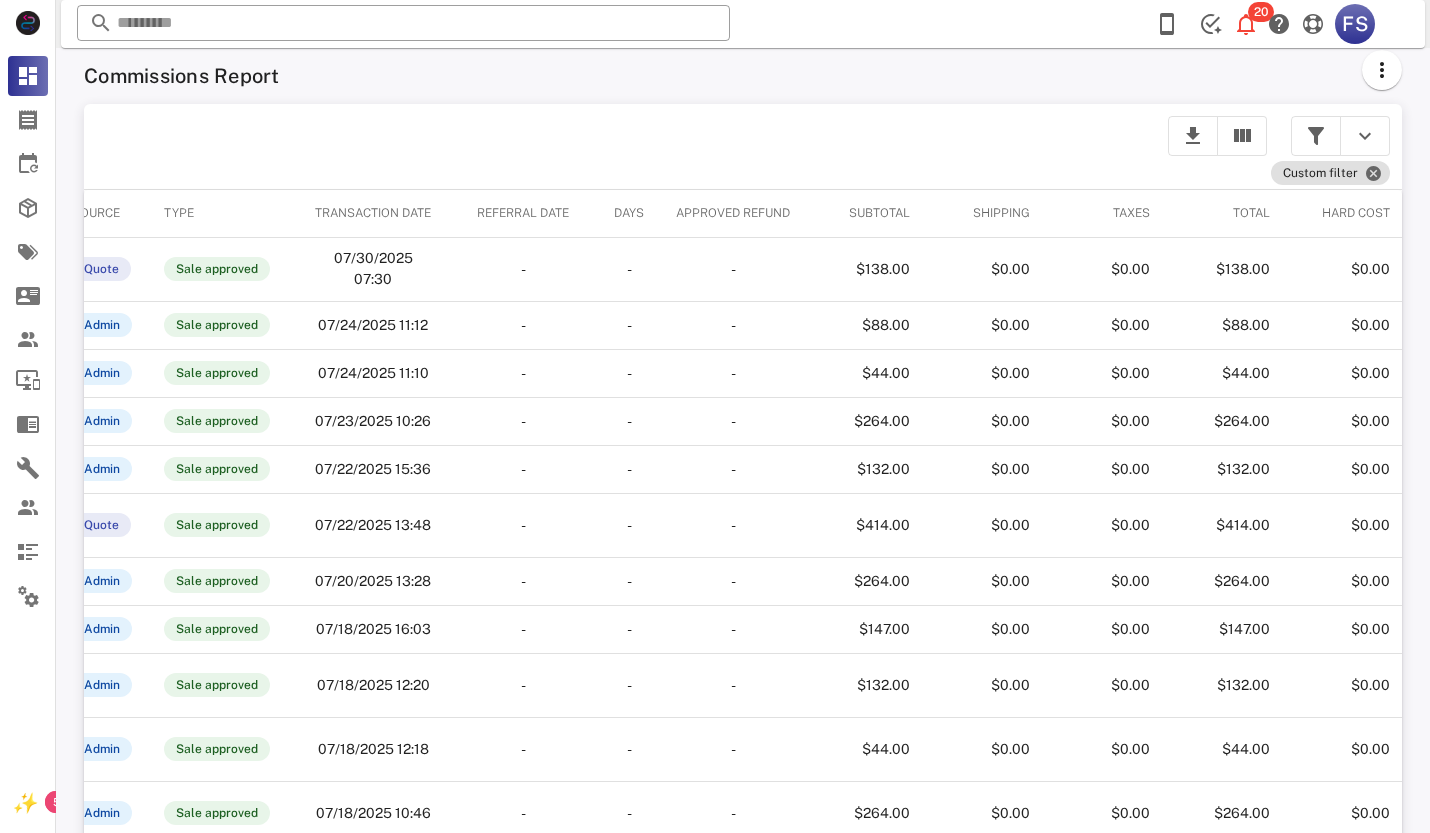 click at bounding box center [1316, 136] 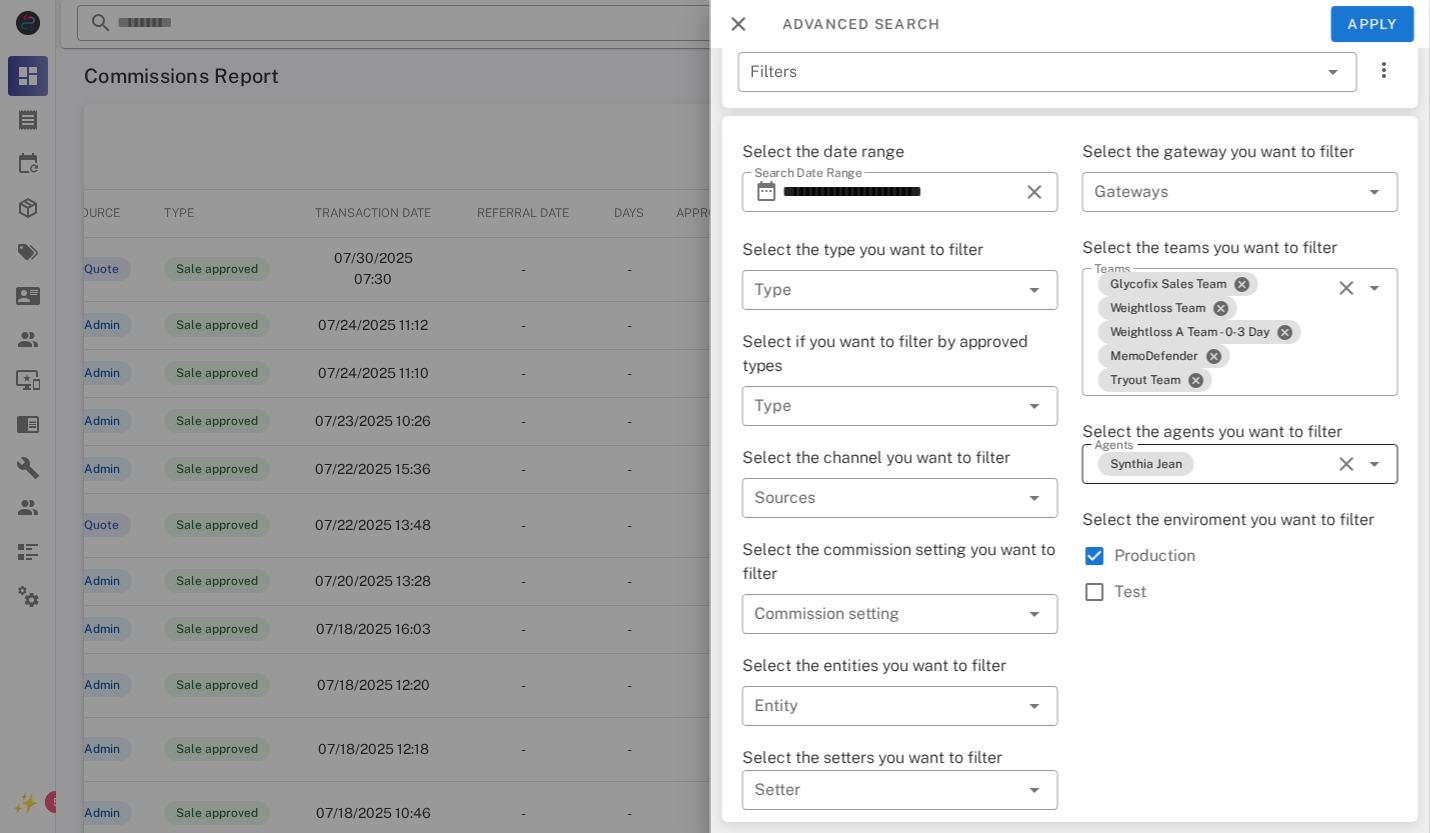 click at bounding box center [1346, 464] 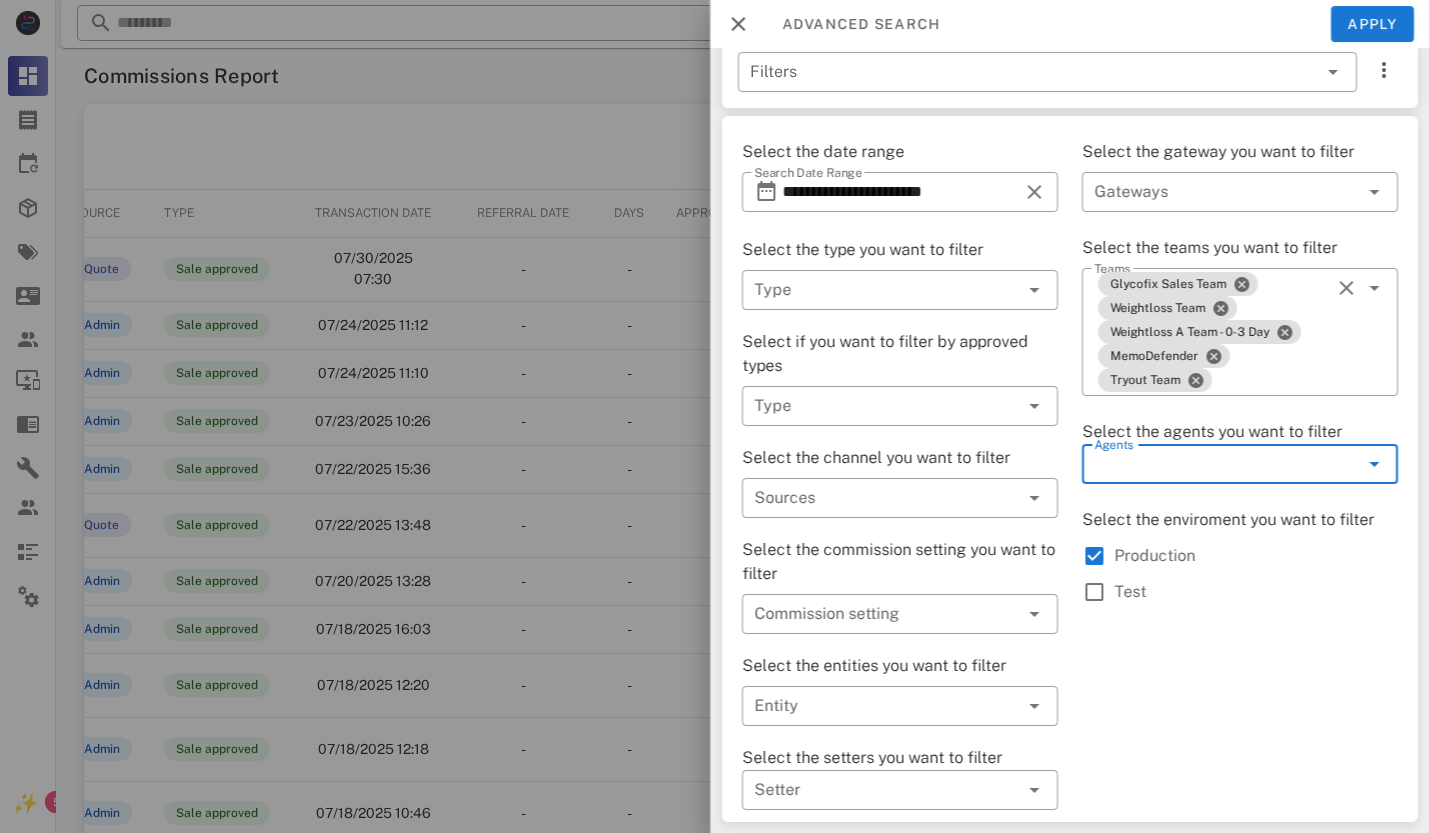 click at bounding box center [1372, 464] 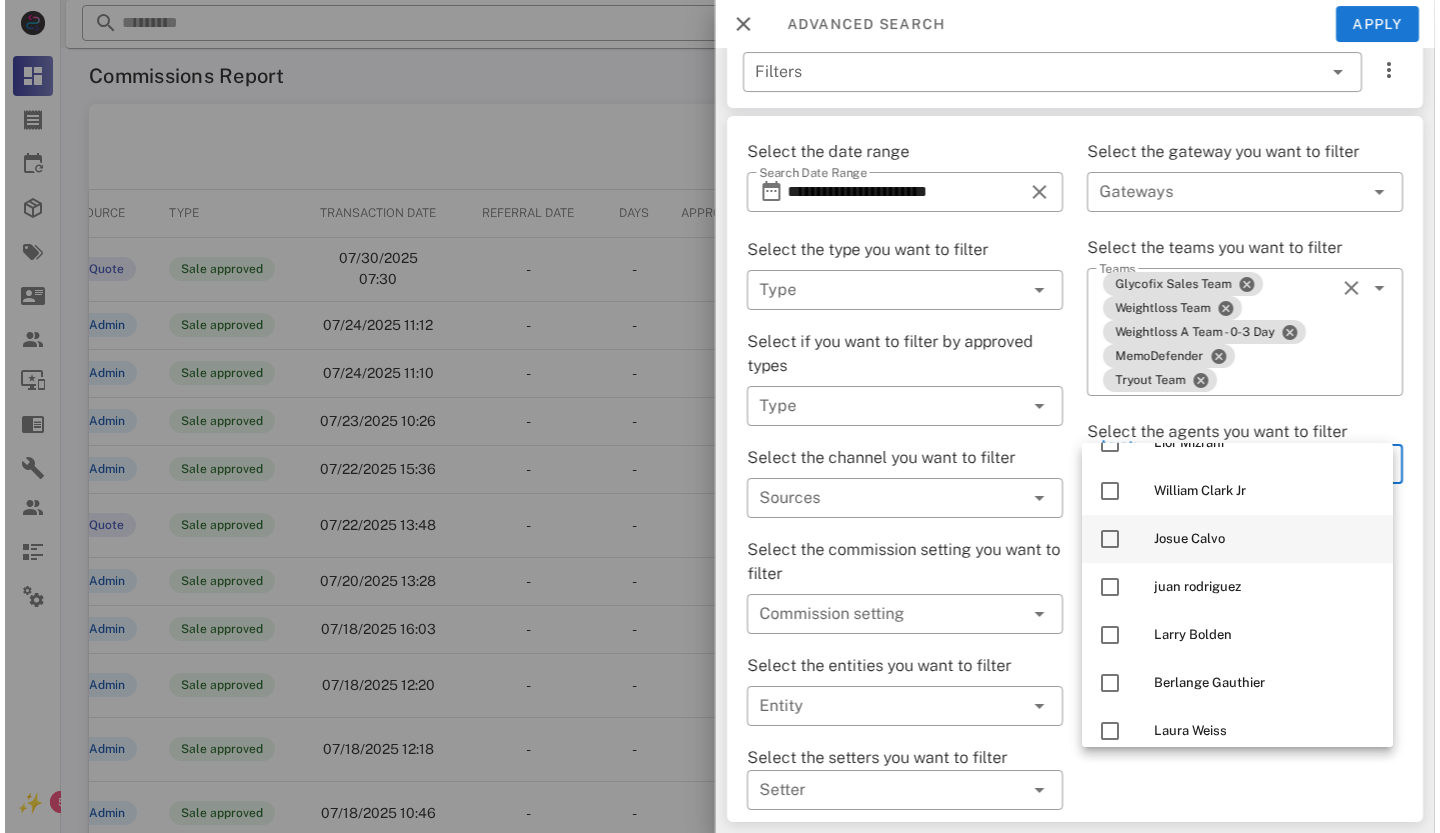 scroll, scrollTop: 400, scrollLeft: 0, axis: vertical 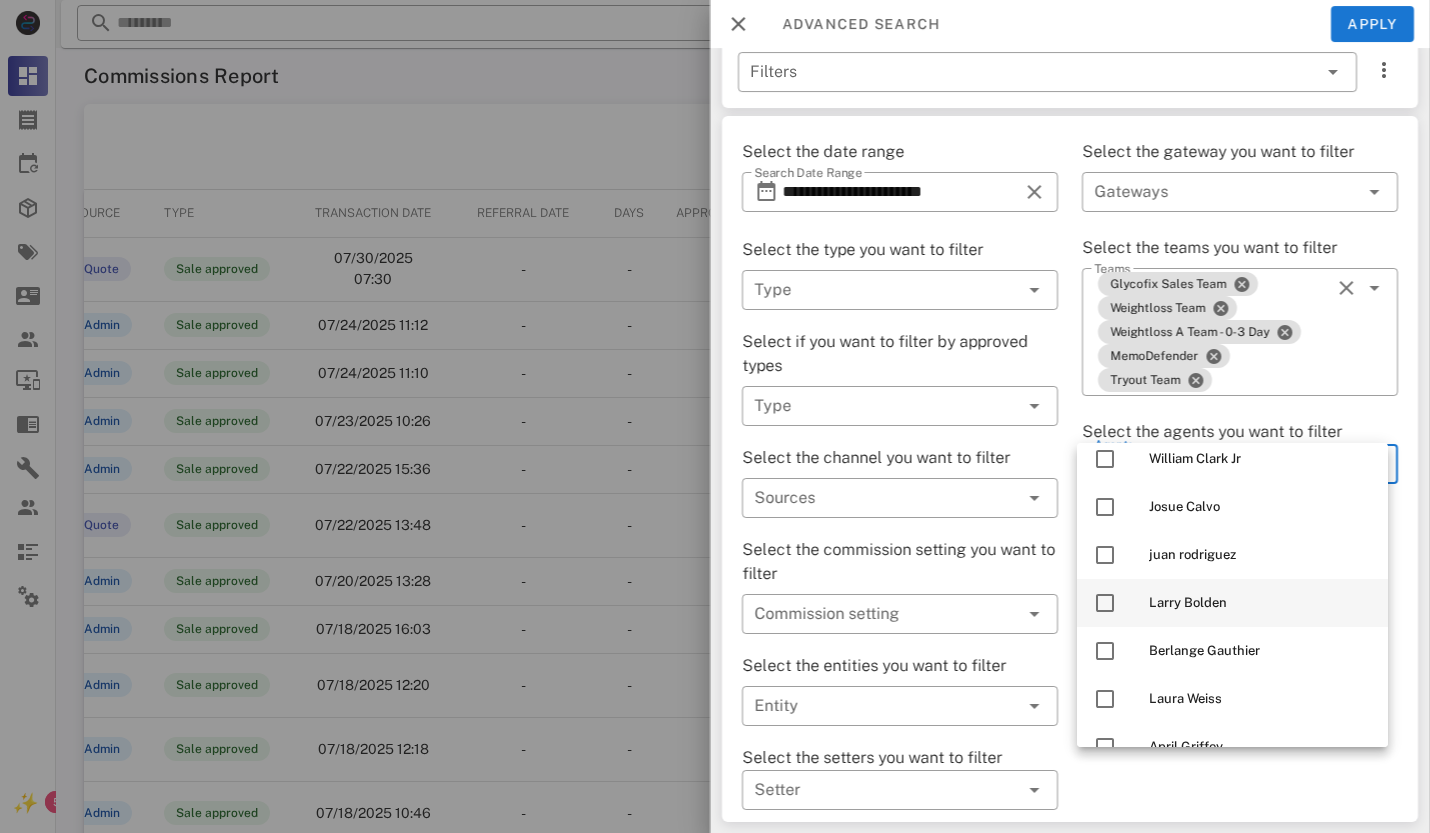 click at bounding box center (1105, 603) 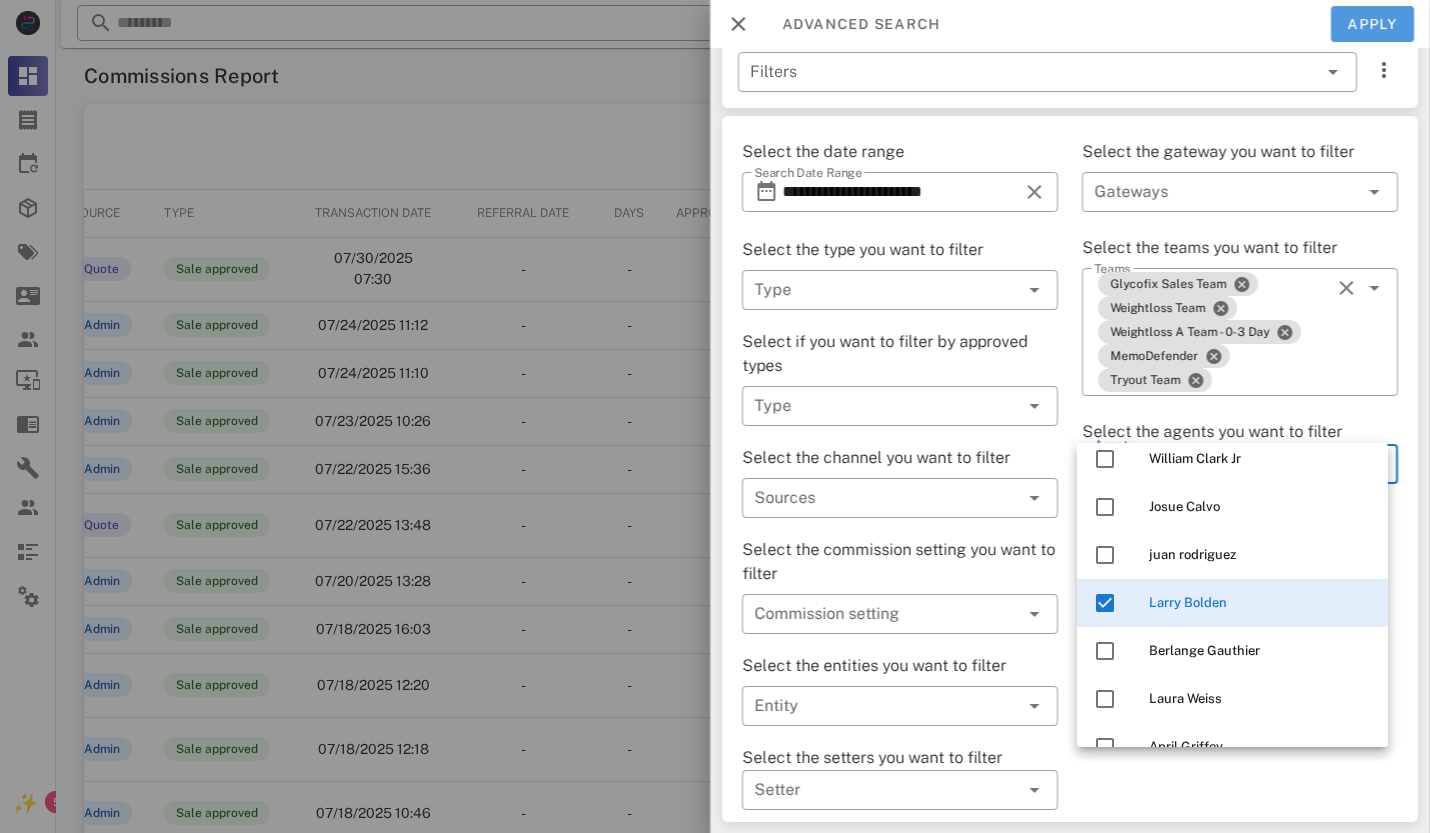click on "Apply" at bounding box center [1373, 24] 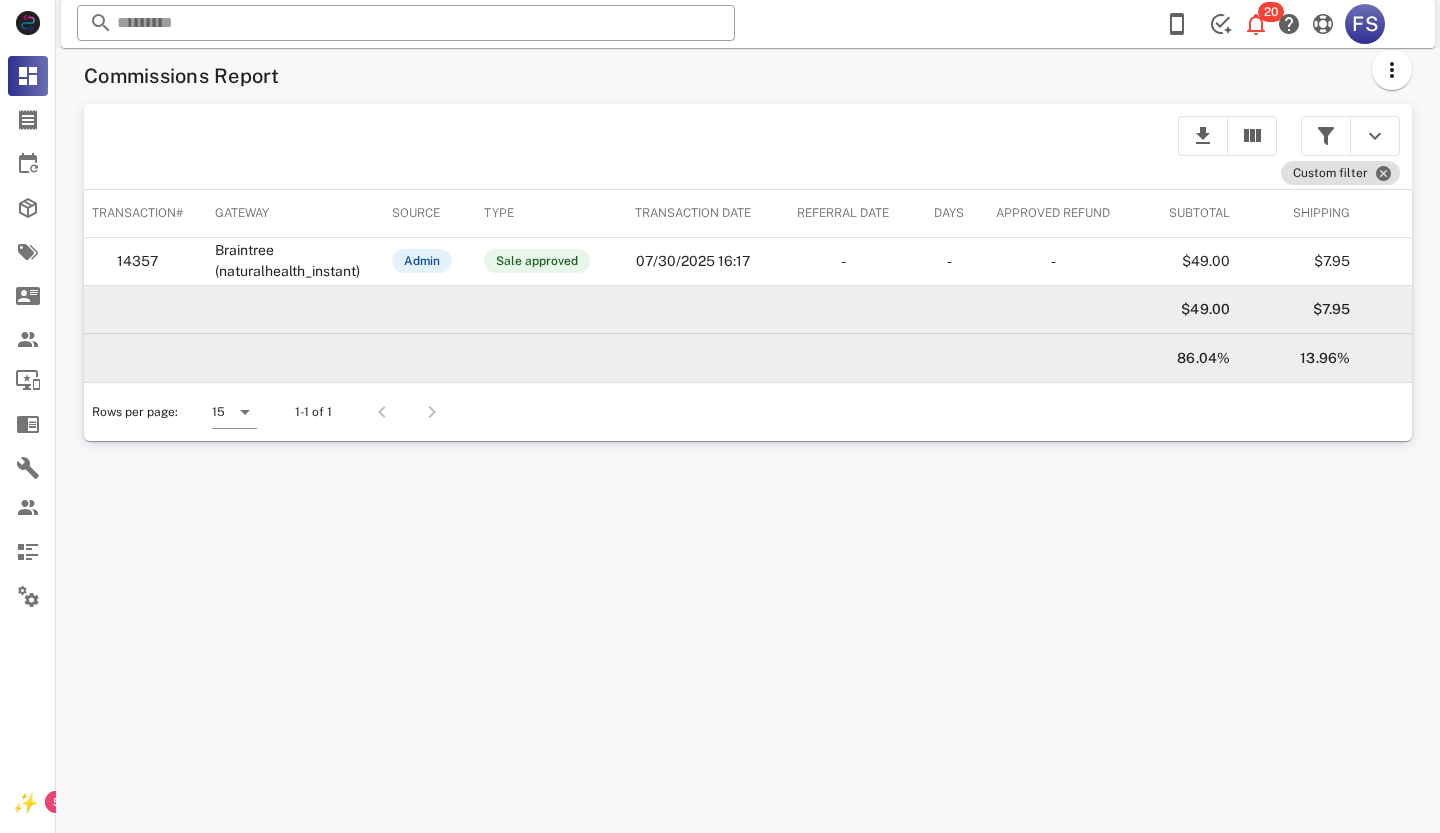 scroll, scrollTop: 0, scrollLeft: 489, axis: horizontal 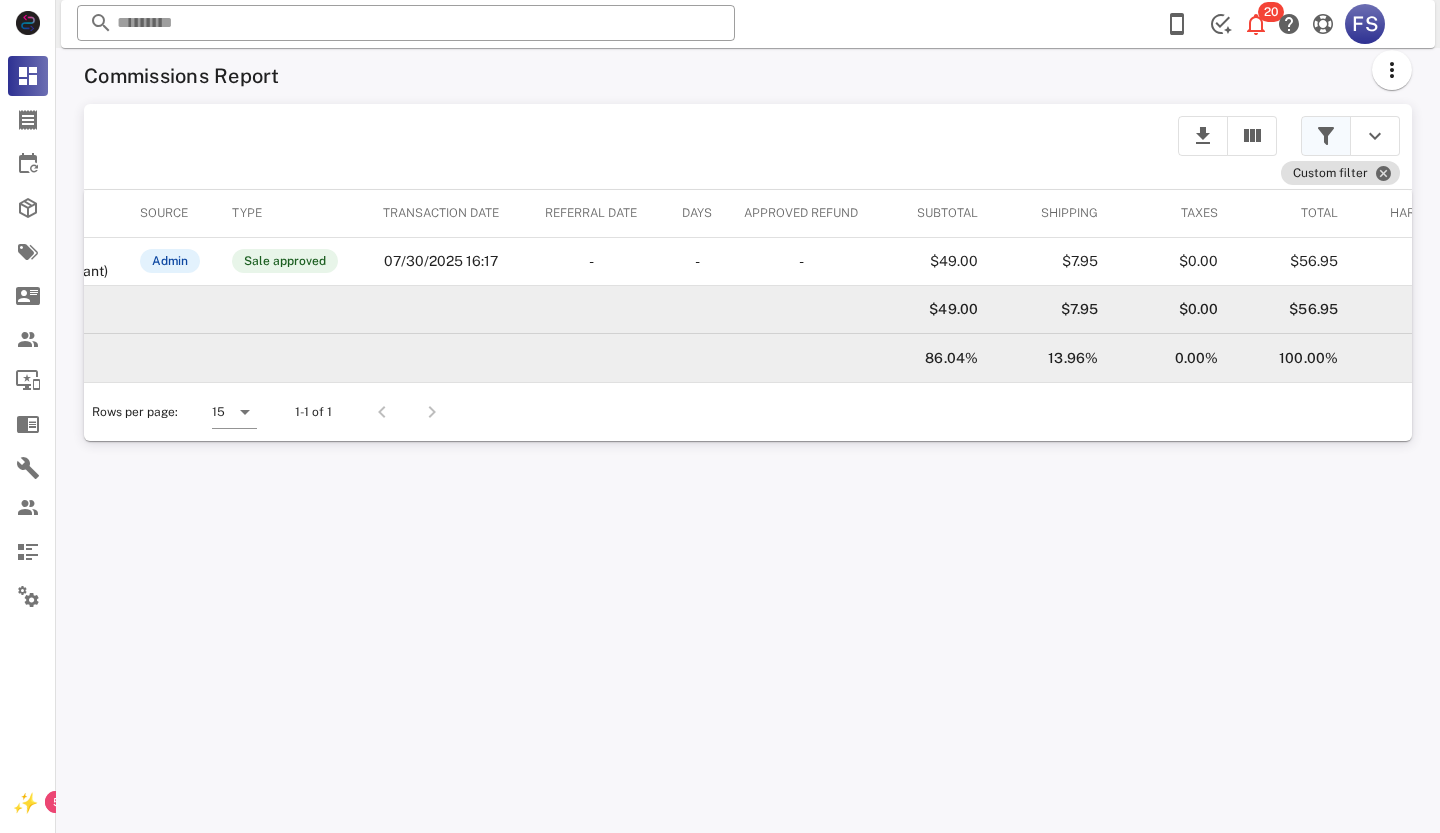 click at bounding box center [1326, 136] 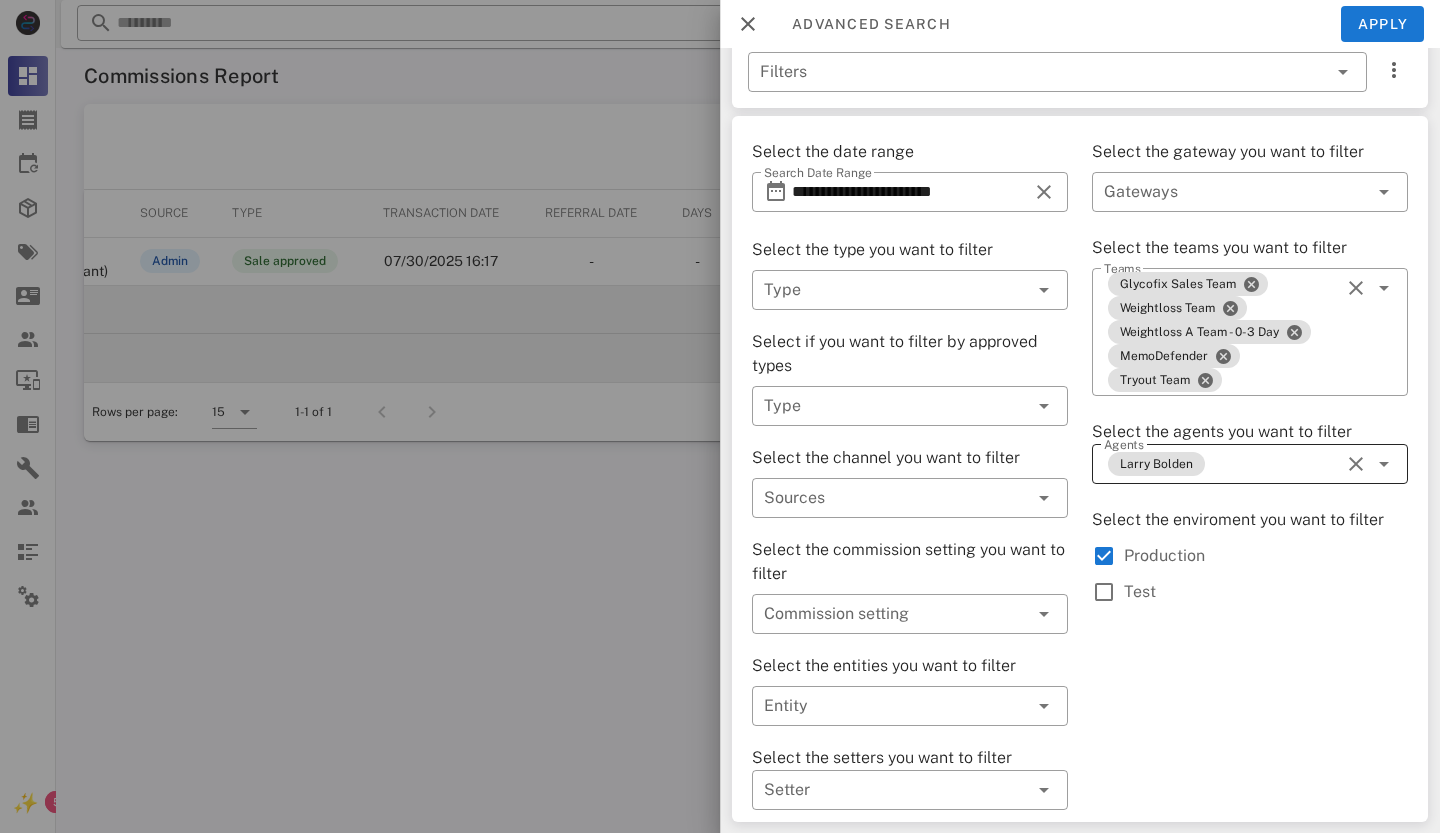 click at bounding box center (1356, 464) 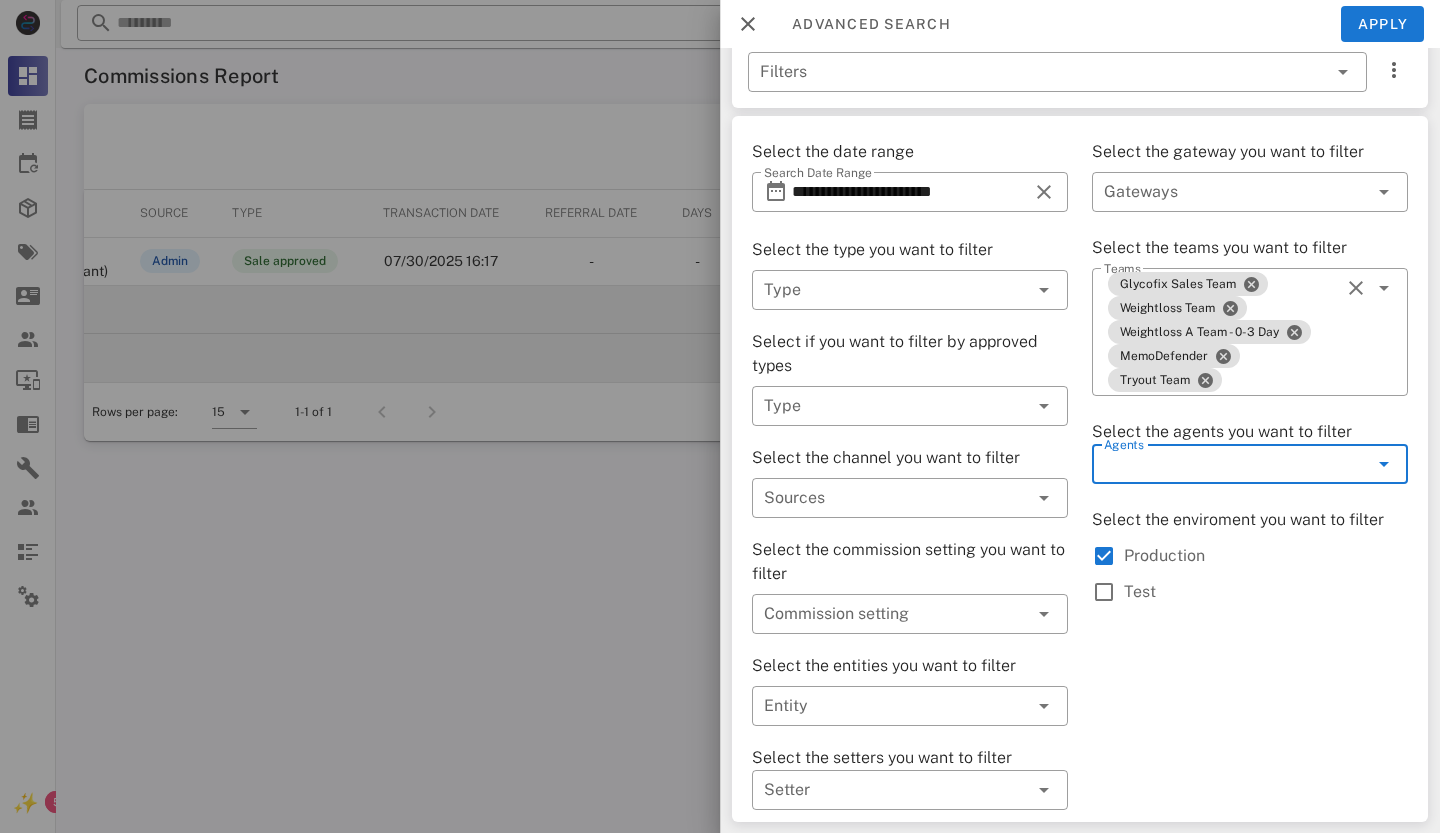 click at bounding box center (1384, 464) 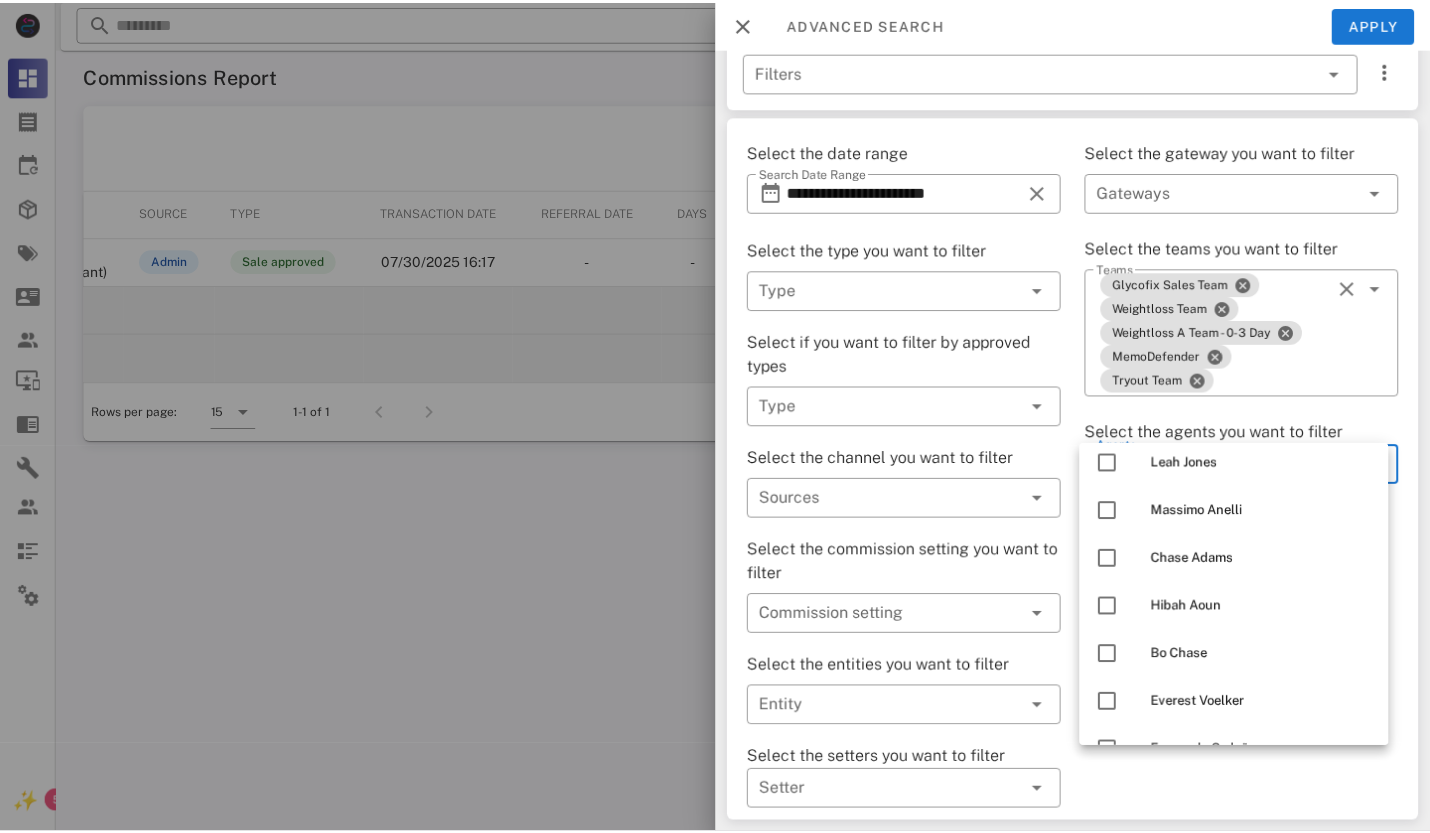 scroll, scrollTop: 800, scrollLeft: 0, axis: vertical 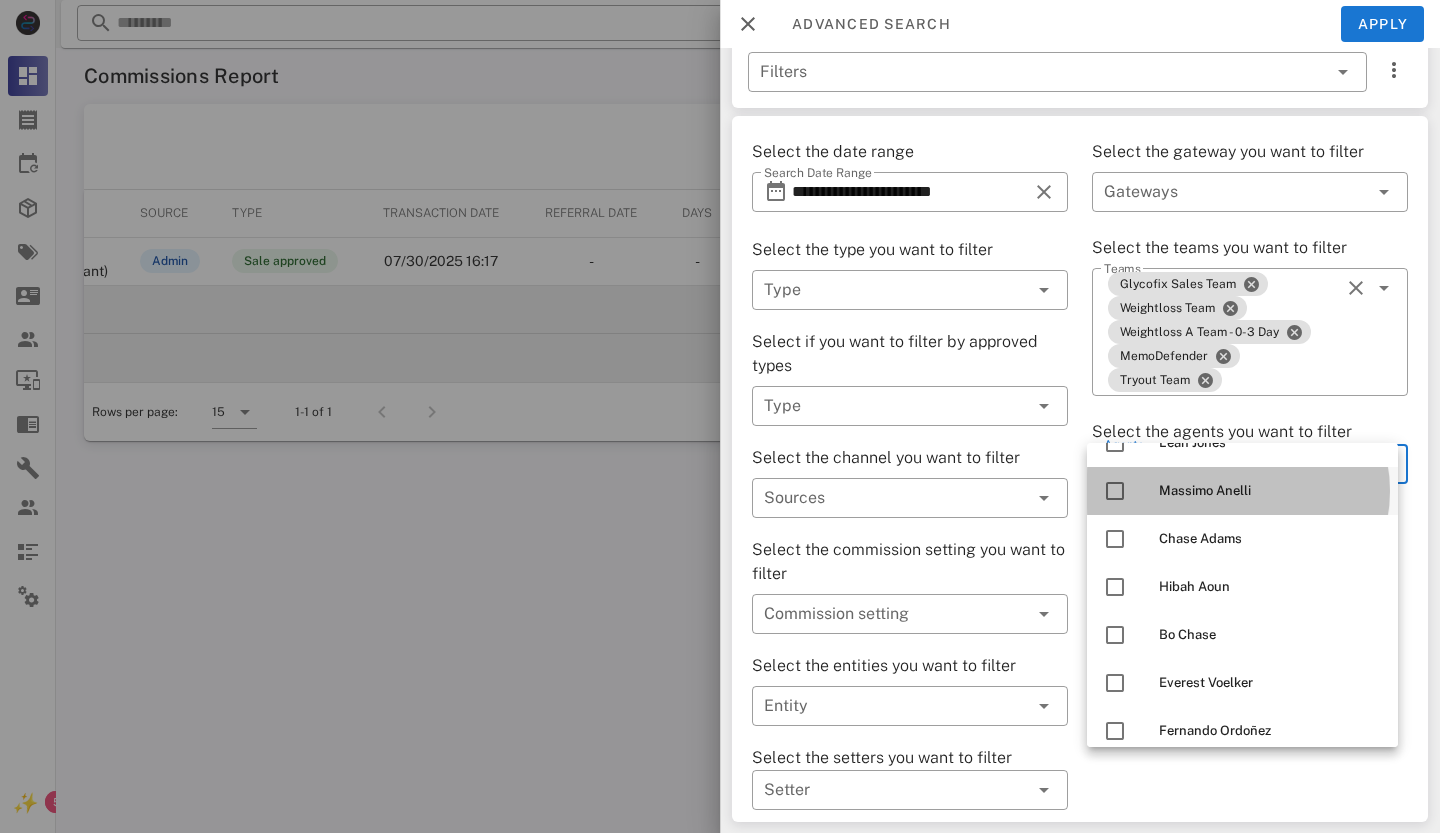 click at bounding box center [1115, 491] 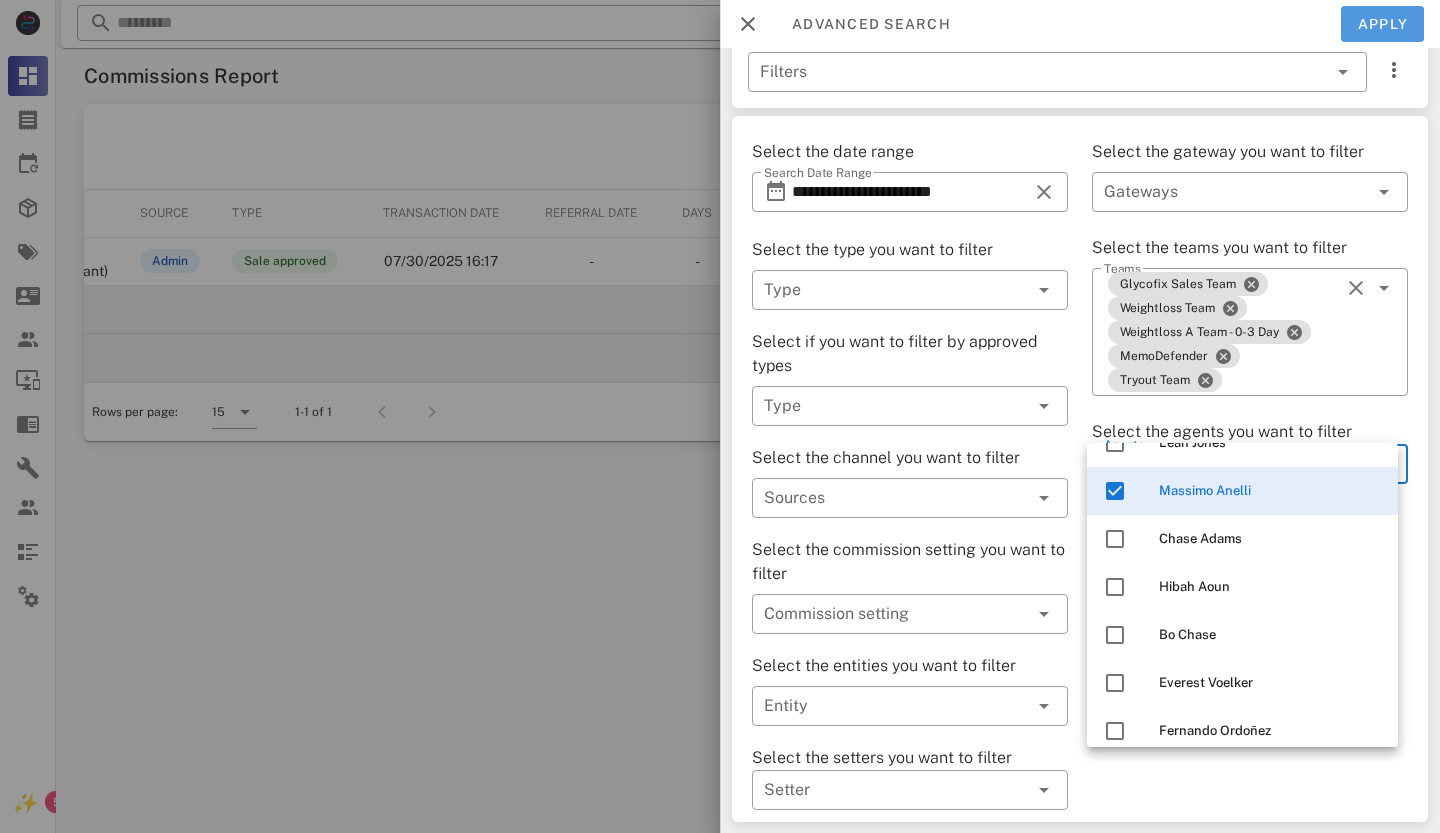 click on "Apply" at bounding box center (1383, 24) 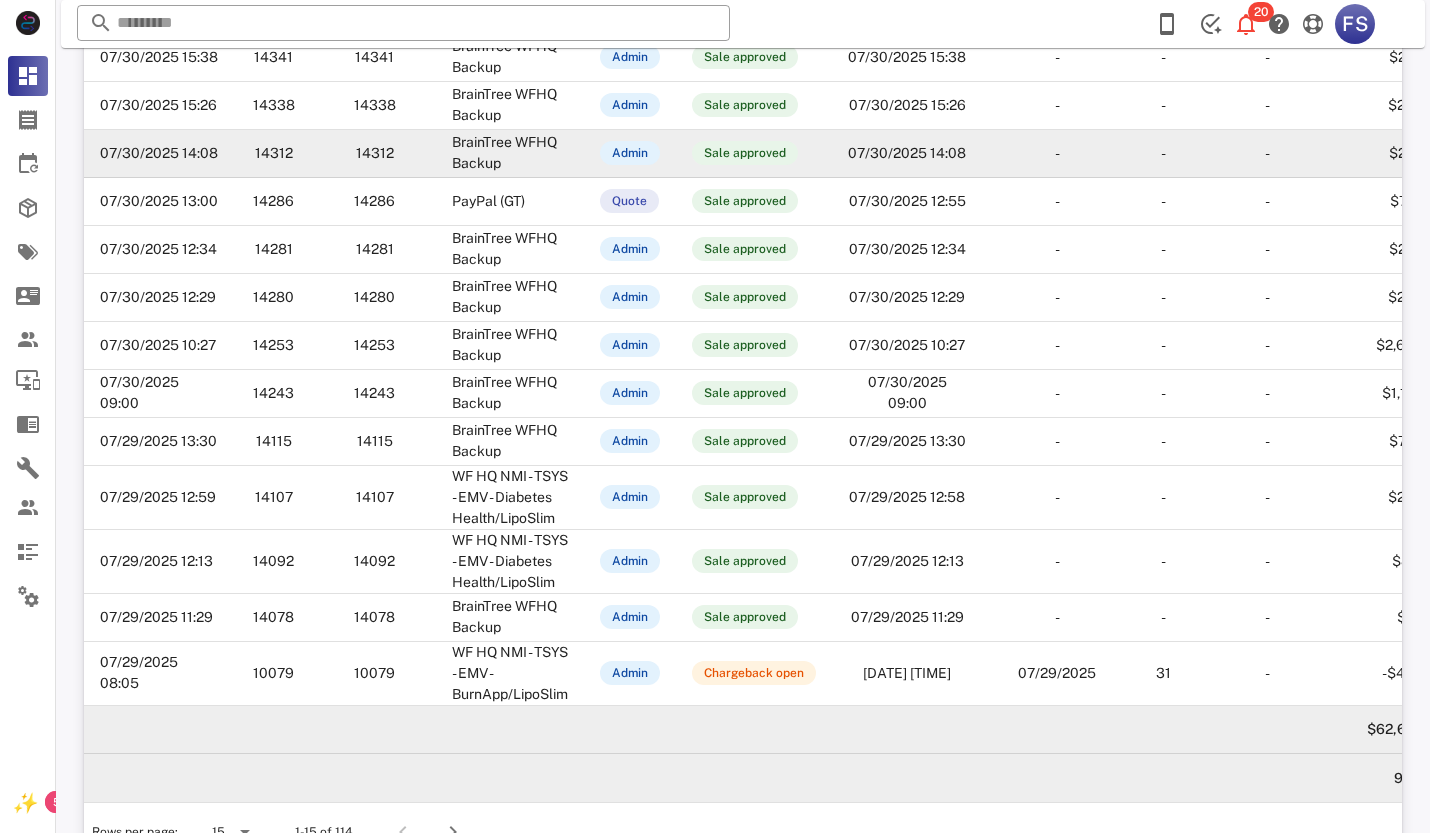 scroll, scrollTop: 352, scrollLeft: 0, axis: vertical 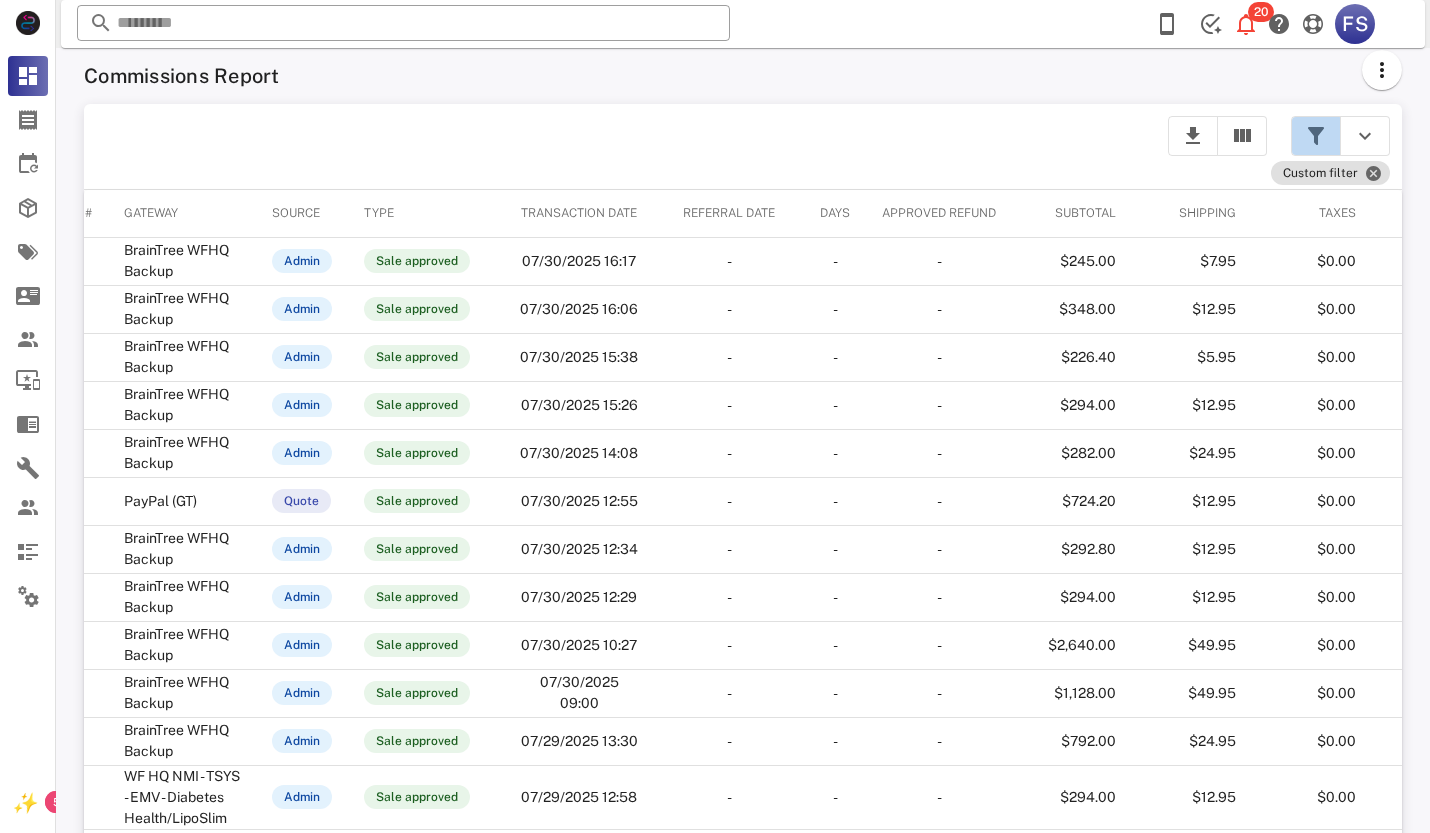 click at bounding box center (1316, 136) 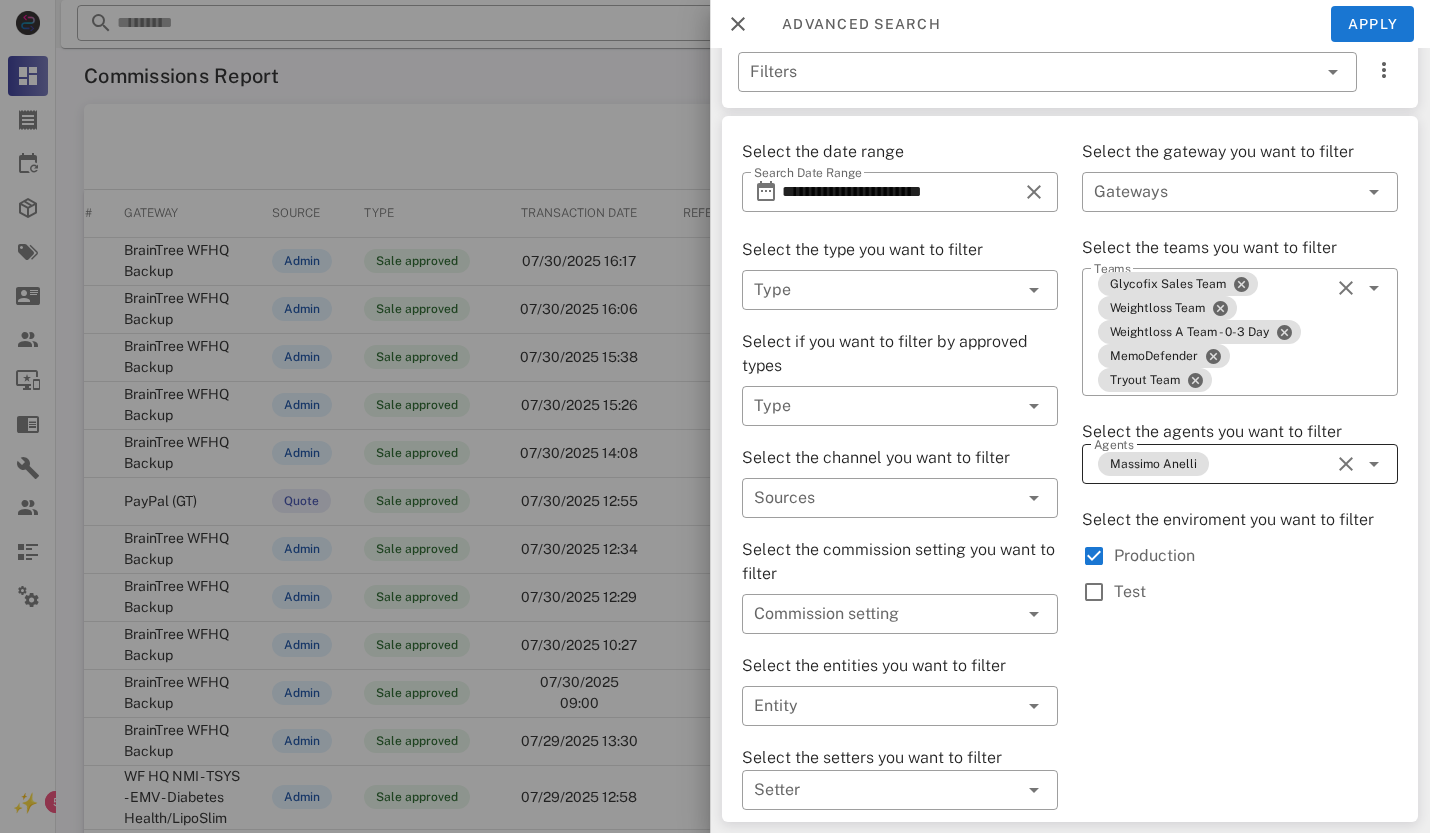 click at bounding box center [1346, 464] 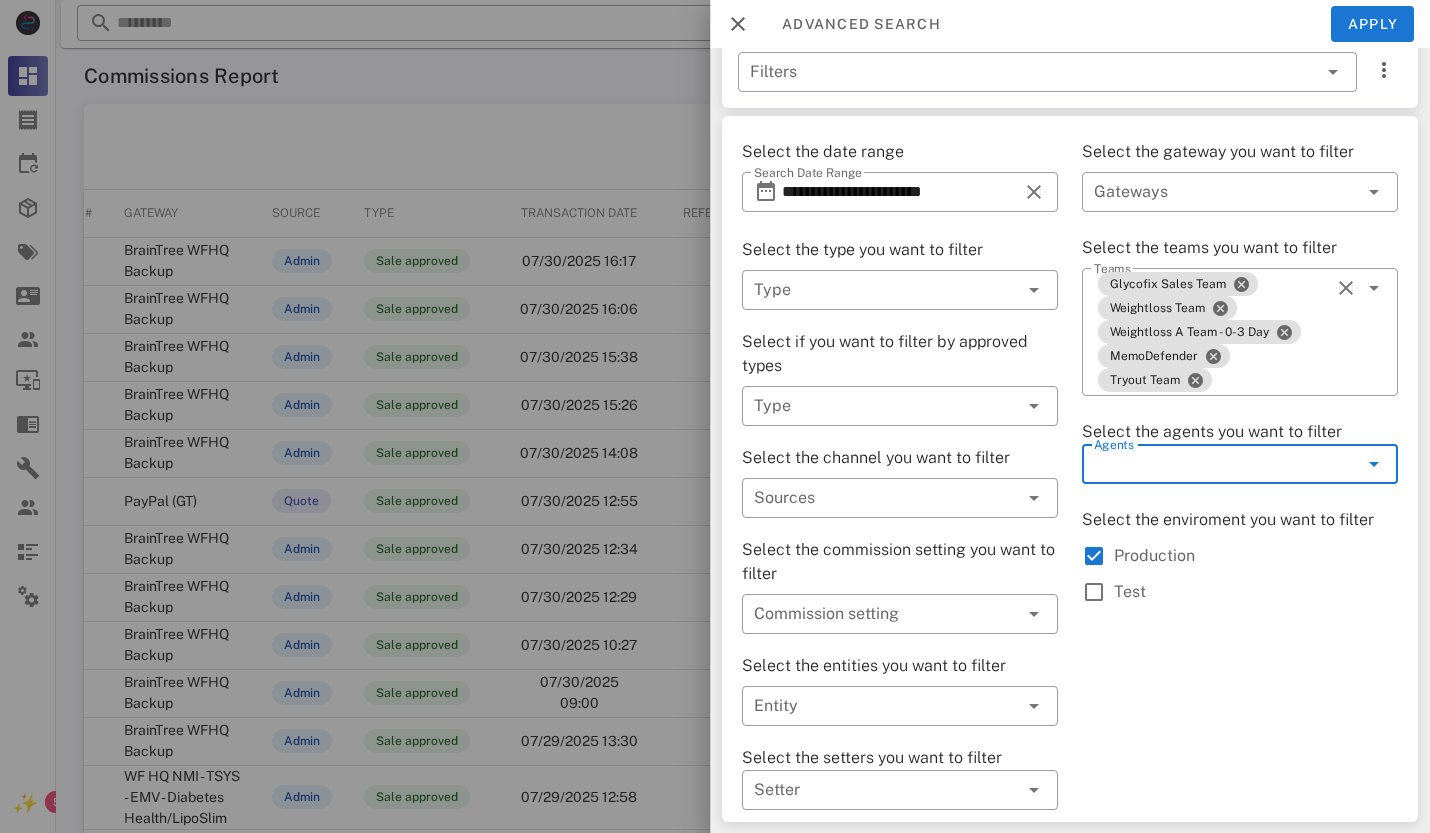 click at bounding box center [1374, 464] 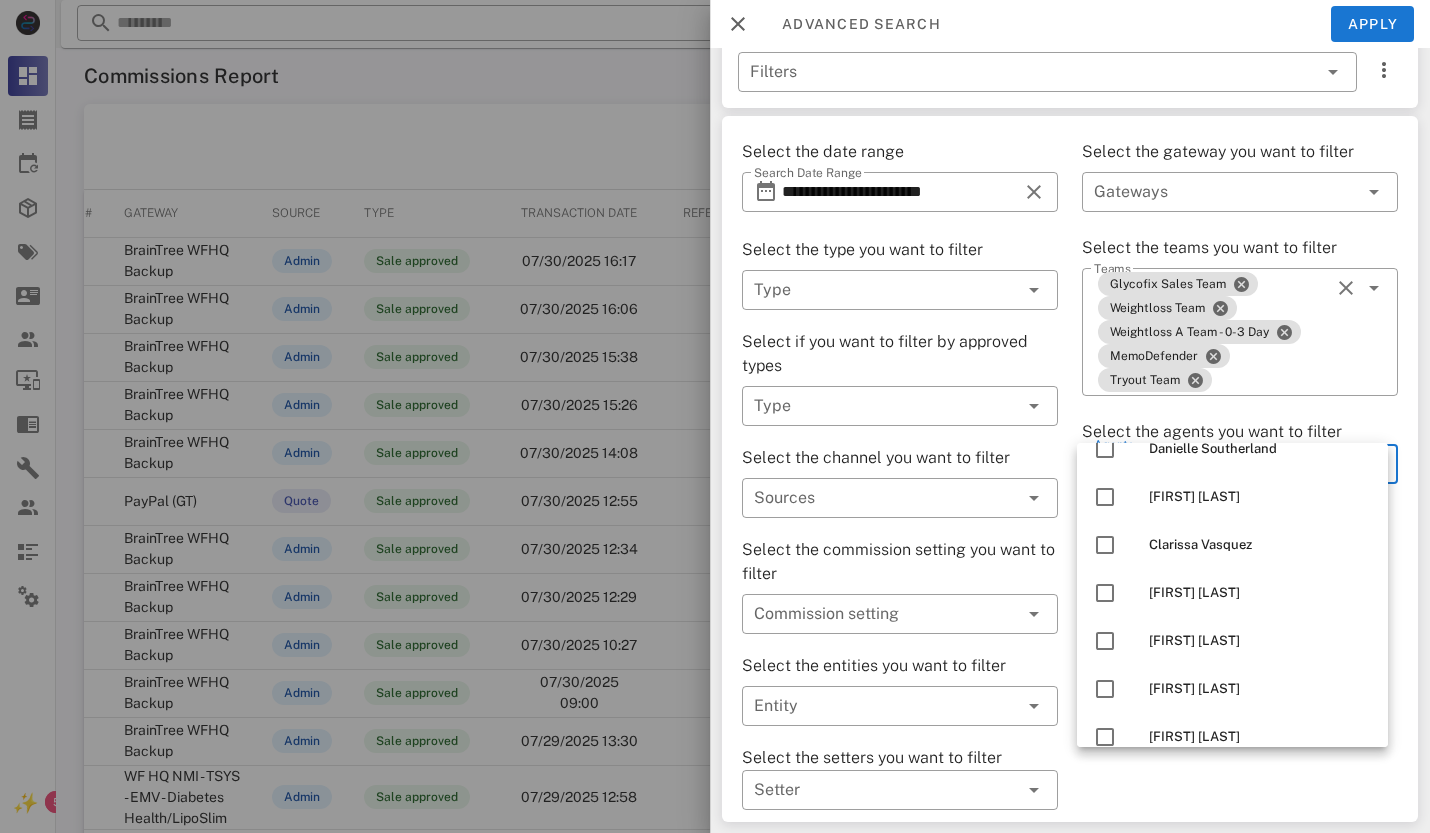 scroll, scrollTop: 5136, scrollLeft: 0, axis: vertical 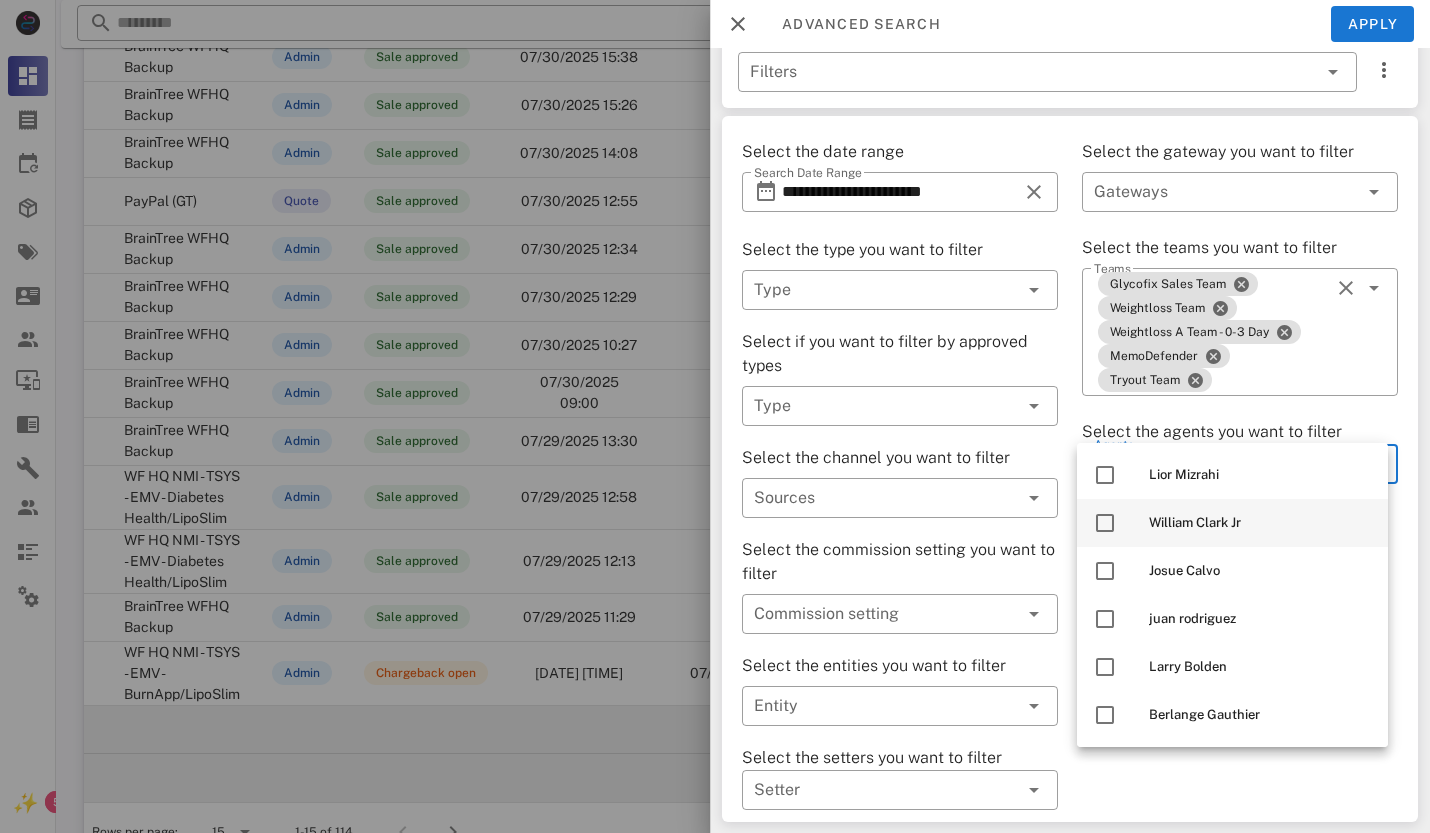 click at bounding box center [1105, 523] 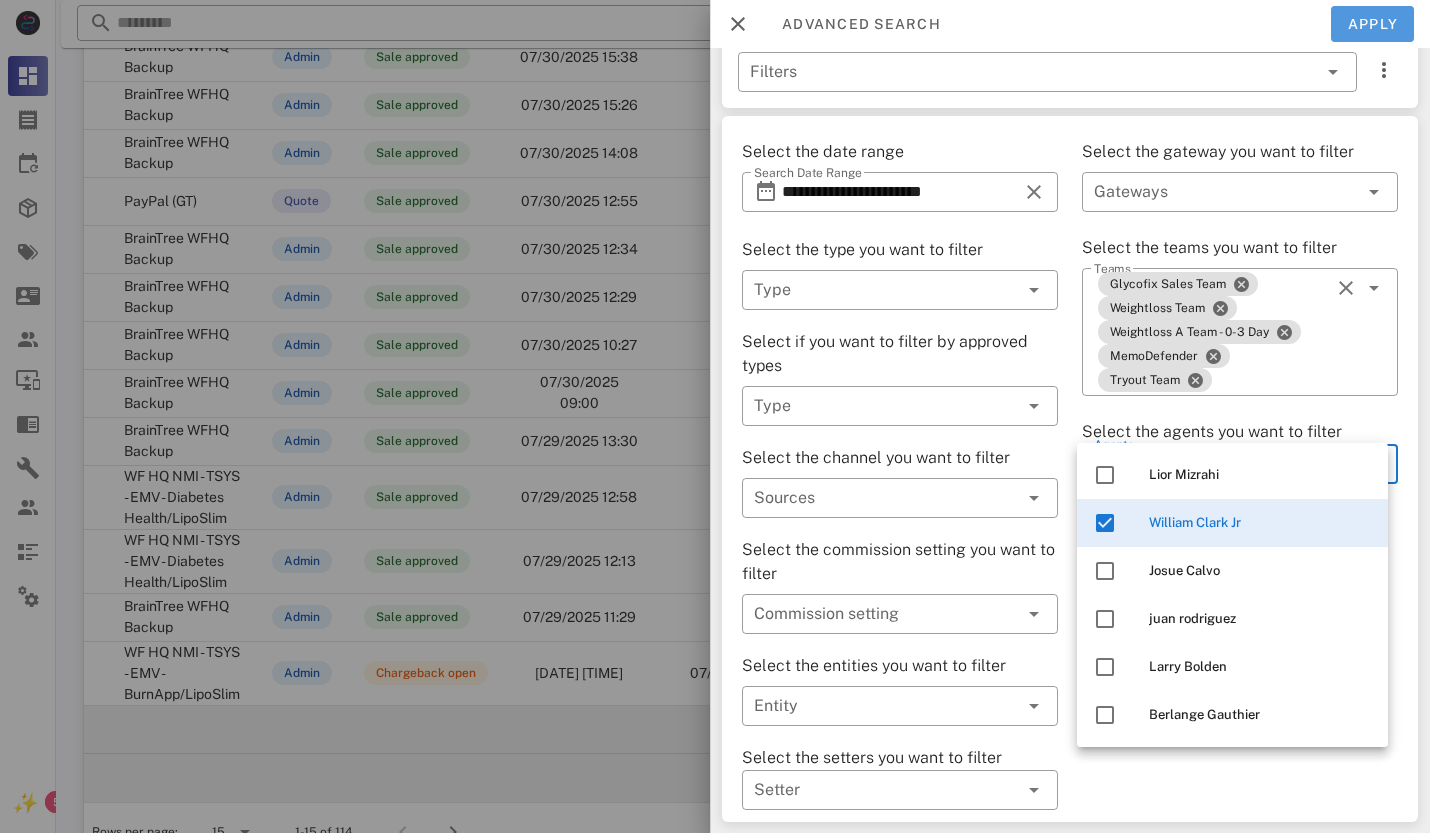 click on "Apply" at bounding box center [1373, 24] 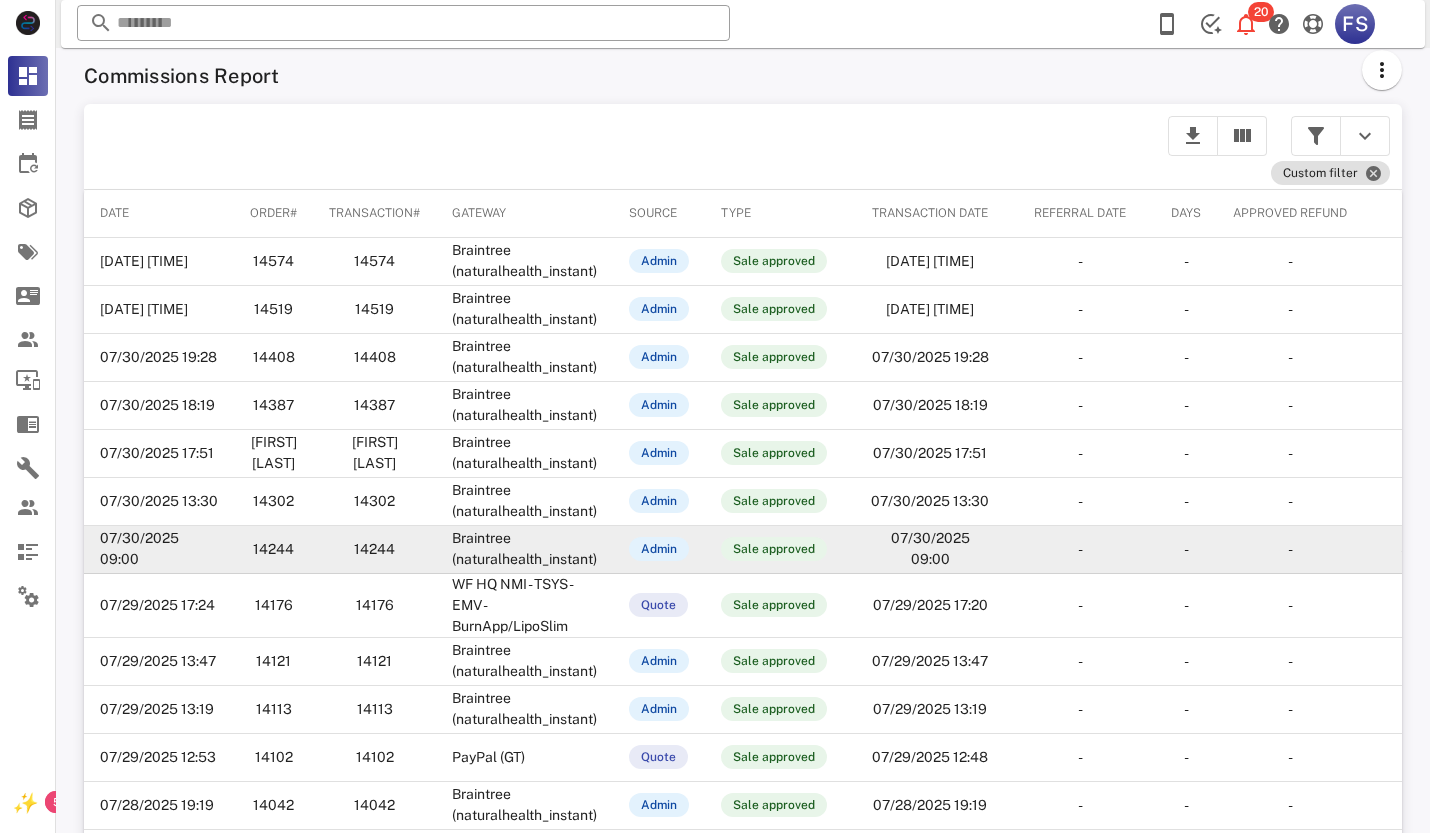 scroll, scrollTop: 321, scrollLeft: 0, axis: vertical 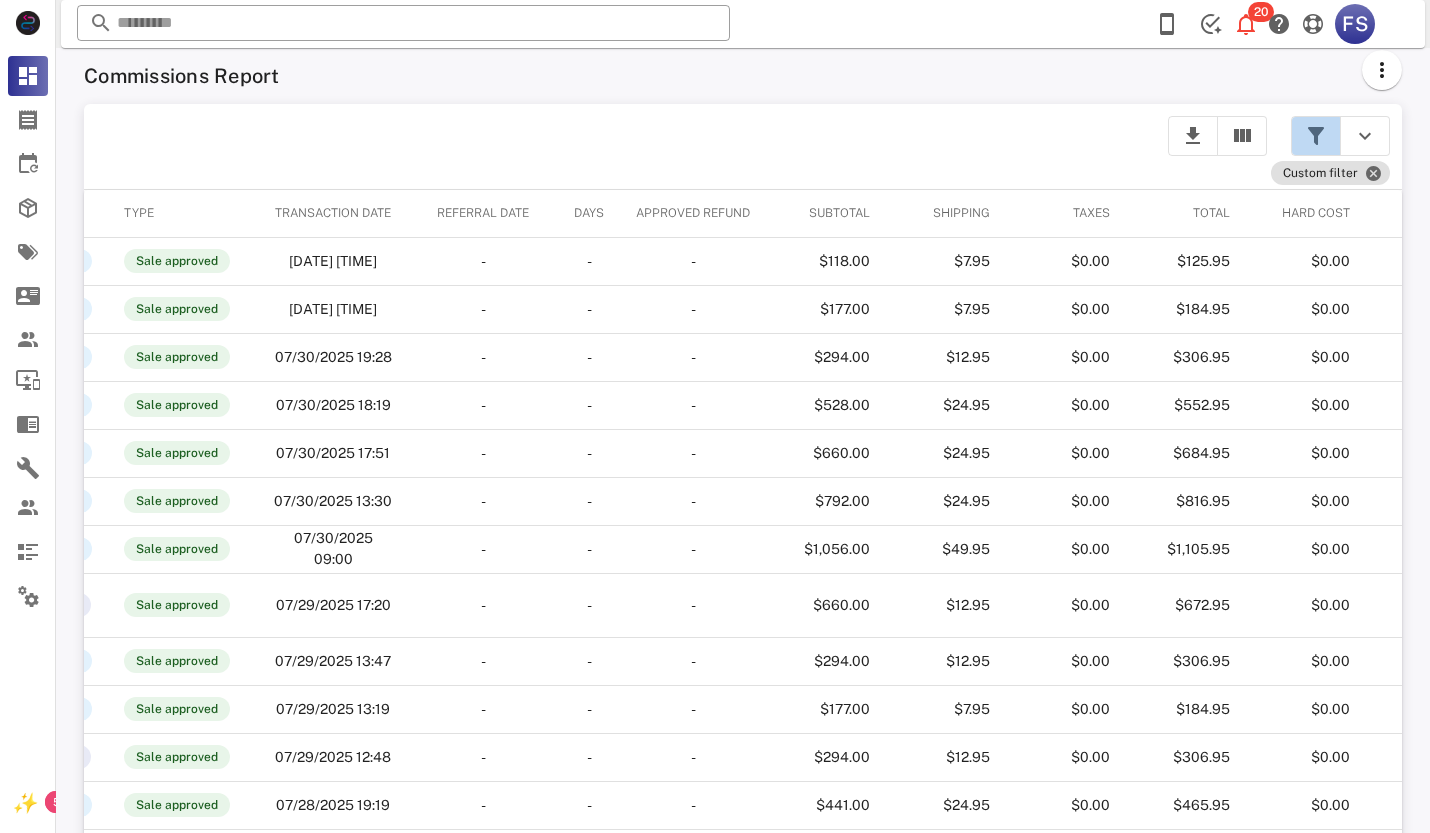 click at bounding box center [1316, 136] 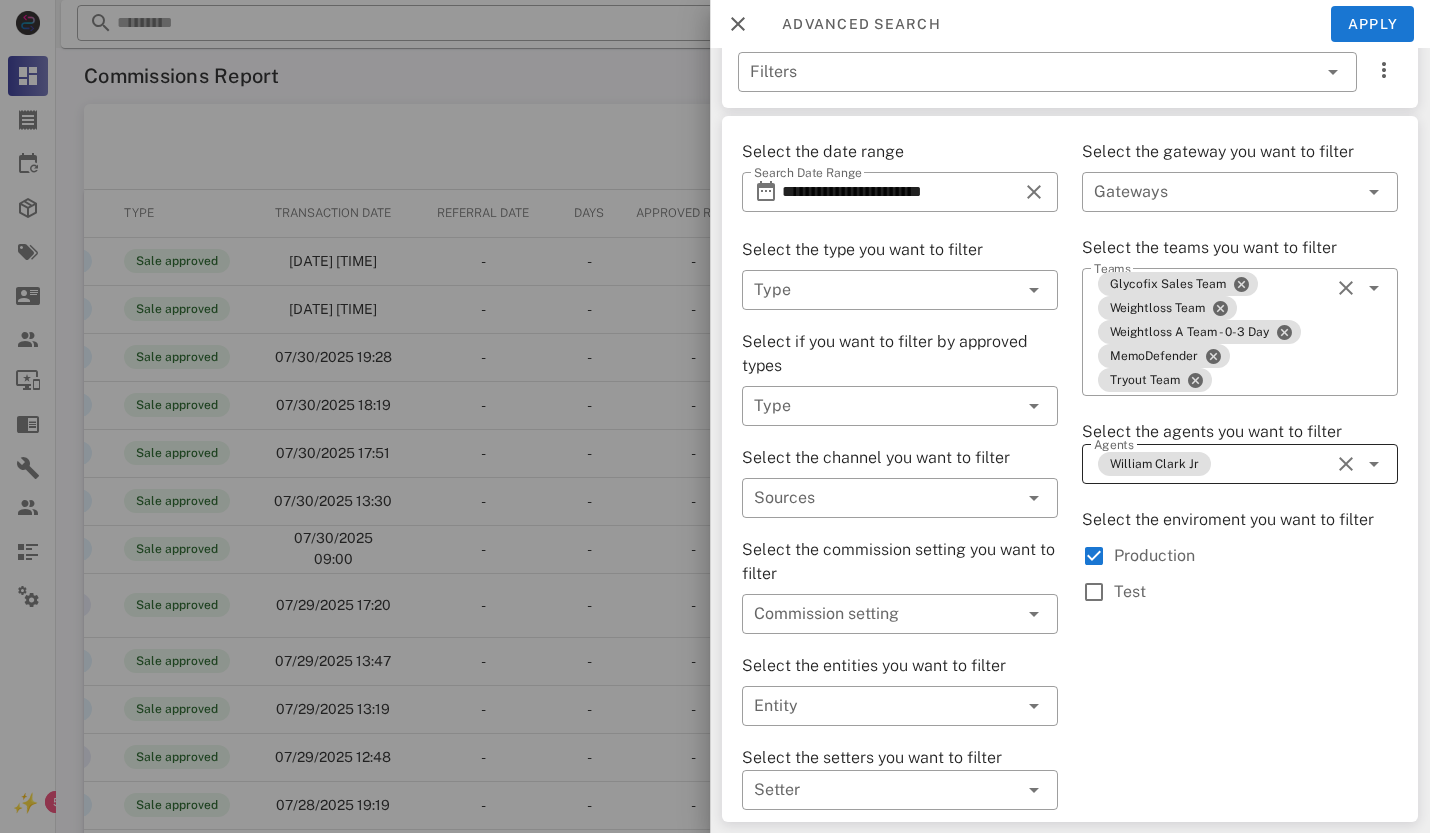 click at bounding box center (1346, 464) 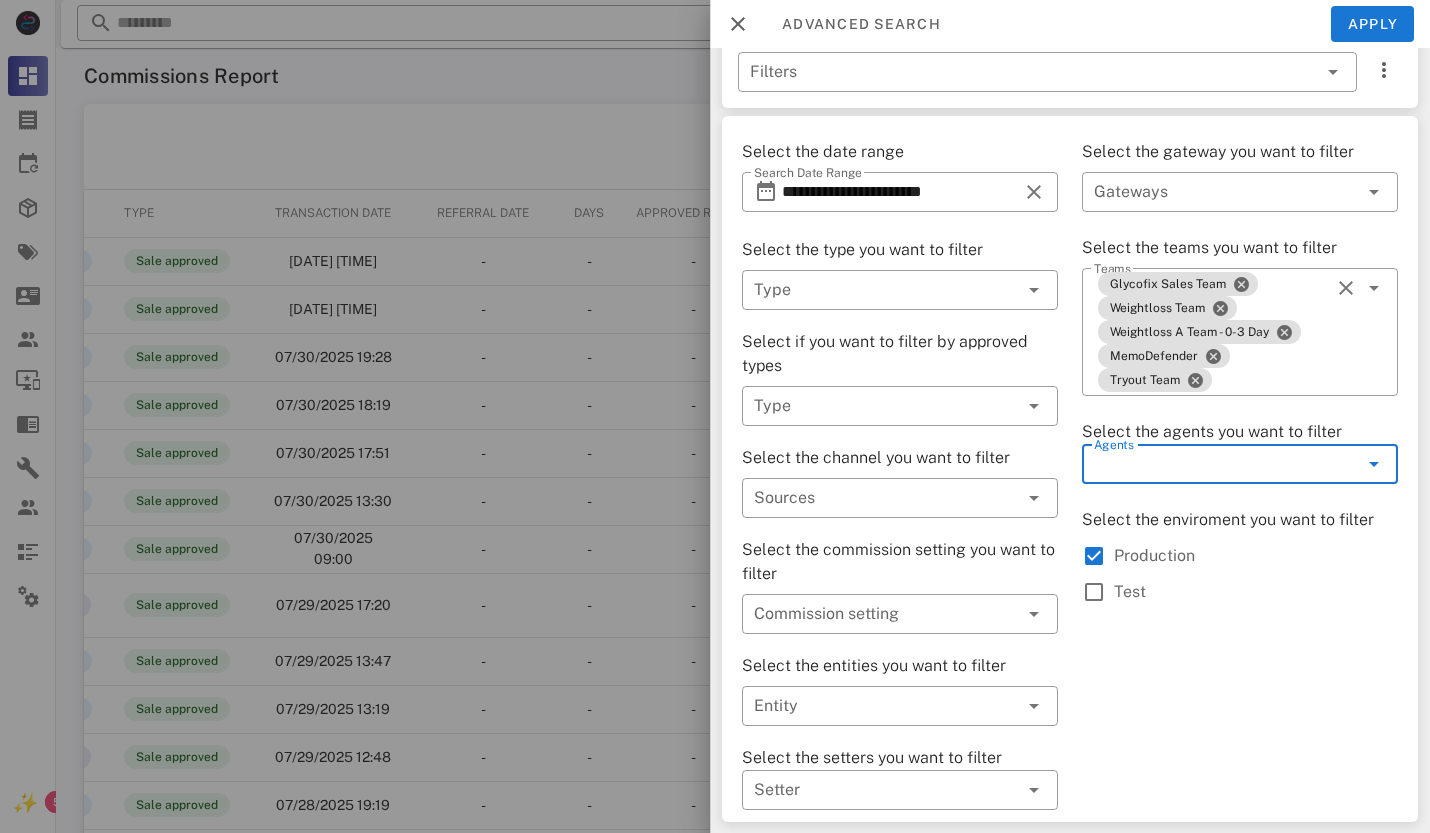 click at bounding box center (1374, 464) 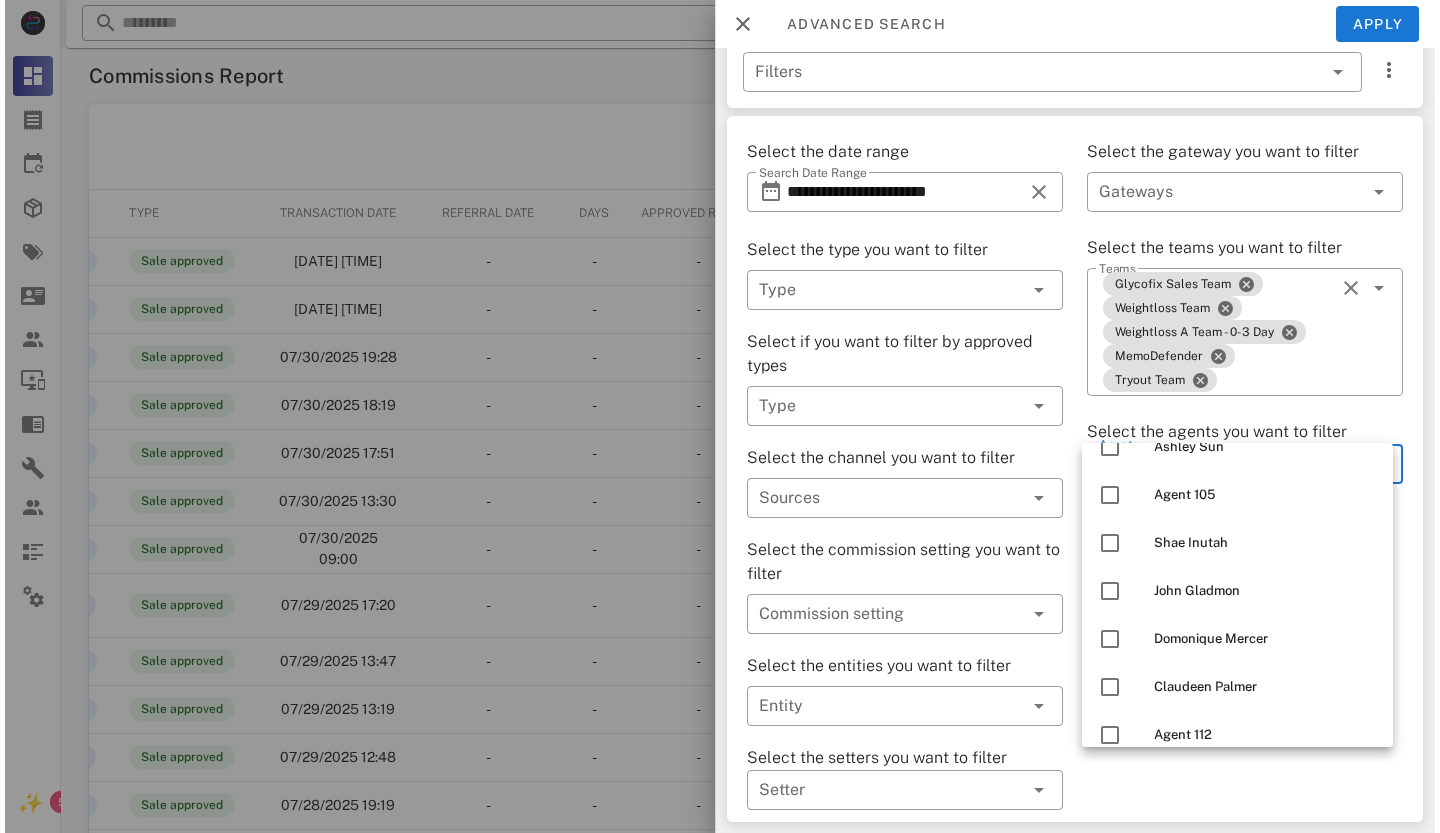 scroll, scrollTop: 1836, scrollLeft: 0, axis: vertical 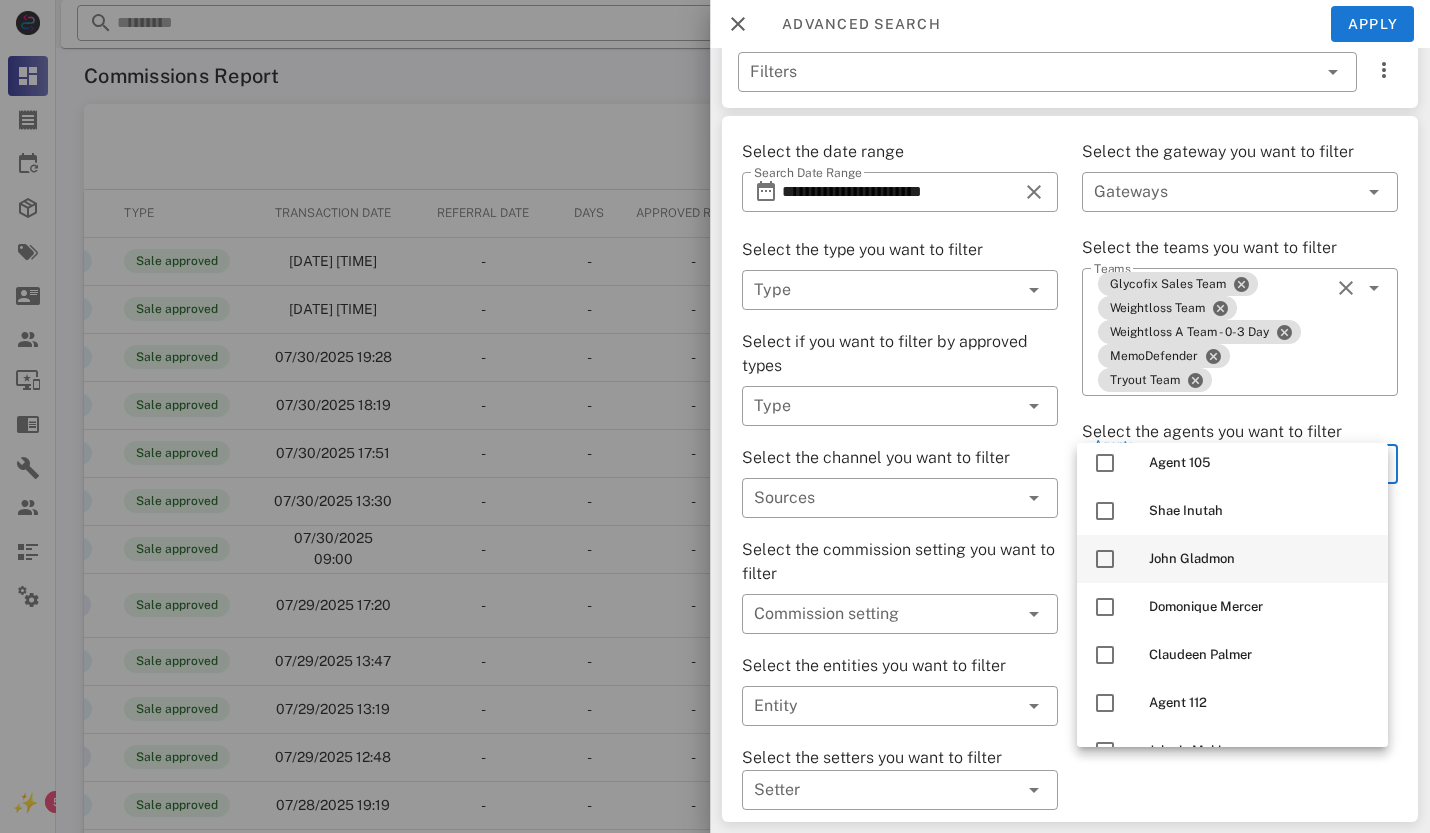 click at bounding box center (1105, 559) 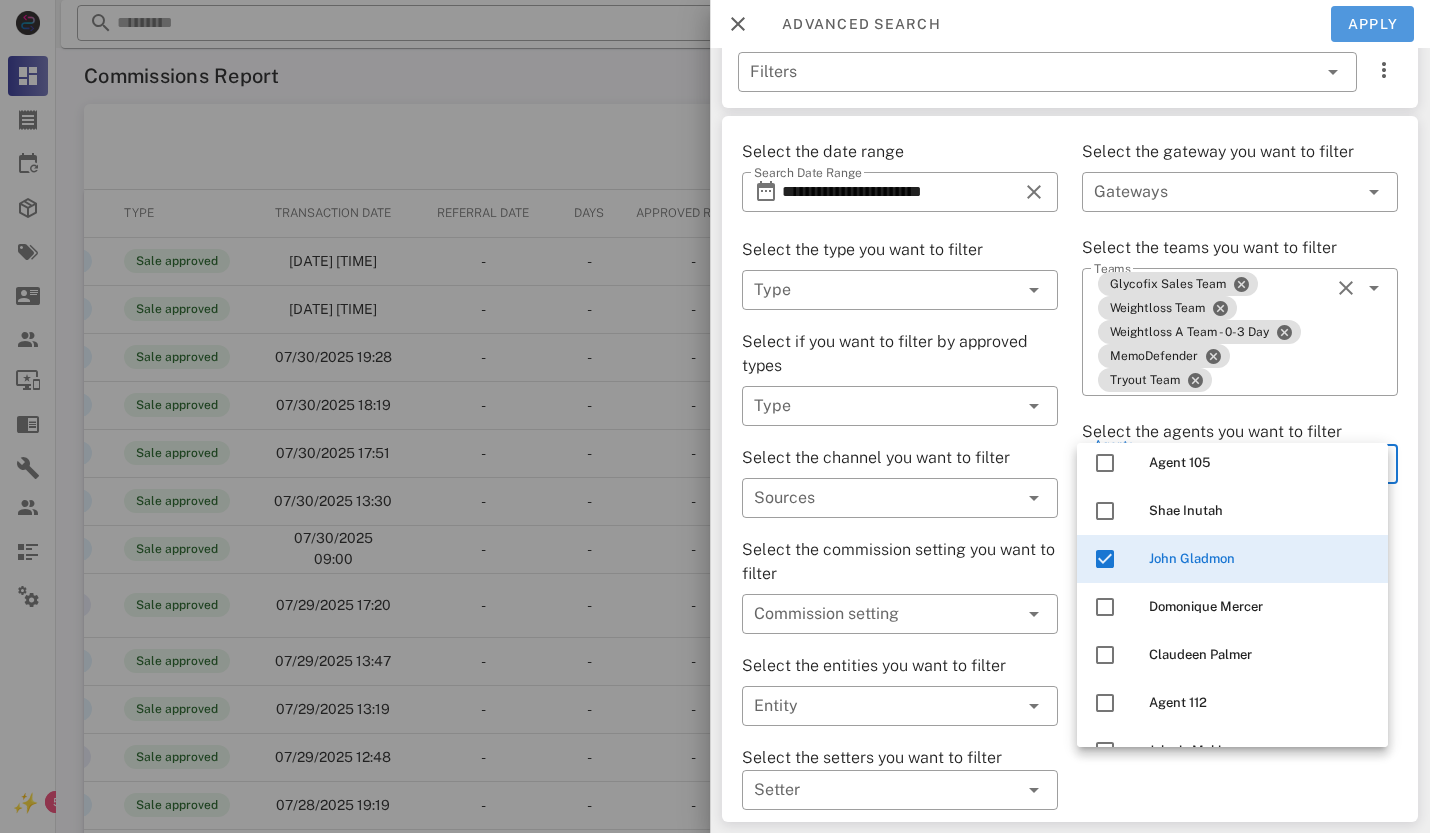 click on "Apply" at bounding box center [1373, 24] 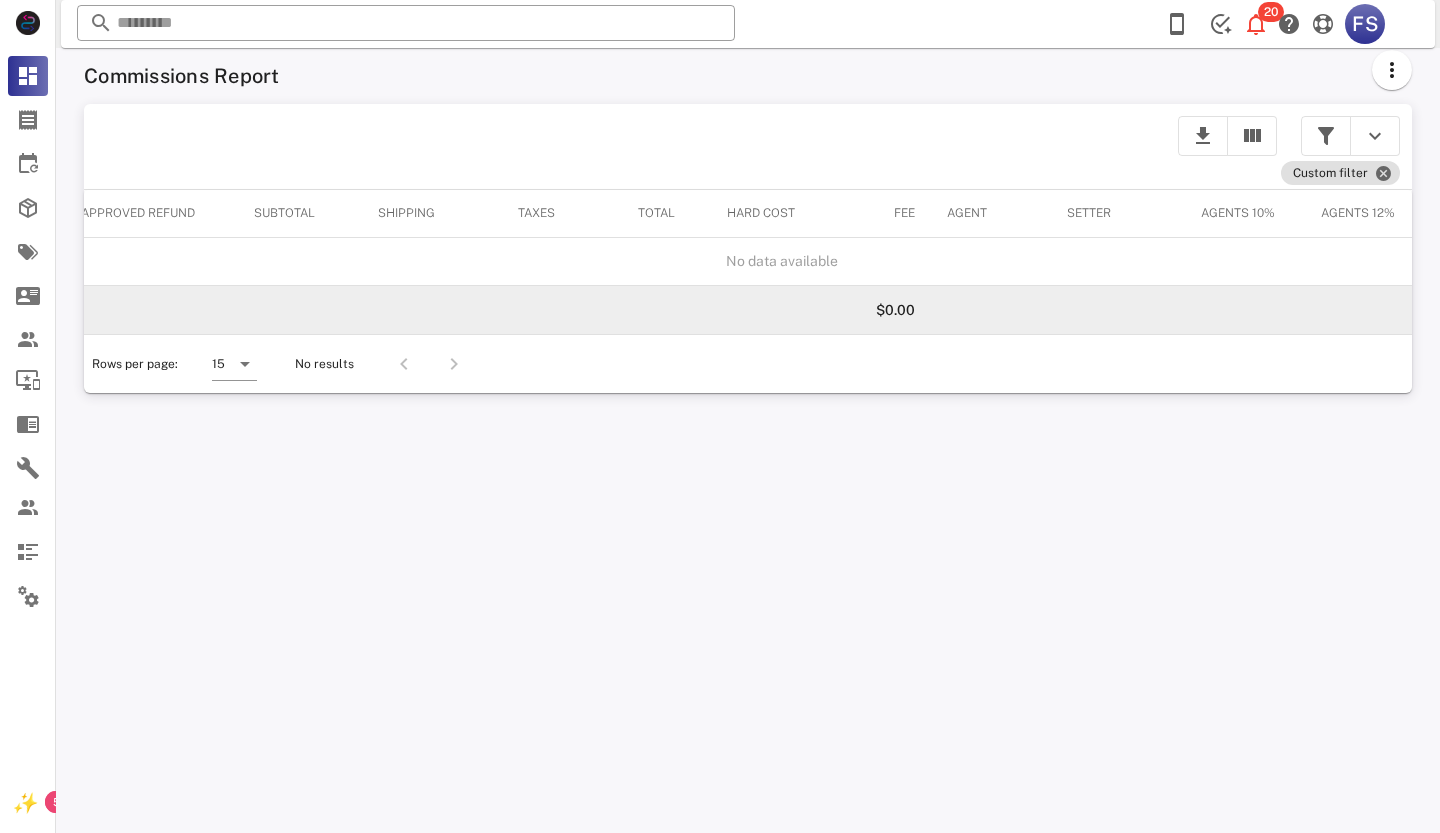 scroll, scrollTop: 0, scrollLeft: 1192, axis: horizontal 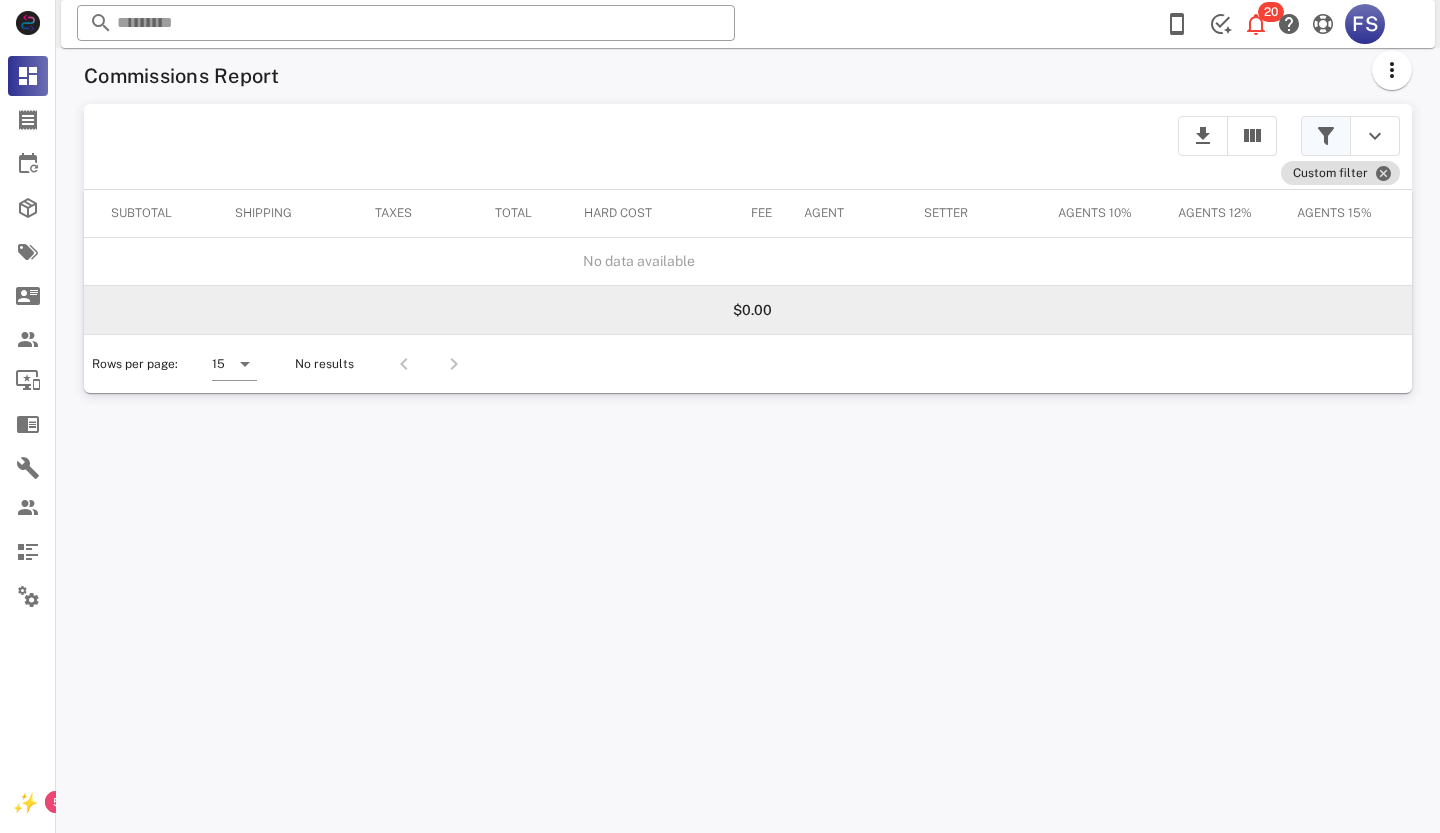 click at bounding box center (1326, 136) 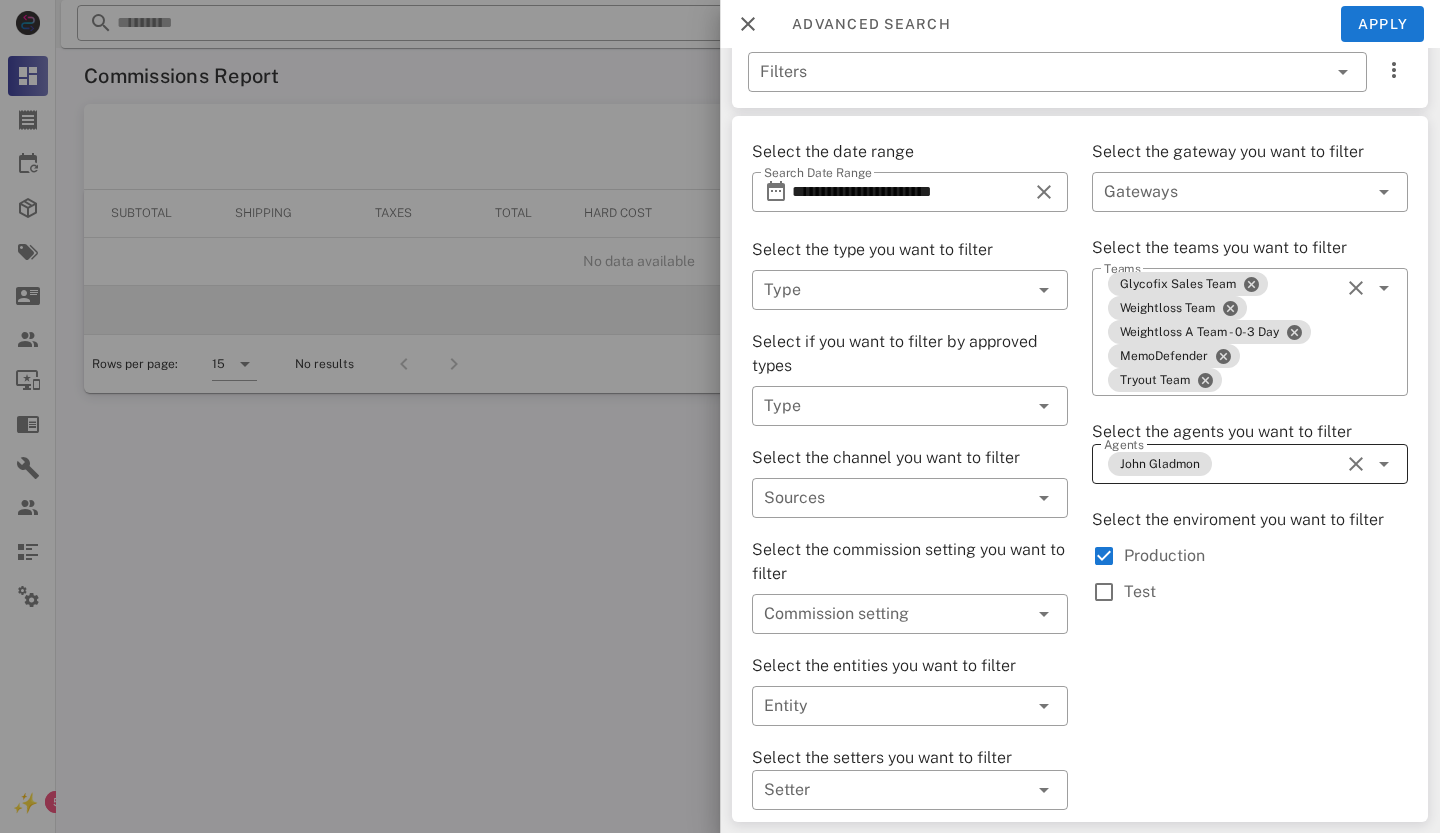 click at bounding box center [1354, 464] 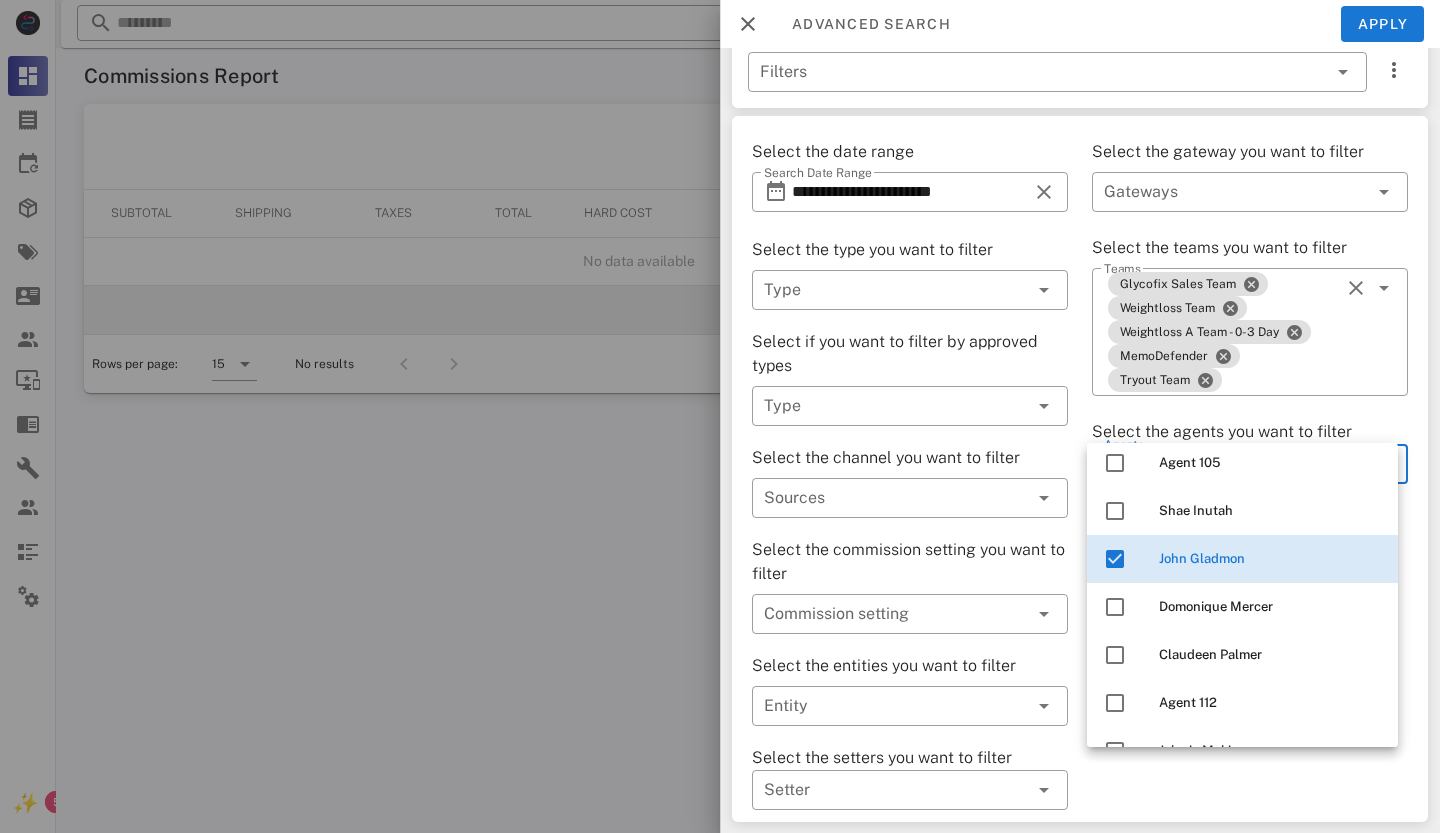 click at bounding box center [1115, 559] 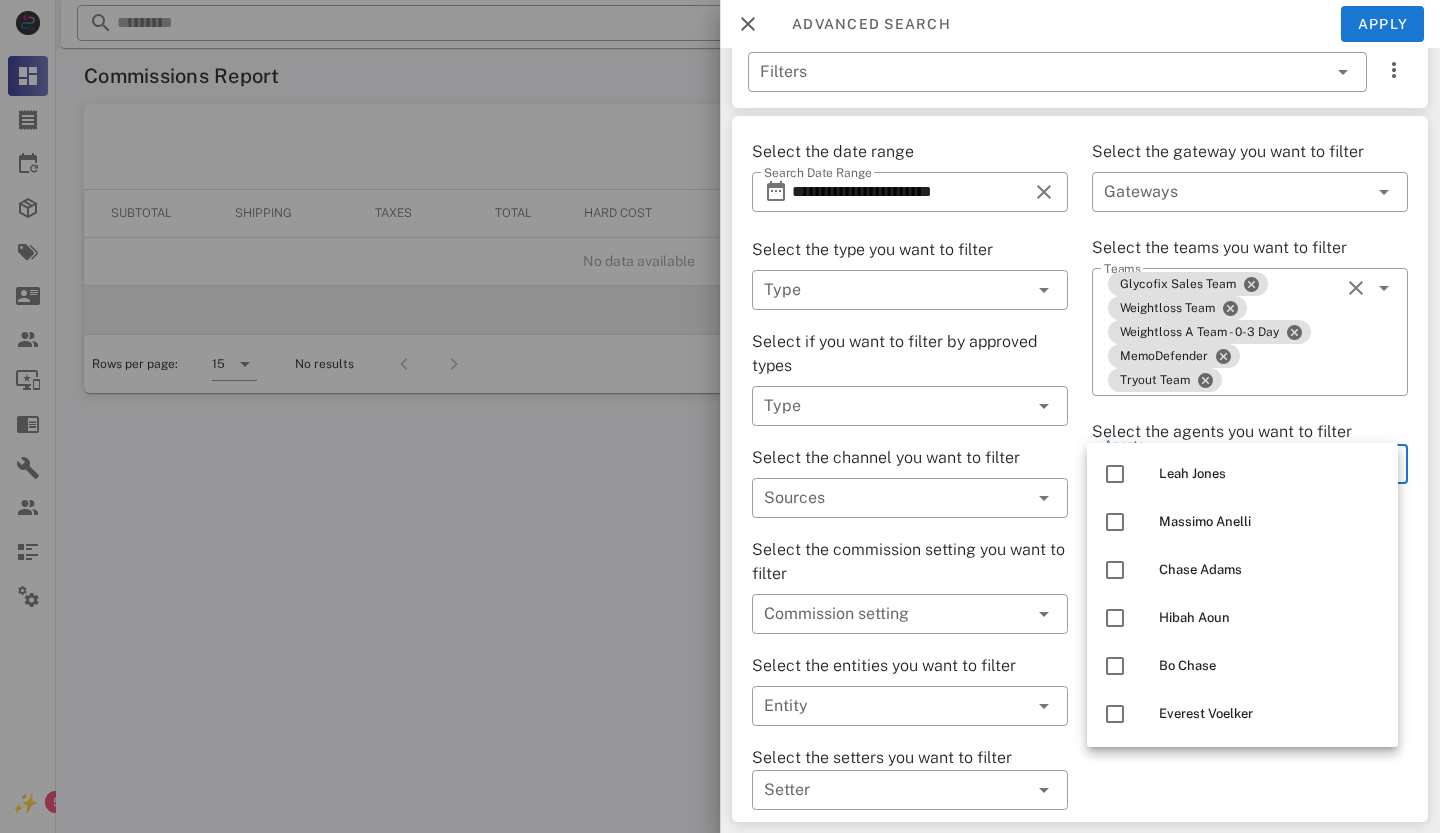 scroll, scrollTop: 800, scrollLeft: 0, axis: vertical 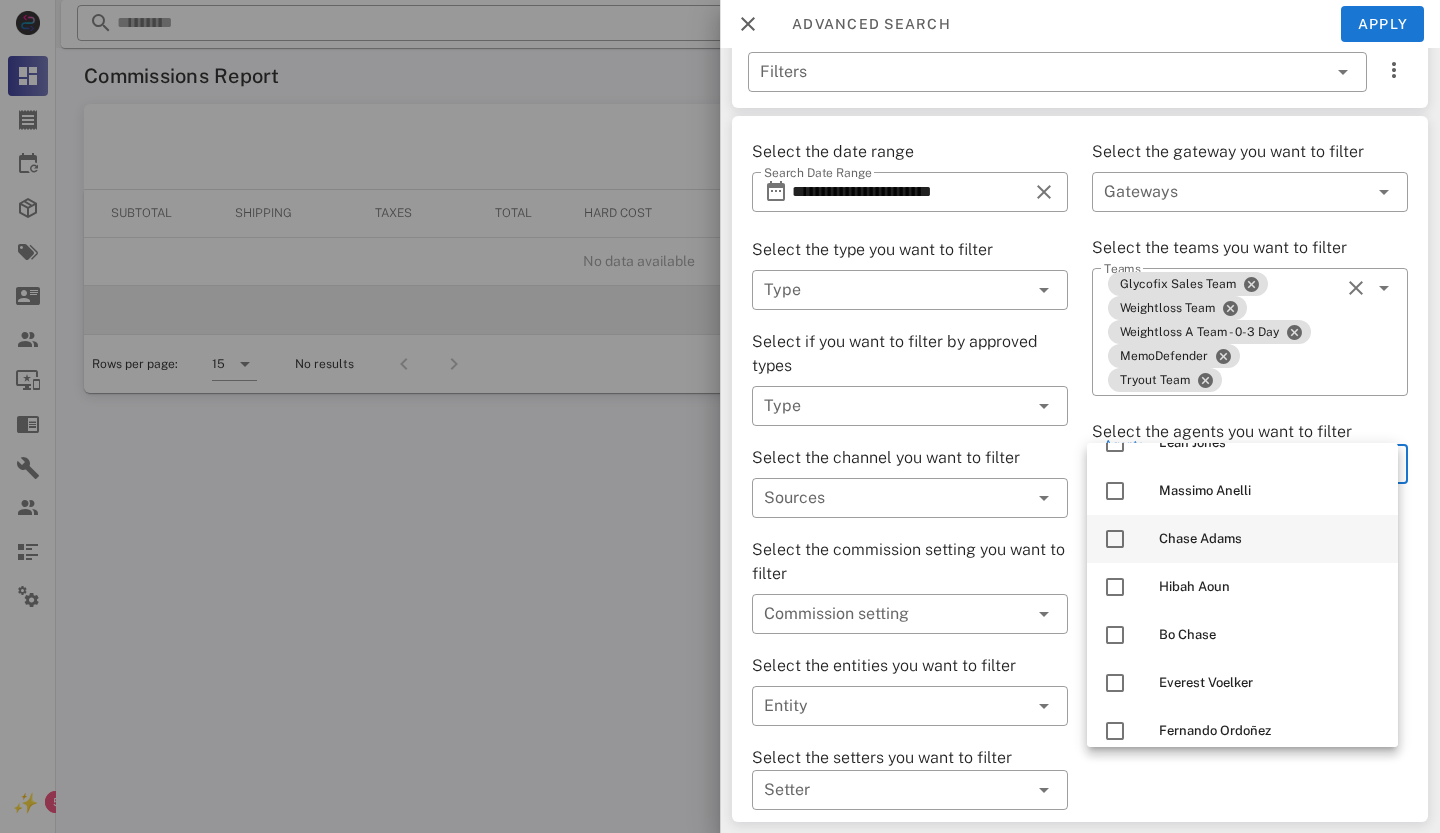 click at bounding box center [1115, 539] 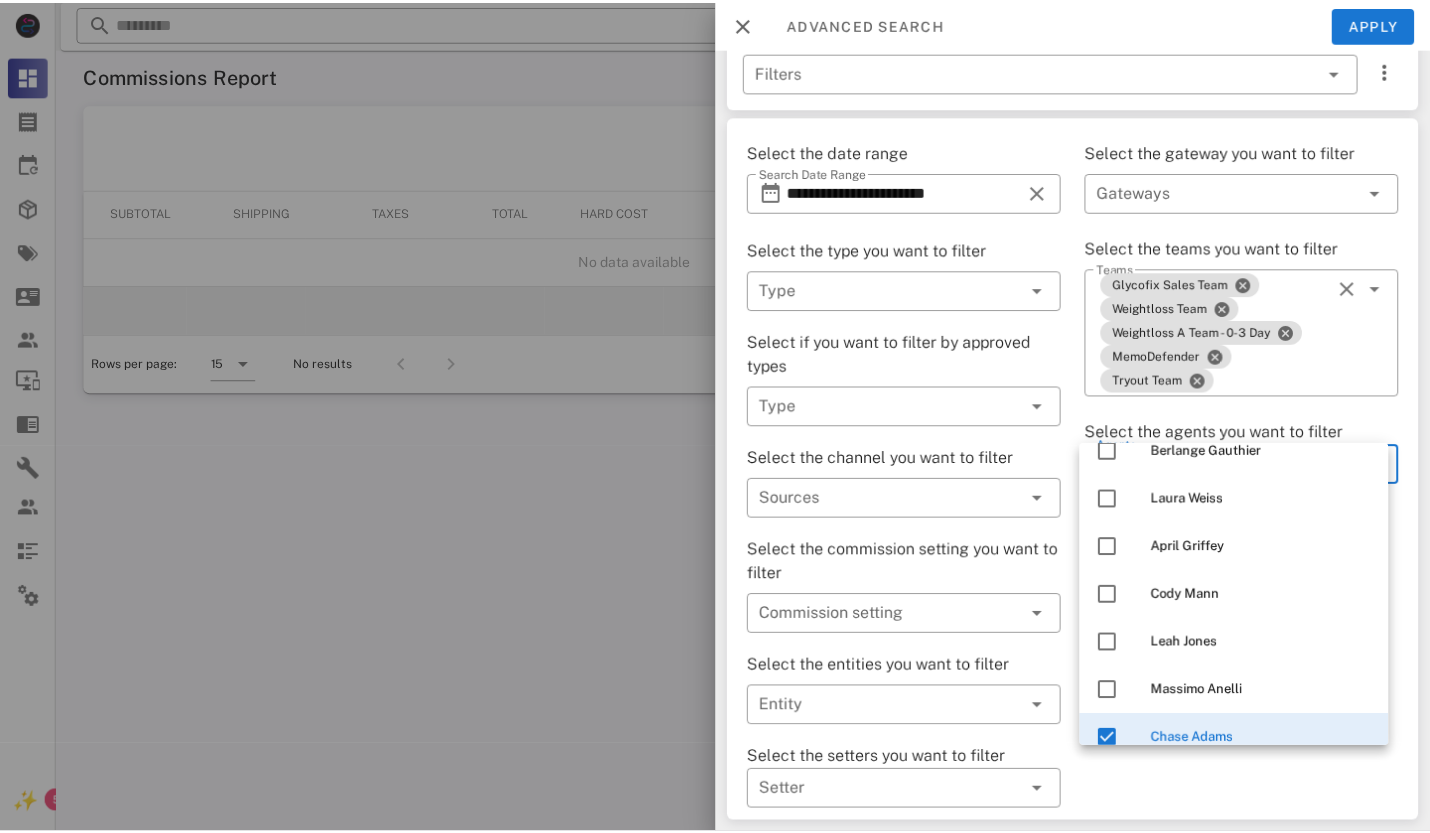 scroll, scrollTop: 700, scrollLeft: 0, axis: vertical 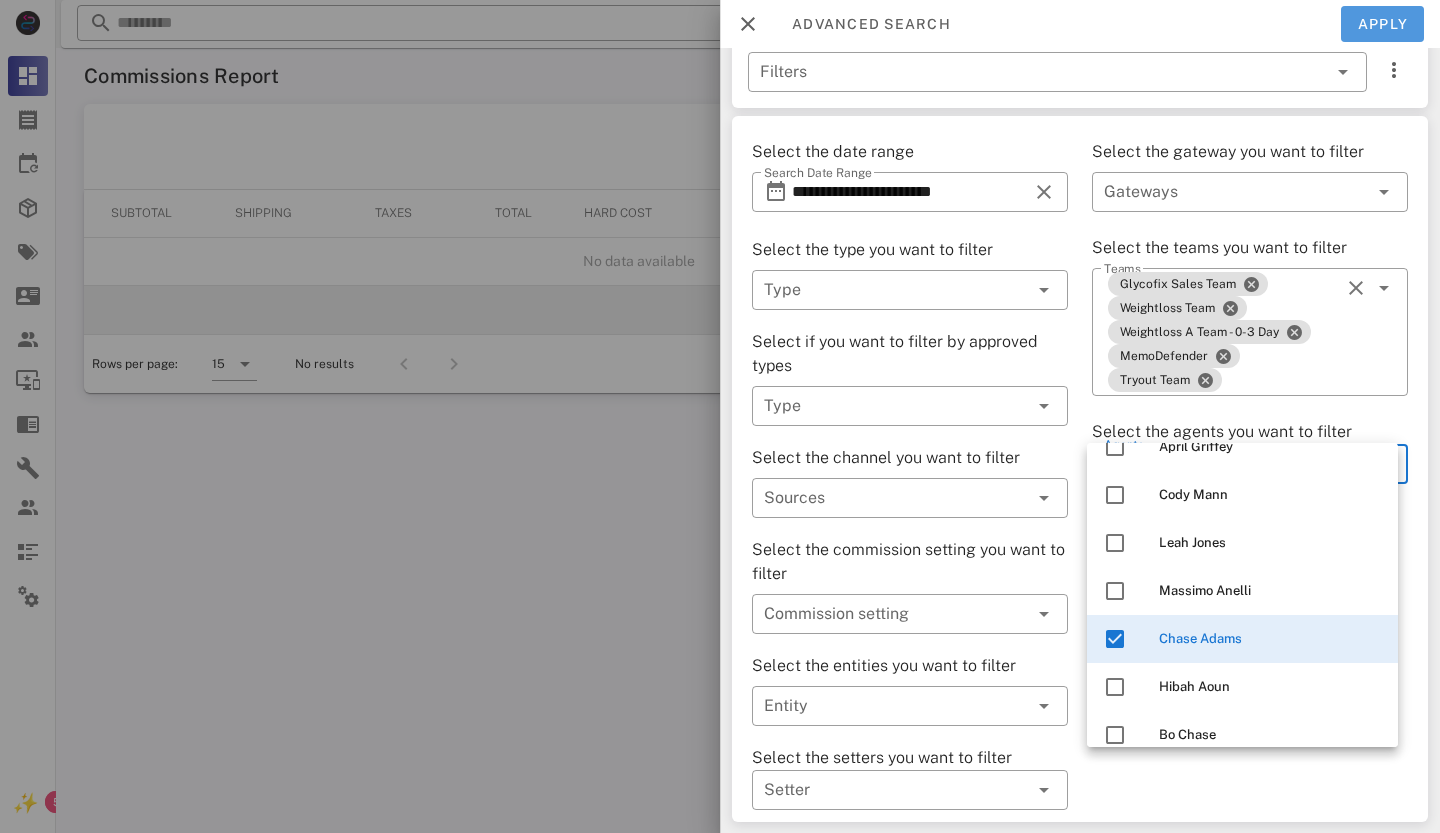 click on "Apply" at bounding box center (1383, 24) 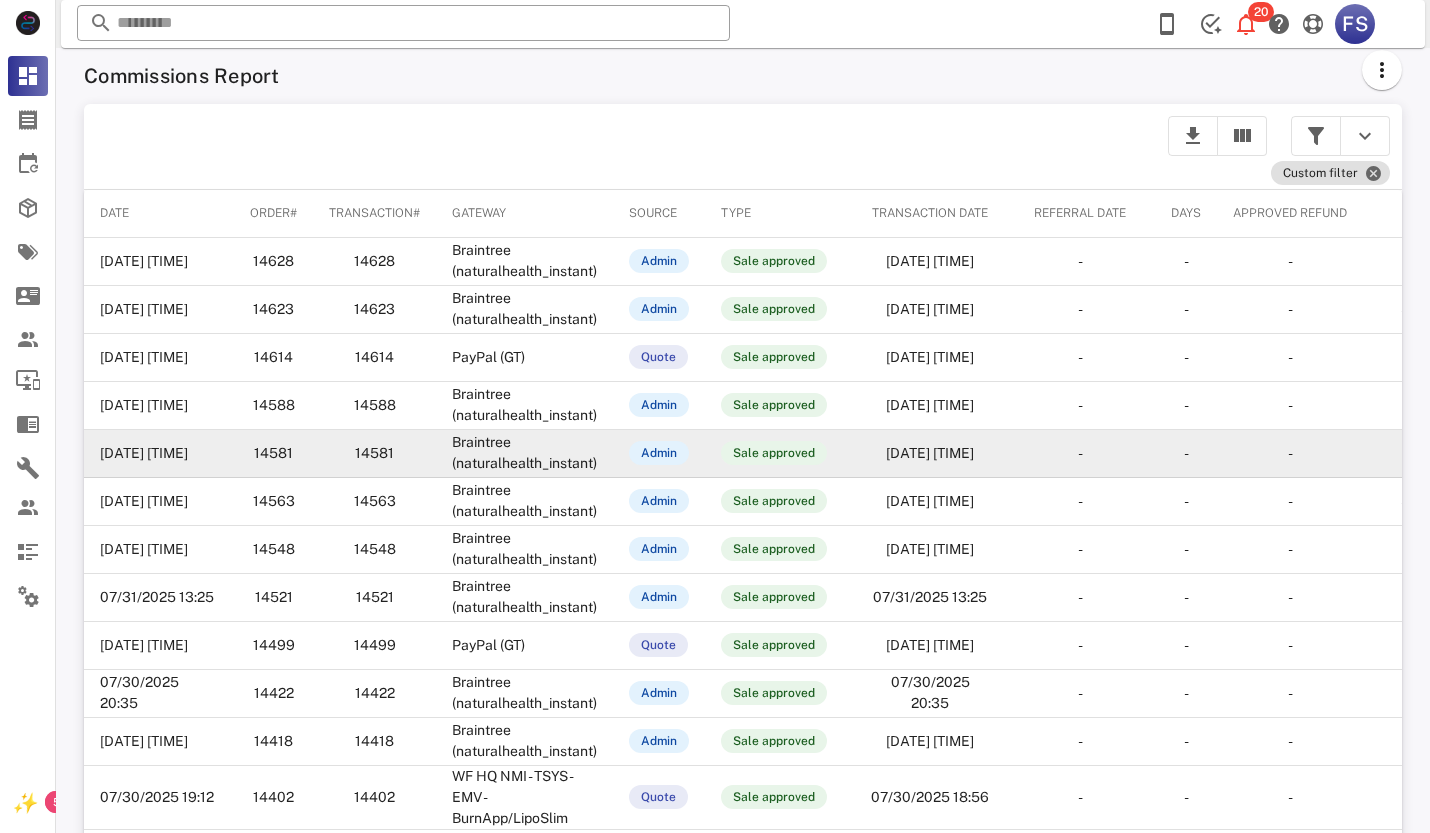 scroll, scrollTop: 337, scrollLeft: 0, axis: vertical 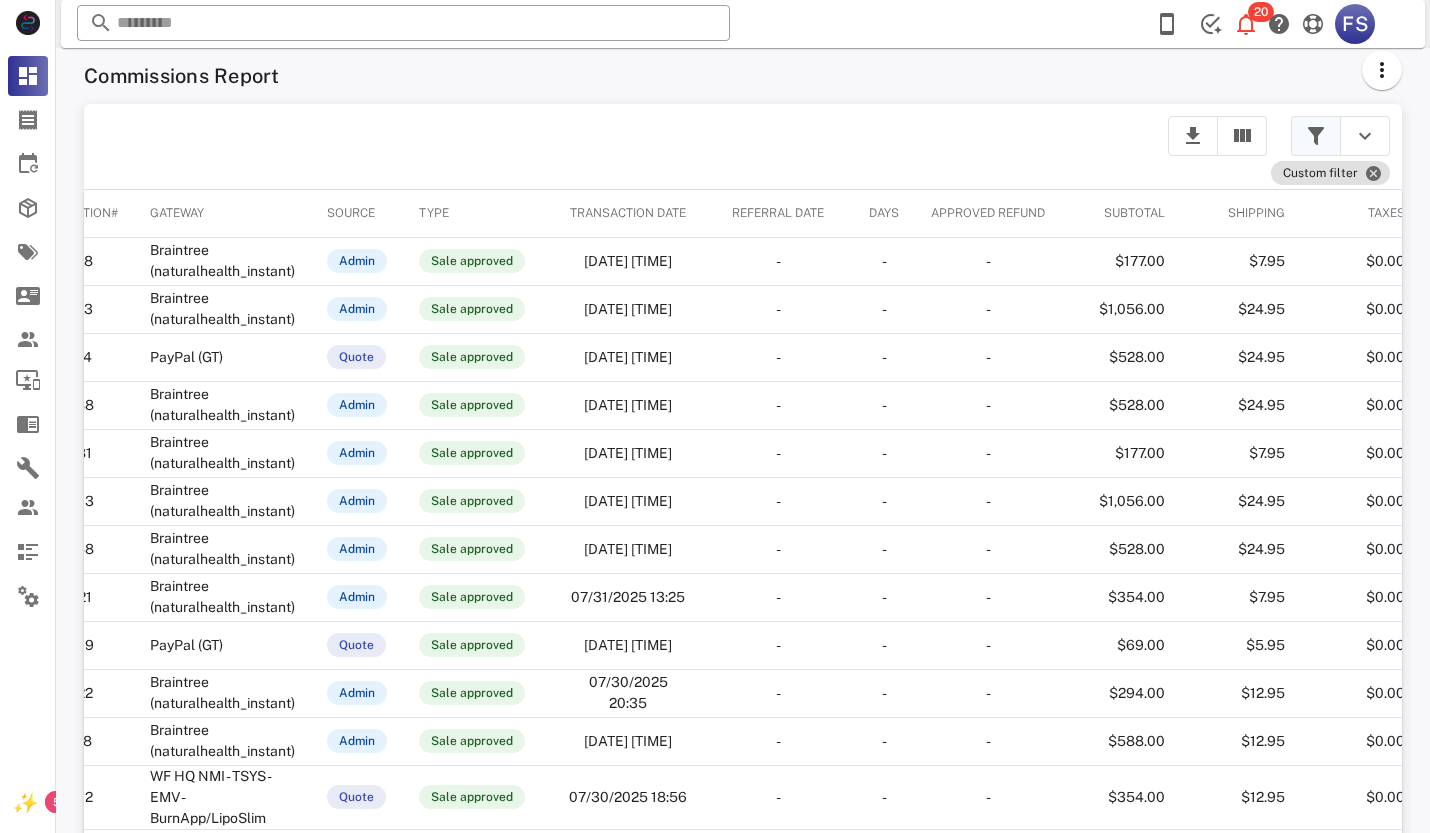 click at bounding box center (1316, 136) 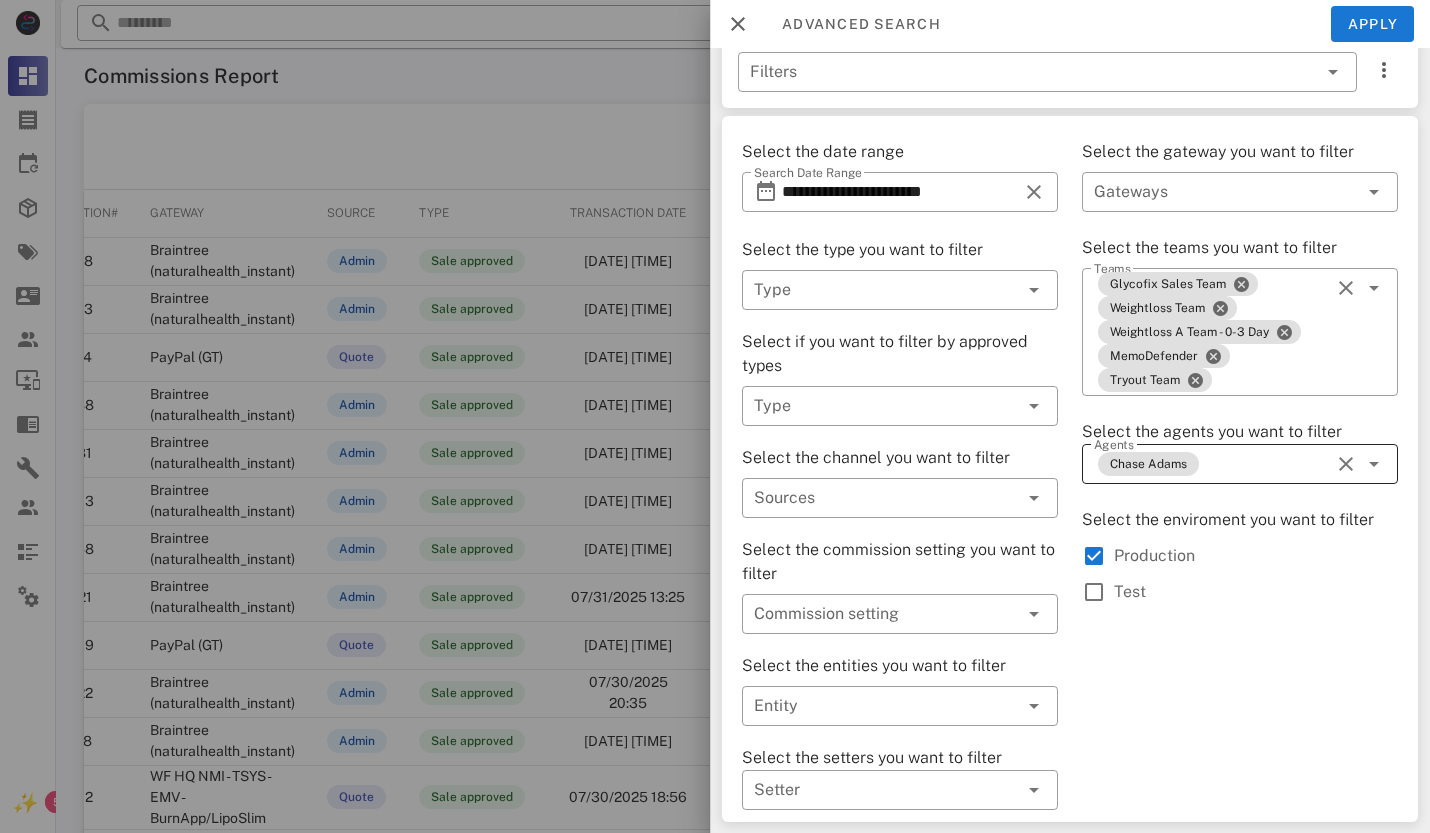click at bounding box center (1346, 464) 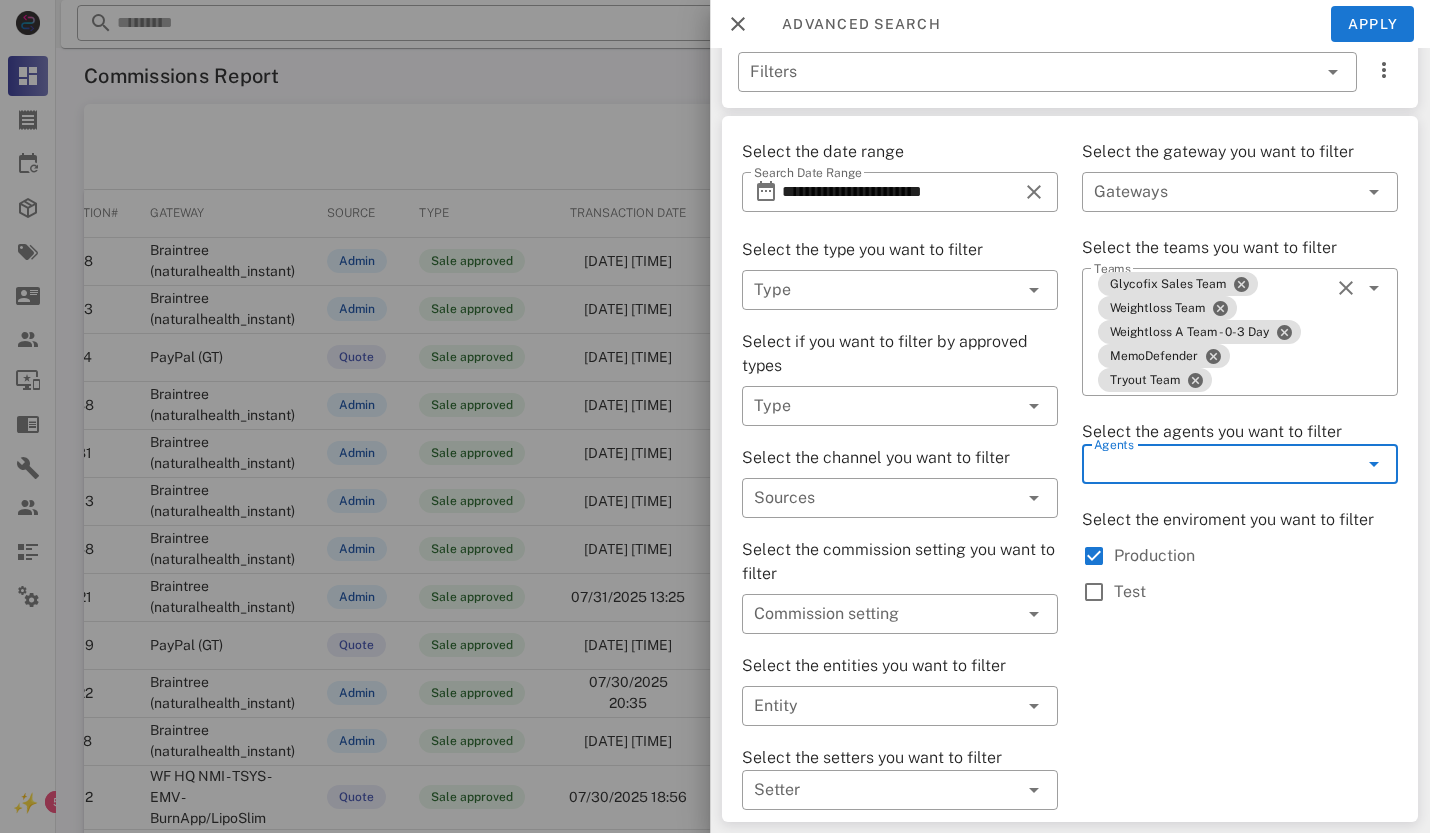 click at bounding box center [1374, 464] 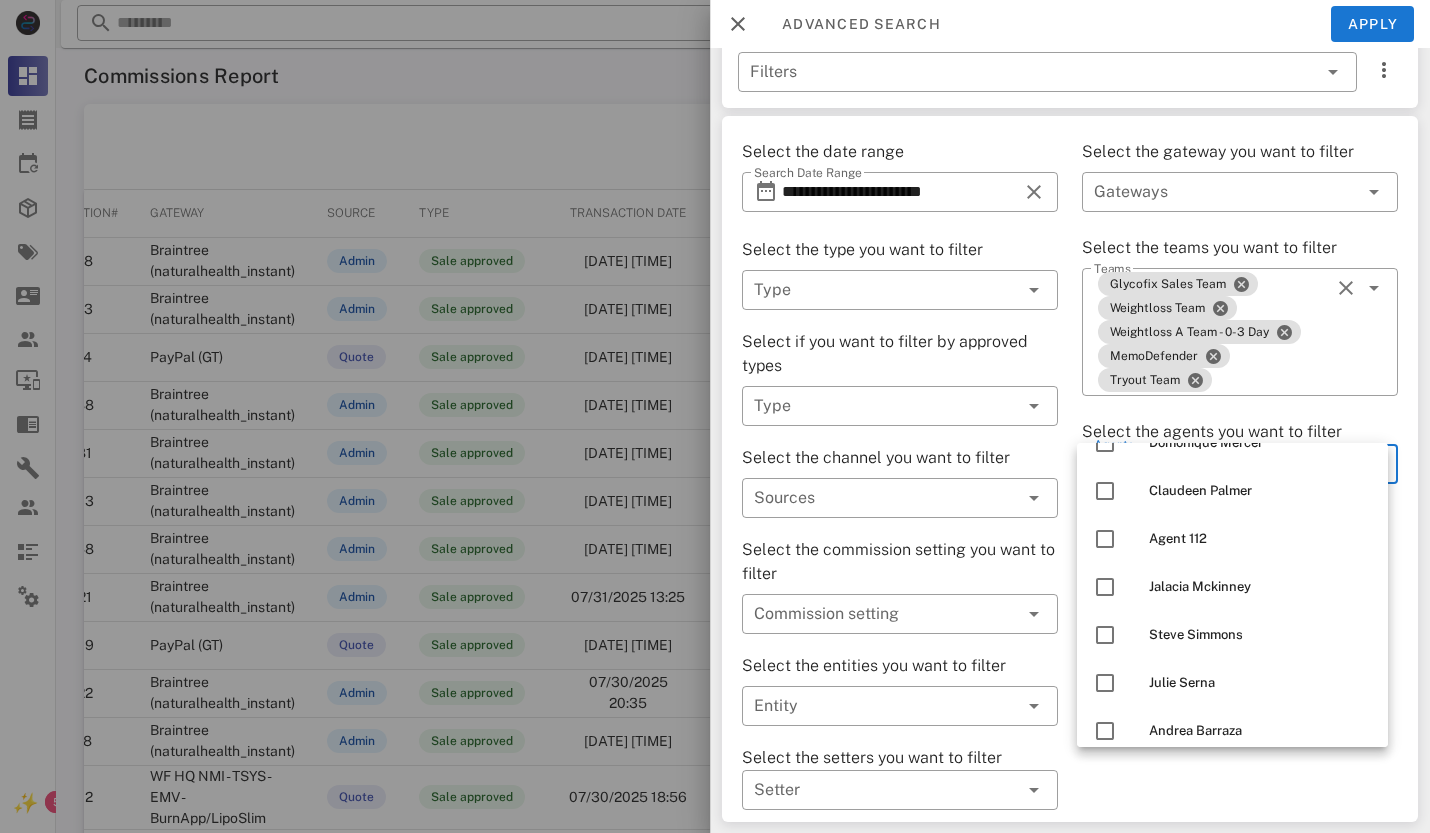 scroll, scrollTop: 2100, scrollLeft: 0, axis: vertical 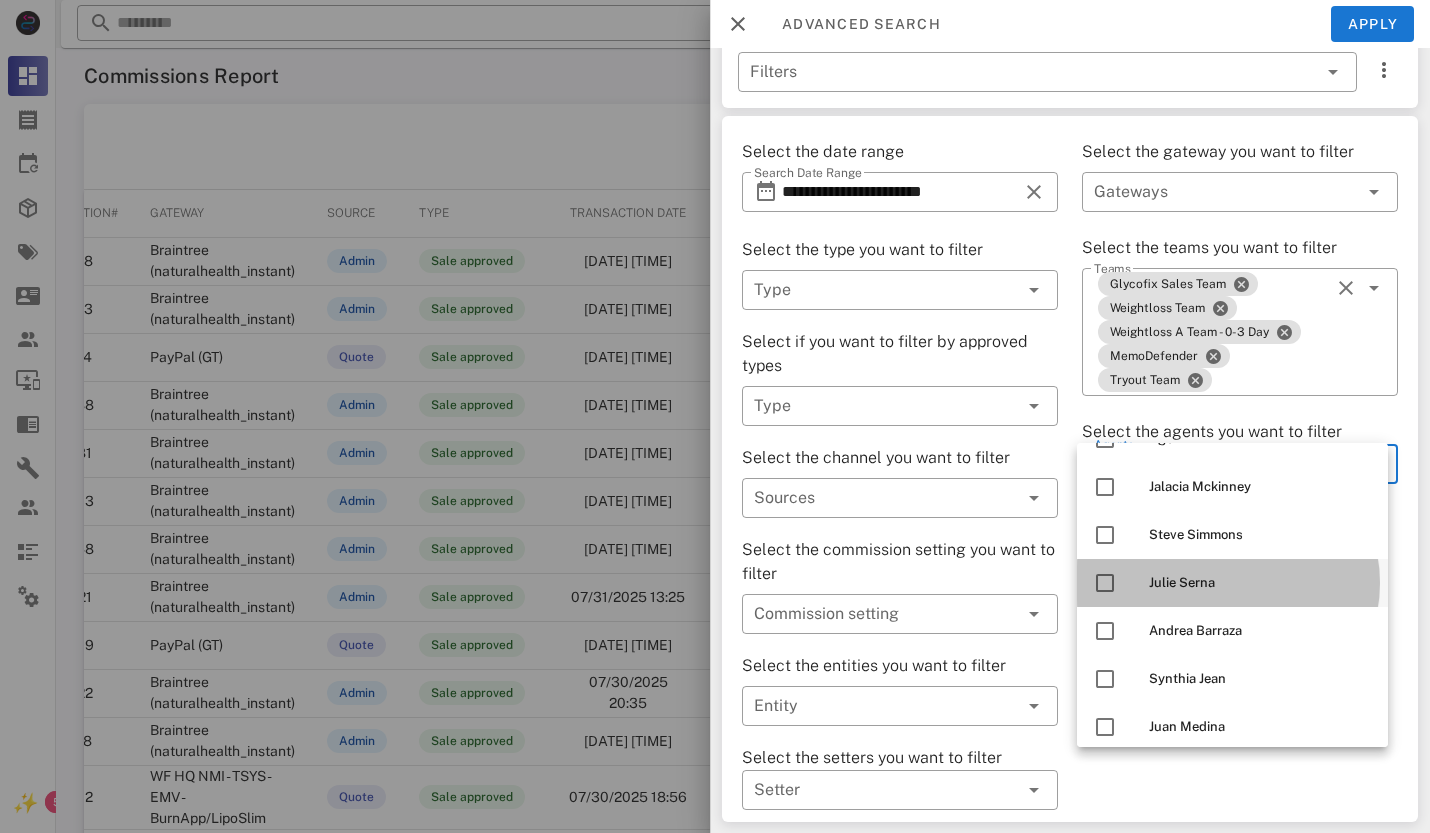 click at bounding box center (1105, 583) 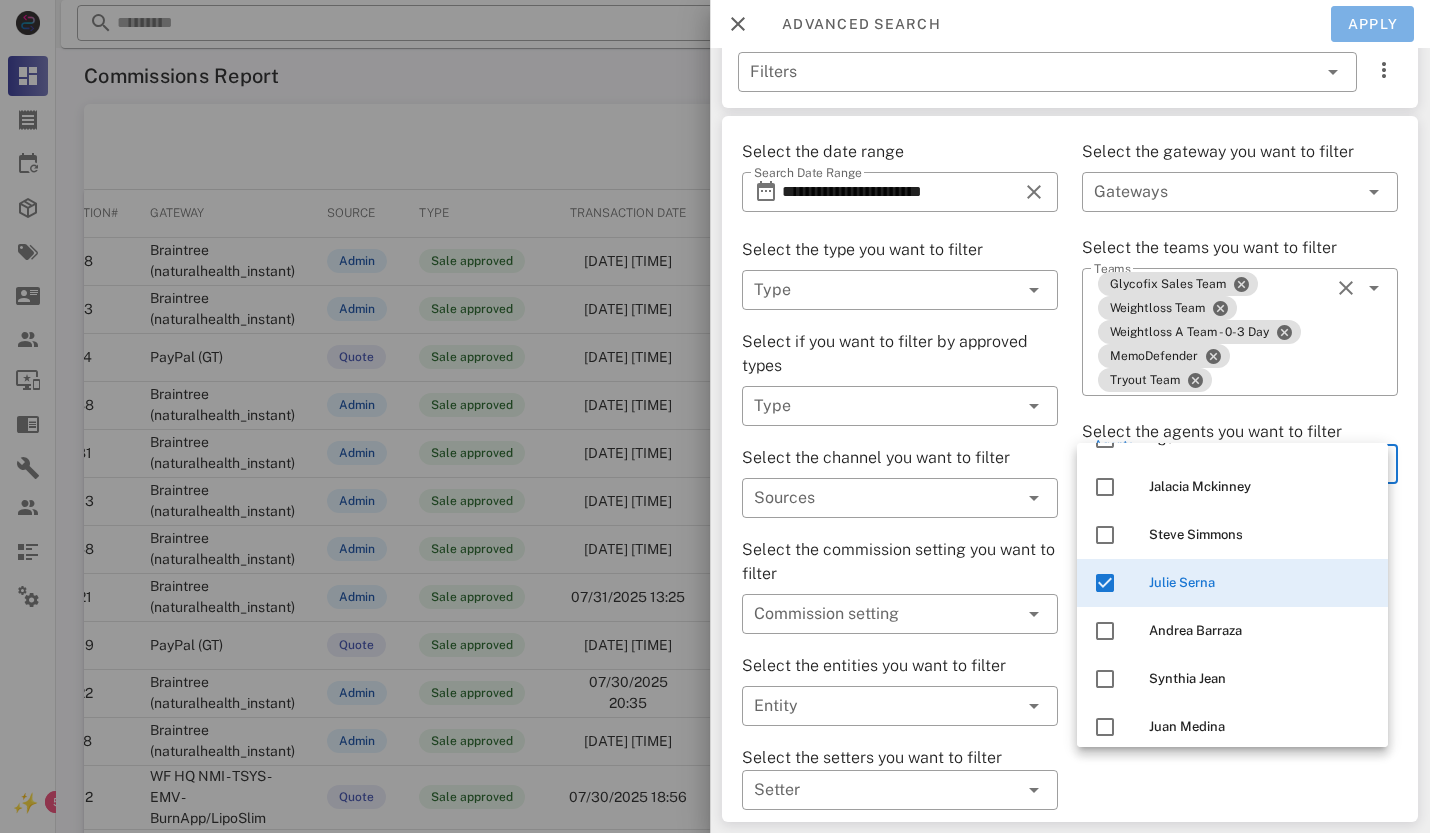 click on "Apply" at bounding box center (1373, 24) 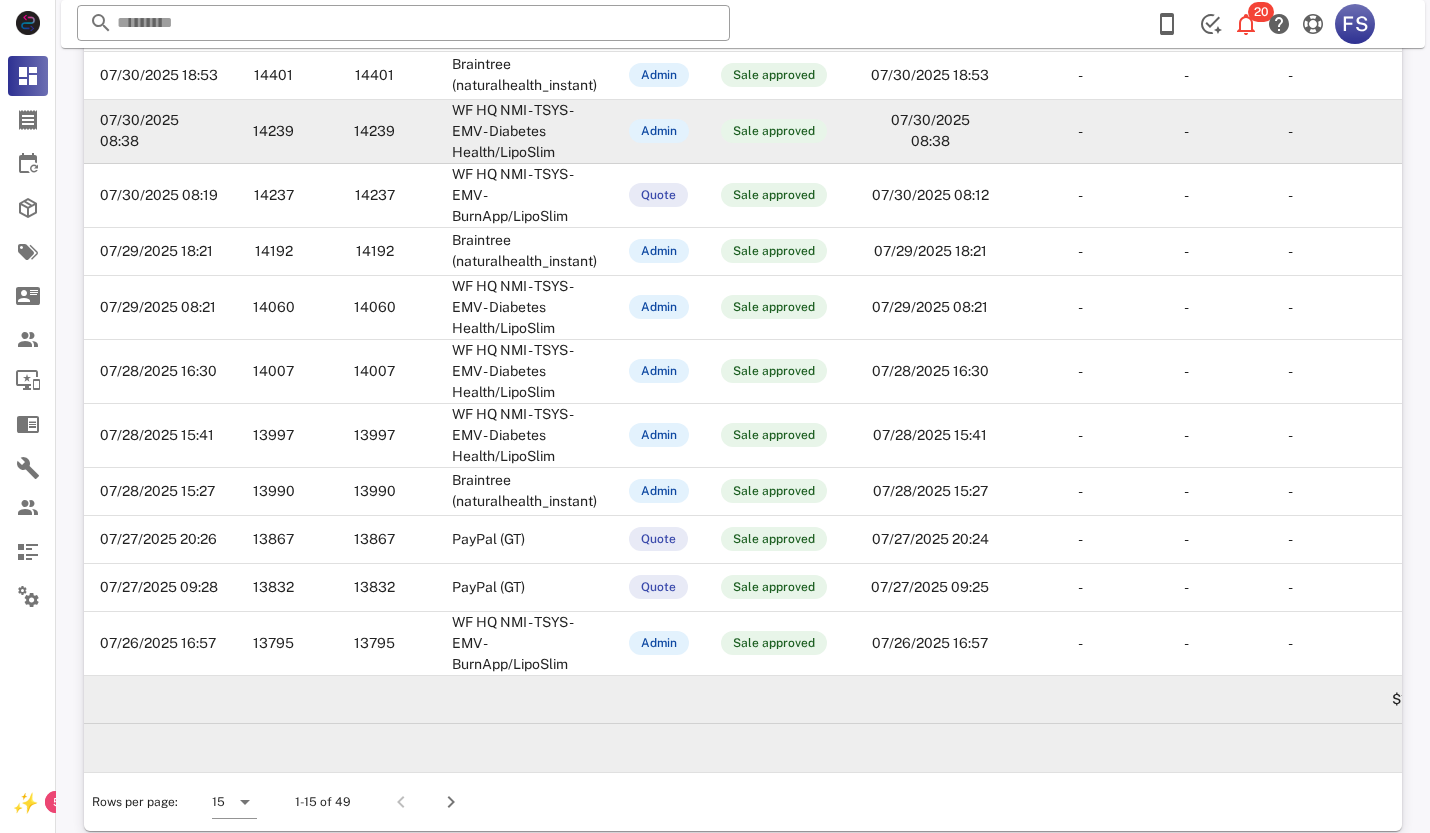 scroll, scrollTop: 462, scrollLeft: 0, axis: vertical 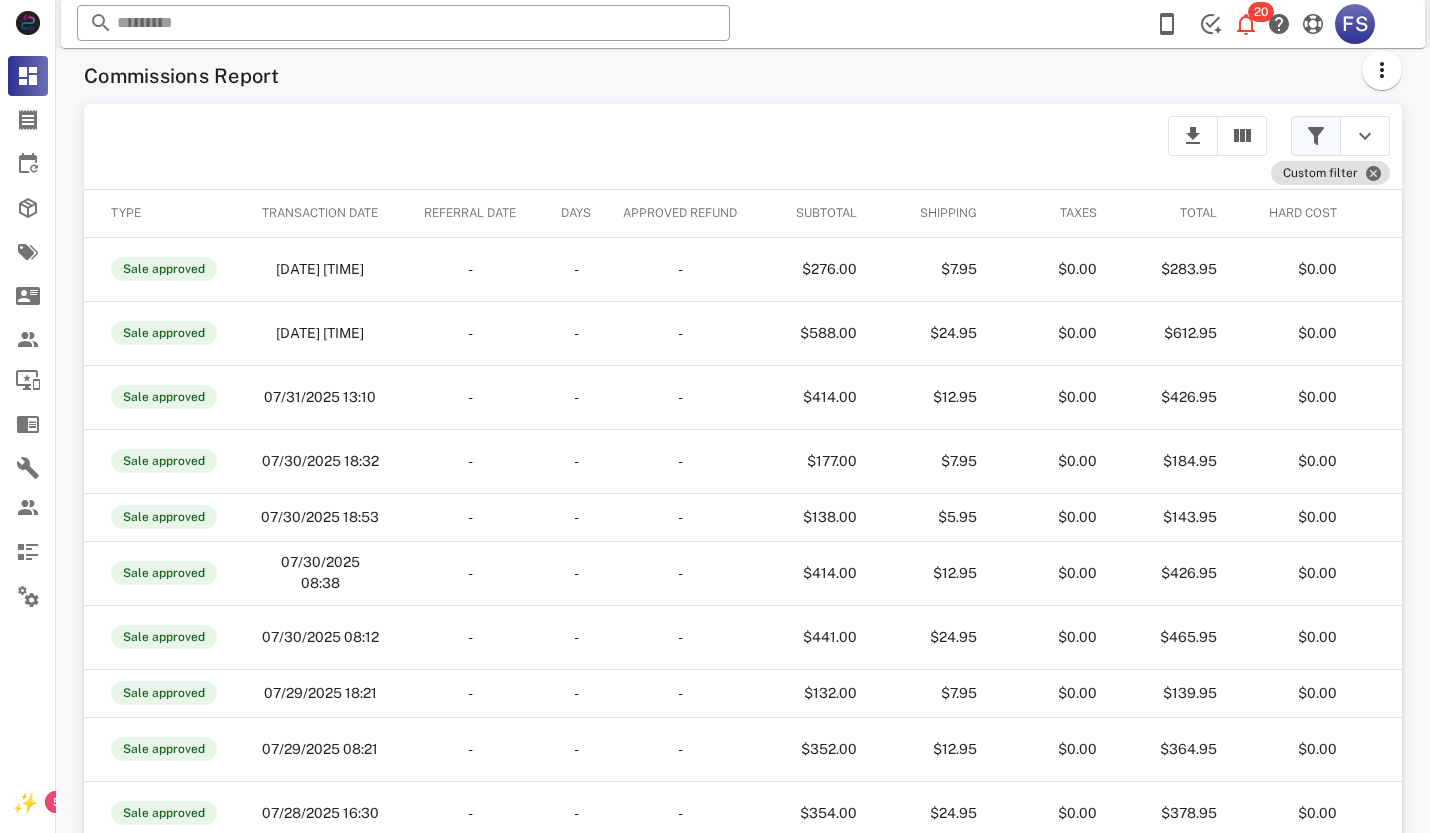 click at bounding box center [1316, 136] 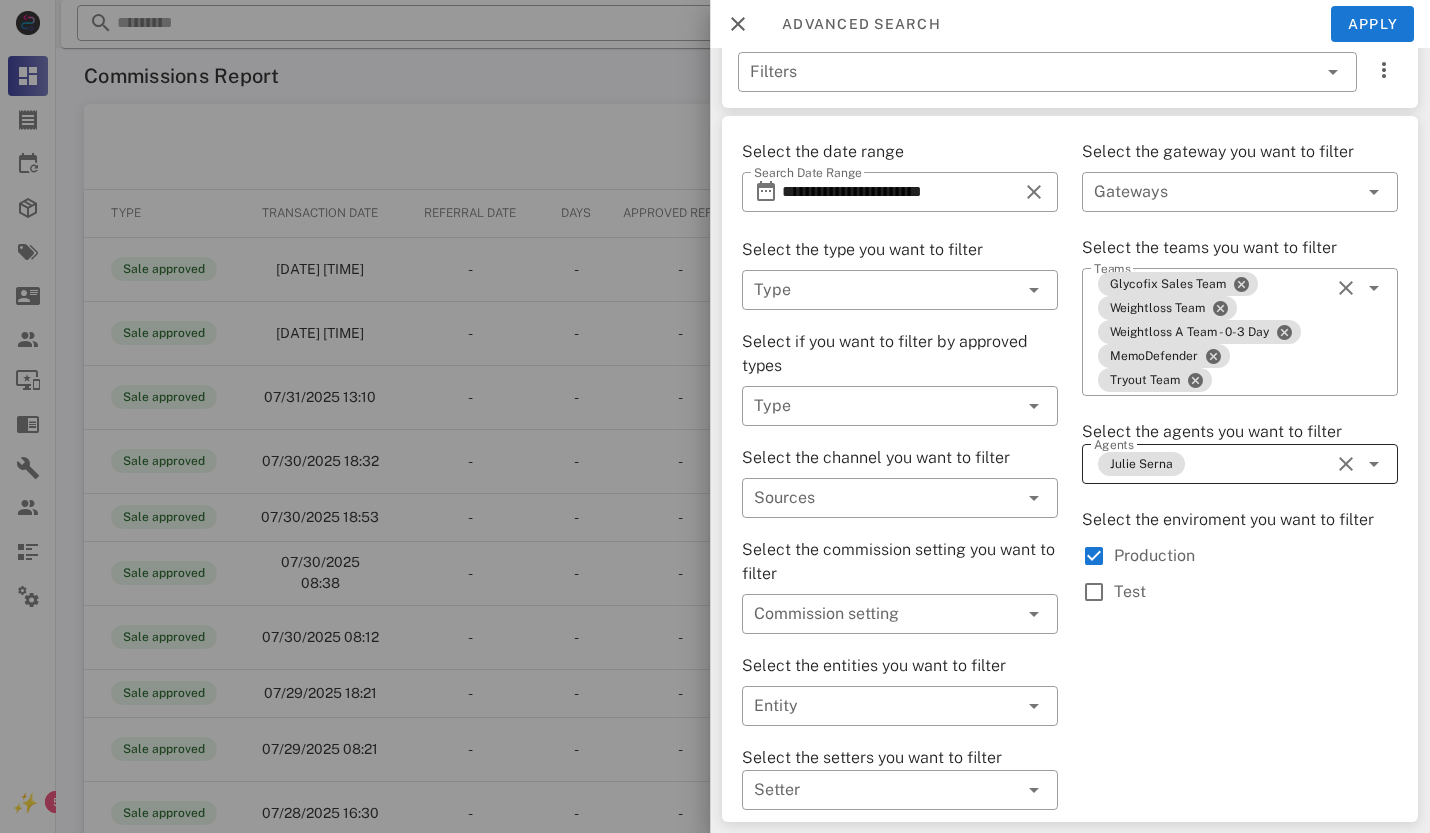 click at bounding box center (1346, 464) 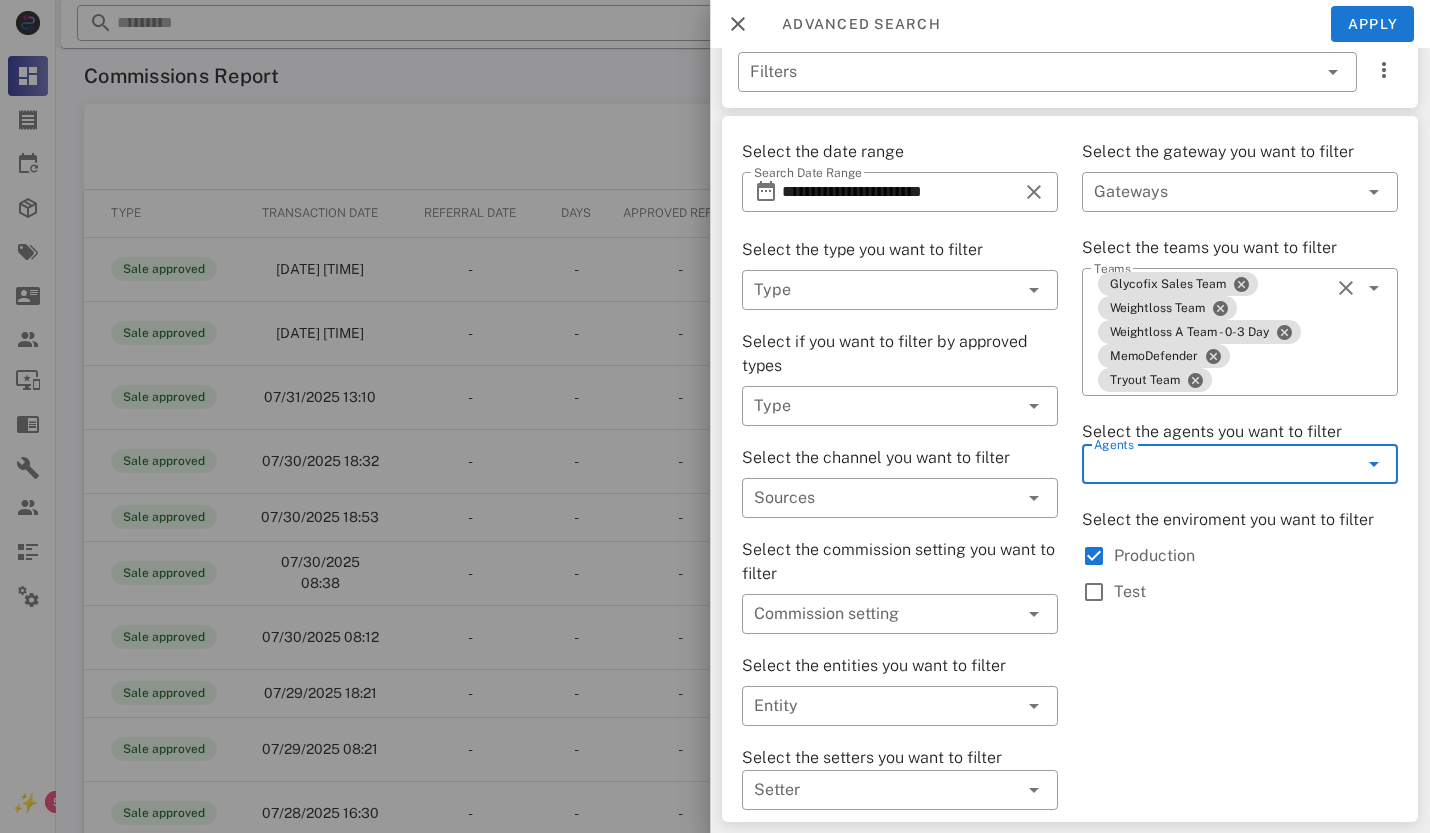 click at bounding box center [1372, 464] 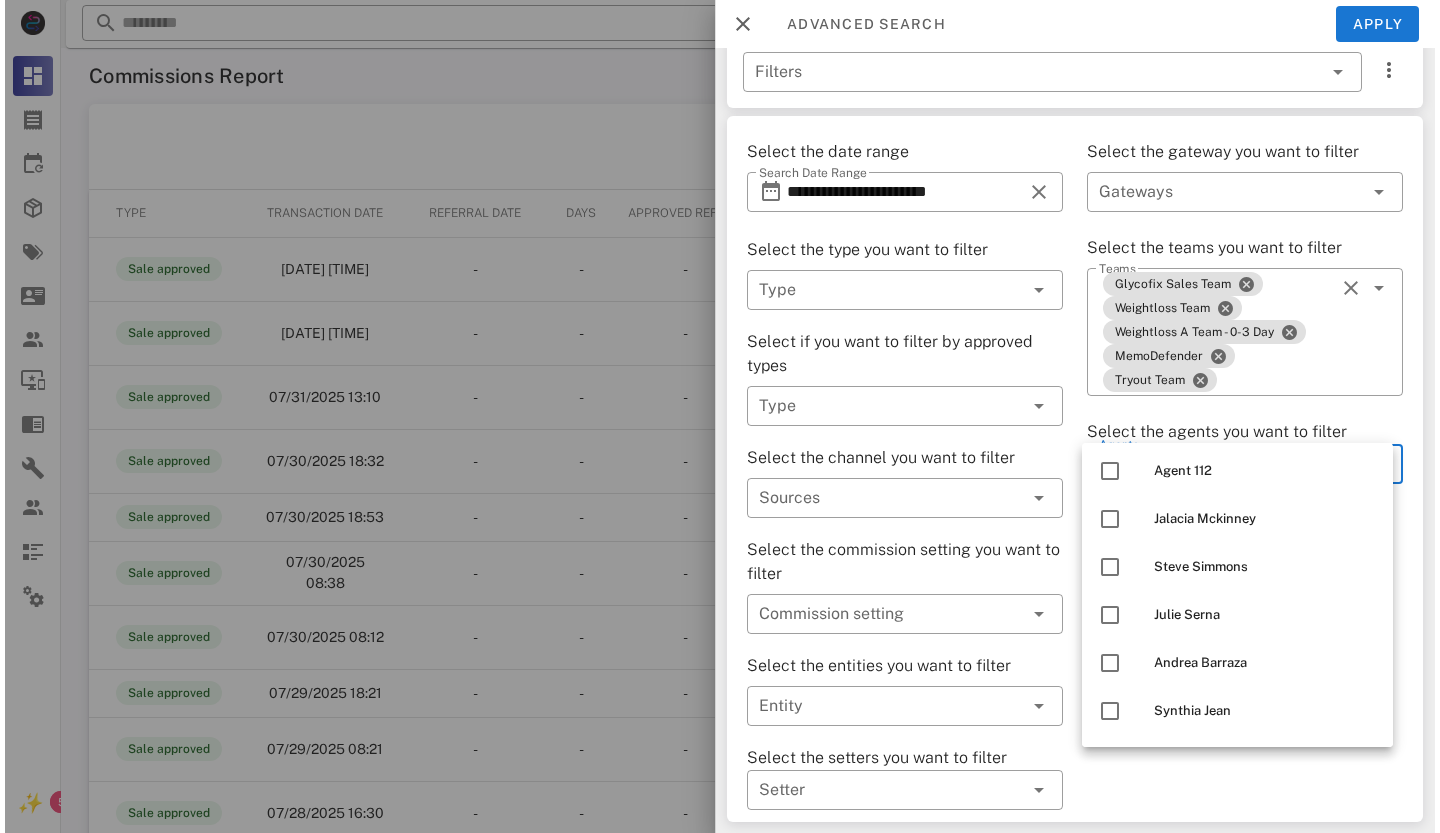 scroll, scrollTop: 2100, scrollLeft: 0, axis: vertical 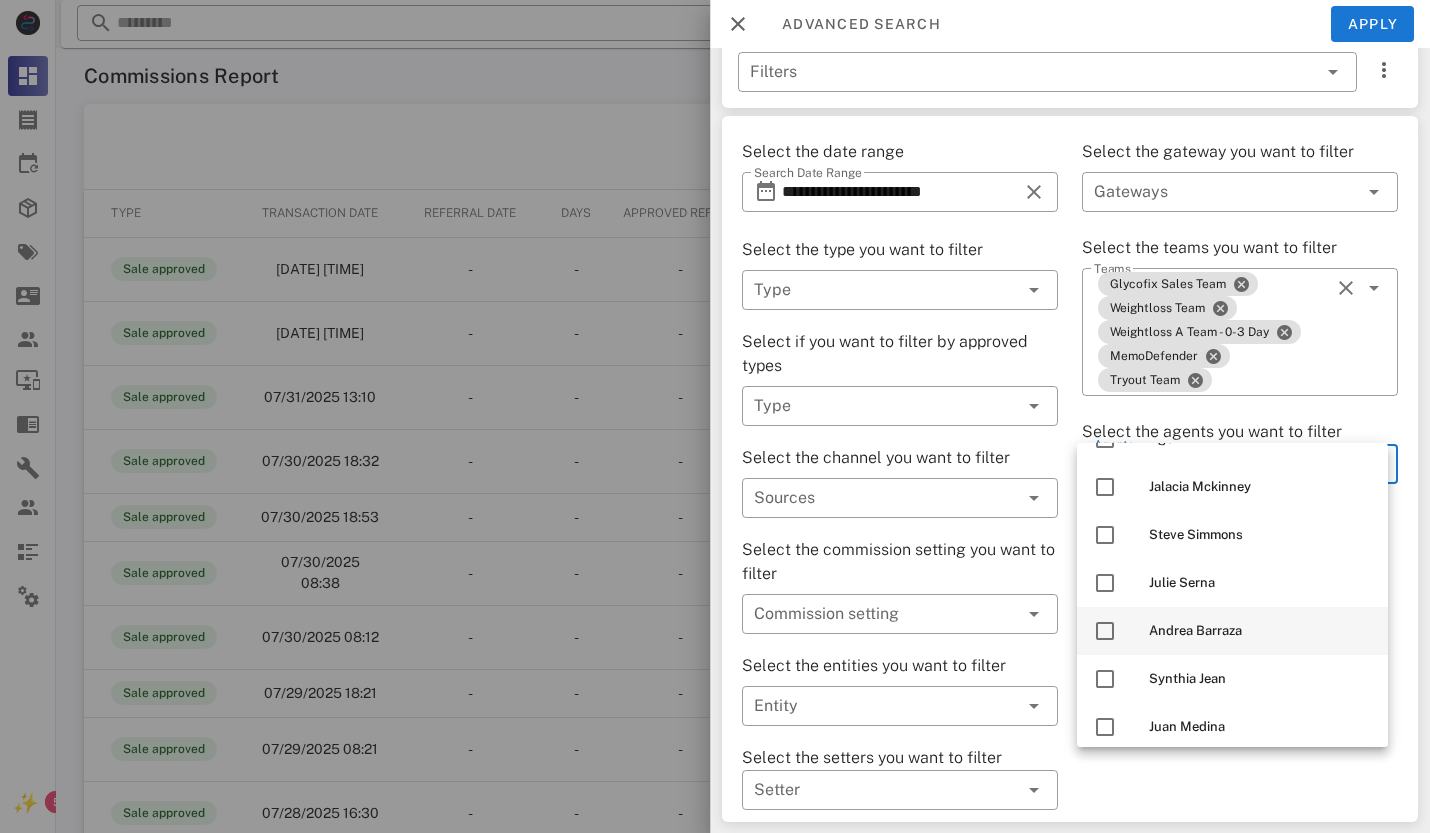 click at bounding box center (1105, 631) 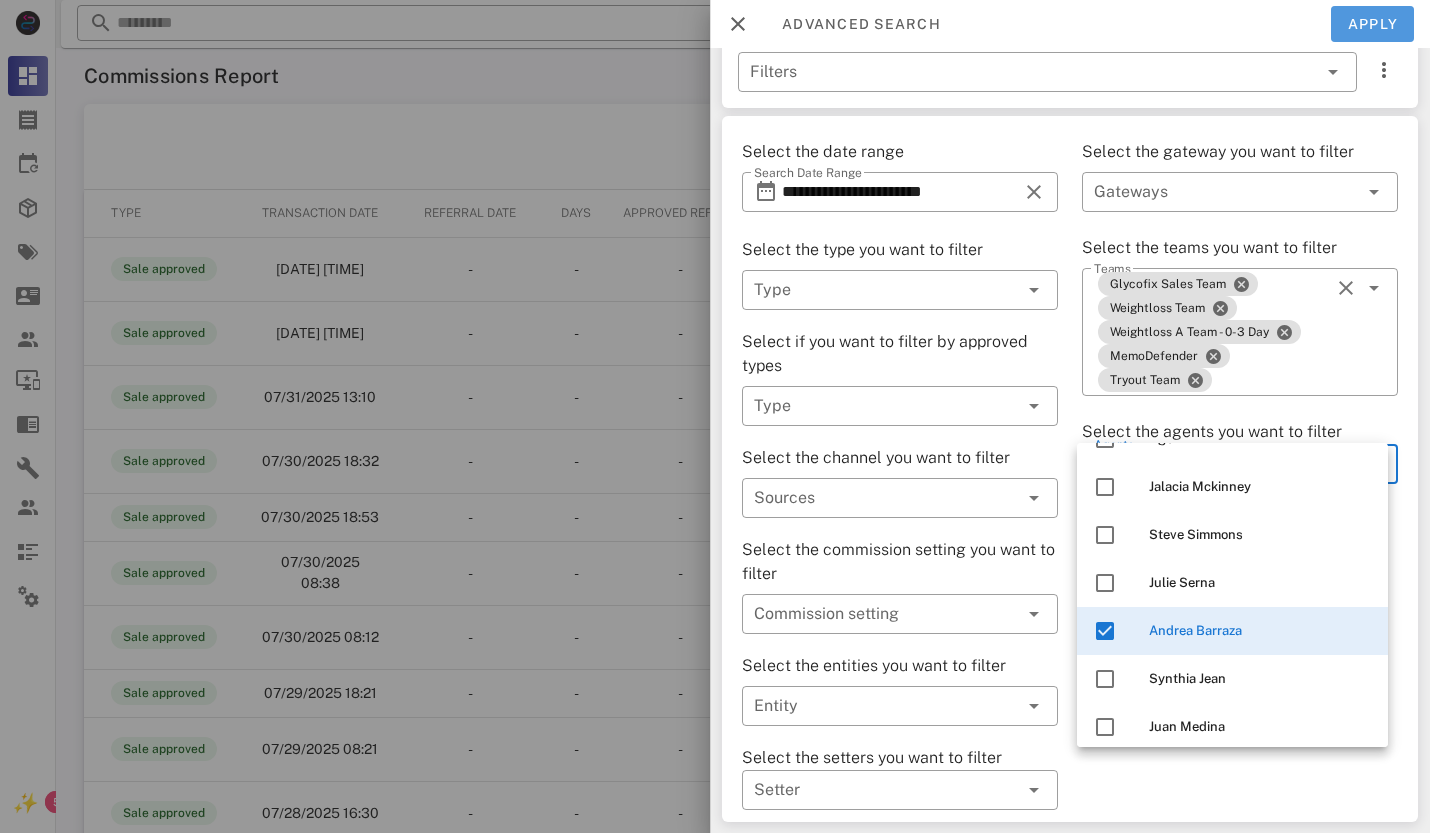 click on "Apply" at bounding box center (1373, 24) 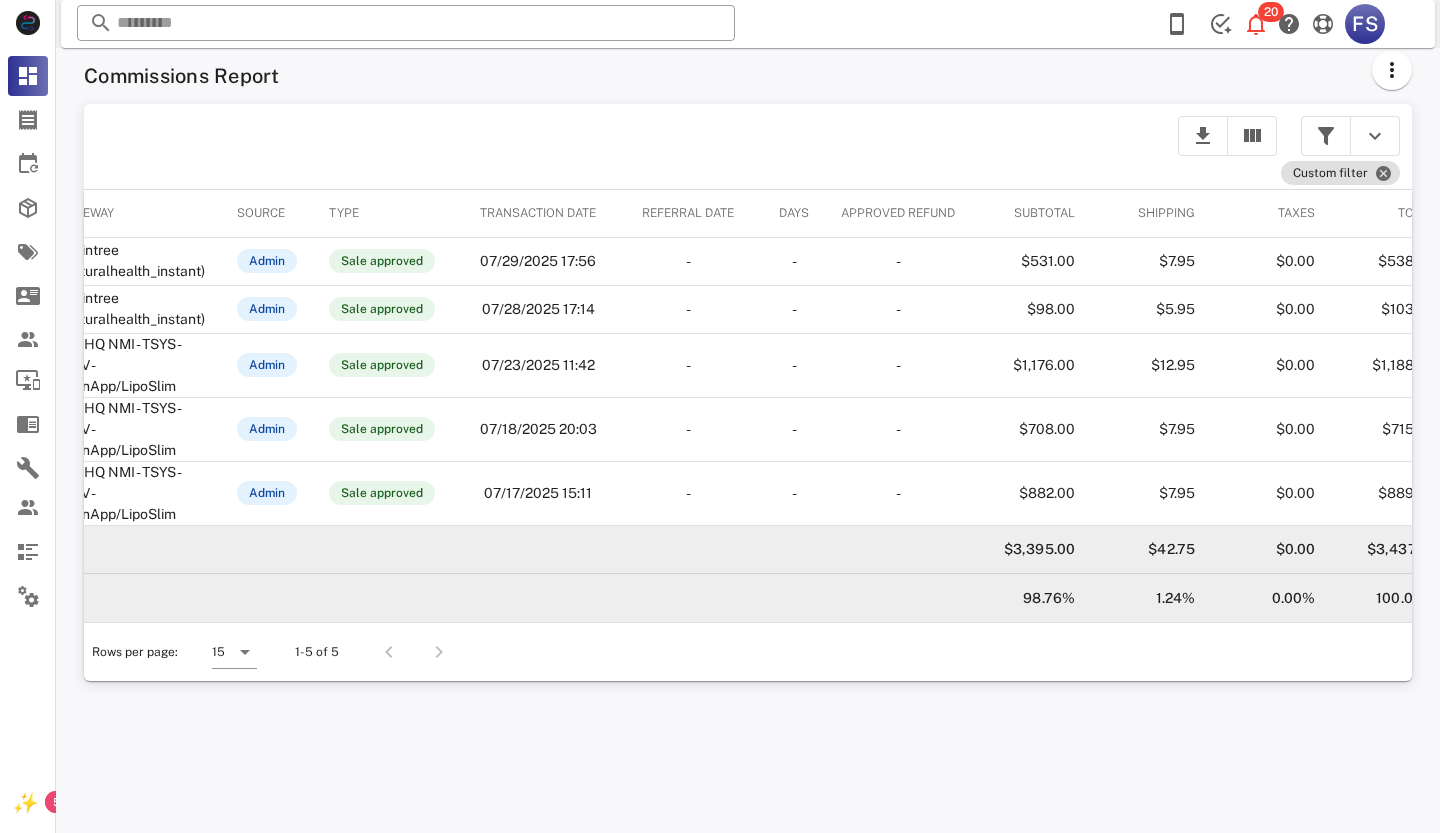 scroll, scrollTop: 0, scrollLeft: 480, axis: horizontal 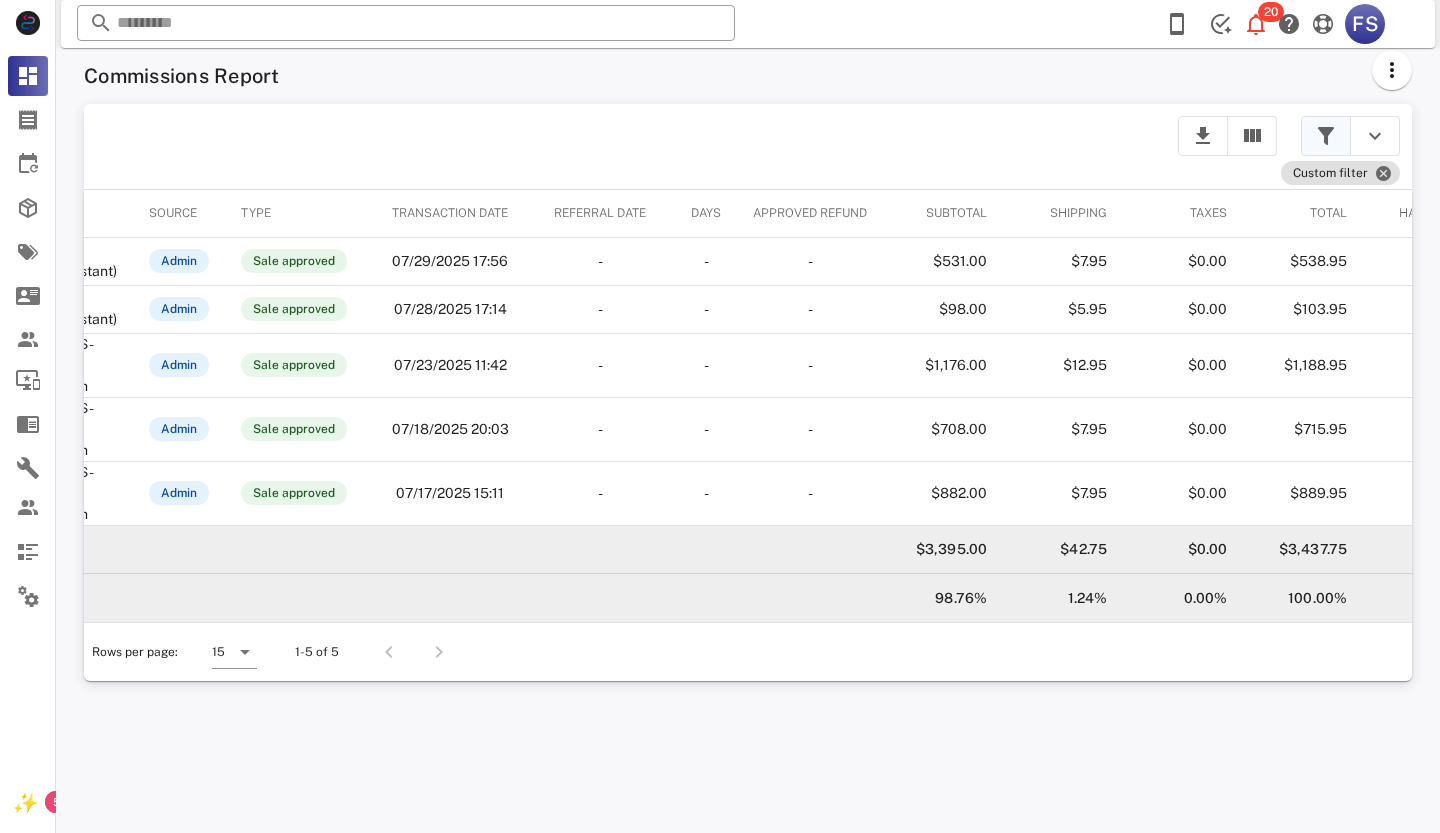 click at bounding box center (1326, 136) 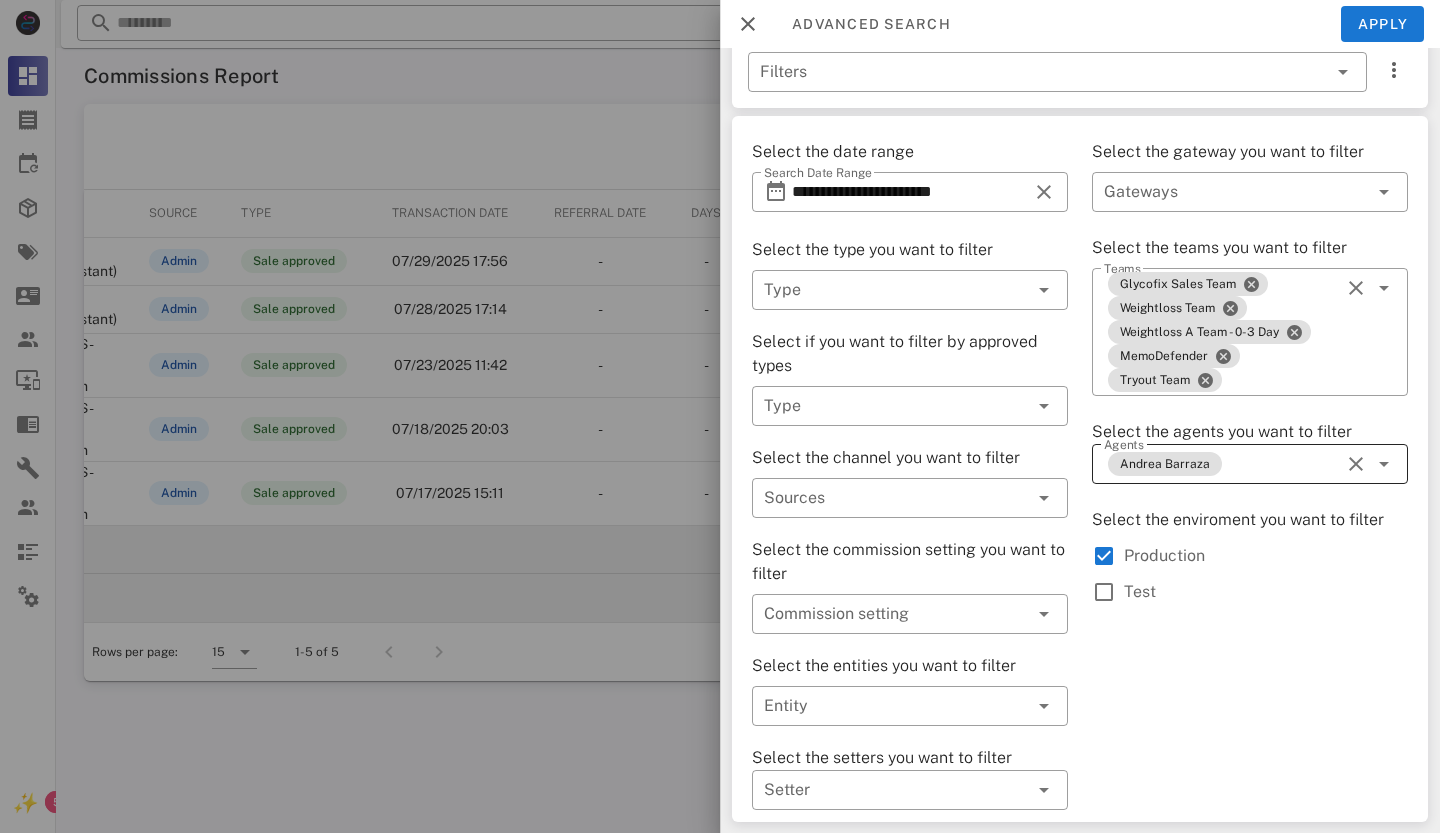 click at bounding box center (1356, 464) 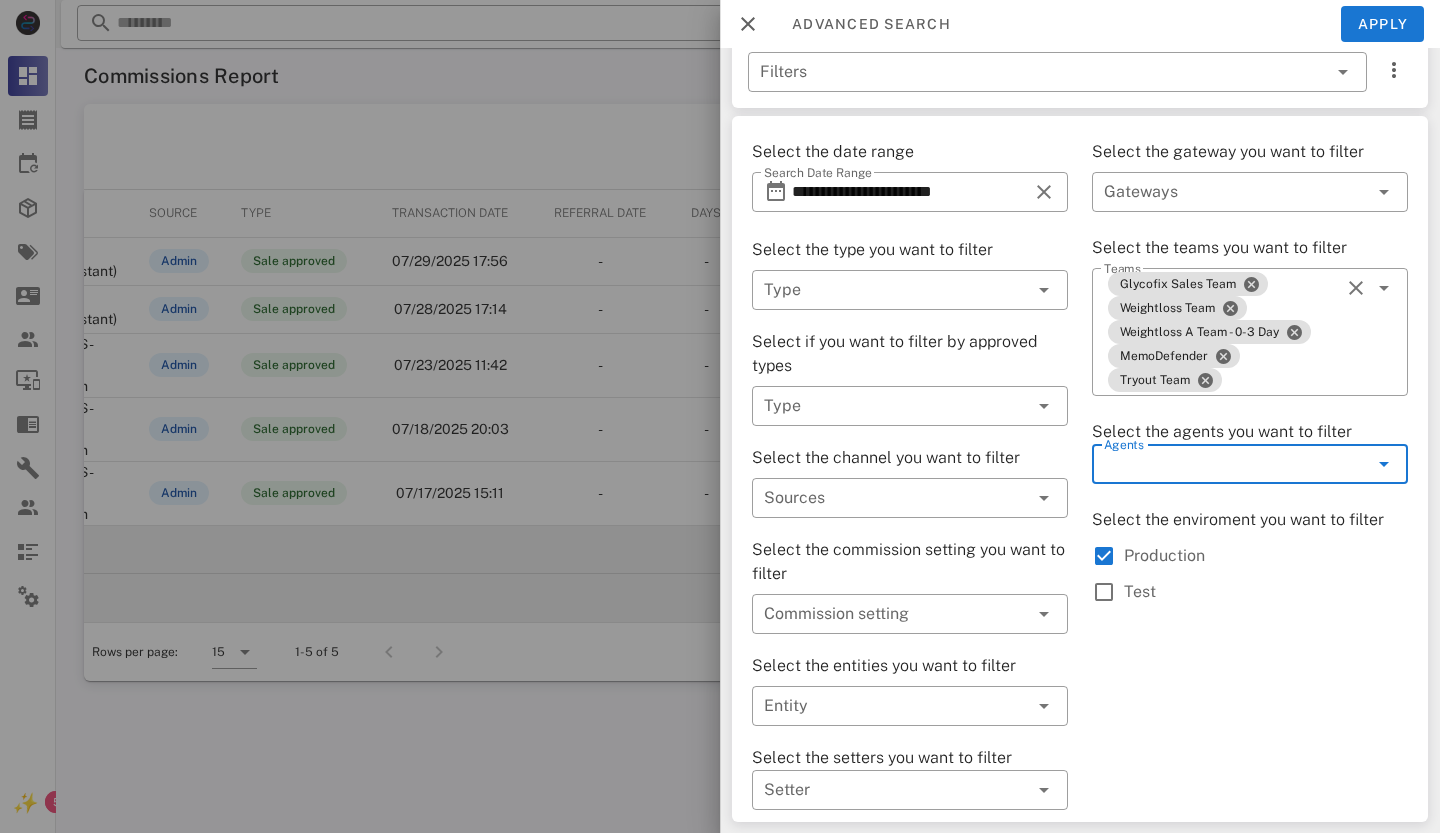 click at bounding box center (1384, 464) 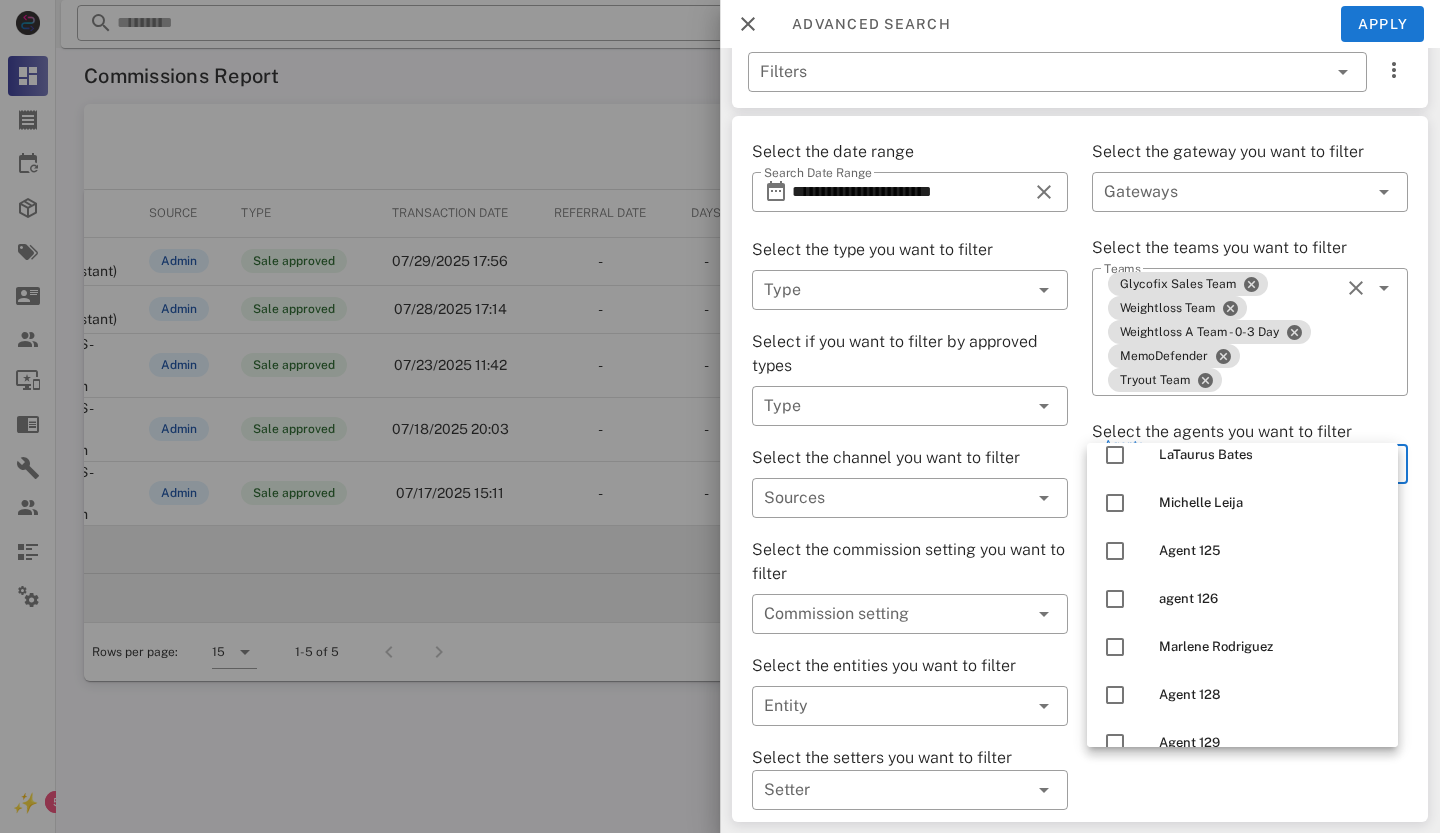 scroll, scrollTop: 2500, scrollLeft: 0, axis: vertical 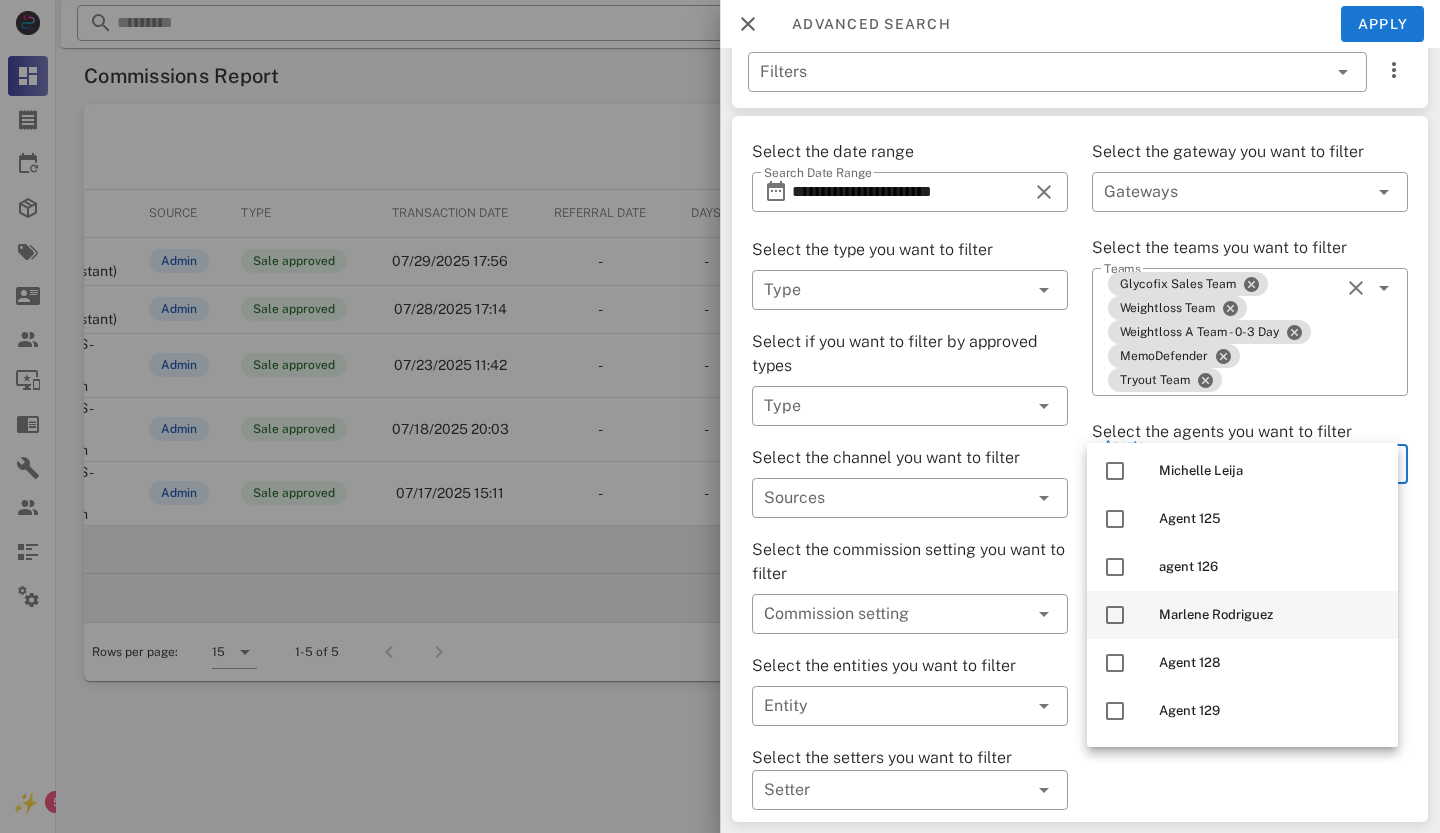 click at bounding box center (1115, 615) 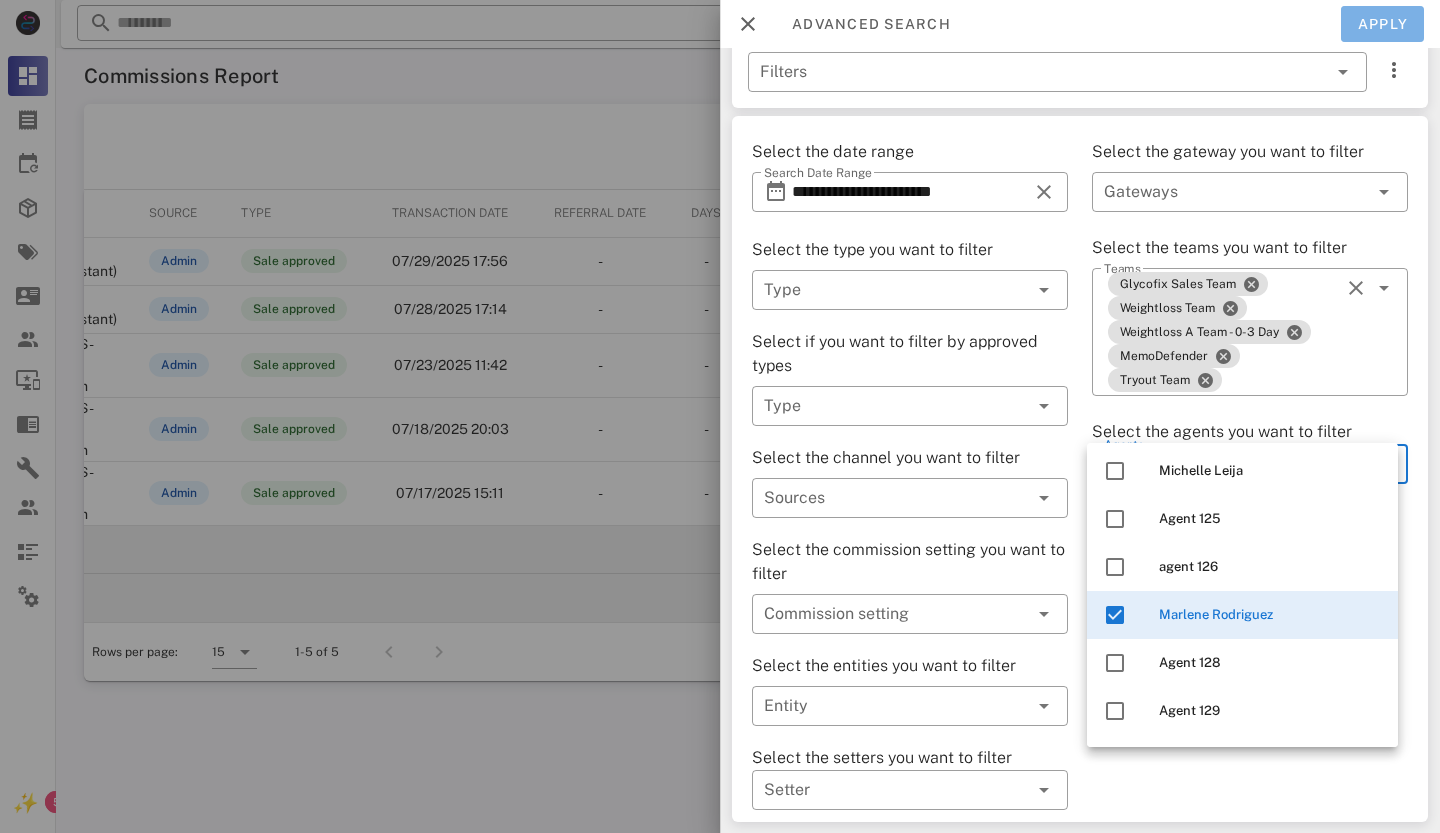 click on "Apply" at bounding box center [1383, 24] 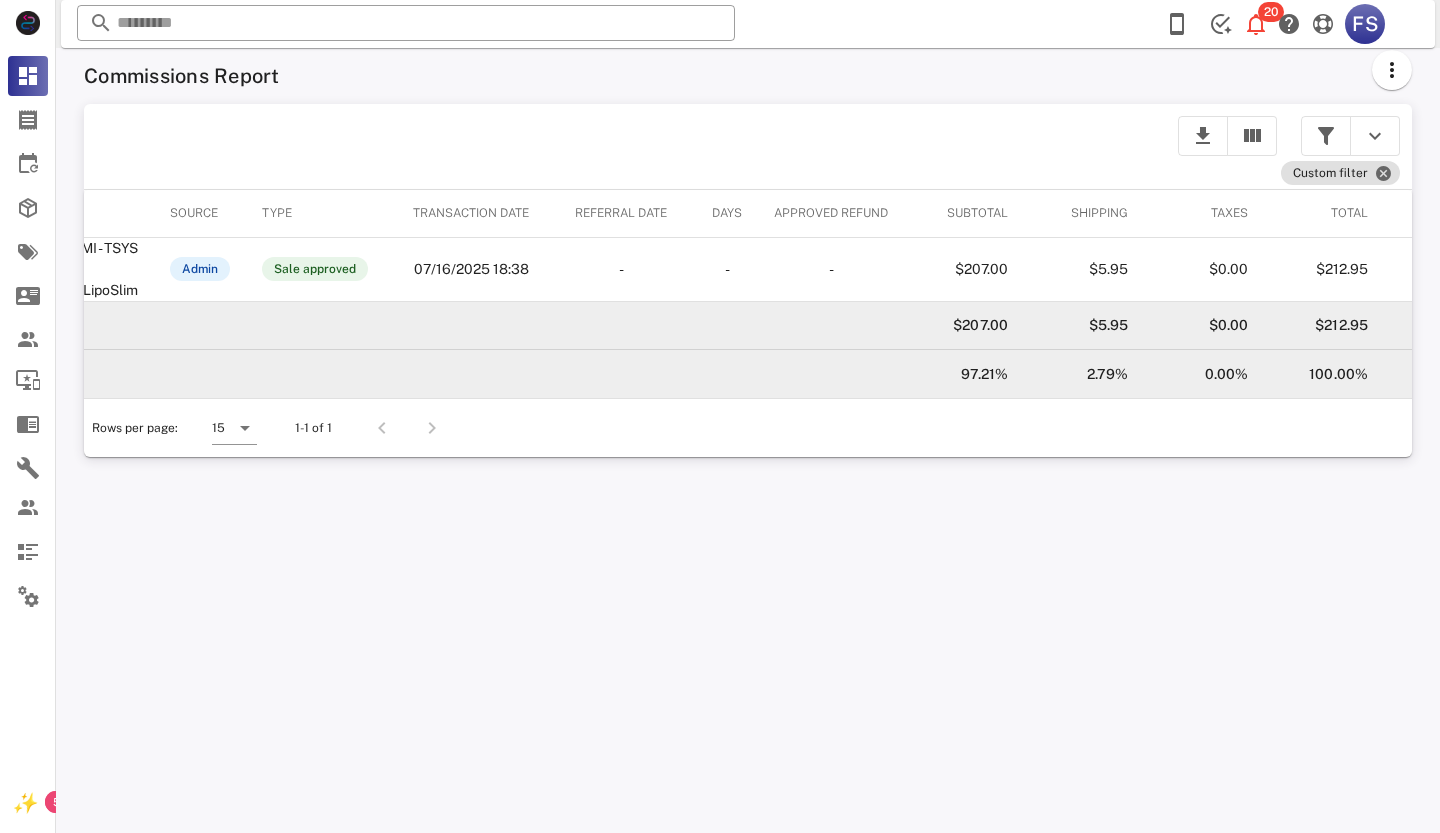 scroll, scrollTop: 0, scrollLeft: 467, axis: horizontal 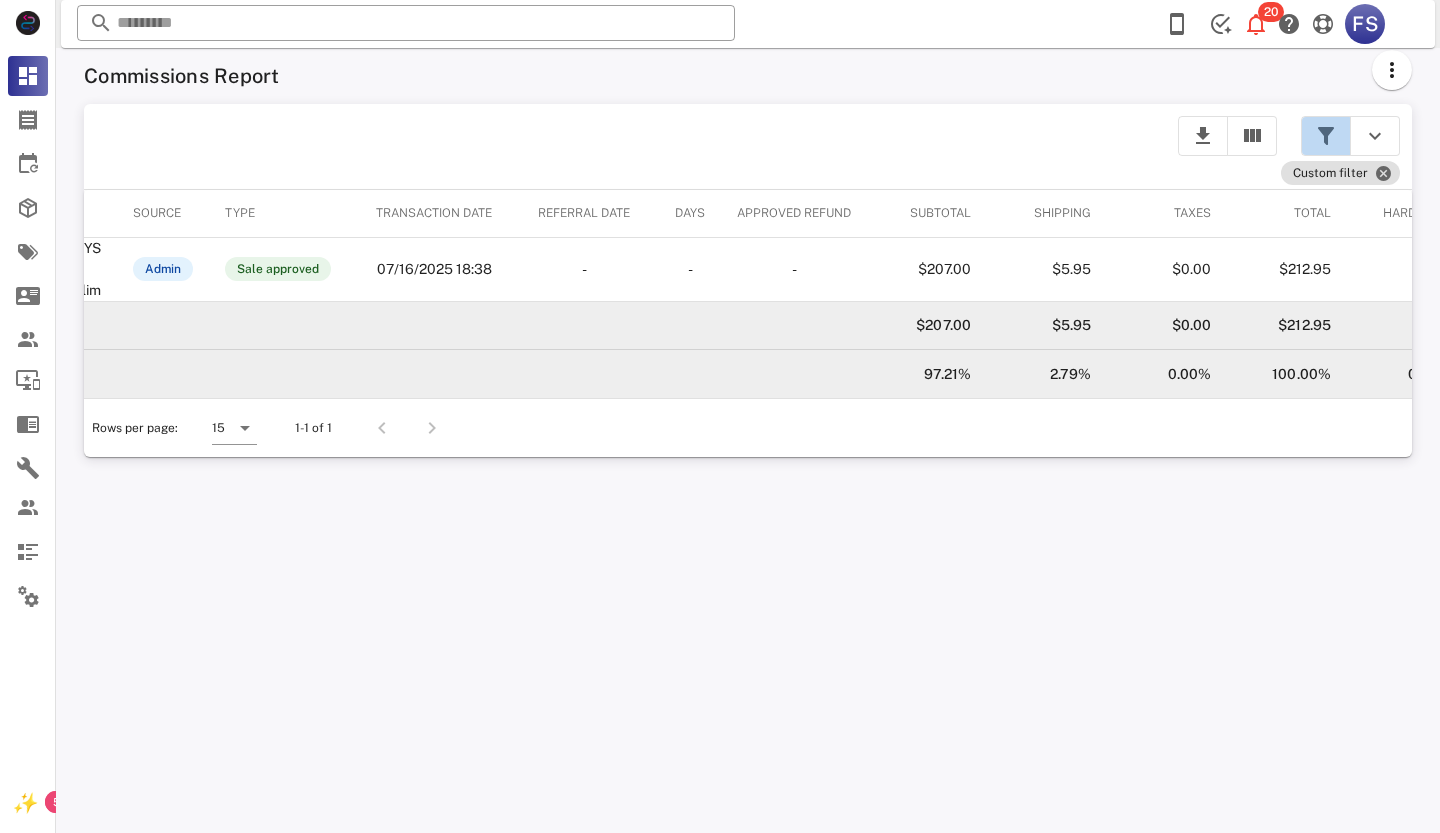 click at bounding box center (1326, 136) 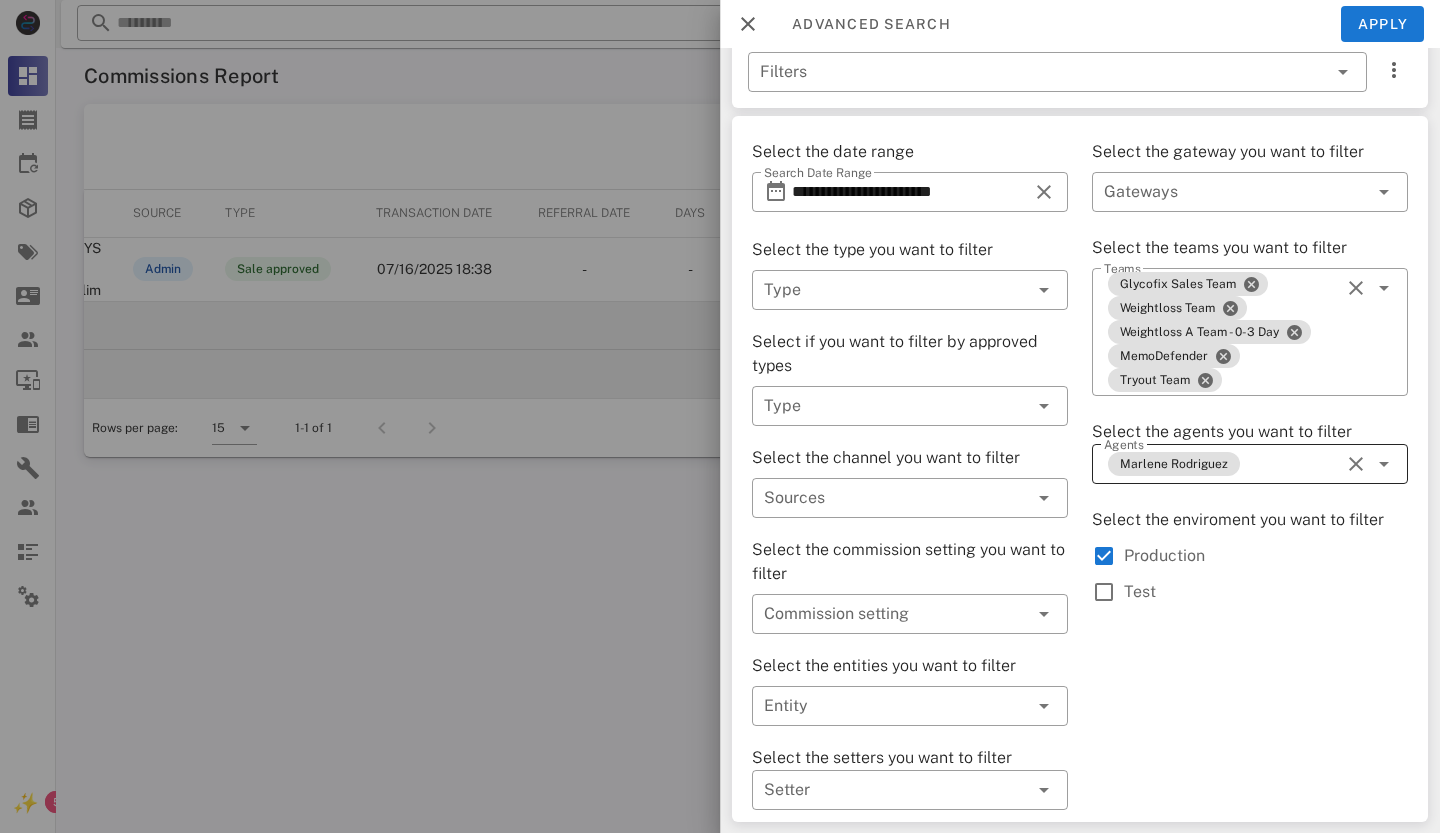 click at bounding box center (1356, 464) 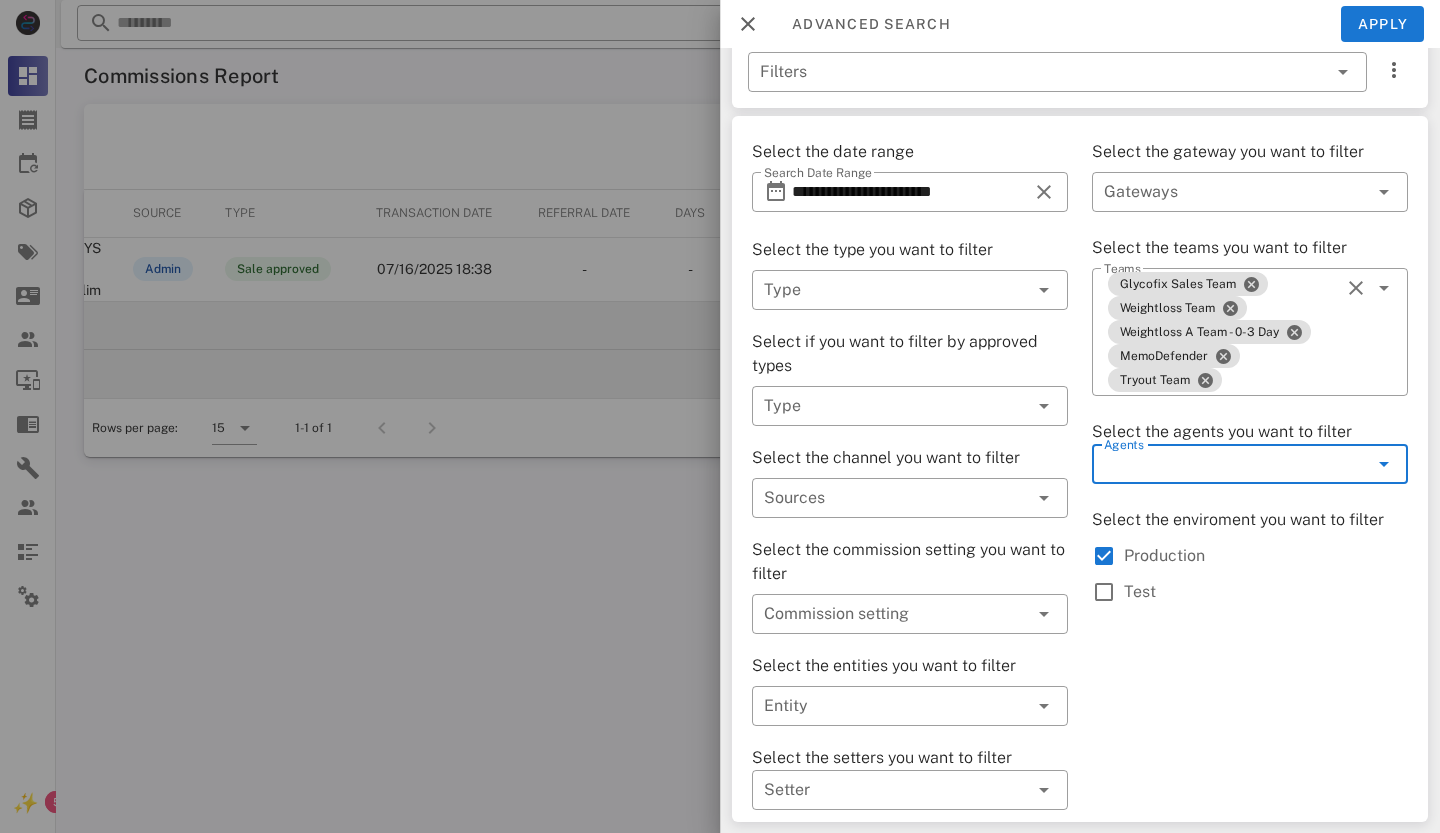 click at bounding box center (1384, 464) 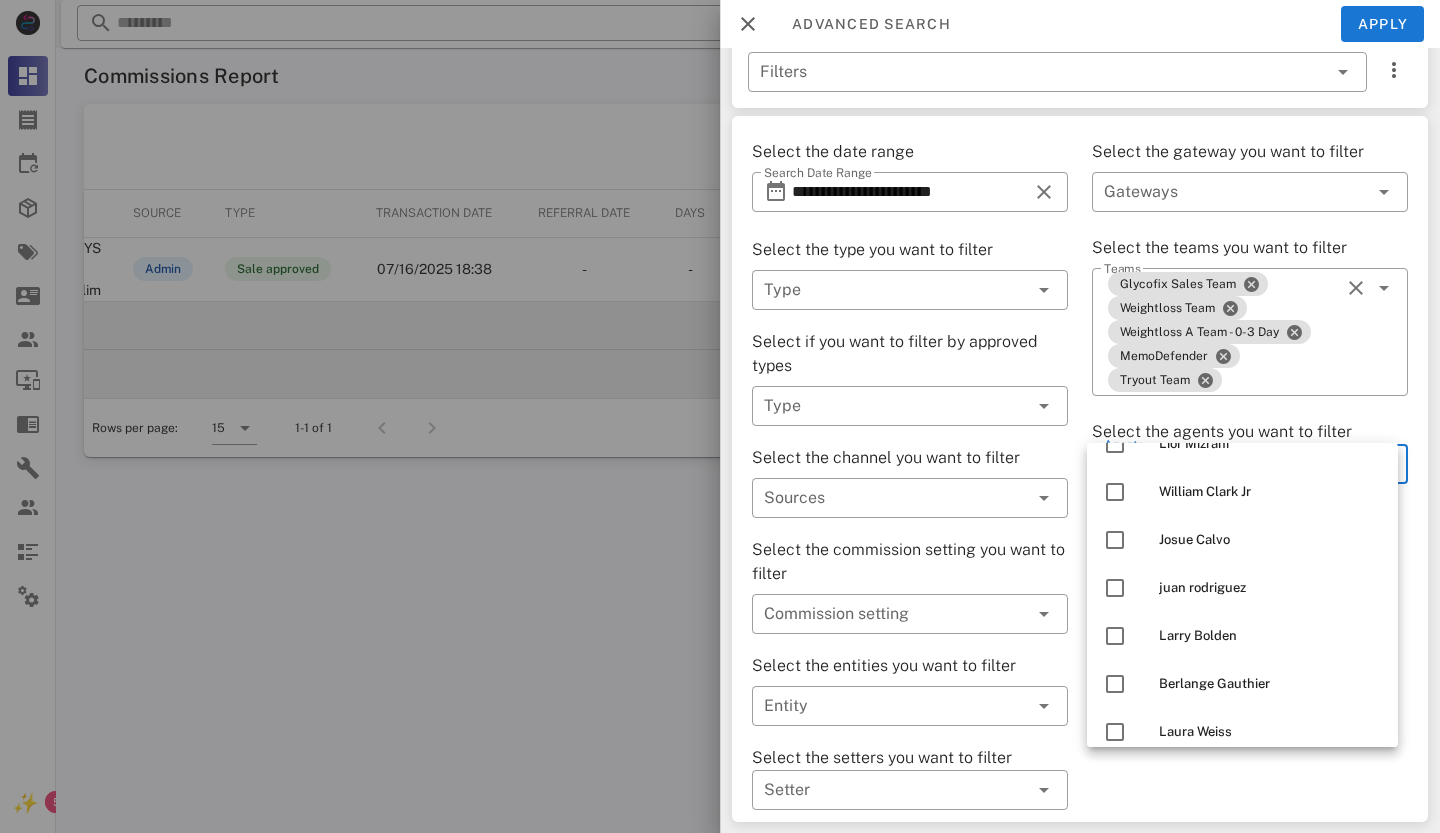 scroll, scrollTop: 0, scrollLeft: 0, axis: both 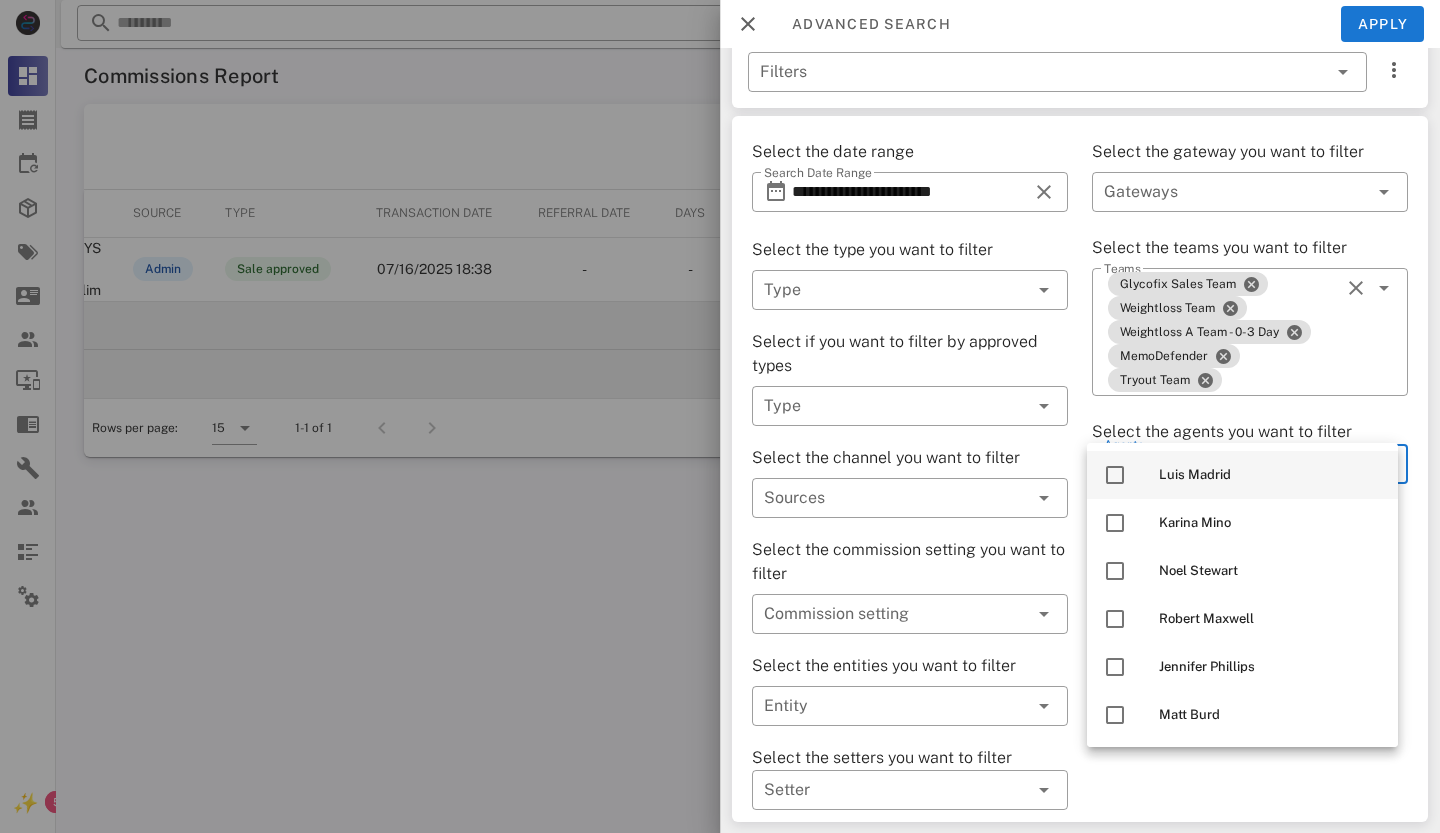 click at bounding box center (1115, 475) 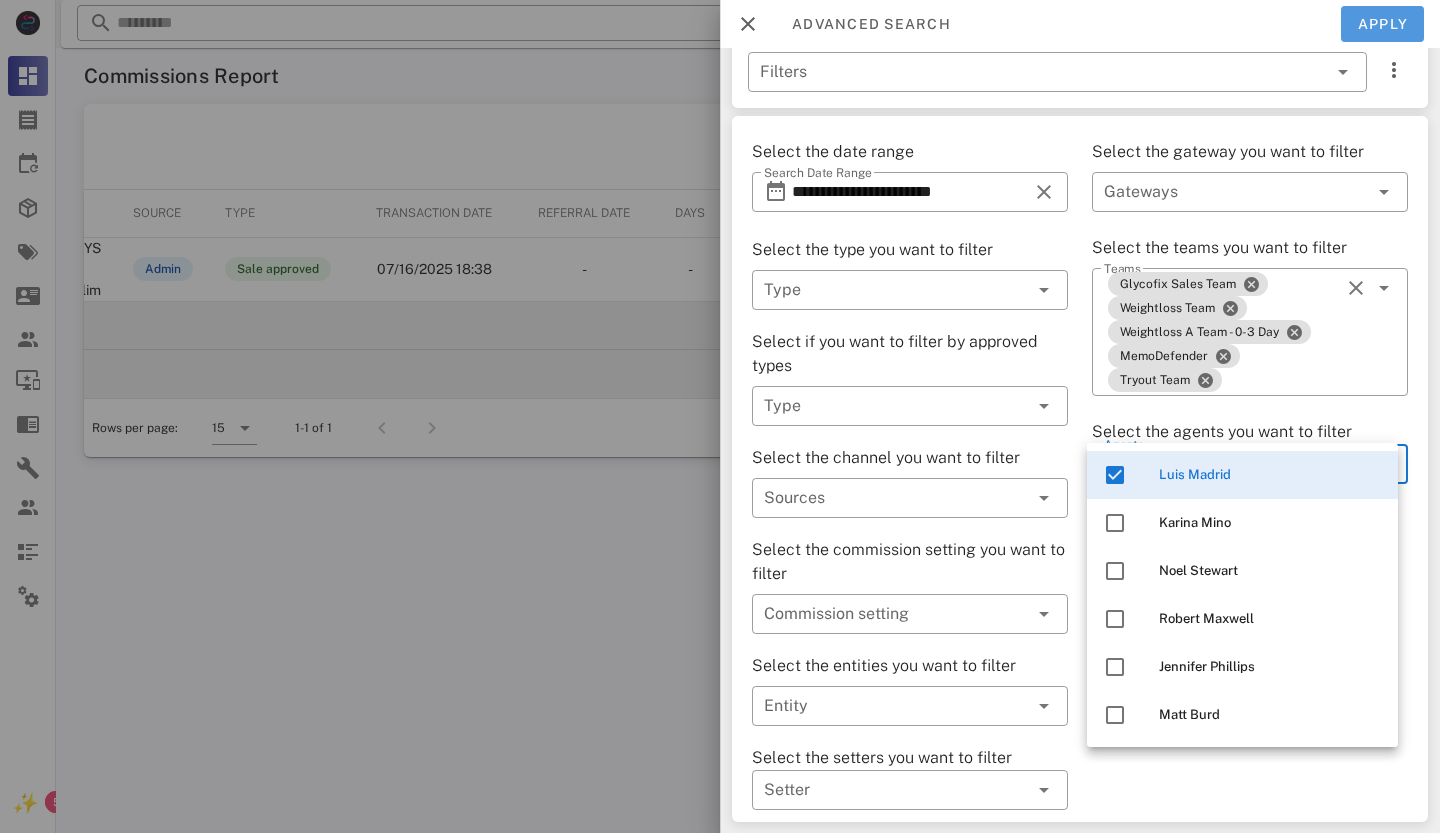 click on "Apply" at bounding box center [1383, 24] 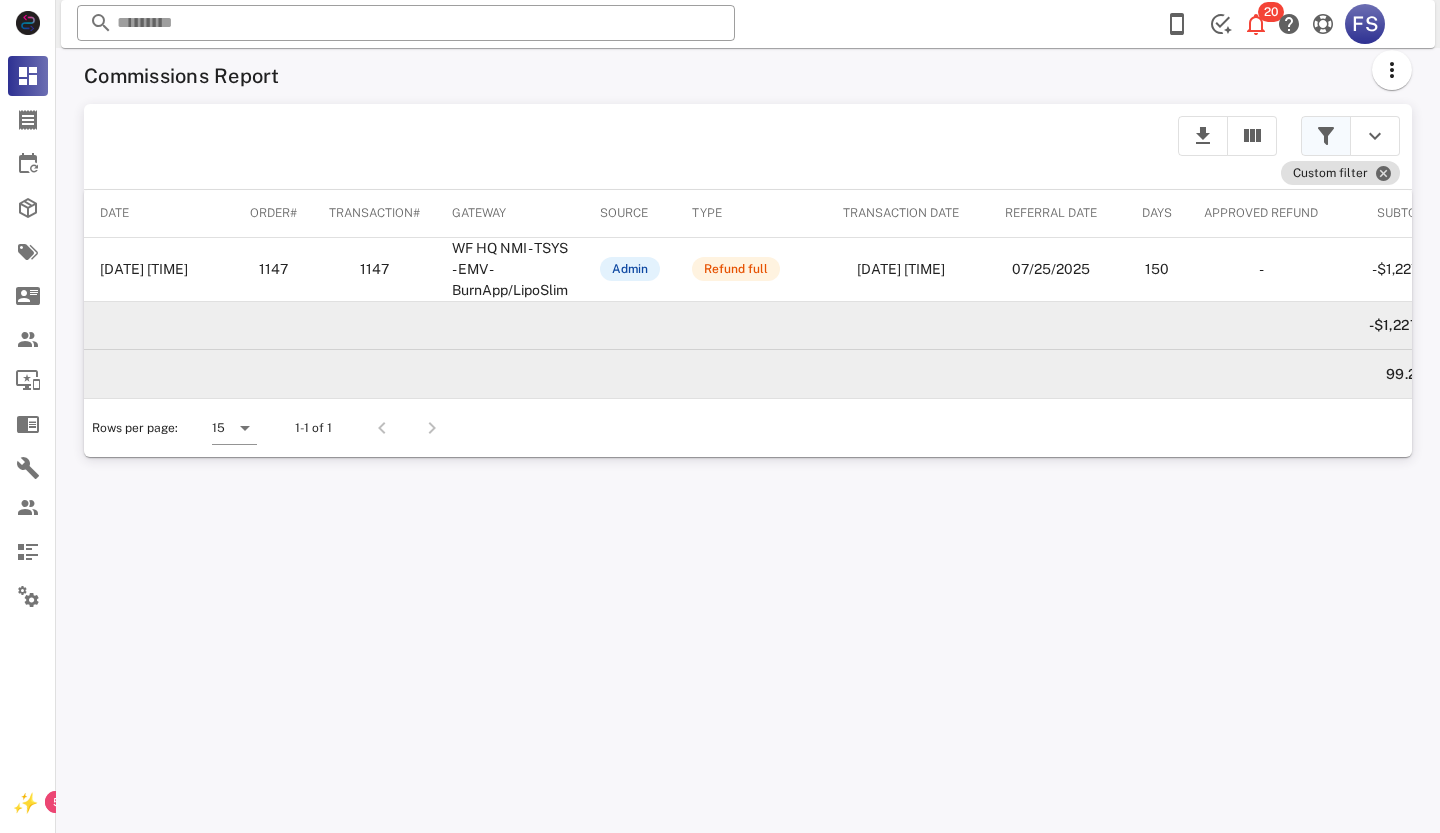 click at bounding box center (1326, 136) 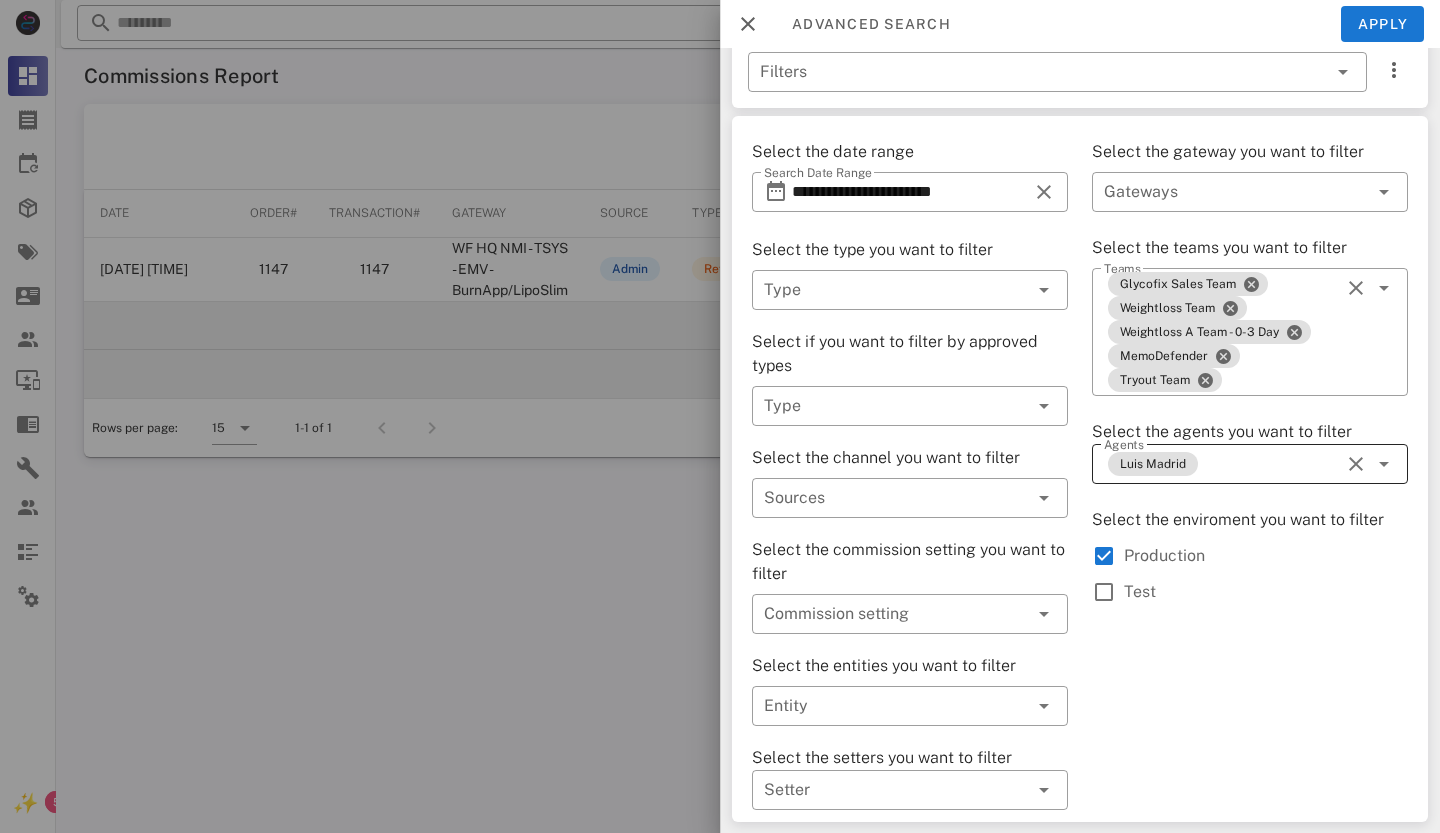 click at bounding box center [1356, 464] 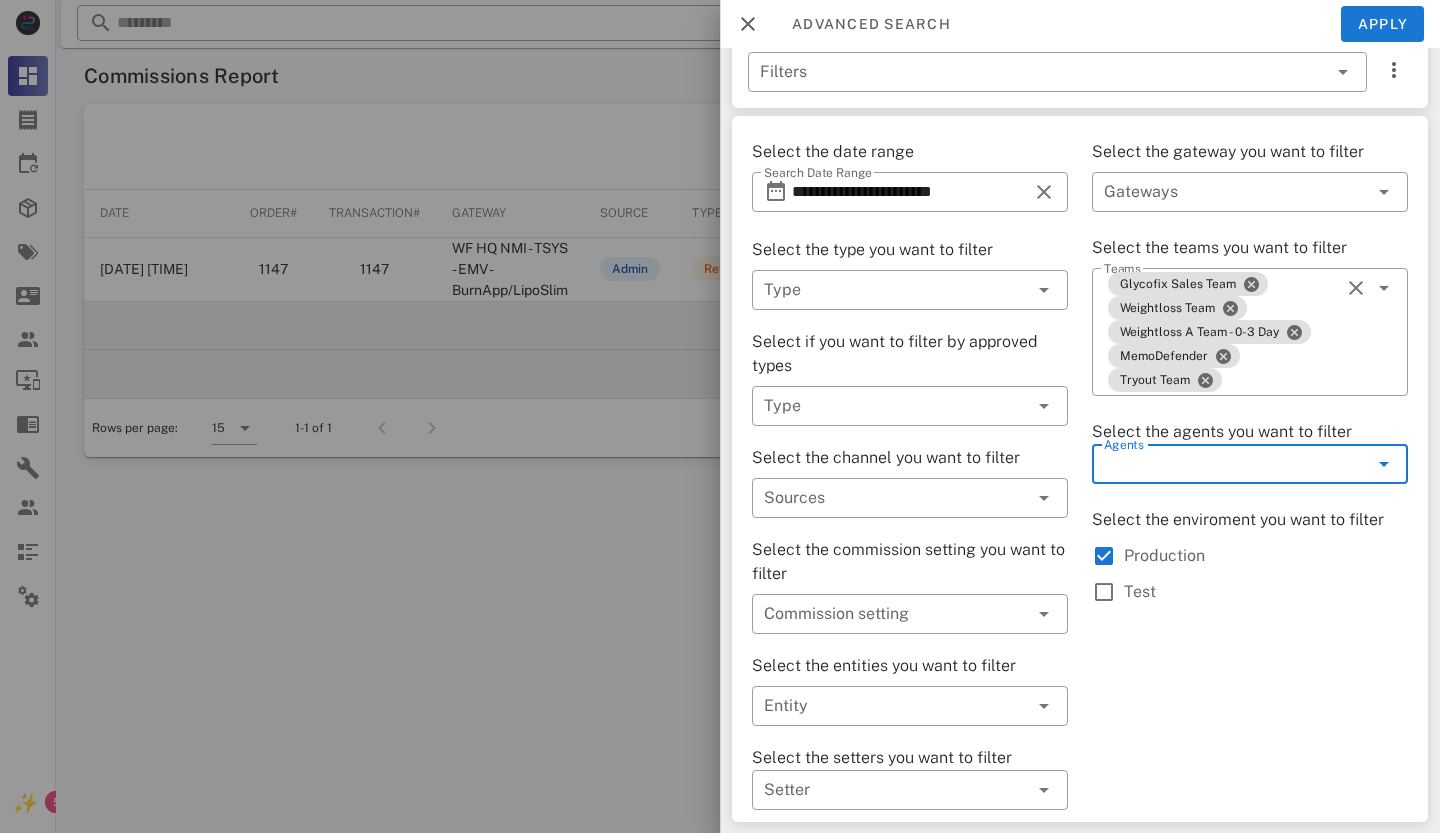 click at bounding box center (1356, 464) 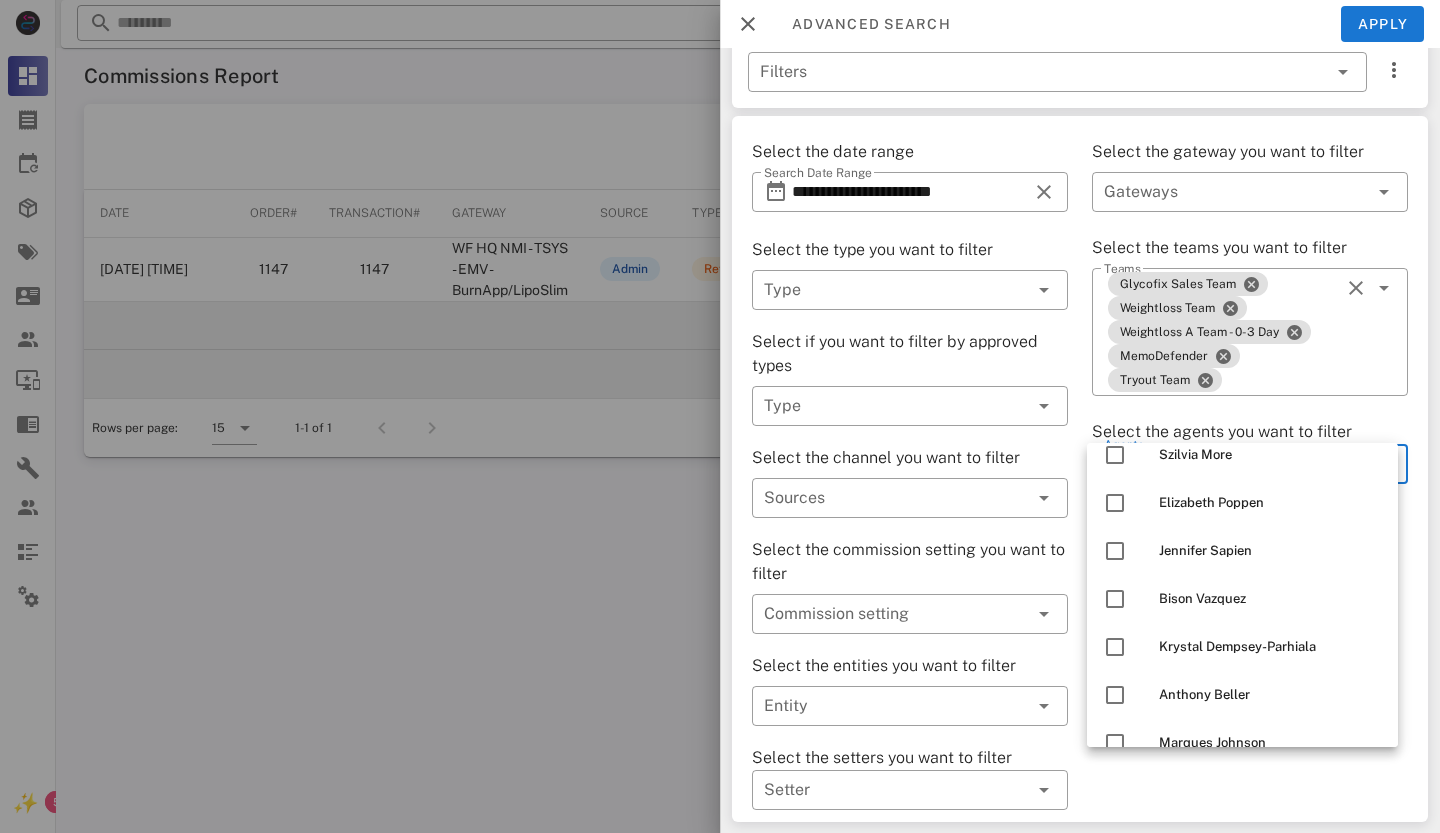 scroll, scrollTop: 3000, scrollLeft: 0, axis: vertical 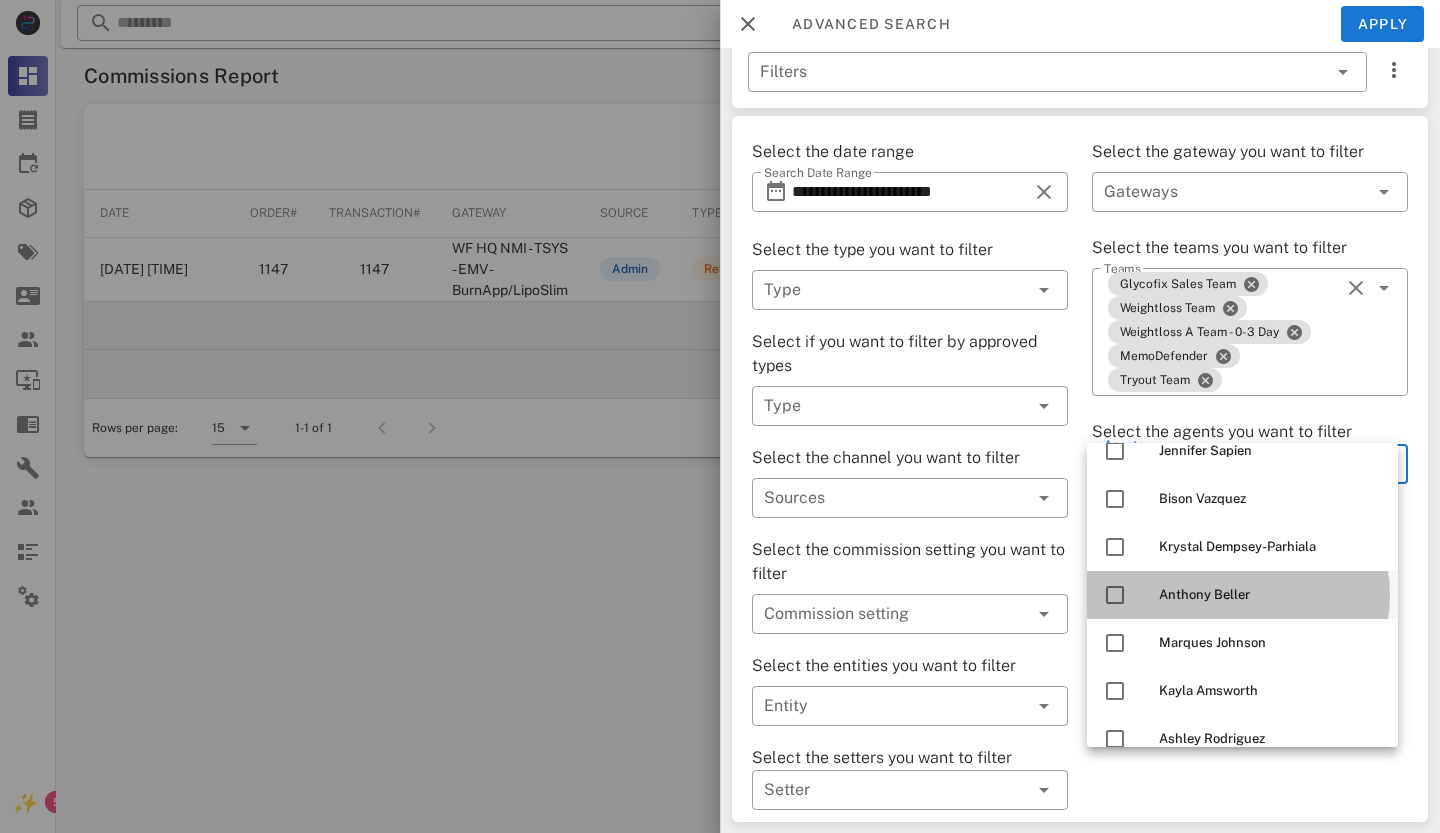 click at bounding box center (1115, 595) 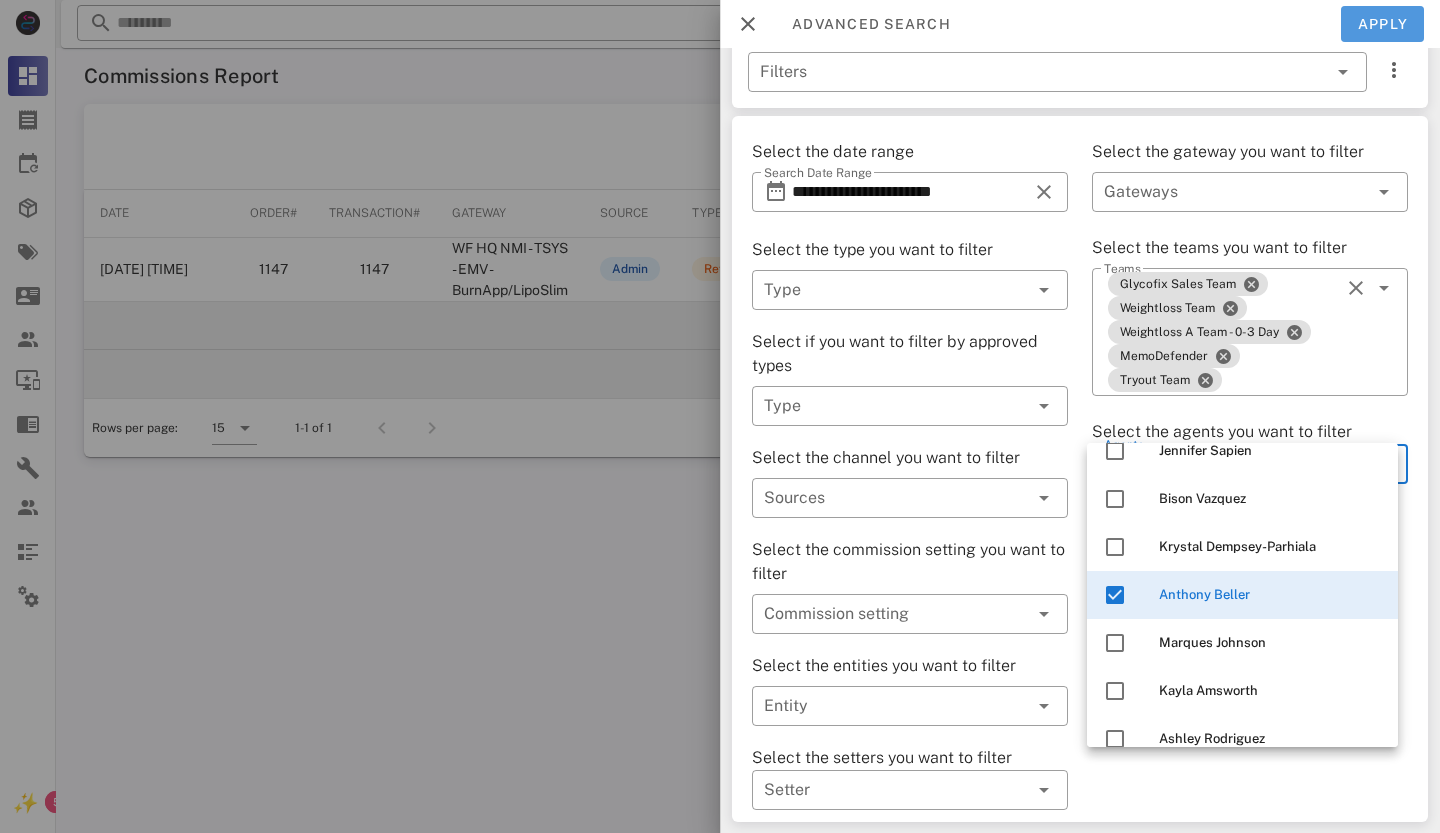 click on "Apply" at bounding box center (1383, 24) 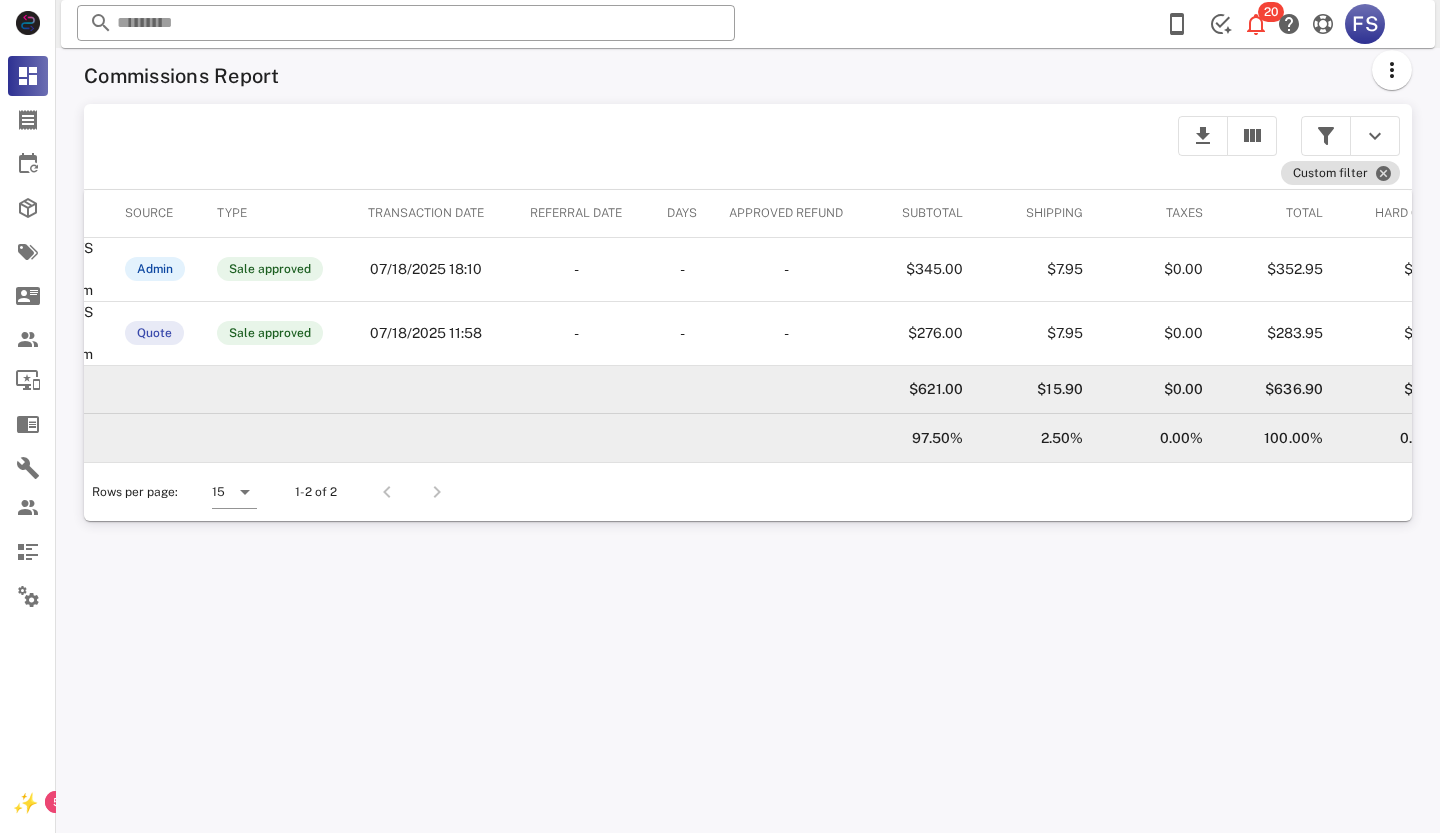 scroll, scrollTop: 0, scrollLeft: 476, axis: horizontal 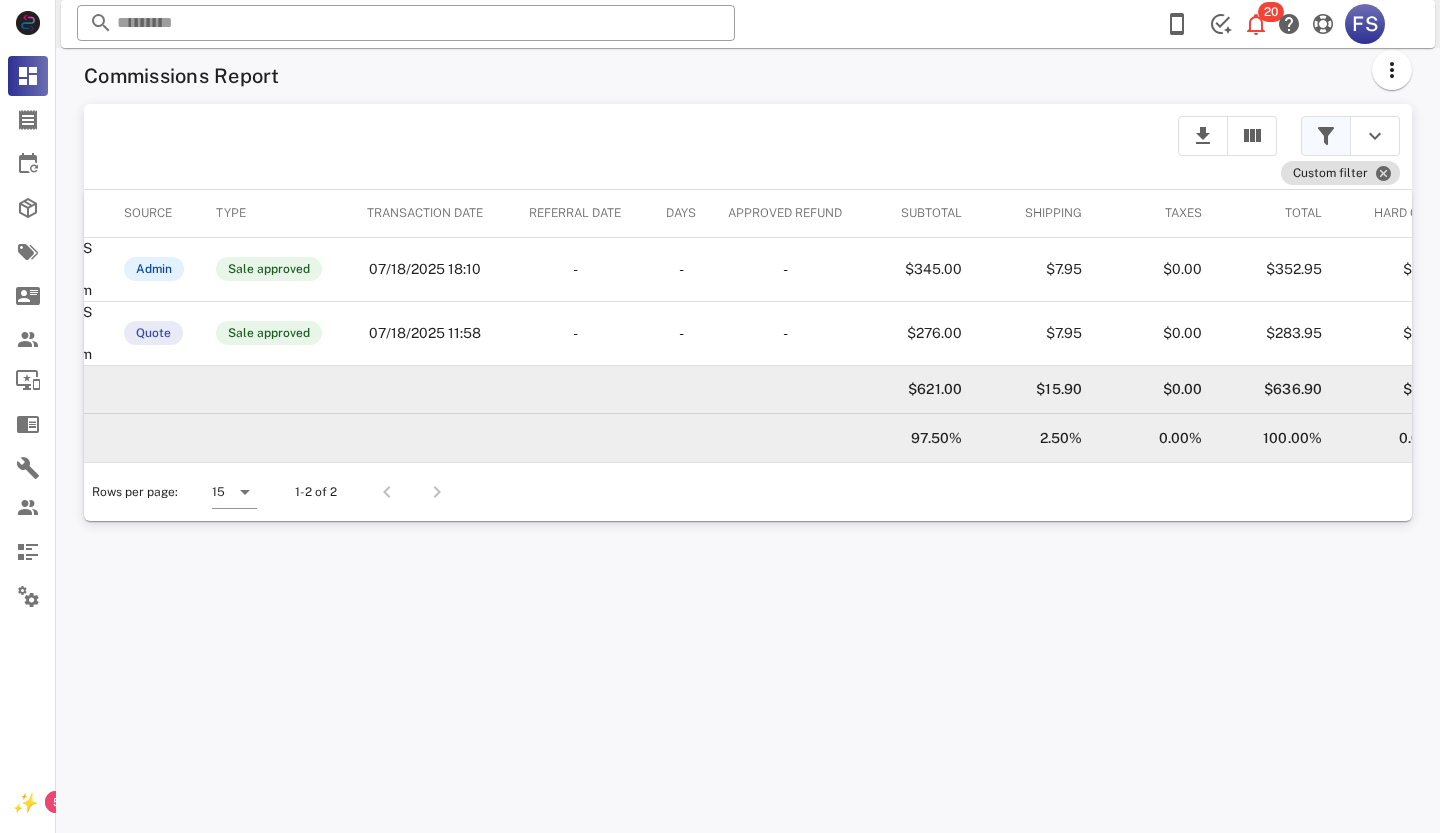 click at bounding box center [1326, 136] 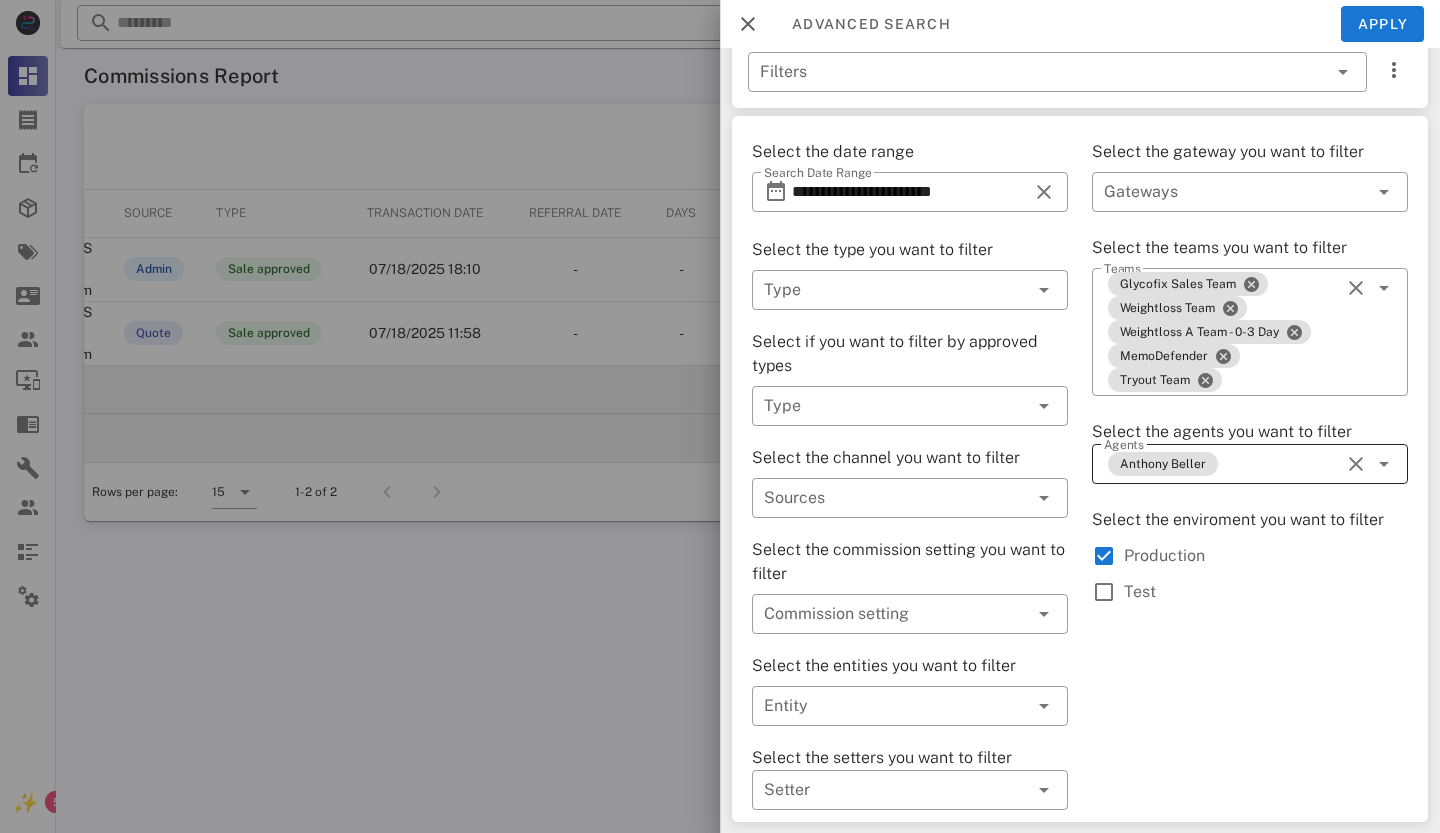 click at bounding box center (1356, 464) 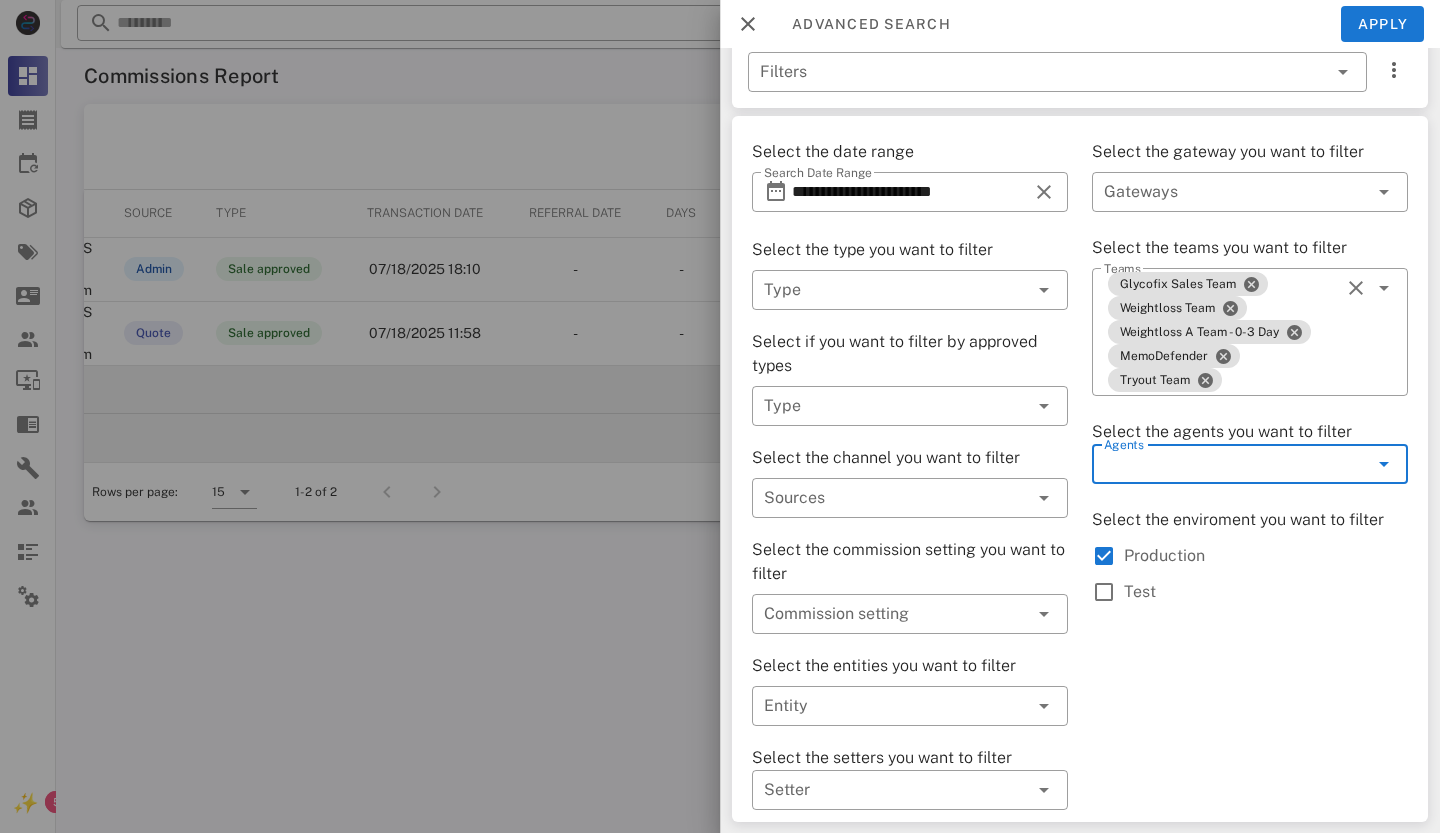 click at bounding box center [1384, 464] 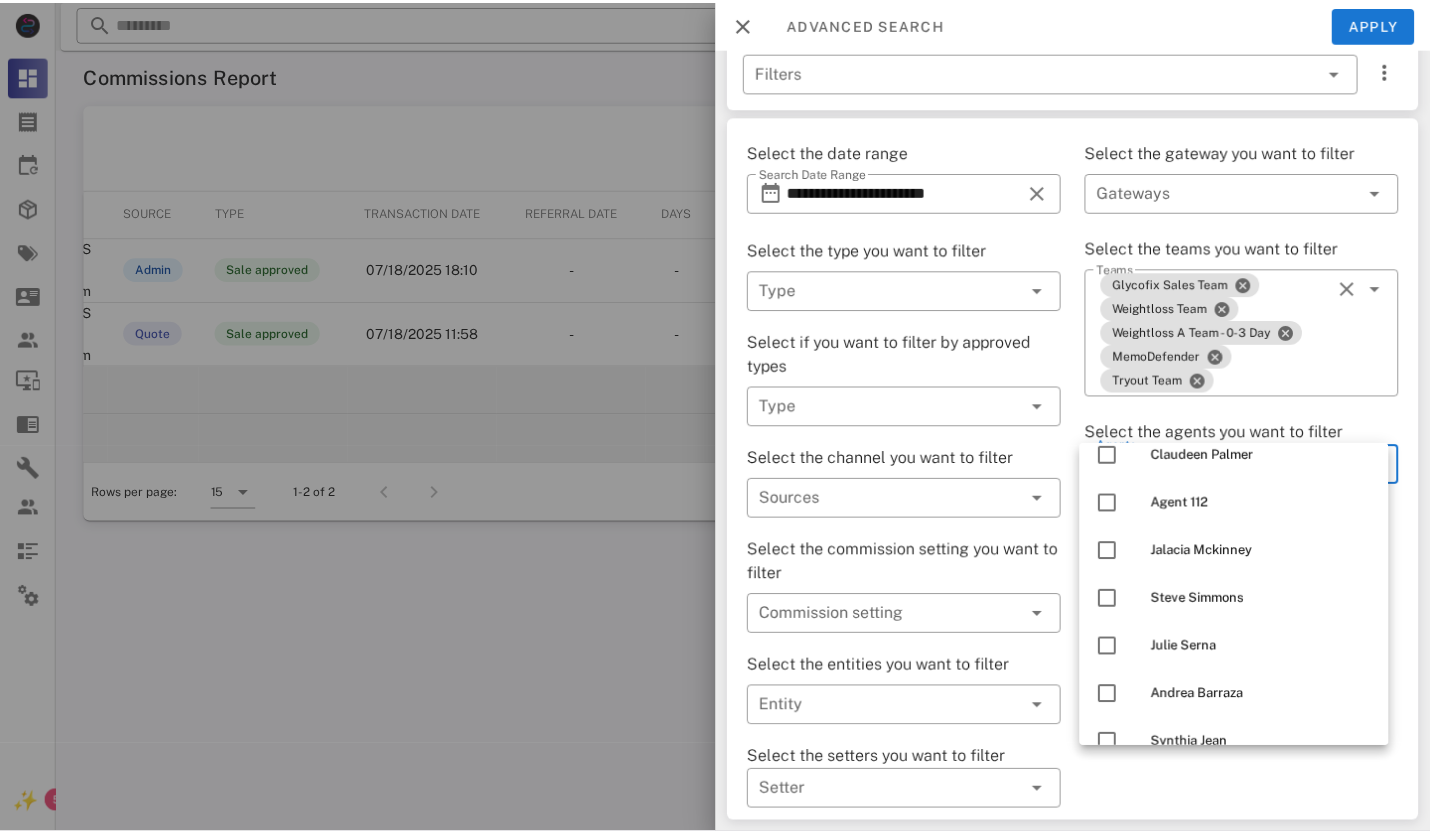 scroll, scrollTop: 1936, scrollLeft: 0, axis: vertical 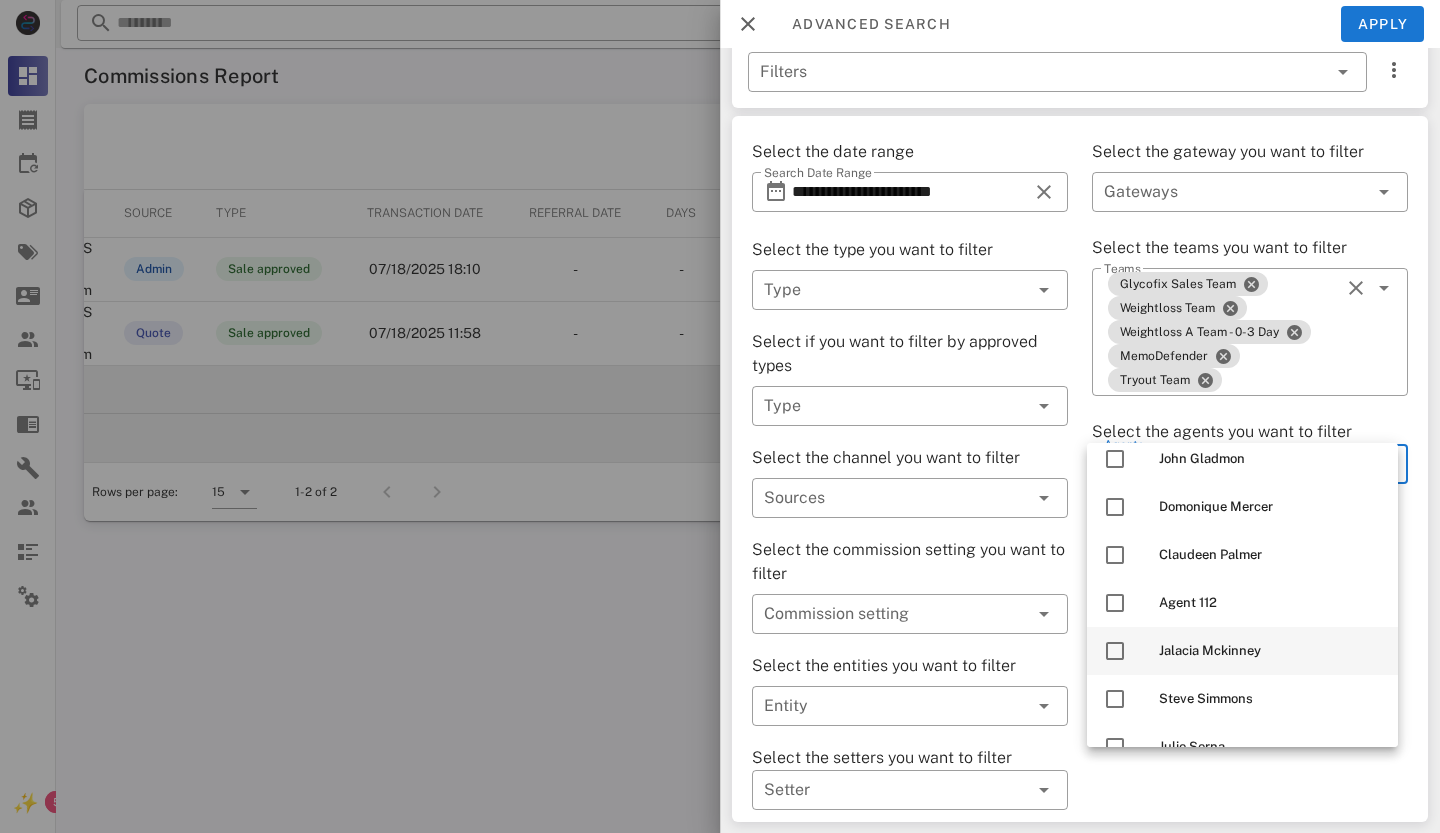 click at bounding box center (1115, 651) 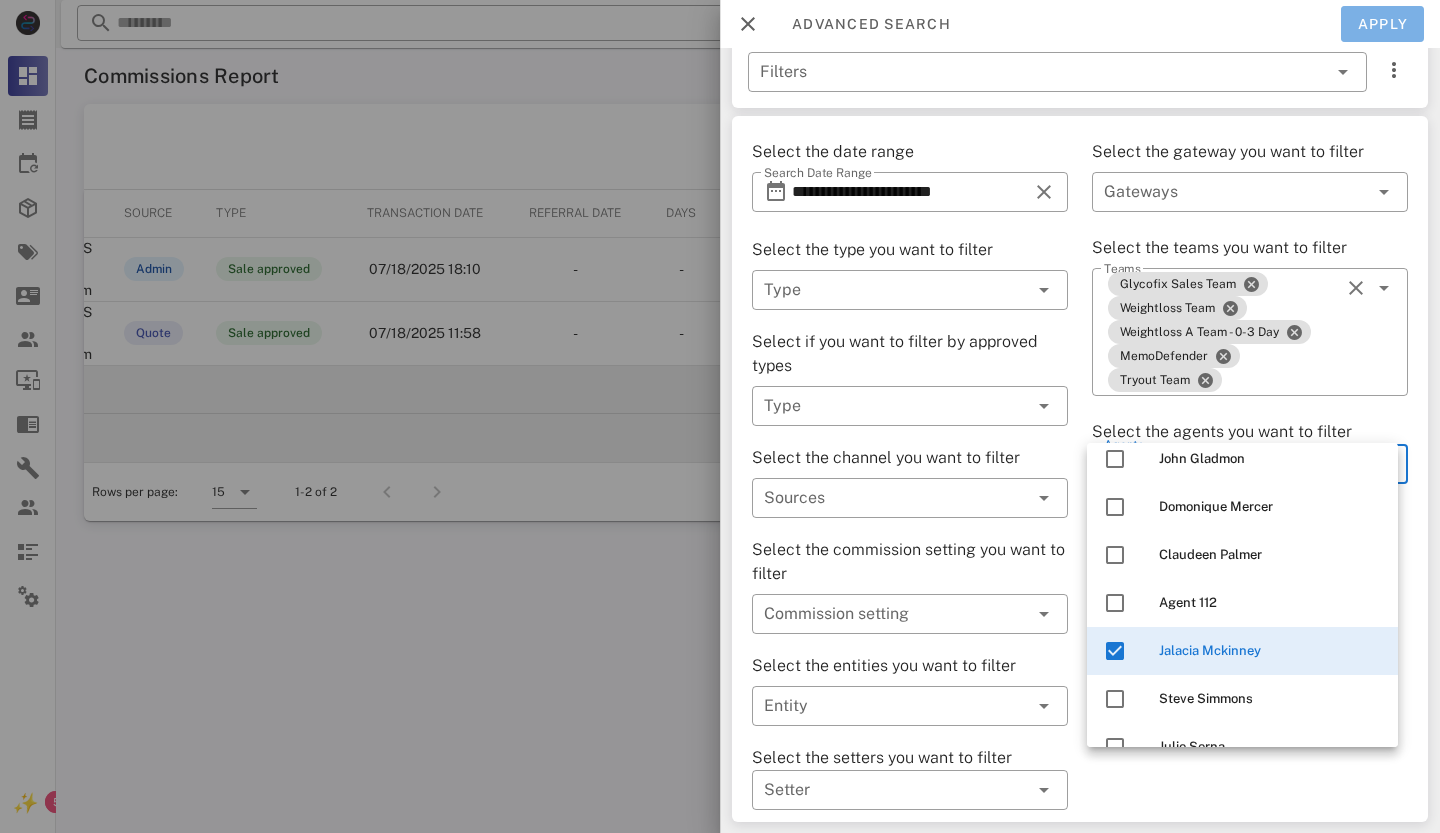 click on "Apply" at bounding box center [1383, 24] 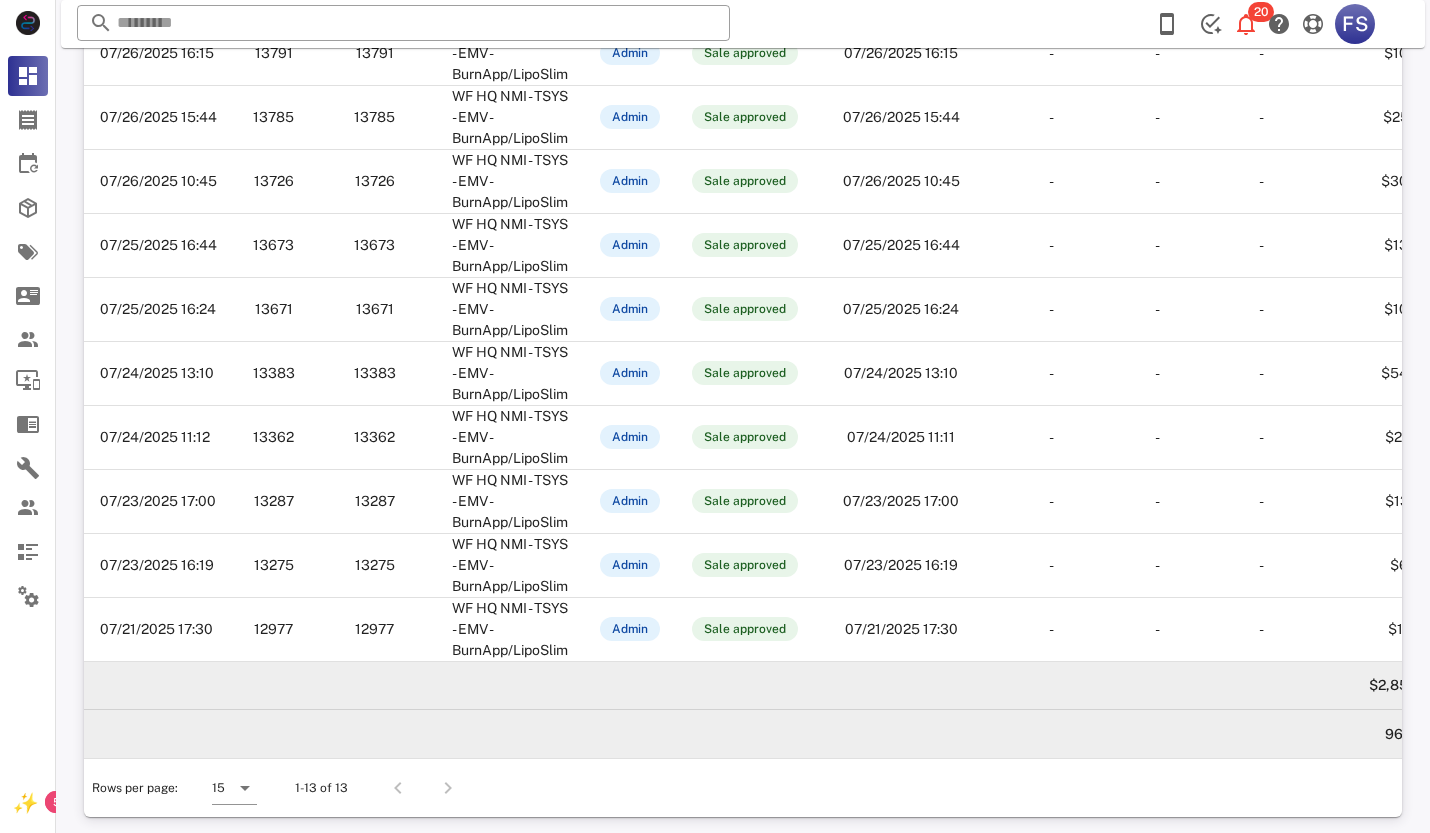 scroll, scrollTop: 413, scrollLeft: 0, axis: vertical 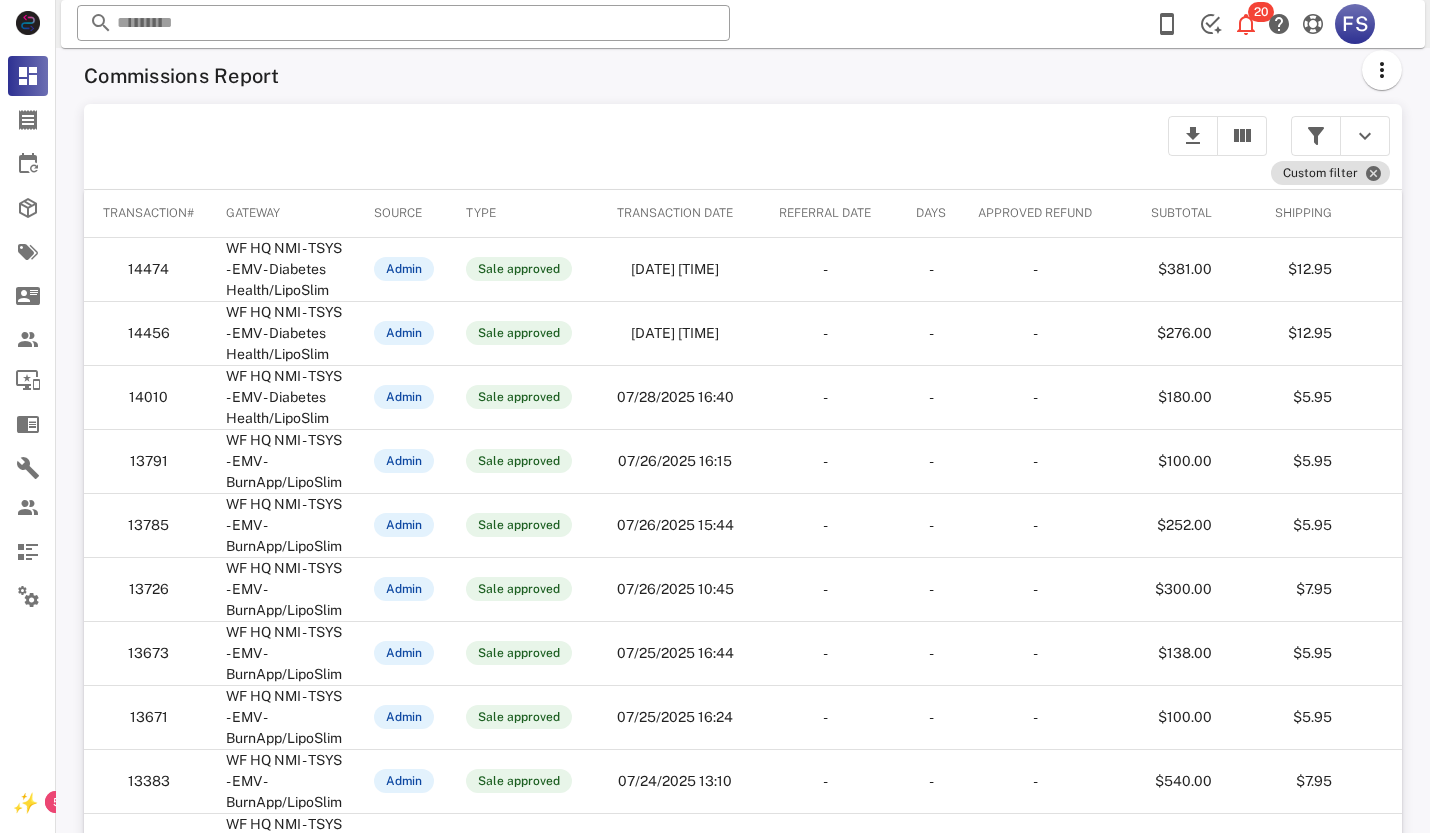 click at bounding box center [1316, 136] 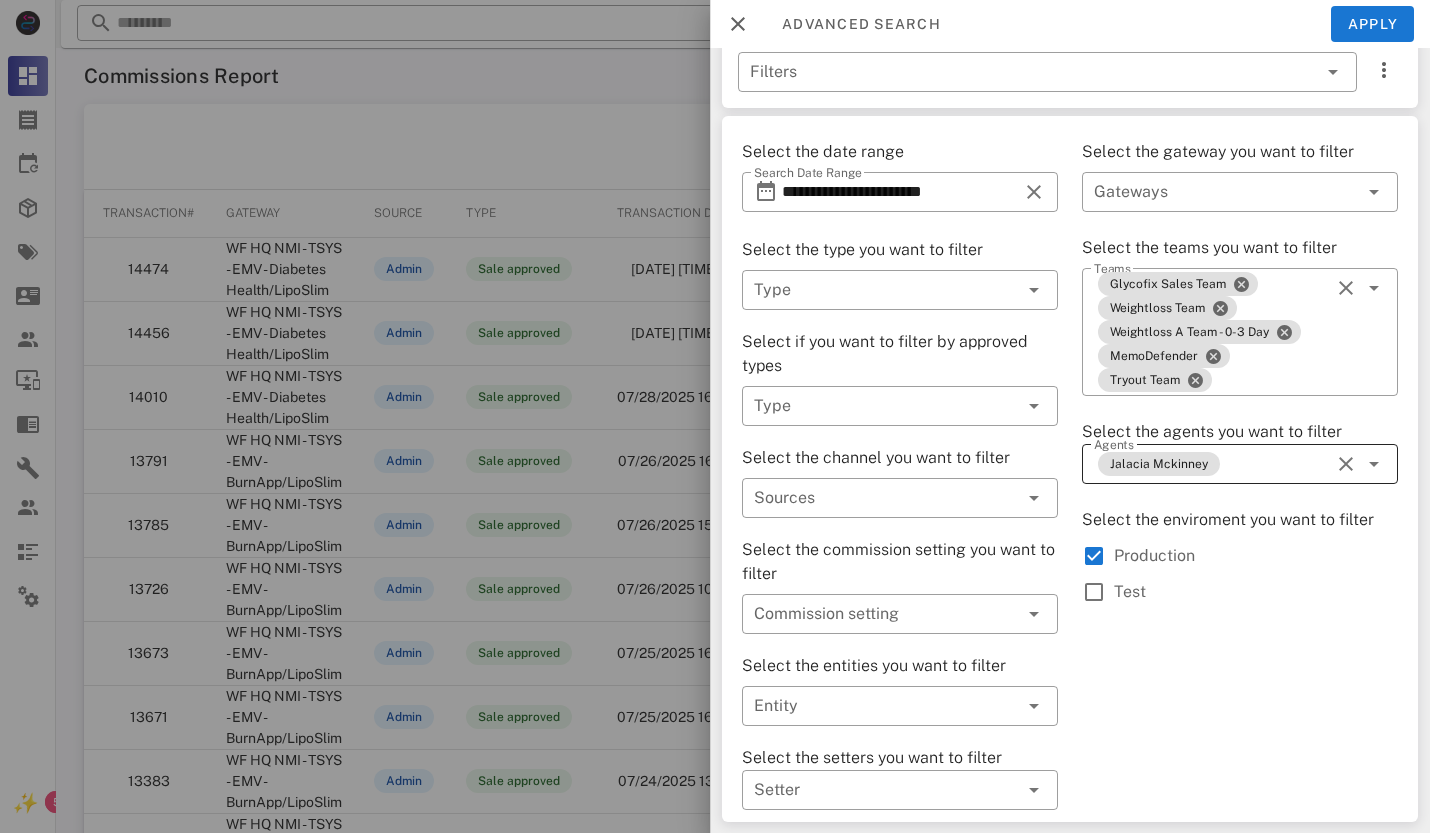click at bounding box center [1344, 464] 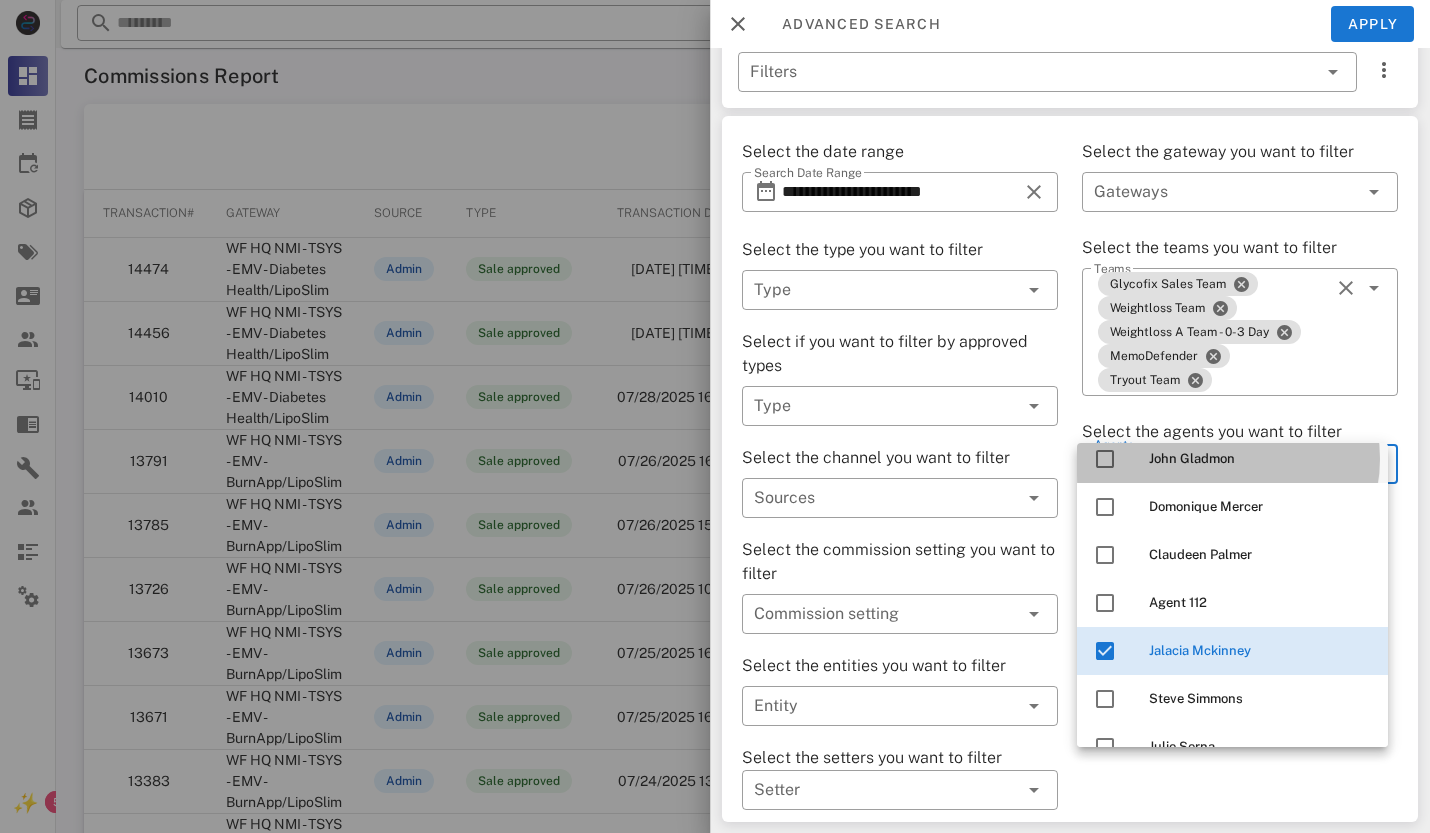 click on "John Gladmon" at bounding box center (1260, 459) 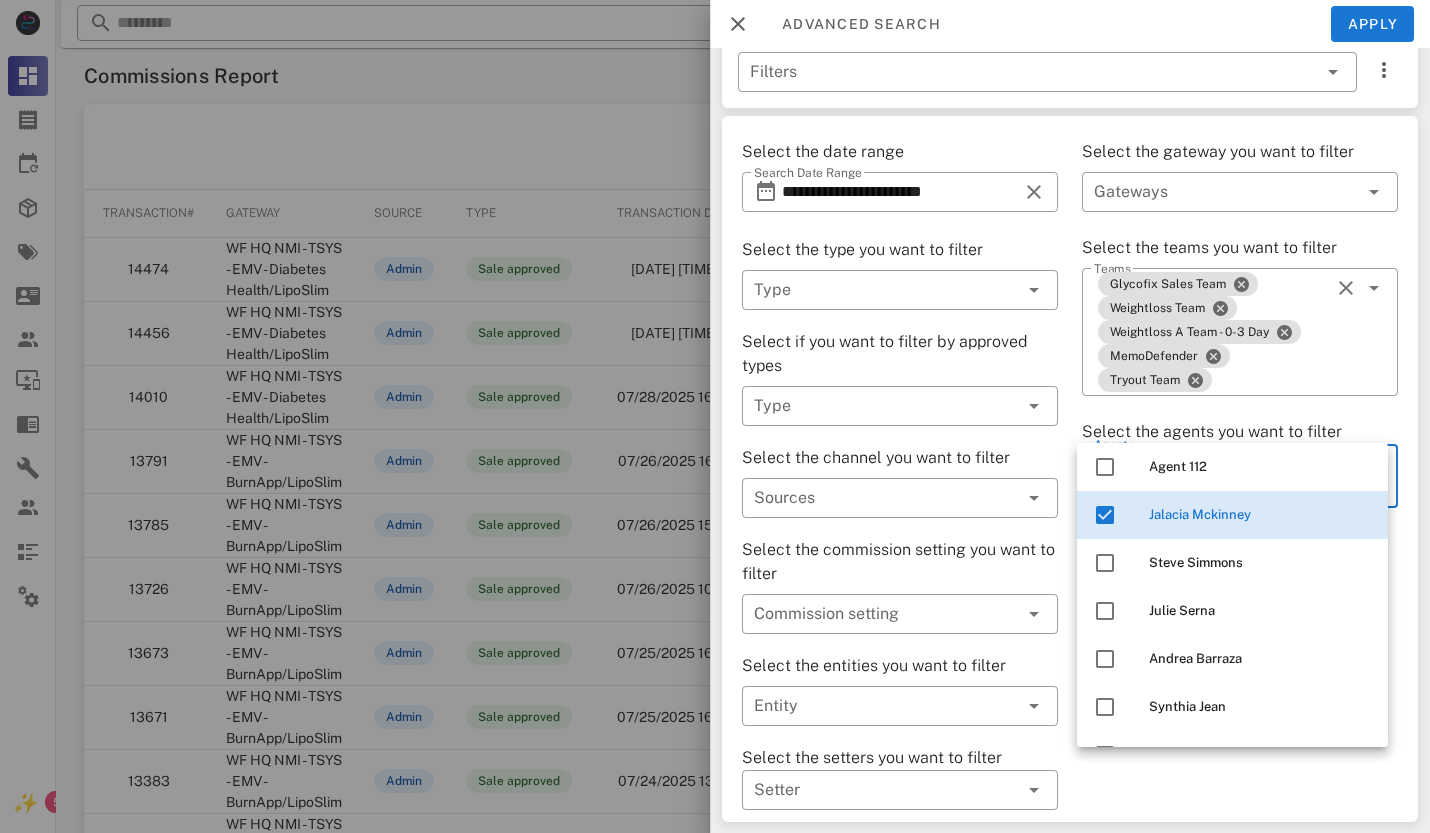 click at bounding box center [1105, 515] 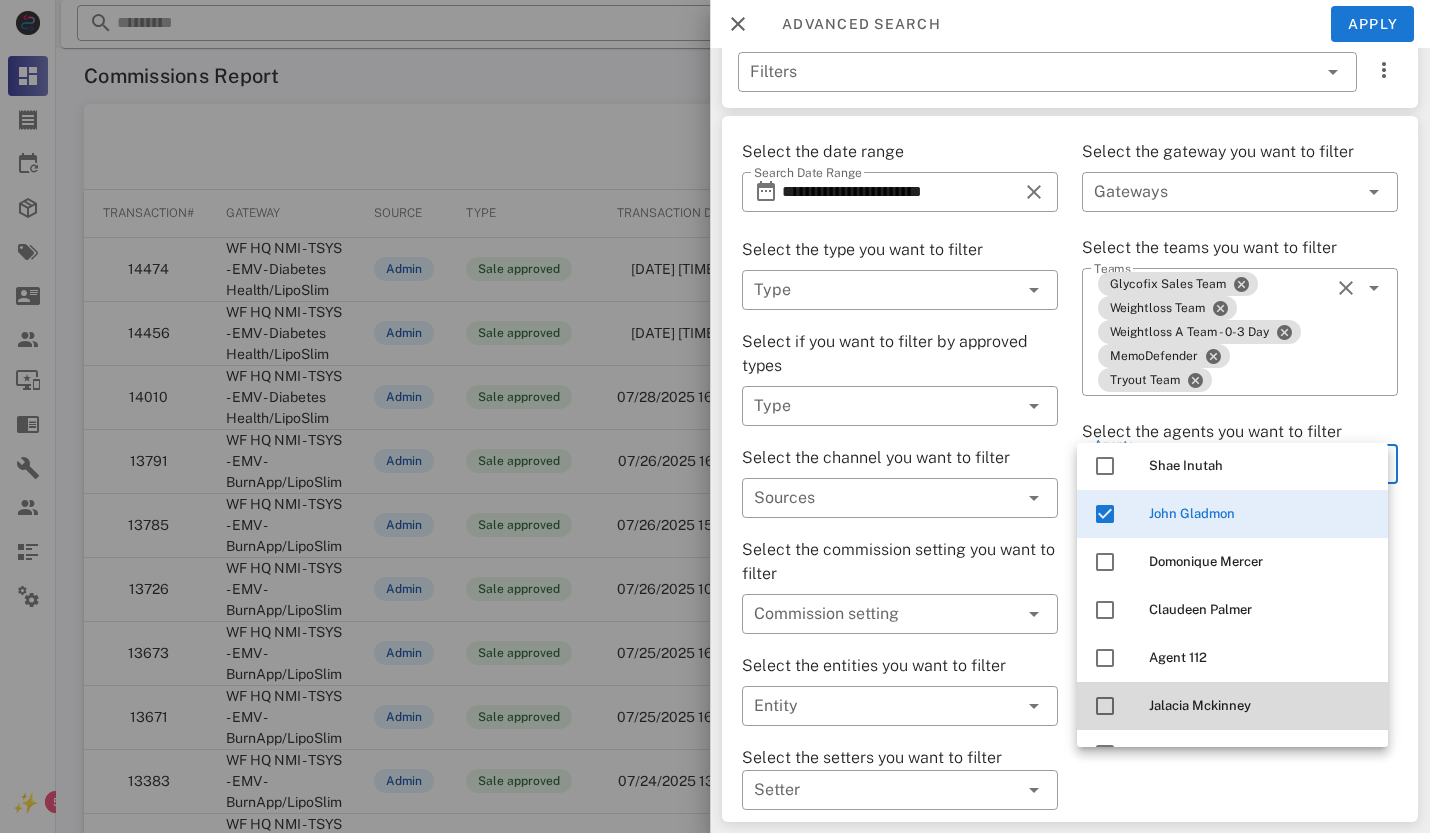 scroll, scrollTop: 1900, scrollLeft: 0, axis: vertical 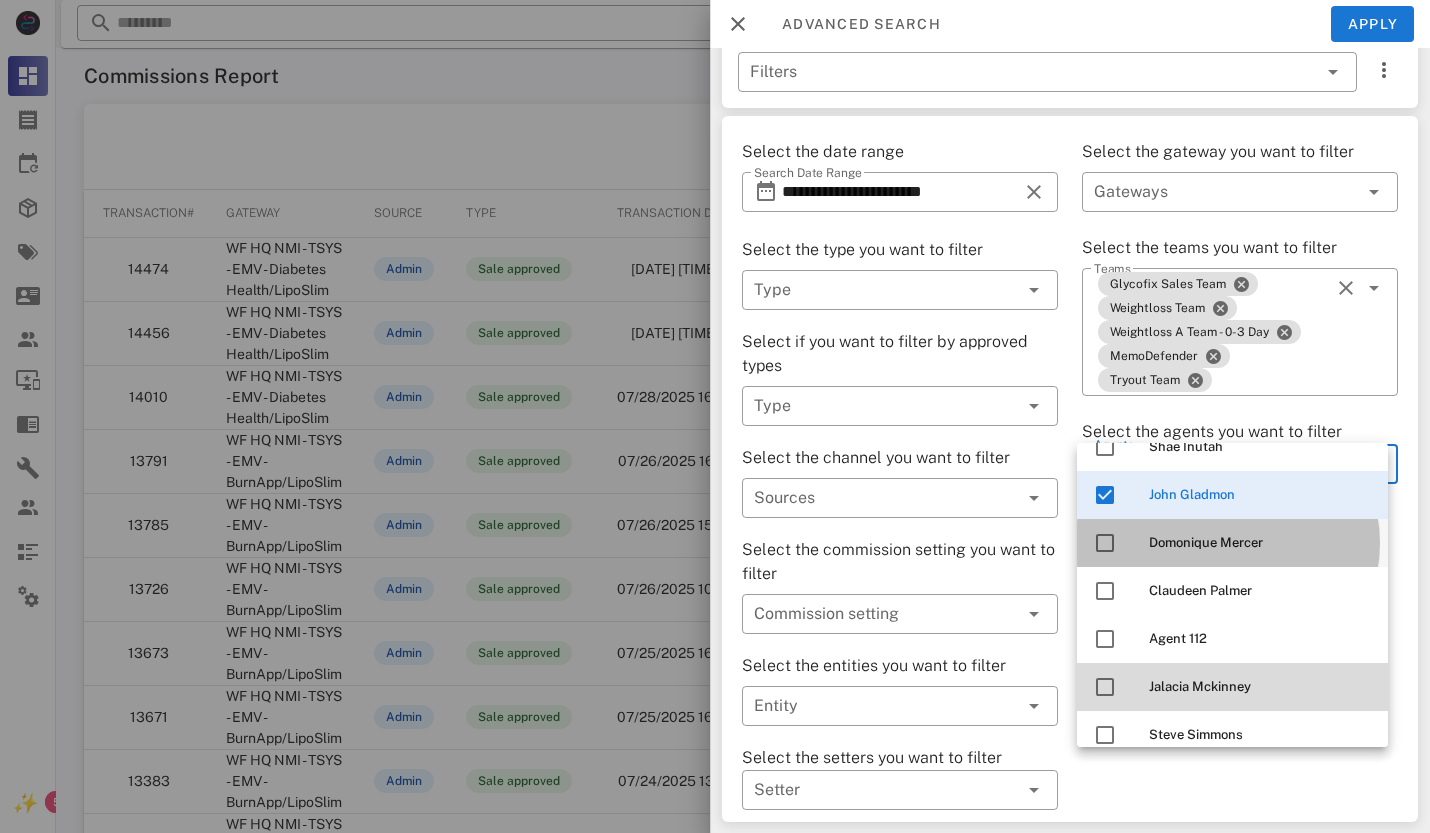 click at bounding box center (1105, 543) 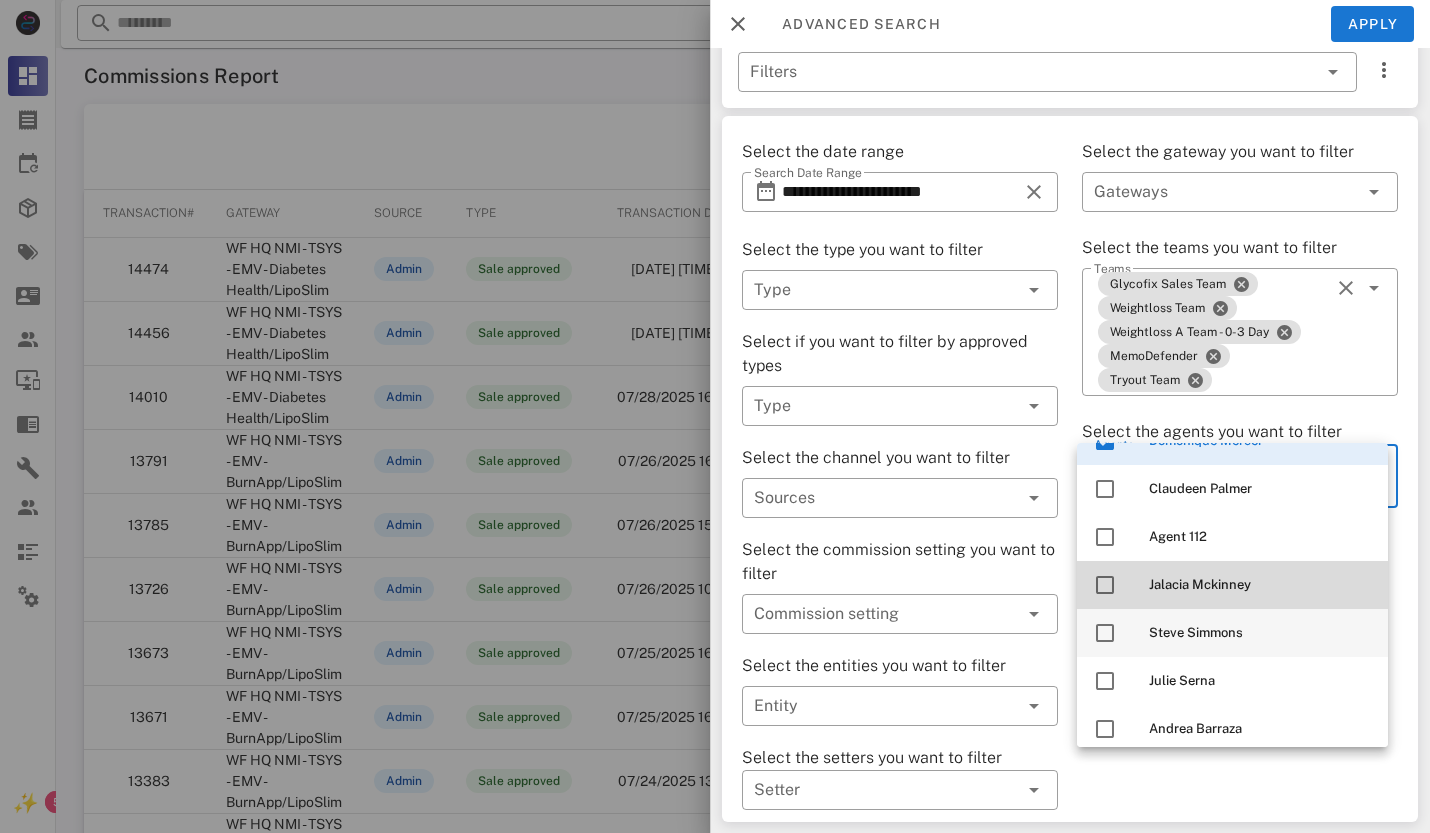 scroll, scrollTop: 1972, scrollLeft: 0, axis: vertical 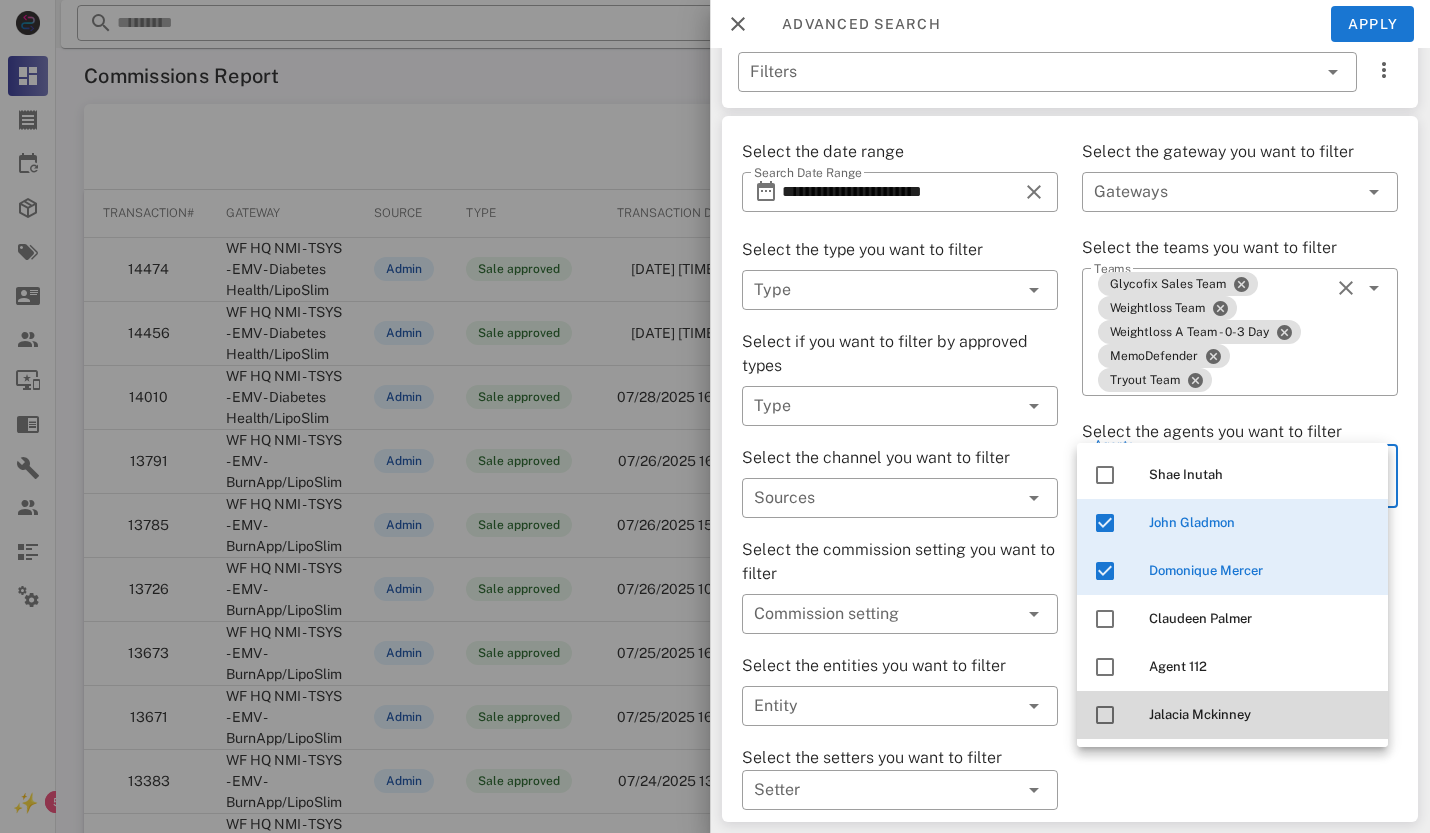 click at bounding box center (1105, 523) 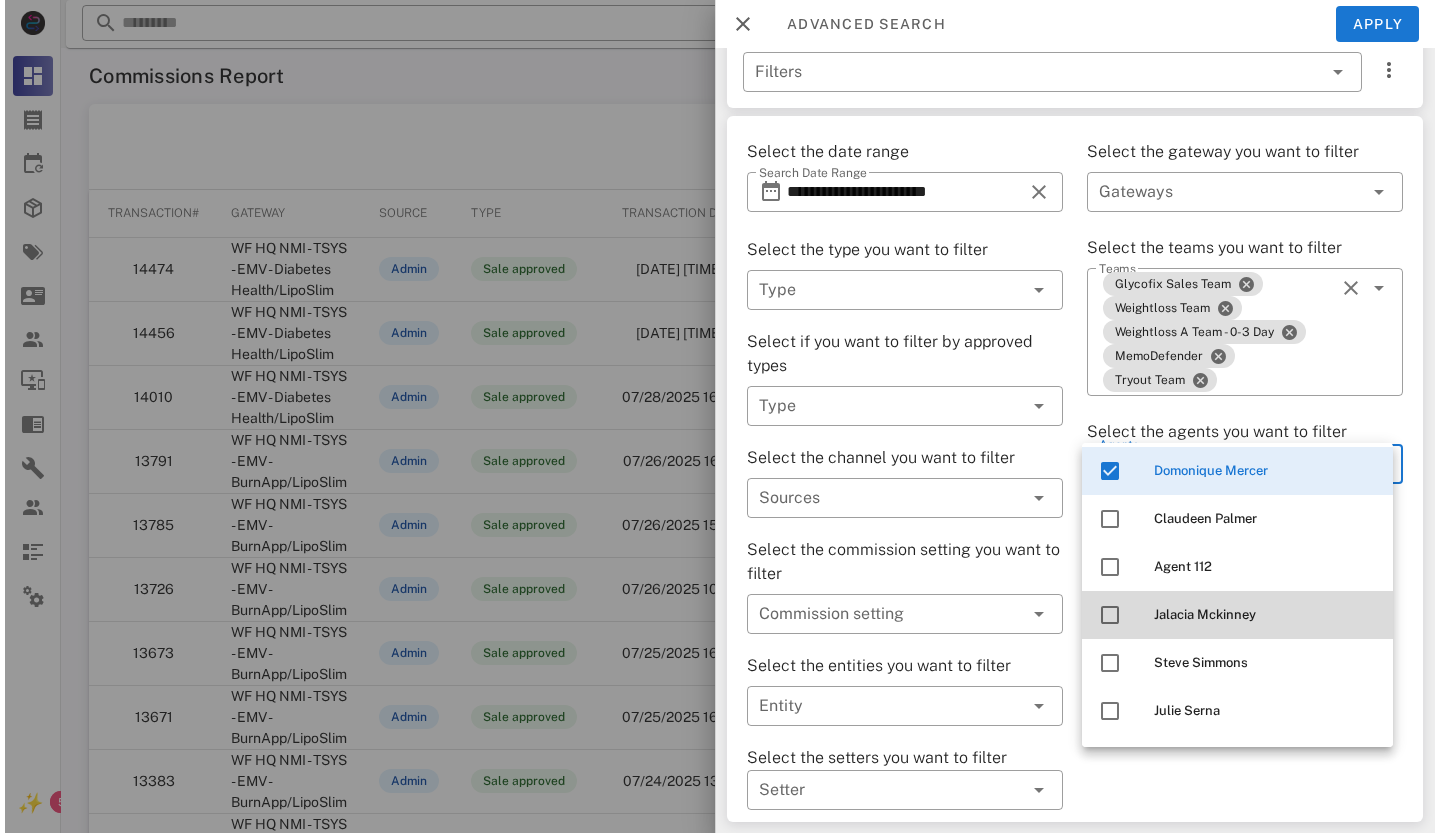 scroll, scrollTop: 1872, scrollLeft: 0, axis: vertical 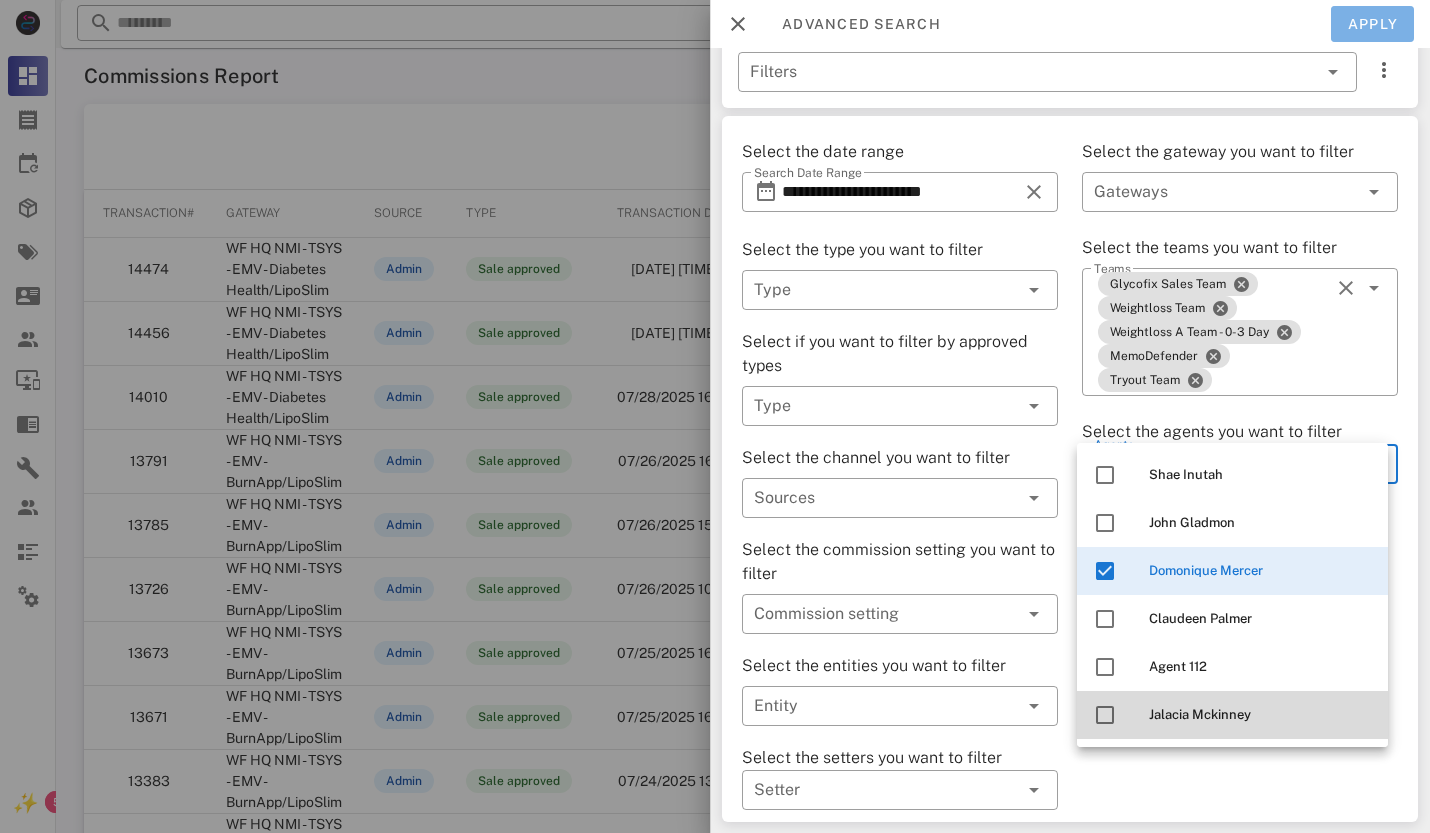 click on "Apply" at bounding box center (1373, 24) 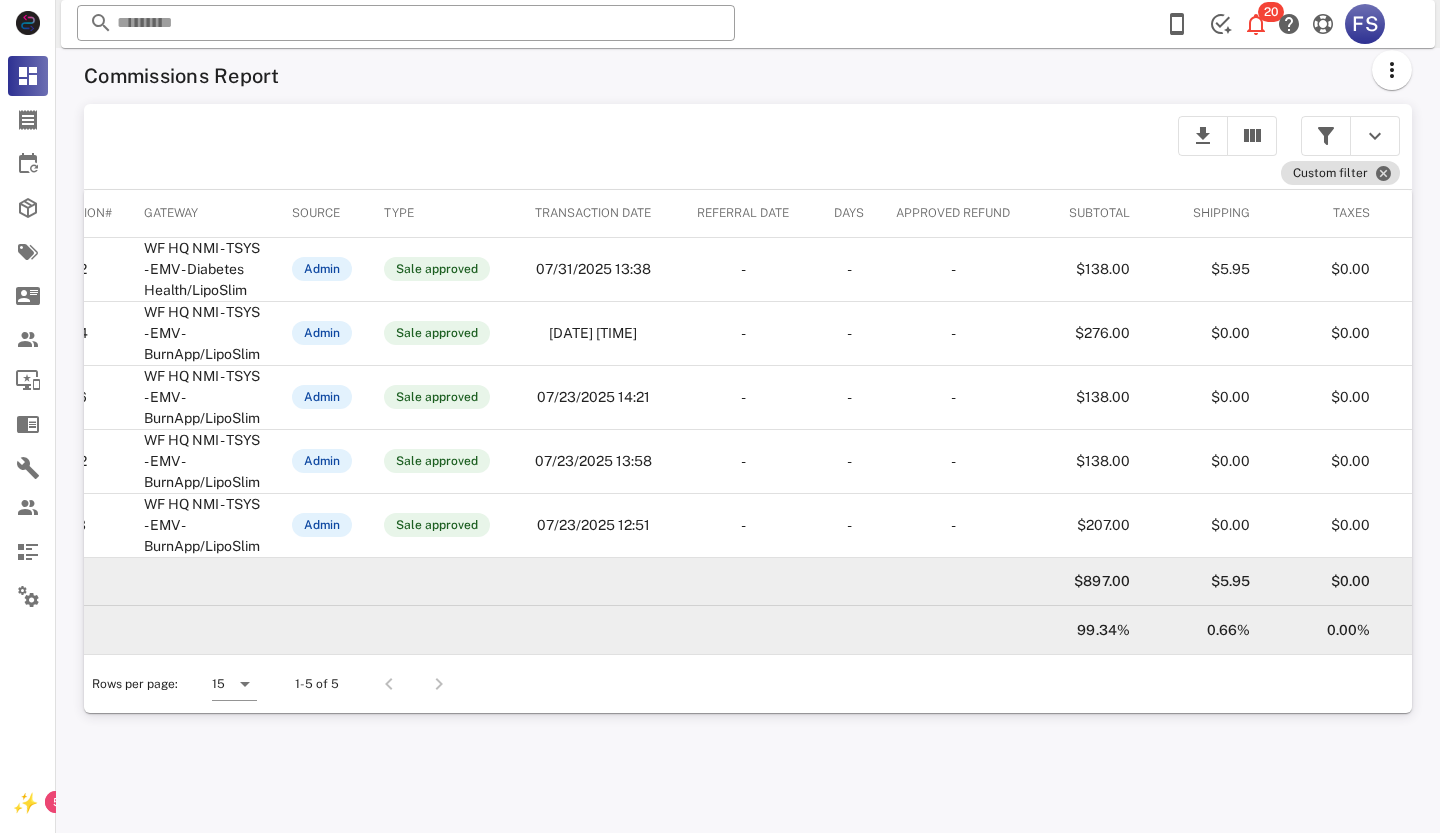 scroll, scrollTop: 0, scrollLeft: 346, axis: horizontal 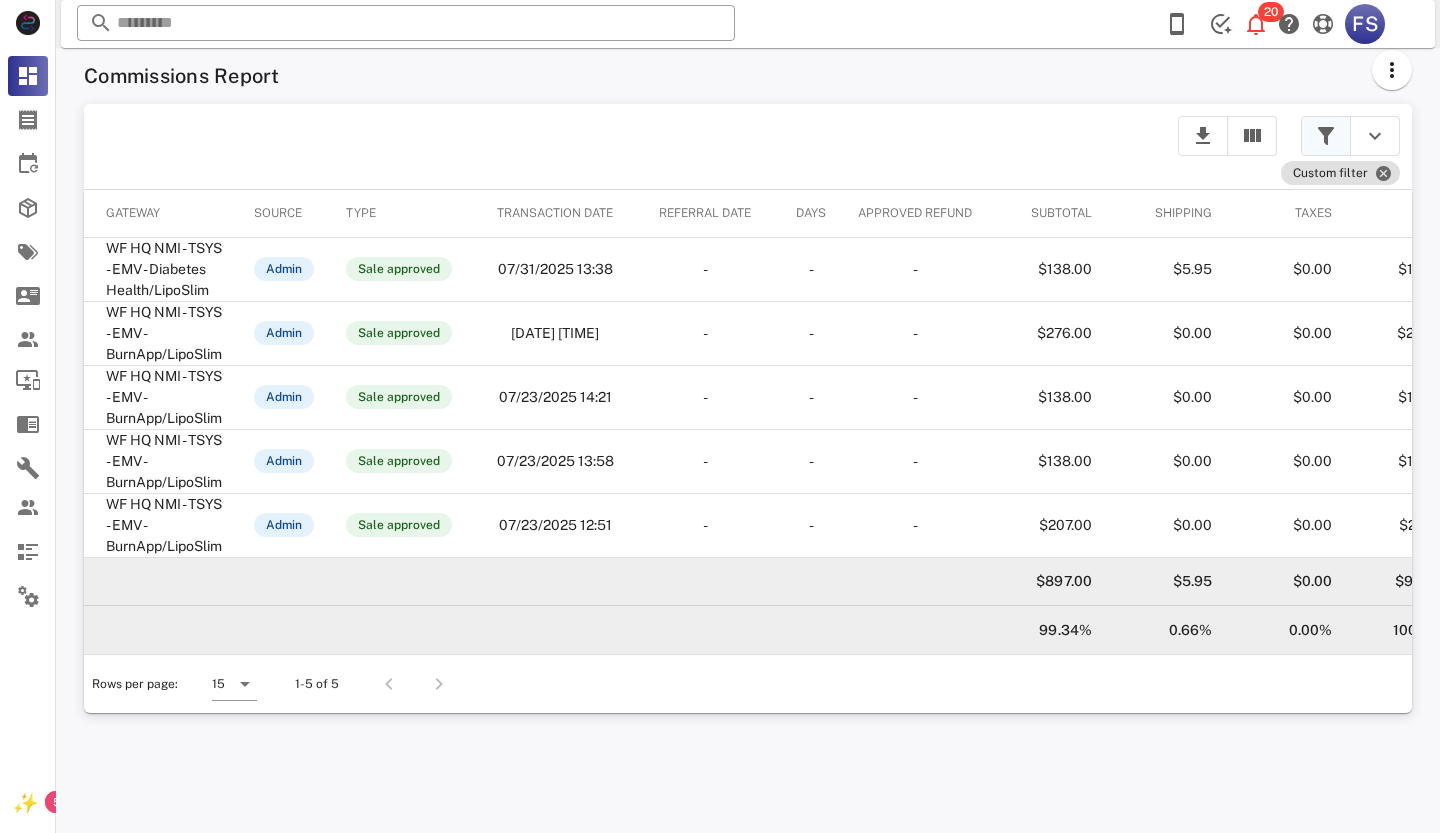 click at bounding box center (1326, 136) 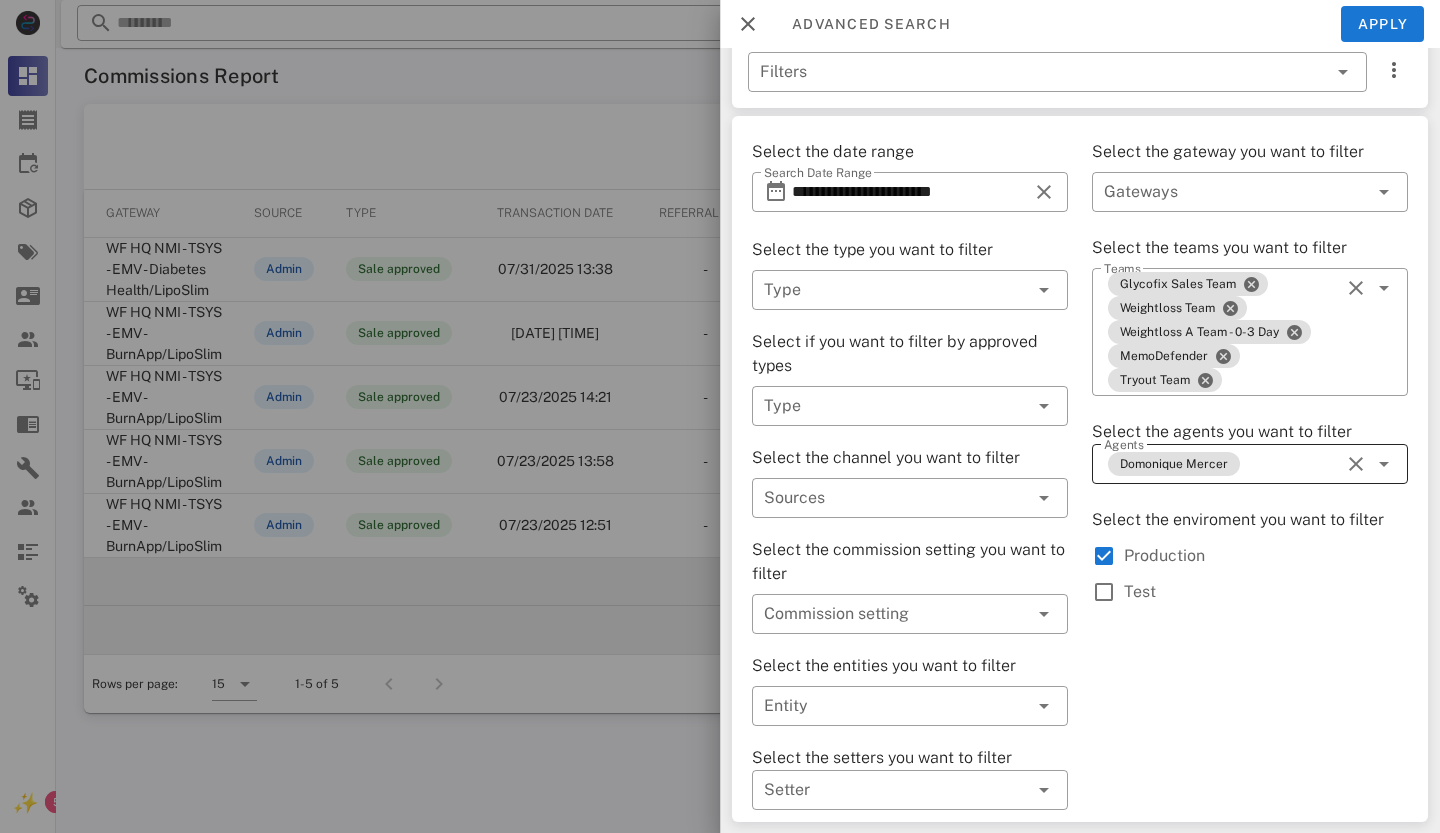 click at bounding box center [1356, 464] 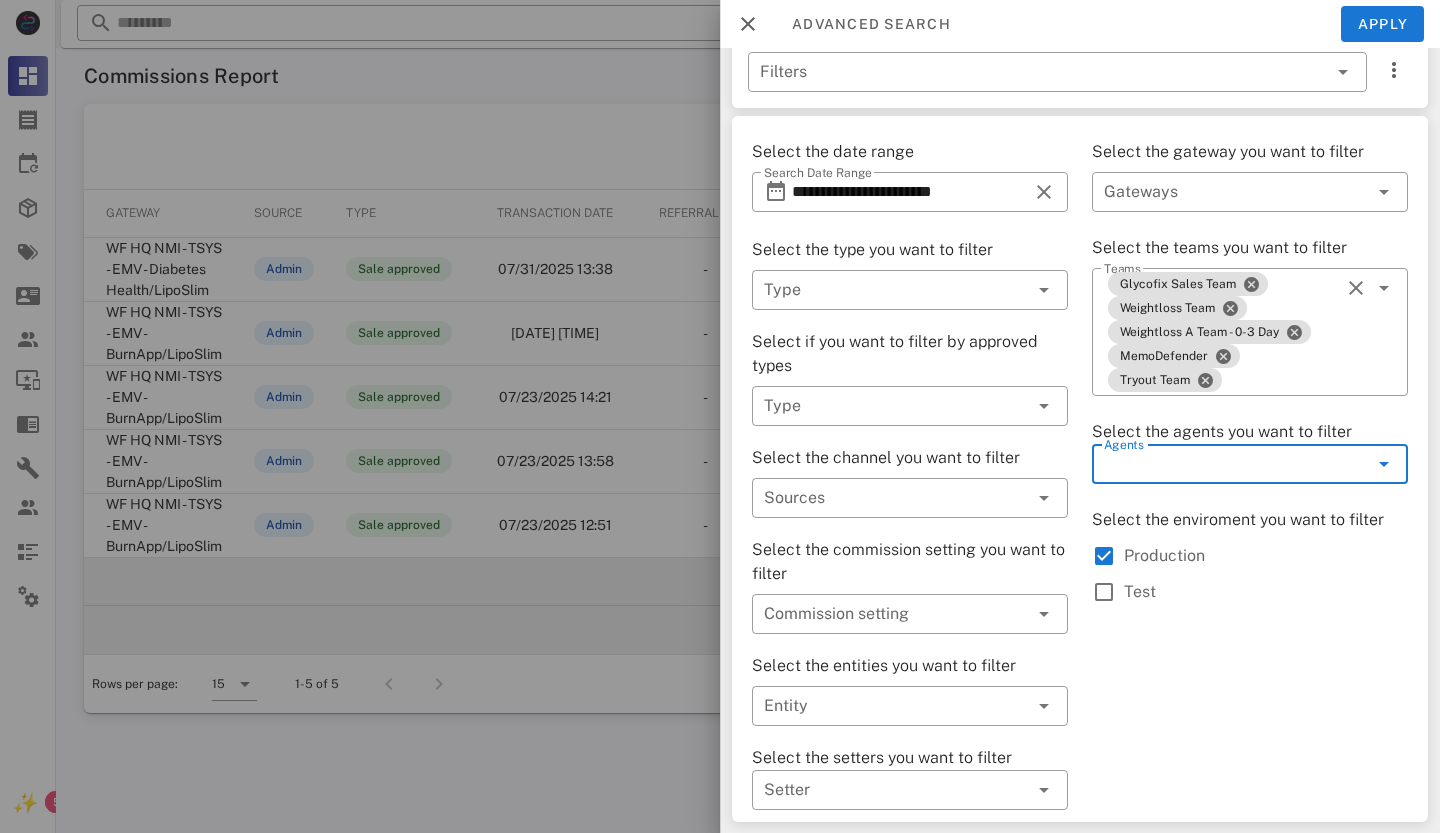 drag, startPoint x: 1361, startPoint y: 463, endPoint x: 1319, endPoint y: 448, distance: 44.598206 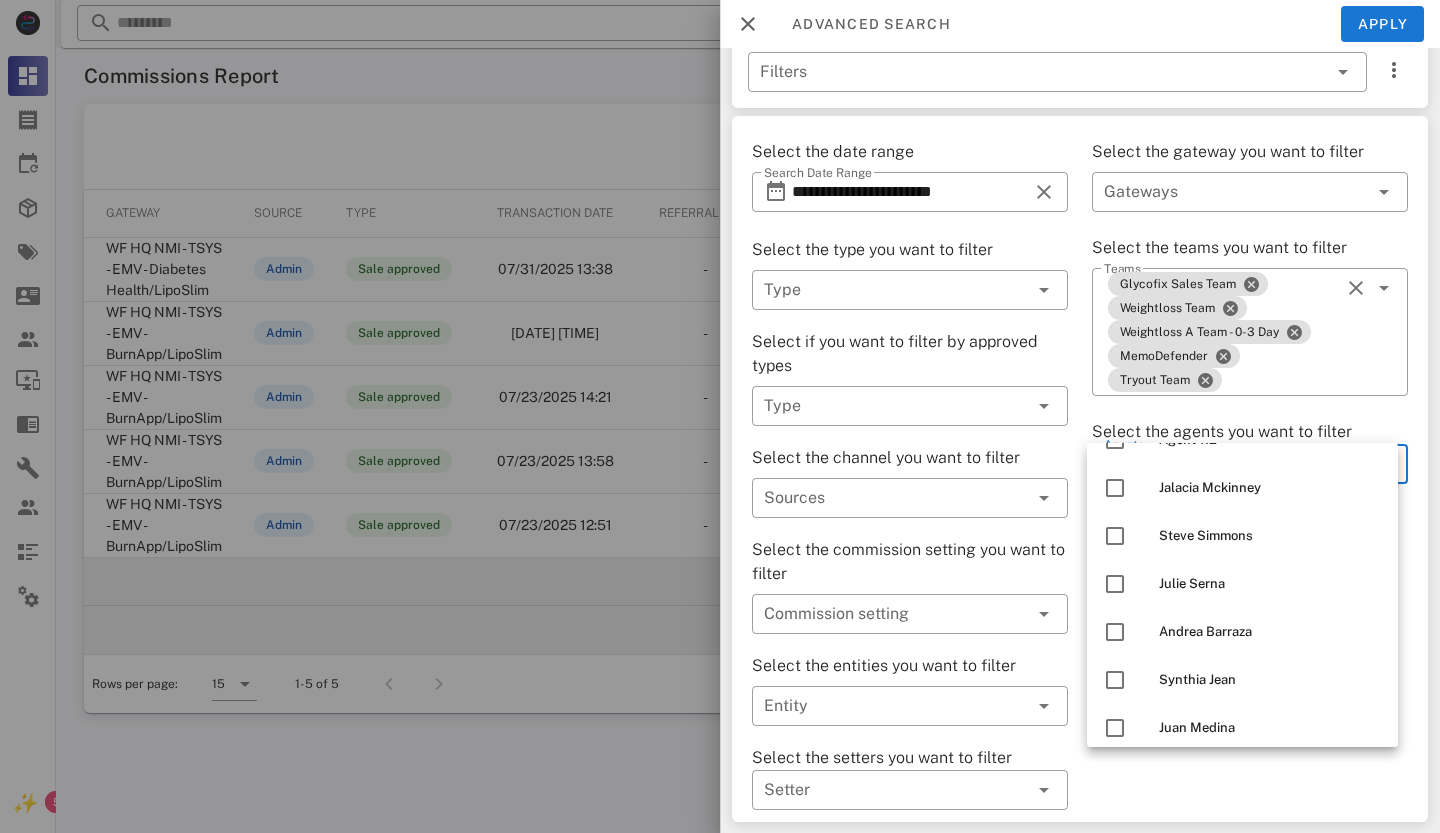 scroll, scrollTop: 2100, scrollLeft: 0, axis: vertical 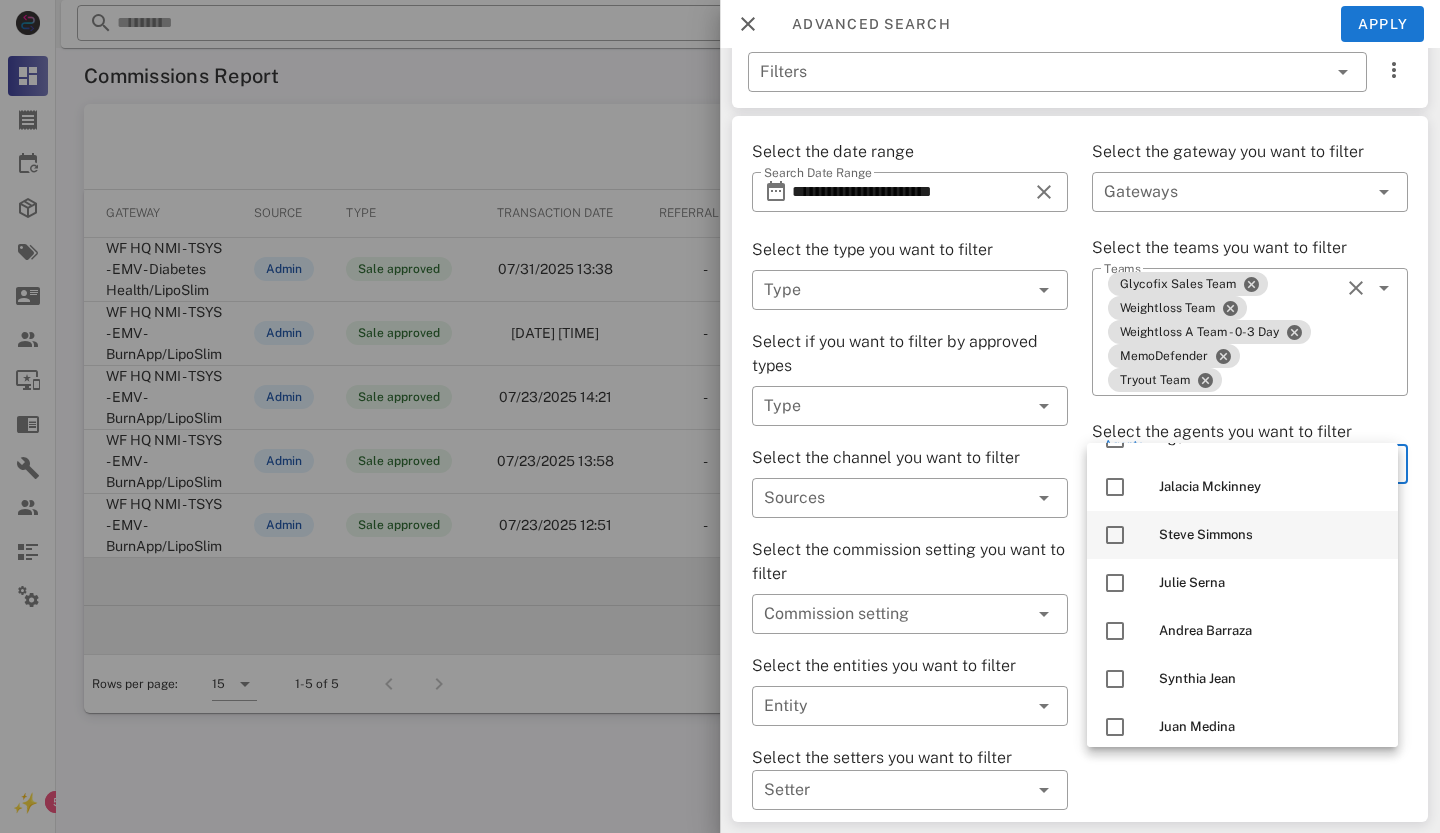 click at bounding box center [1115, 535] 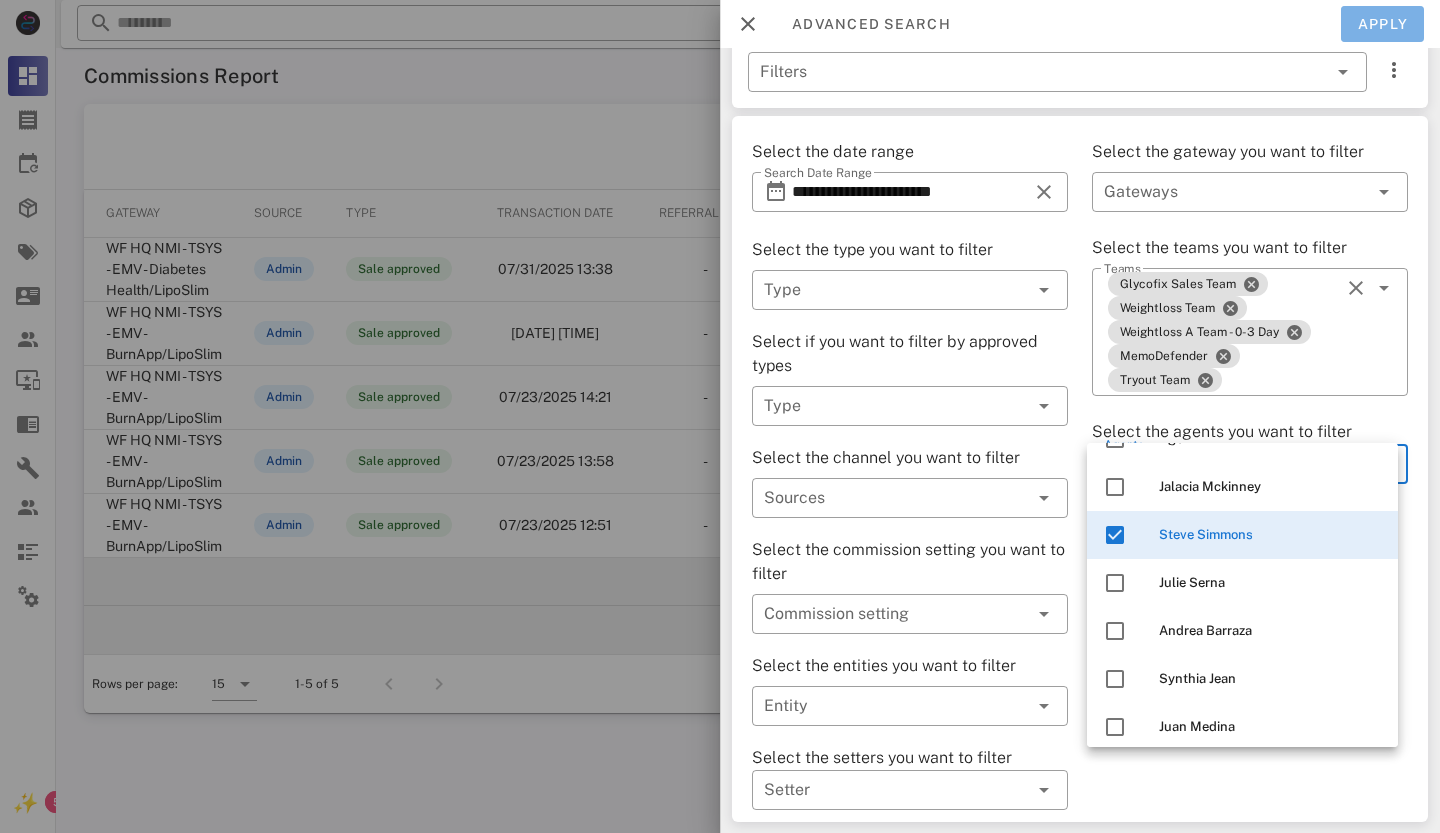 click on "Apply" at bounding box center [1383, 24] 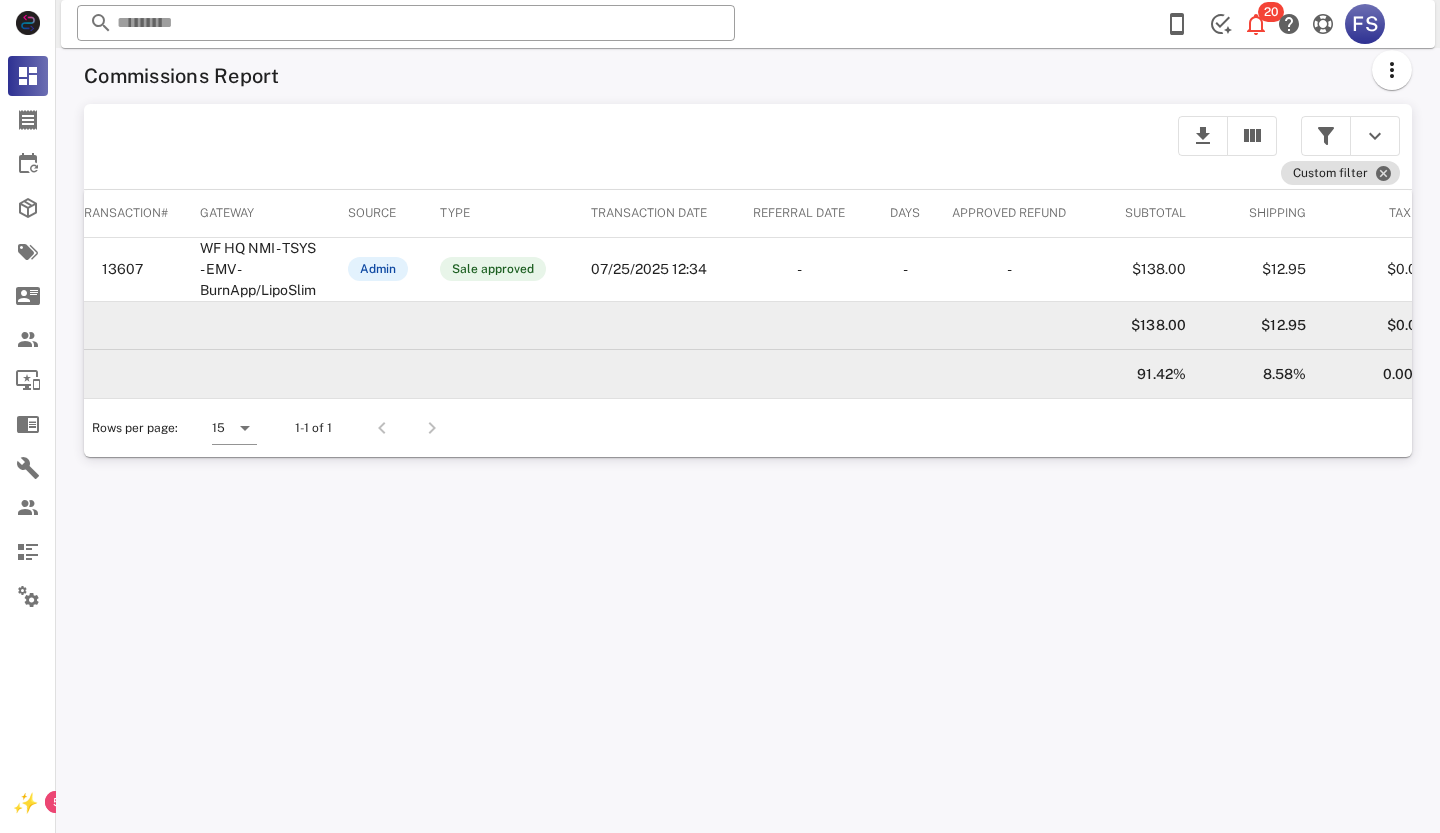 scroll, scrollTop: 0, scrollLeft: 263, axis: horizontal 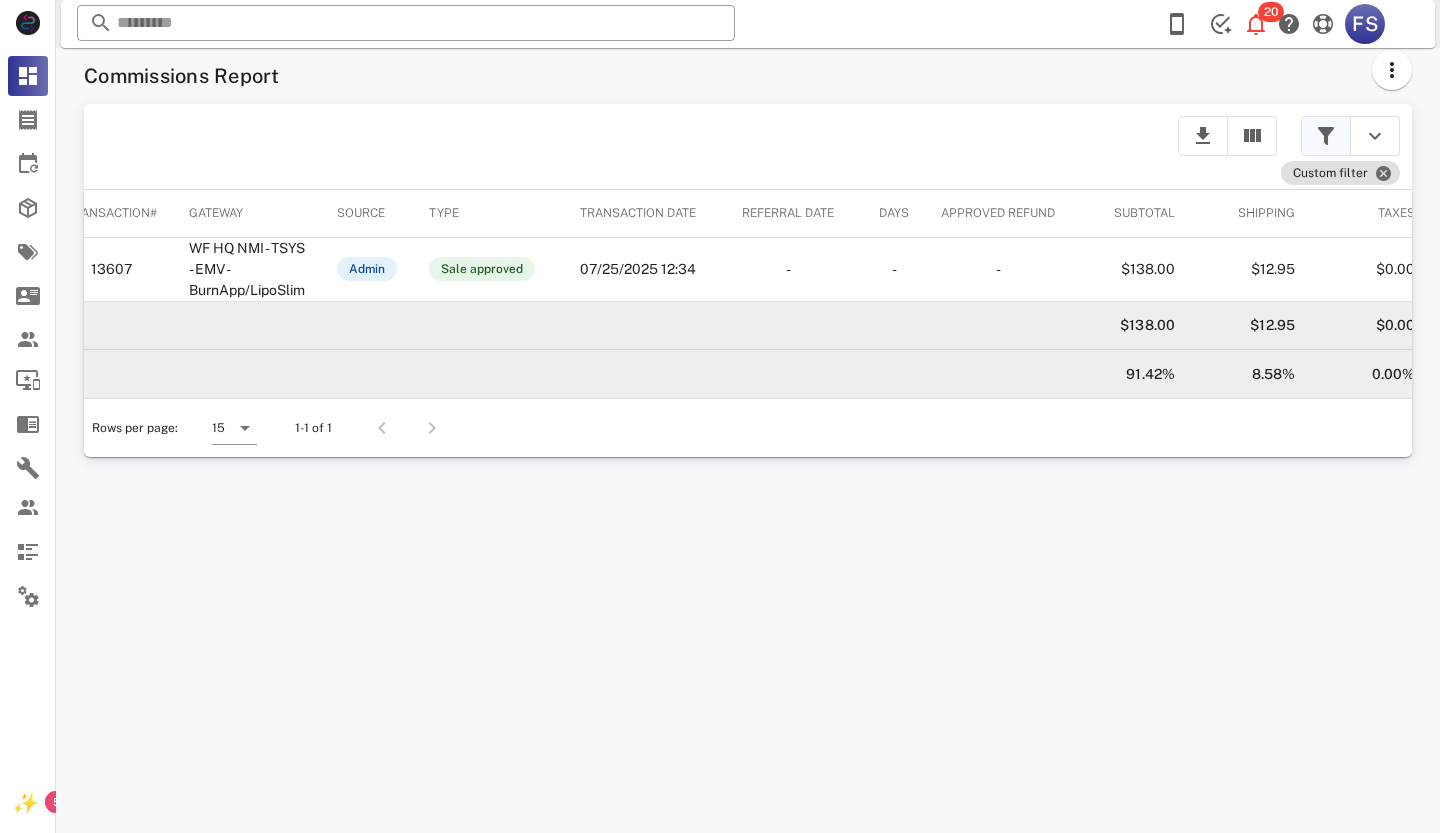 click at bounding box center (1326, 136) 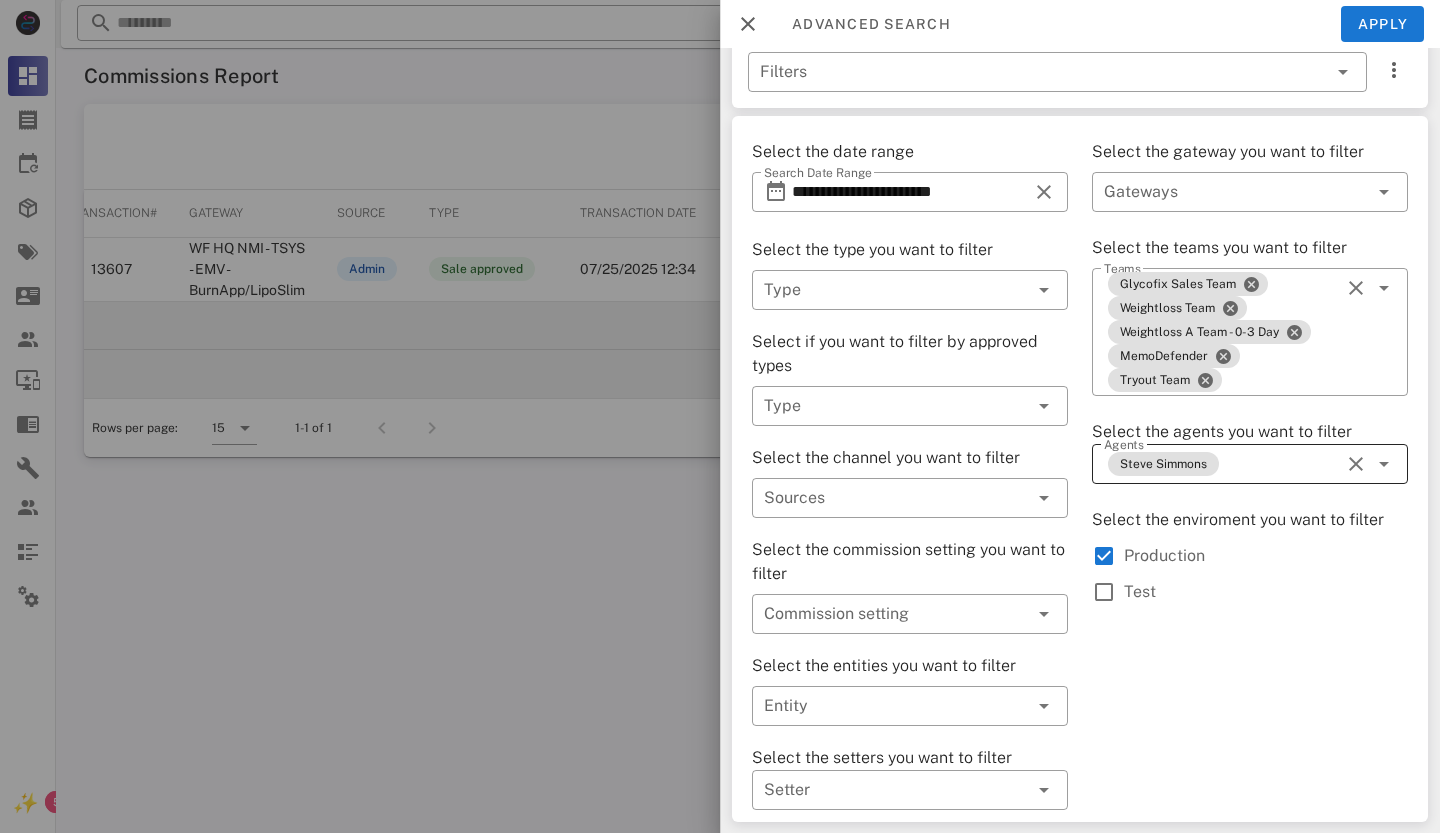 click at bounding box center [1356, 464] 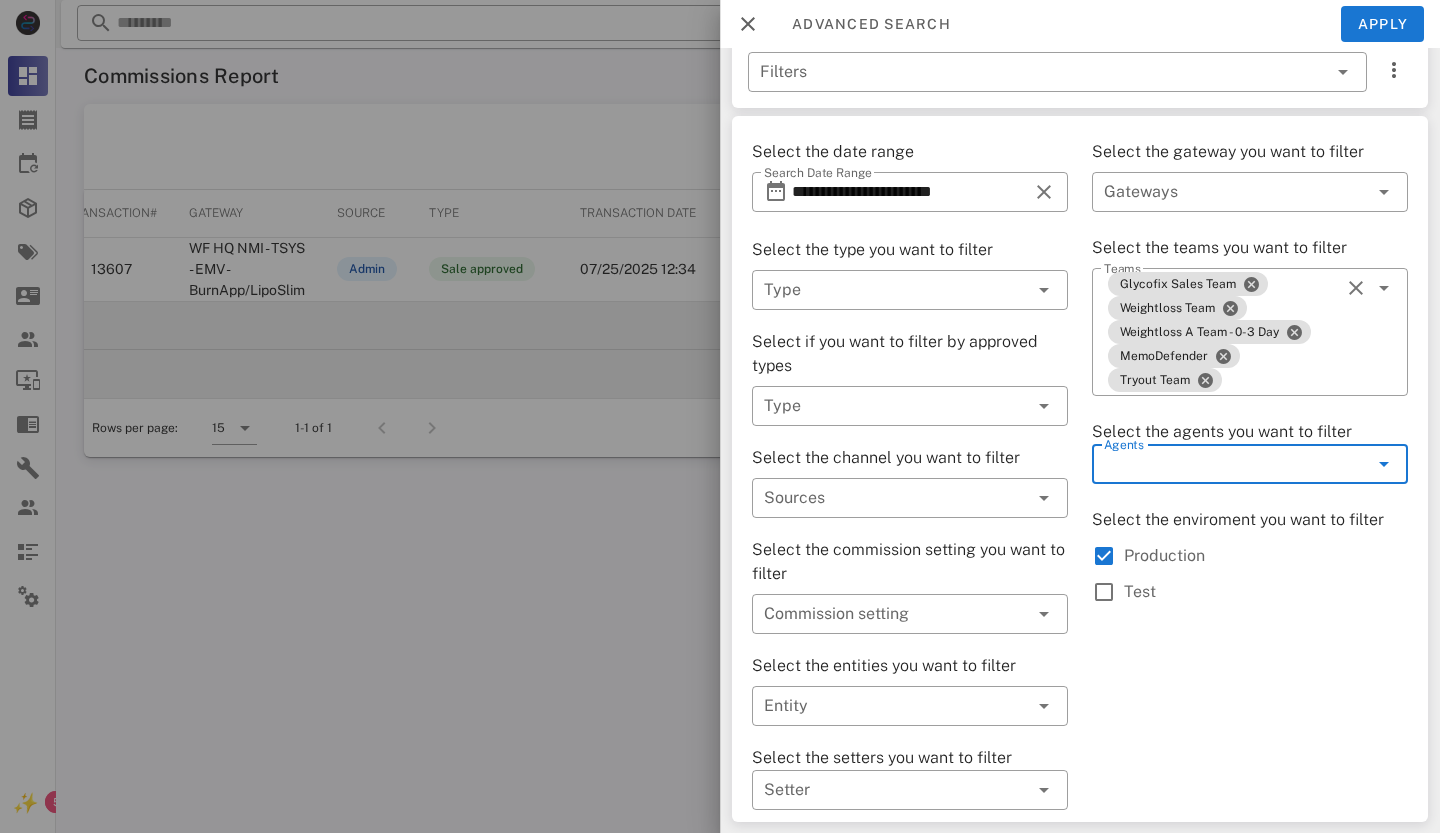 click at bounding box center [1384, 464] 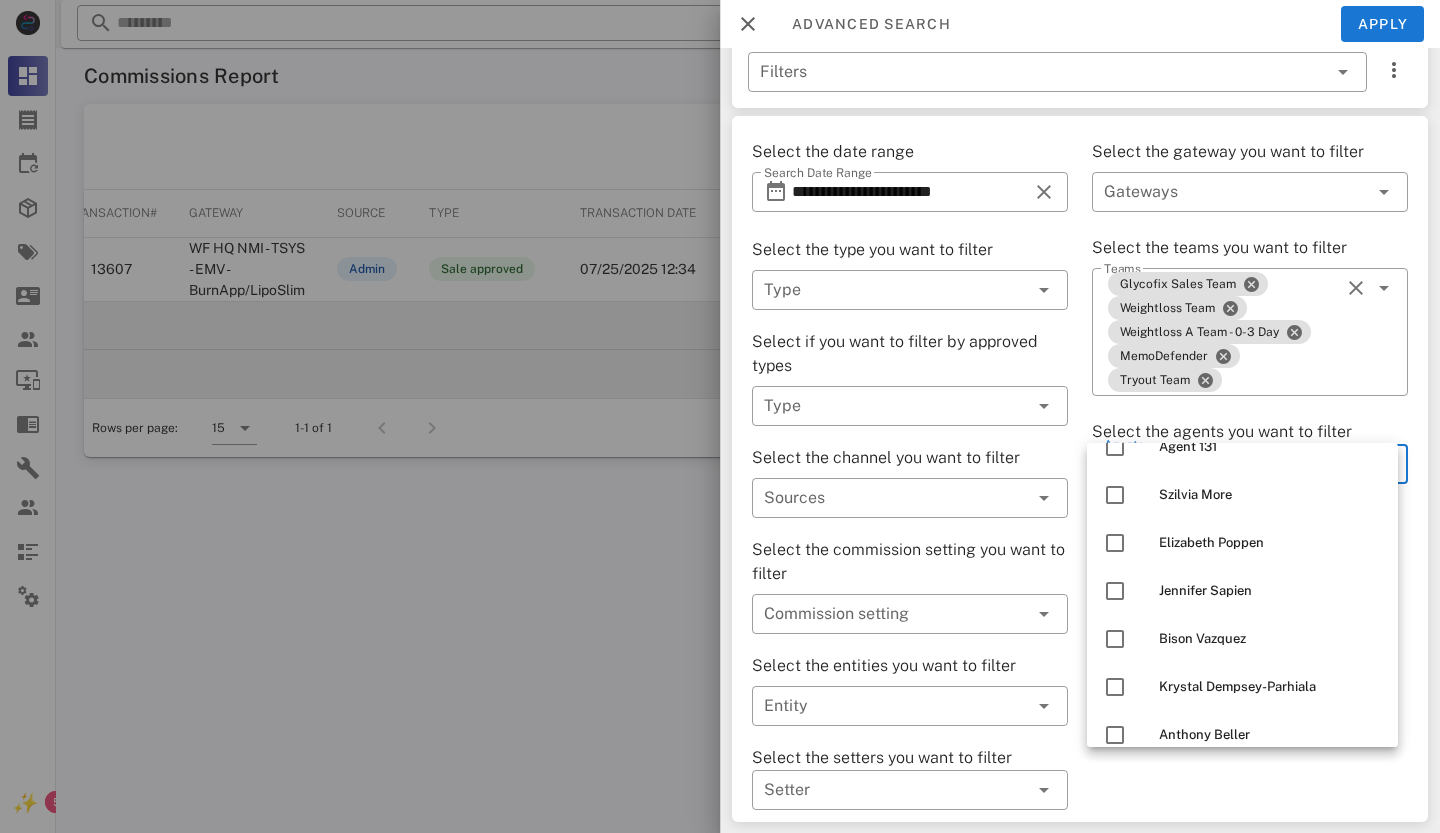 scroll, scrollTop: 2900, scrollLeft: 0, axis: vertical 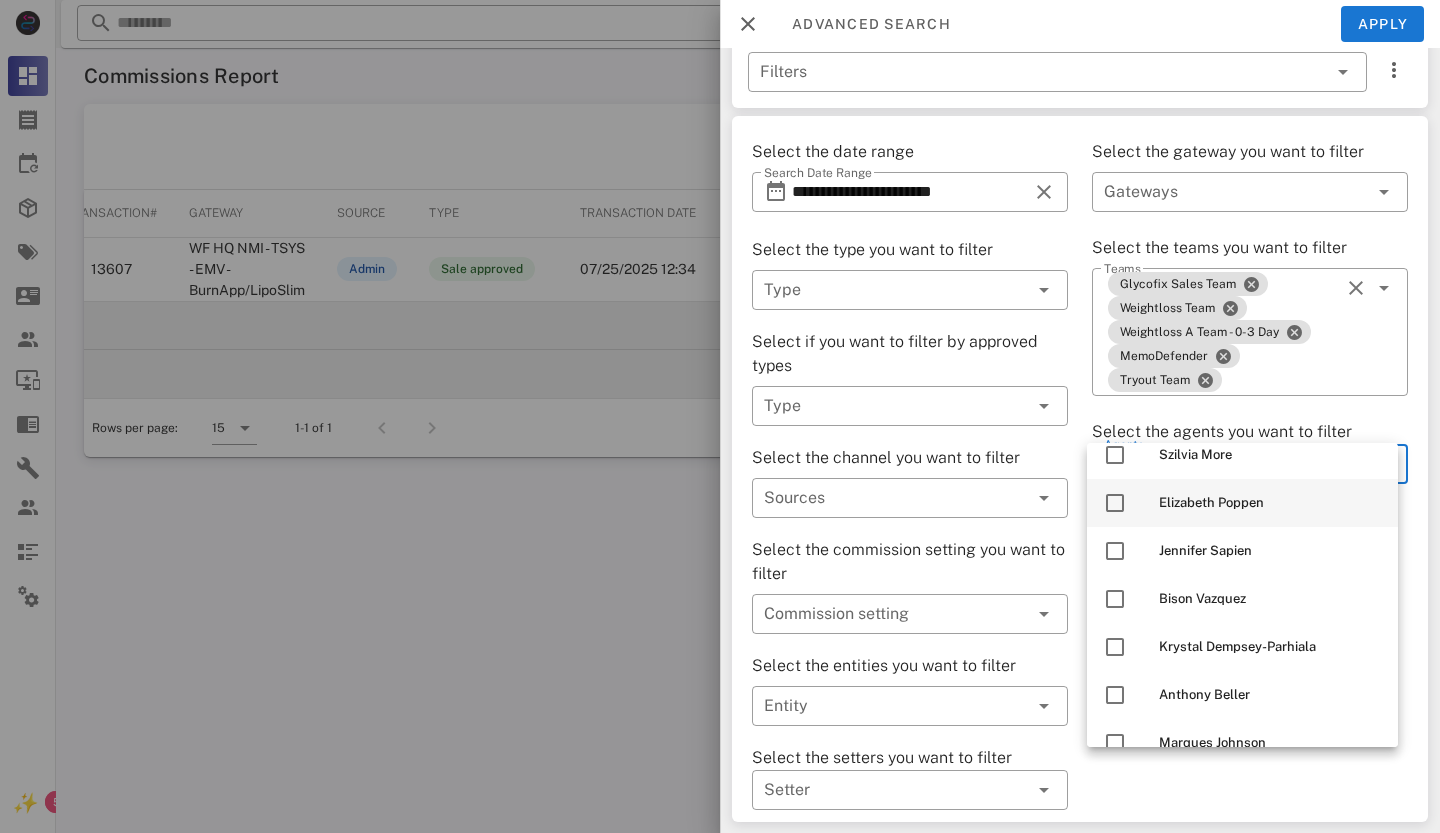 click at bounding box center [1115, 503] 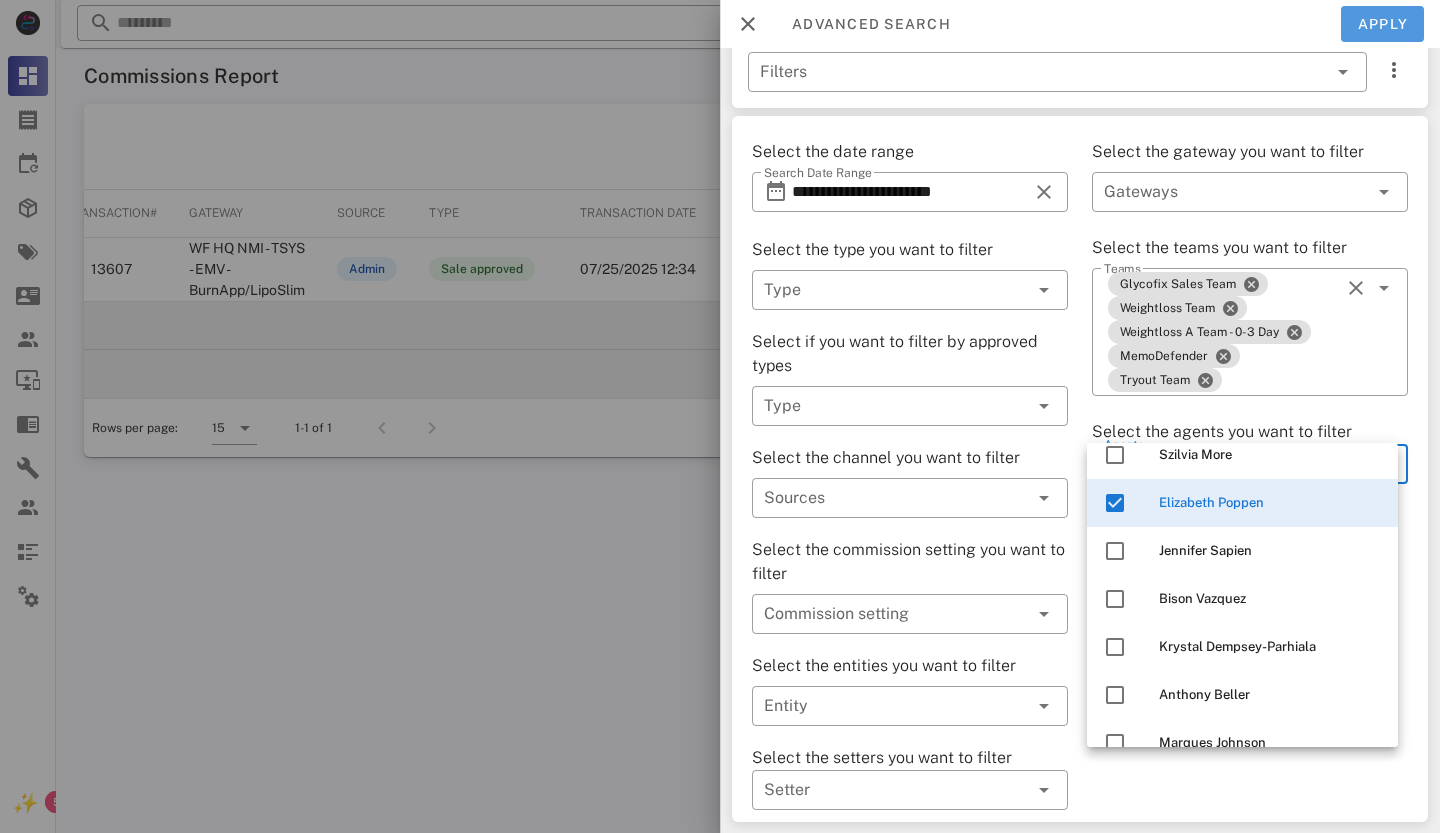 click on "Apply" at bounding box center (1383, 24) 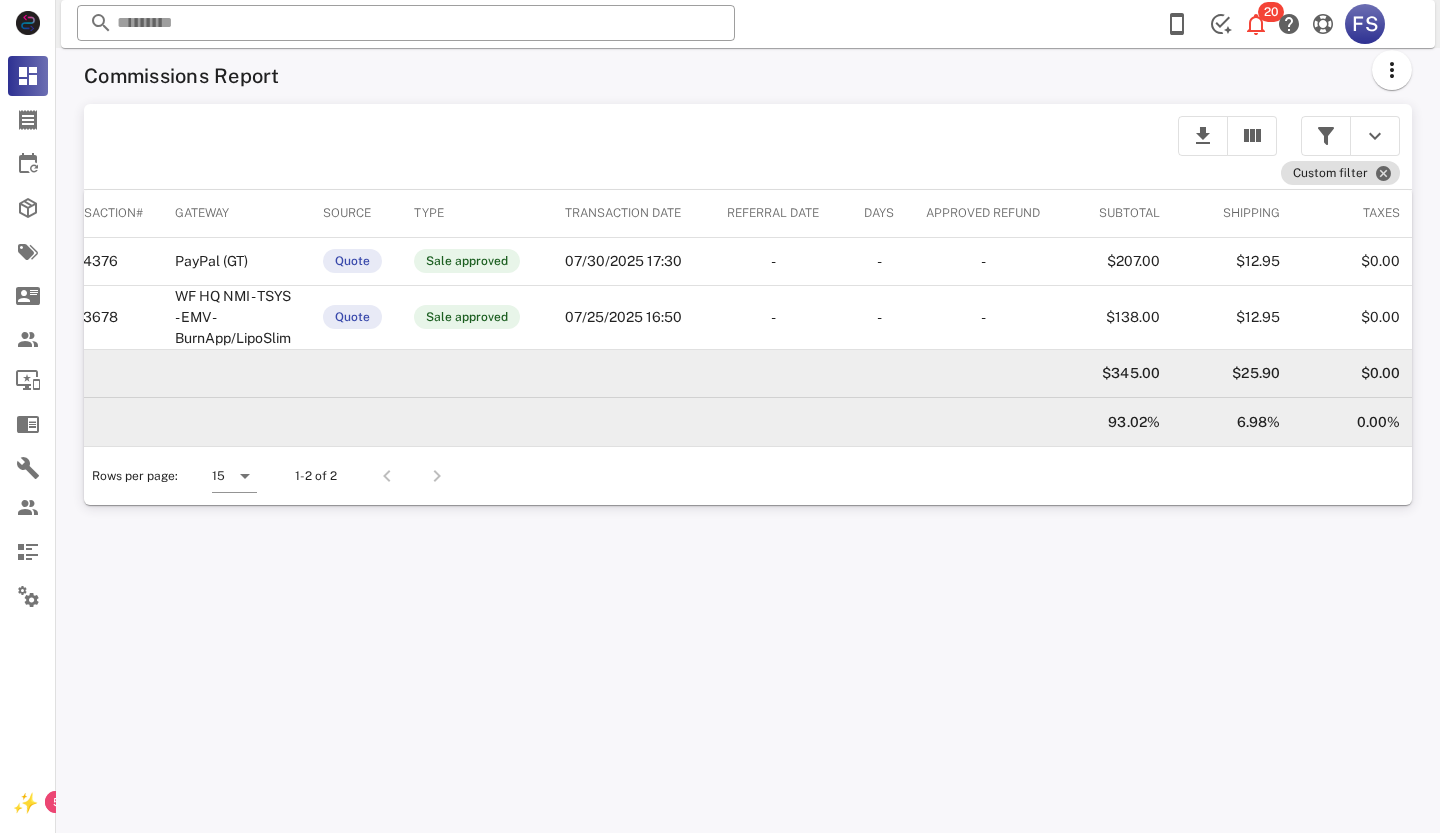 scroll, scrollTop: 0, scrollLeft: 385, axis: horizontal 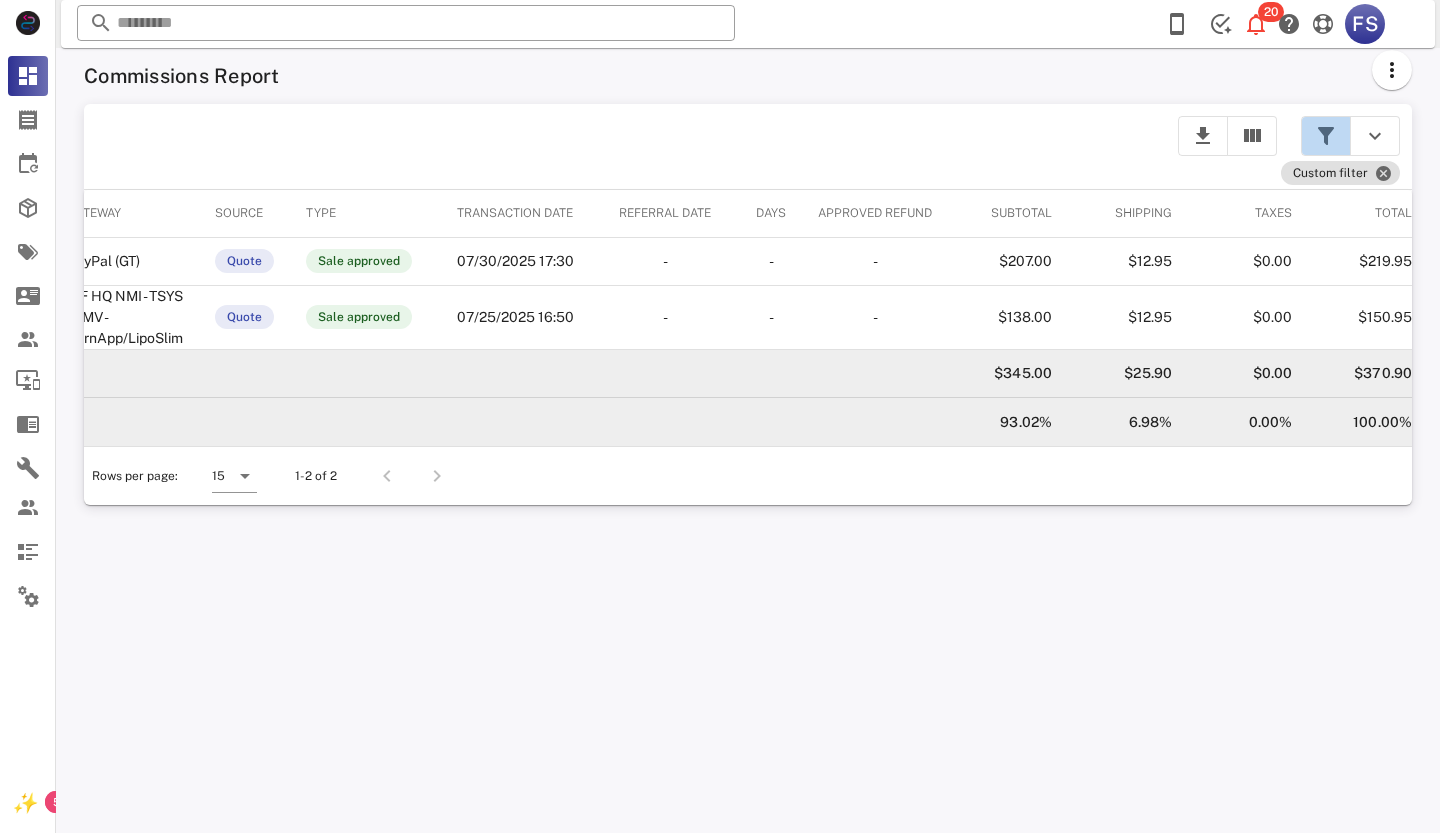 click at bounding box center [1326, 136] 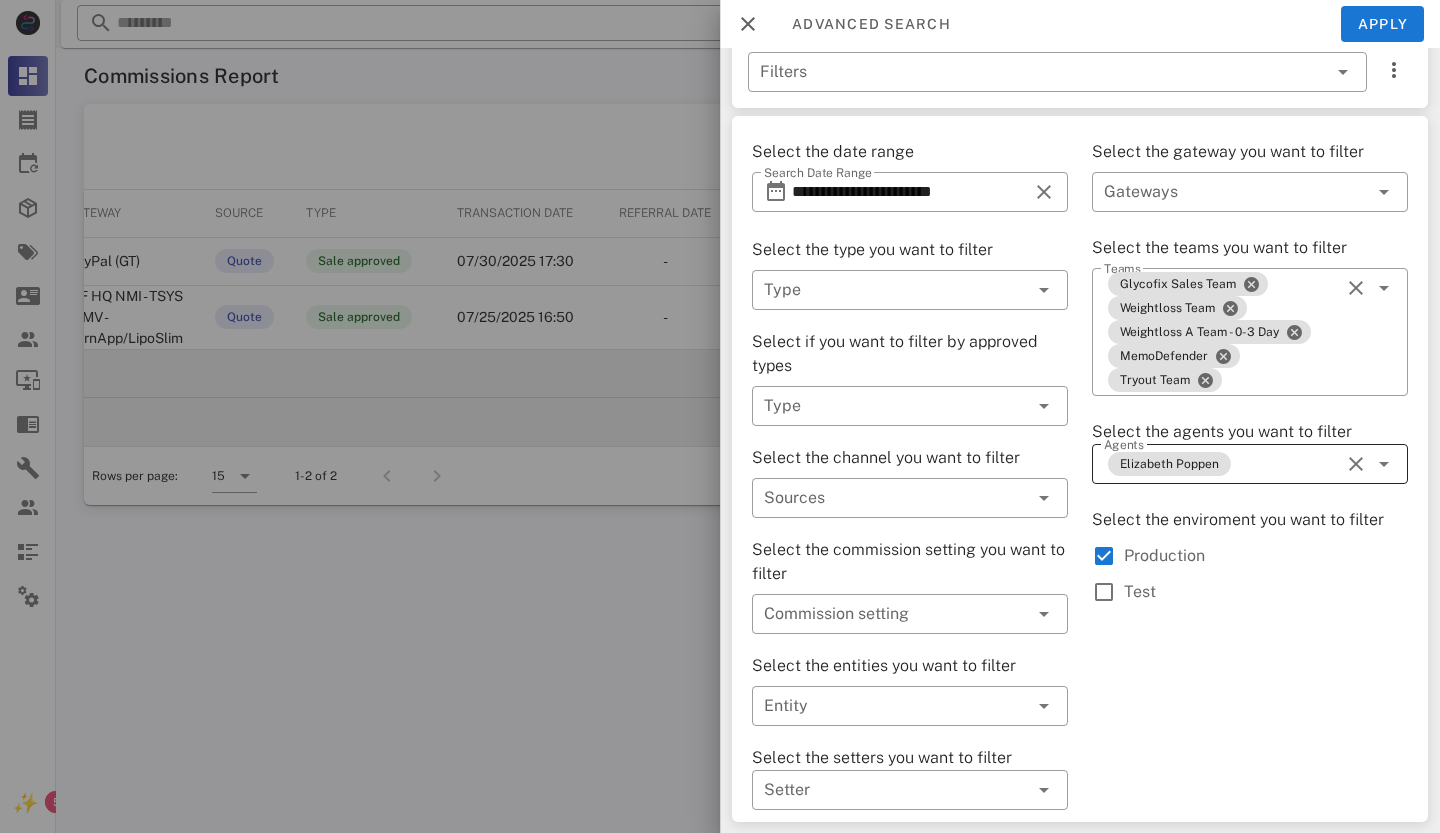 click at bounding box center [1356, 464] 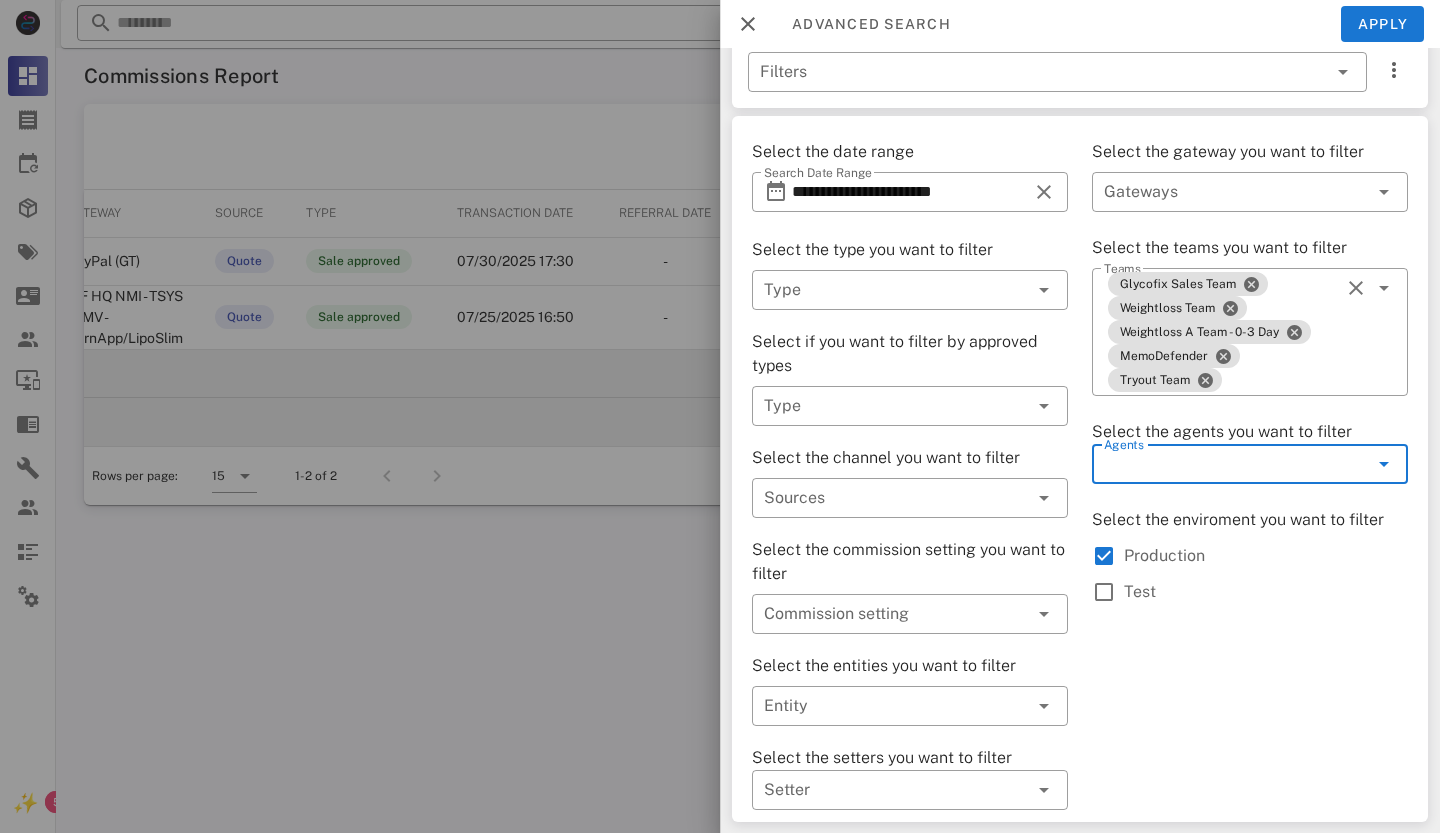 click at bounding box center (1356, 464) 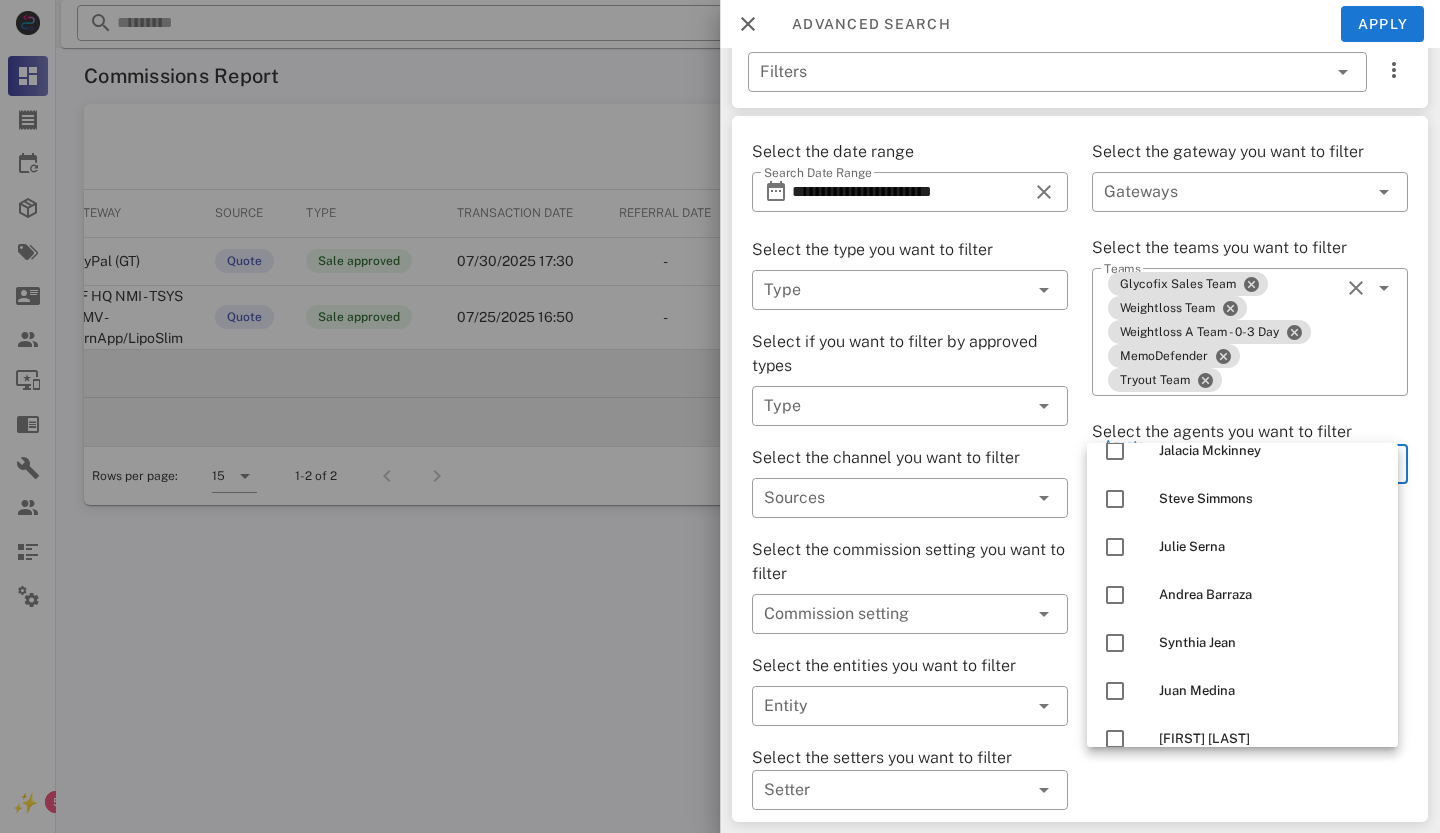 scroll, scrollTop: 2236, scrollLeft: 0, axis: vertical 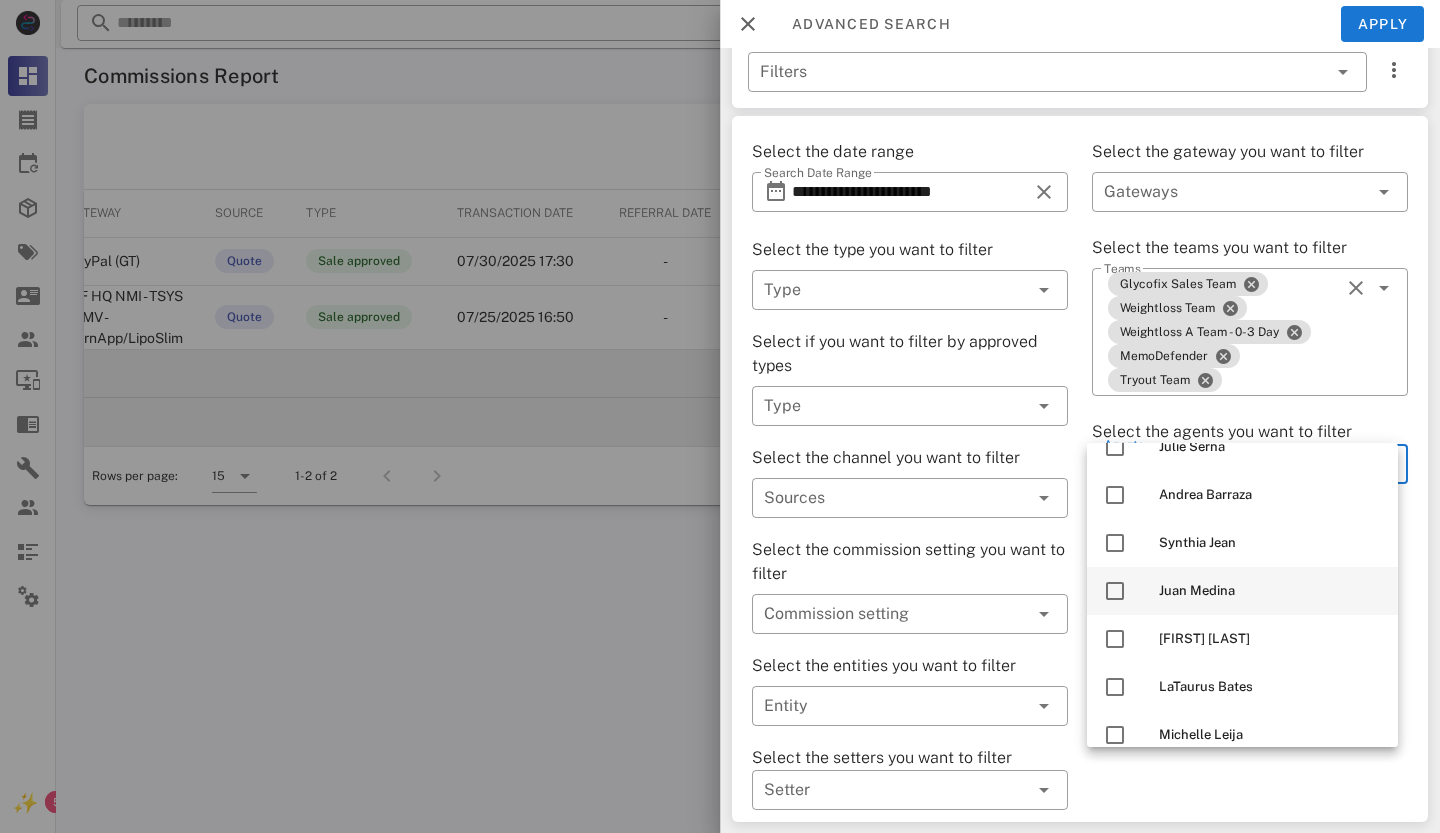 click at bounding box center (1115, 591) 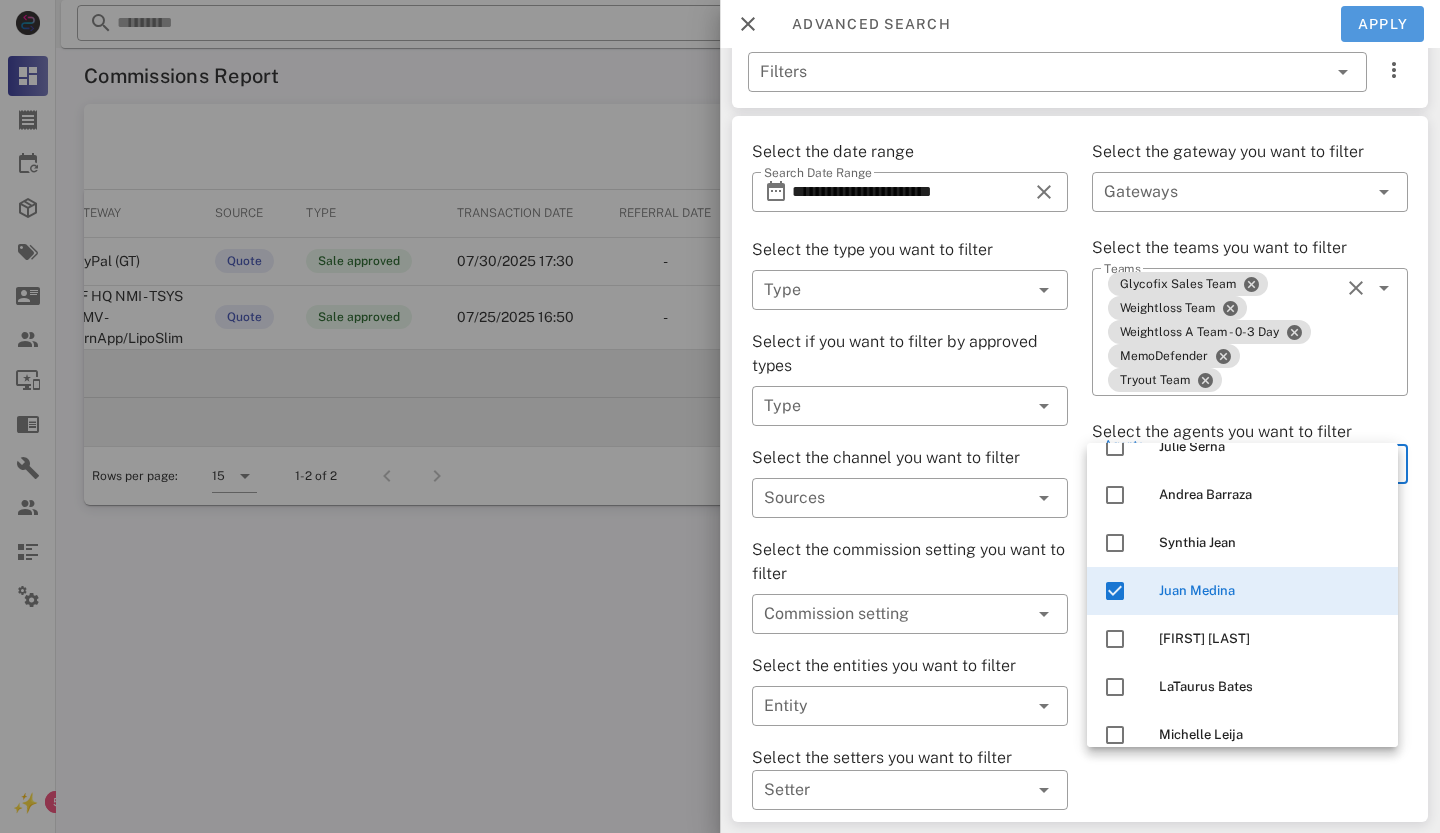 click on "Apply" at bounding box center (1383, 24) 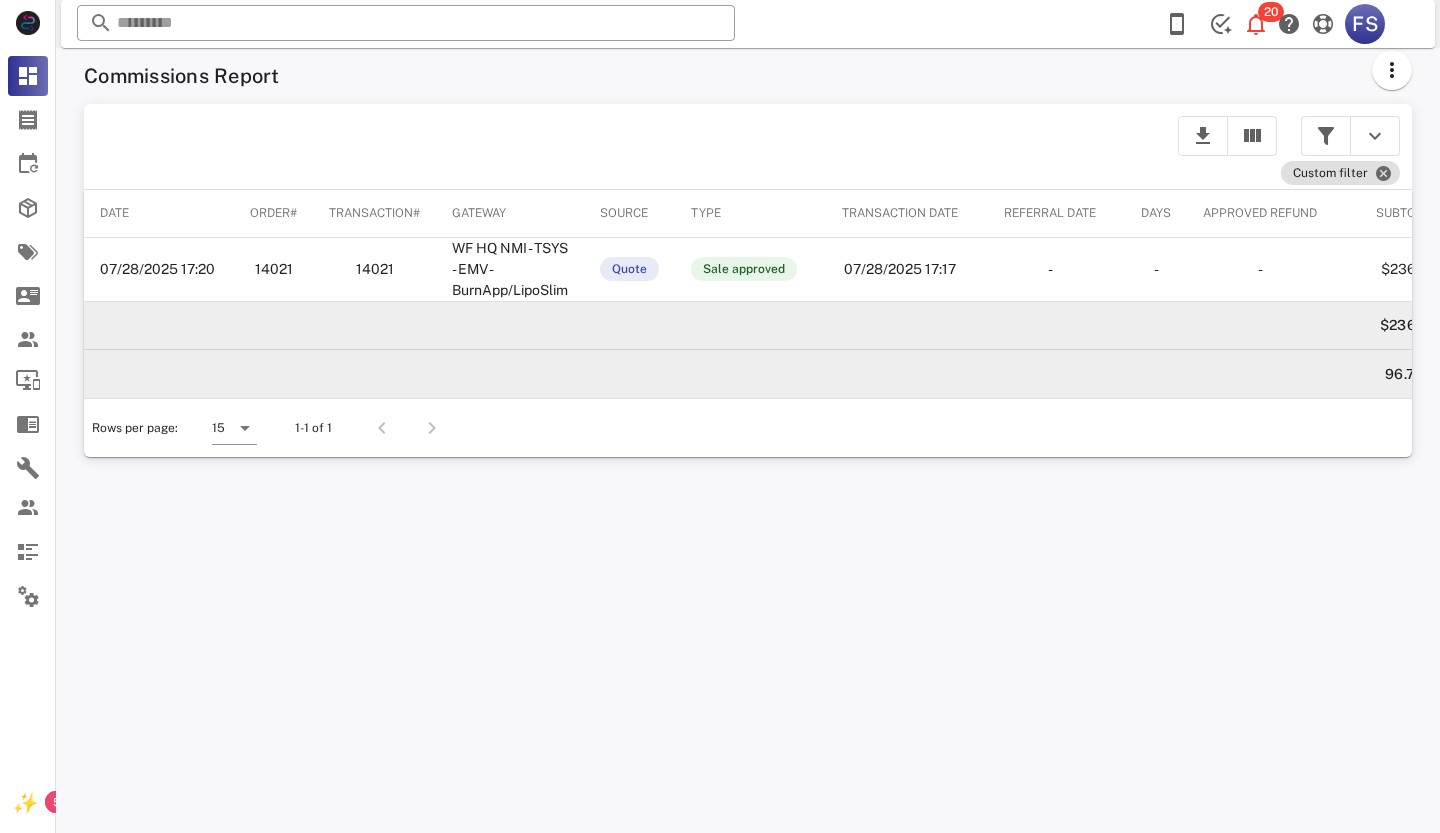 drag, startPoint x: 530, startPoint y: 409, endPoint x: 626, endPoint y: 421, distance: 96.74709 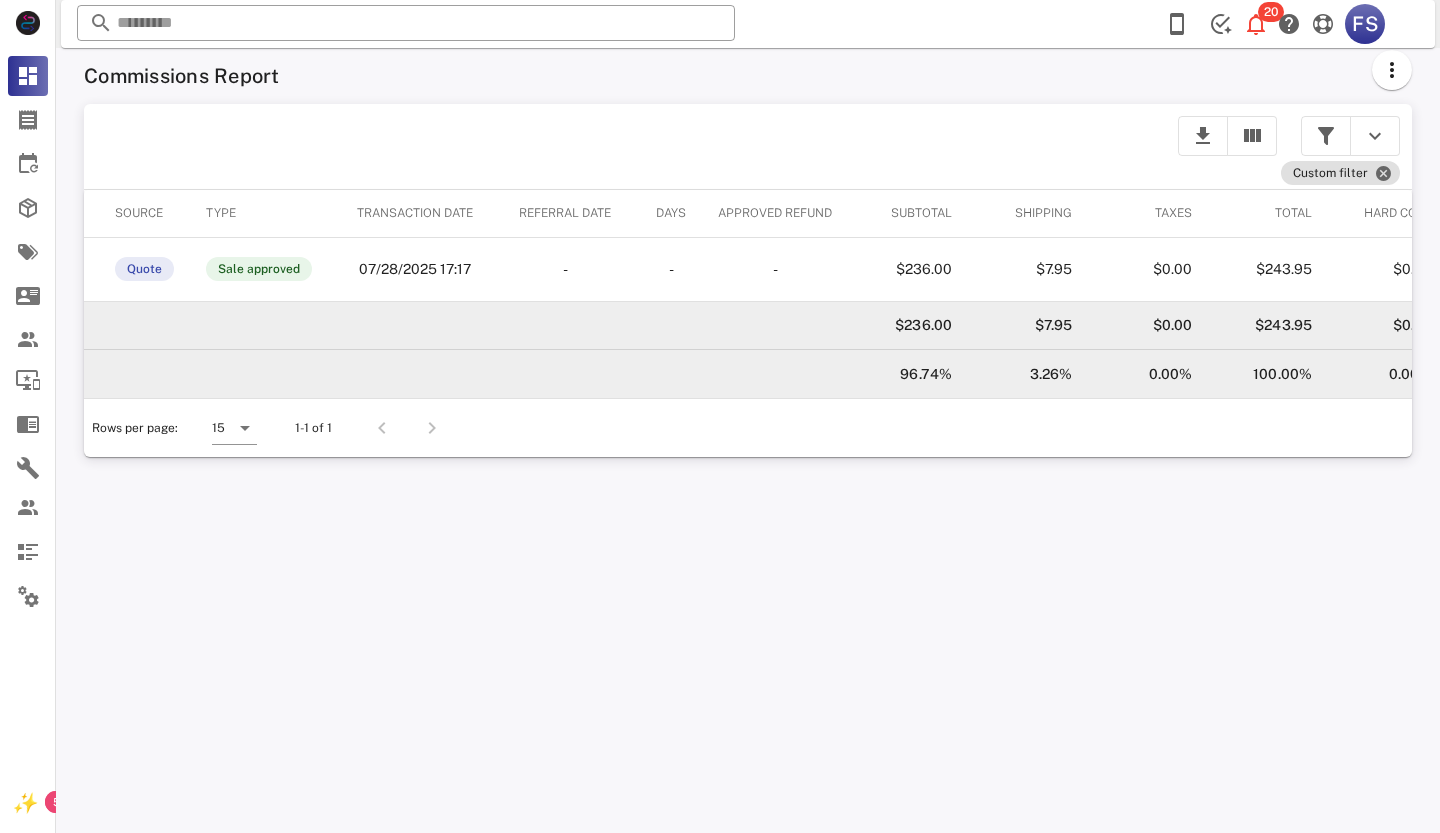 scroll, scrollTop: 0, scrollLeft: 498, axis: horizontal 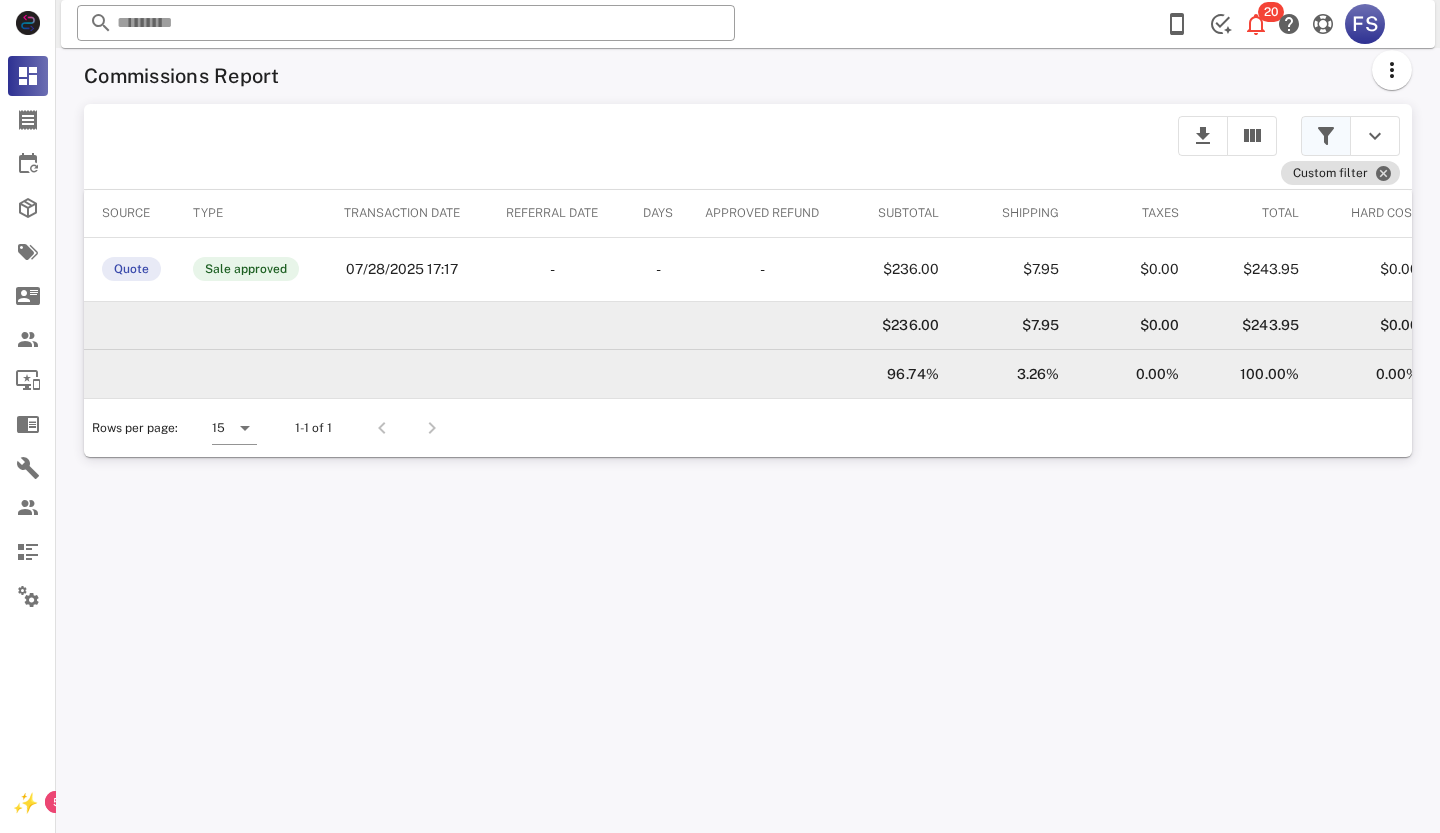 click at bounding box center (1326, 136) 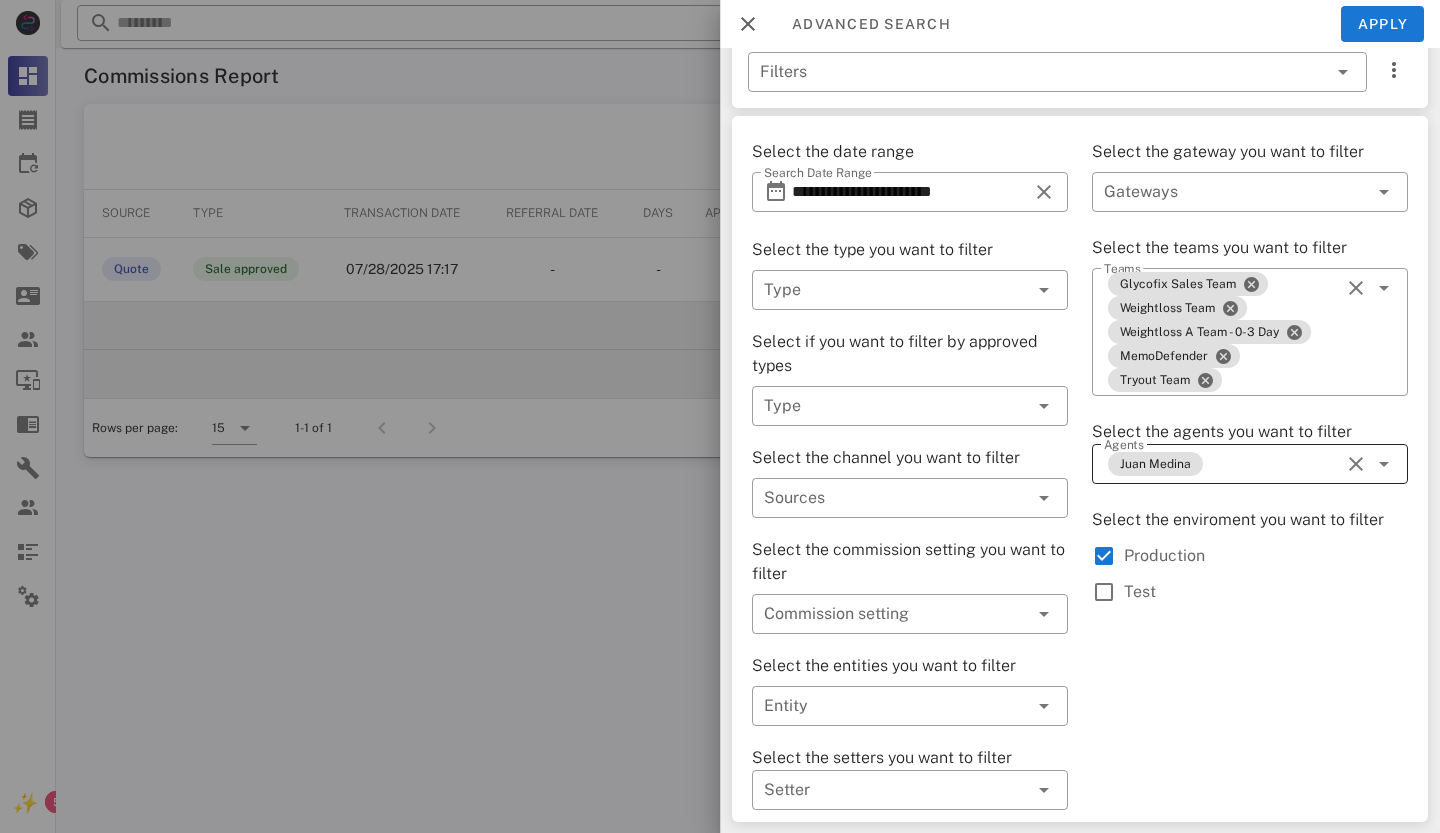 click at bounding box center (1356, 464) 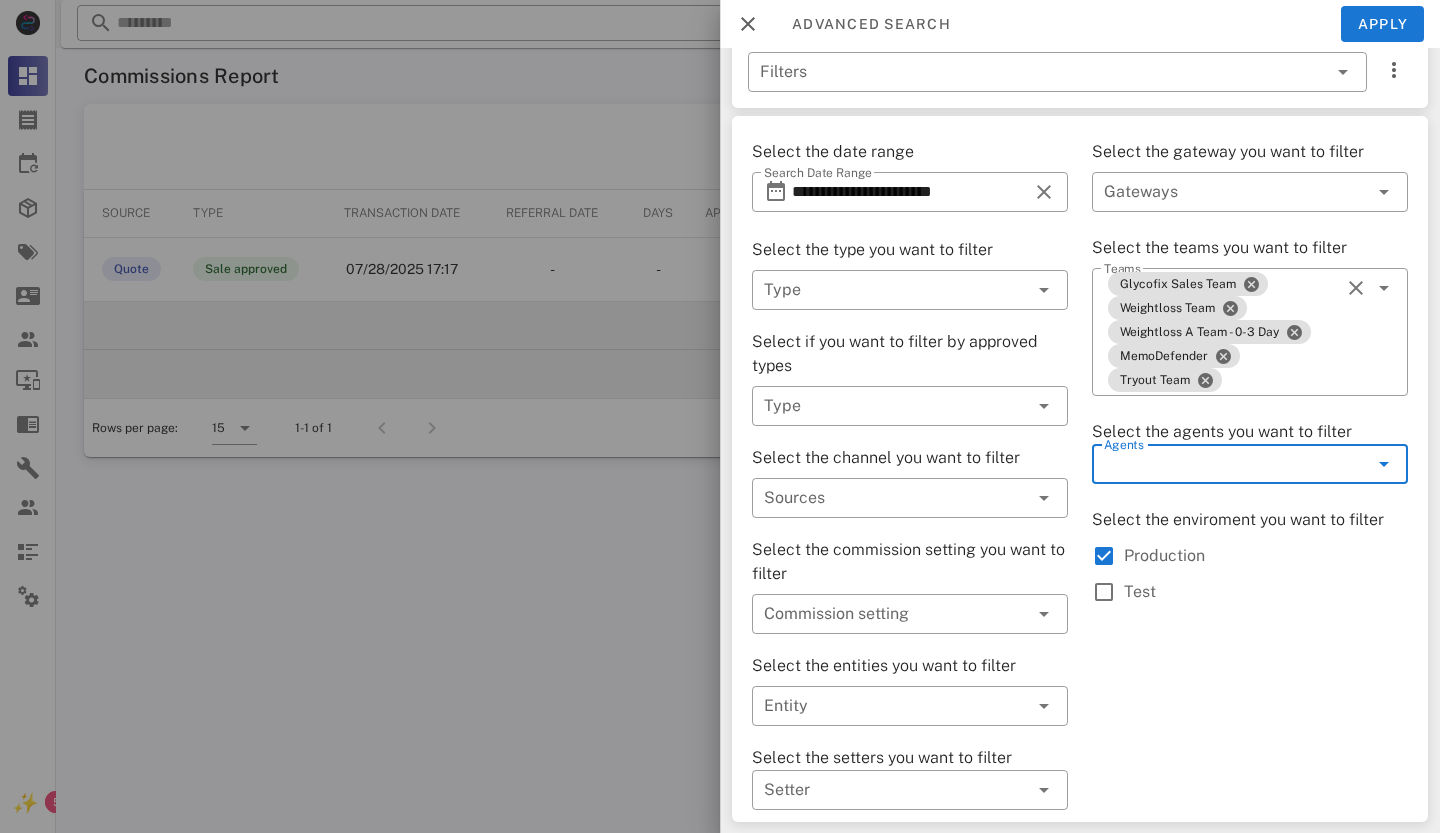 click at bounding box center [1356, 464] 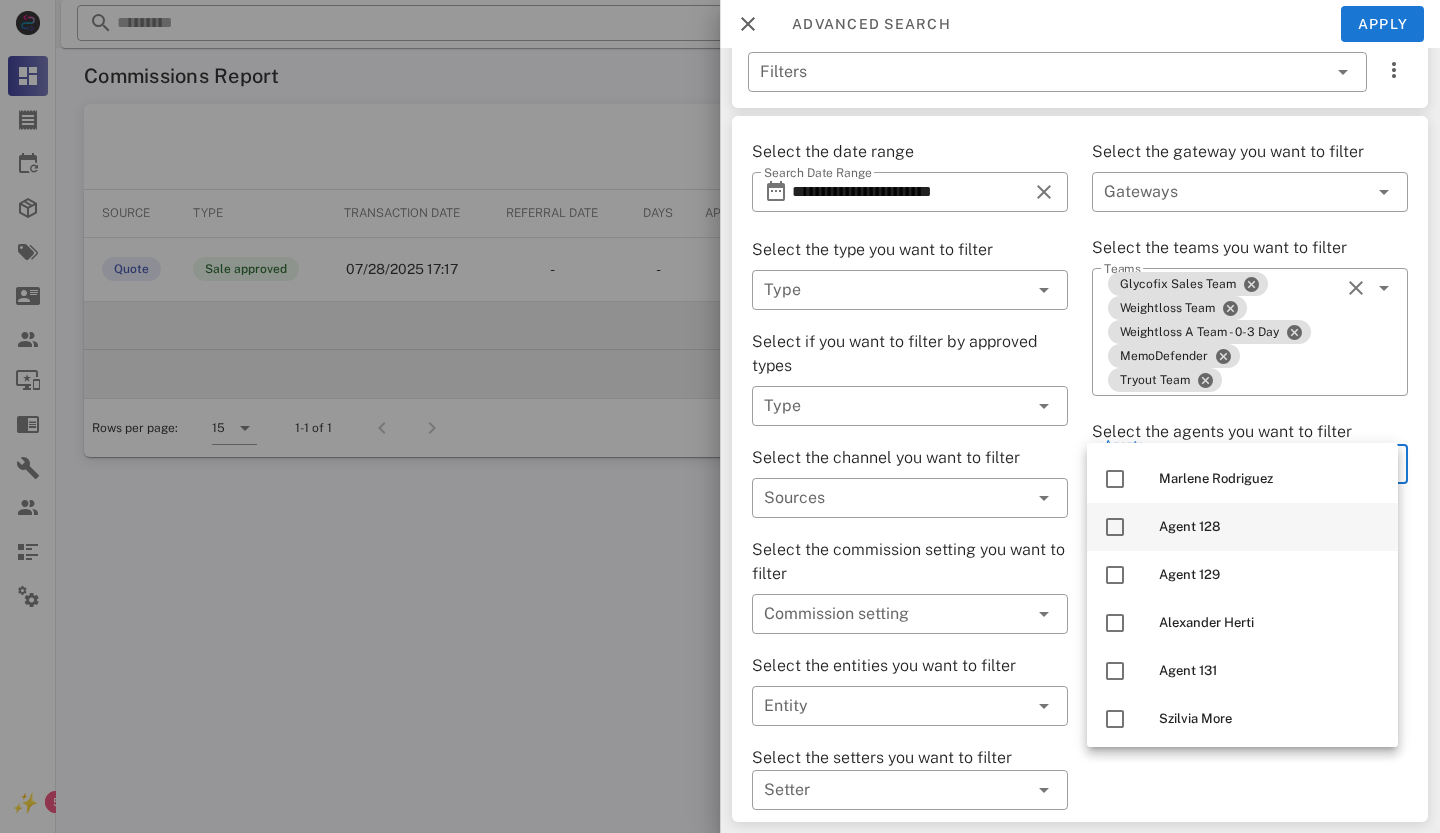 scroll, scrollTop: 2736, scrollLeft: 0, axis: vertical 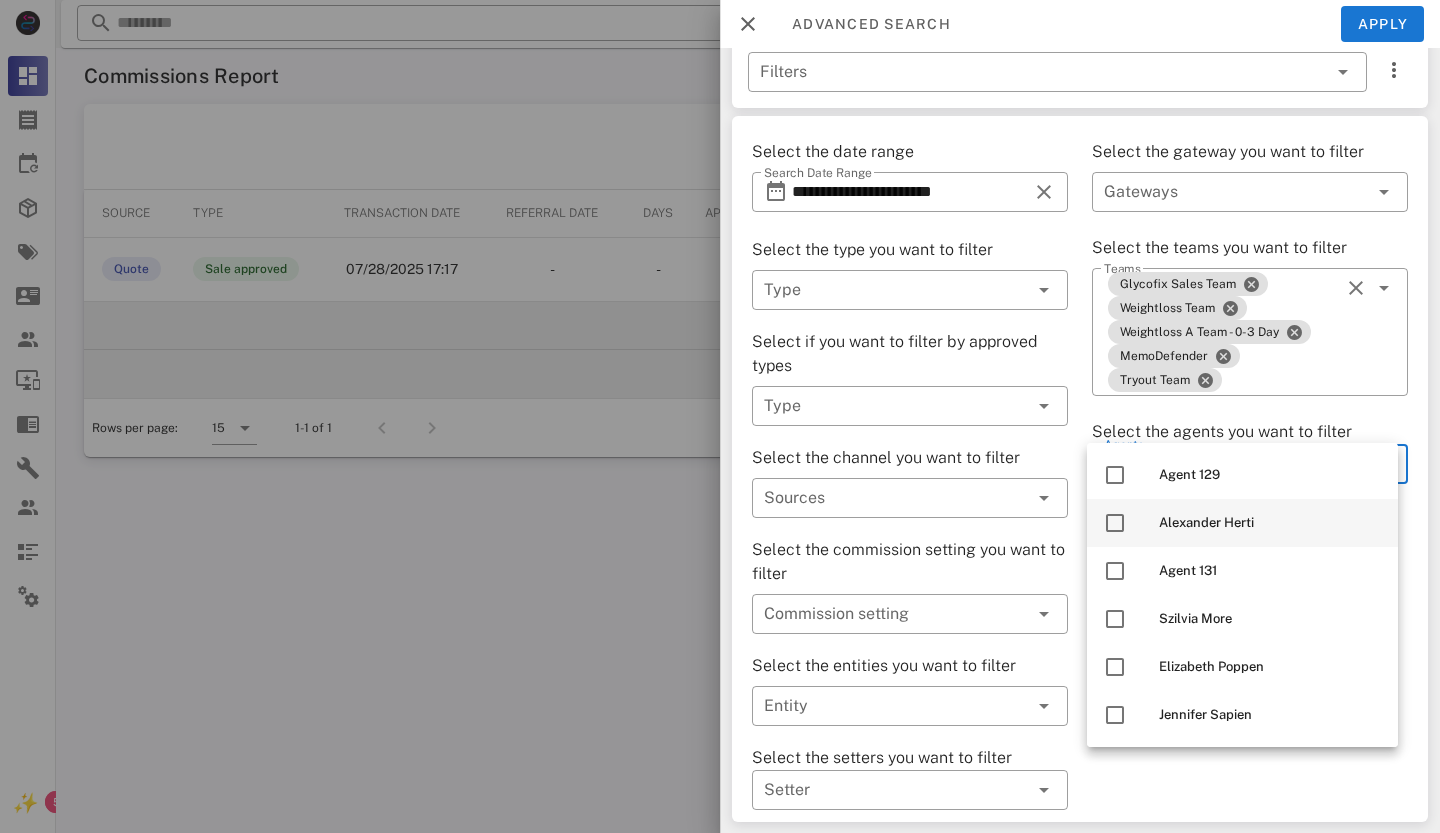 click at bounding box center (1115, 523) 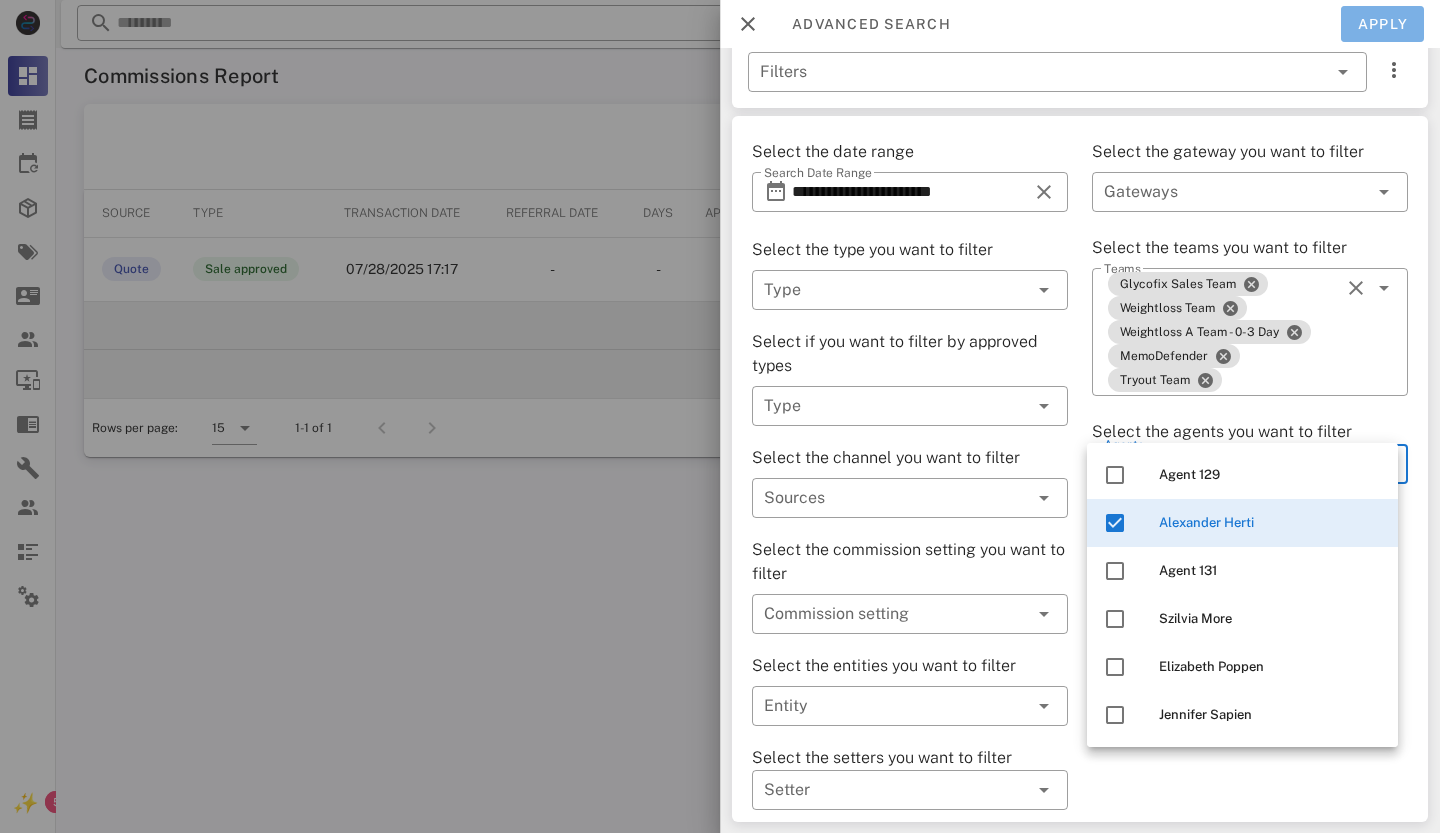 click on "Apply" at bounding box center (1383, 24) 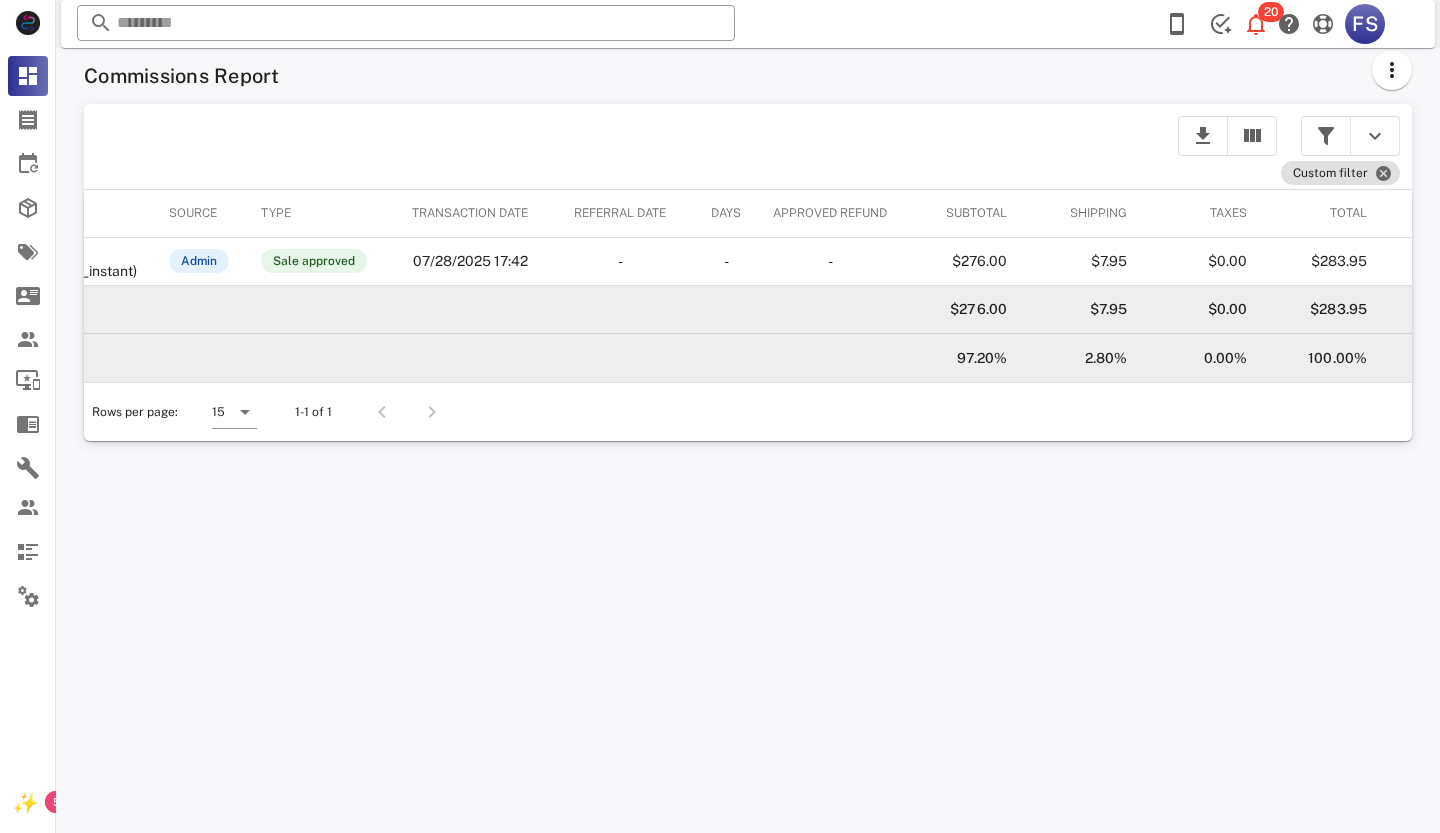scroll, scrollTop: 0, scrollLeft: 498, axis: horizontal 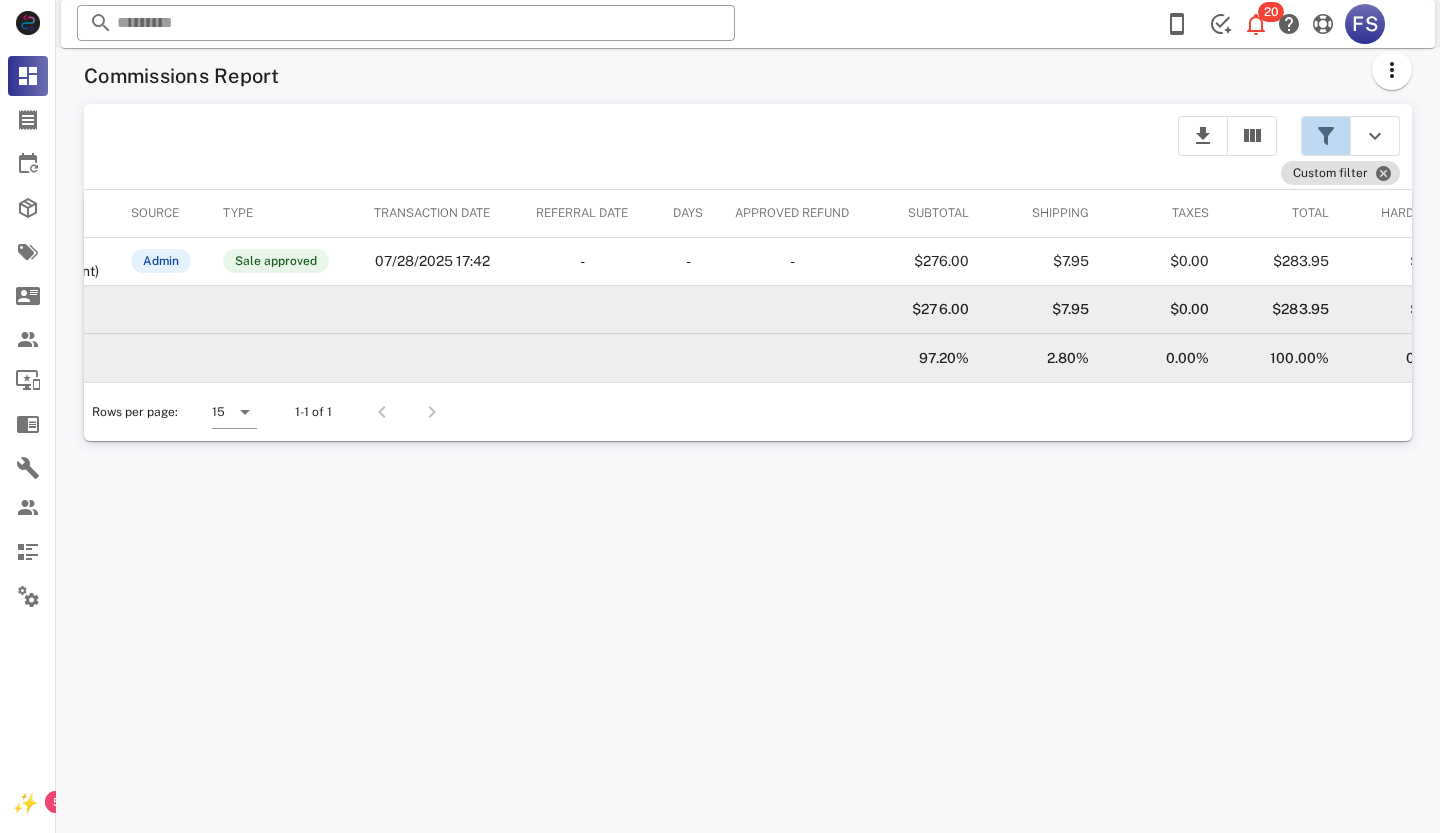 click at bounding box center (1326, 136) 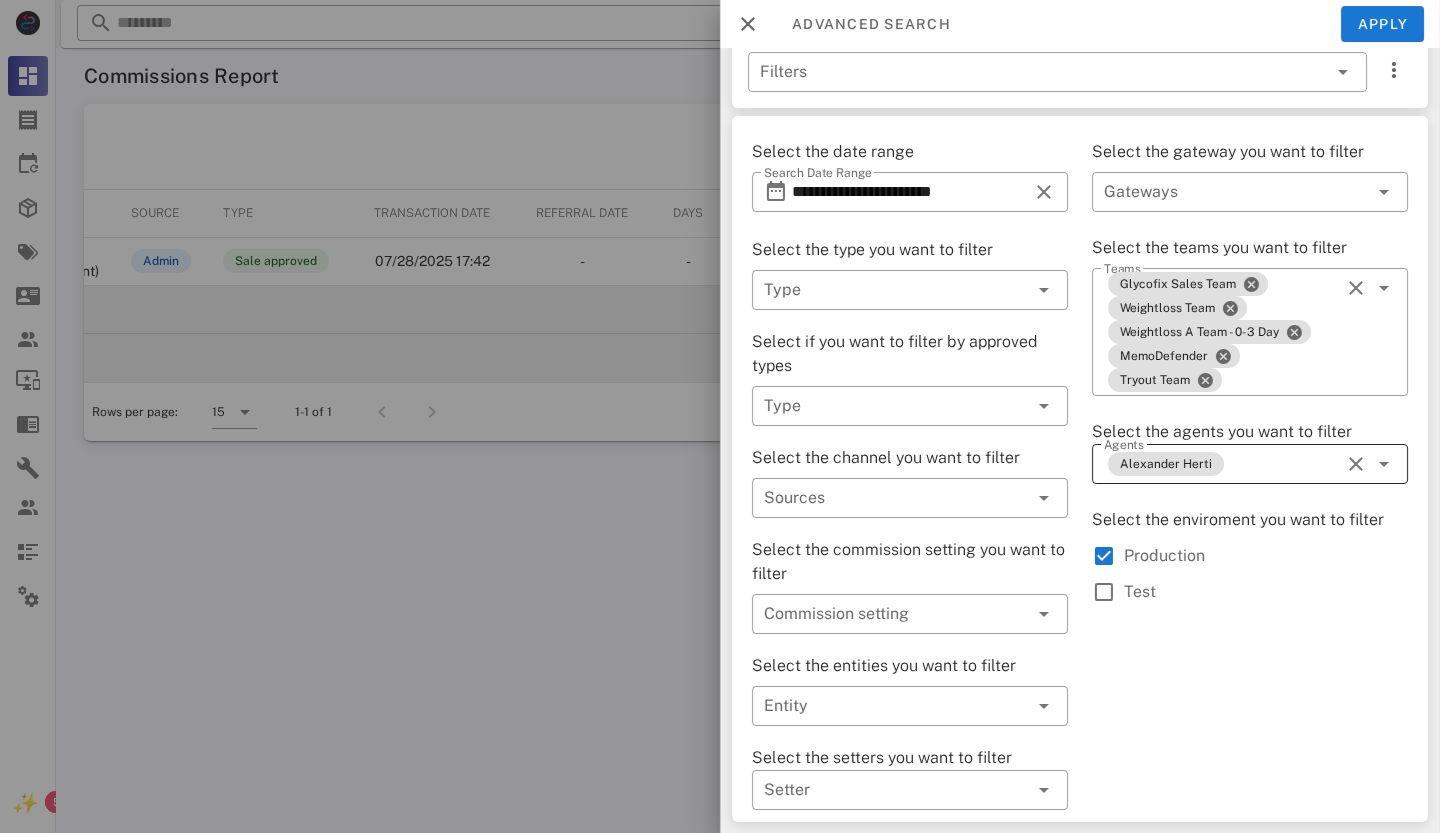 click at bounding box center [1356, 464] 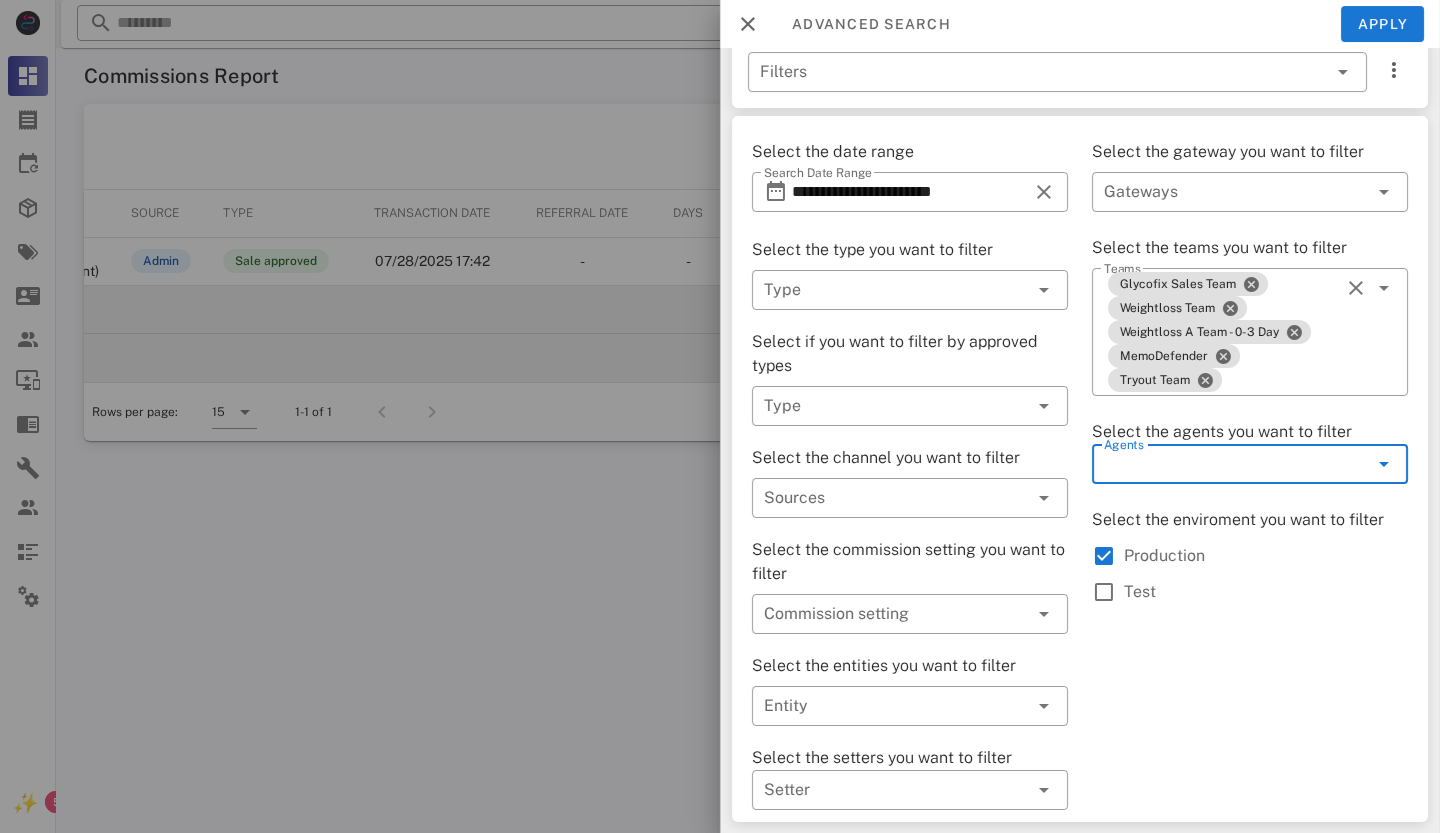 click at bounding box center (1384, 464) 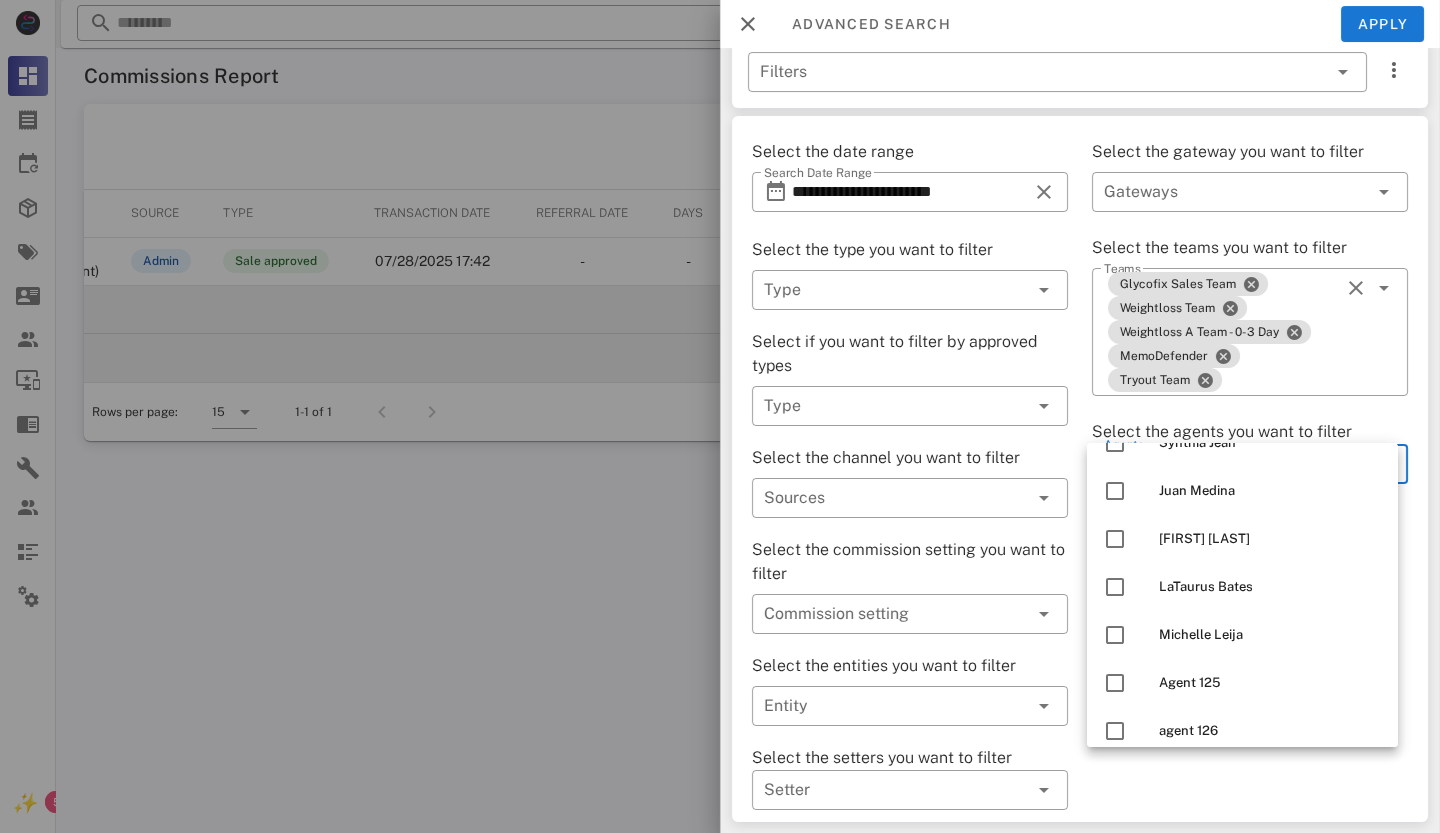 scroll, scrollTop: 2236, scrollLeft: 0, axis: vertical 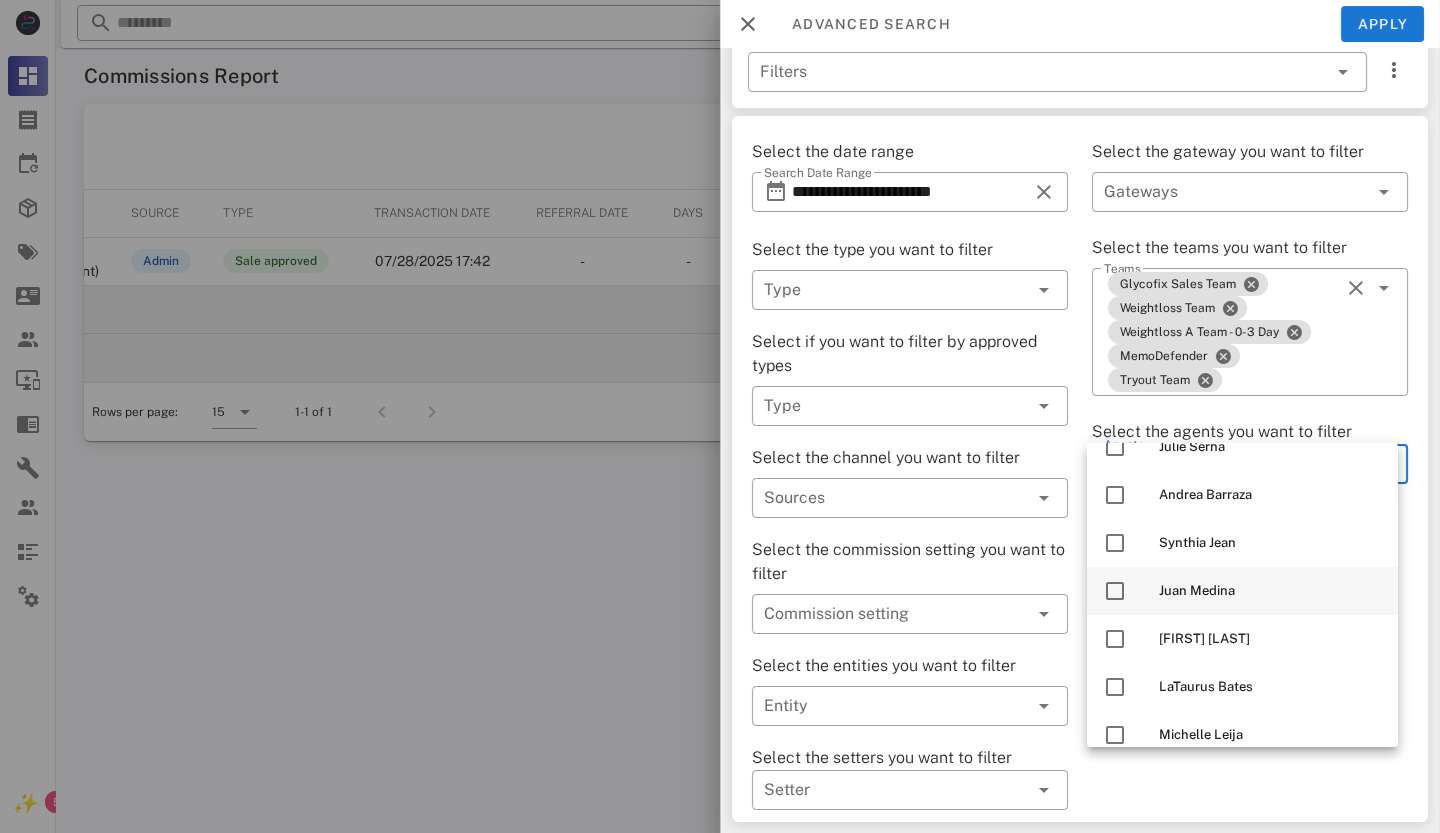 click at bounding box center (1115, 591) 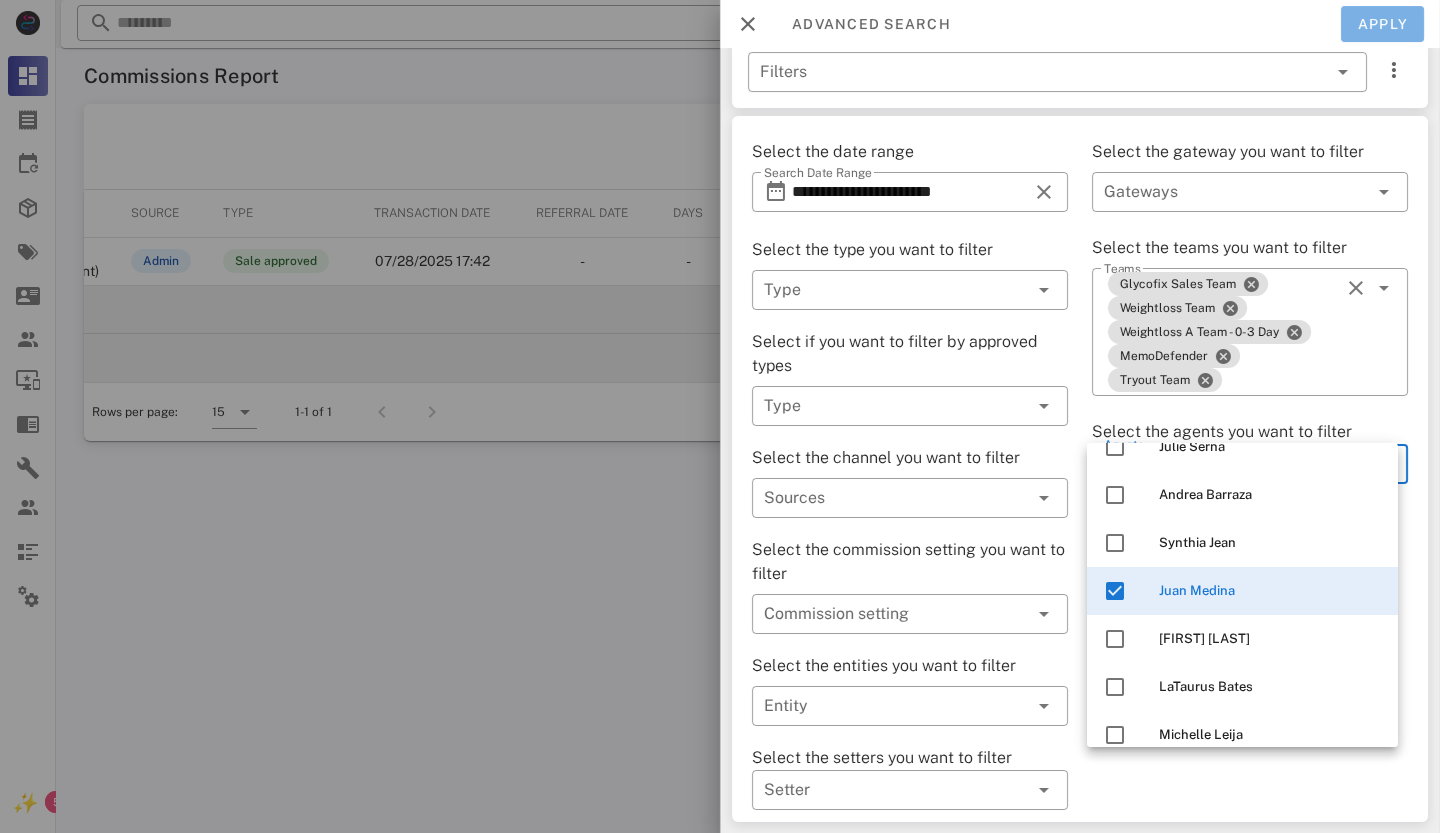 click on "Apply" at bounding box center (1383, 24) 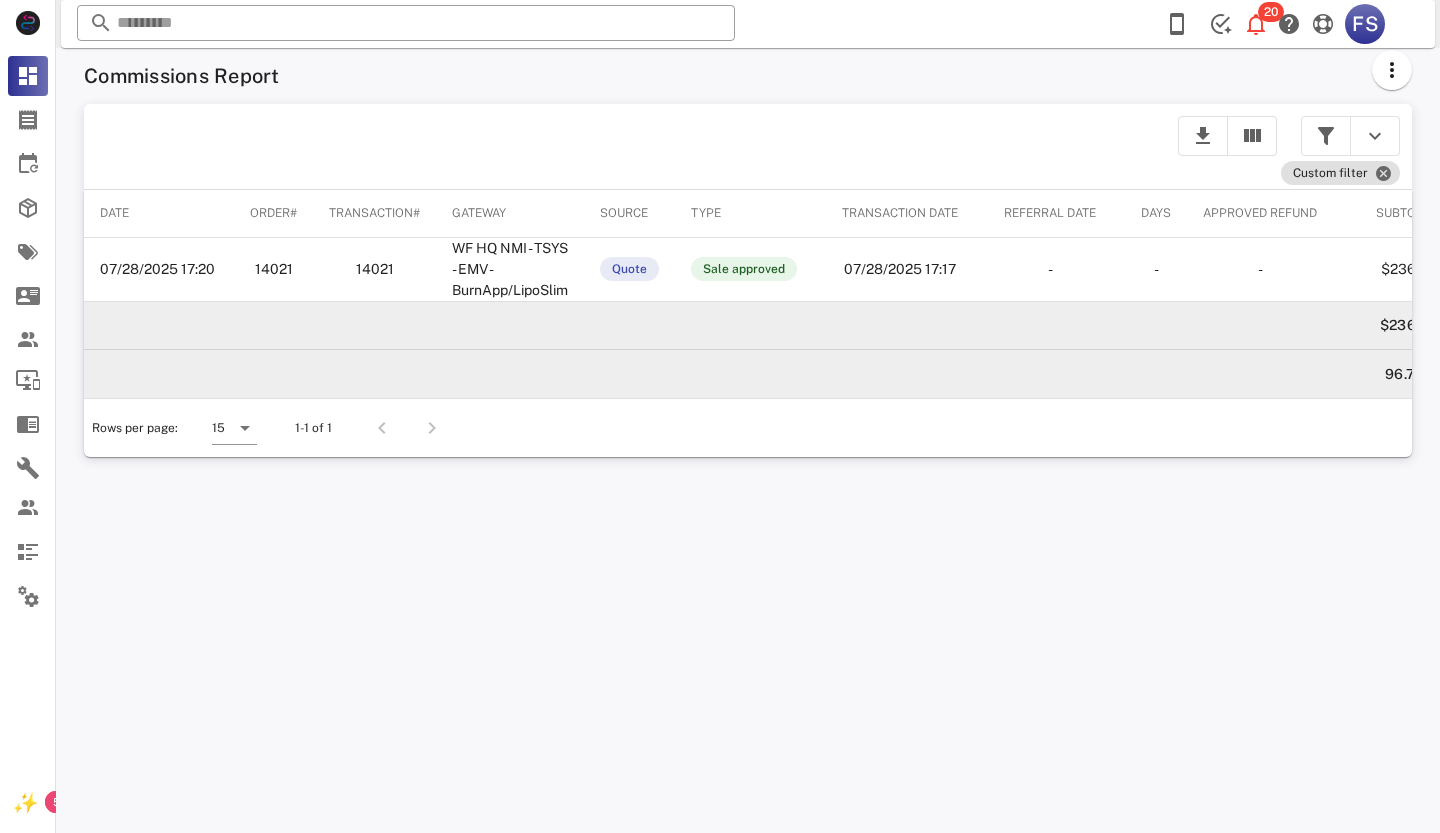 scroll, scrollTop: 0, scrollLeft: 153, axis: horizontal 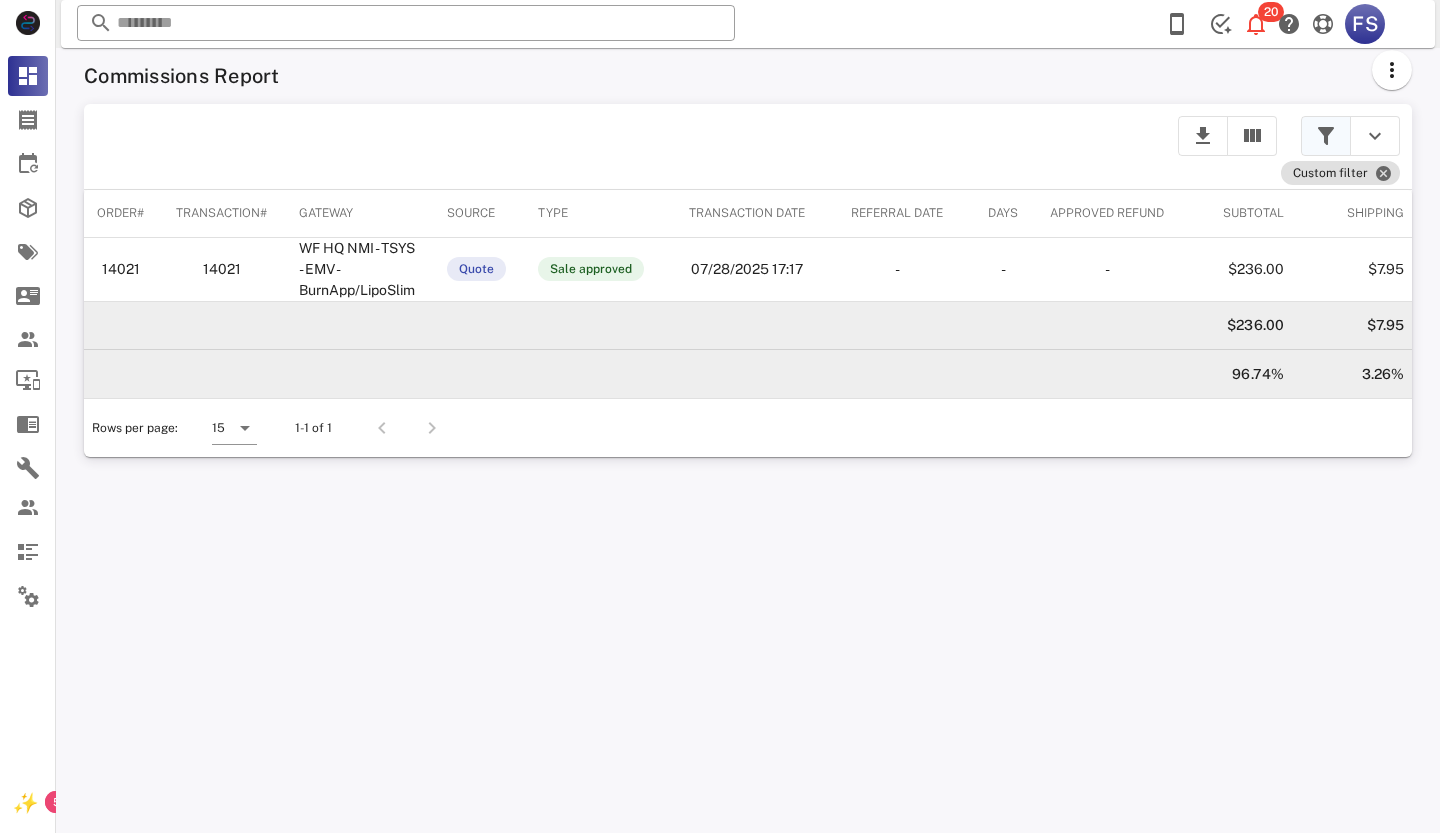 click at bounding box center (1326, 136) 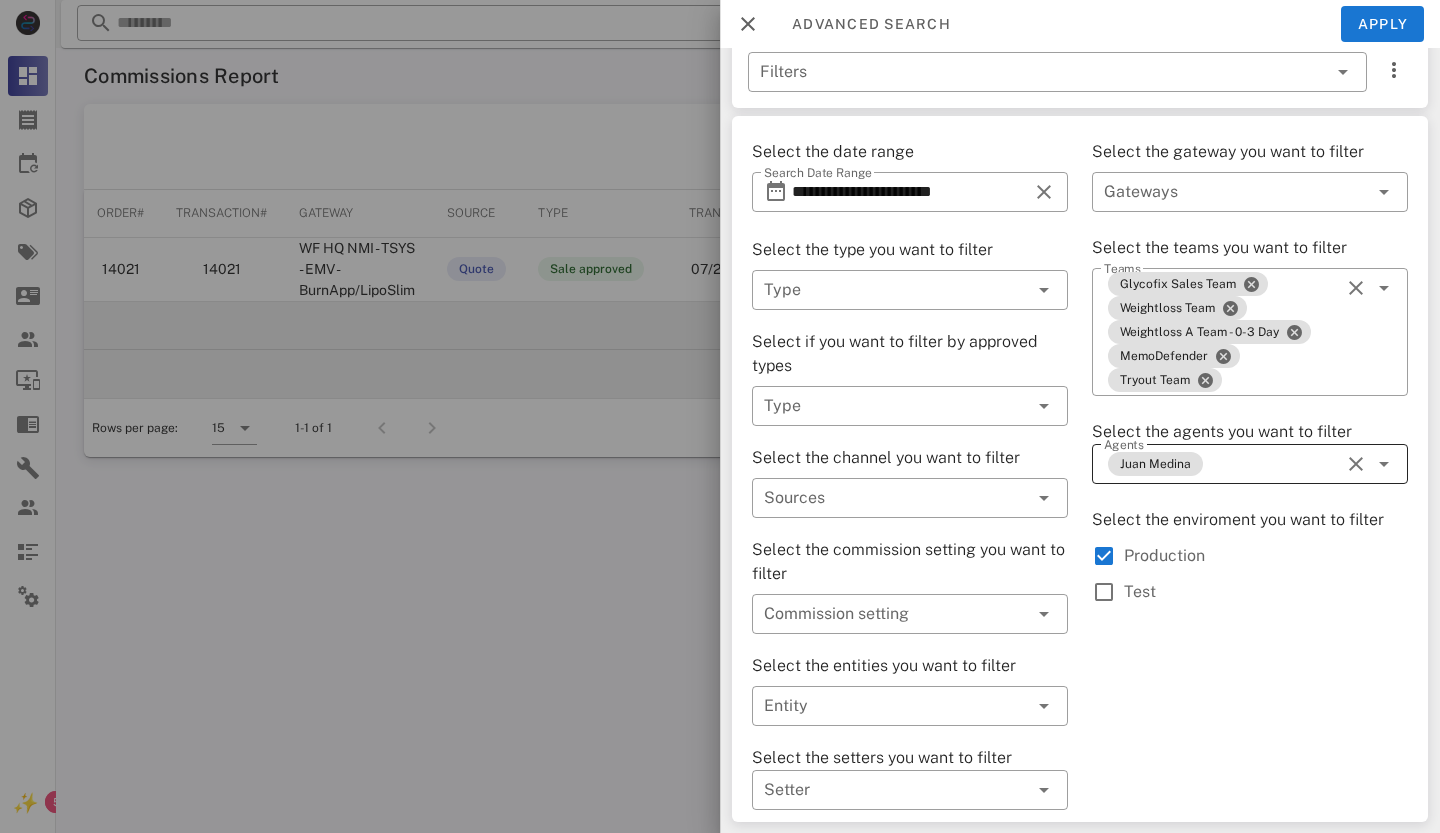 click at bounding box center [1356, 464] 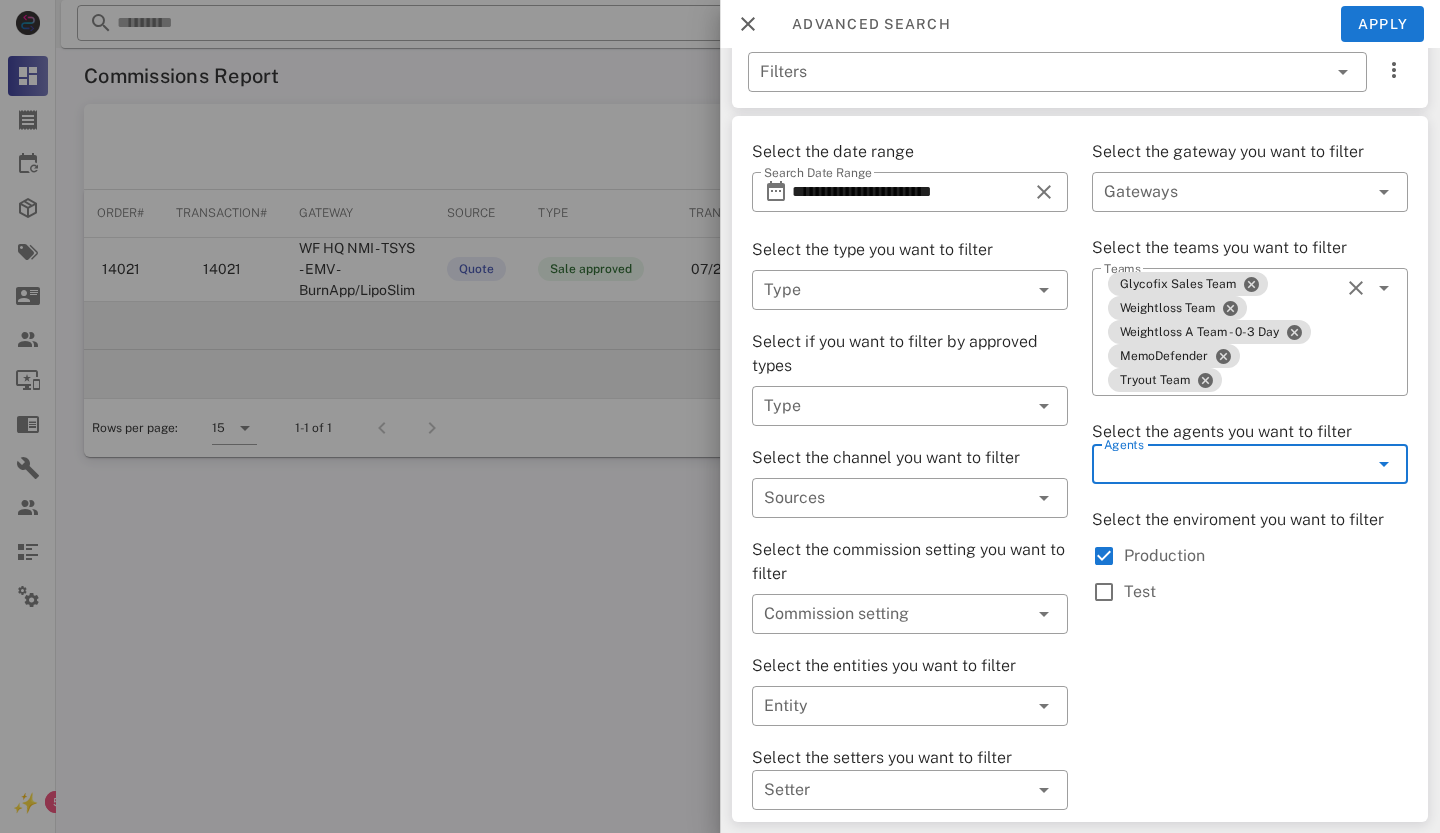 click at bounding box center [1384, 464] 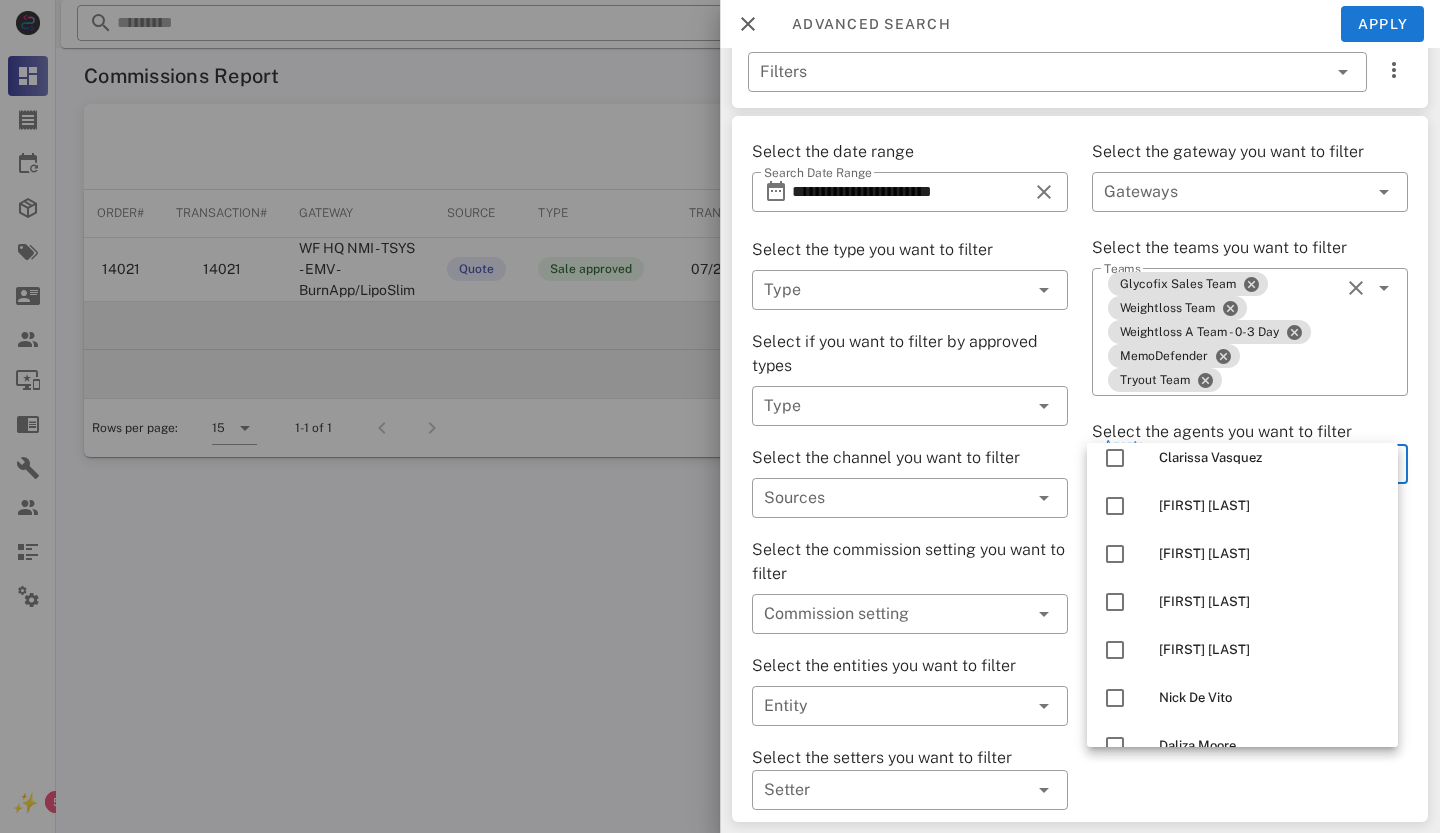 scroll, scrollTop: 5136, scrollLeft: 0, axis: vertical 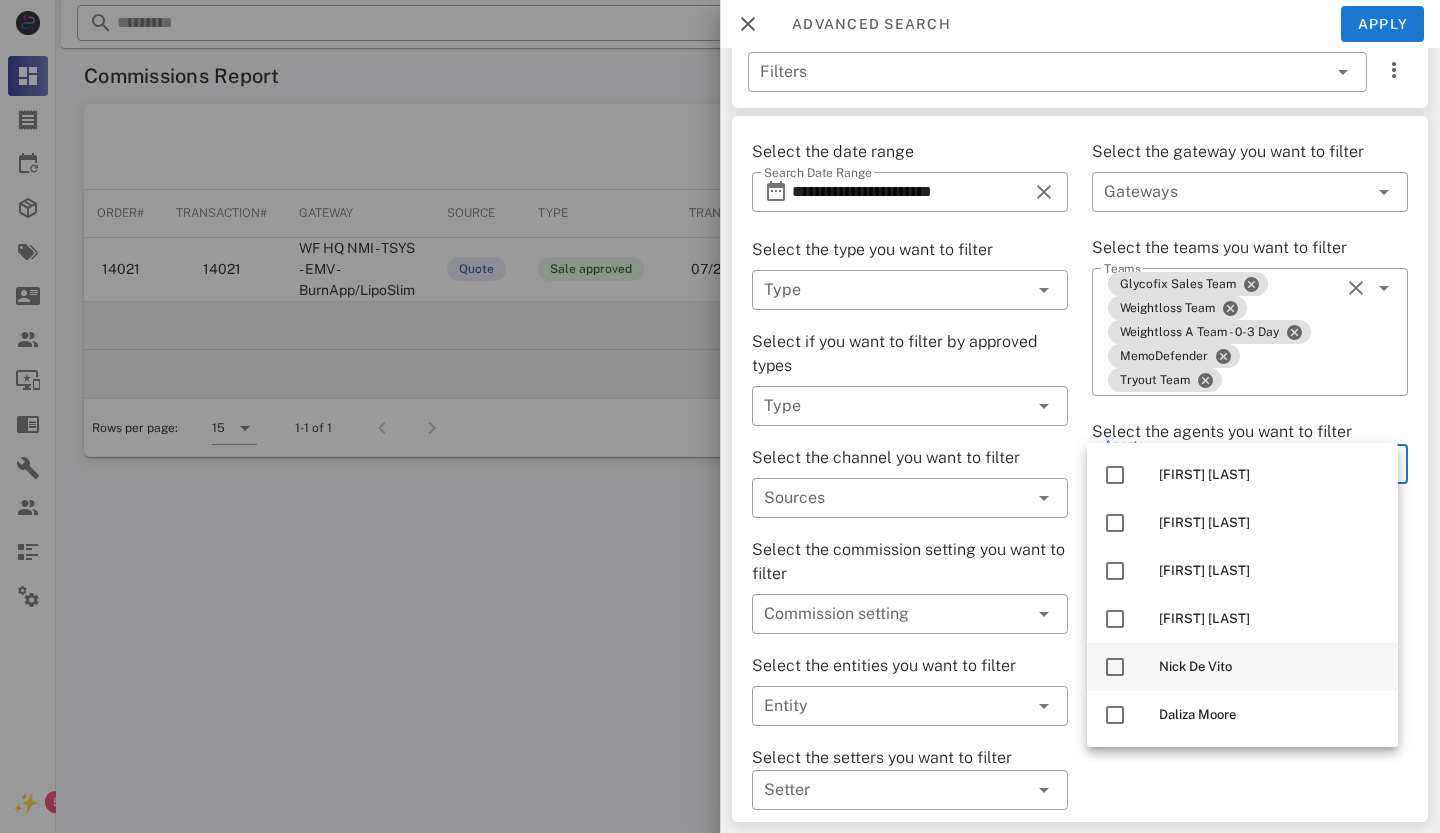 click at bounding box center [1115, 667] 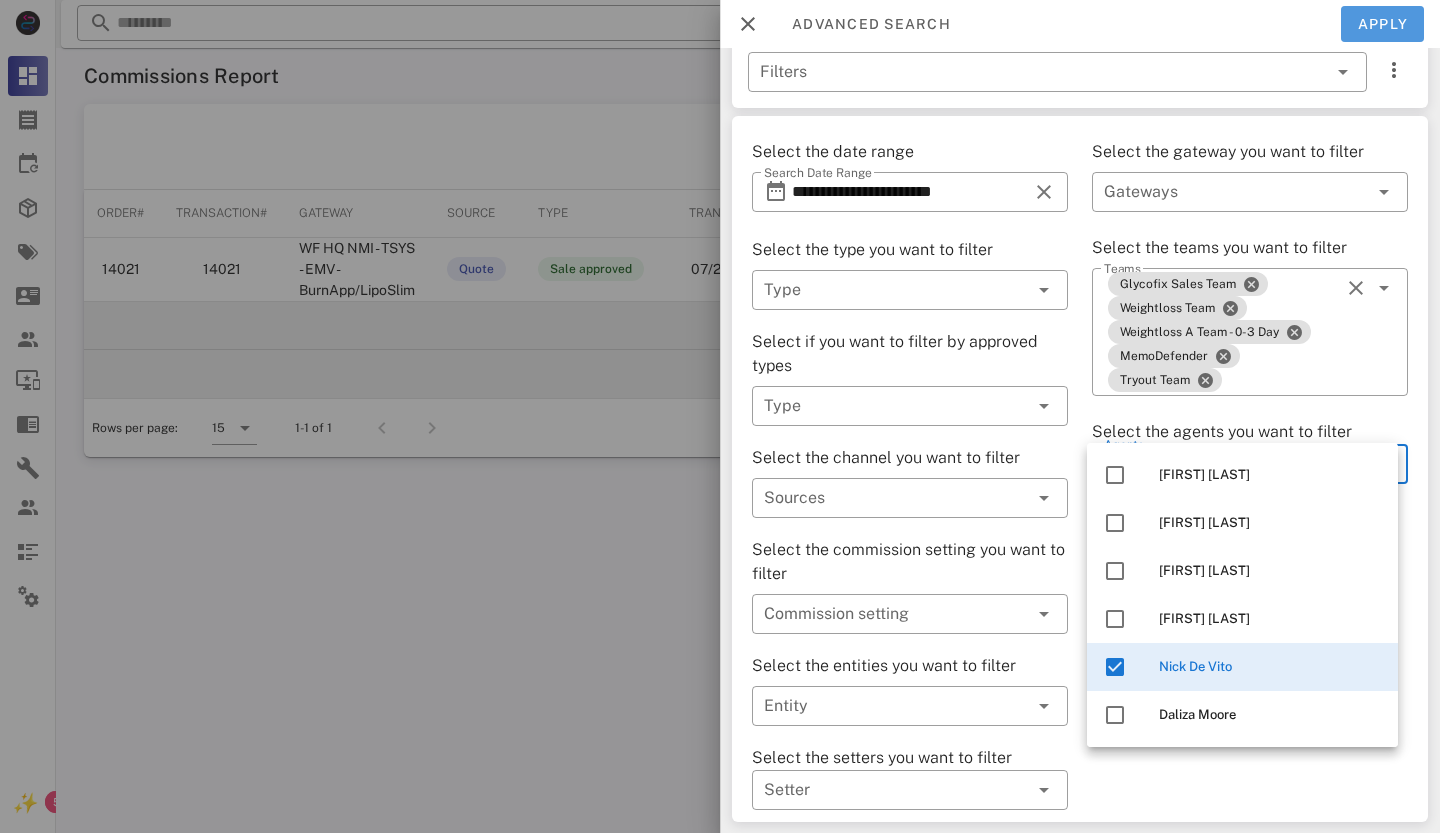 click on "Apply" at bounding box center [1383, 24] 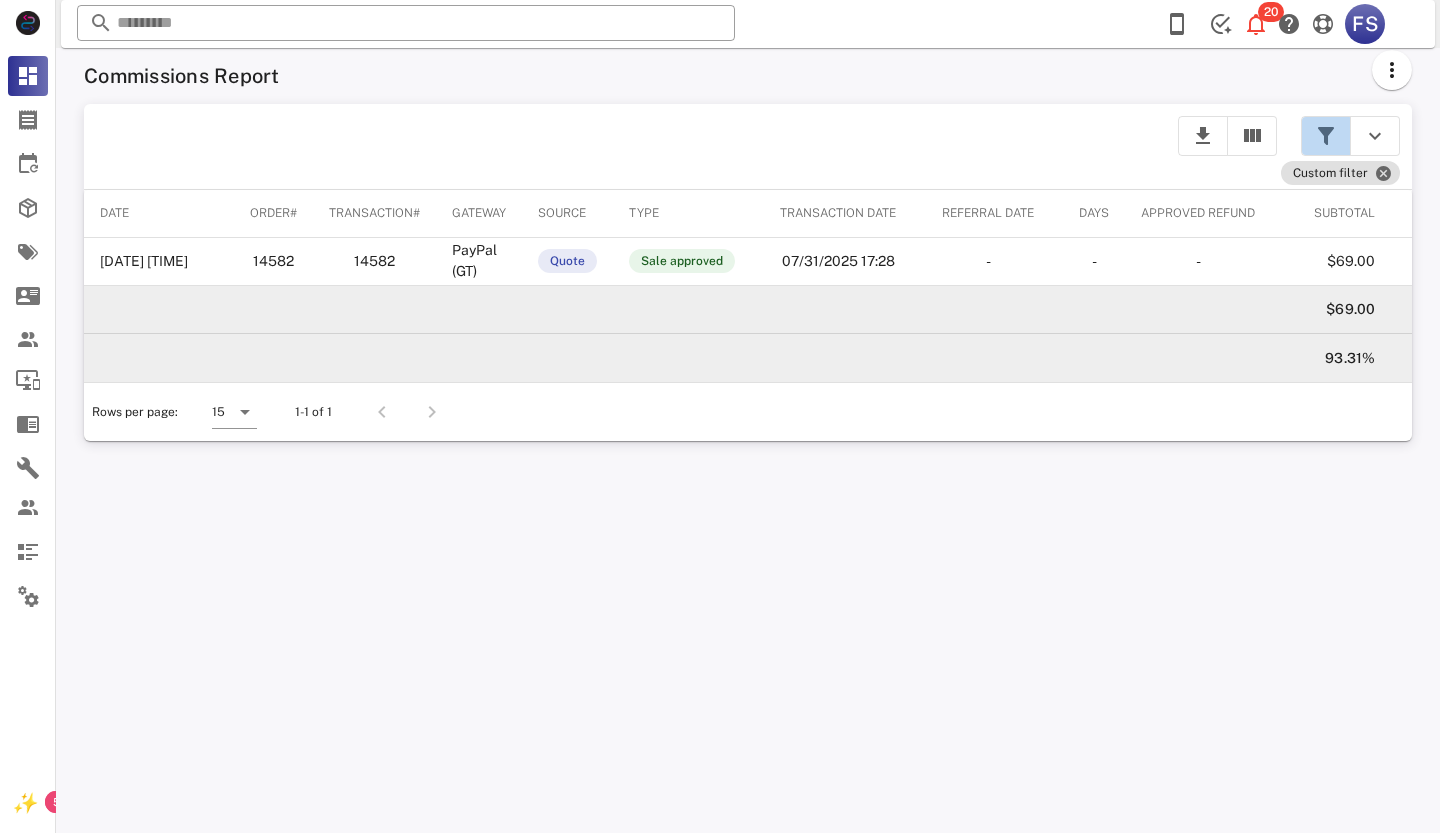 click at bounding box center [1326, 136] 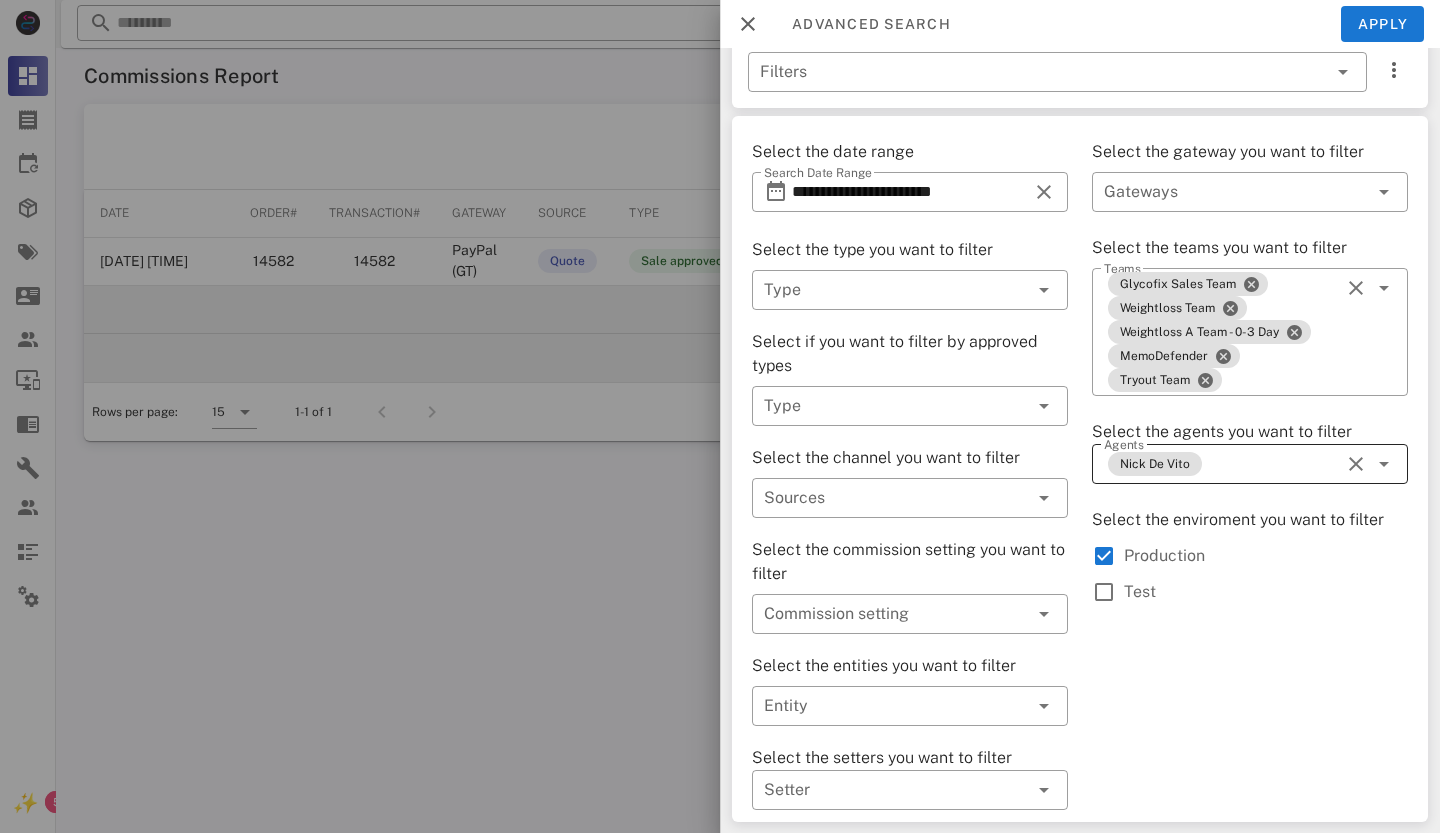 click at bounding box center [1356, 464] 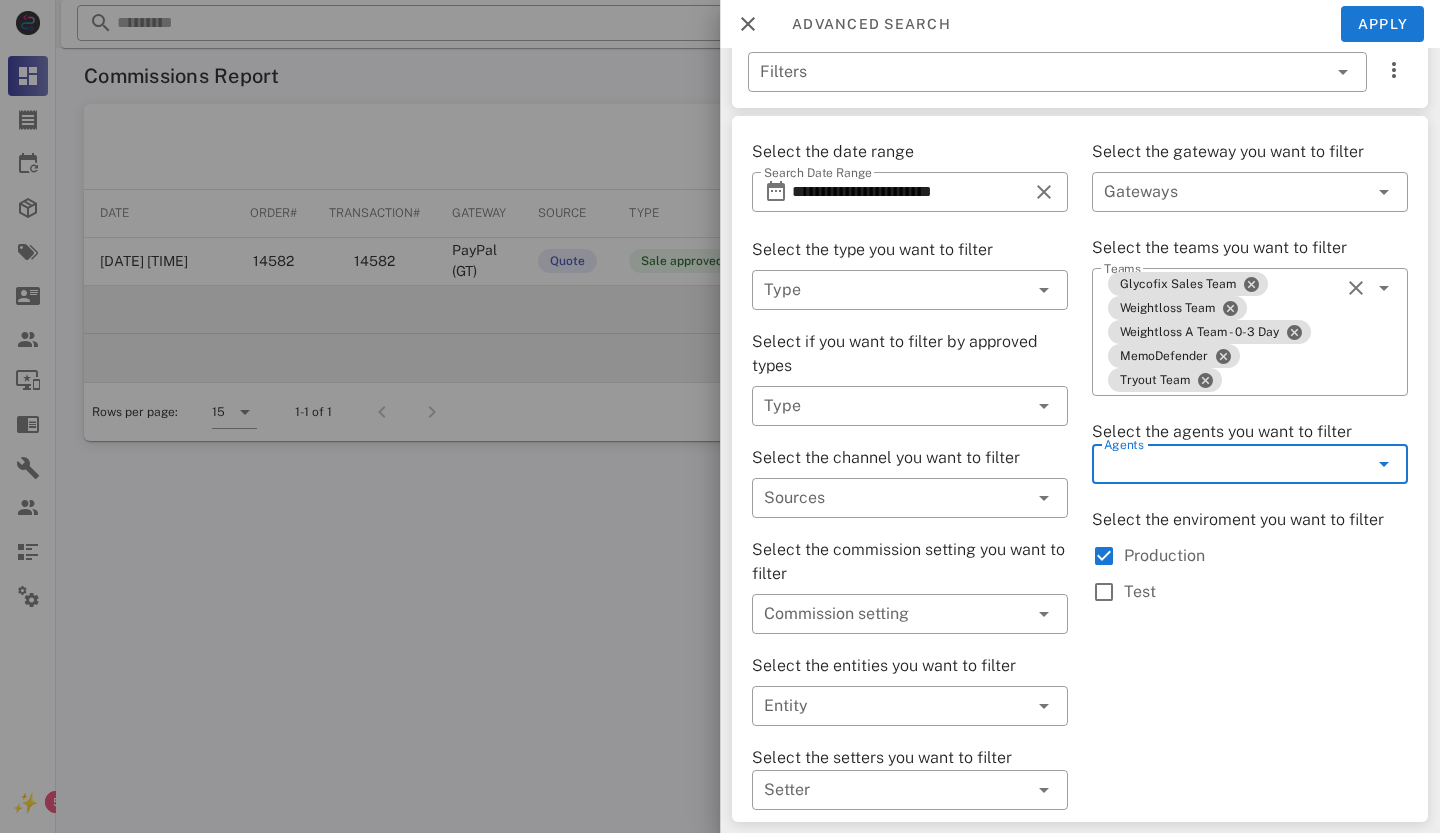 click at bounding box center [1384, 464] 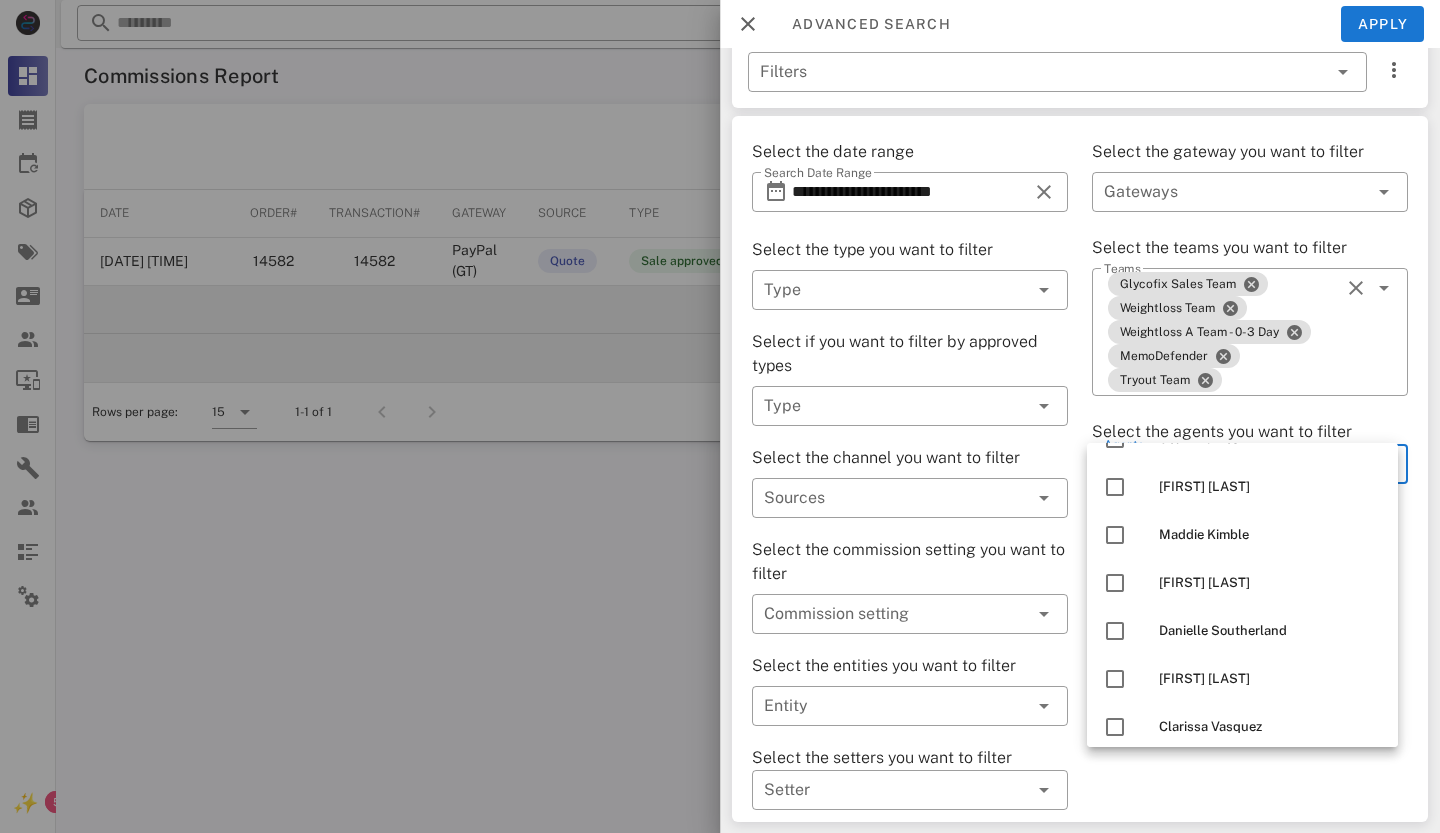 scroll, scrollTop: 4736, scrollLeft: 0, axis: vertical 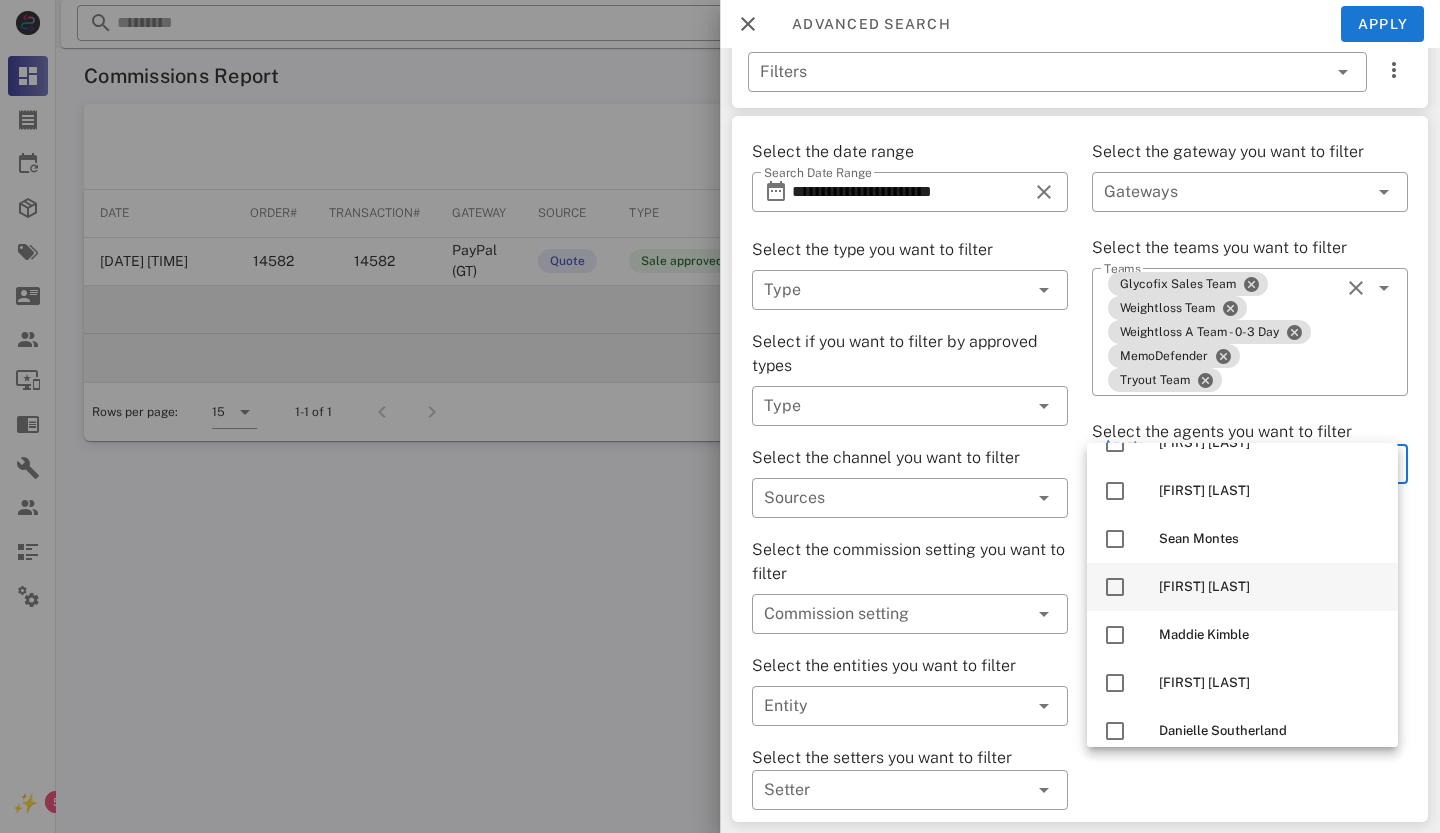 click at bounding box center (1115, 587) 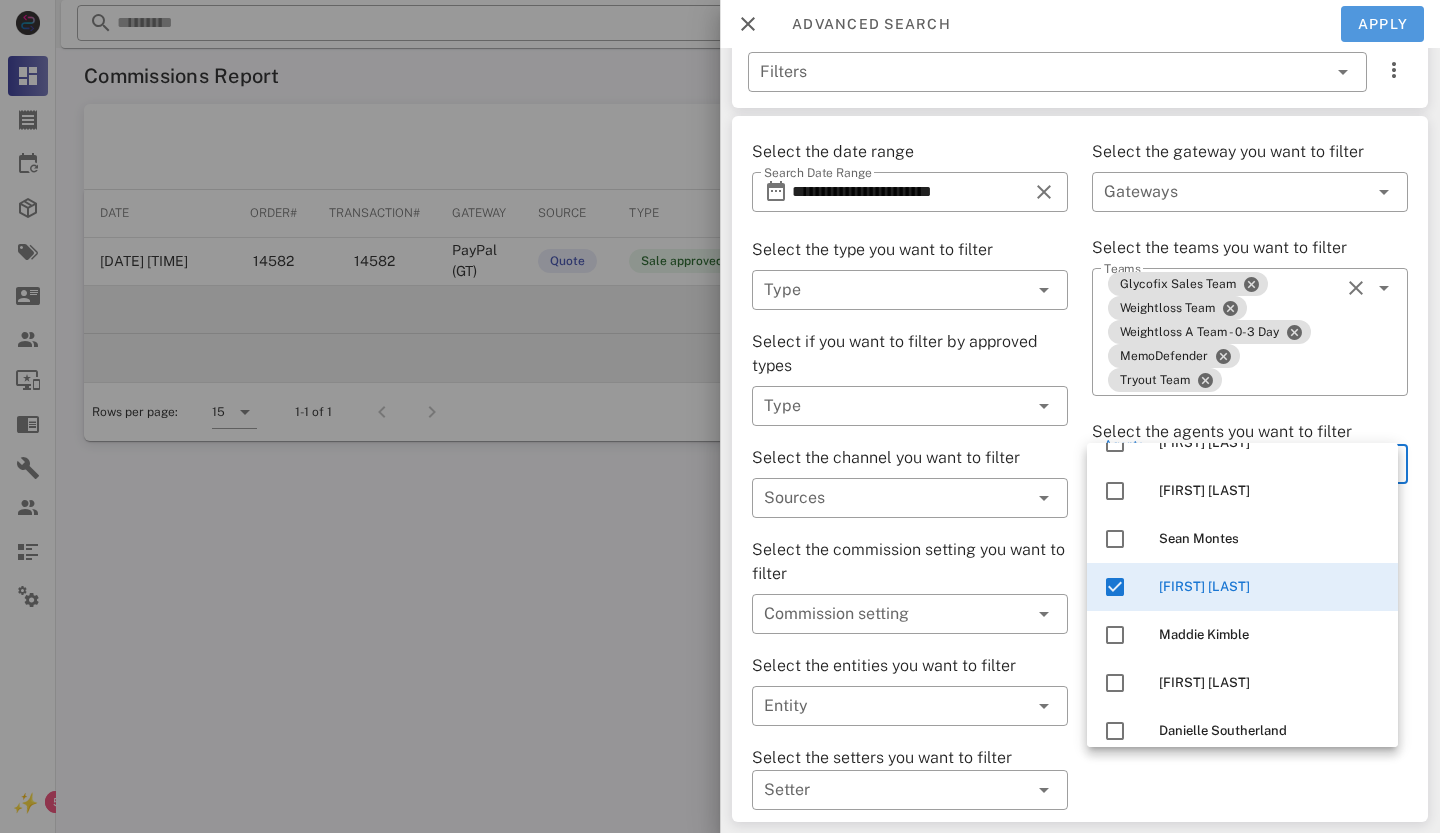 click on "Apply" at bounding box center (1383, 24) 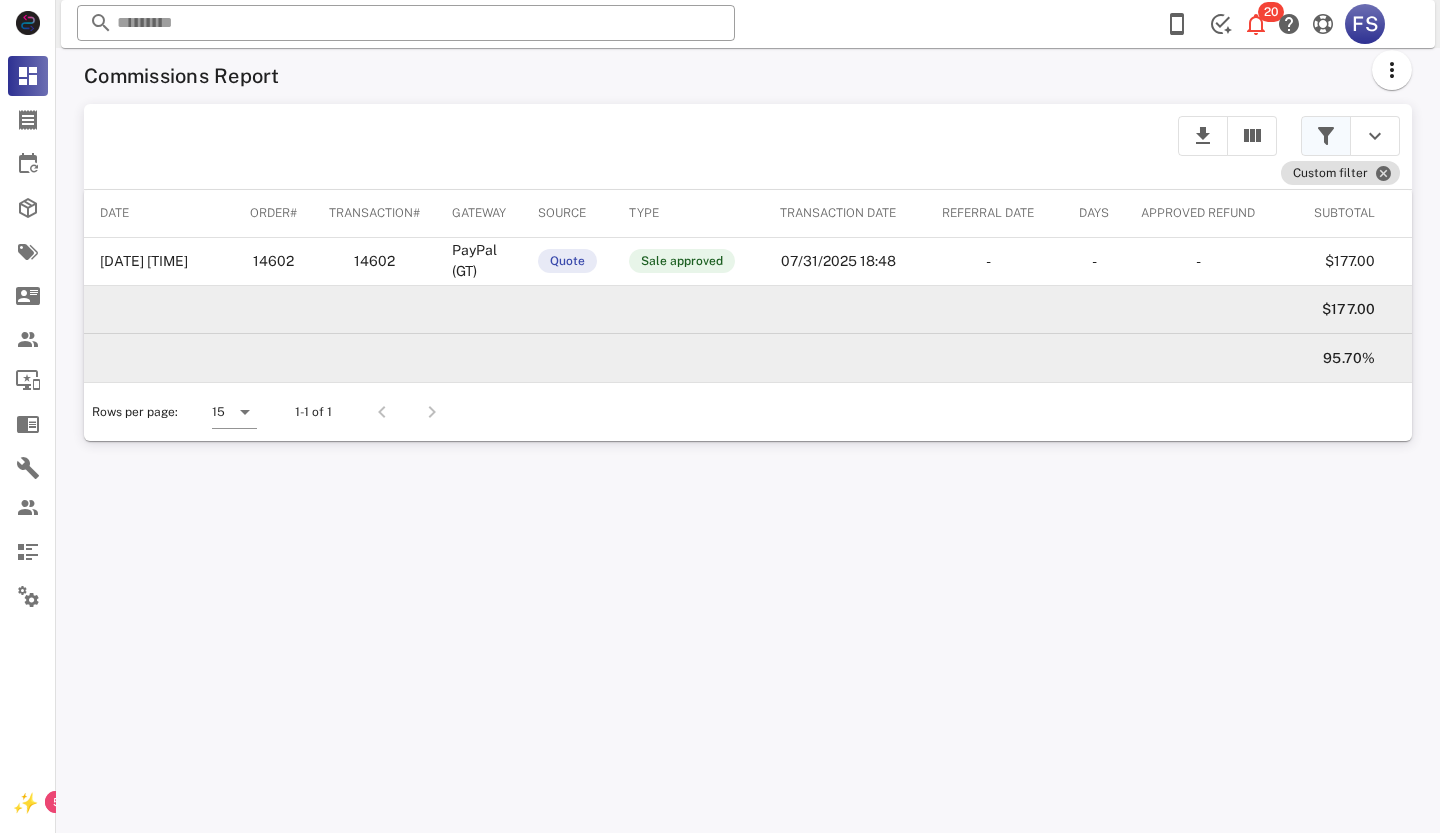 click at bounding box center [1326, 136] 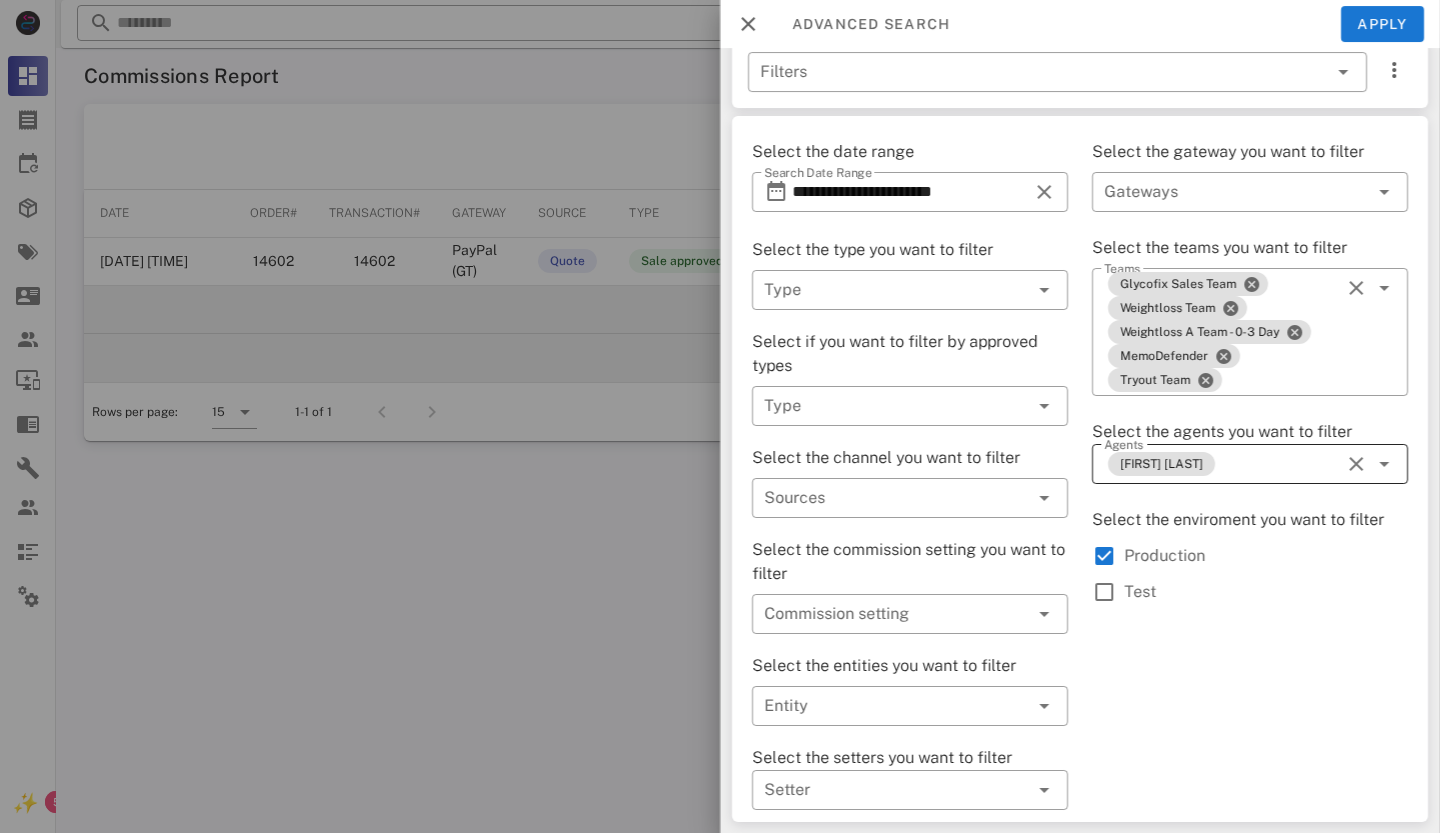 click at bounding box center [1356, 464] 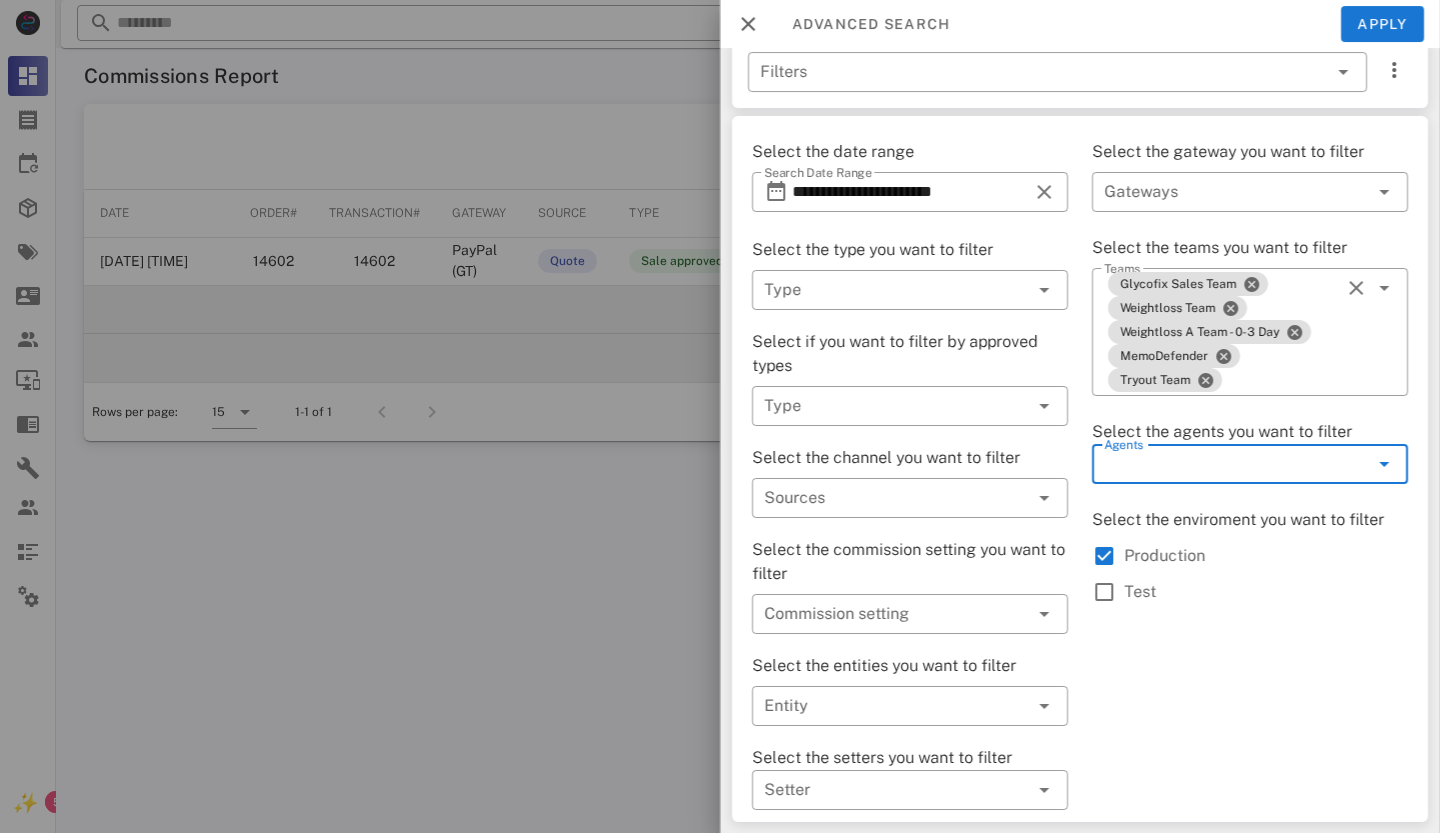 click at bounding box center (1384, 464) 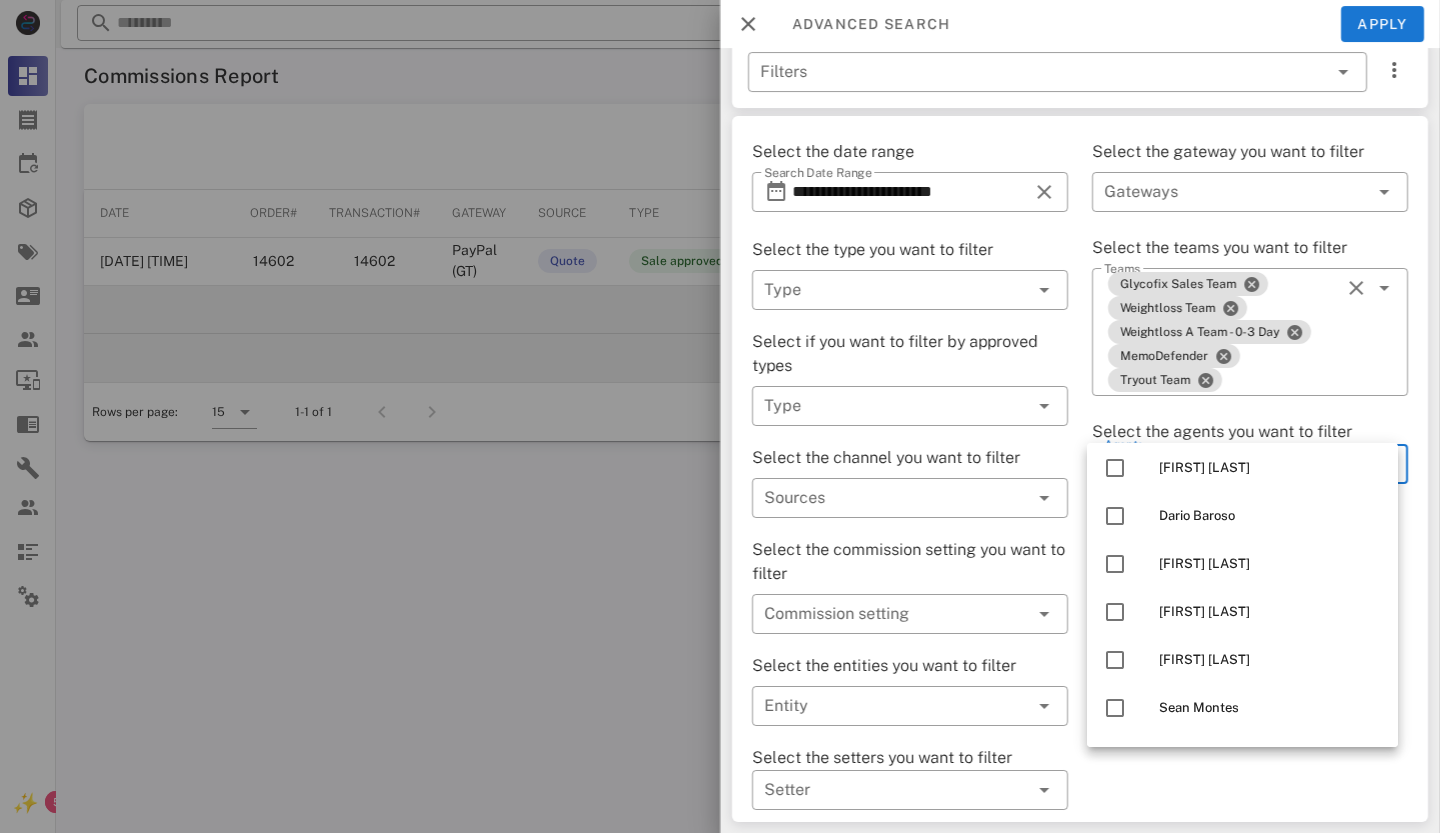 scroll, scrollTop: 4536, scrollLeft: 0, axis: vertical 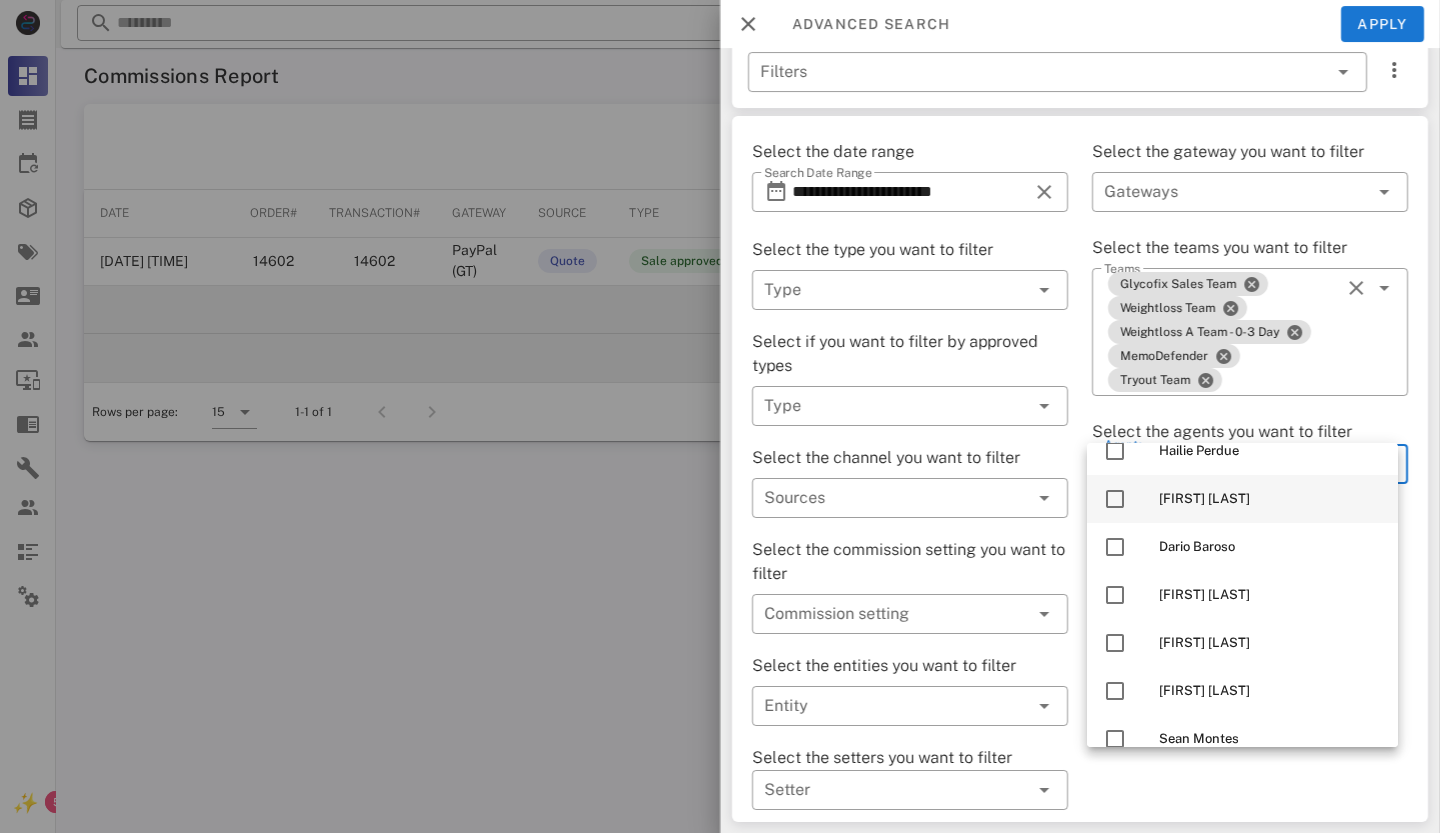 drag, startPoint x: 1113, startPoint y: 553, endPoint x: 1144, endPoint y: 517, distance: 47.507893 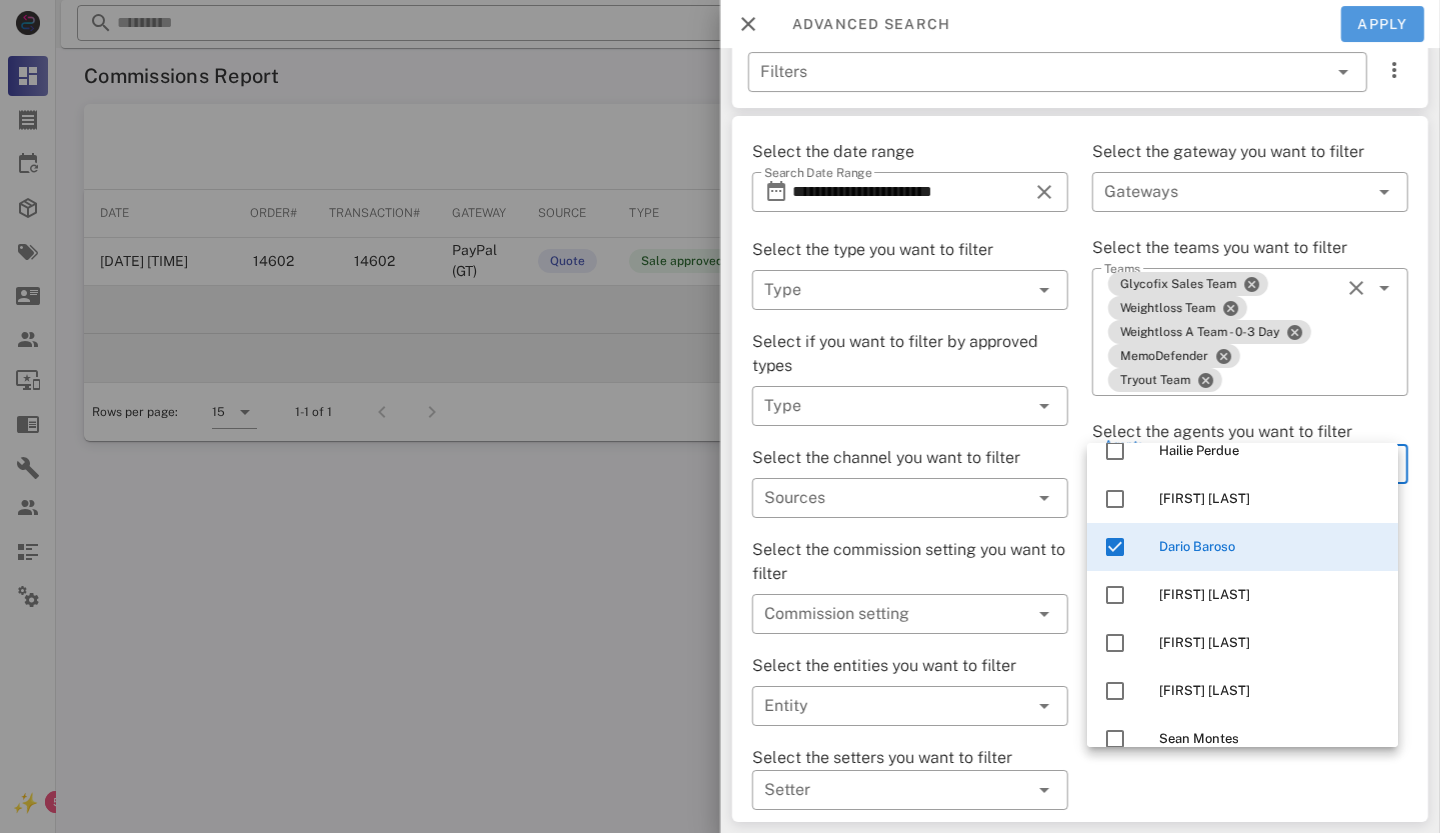 click on "Apply" at bounding box center [1383, 24] 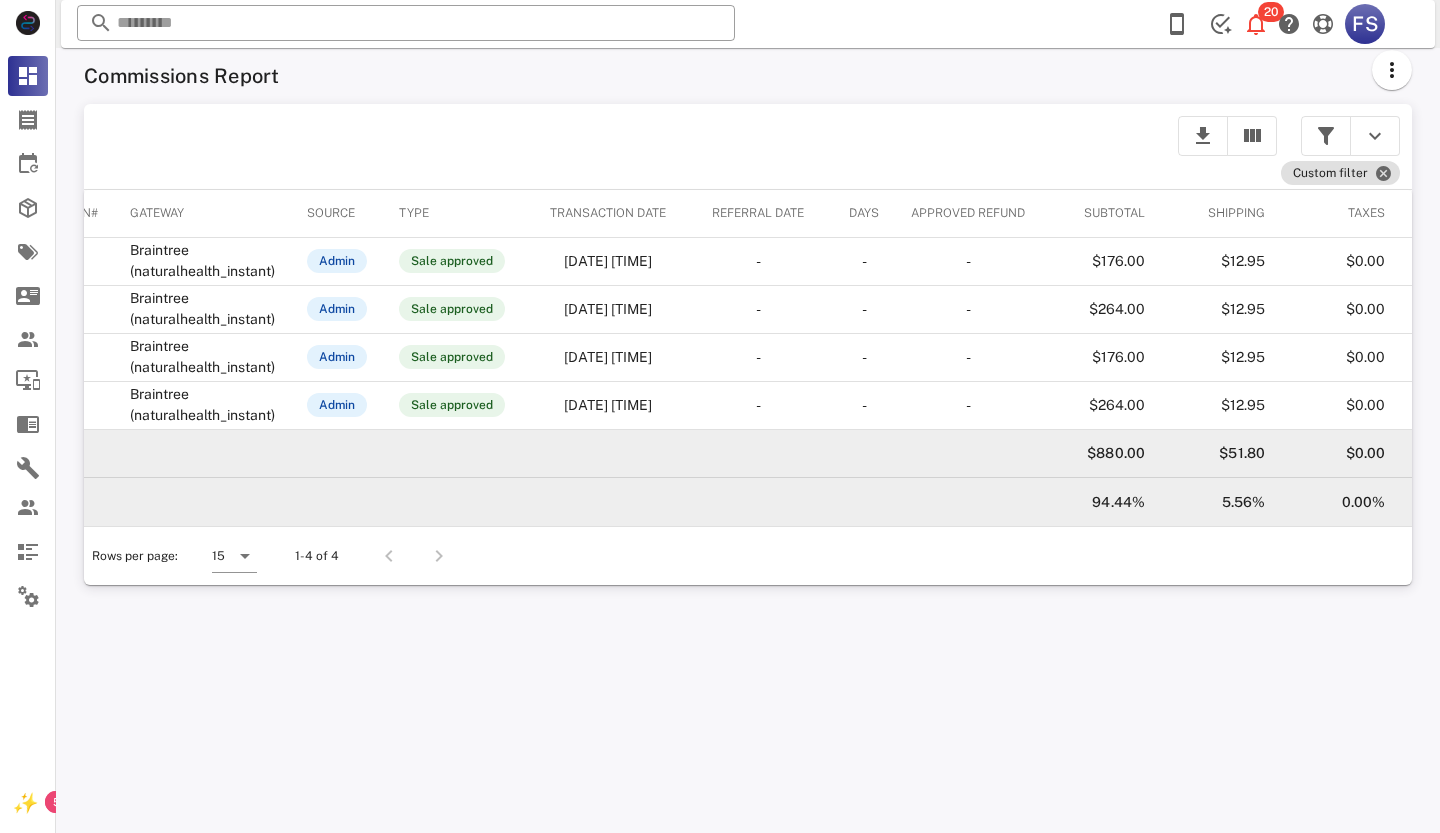 scroll, scrollTop: 0, scrollLeft: 421, axis: horizontal 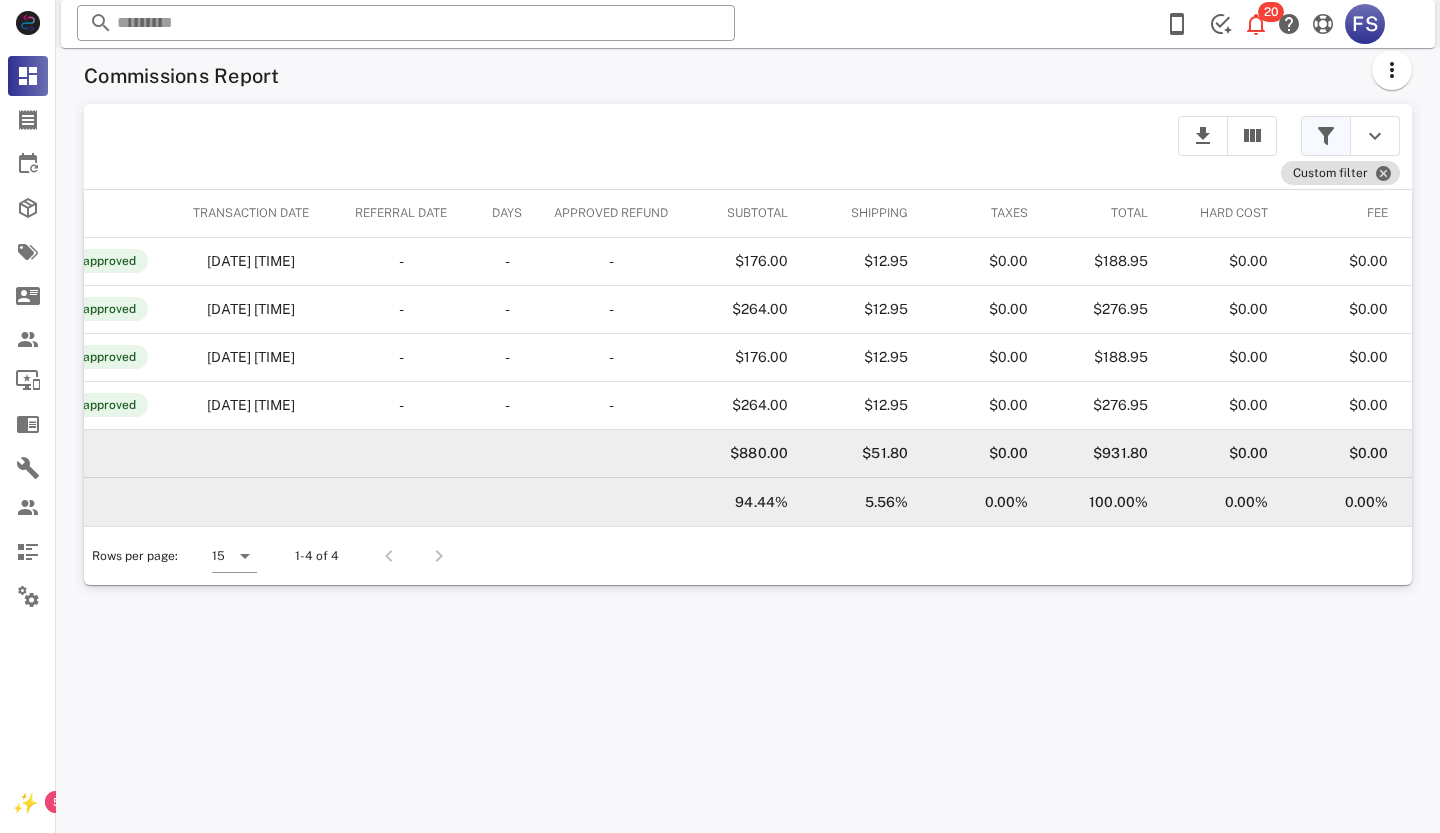 click at bounding box center (1326, 136) 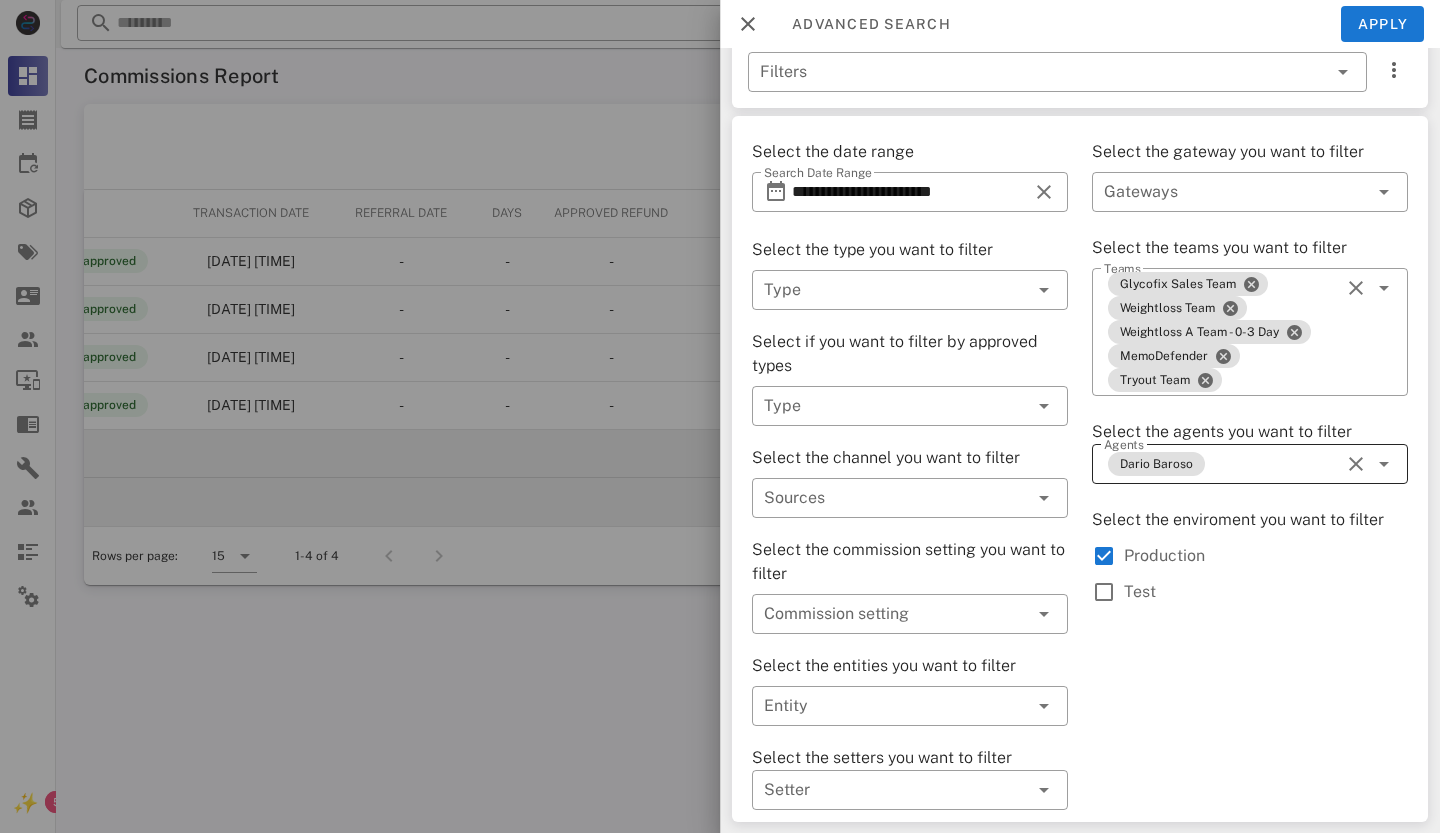 click at bounding box center [1356, 464] 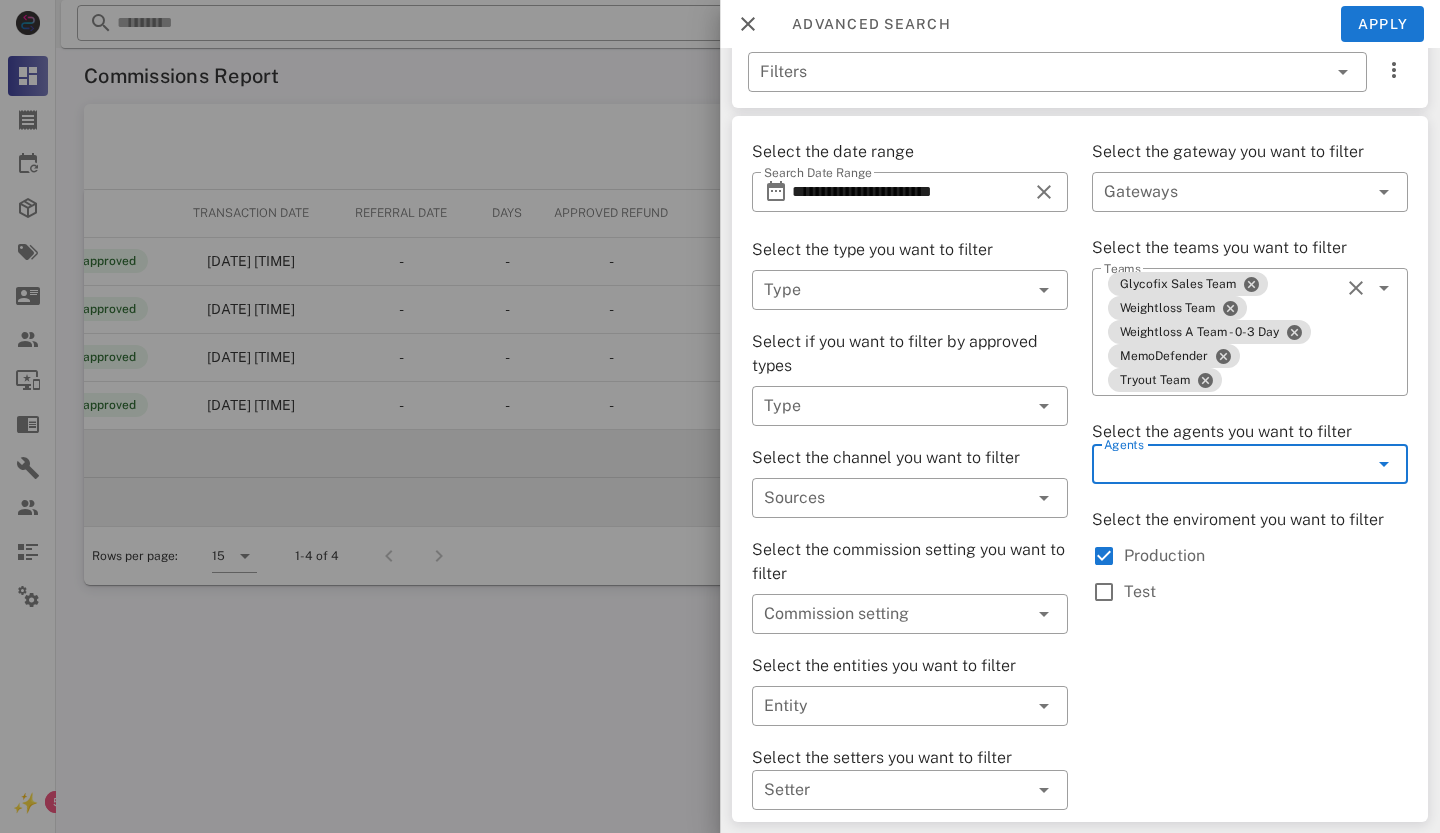 click at bounding box center [1382, 464] 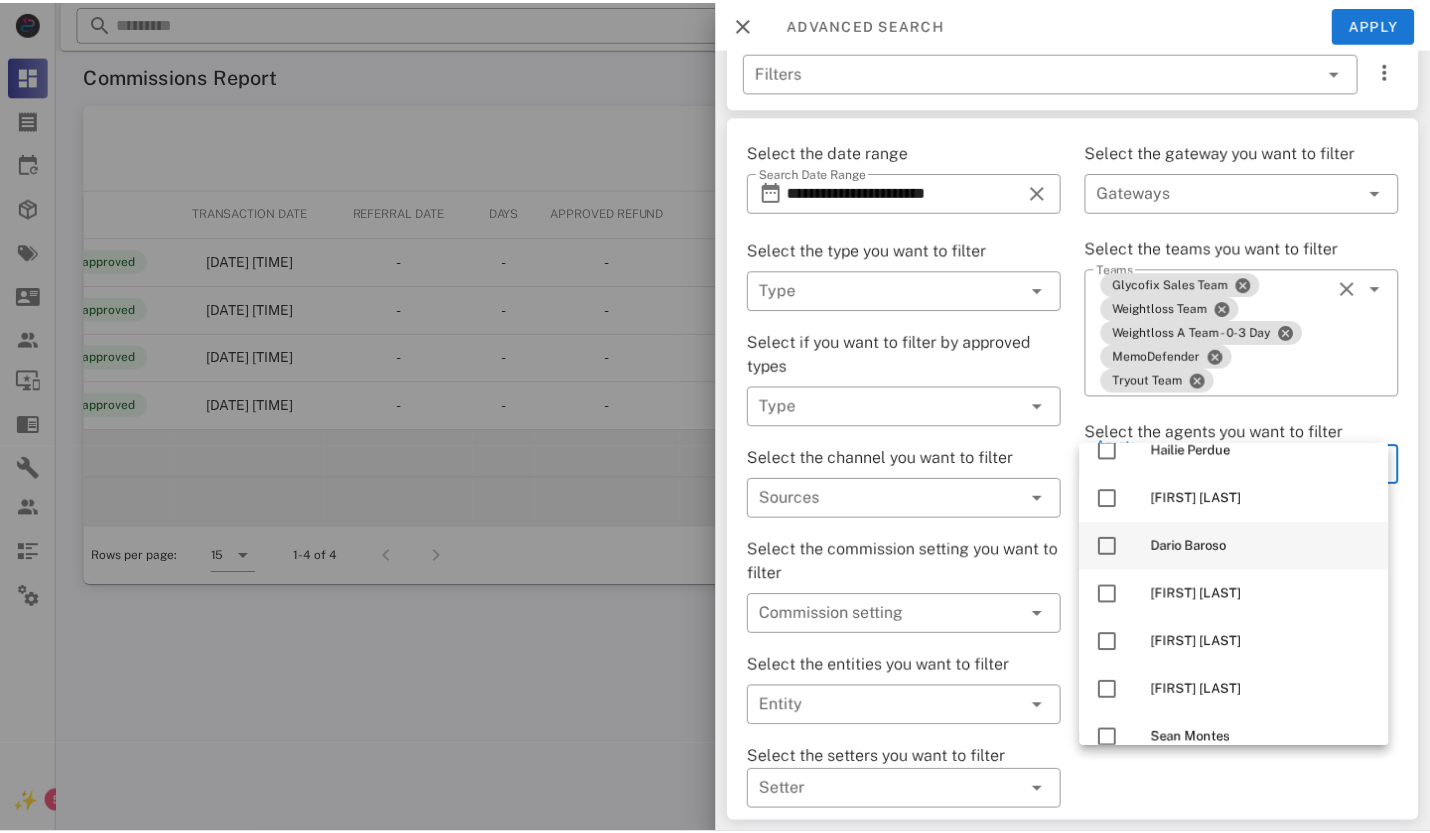 scroll, scrollTop: 4336, scrollLeft: 0, axis: vertical 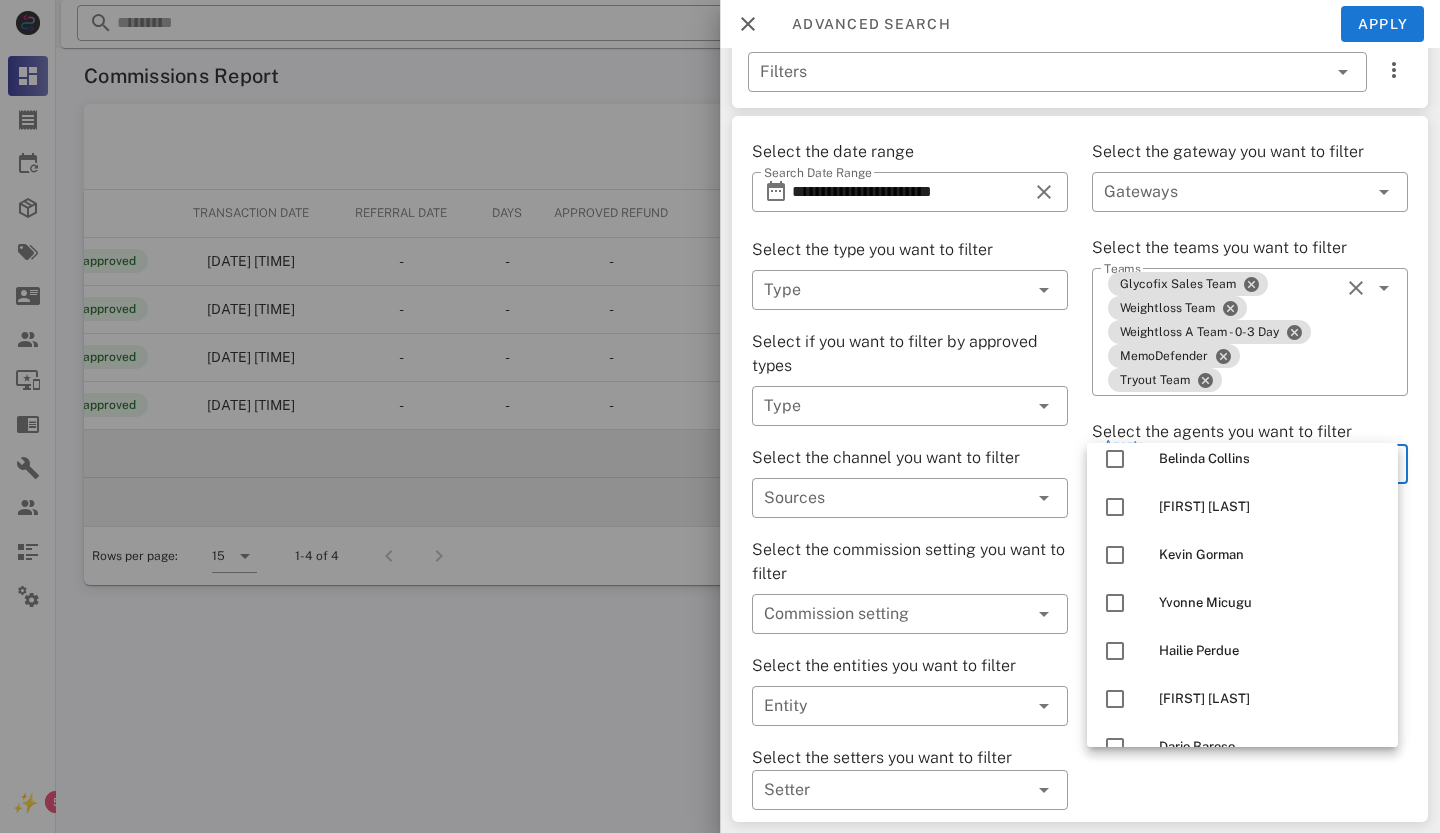 click at bounding box center (748, 24) 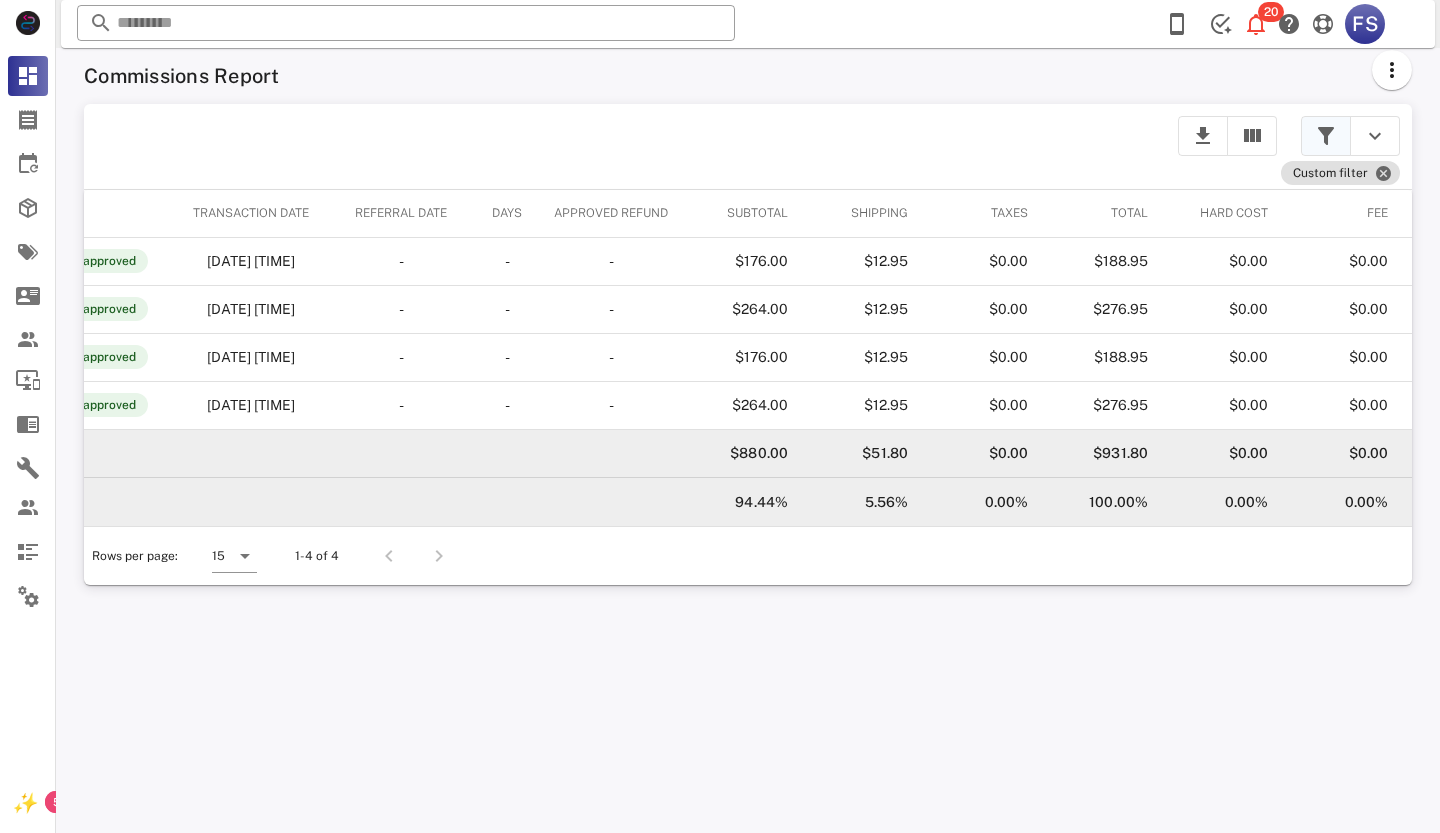 click at bounding box center (1326, 136) 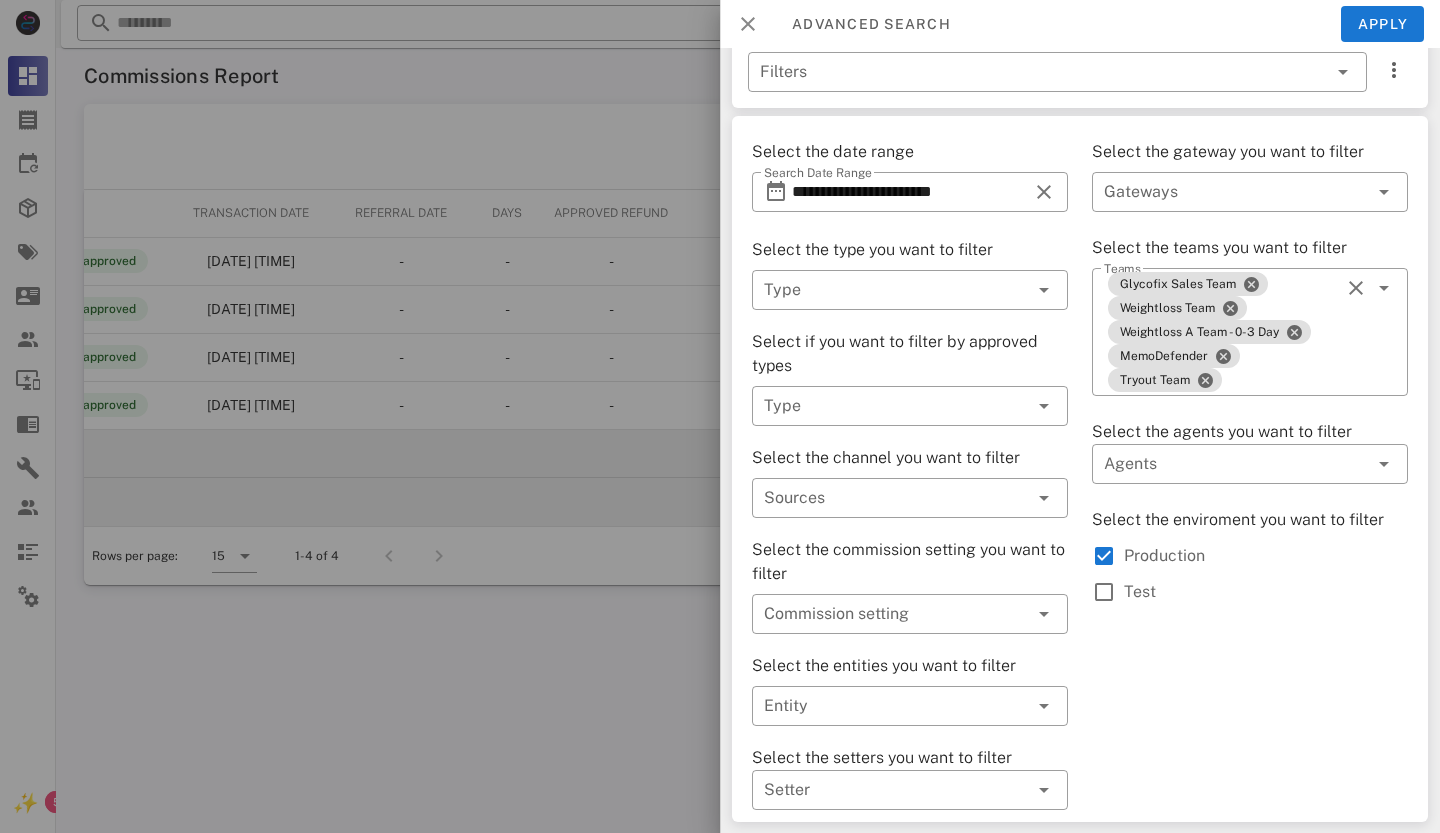 click at bounding box center [748, 24] 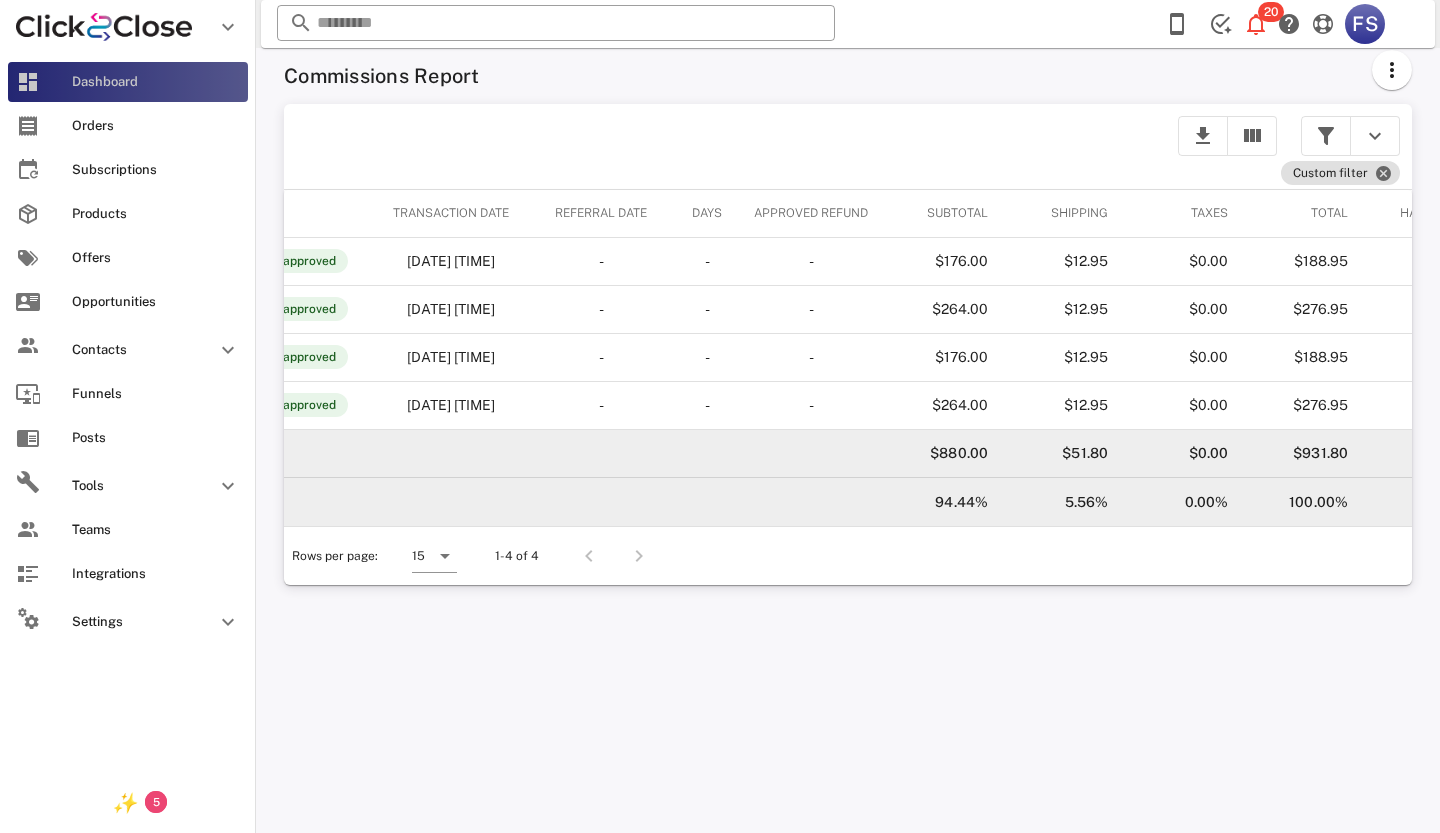 click on "Dashboard" at bounding box center (156, 82) 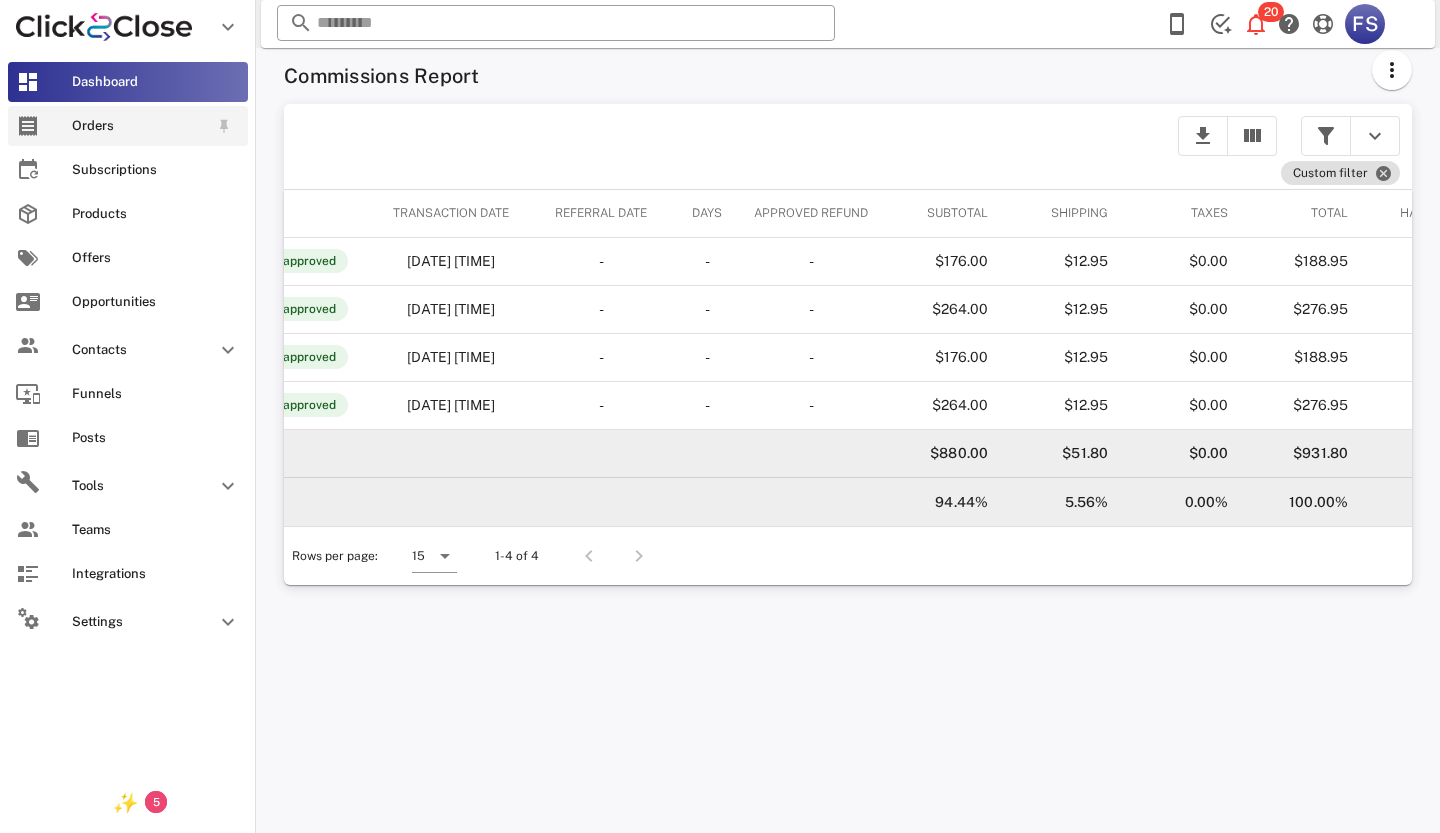 click on "Orders" at bounding box center (140, 126) 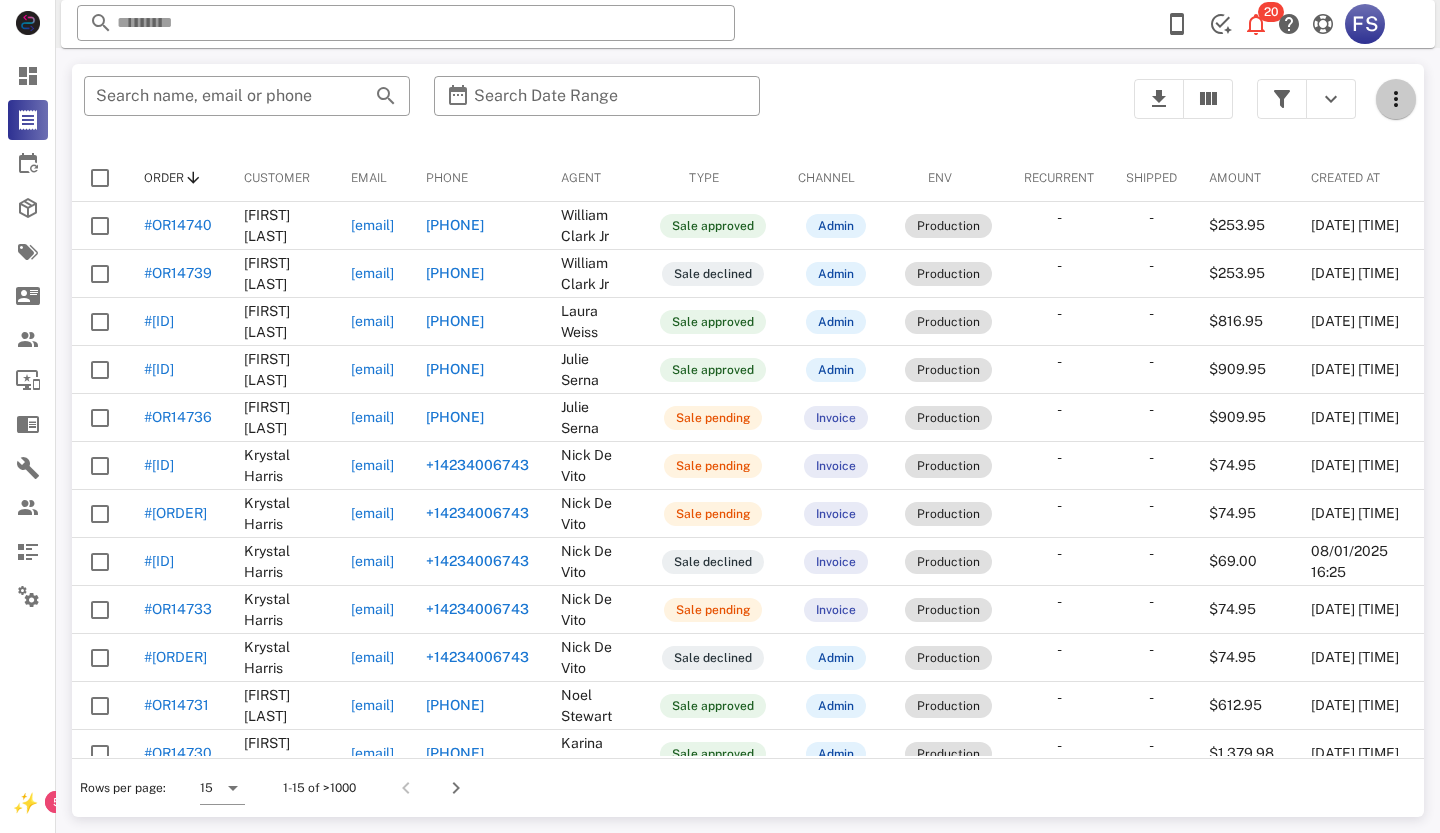 click at bounding box center (1396, 99) 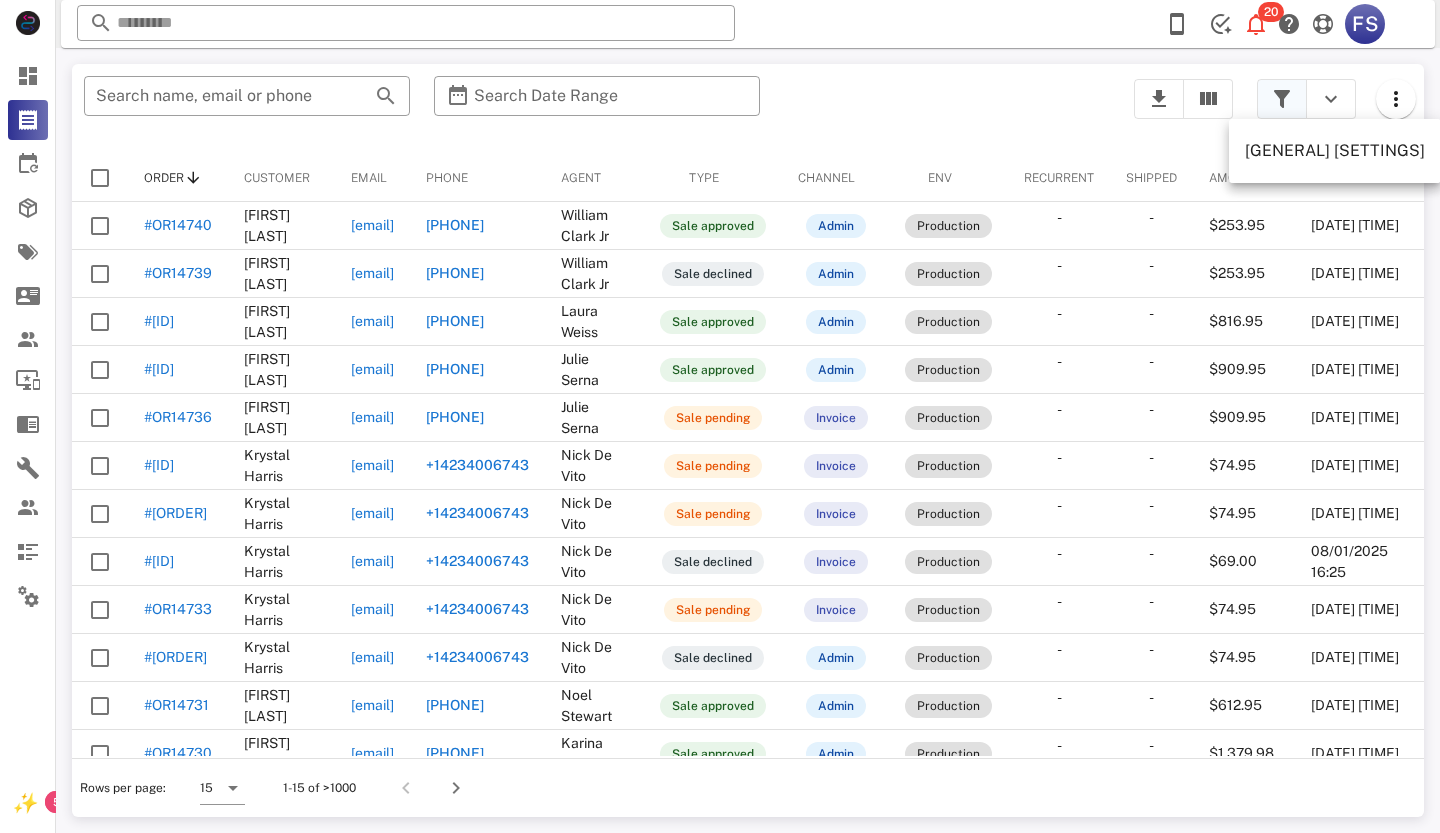 click at bounding box center [1282, 99] 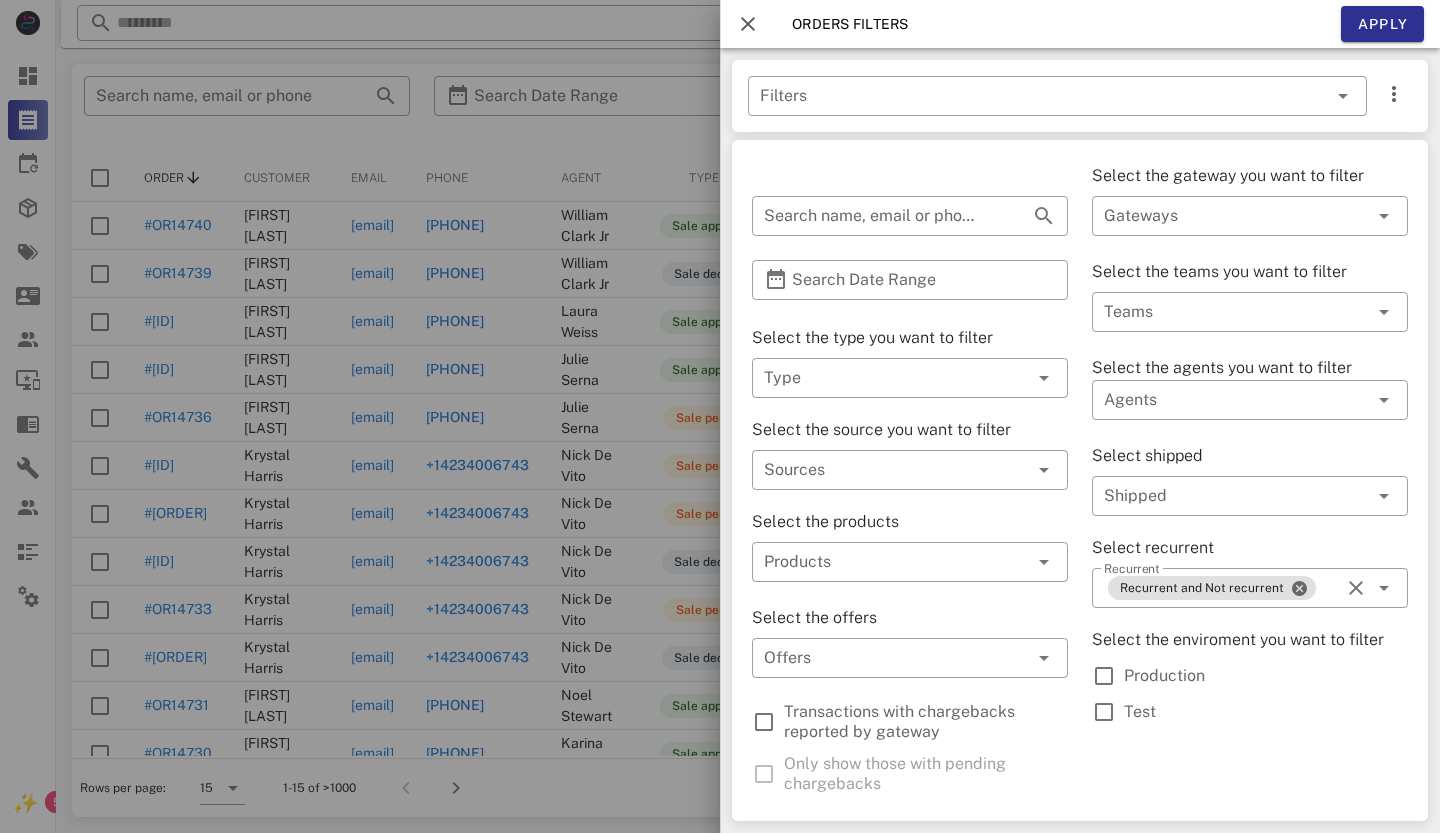 click at bounding box center [748, 24] 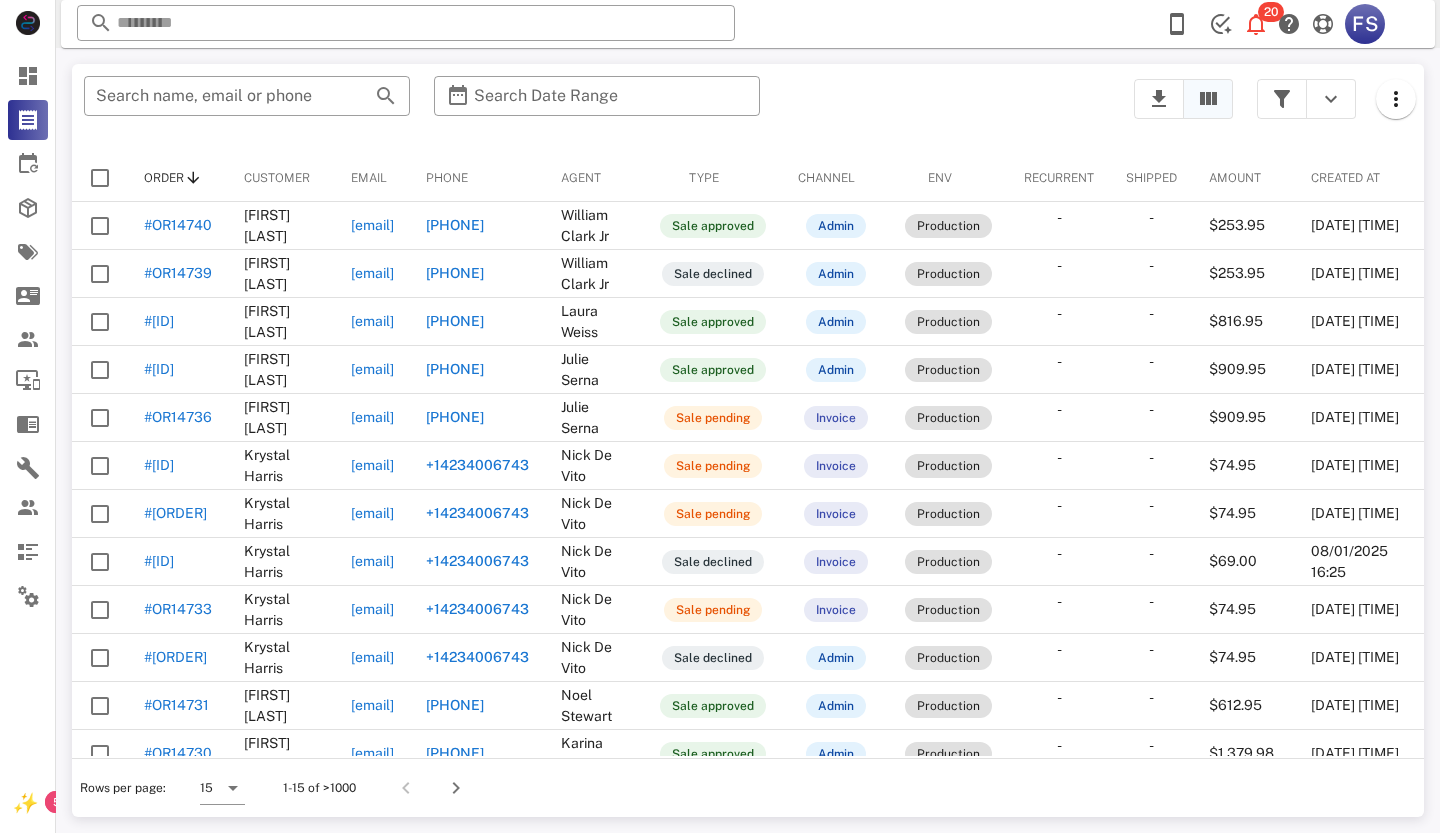click at bounding box center [1208, 99] 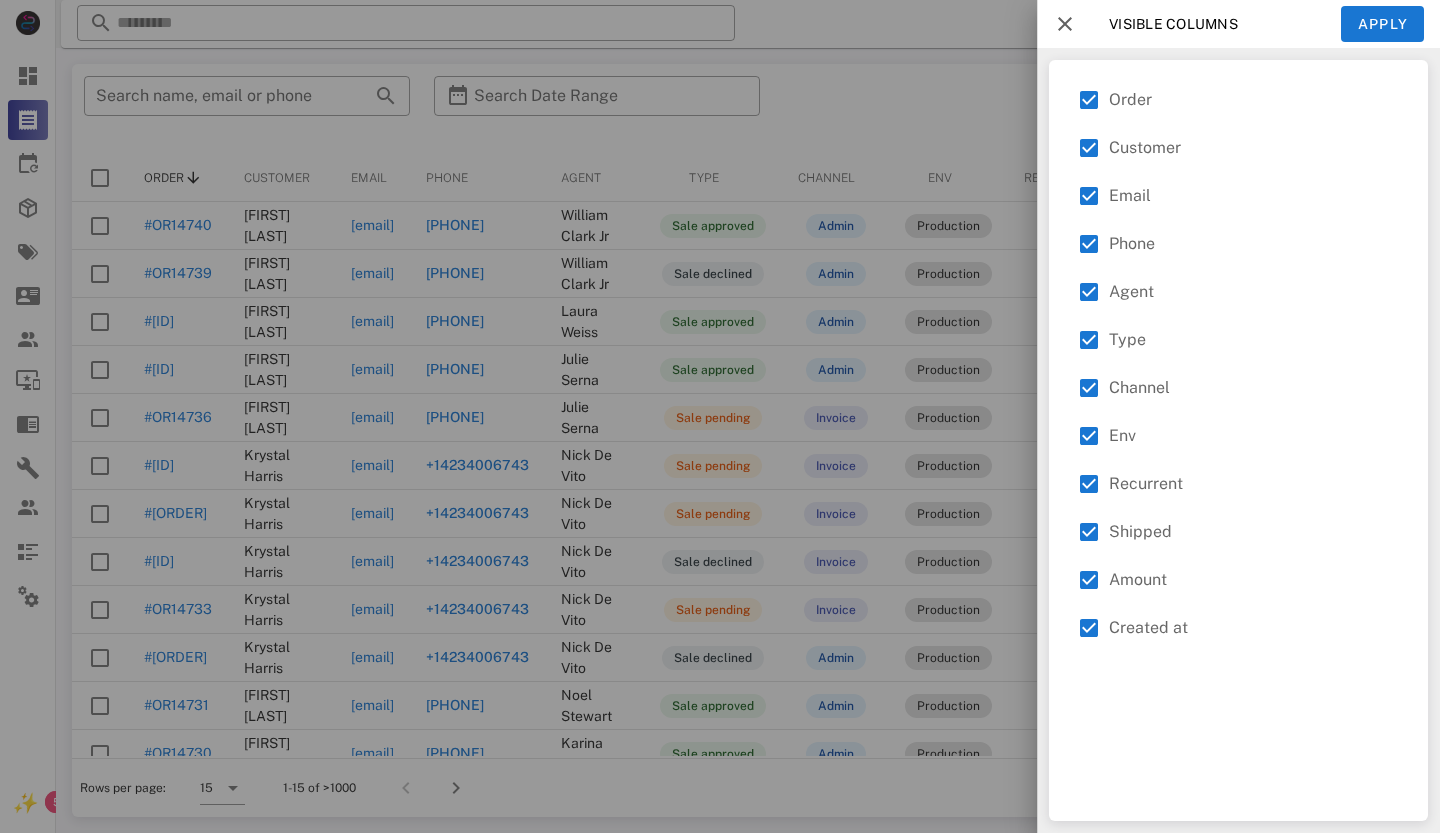 click at bounding box center [720, 416] 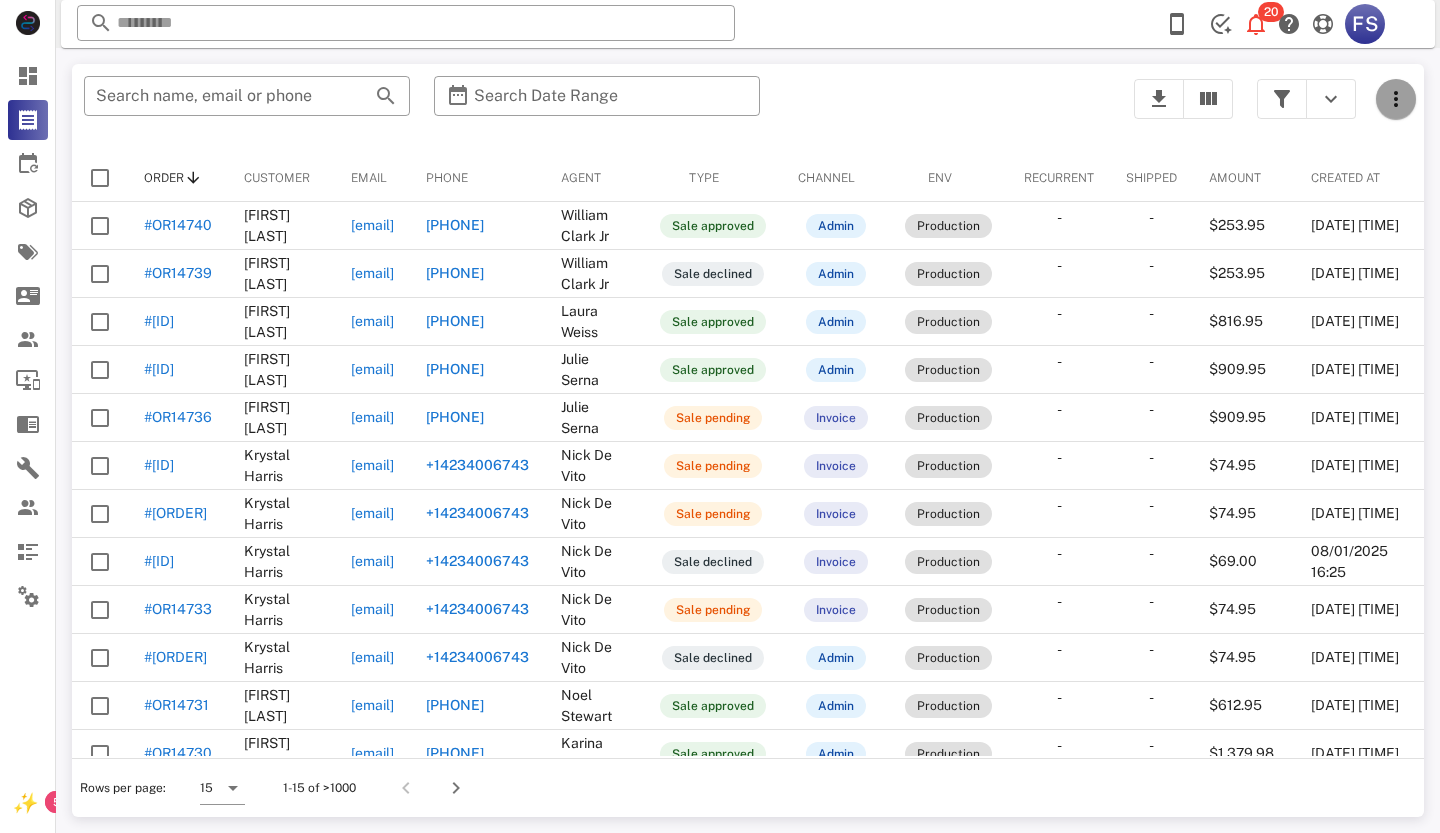 click at bounding box center (1396, 99) 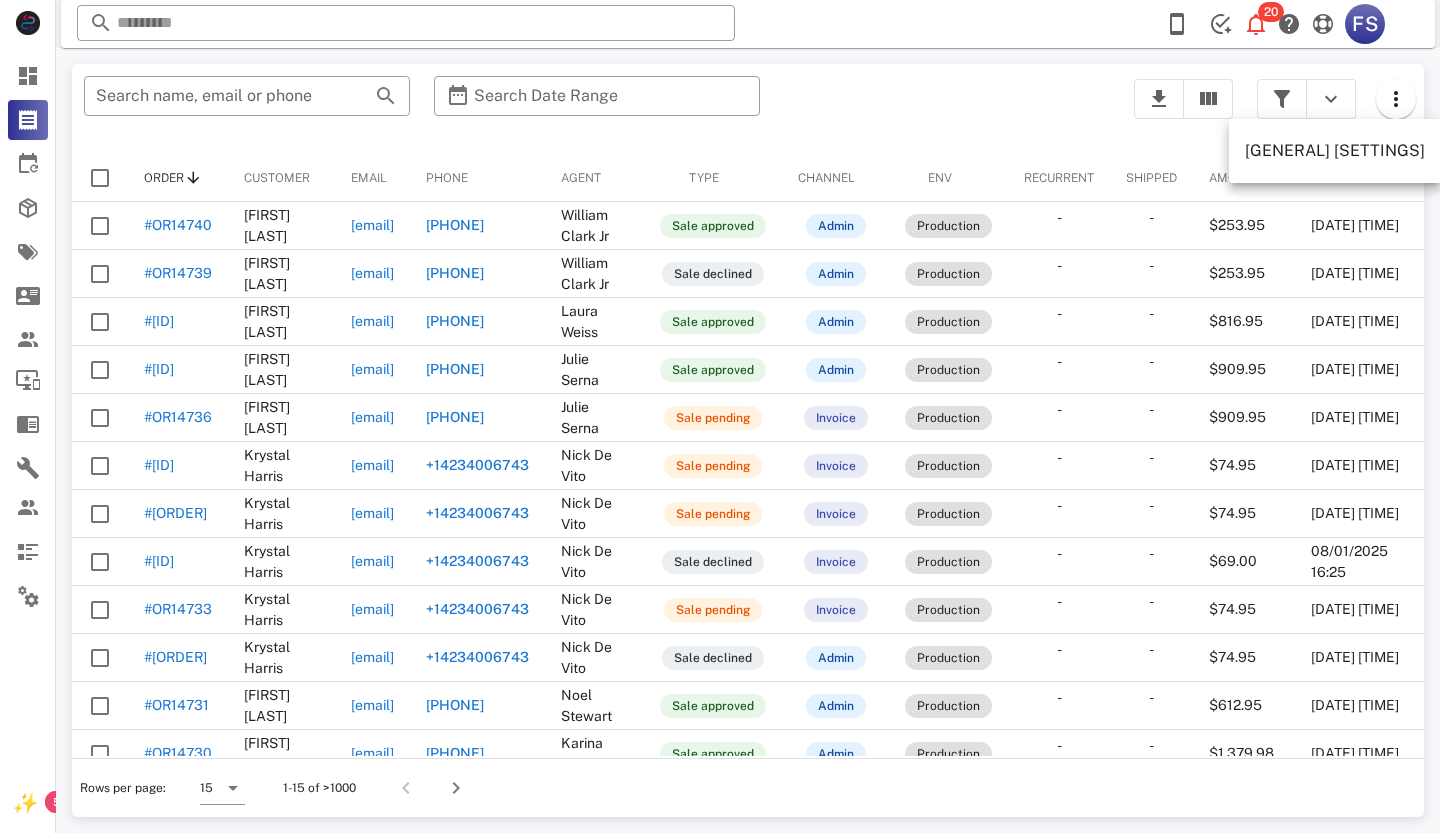 click on "​ Search name, email or phone ​ Search Date Range" at bounding box center [597, 109] 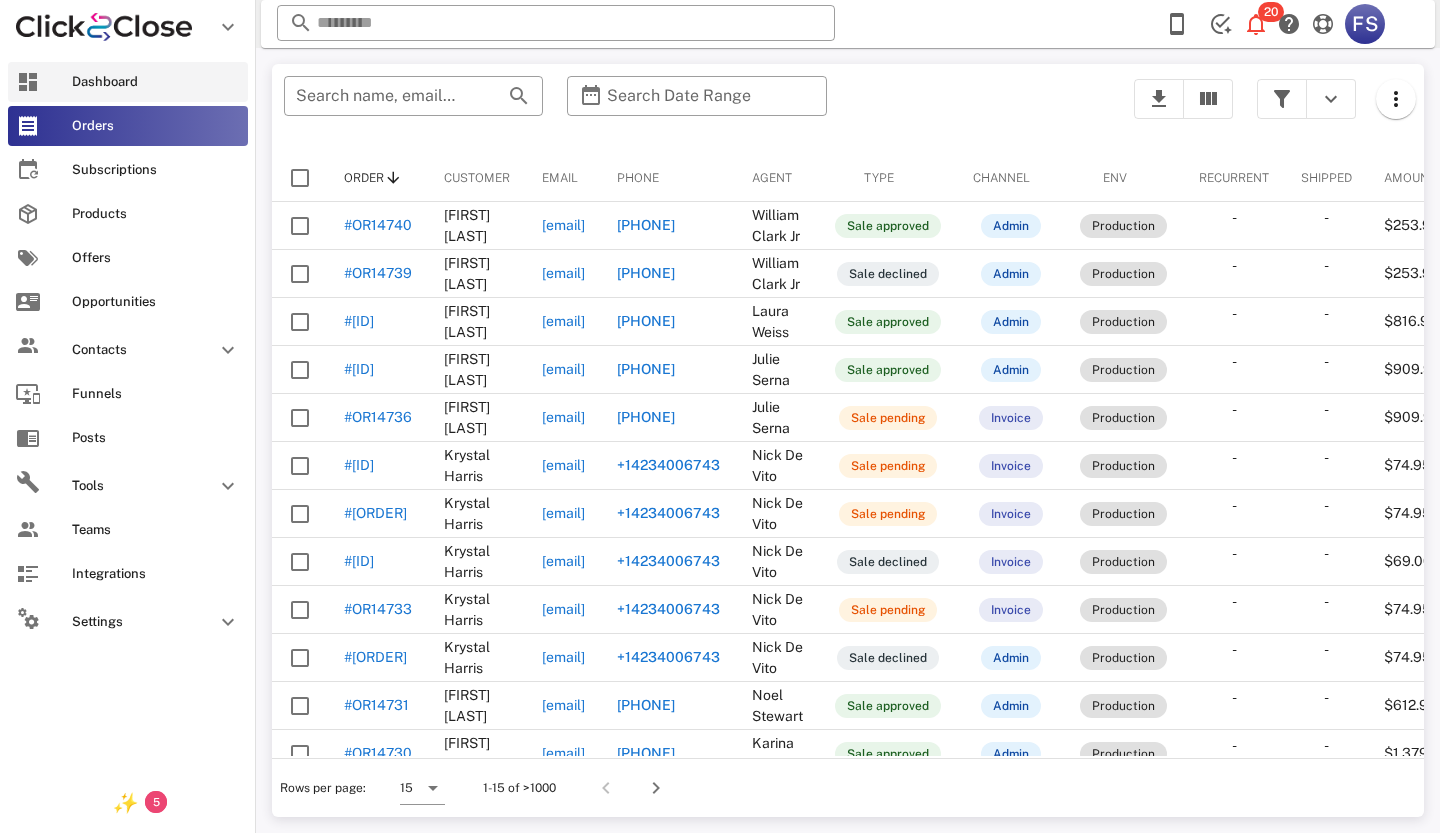 click on "Dashboard" at bounding box center (128, 82) 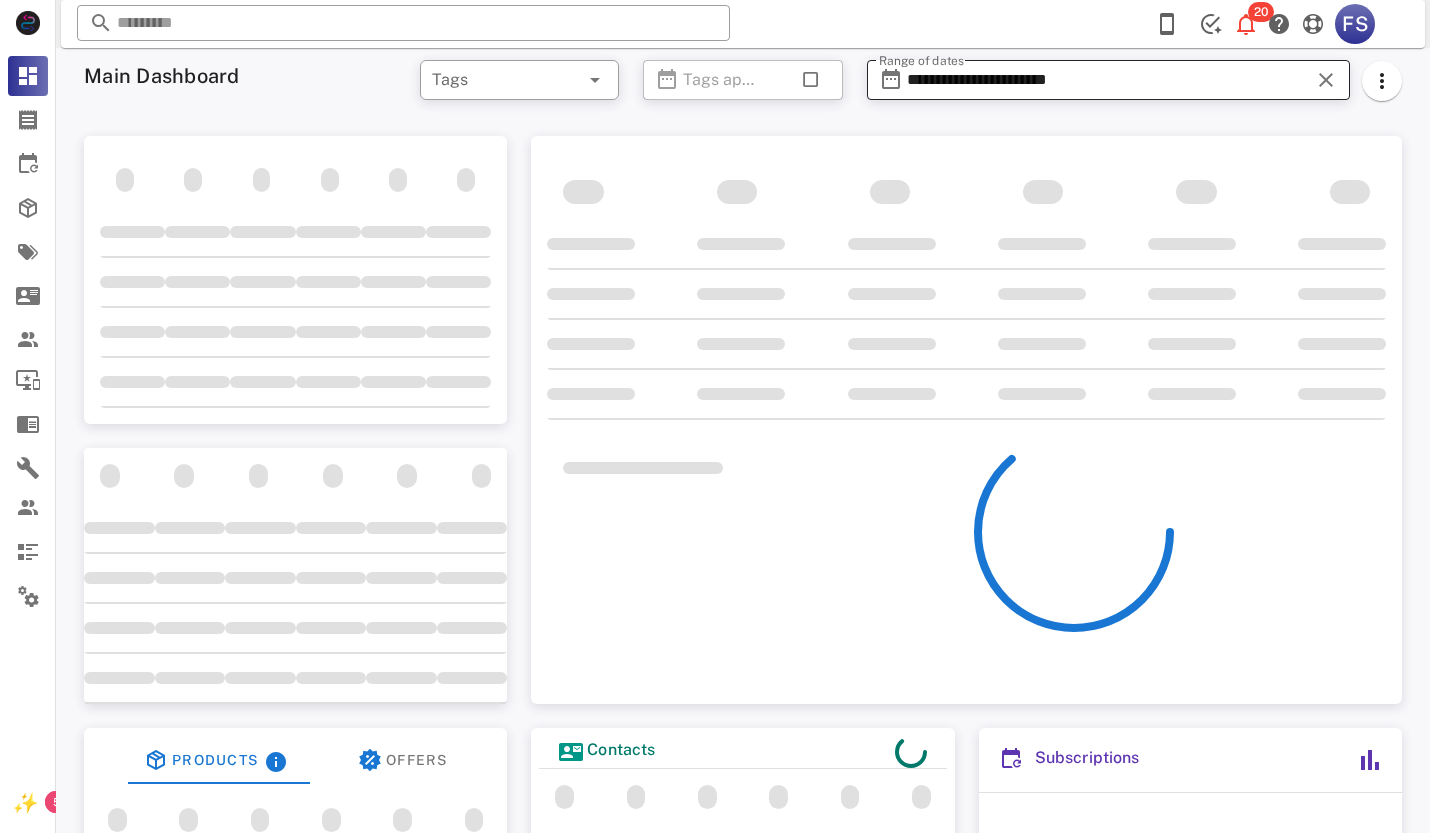 click on "**********" at bounding box center [1108, 80] 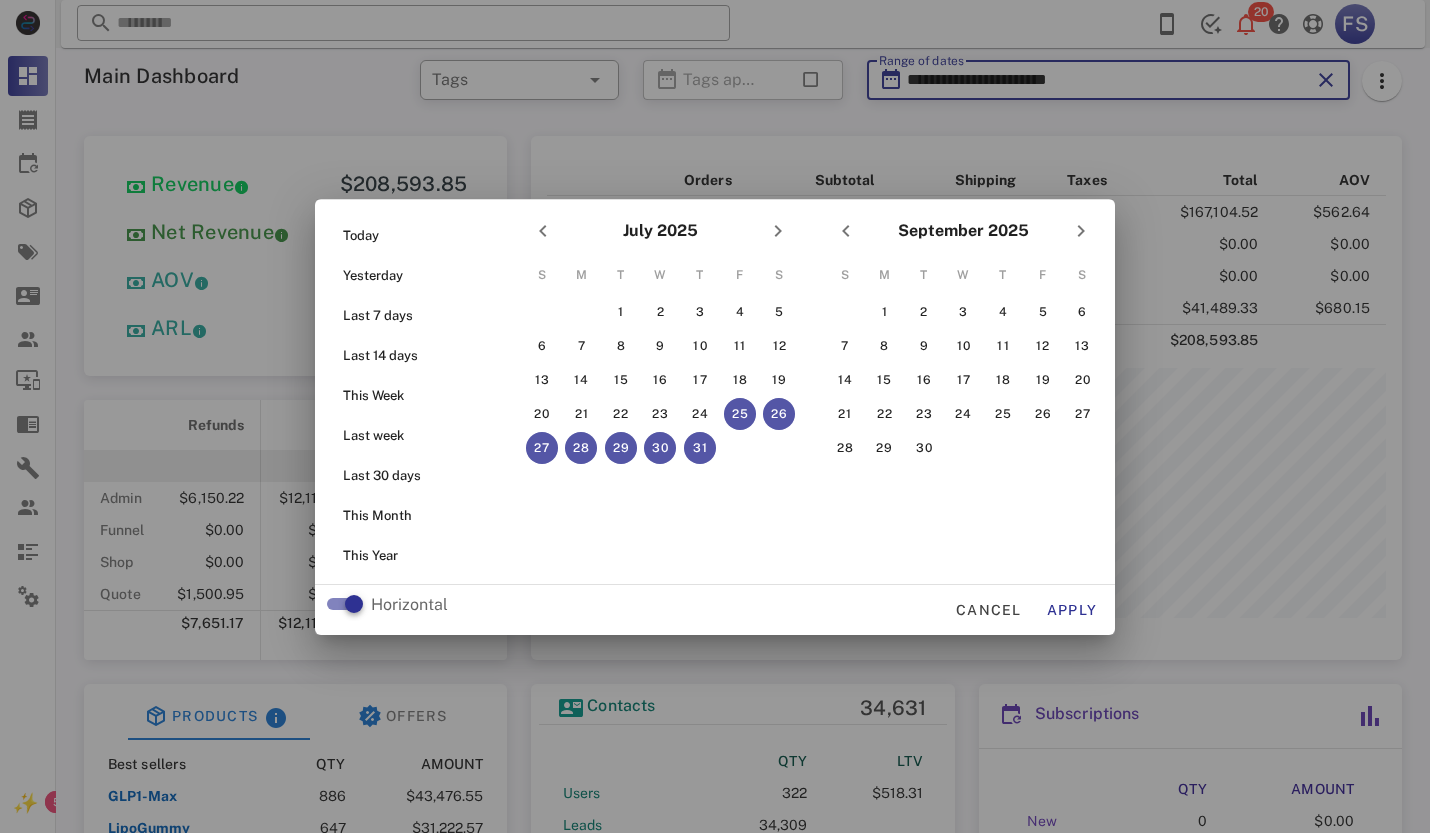 scroll, scrollTop: 999750, scrollLeft: 999376, axis: both 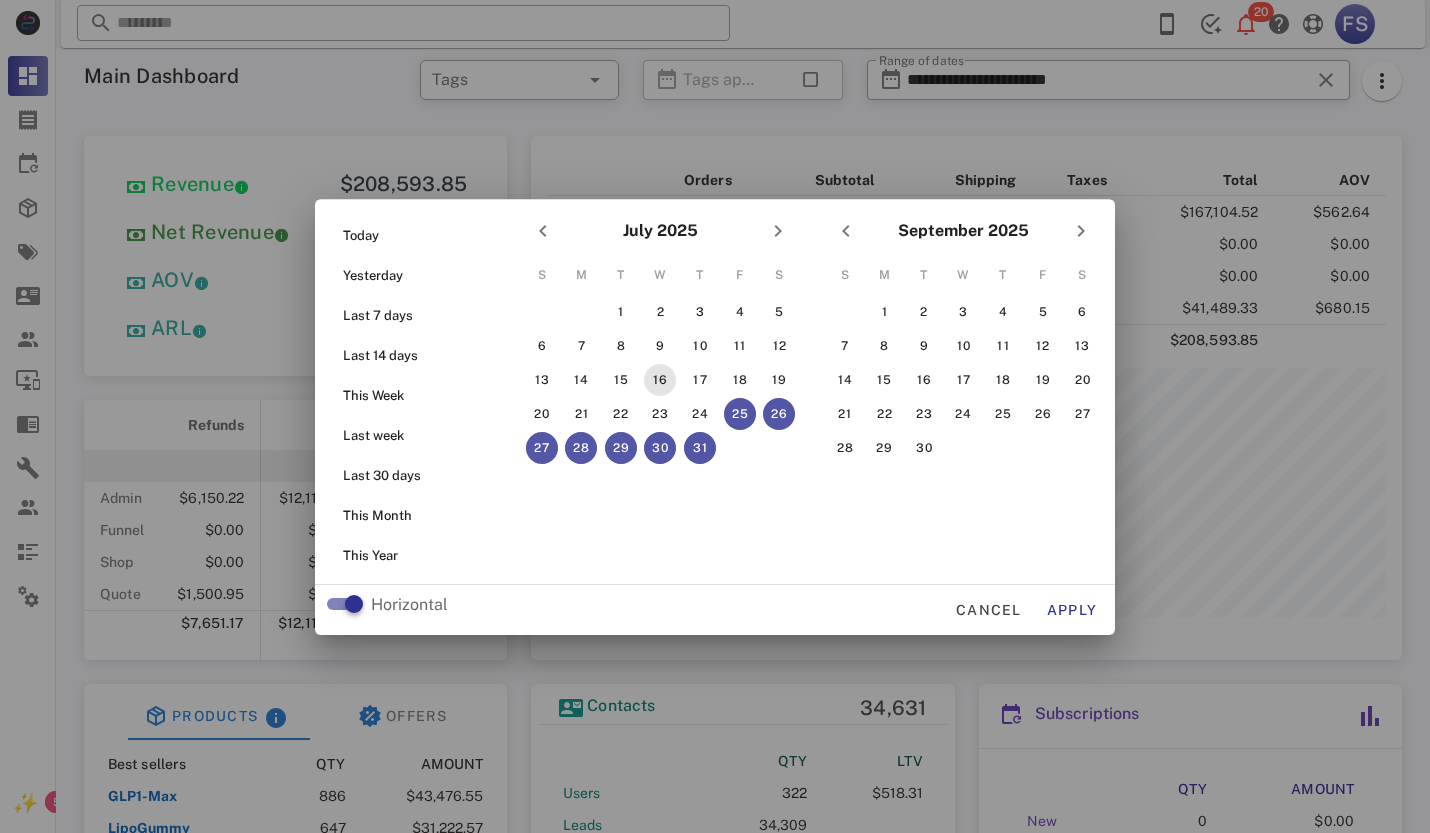 click on "16" at bounding box center [660, 380] 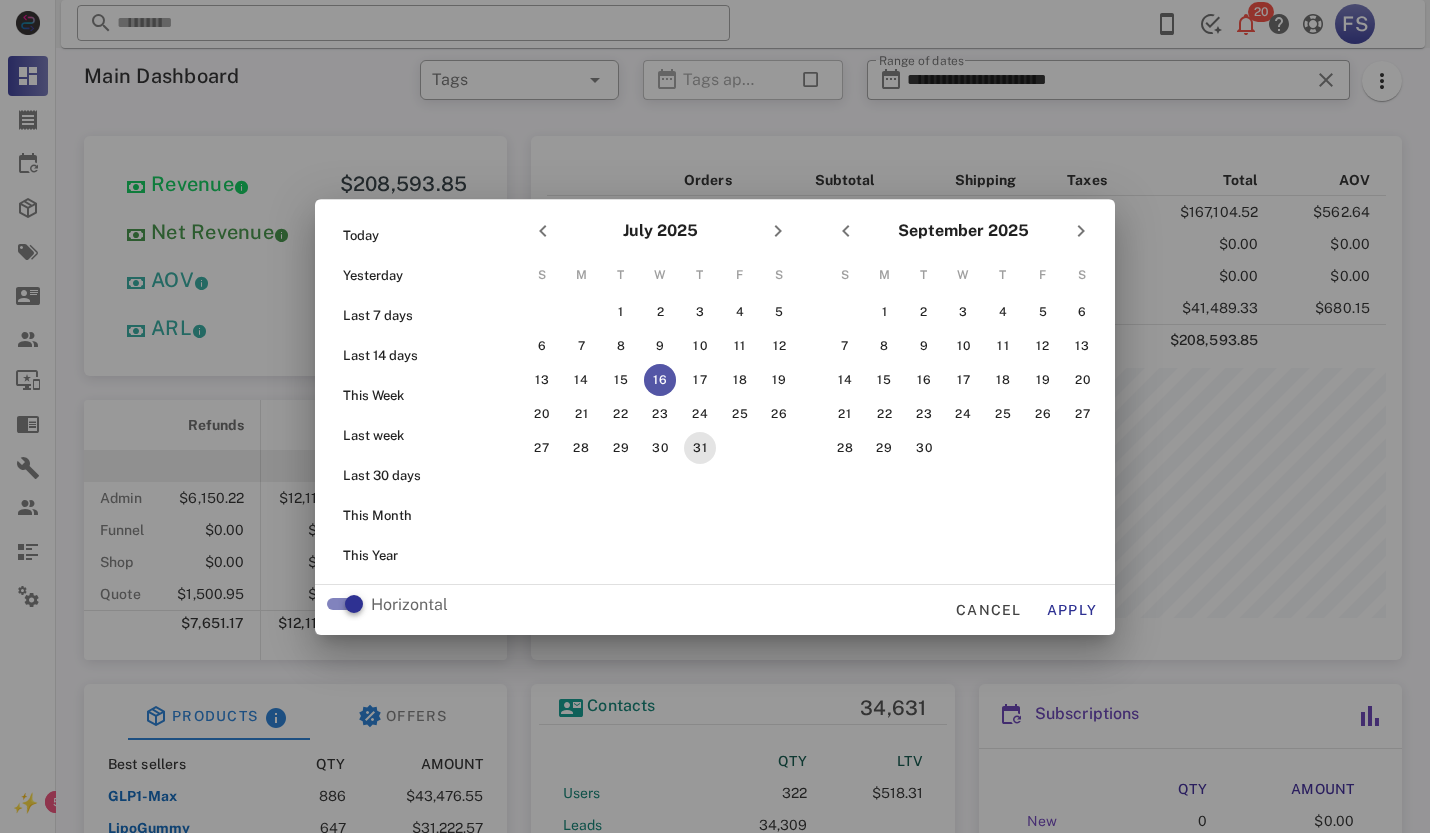 click on "31" at bounding box center [700, 448] 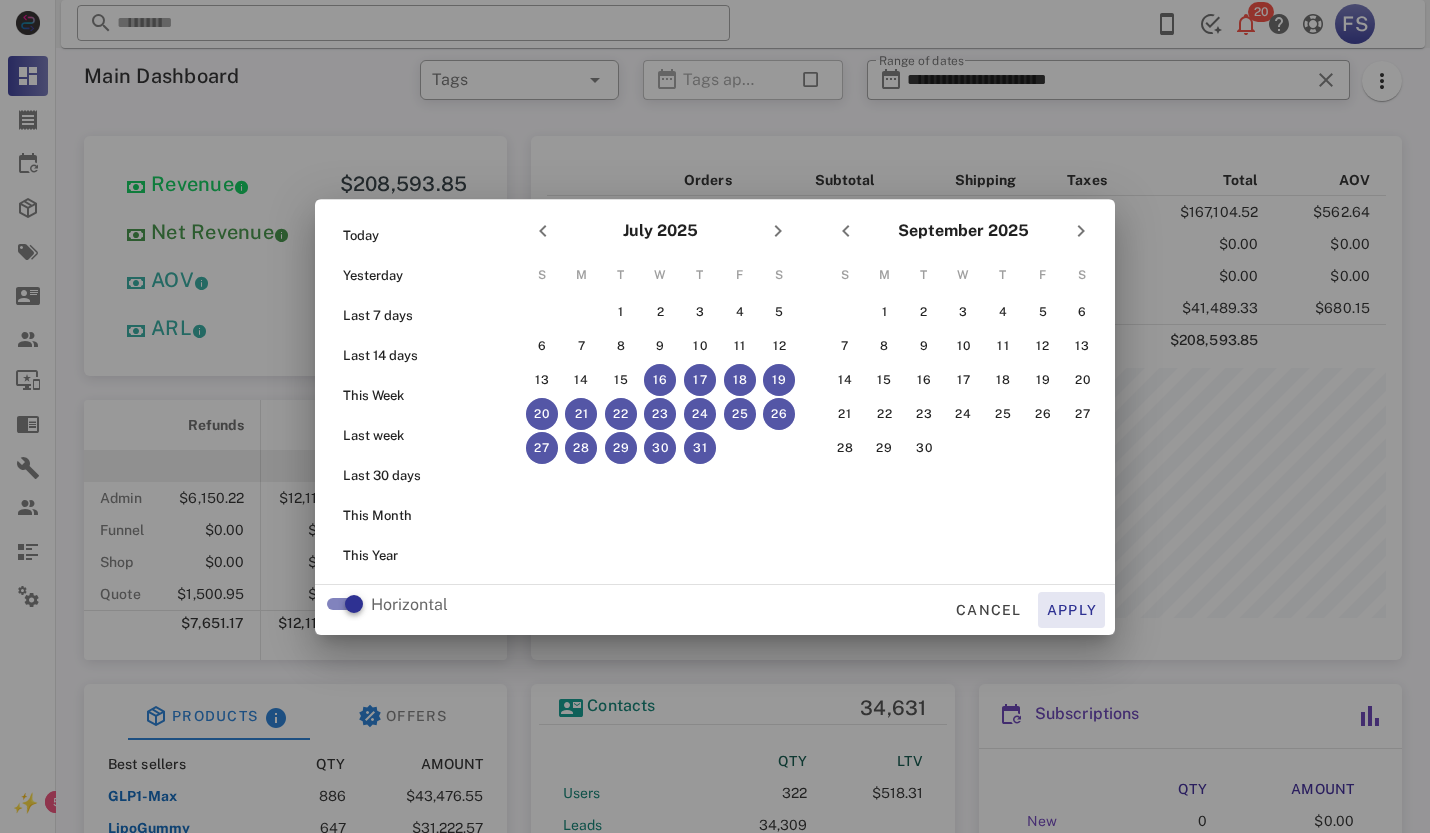 click on "Apply" at bounding box center [1072, 610] 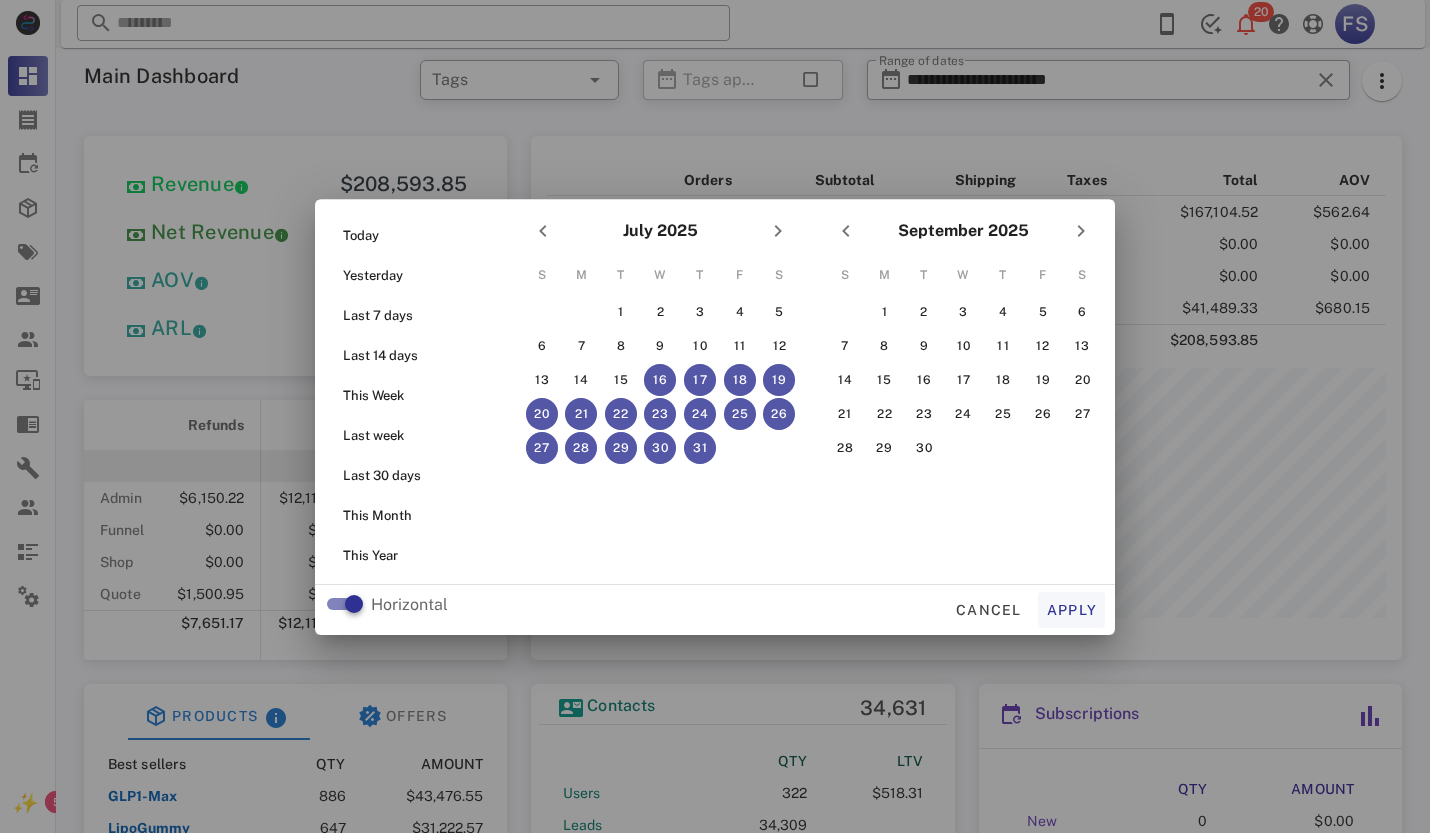 type on "**********" 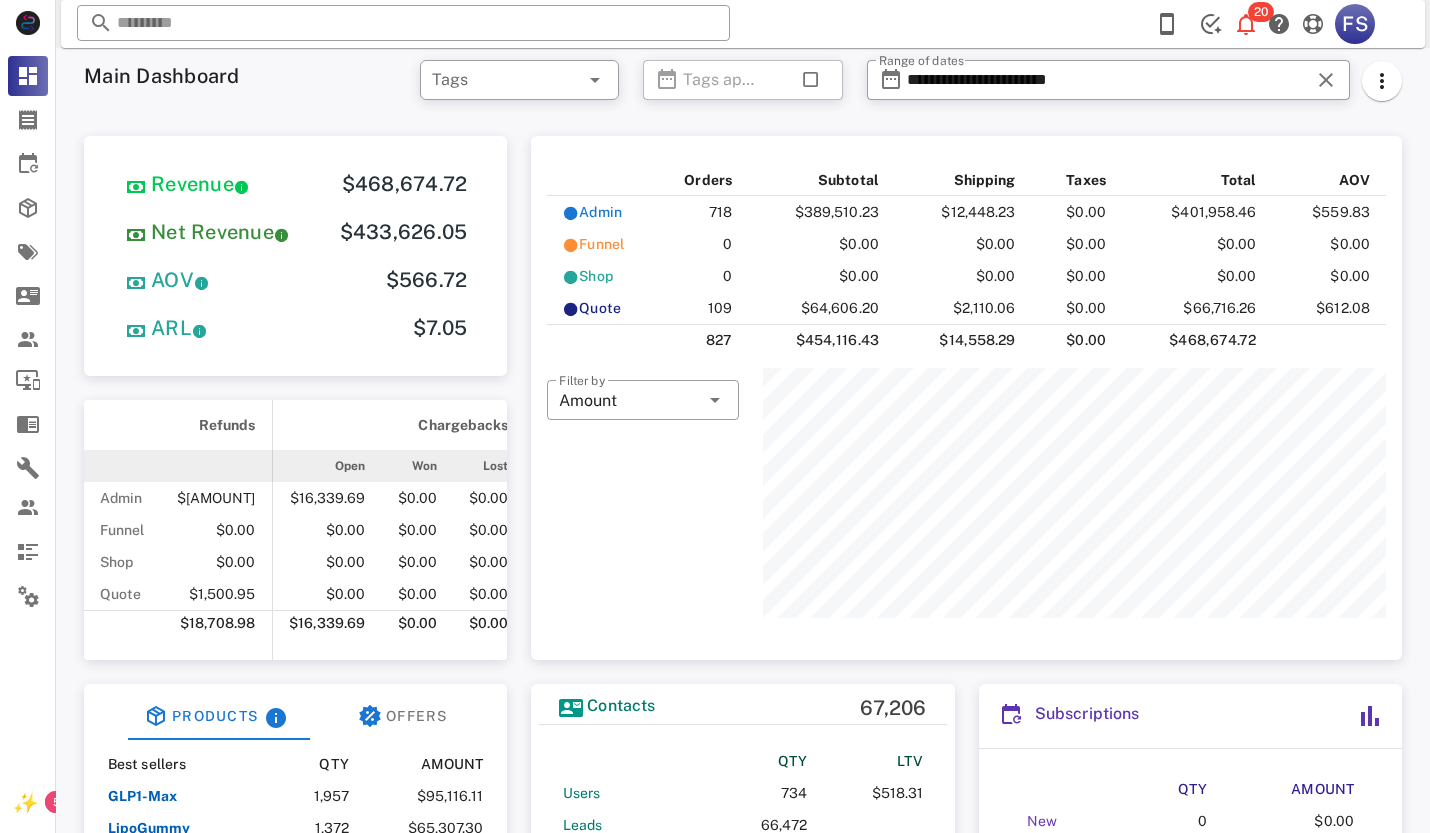 scroll, scrollTop: 999750, scrollLeft: 999376, axis: both 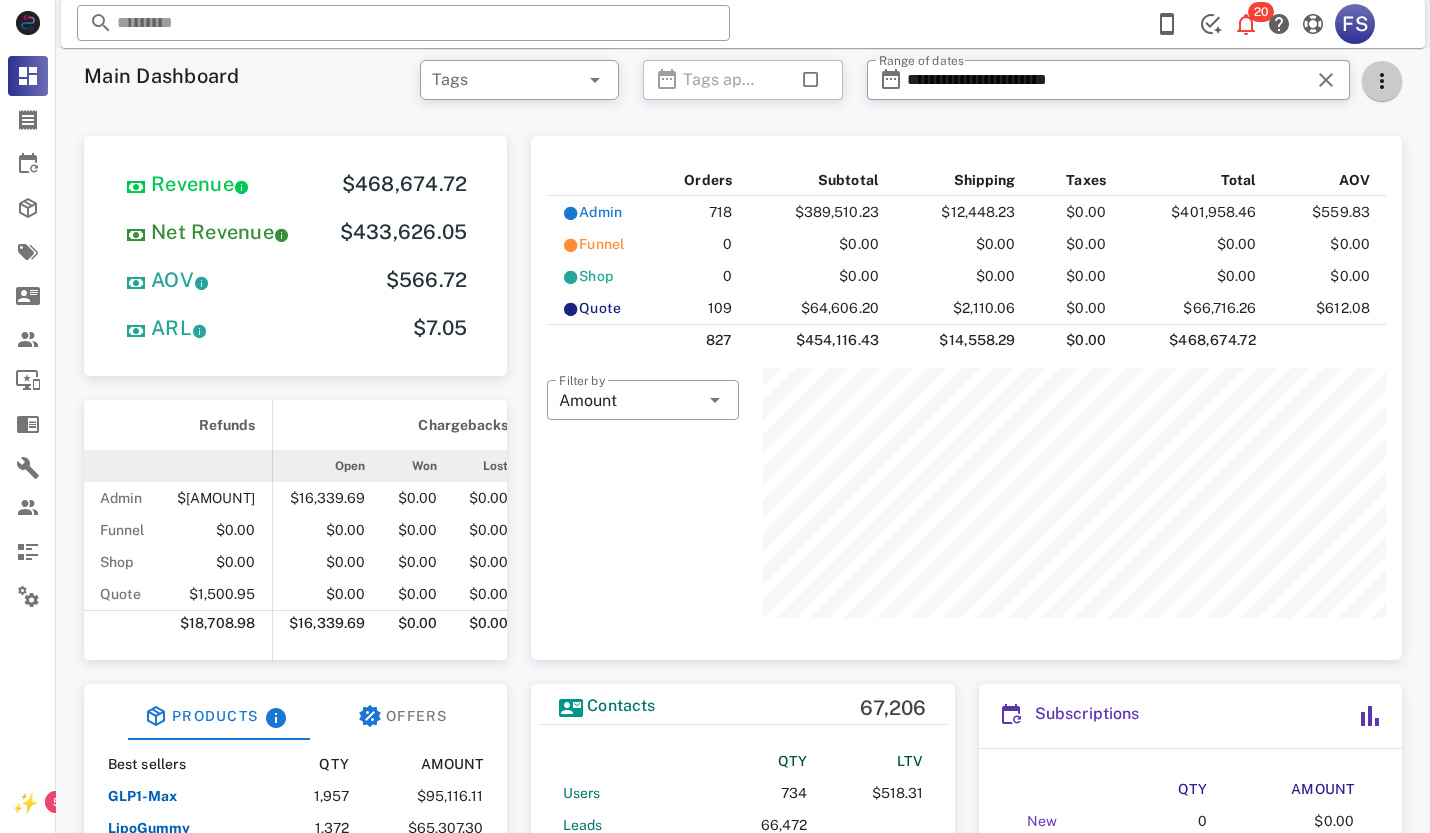 click at bounding box center (1382, 81) 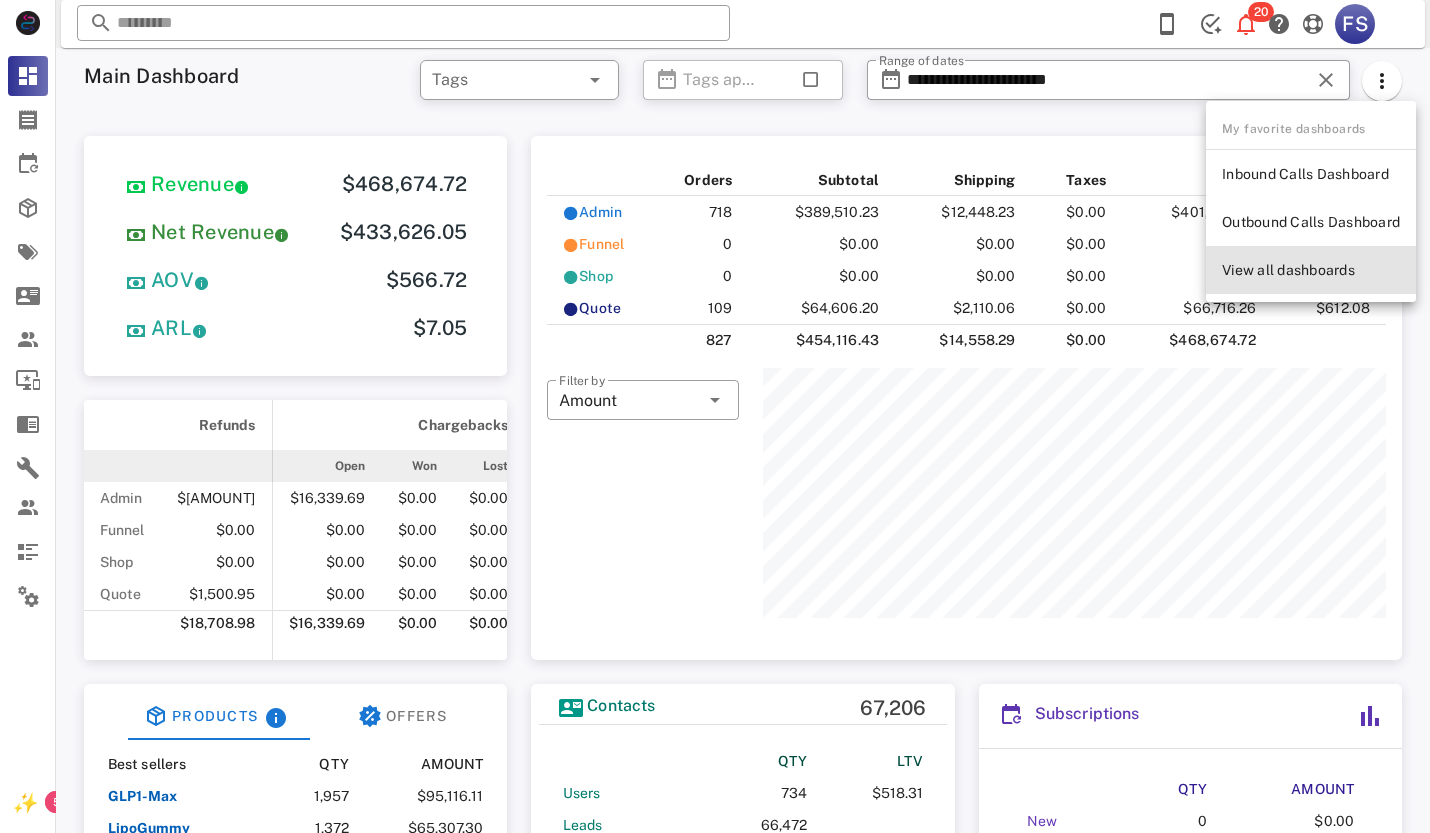 click on "View all dashboards" at bounding box center [1311, 270] 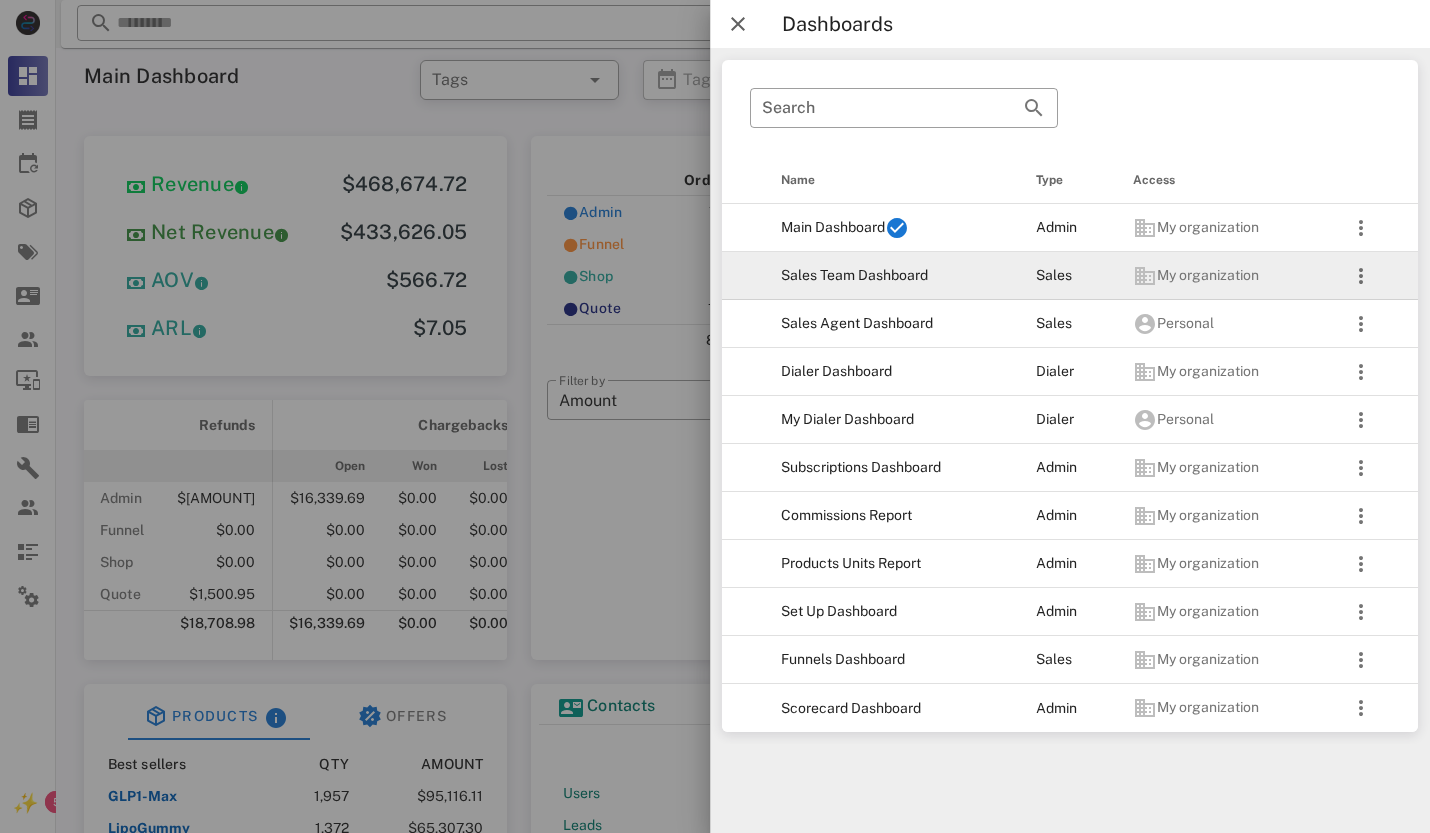 click on "Sales Team Dashboard" at bounding box center (893, 276) 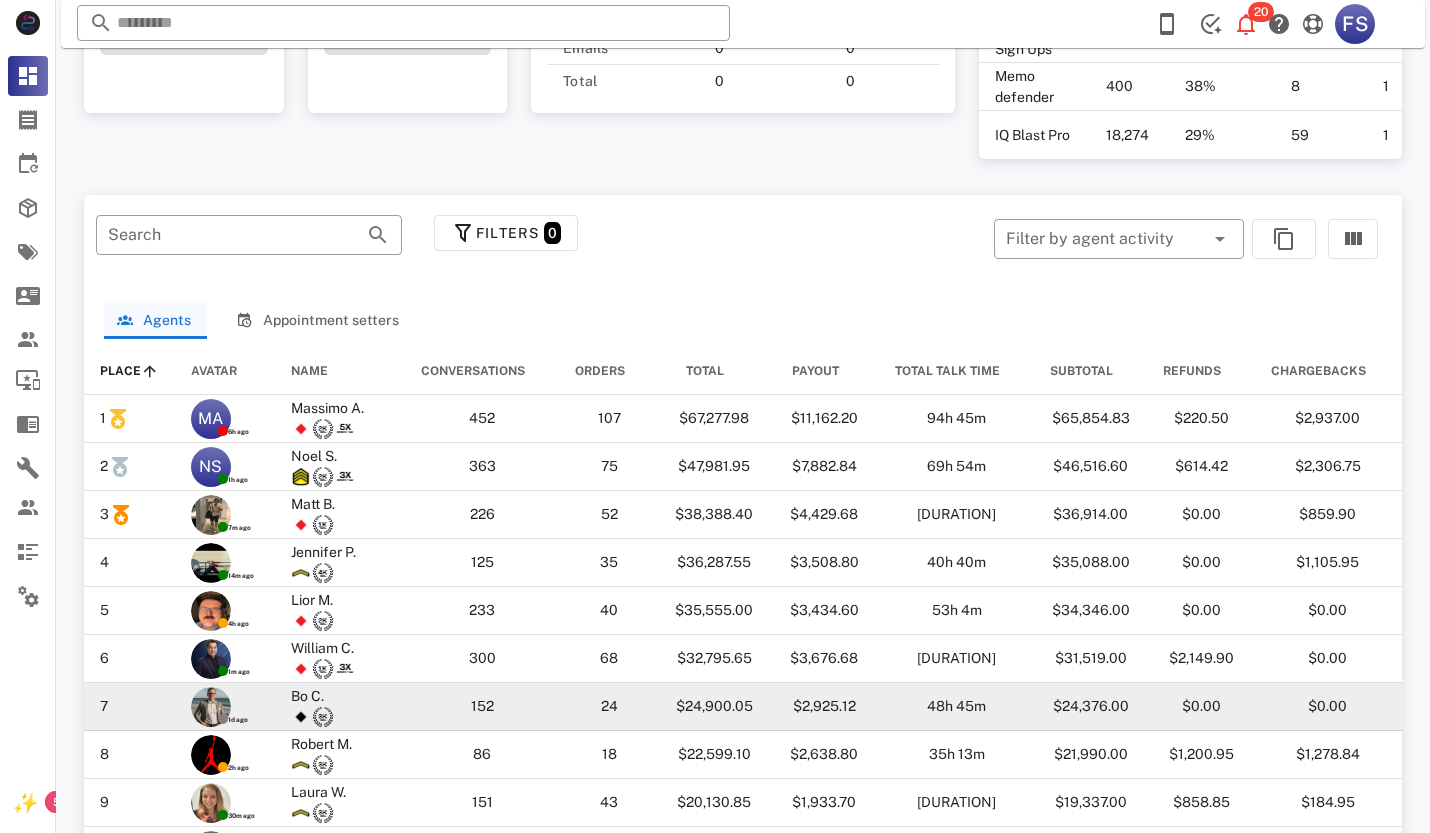 scroll, scrollTop: 987, scrollLeft: 0, axis: vertical 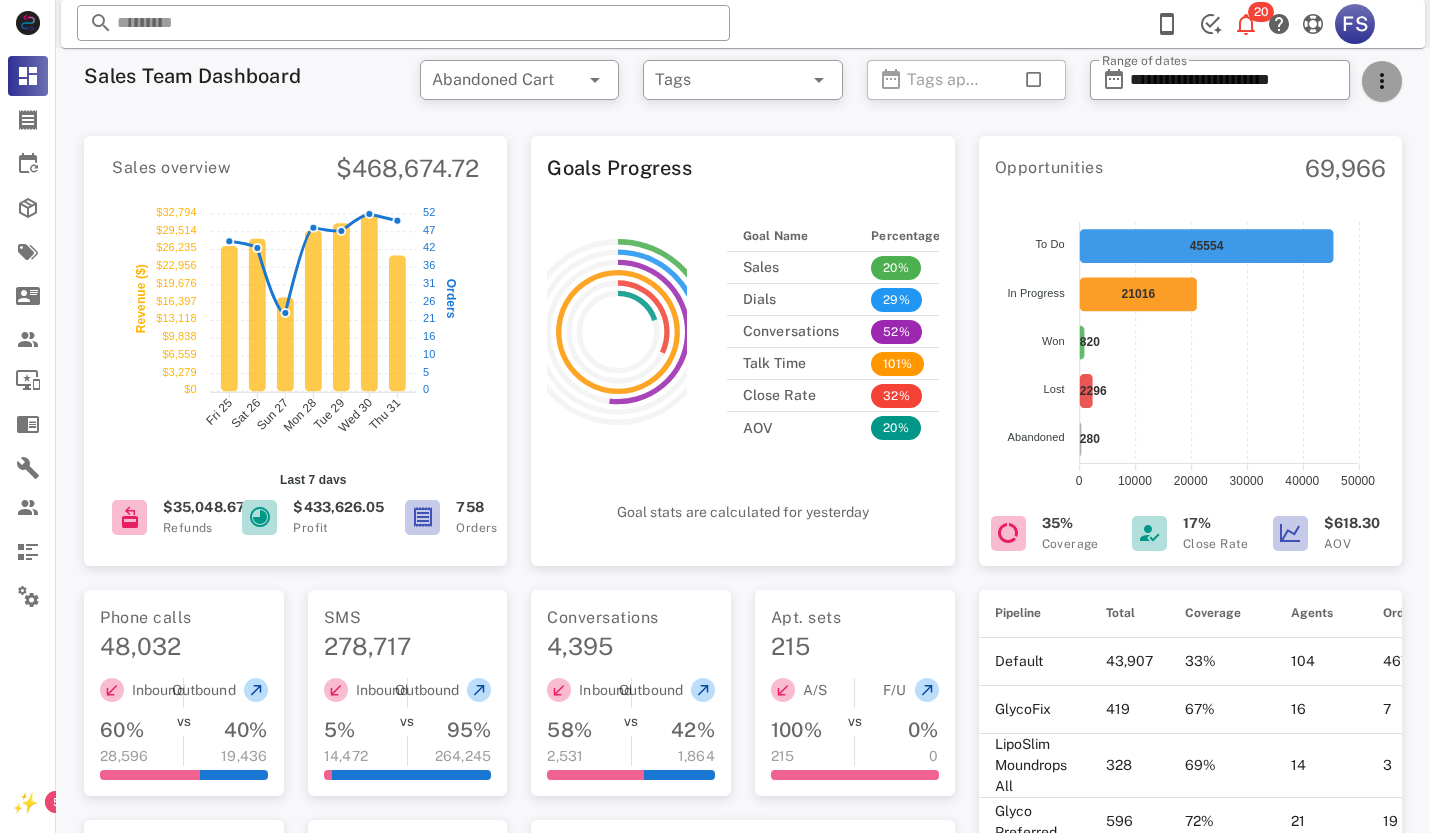 click at bounding box center (1382, 81) 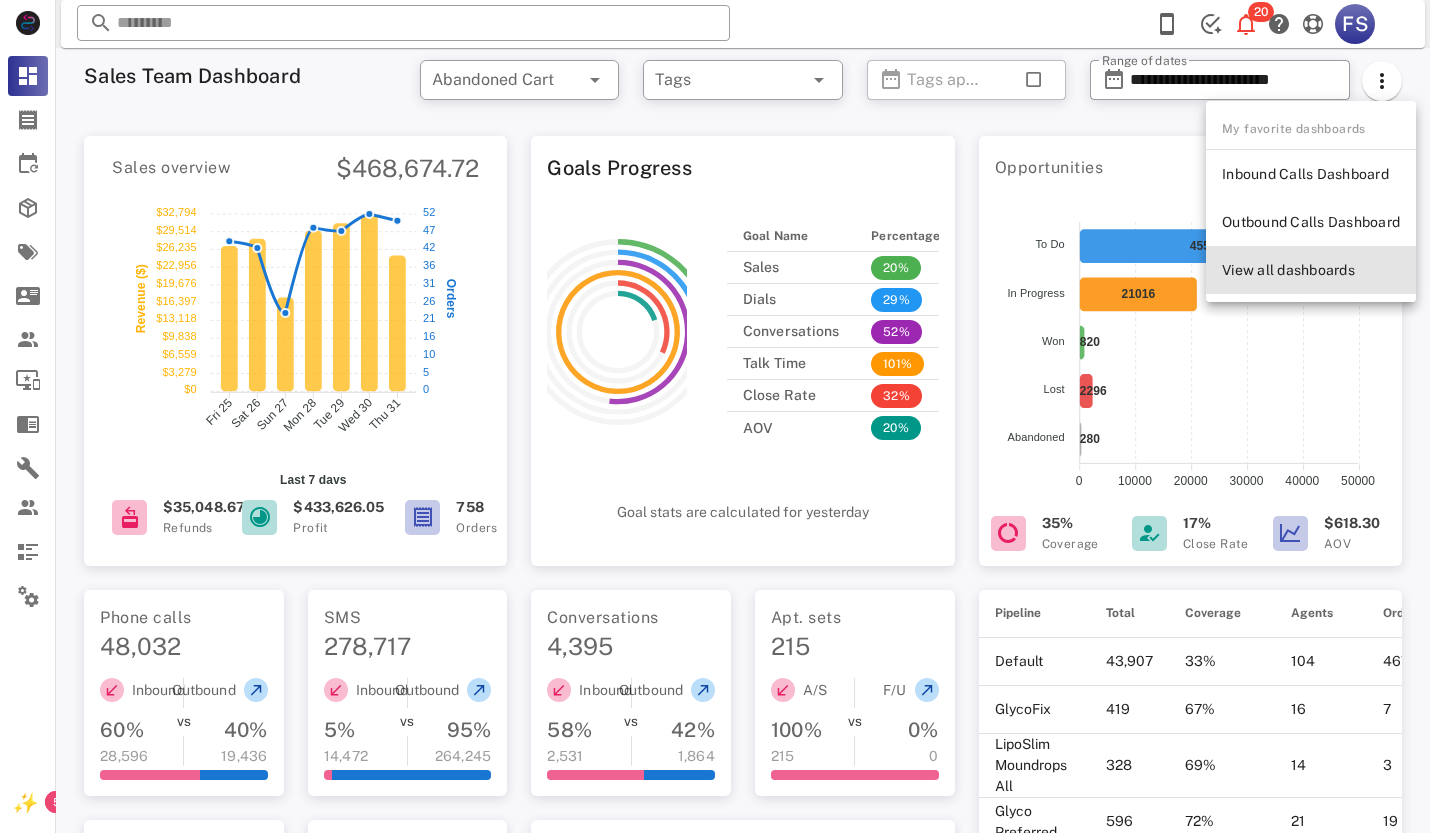 click on "View all dashboards" at bounding box center [1311, 270] 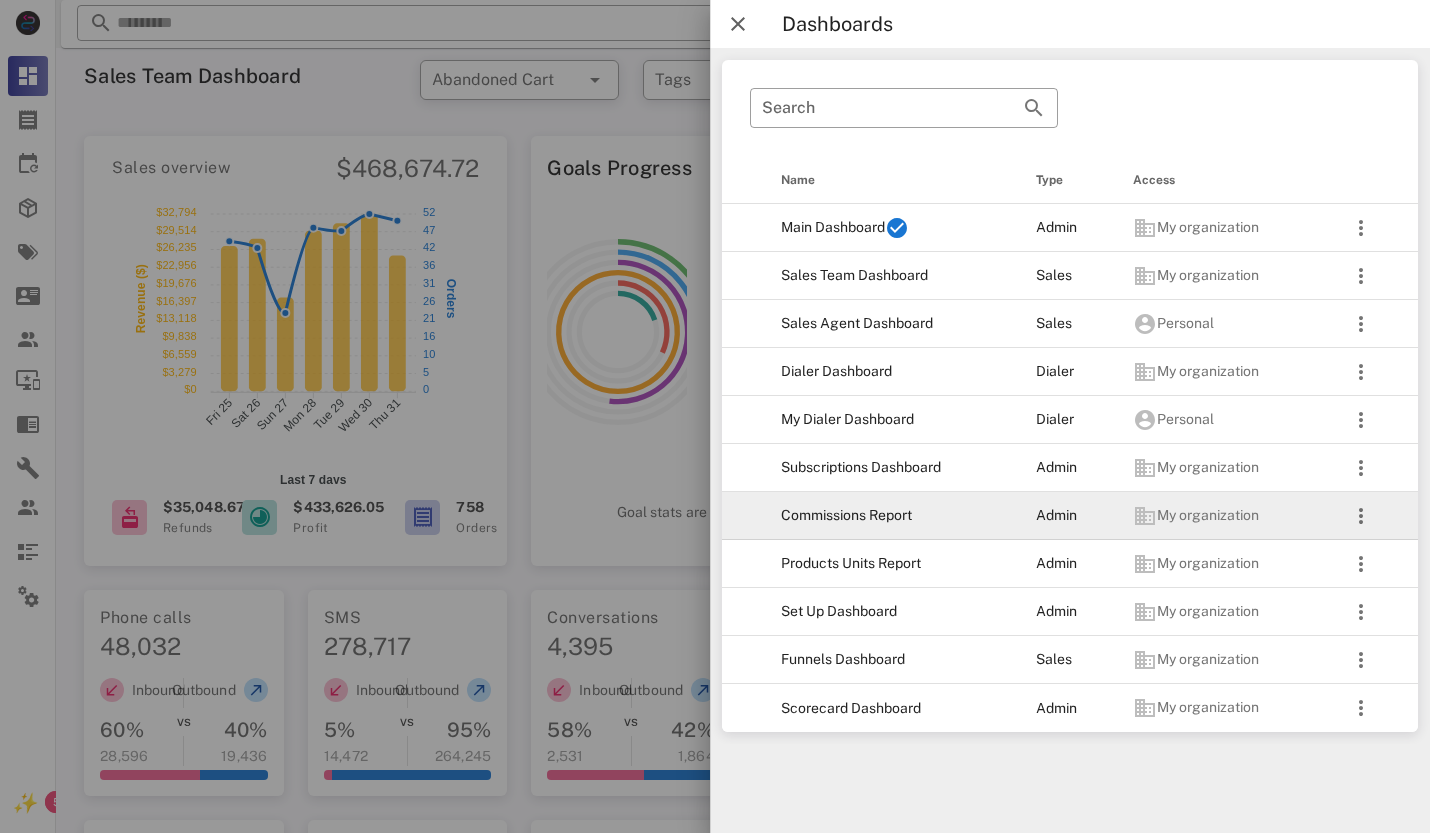 click on "Commissions Report" at bounding box center (893, 516) 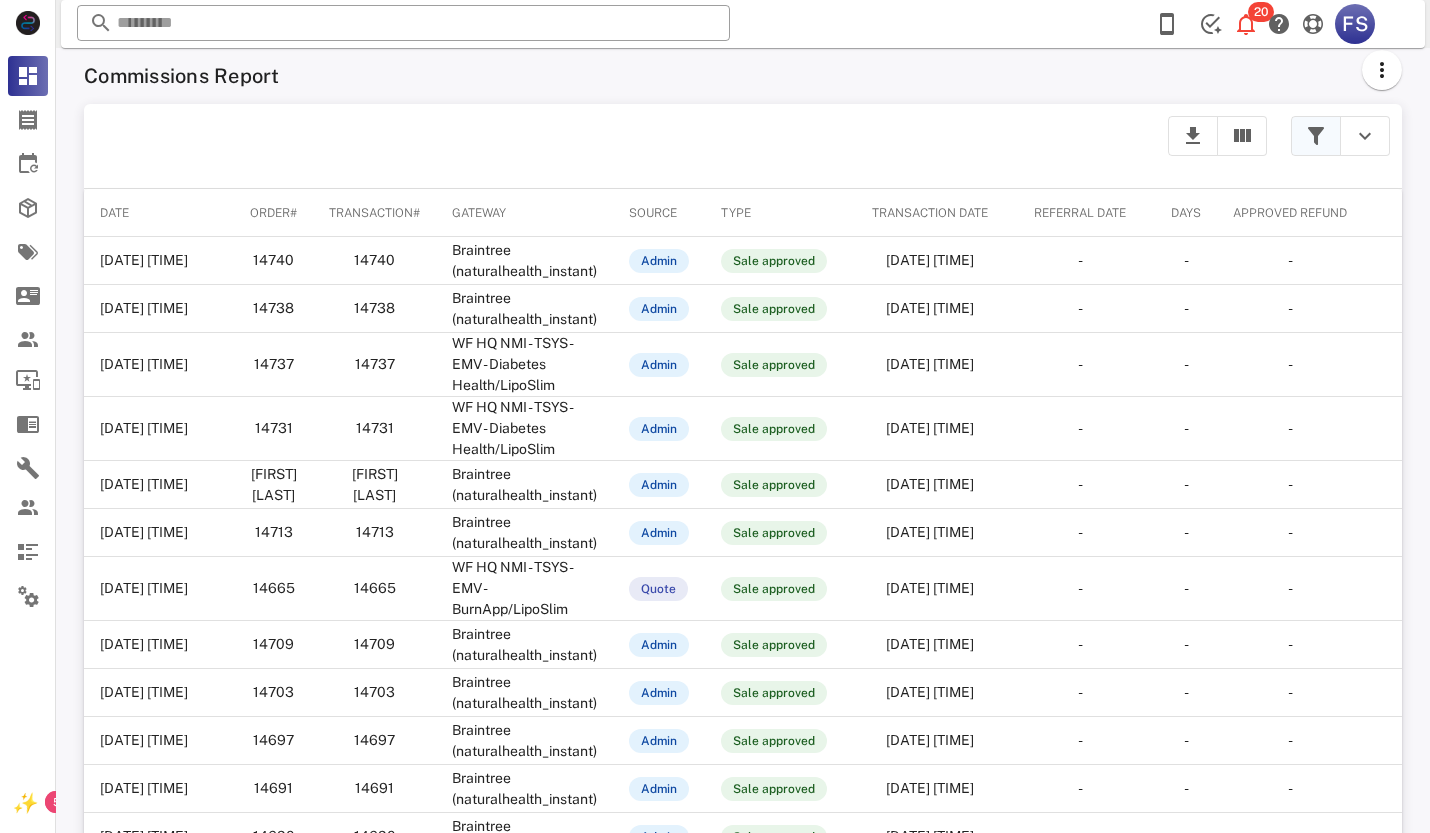 click at bounding box center (1316, 136) 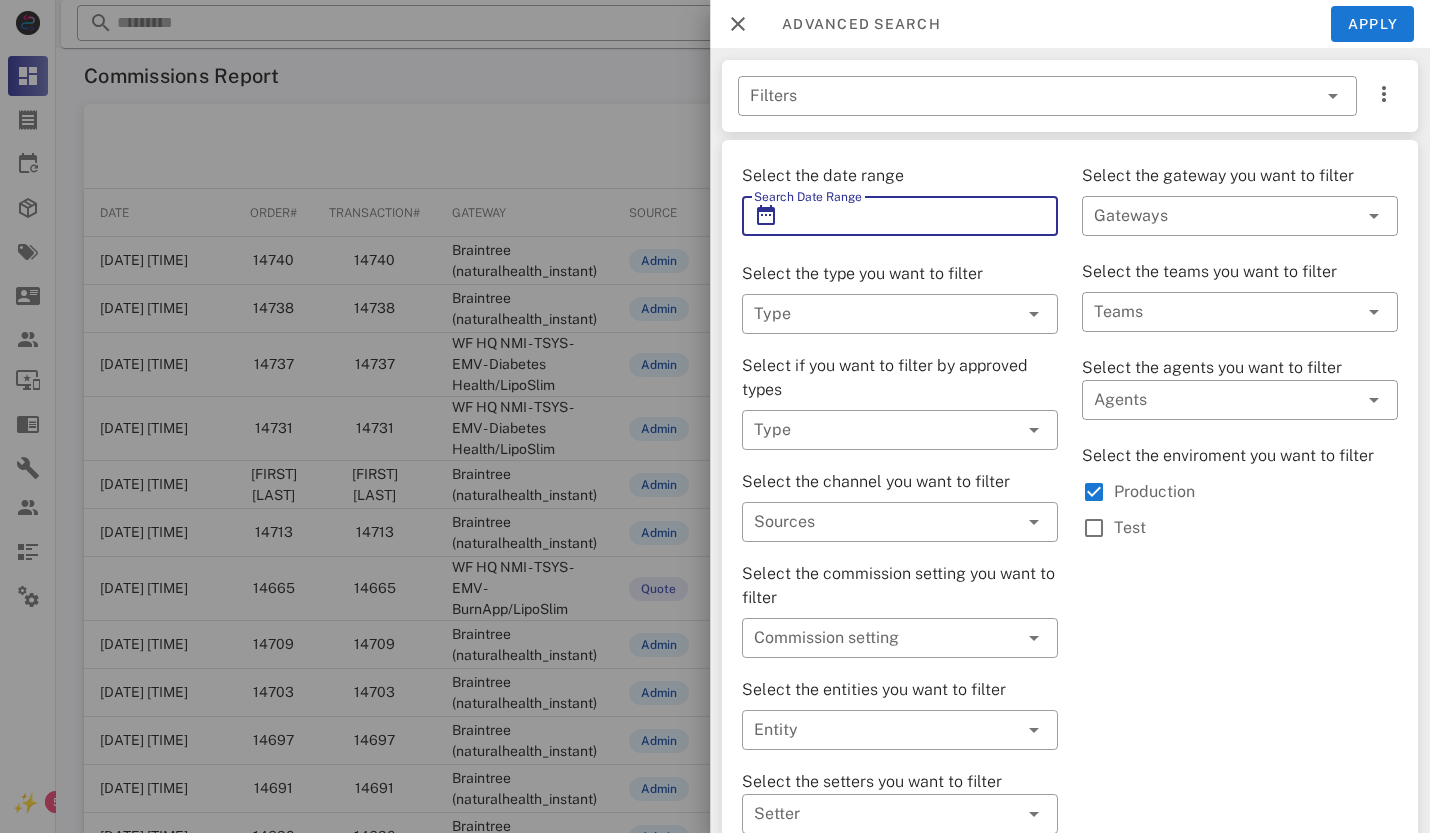click on "Search Date Range" at bounding box center [900, 216] 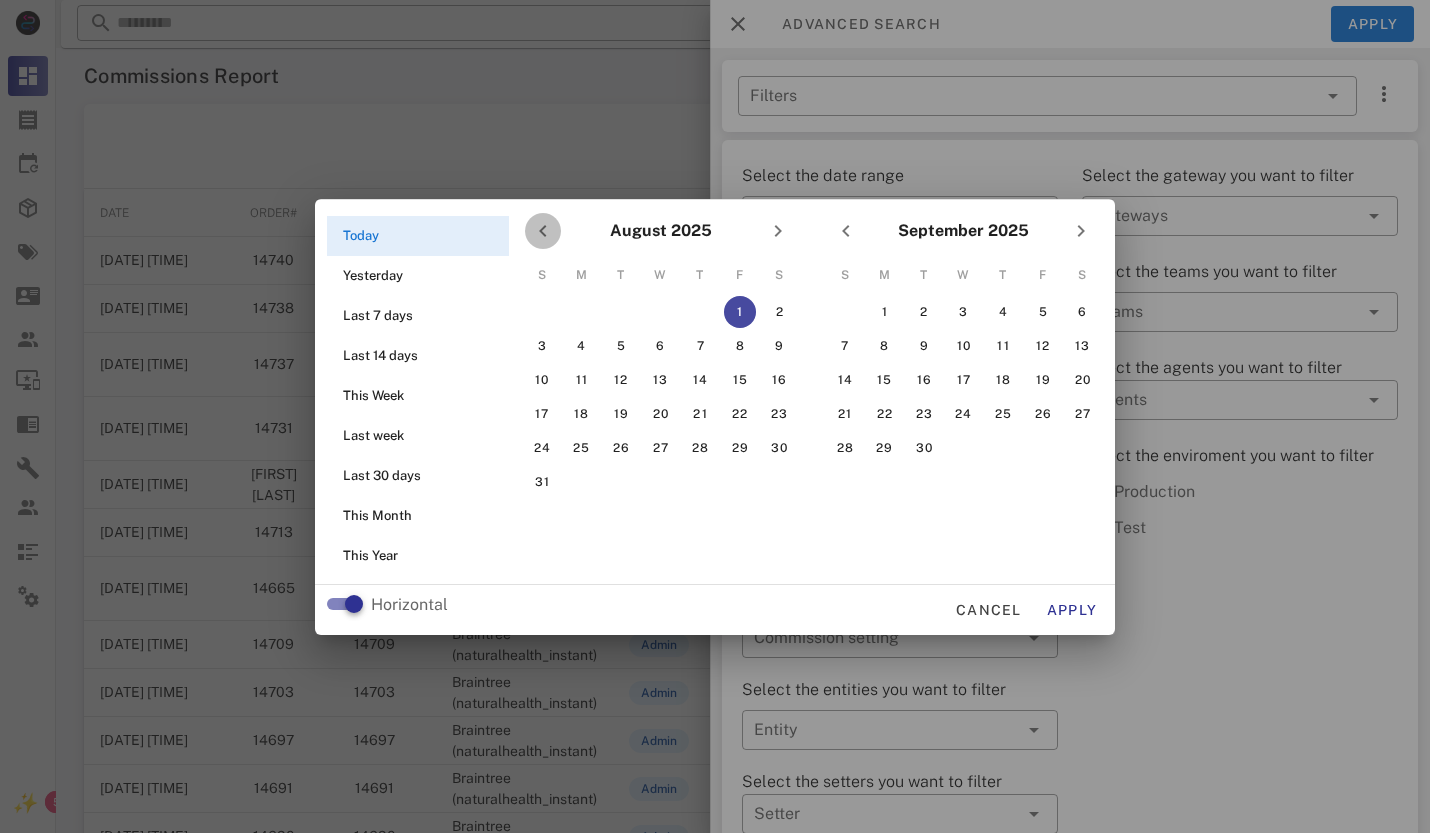 click at bounding box center [543, 231] 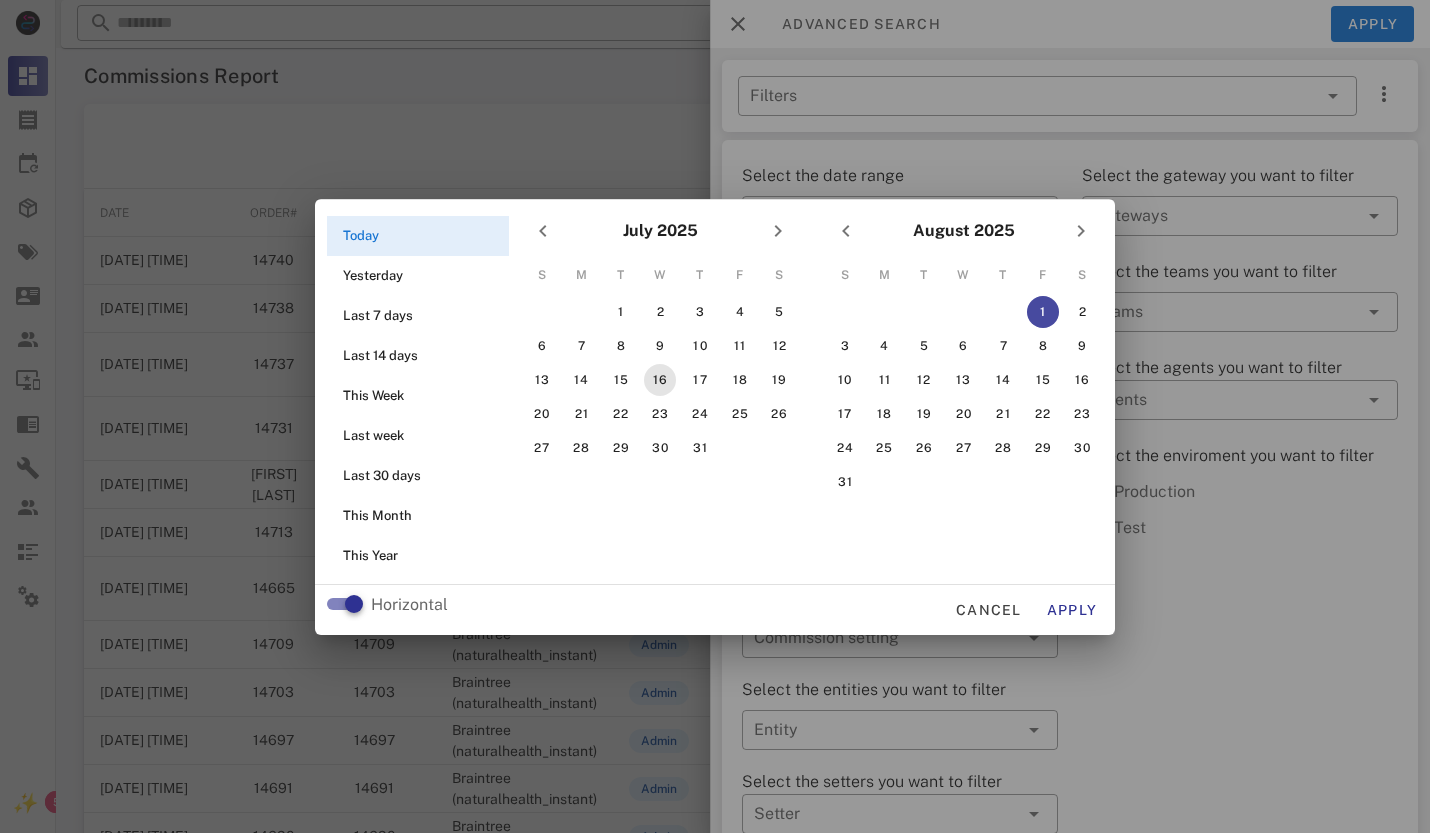click on "16" at bounding box center [660, 380] 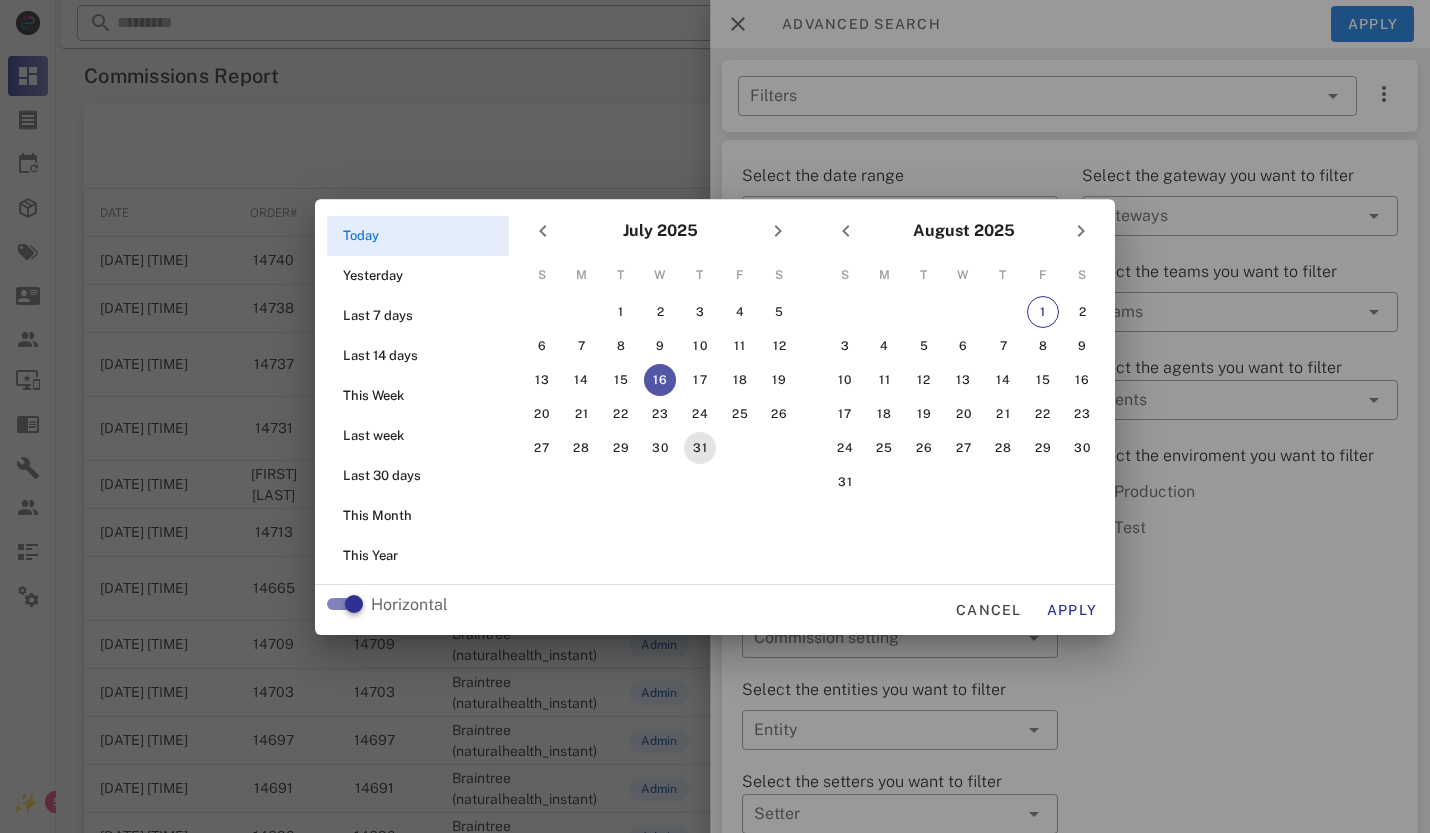 click on "31" at bounding box center [700, 448] 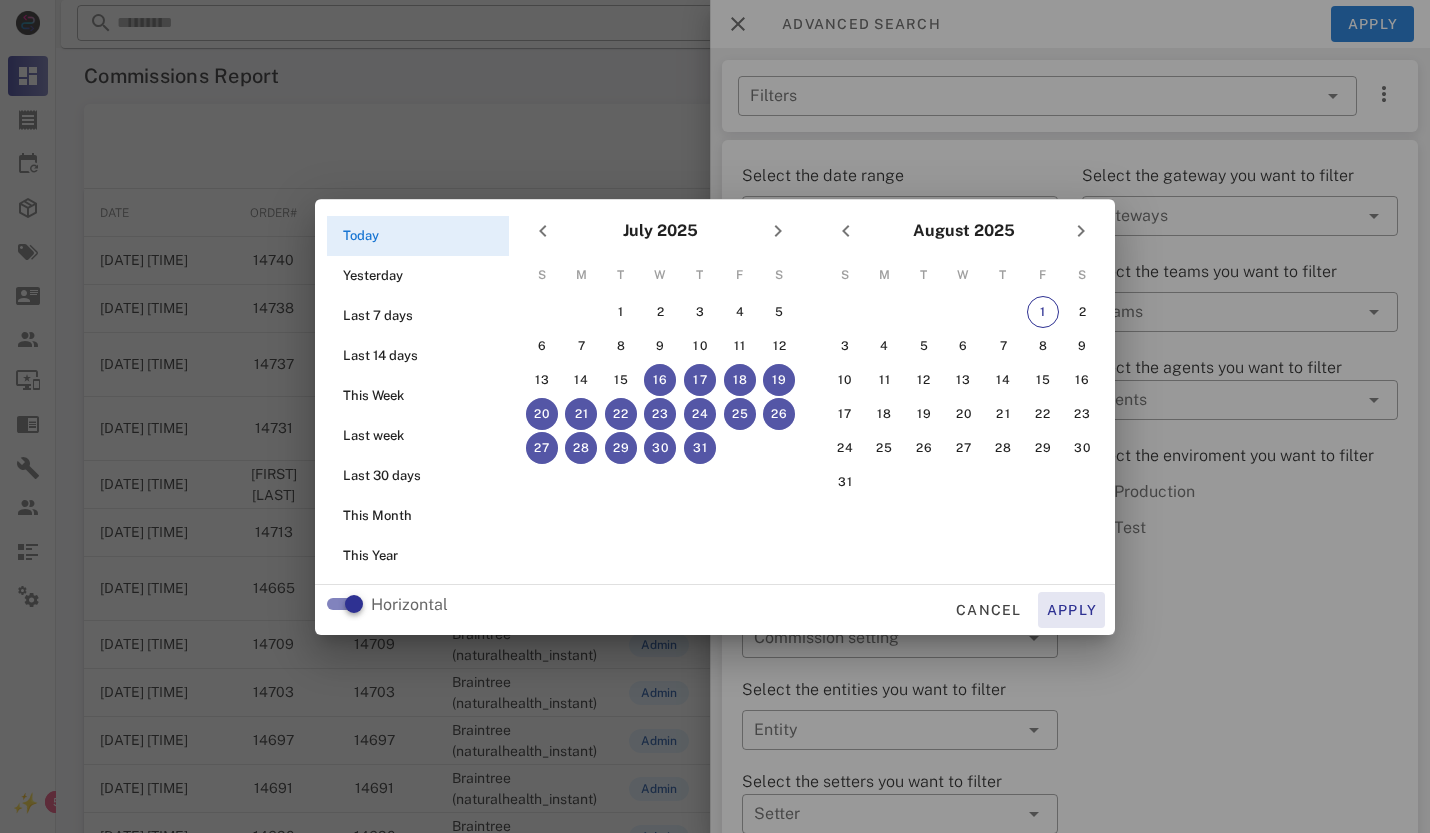 click on "Apply" at bounding box center [1072, 610] 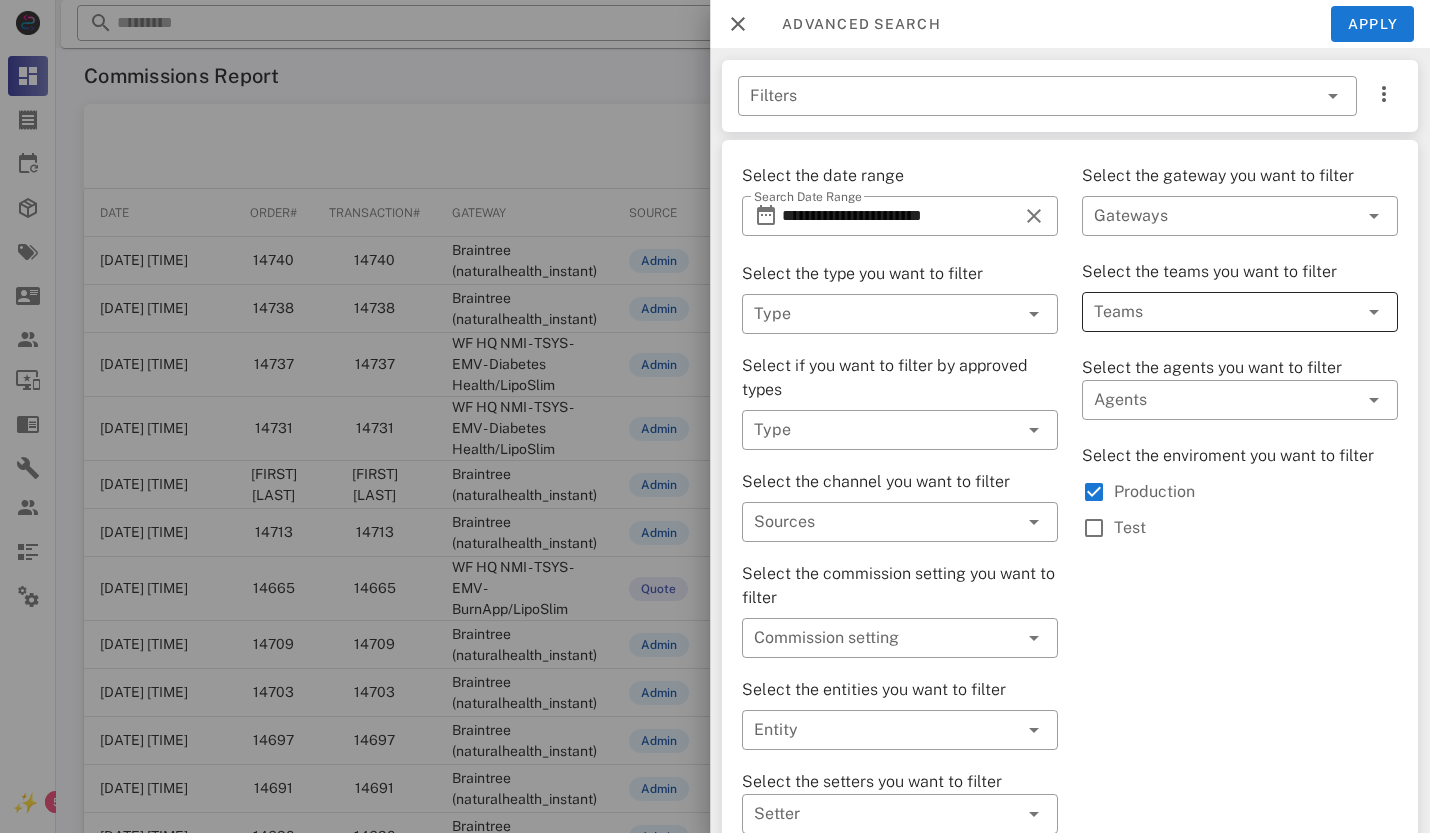 click at bounding box center [1212, 312] 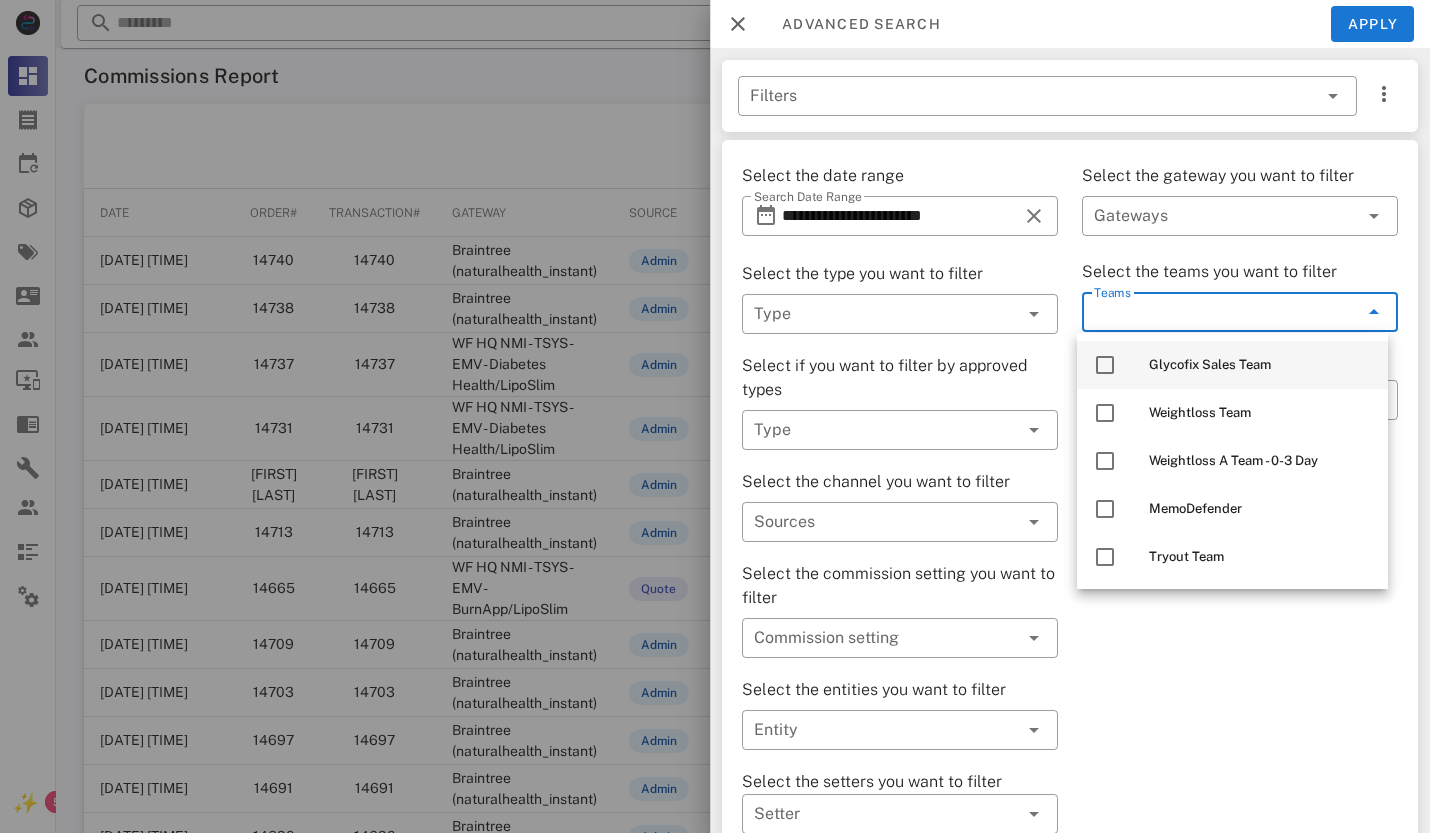 click at bounding box center (1105, 365) 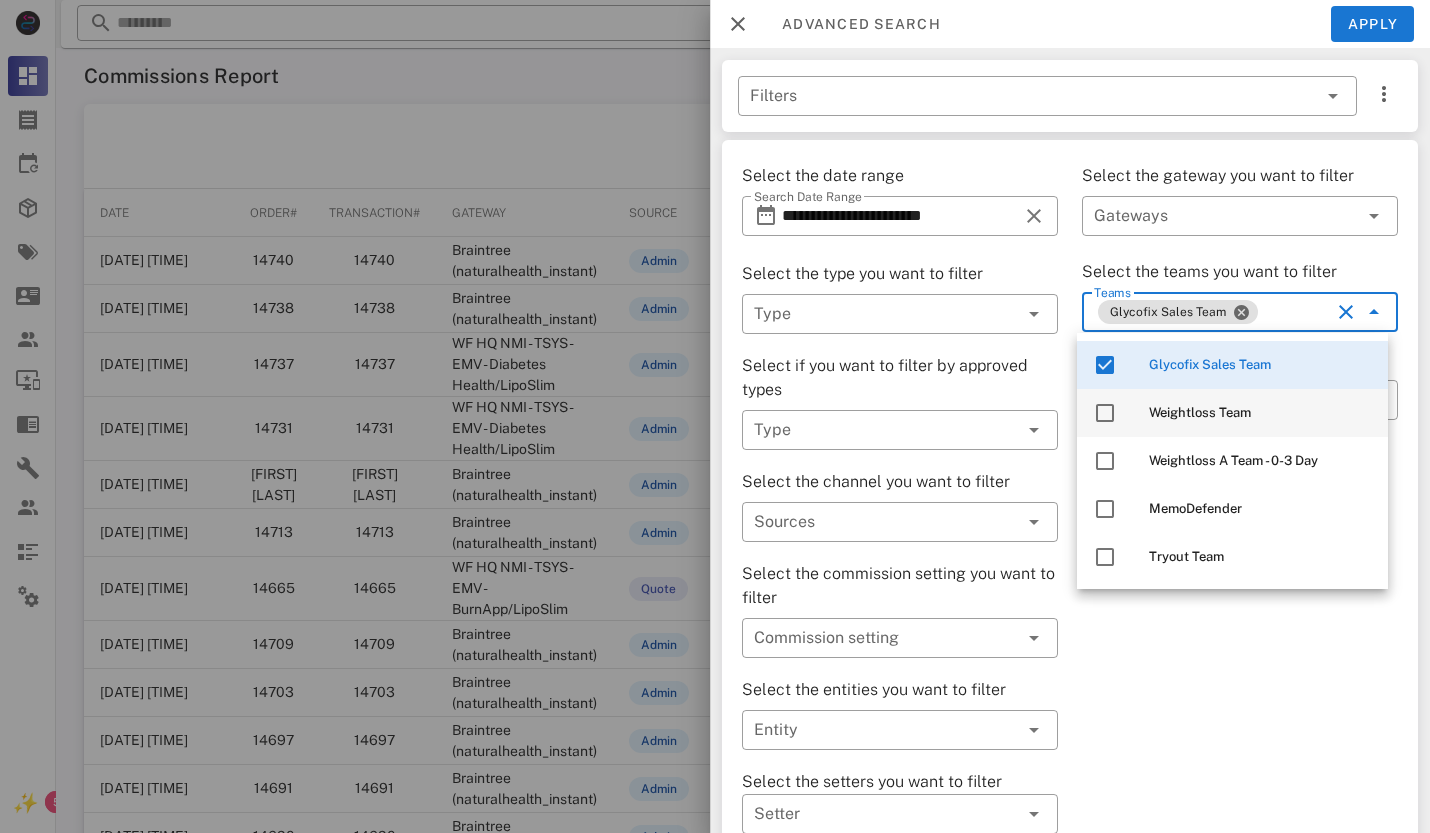 click at bounding box center (1105, 413) 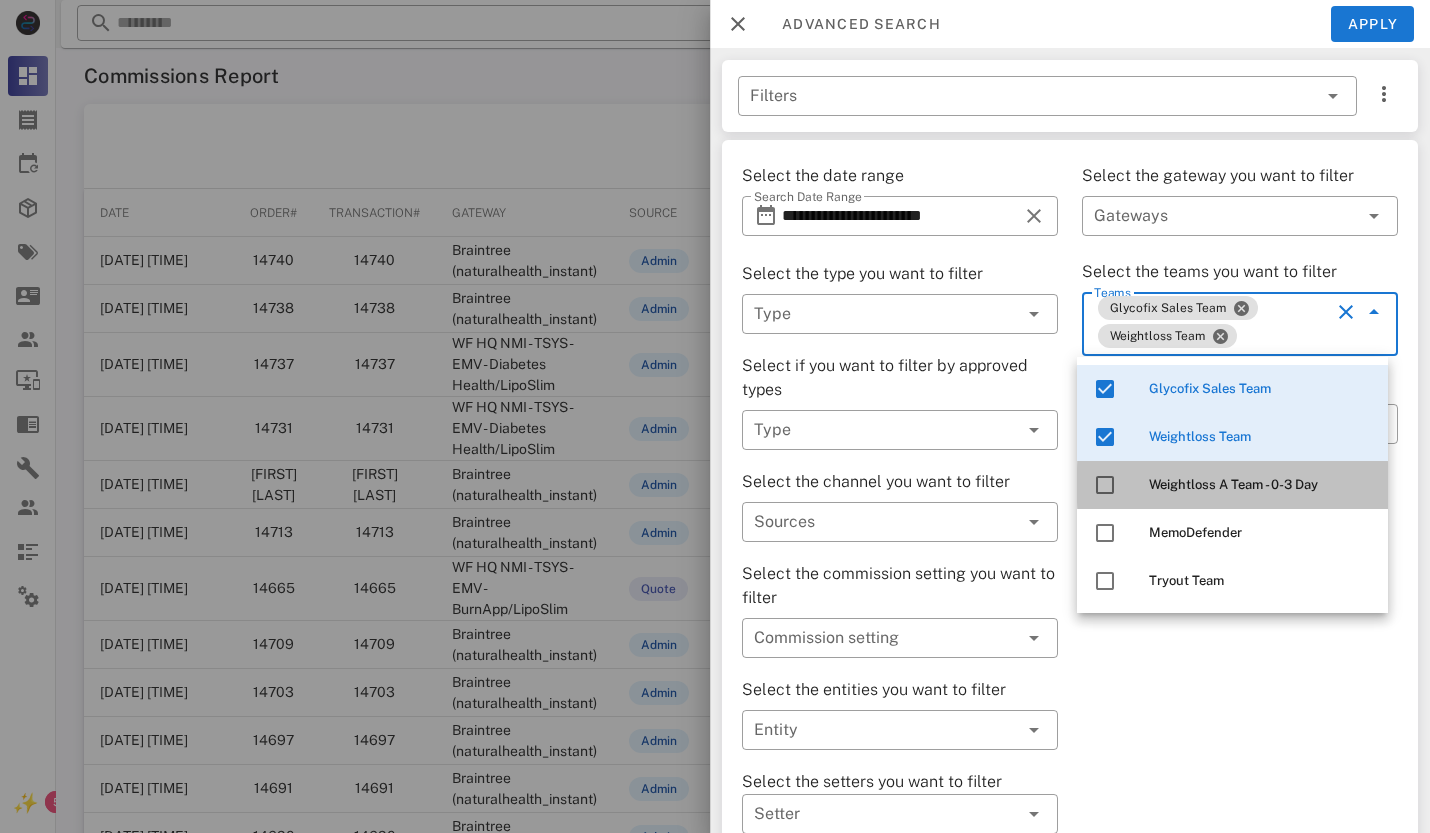 click at bounding box center [1105, 485] 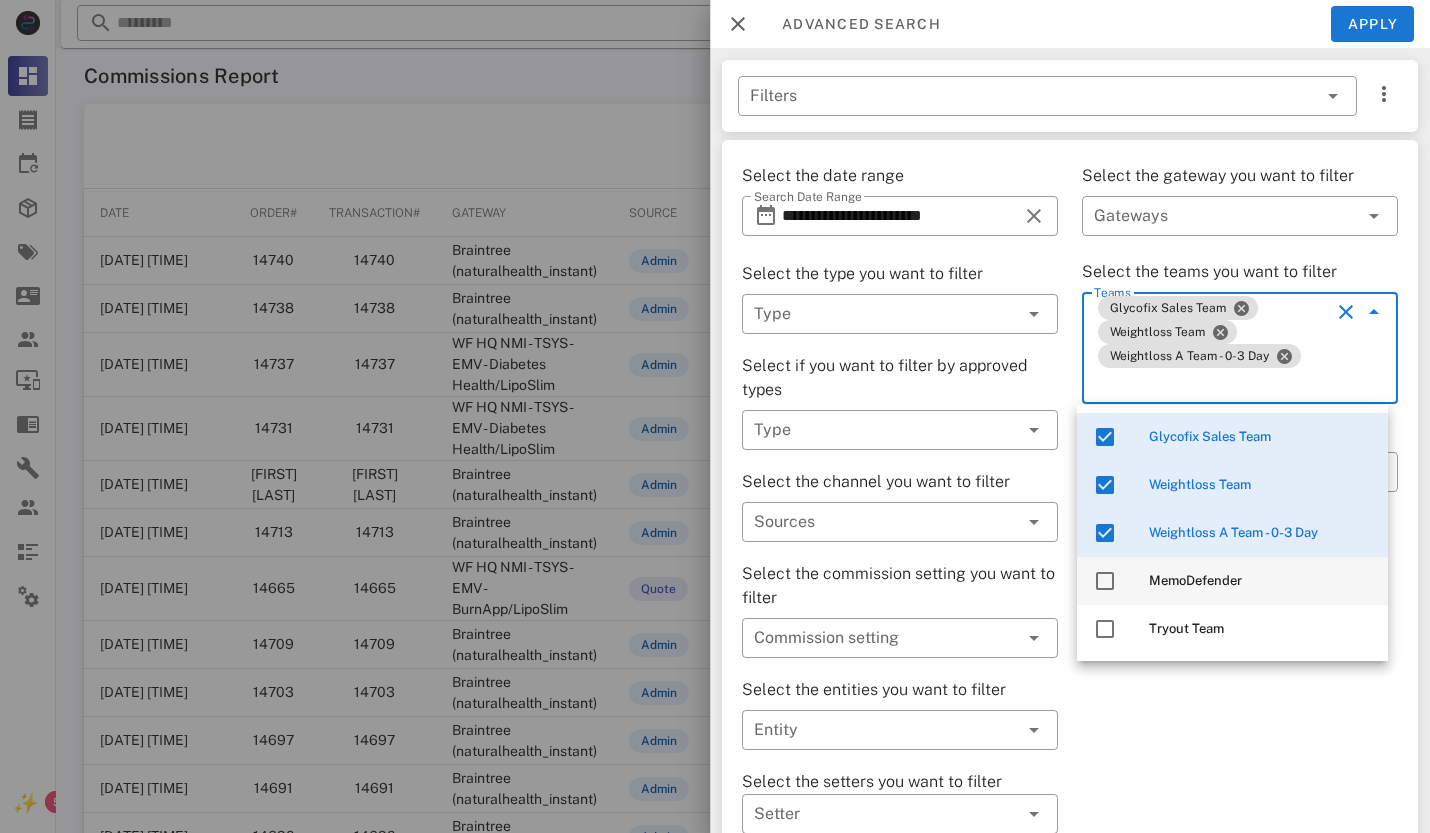 click at bounding box center (1105, 581) 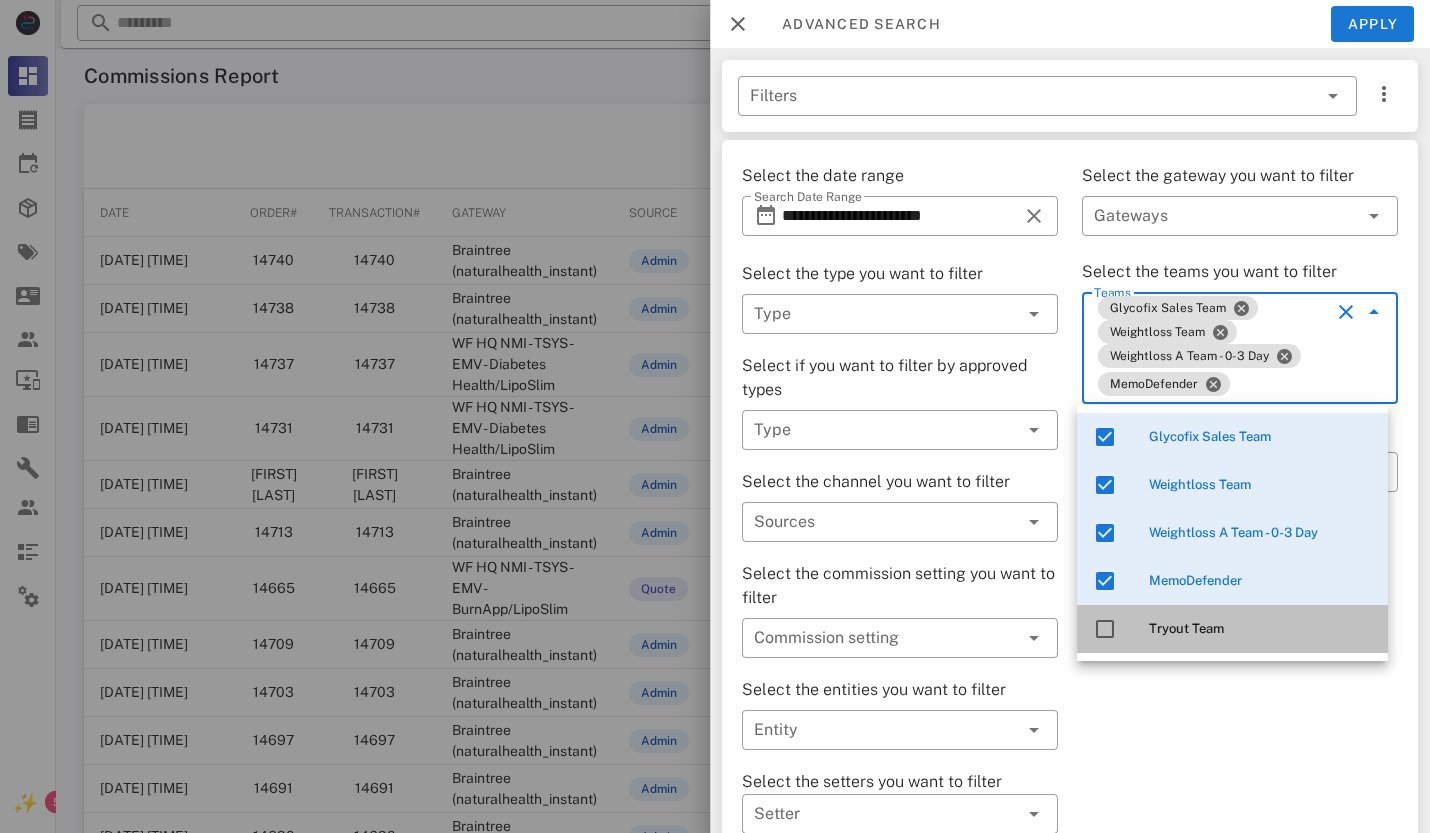 click at bounding box center [1105, 629] 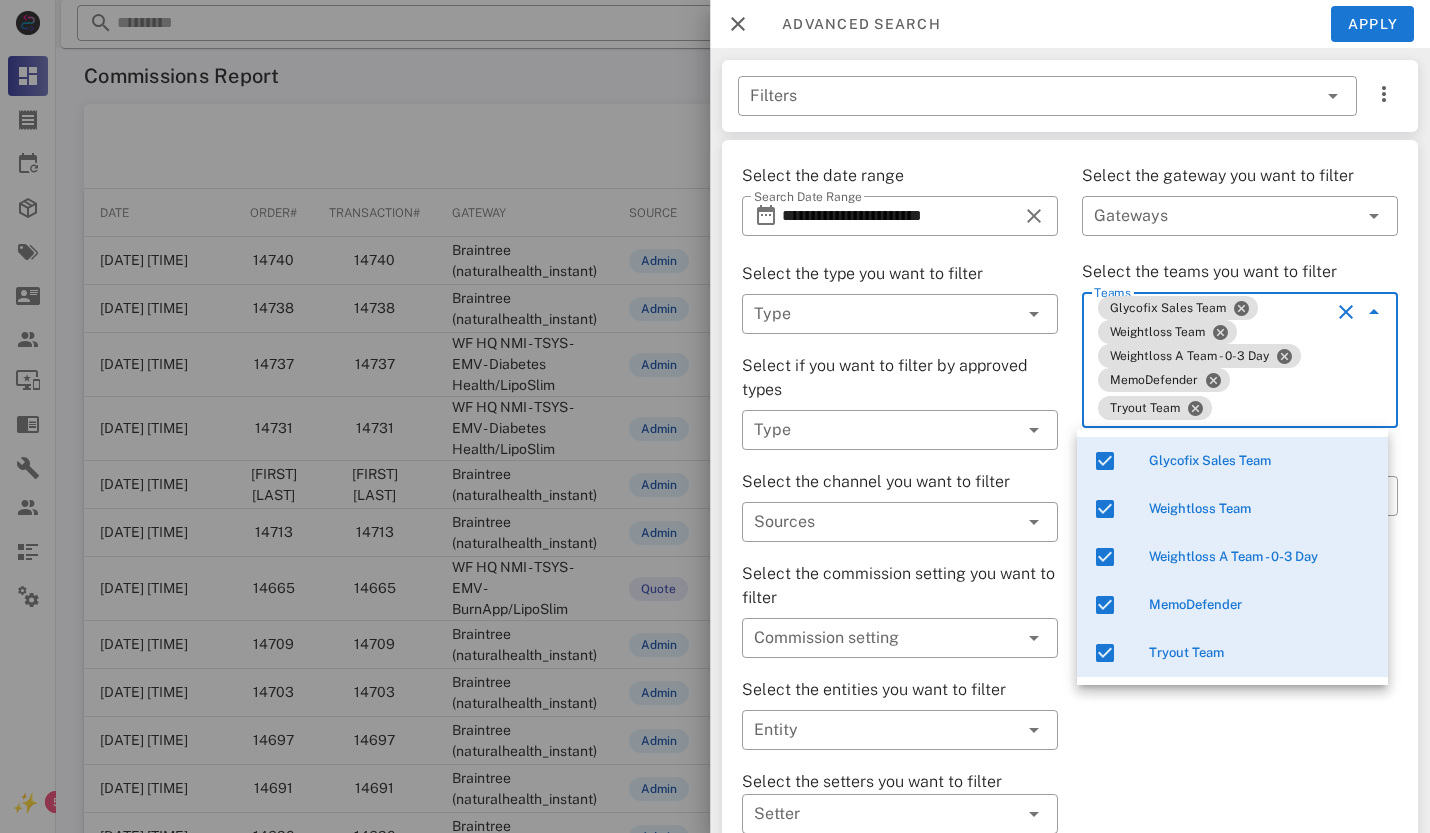 click on "Select the gateway you want to filter ​ Gateways Select the teams you want to filter ​ Teams Glycofix Sales Team Weightloss Team Weightloss A Team - 0-3 Day MemoDefender Tryout Team Select the agents you want to filter ​ Agents Select the enviroment you want to filter Production Test" at bounding box center (1240, 499) 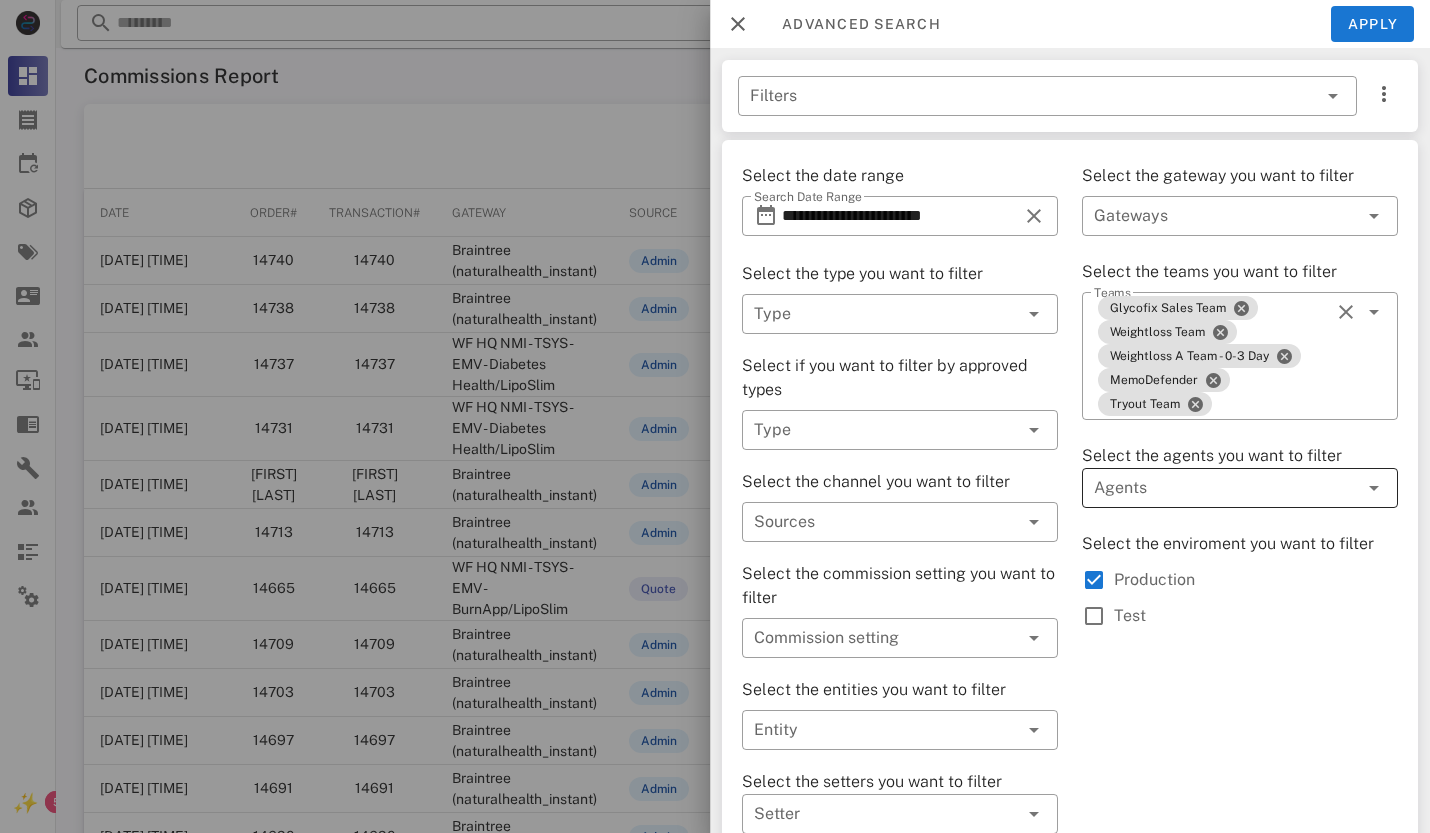 click at bounding box center (1212, 488) 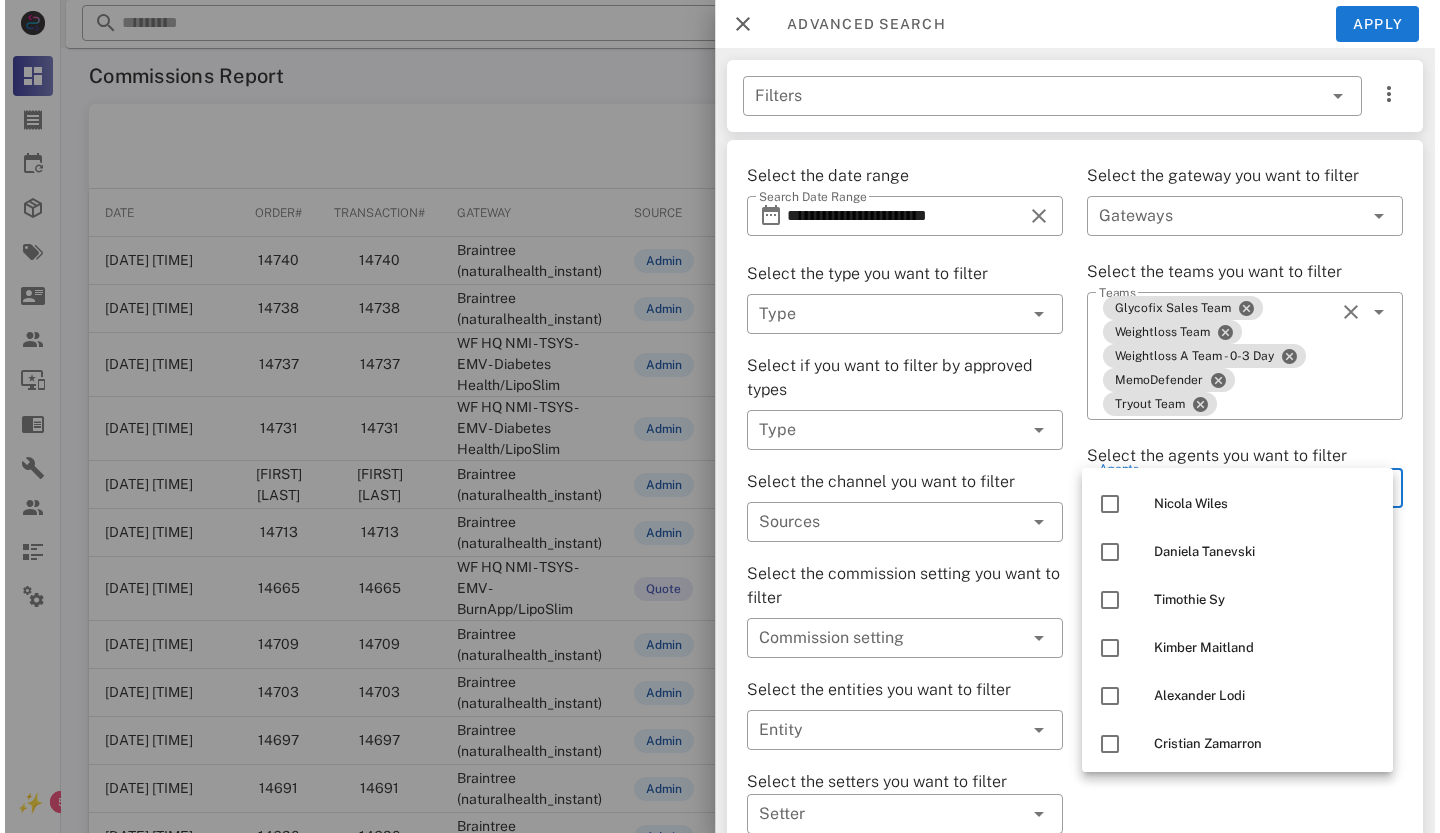 scroll, scrollTop: 1200, scrollLeft: 0, axis: vertical 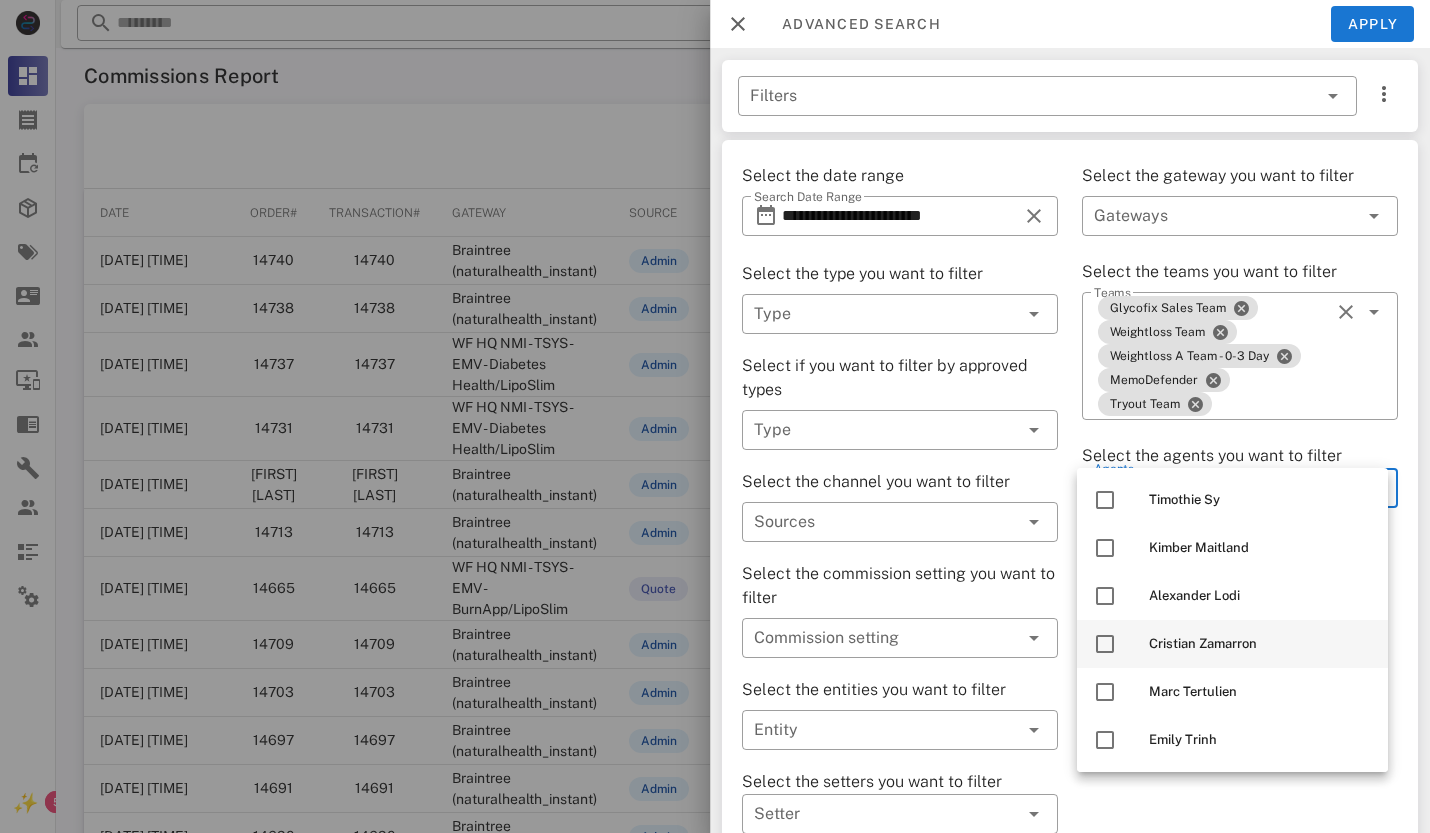 click at bounding box center (1105, 644) 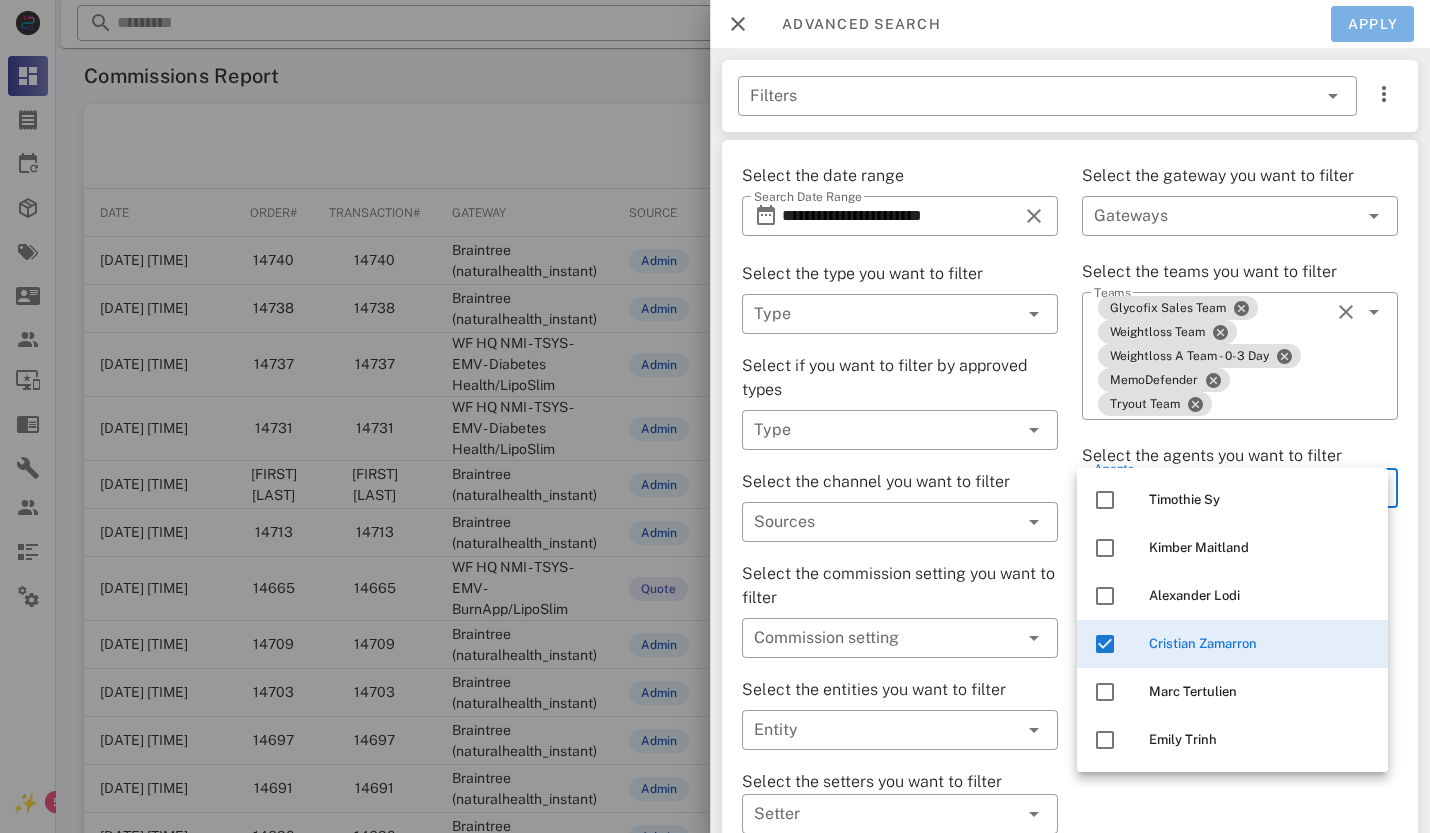 click on "Apply" at bounding box center (1373, 24) 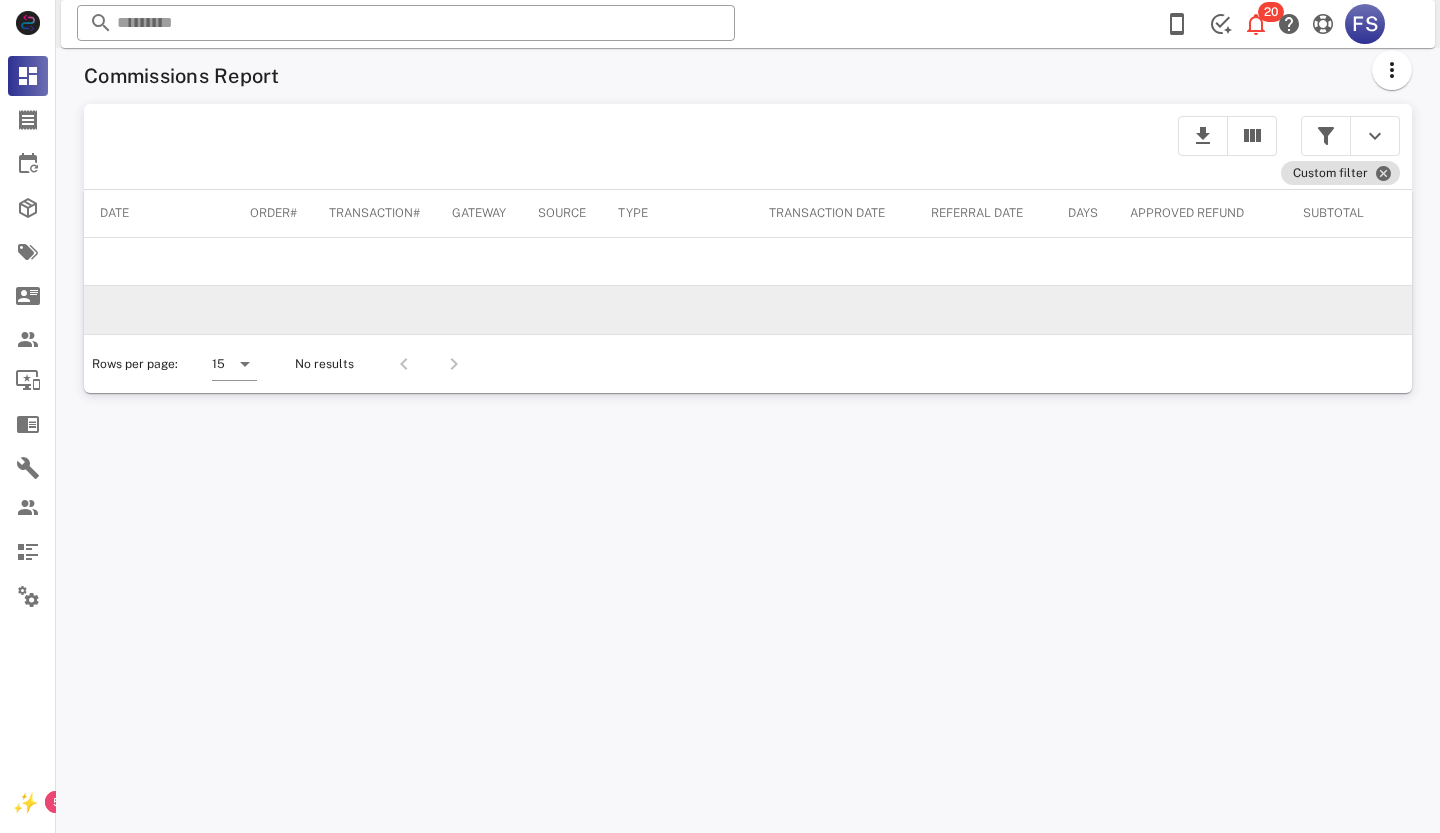 click at bounding box center (1326, 136) 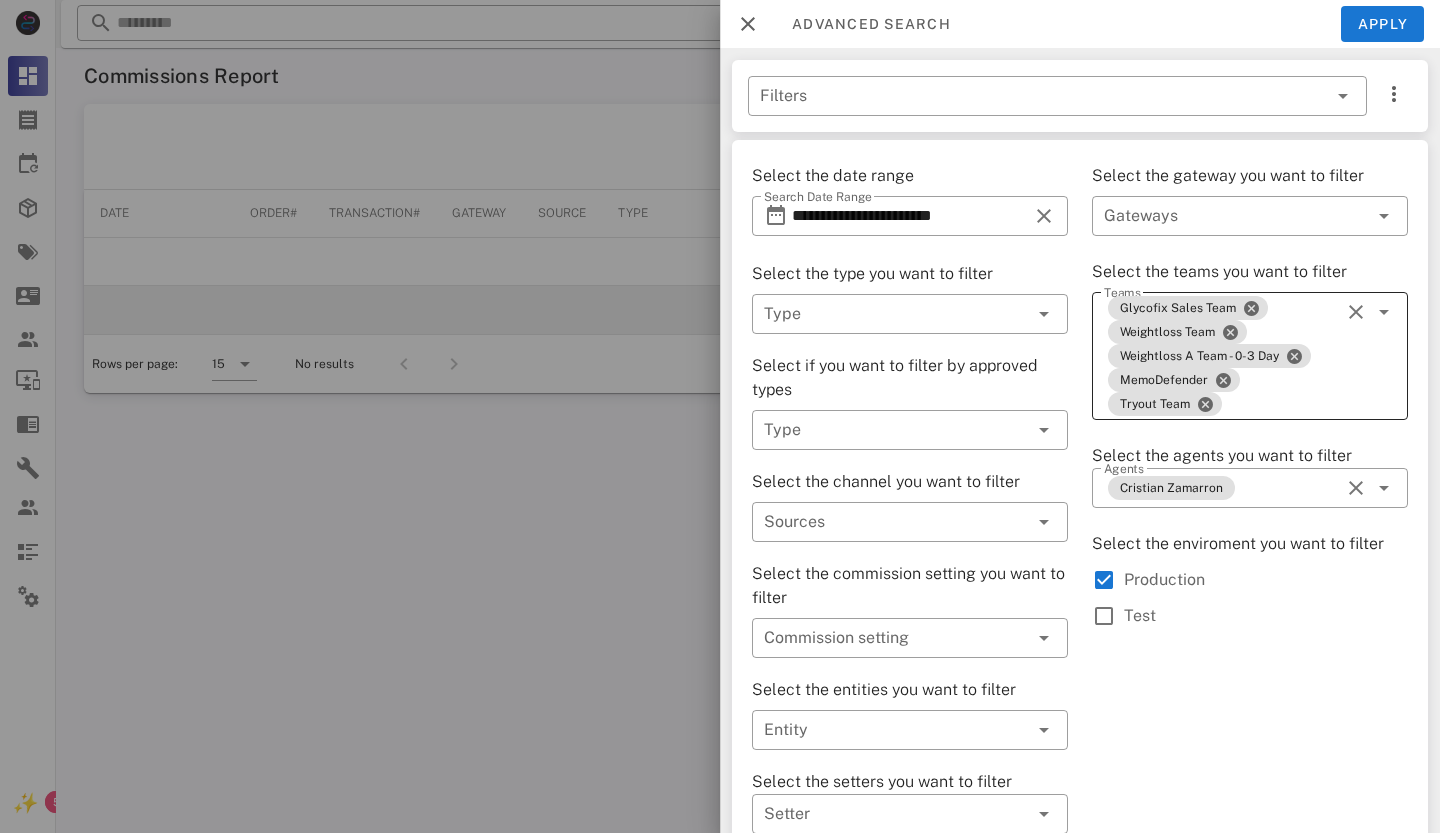 click at bounding box center [1356, 312] 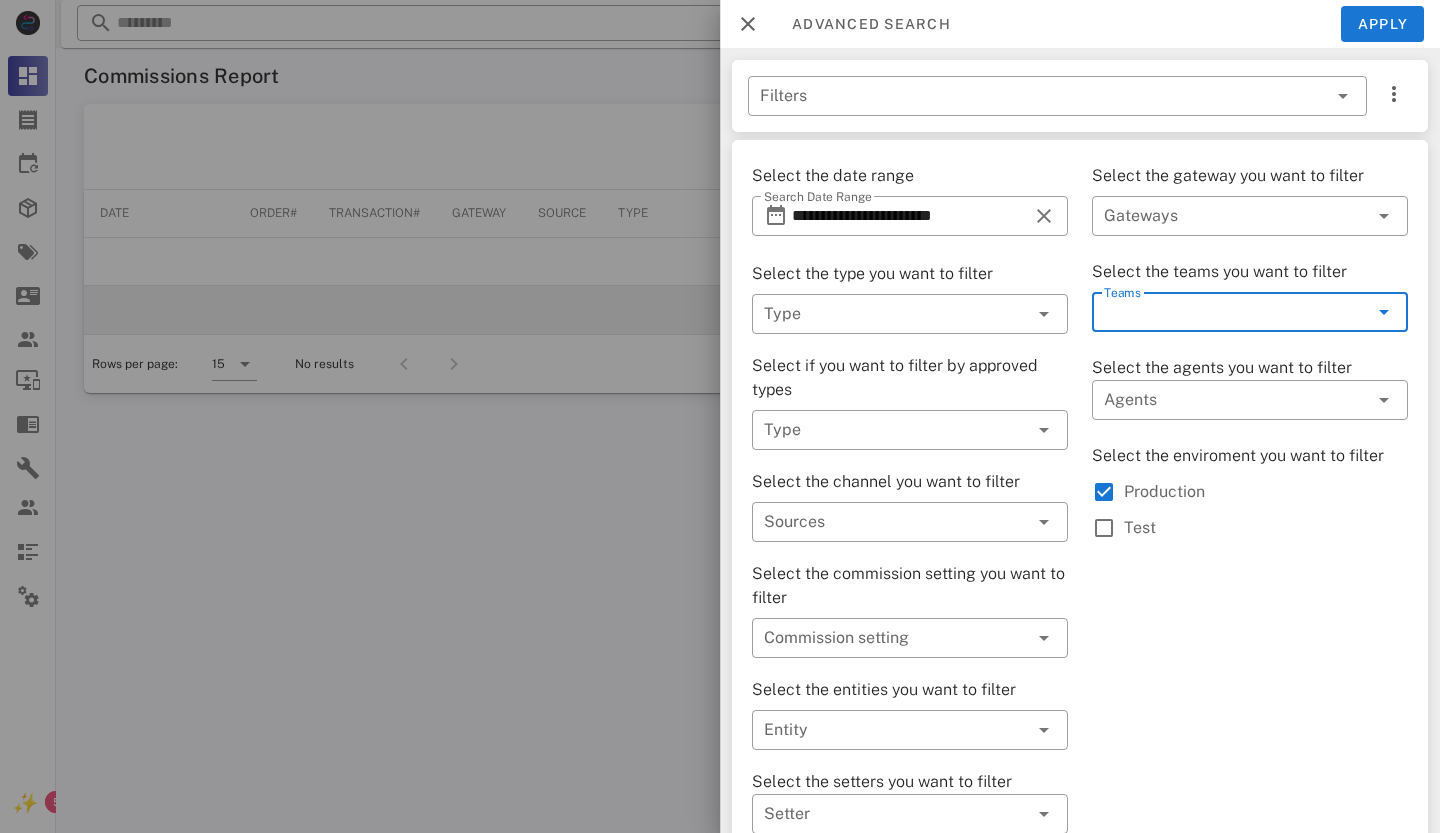 scroll, scrollTop: 24, scrollLeft: 0, axis: vertical 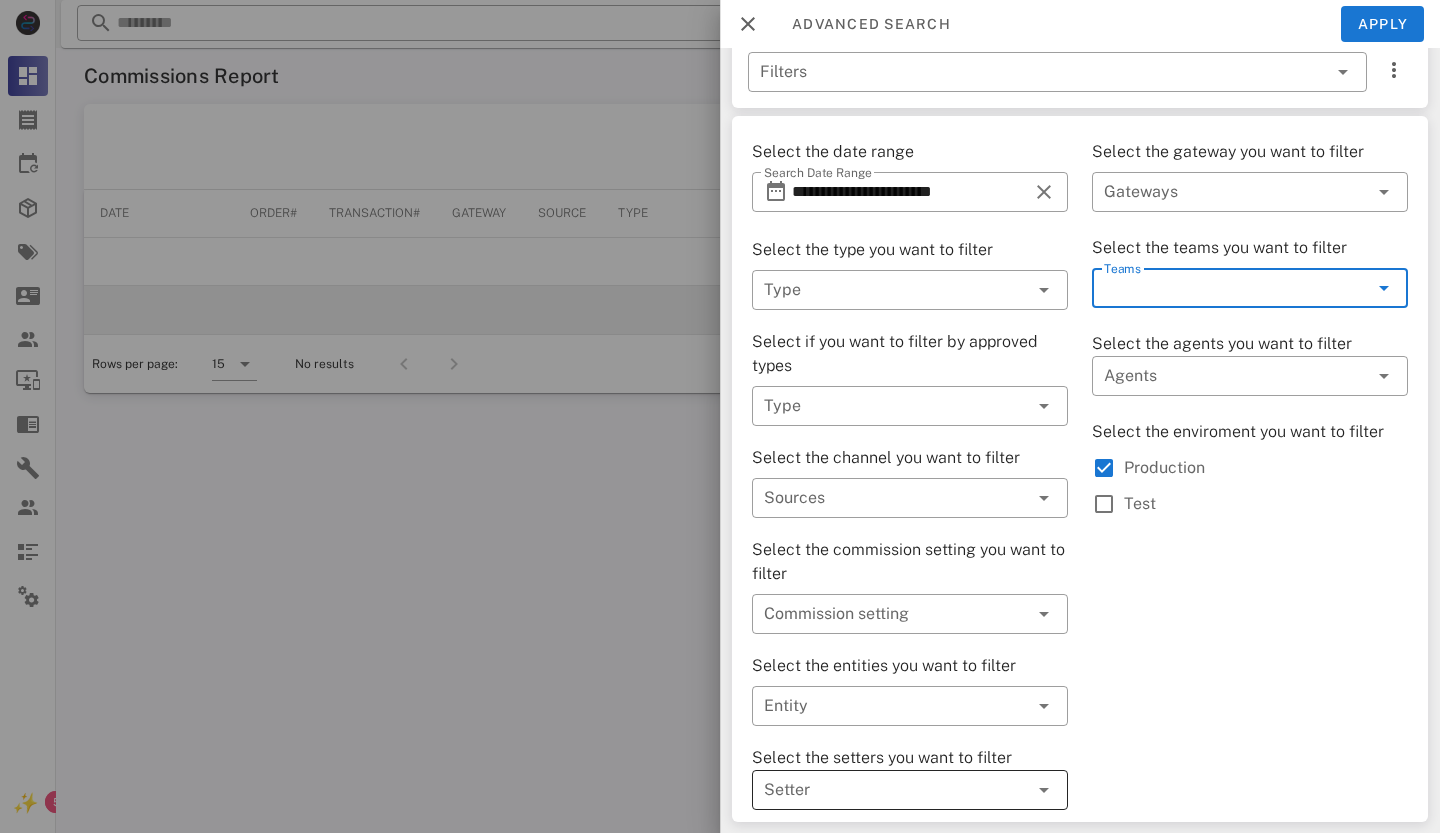 click at bounding box center (1044, 790) 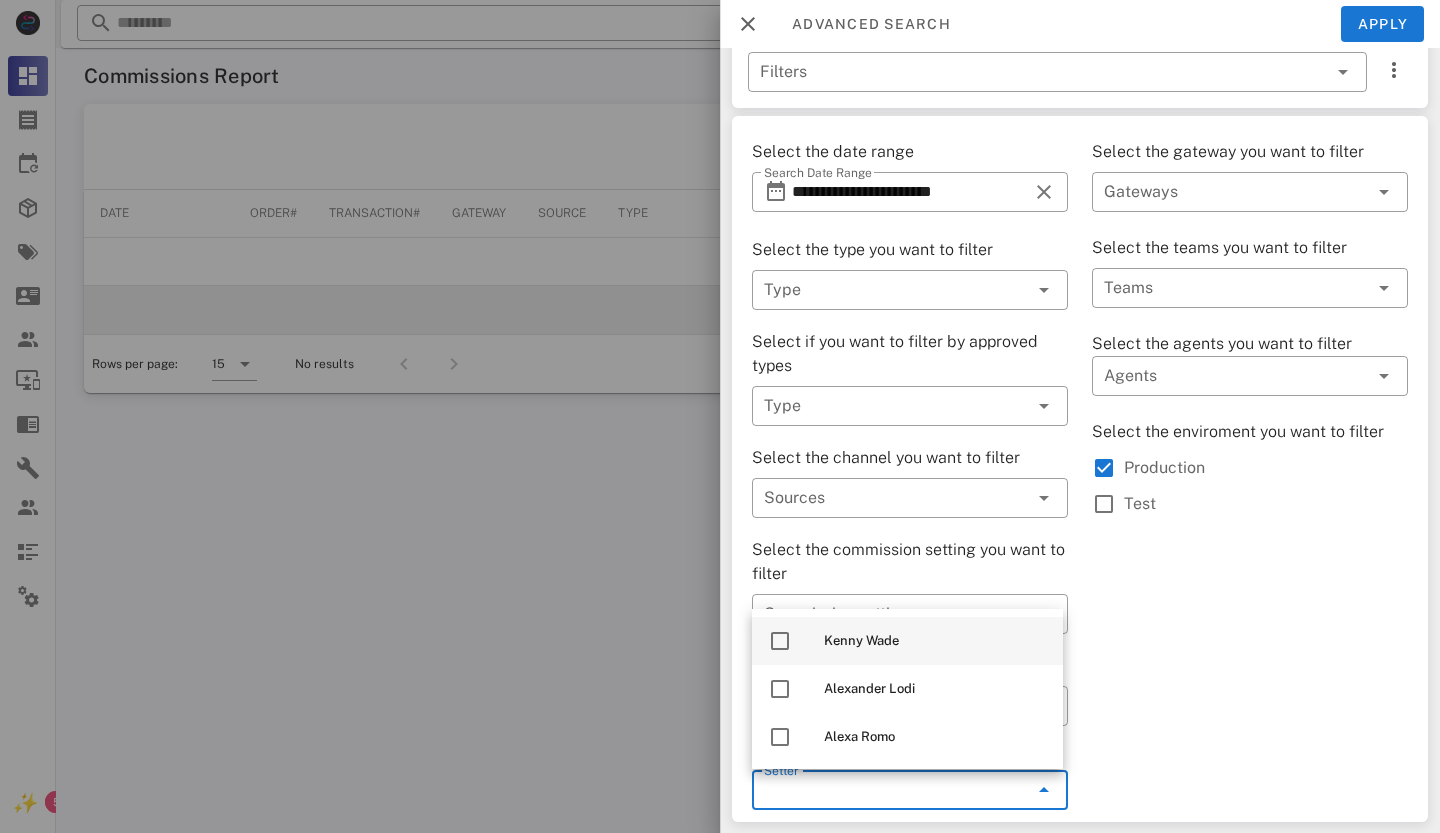 click at bounding box center (780, 641) 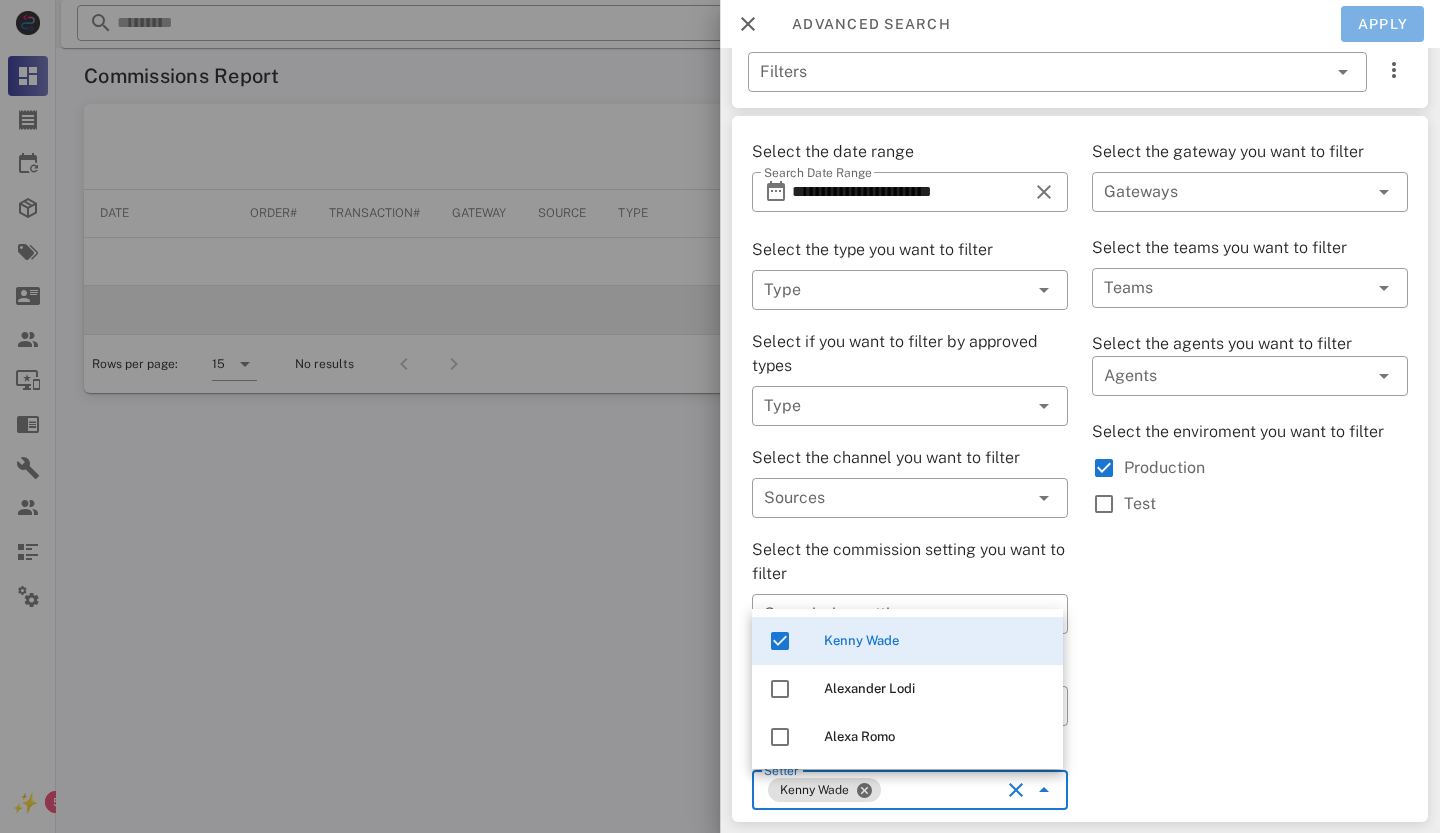 click on "Apply" at bounding box center (1383, 24) 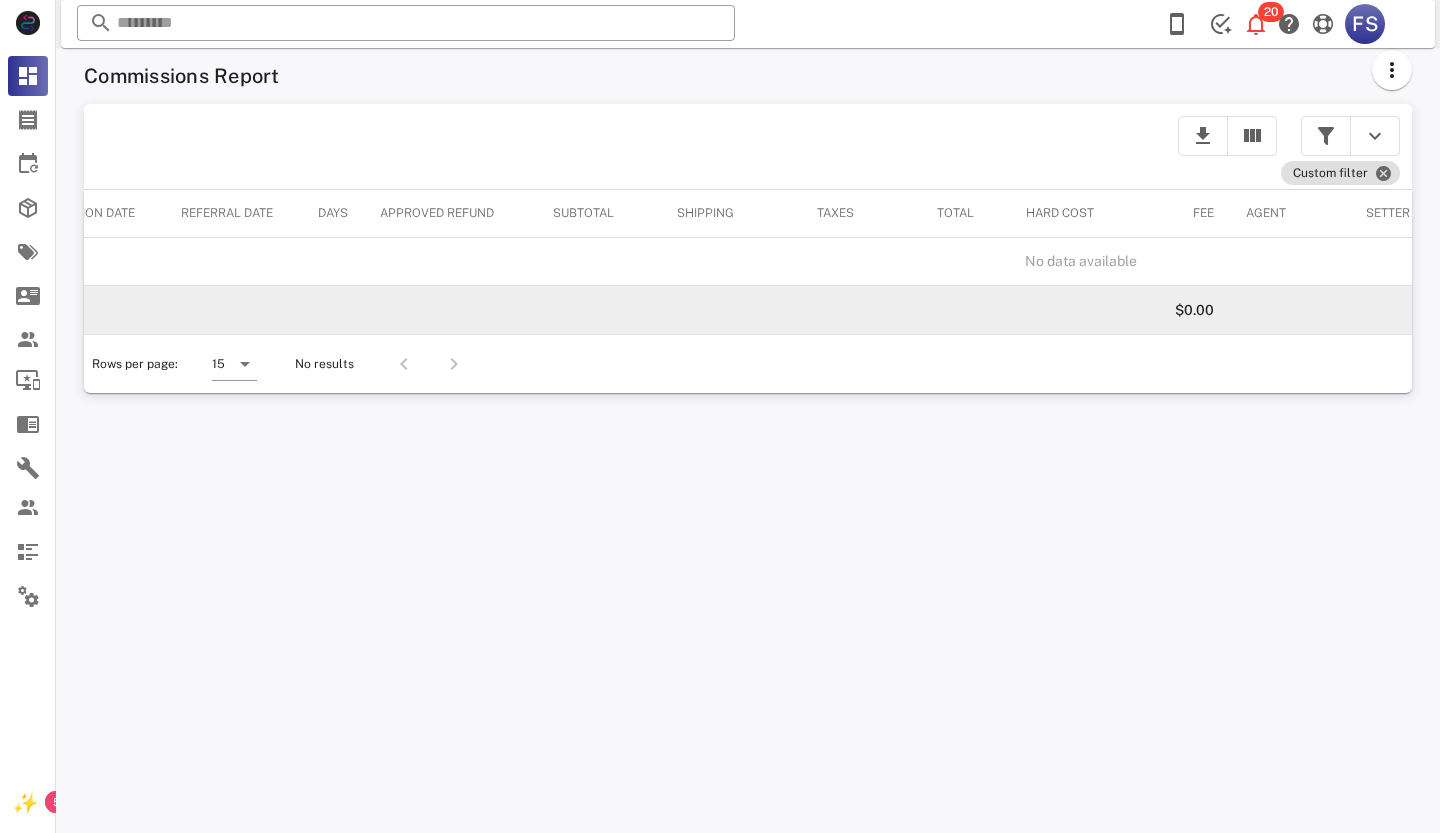 scroll, scrollTop: 0, scrollLeft: 0, axis: both 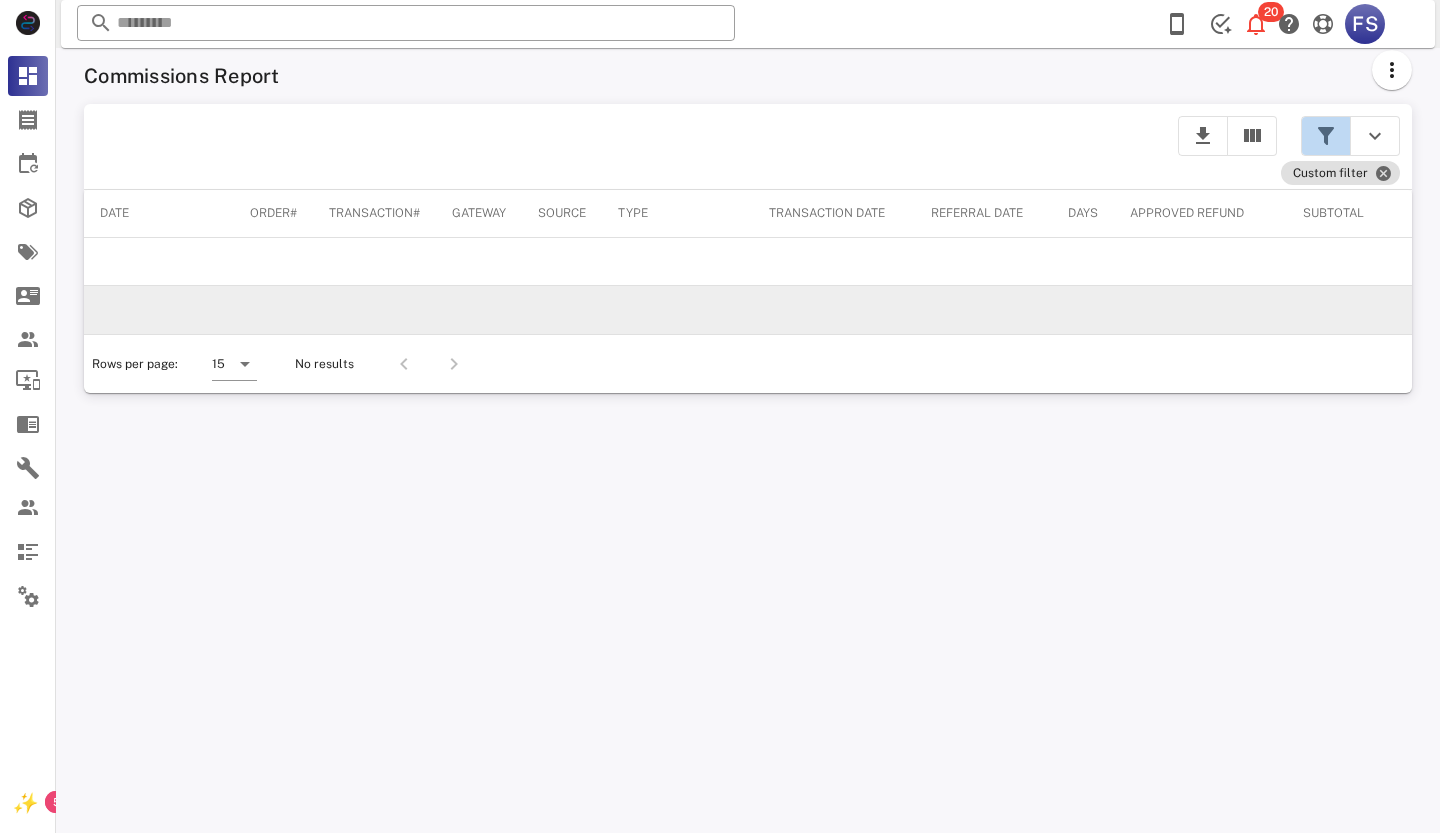 click at bounding box center (1326, 136) 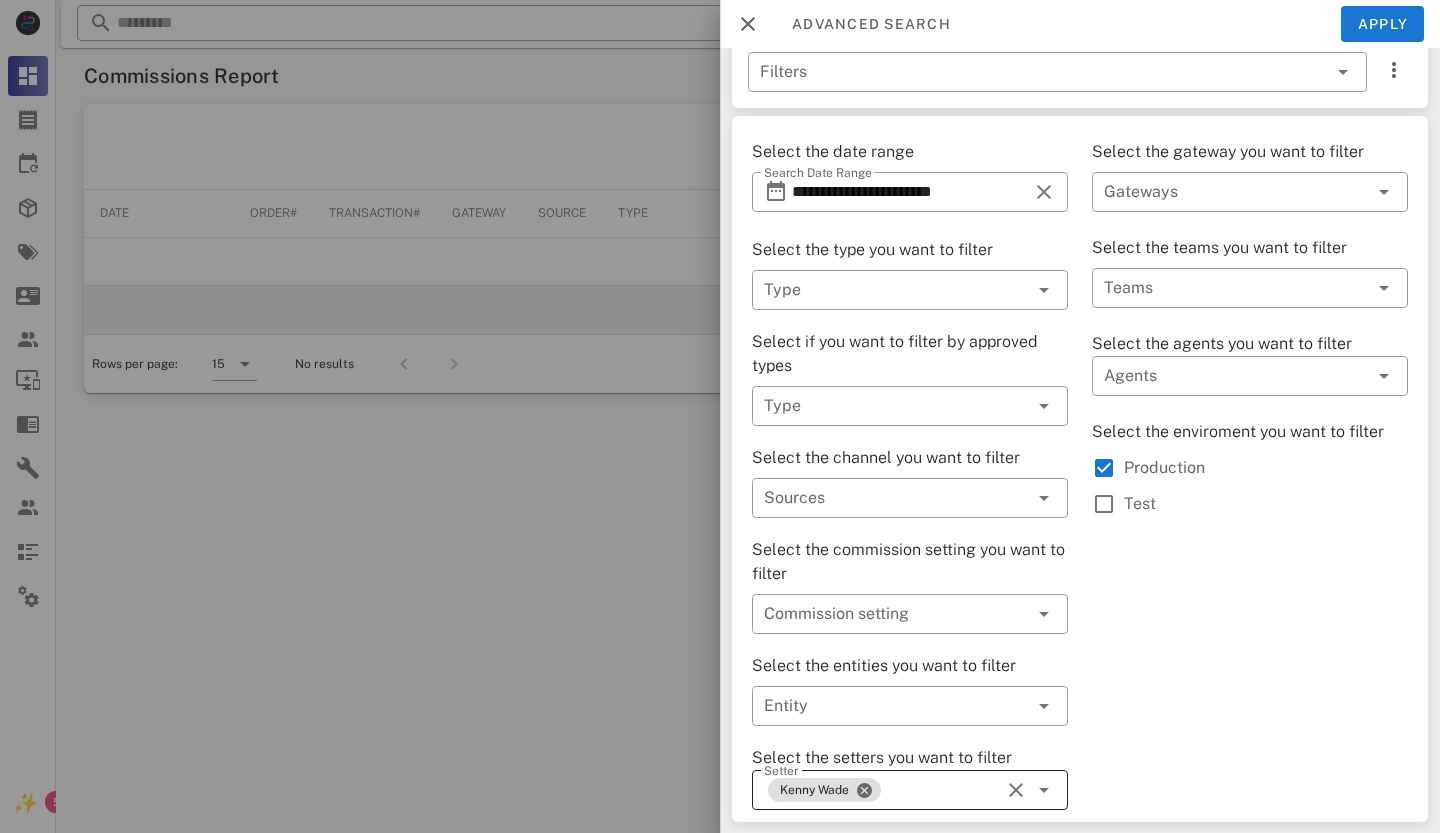 click at bounding box center (1016, 790) 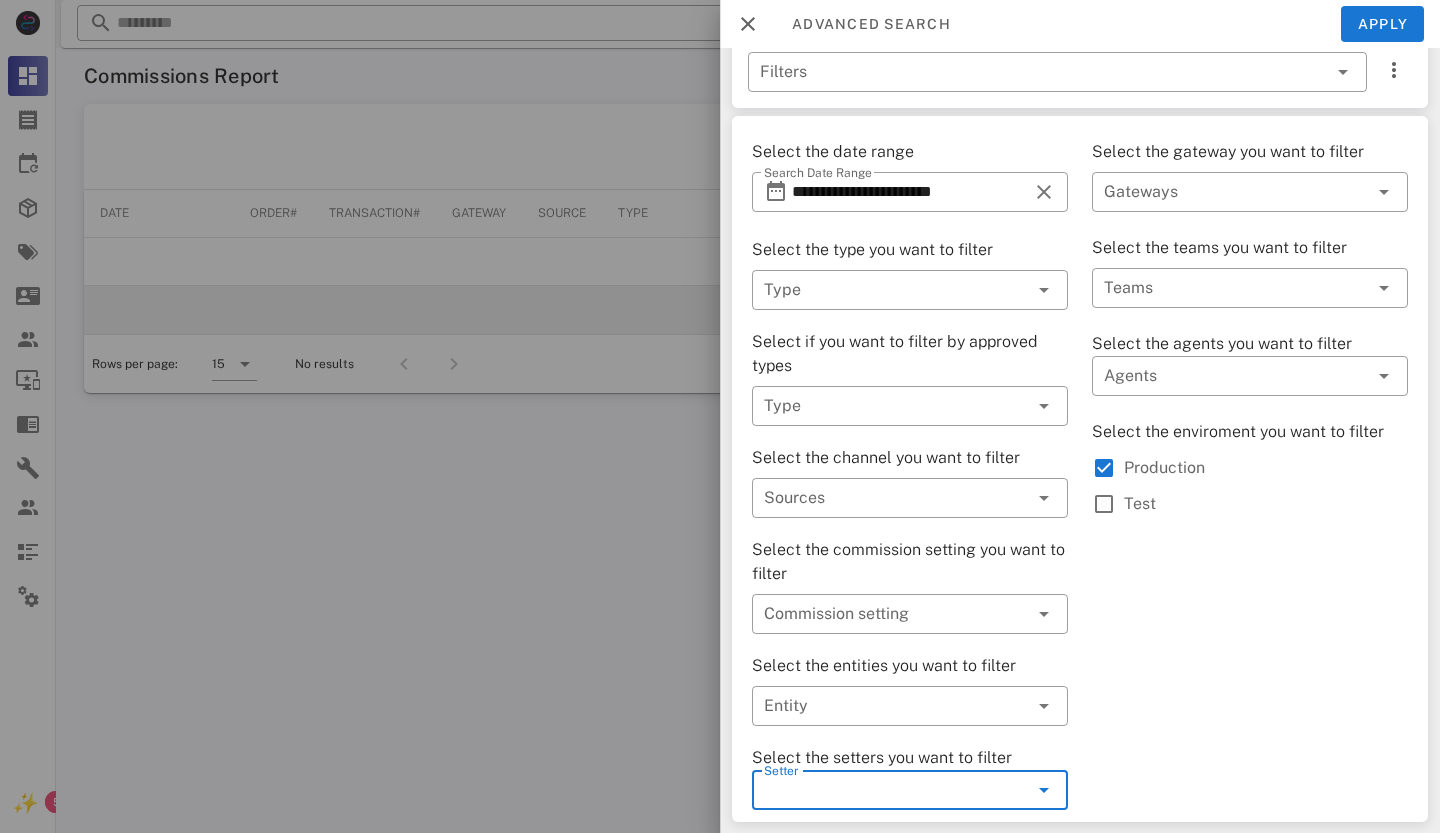 click at bounding box center [1042, 790] 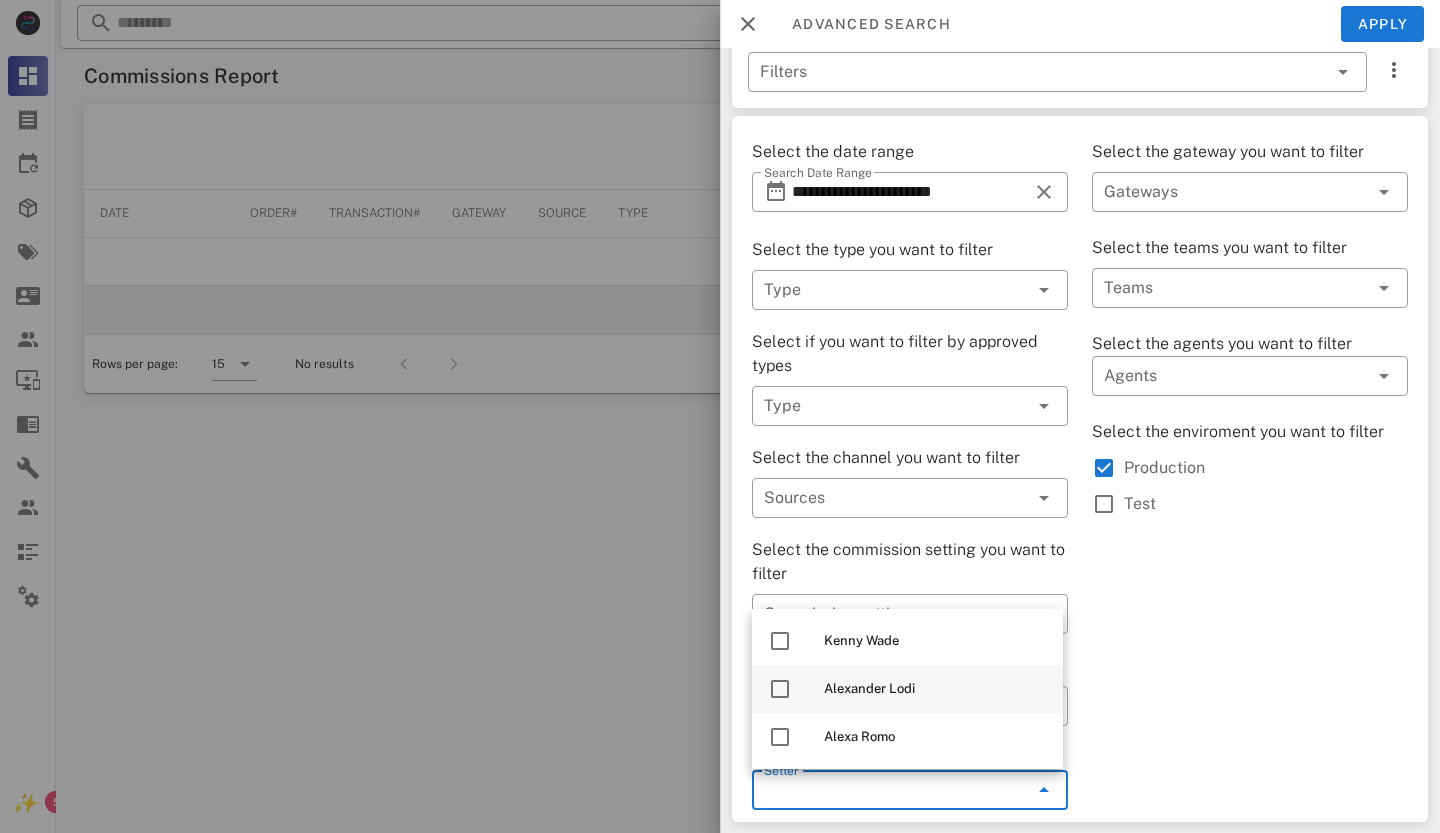 click at bounding box center [780, 689] 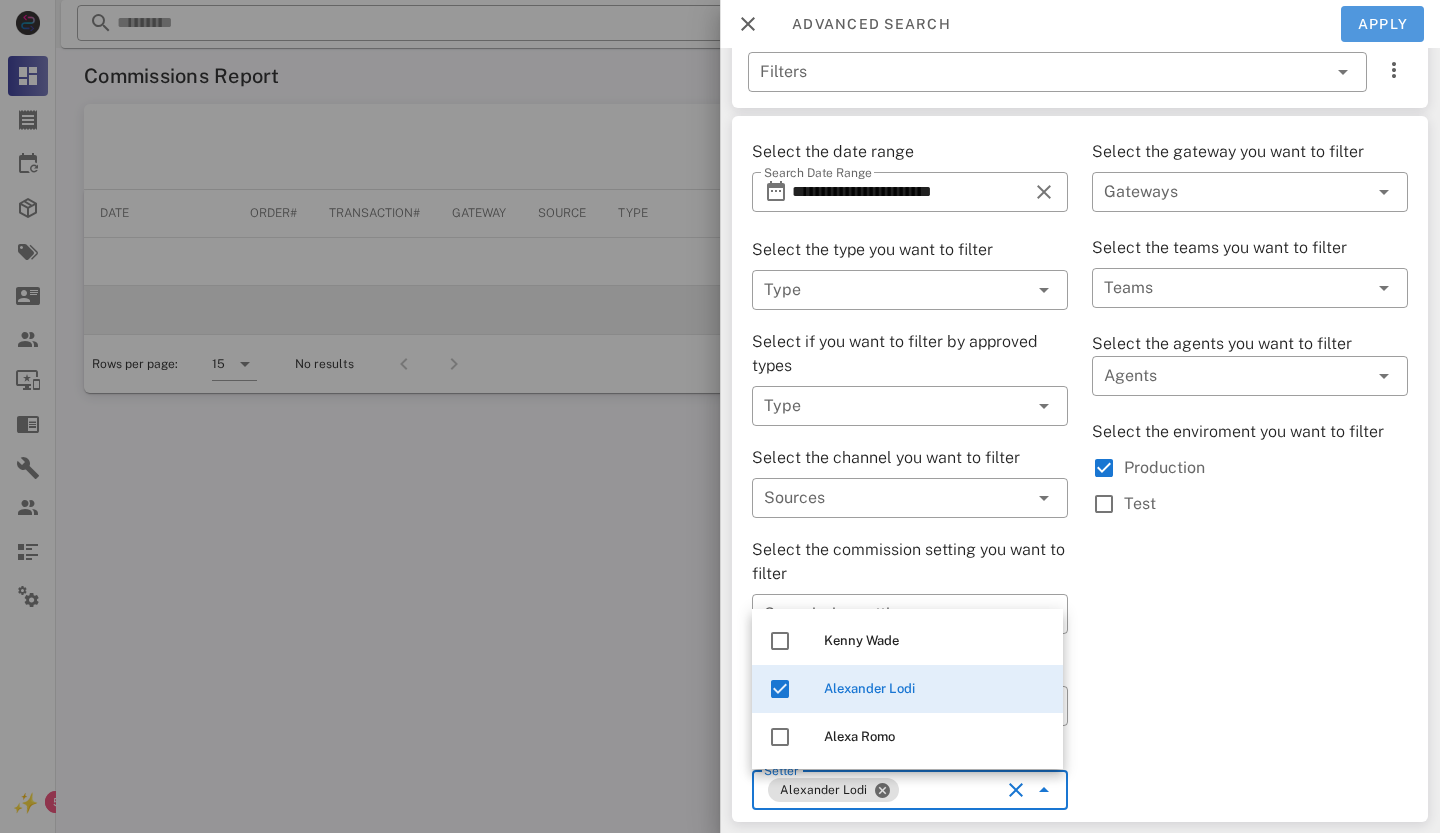 click on "Apply" at bounding box center (1383, 24) 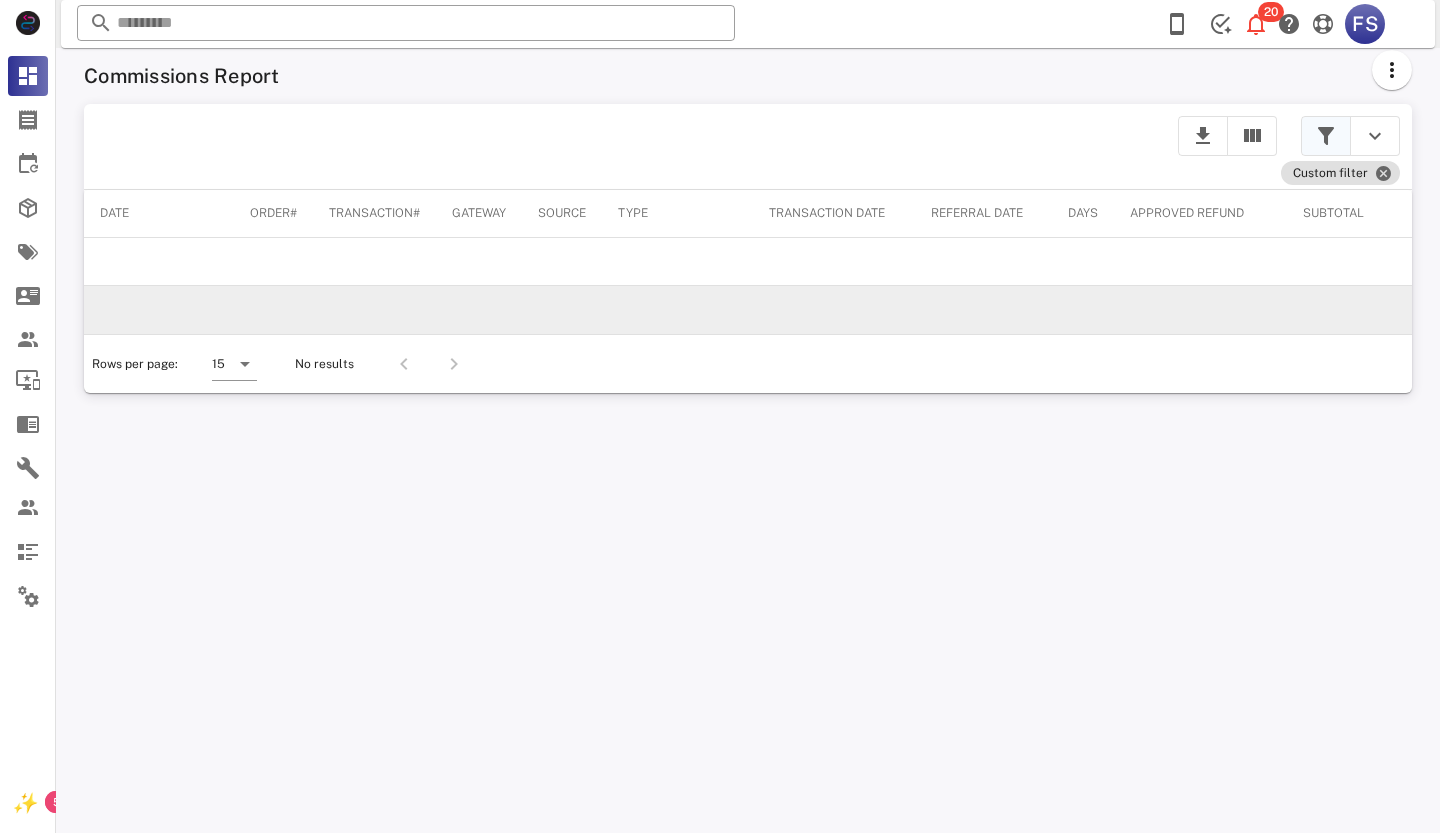click at bounding box center (1326, 136) 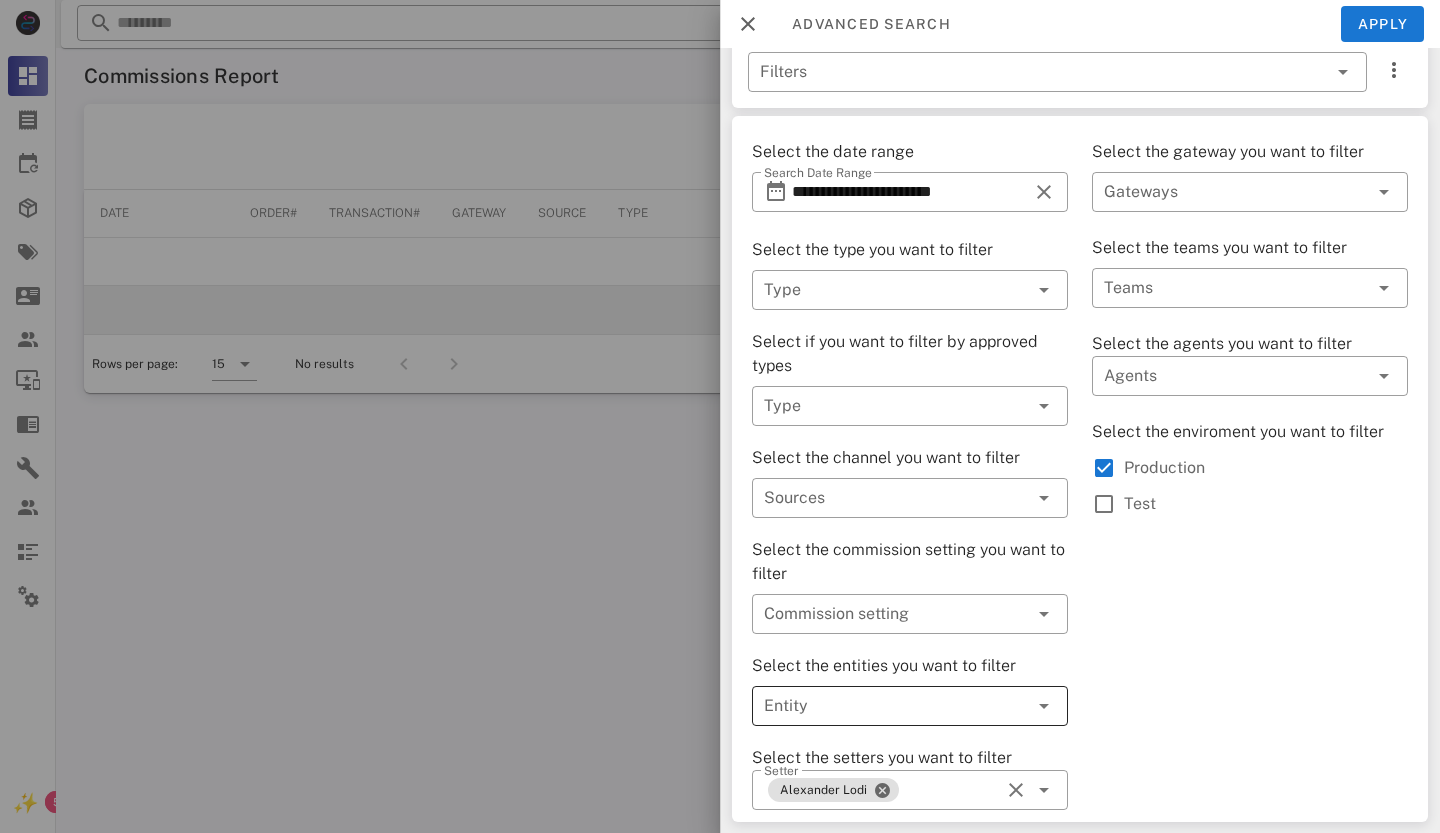 click at bounding box center [1044, 706] 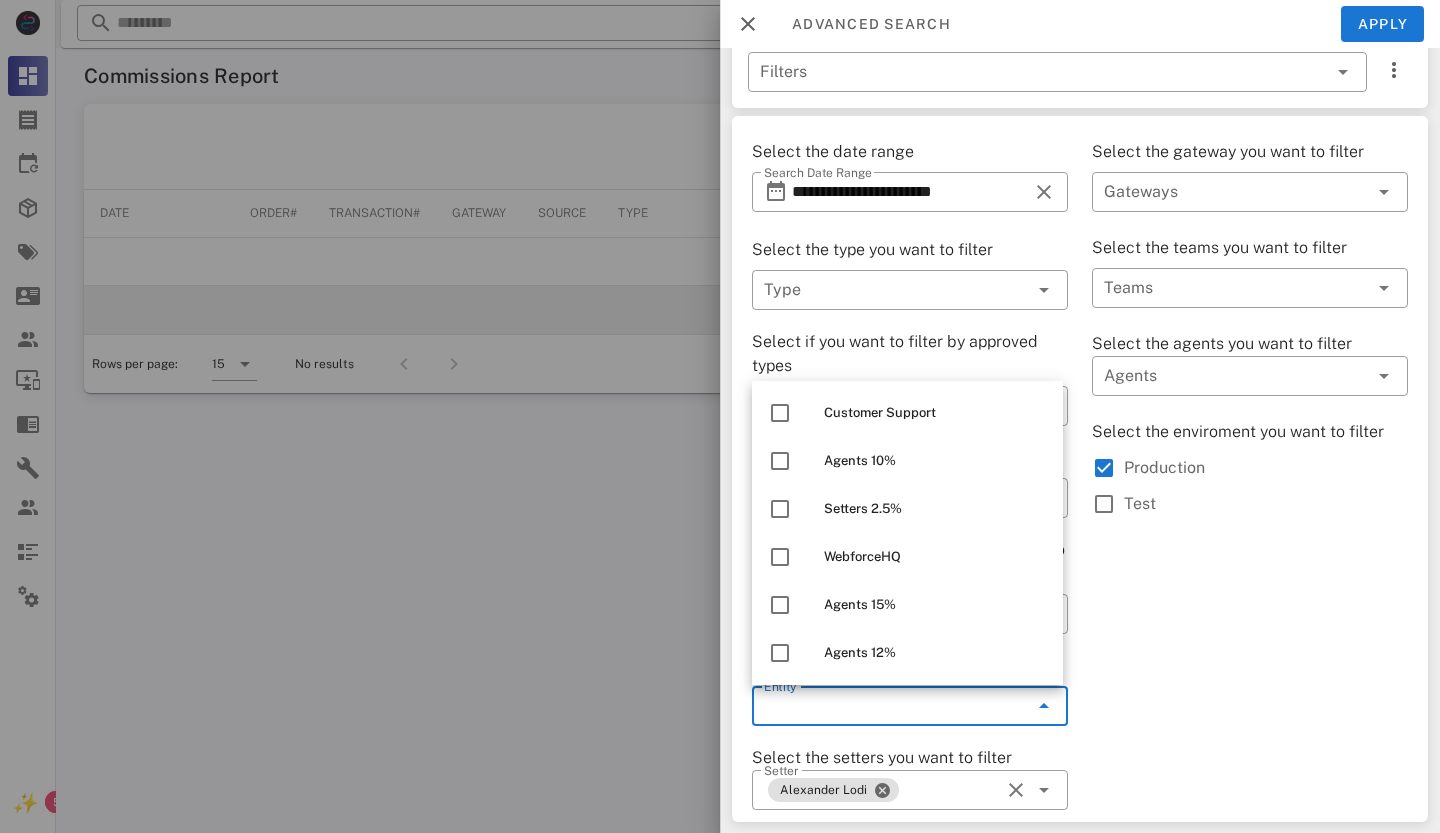 click on "Select the gateway you want to filter ​ Gateways Select the teams you want to filter ​ Teams Select the agents you want to filter ​ Agents Select the enviroment you want to filter Production Test" at bounding box center (1250, 475) 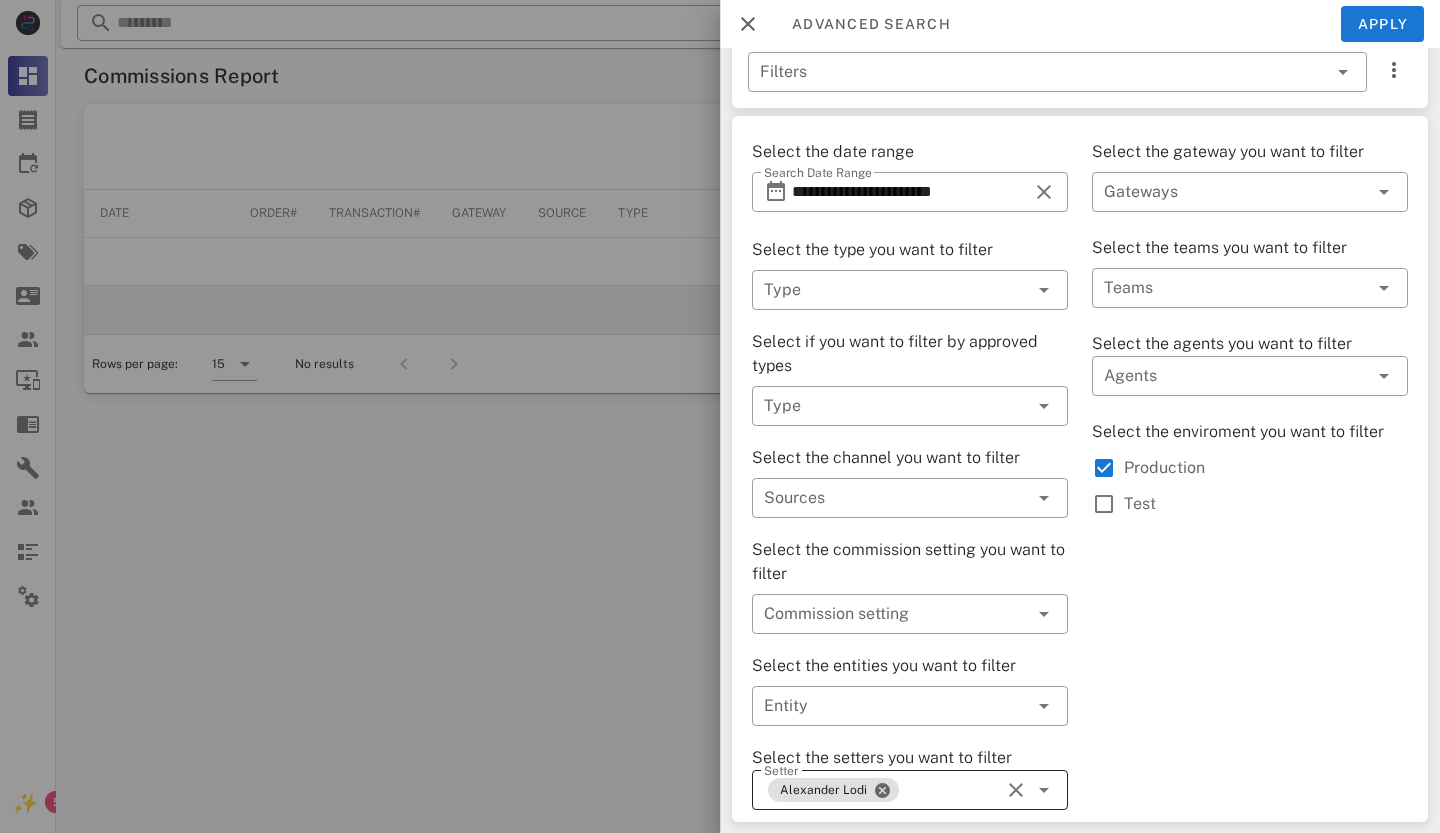 click at bounding box center (1016, 790) 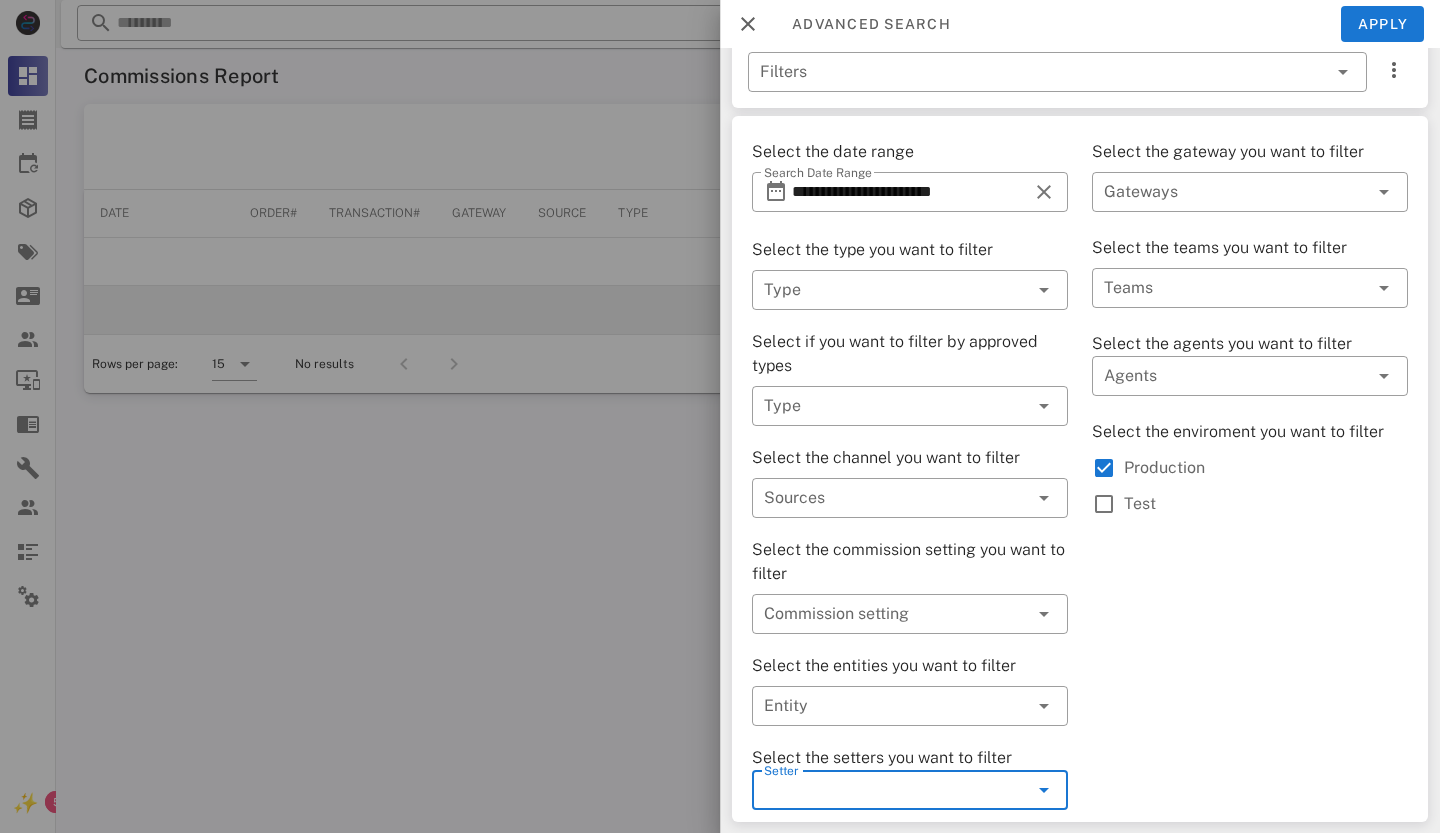click at bounding box center [1044, 790] 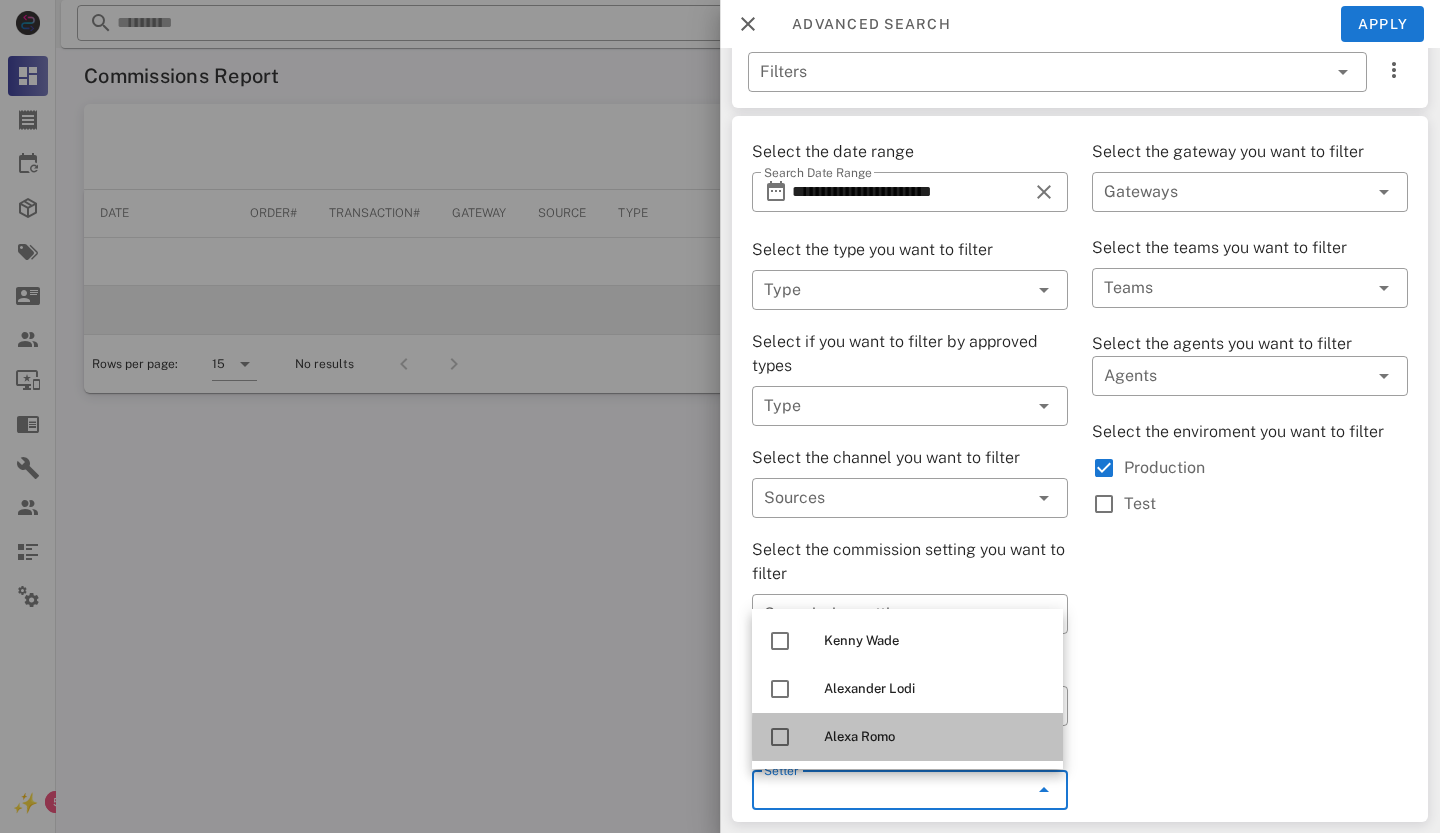 click at bounding box center [780, 737] 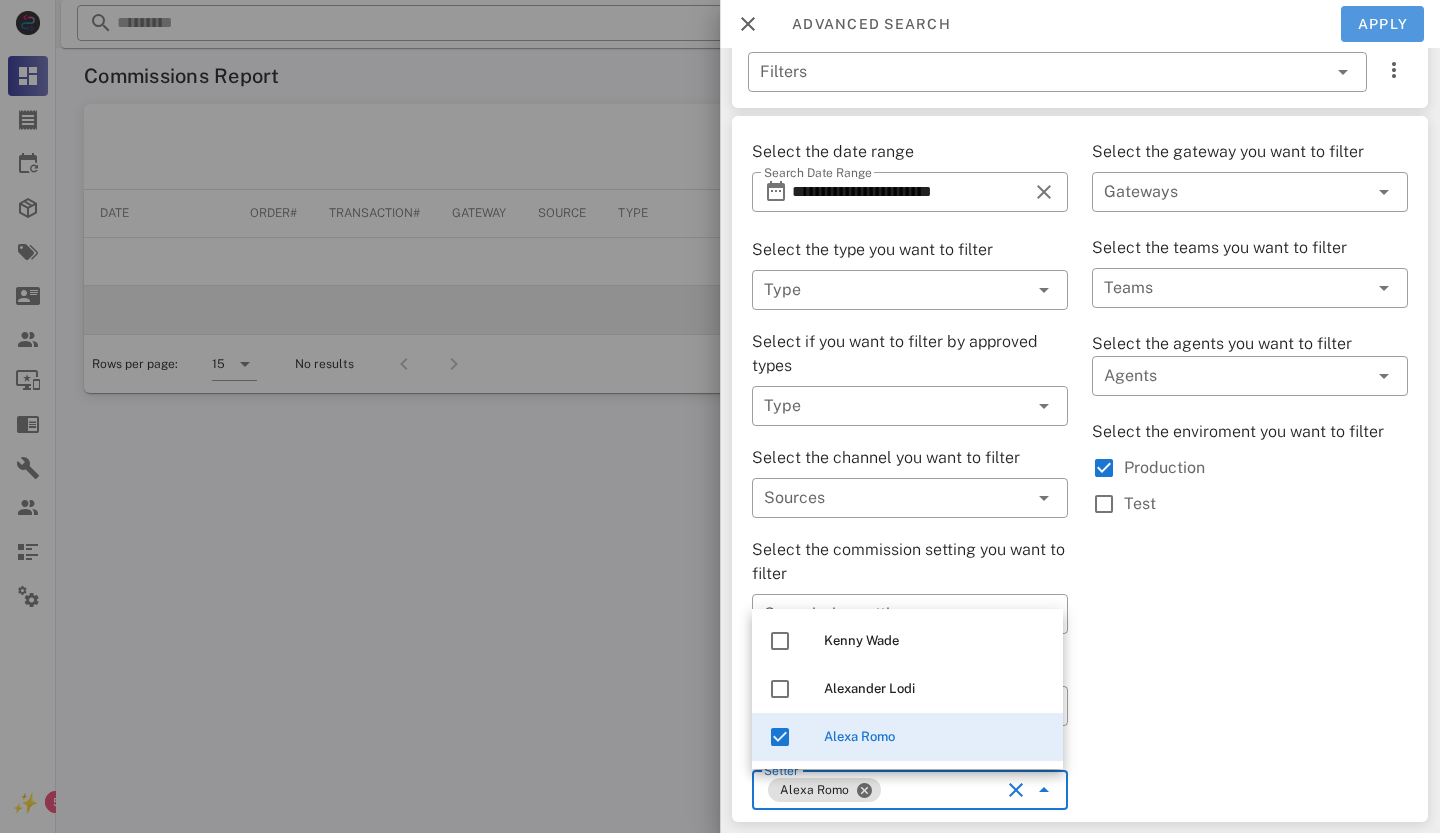 click on "Apply" at bounding box center [1383, 24] 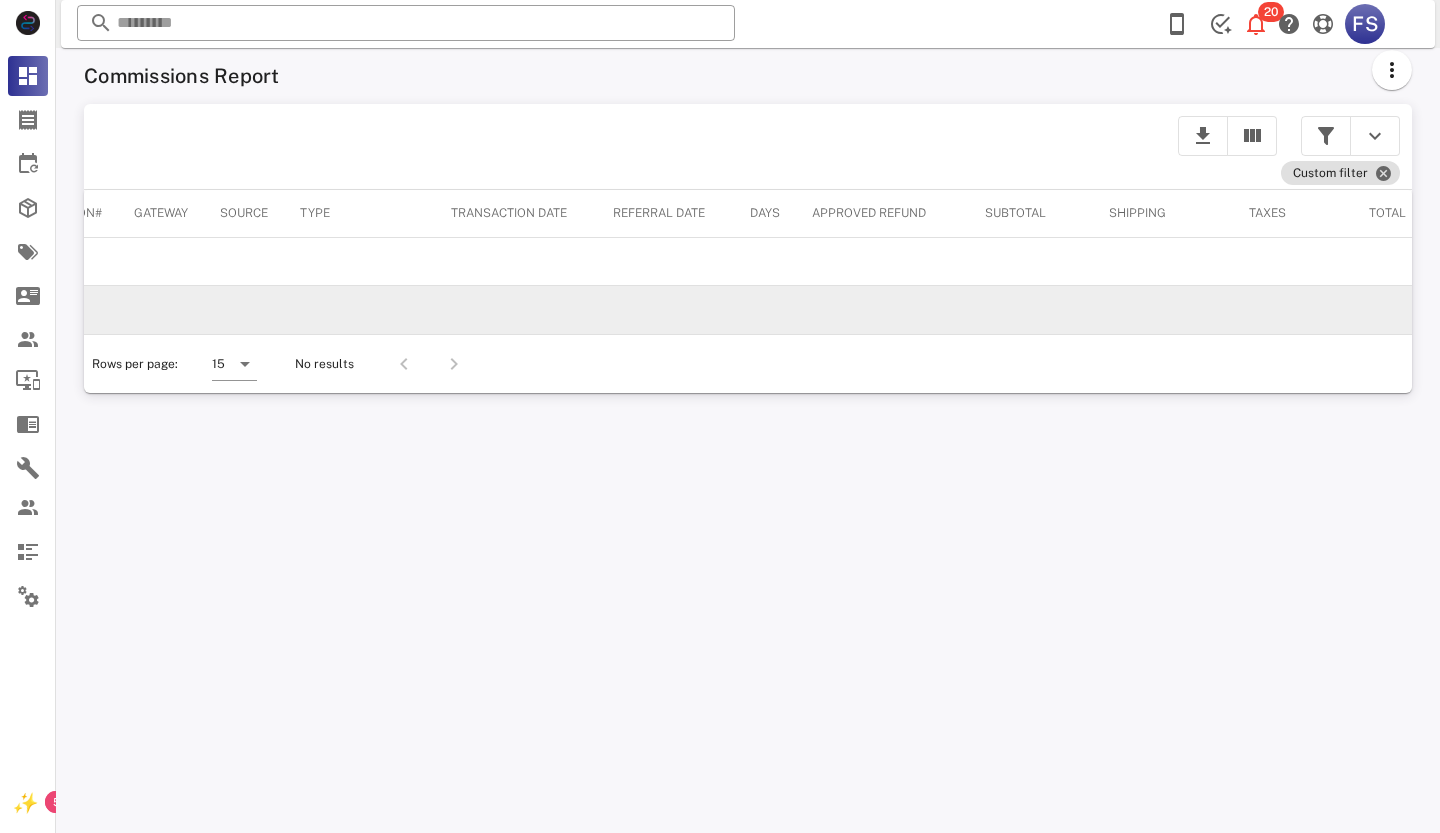 scroll, scrollTop: 0, scrollLeft: 53, axis: horizontal 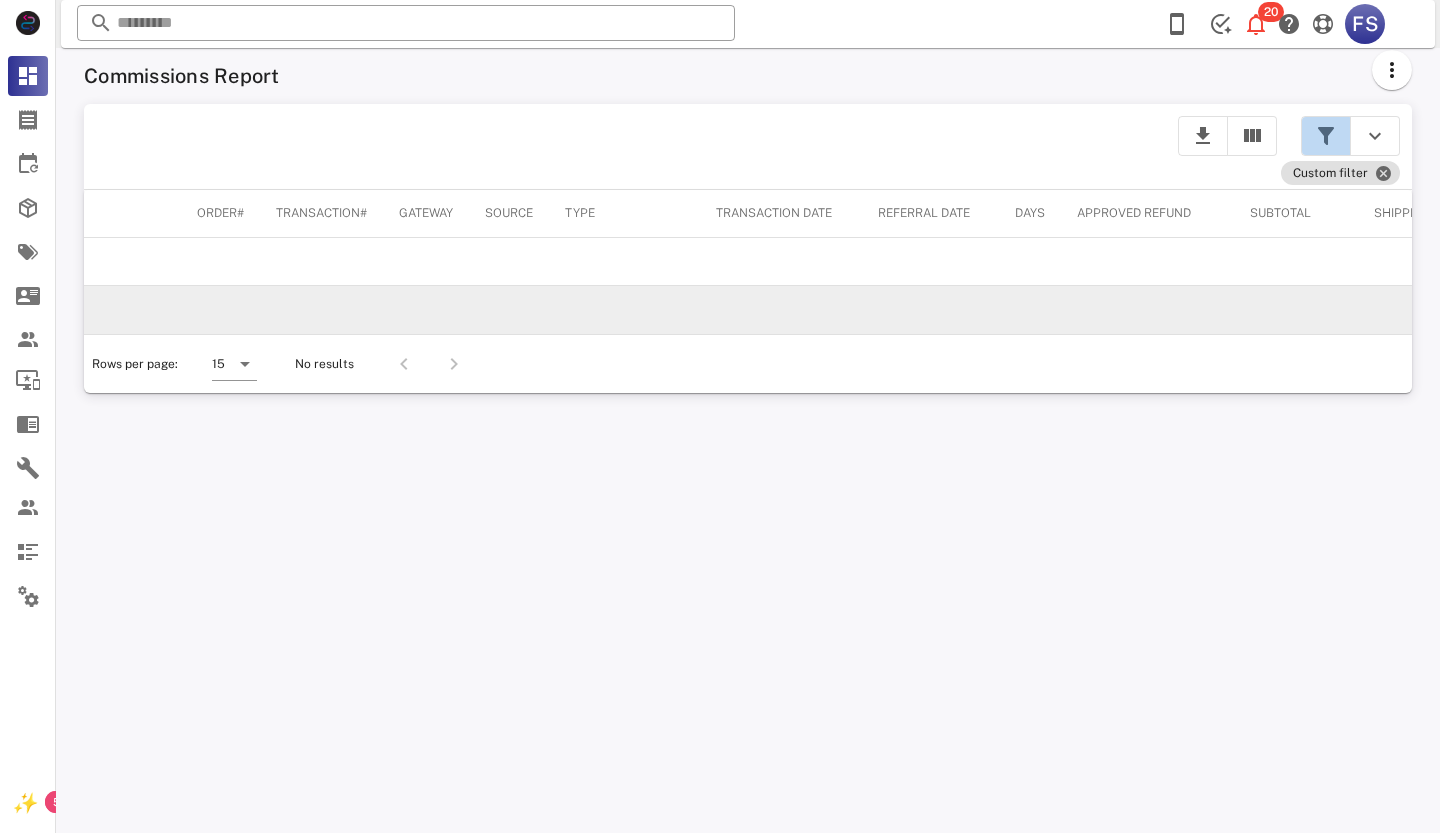 click at bounding box center [1326, 136] 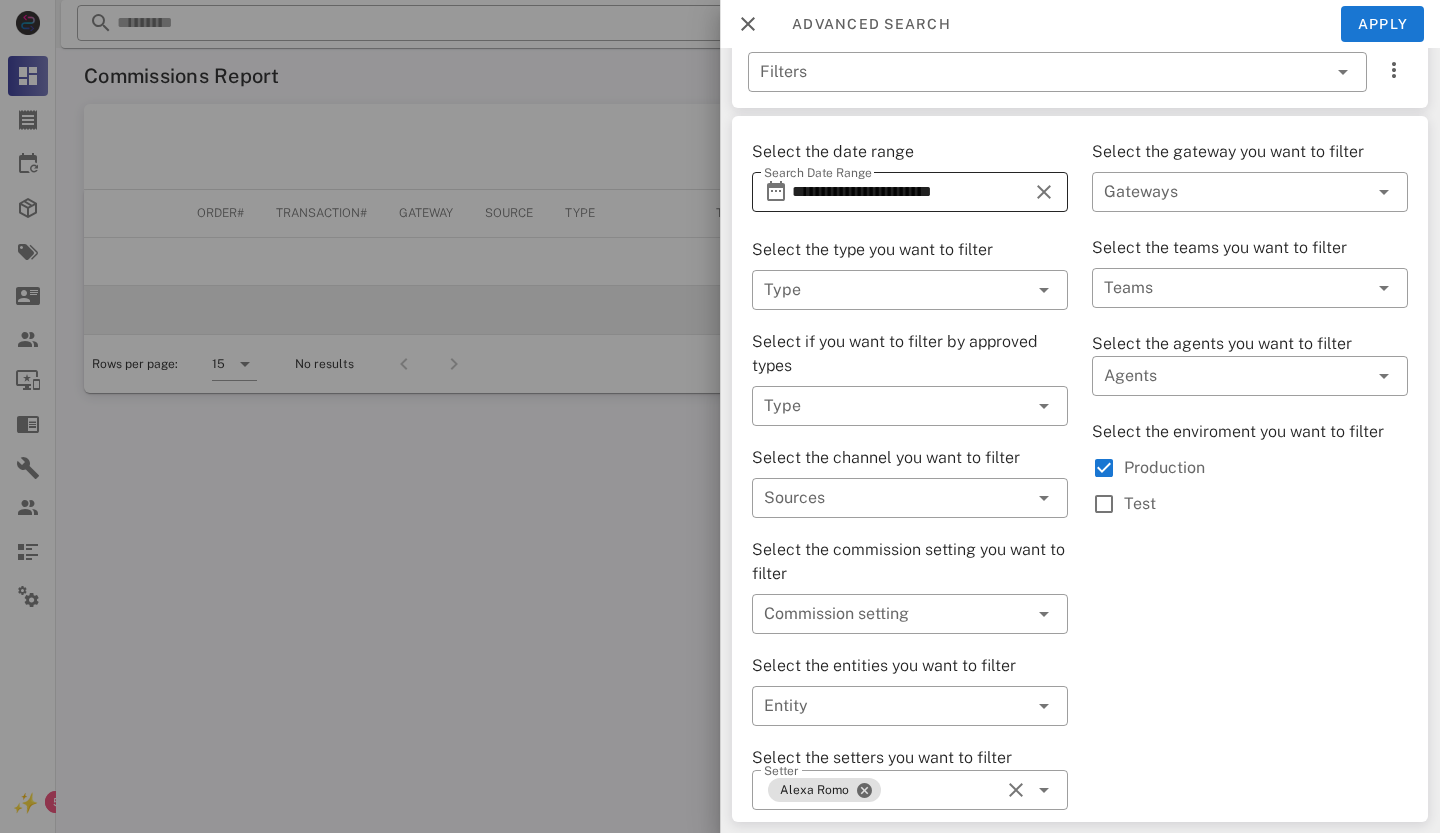 click on "**********" at bounding box center (910, 192) 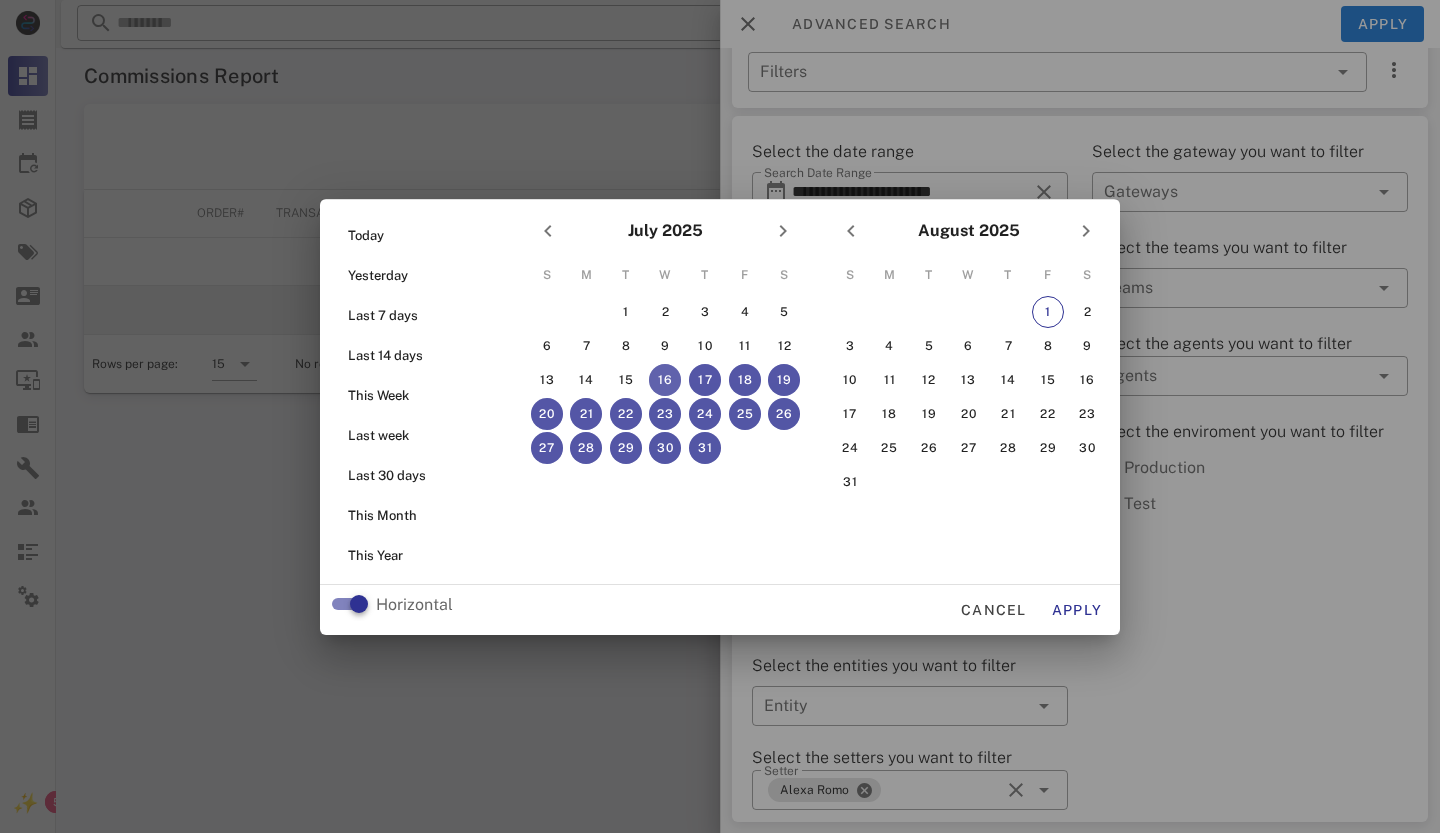 click on "16" at bounding box center (665, 380) 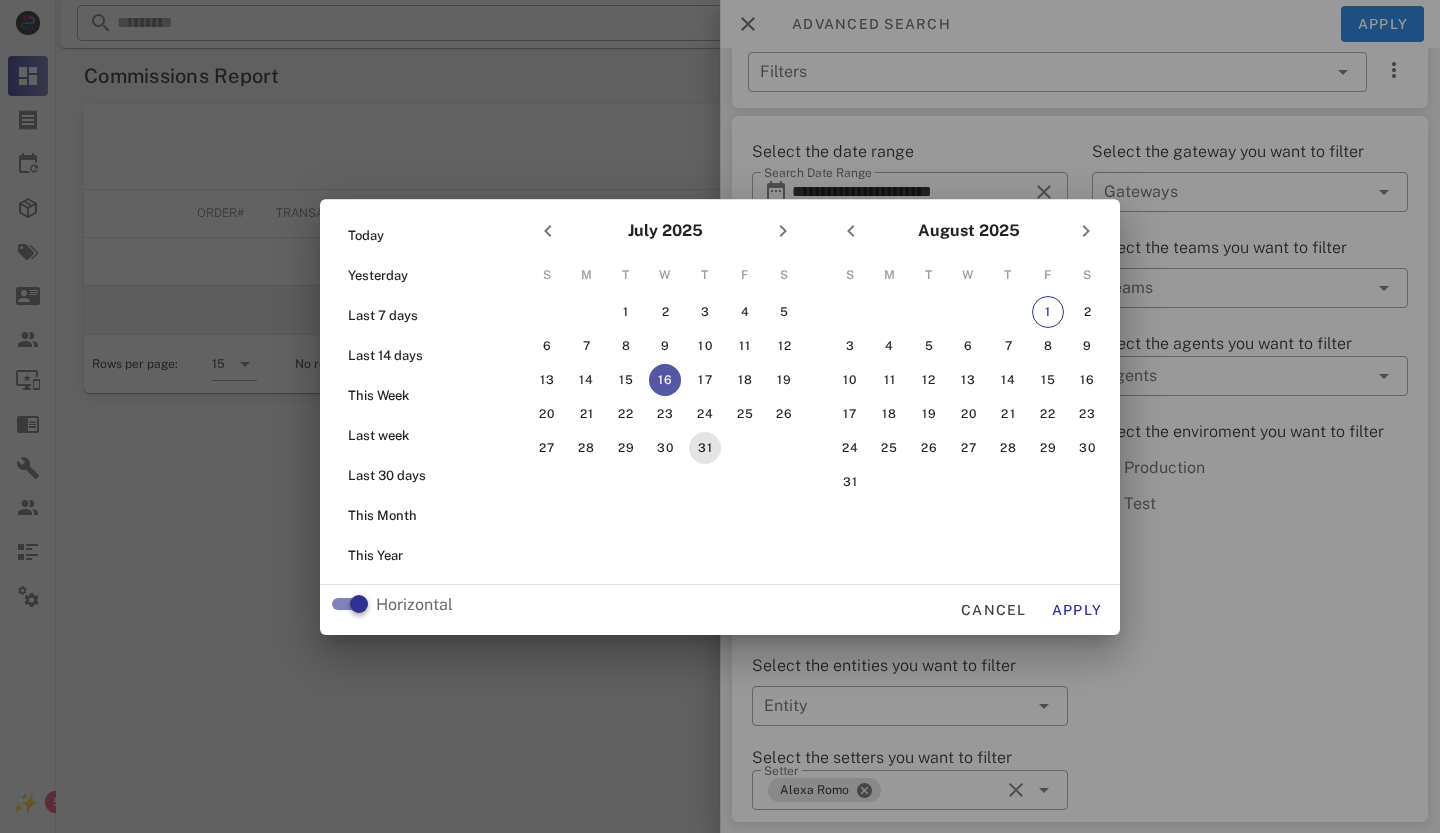 click on "31" at bounding box center [705, 448] 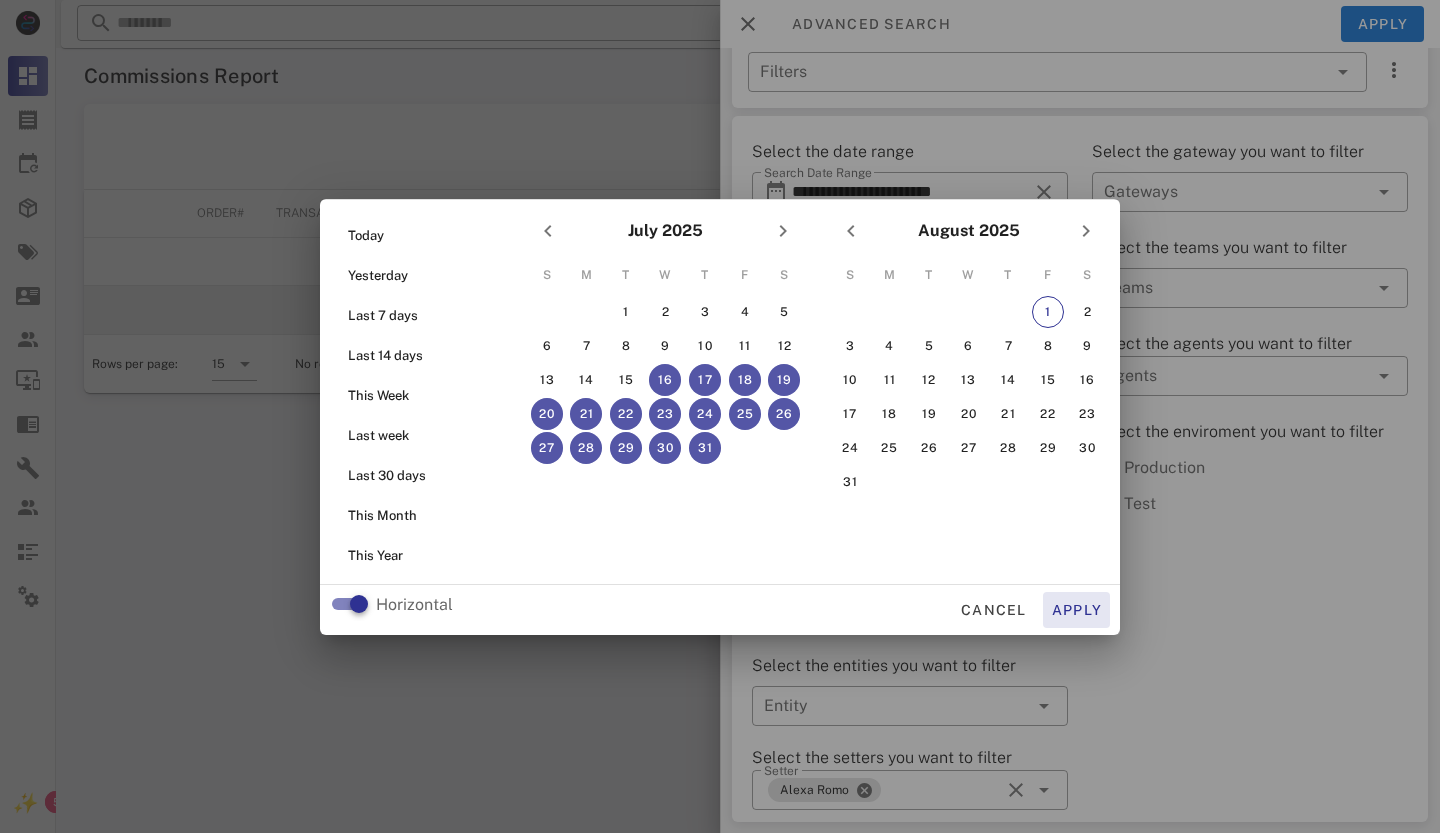 click on "Apply" at bounding box center [1077, 610] 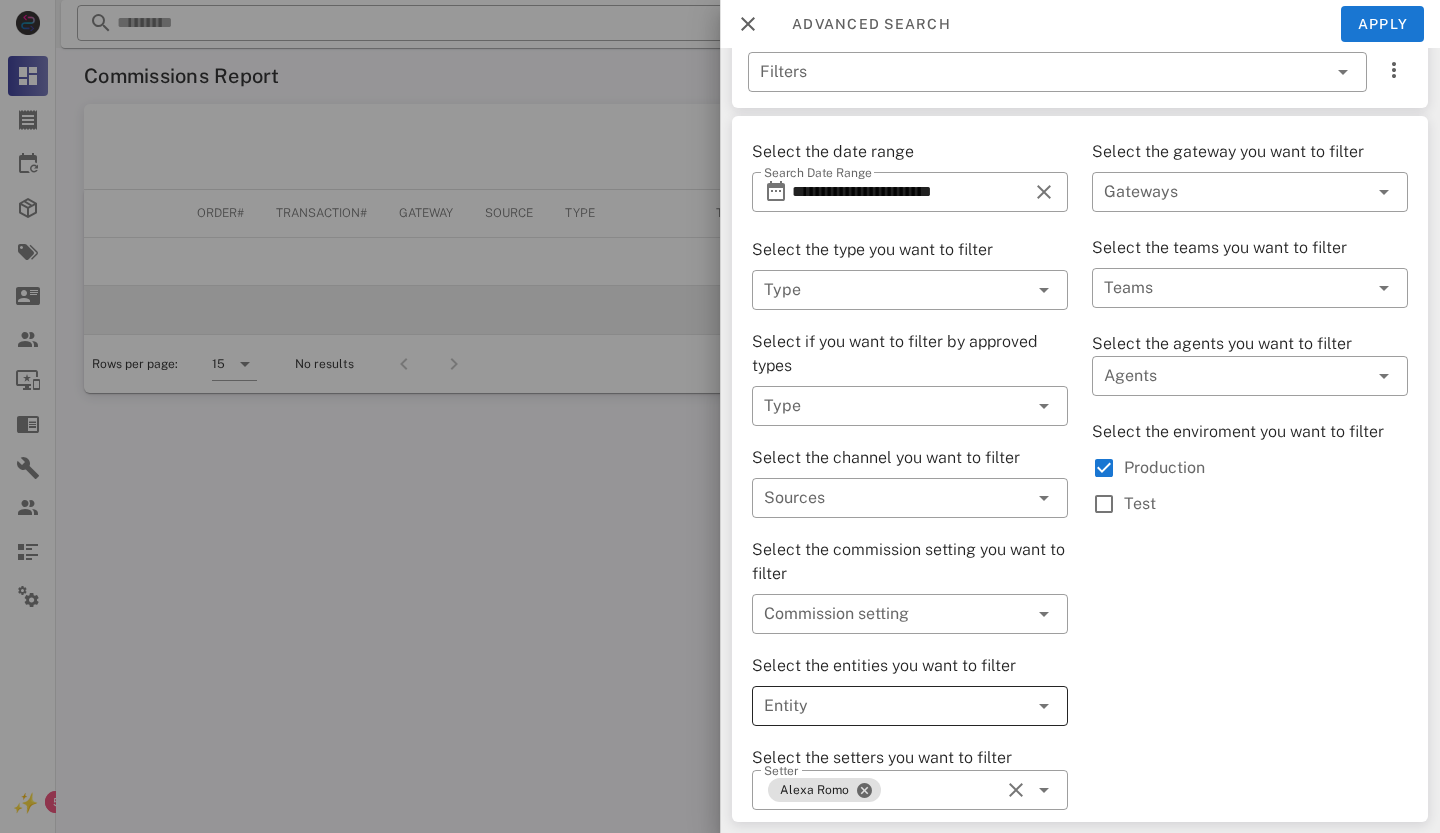 click at bounding box center (1042, 706) 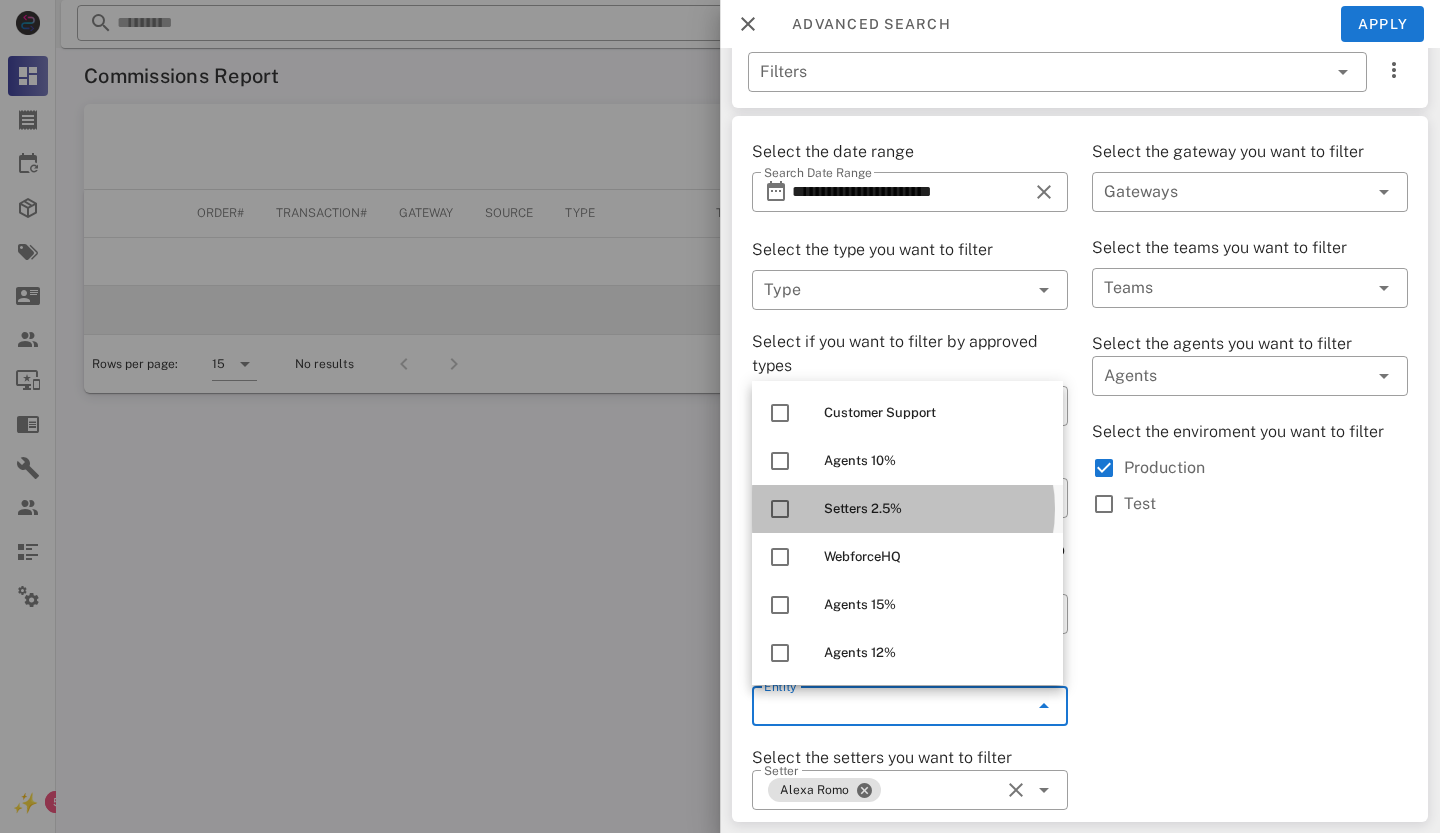 click at bounding box center [780, 509] 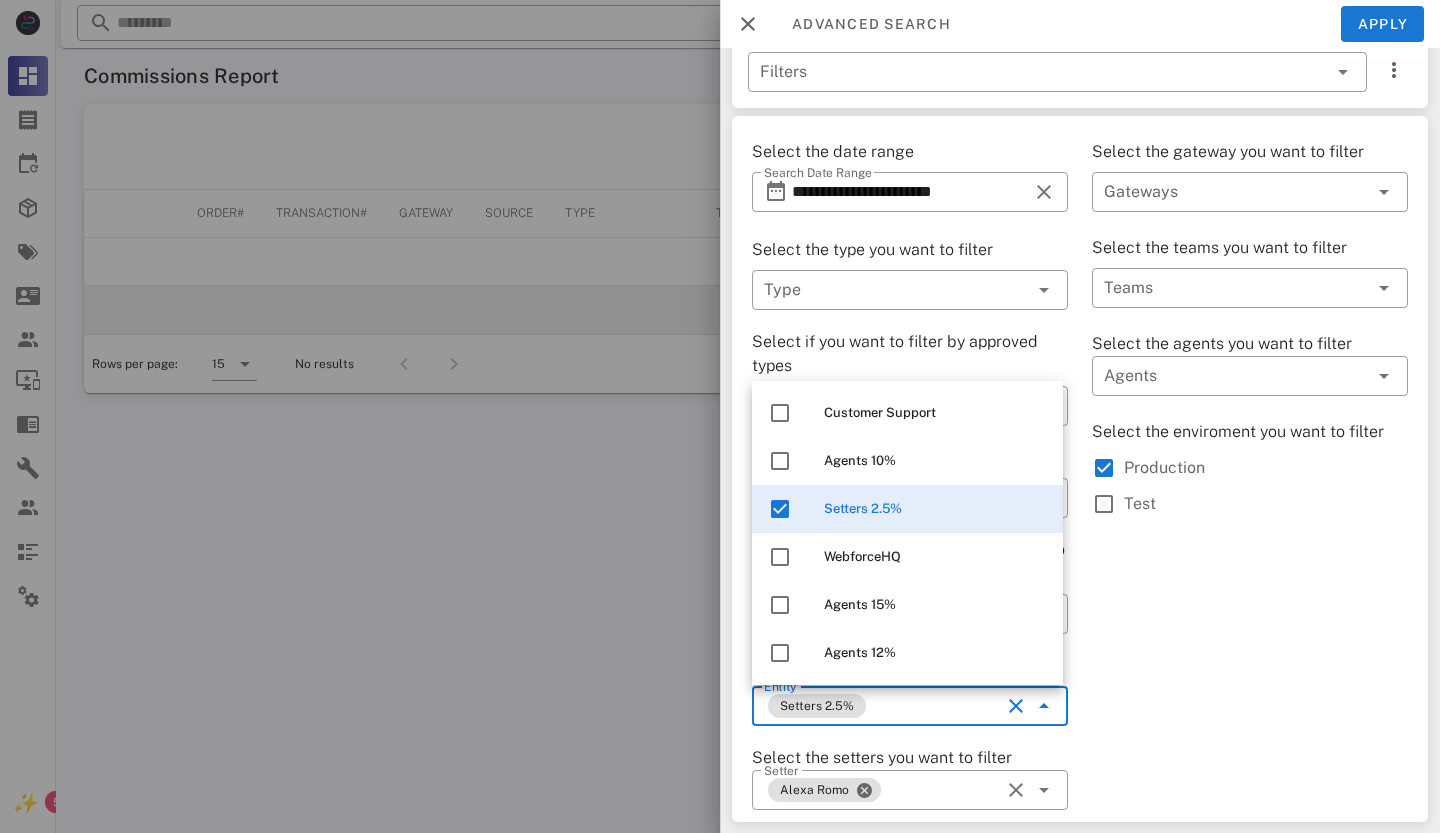 click on "Select the gateway you want to filter ​ Gateways Select the teams you want to filter ​ Teams Select the agents you want to filter ​ Agents Select the enviroment you want to filter Production Test" at bounding box center (1250, 475) 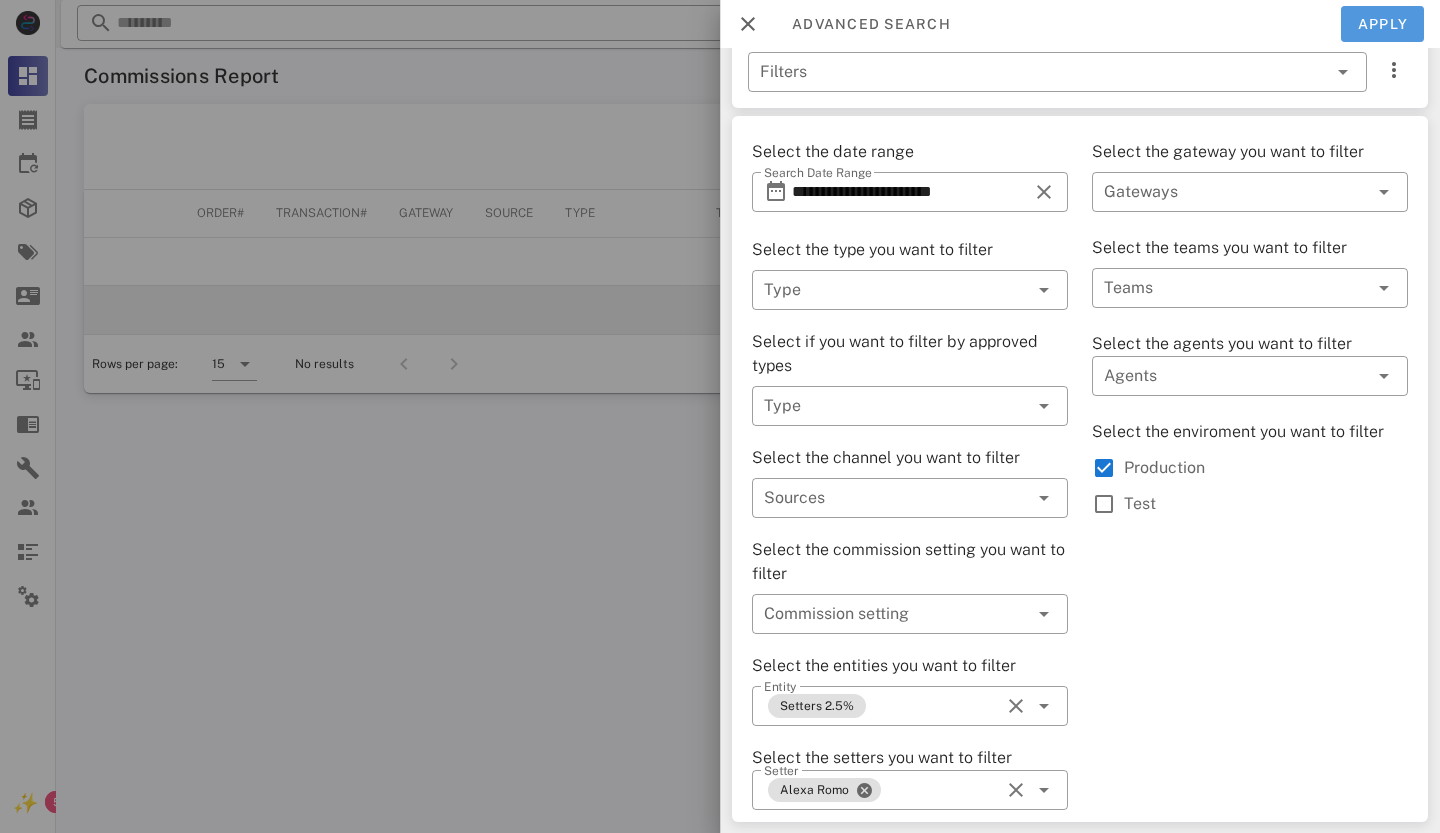 click on "Apply" at bounding box center (1383, 24) 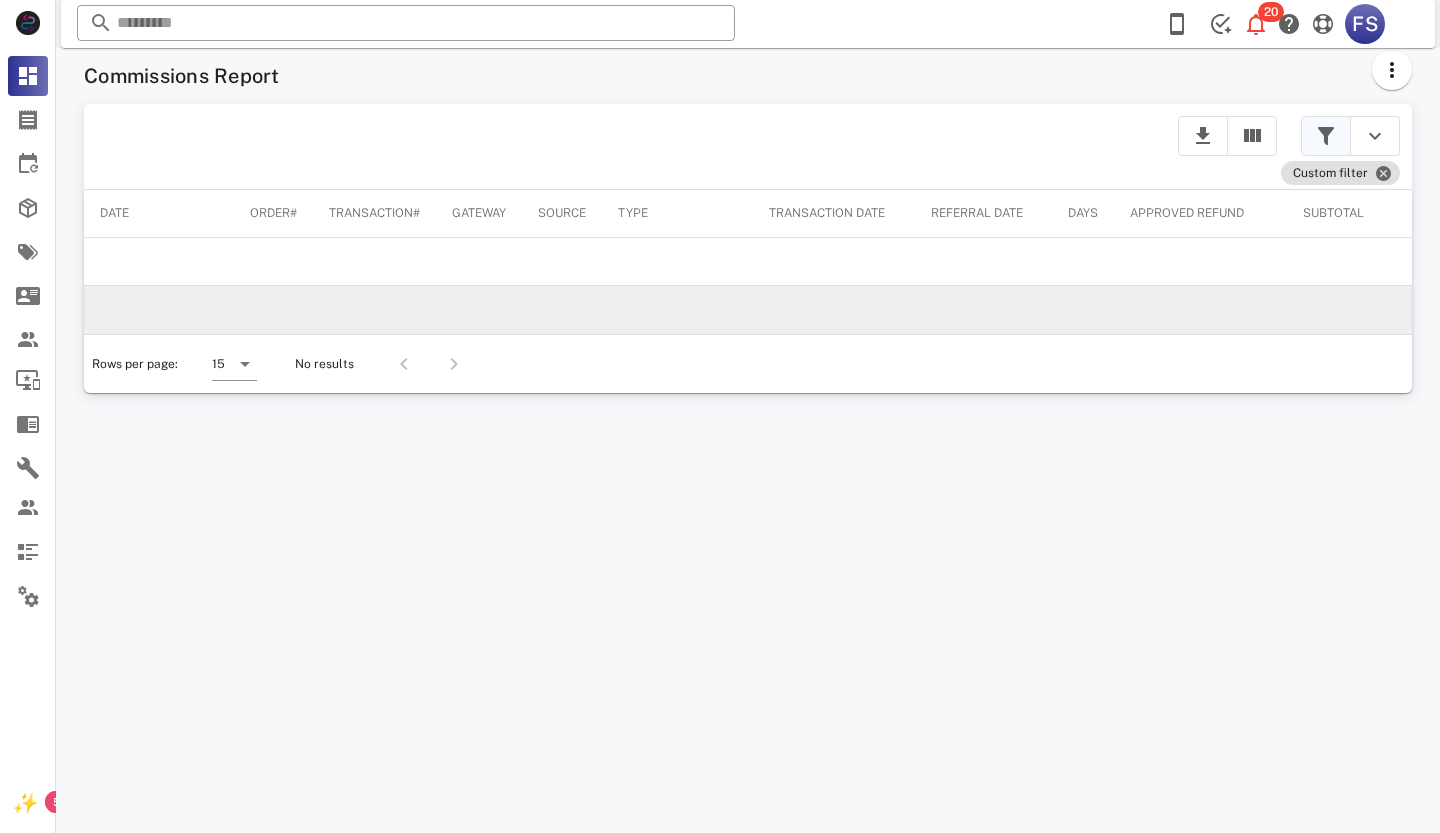 click at bounding box center (1326, 136) 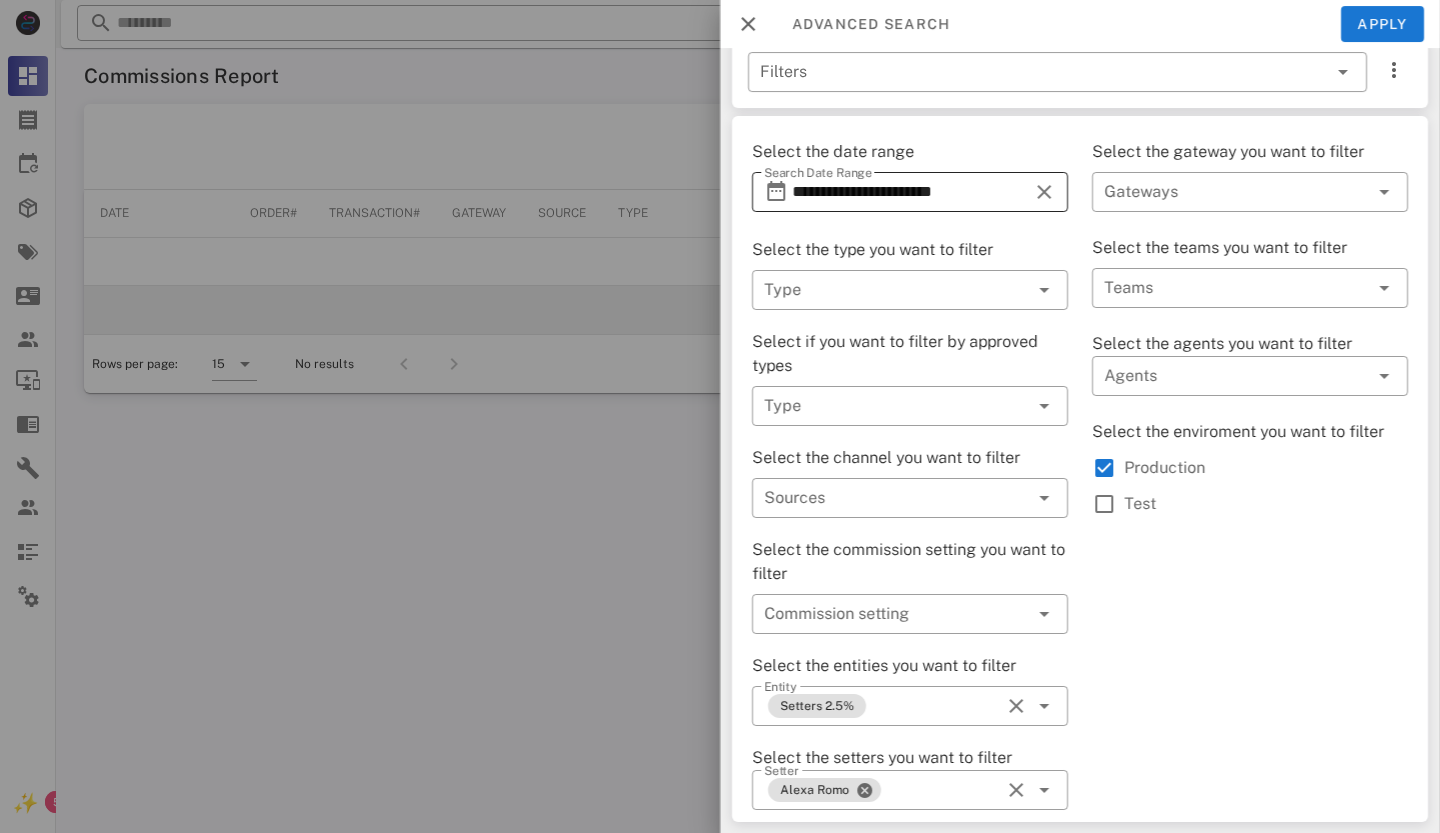 click on "**********" at bounding box center (910, 192) 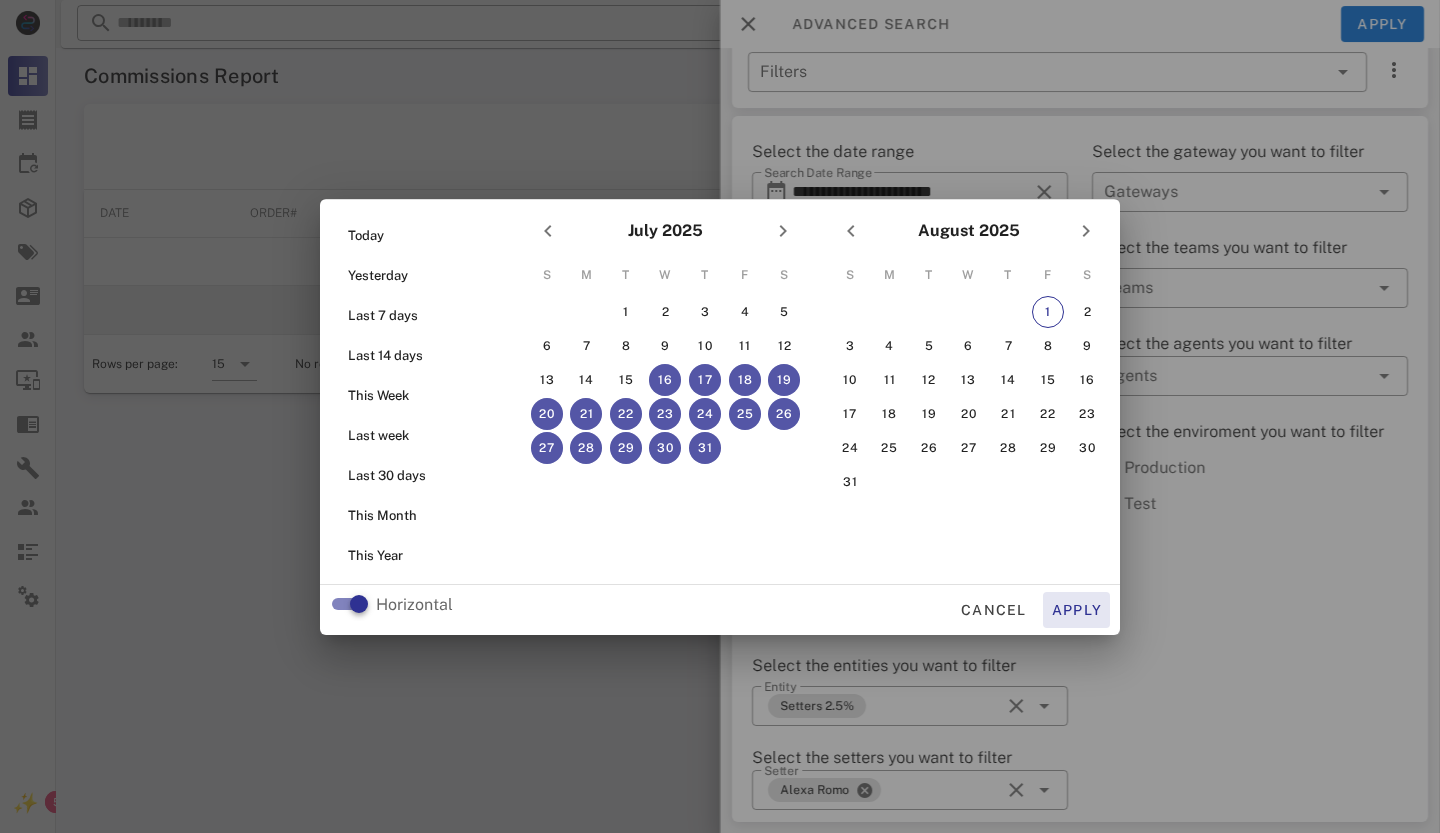 click on "Apply" at bounding box center (1077, 610) 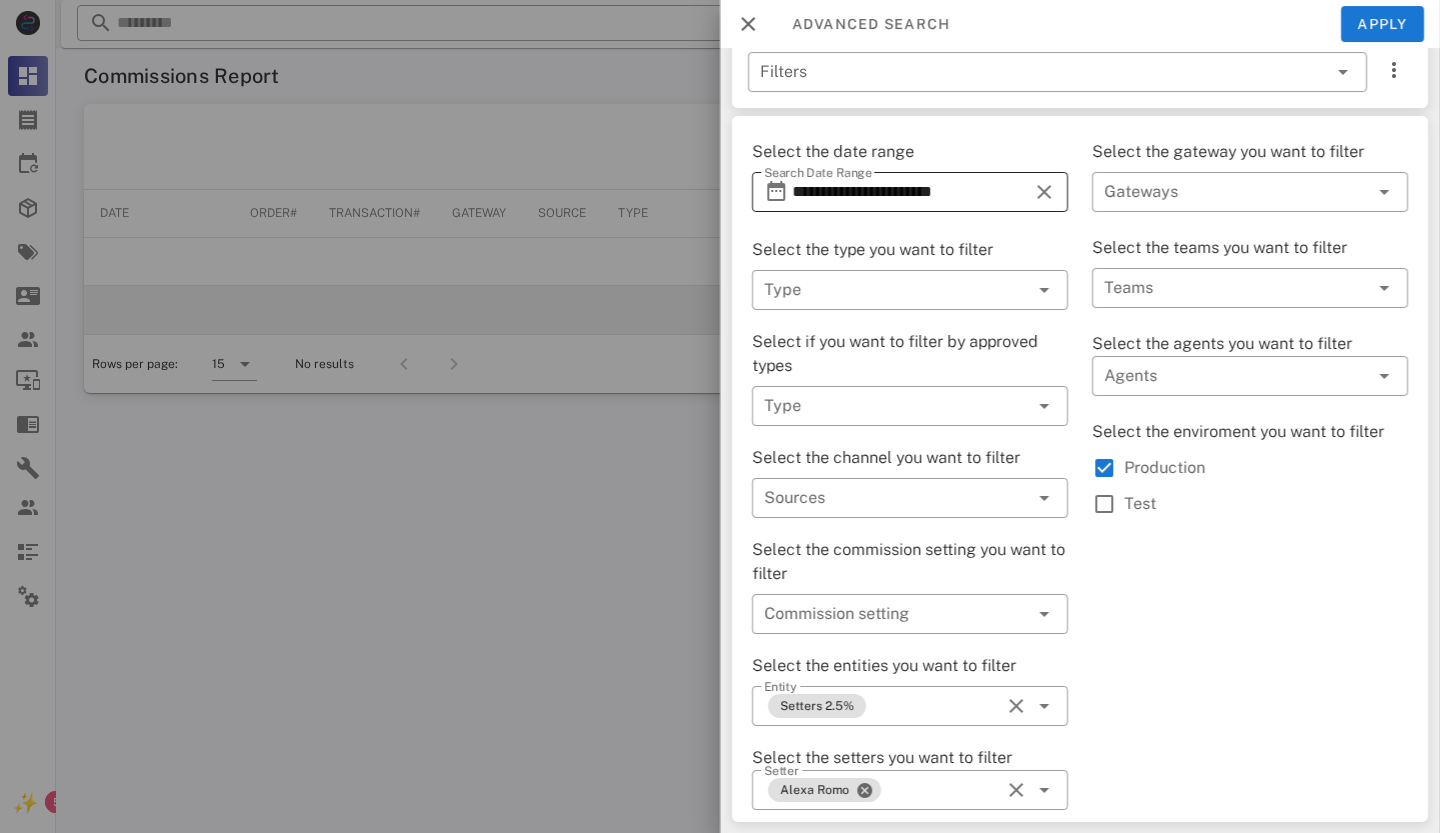 click on "**********" at bounding box center [910, 192] 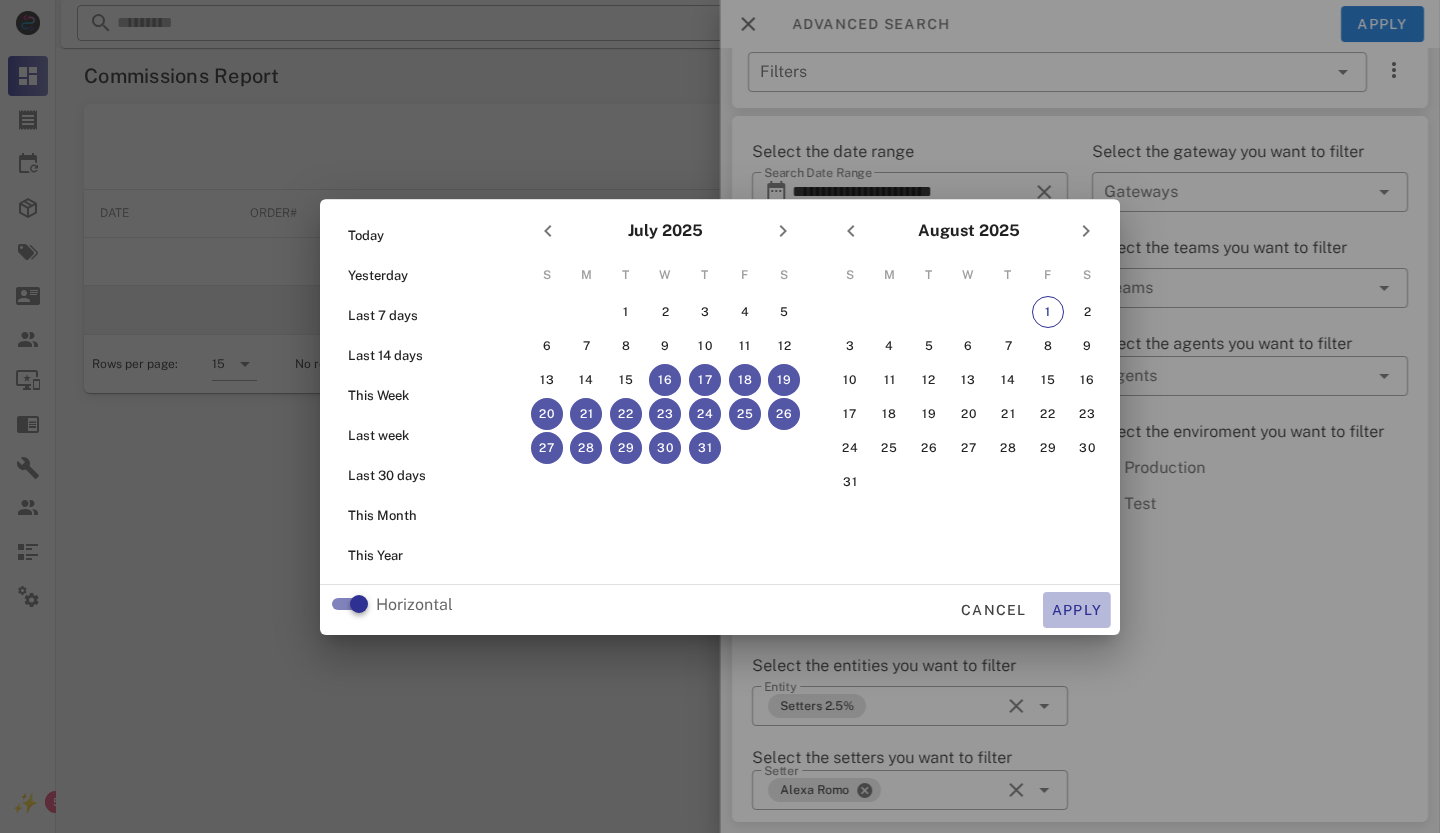 click on "Apply" at bounding box center (1077, 610) 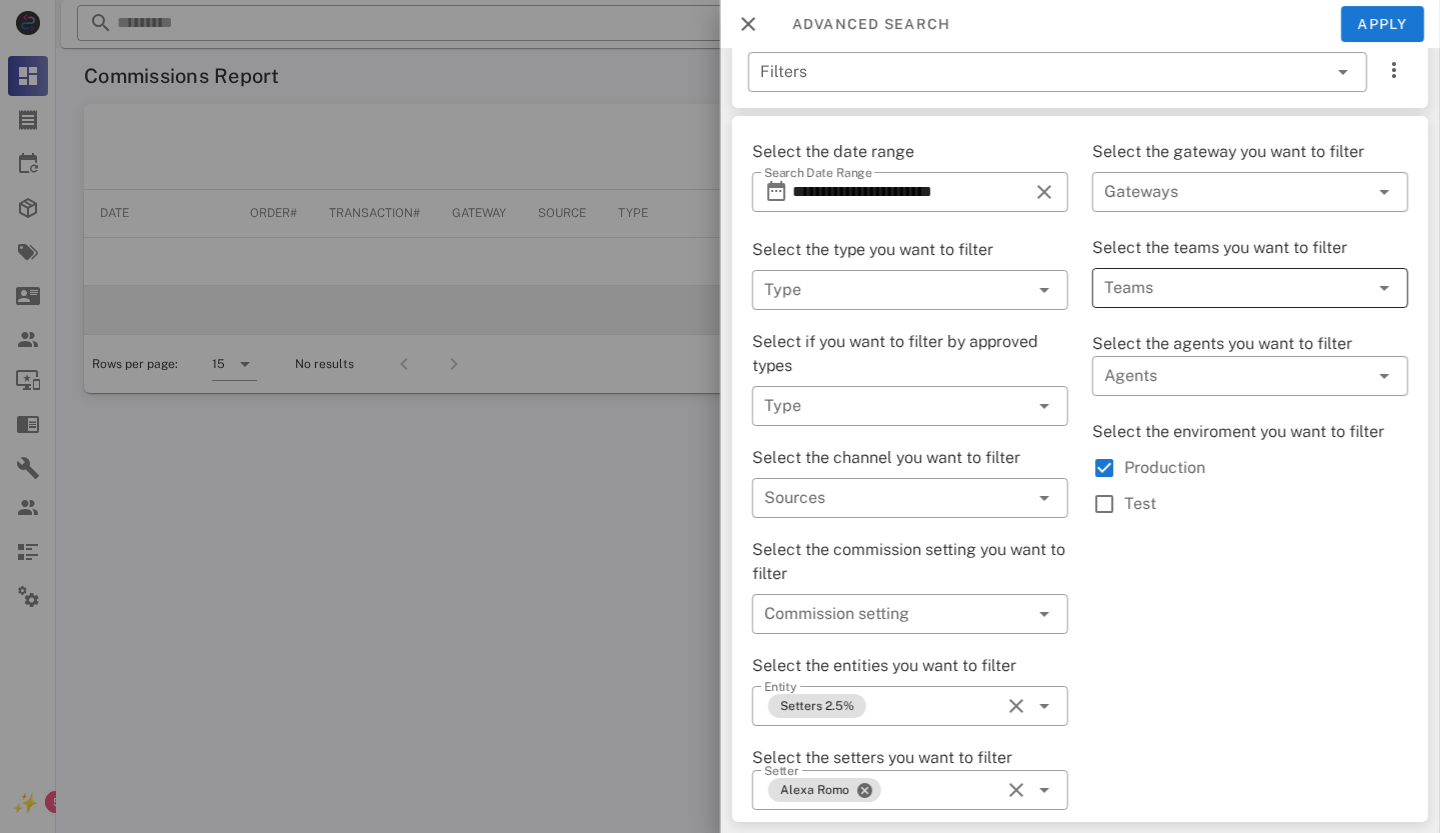 click at bounding box center (1222, 288) 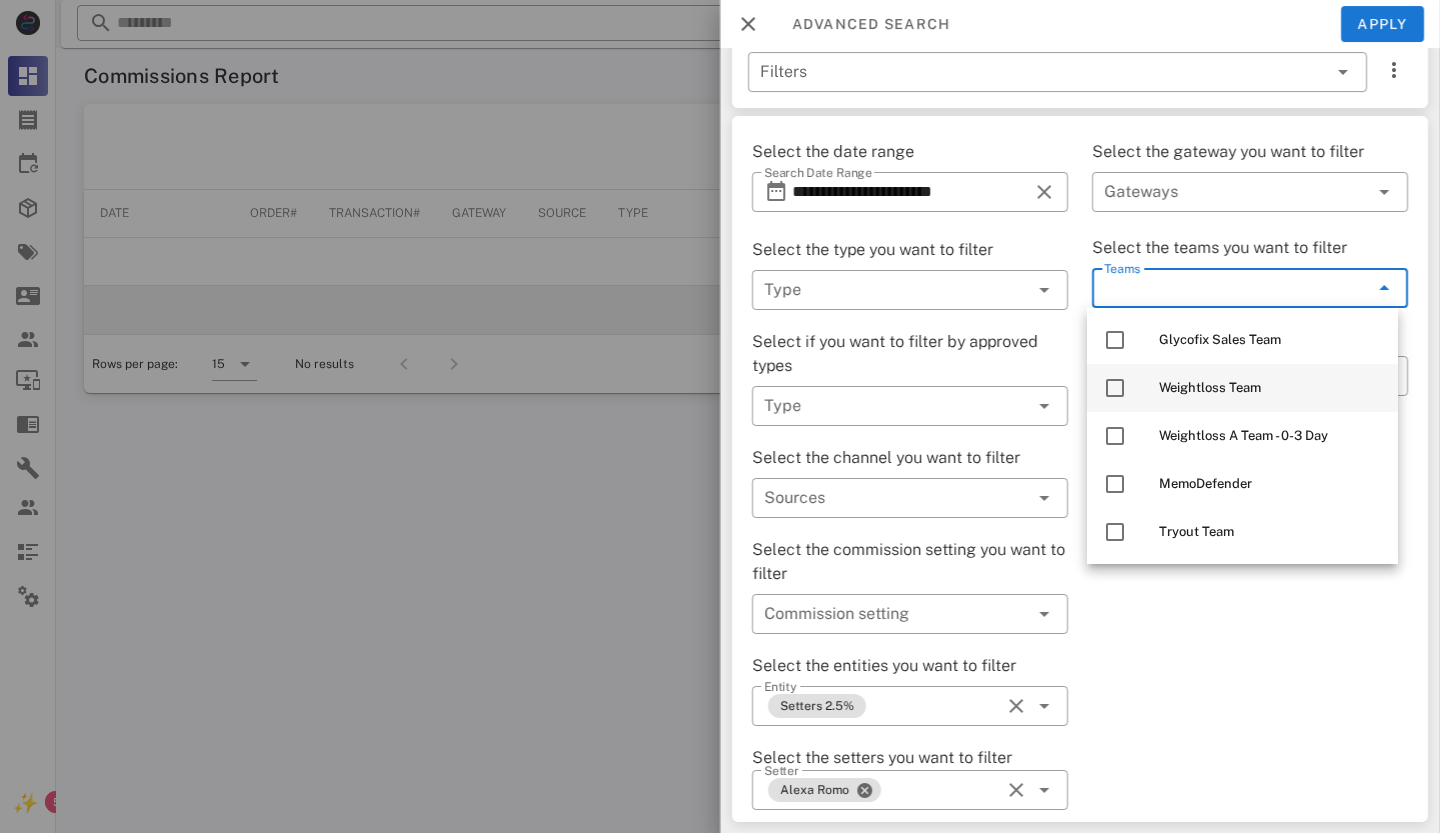 drag, startPoint x: 1114, startPoint y: 336, endPoint x: 1125, endPoint y: 379, distance: 44.38468 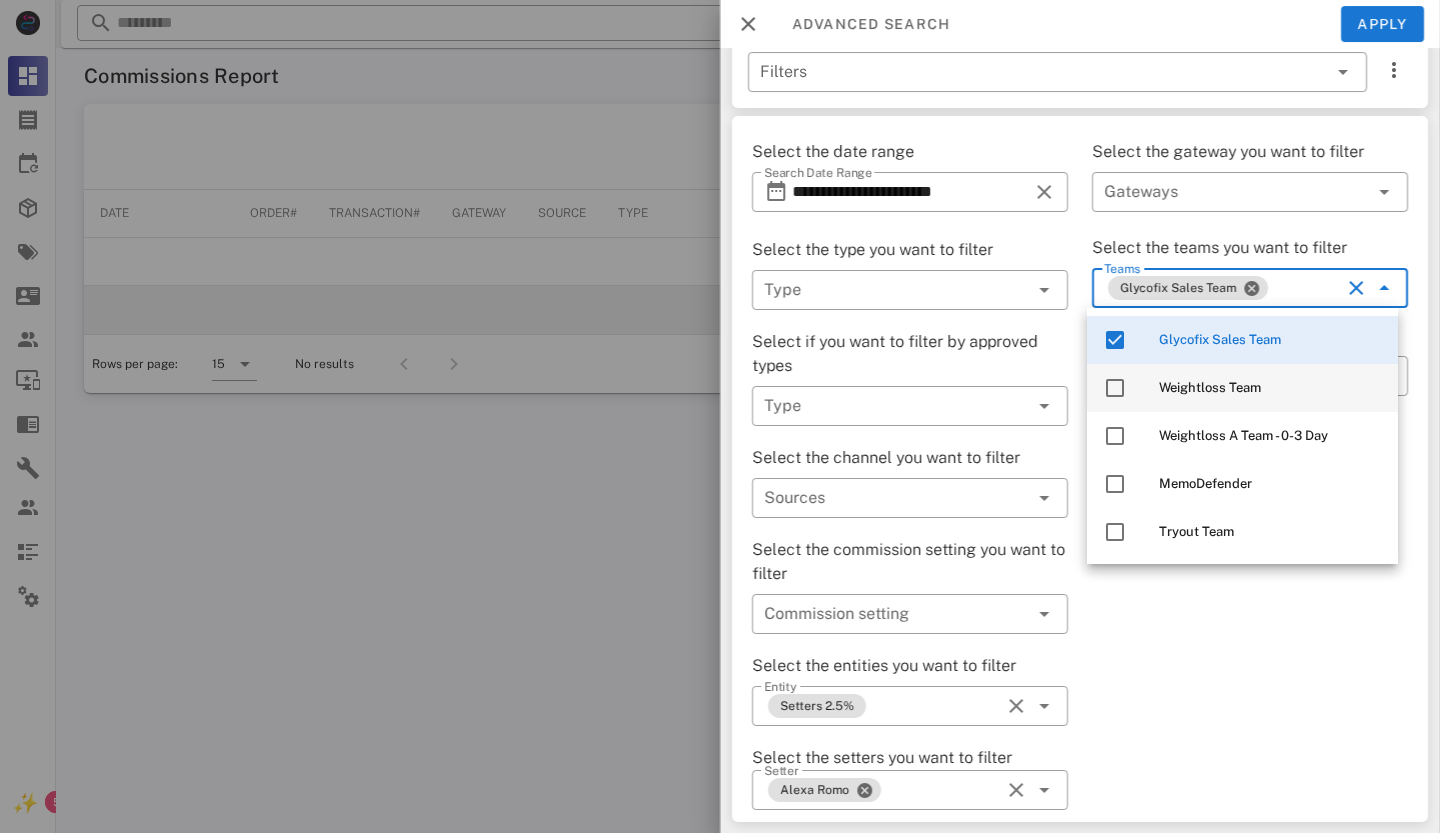 drag, startPoint x: 1124, startPoint y: 383, endPoint x: 1126, endPoint y: 423, distance: 40.04997 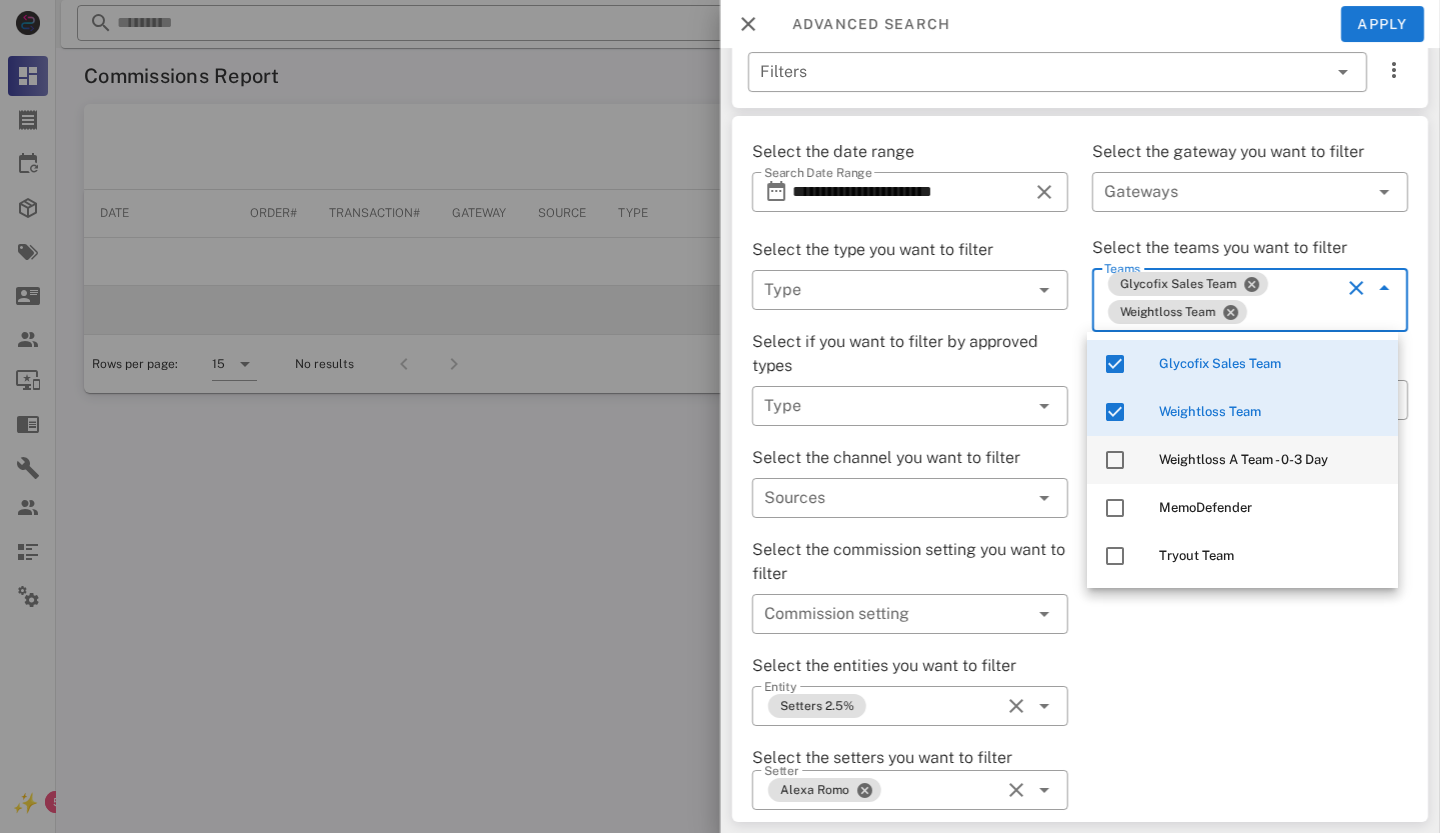 drag, startPoint x: 1124, startPoint y: 451, endPoint x: 1122, endPoint y: 495, distance: 44.04543 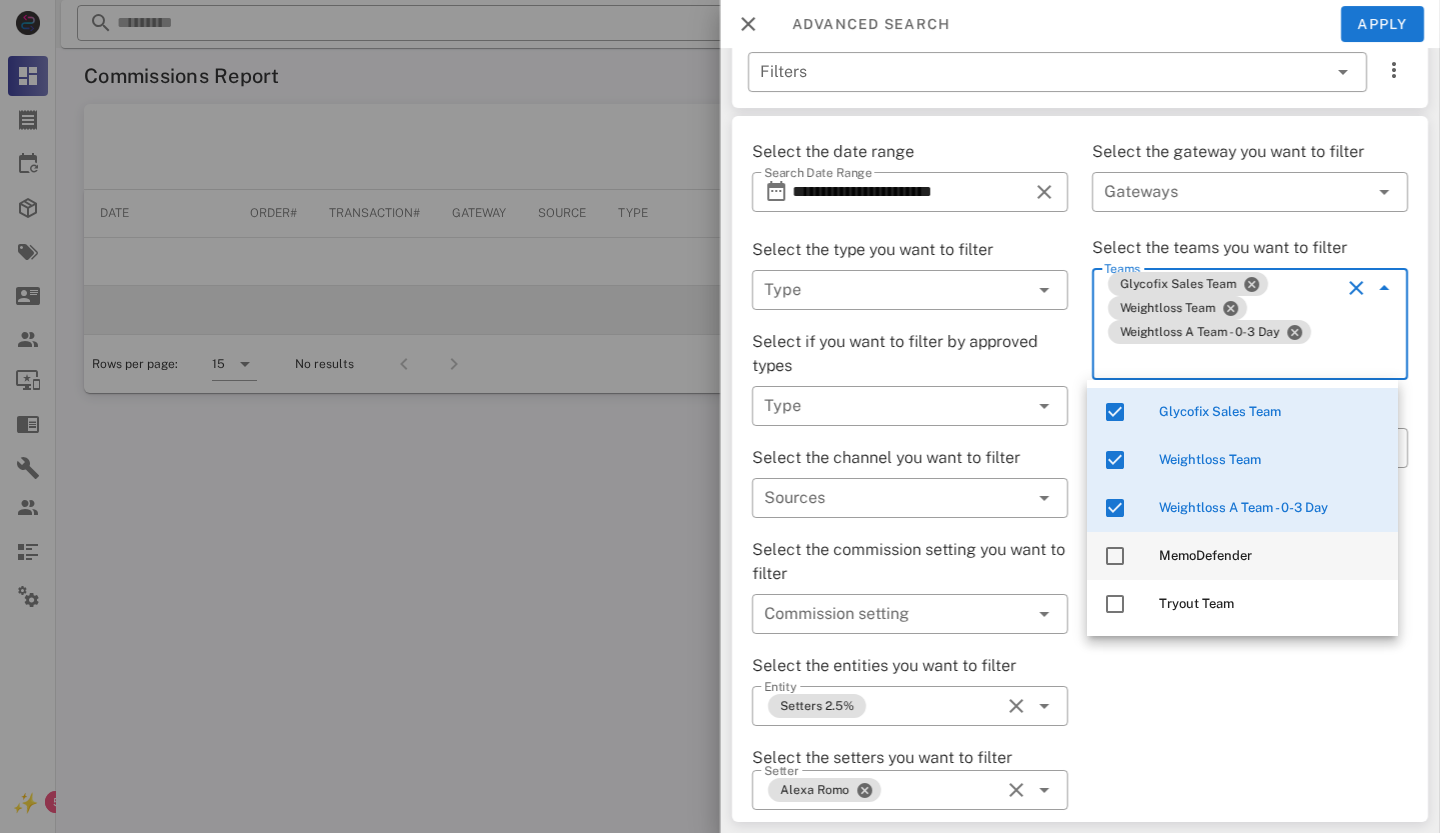 click at bounding box center (1115, 556) 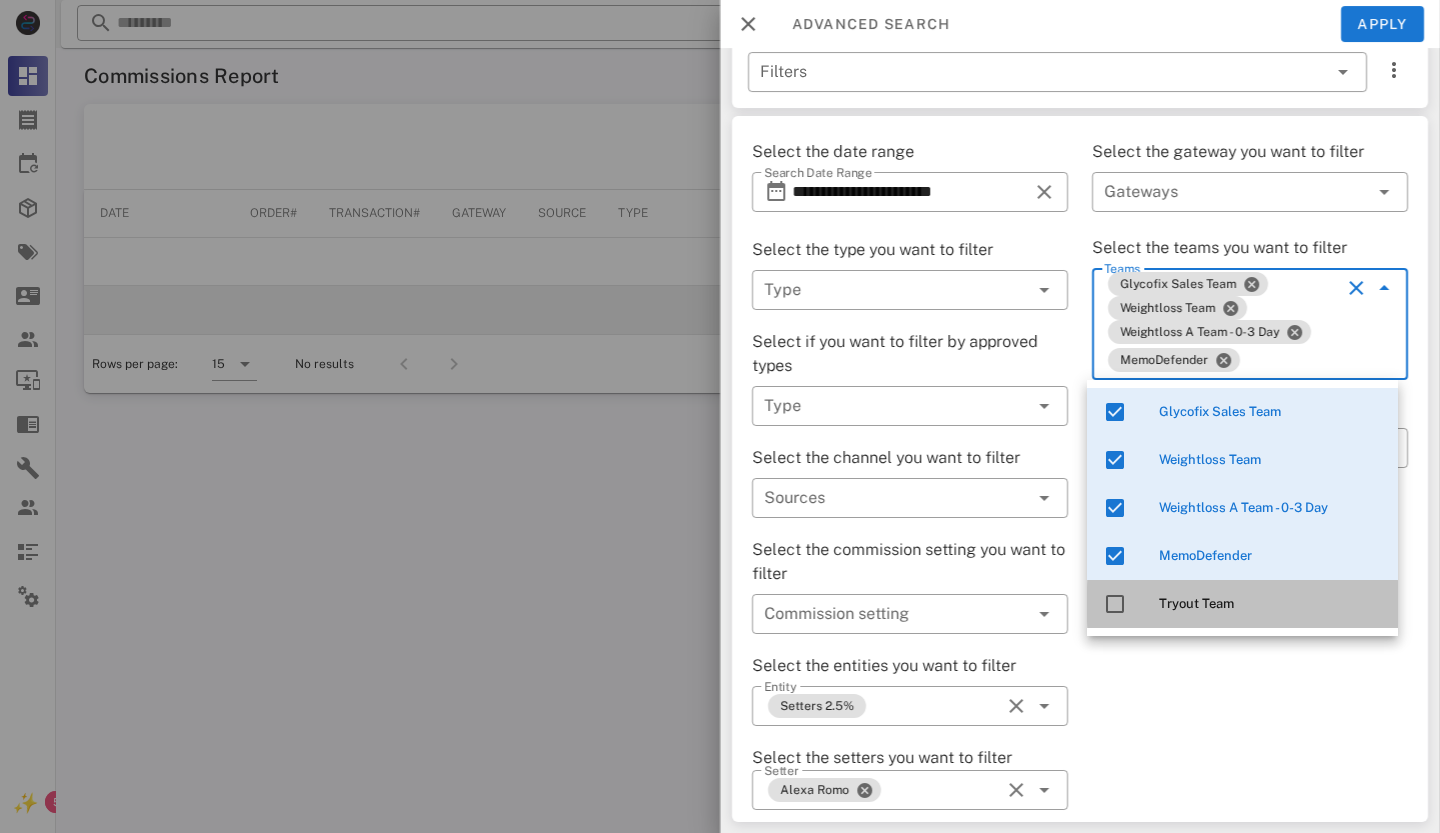 click at bounding box center (1115, 604) 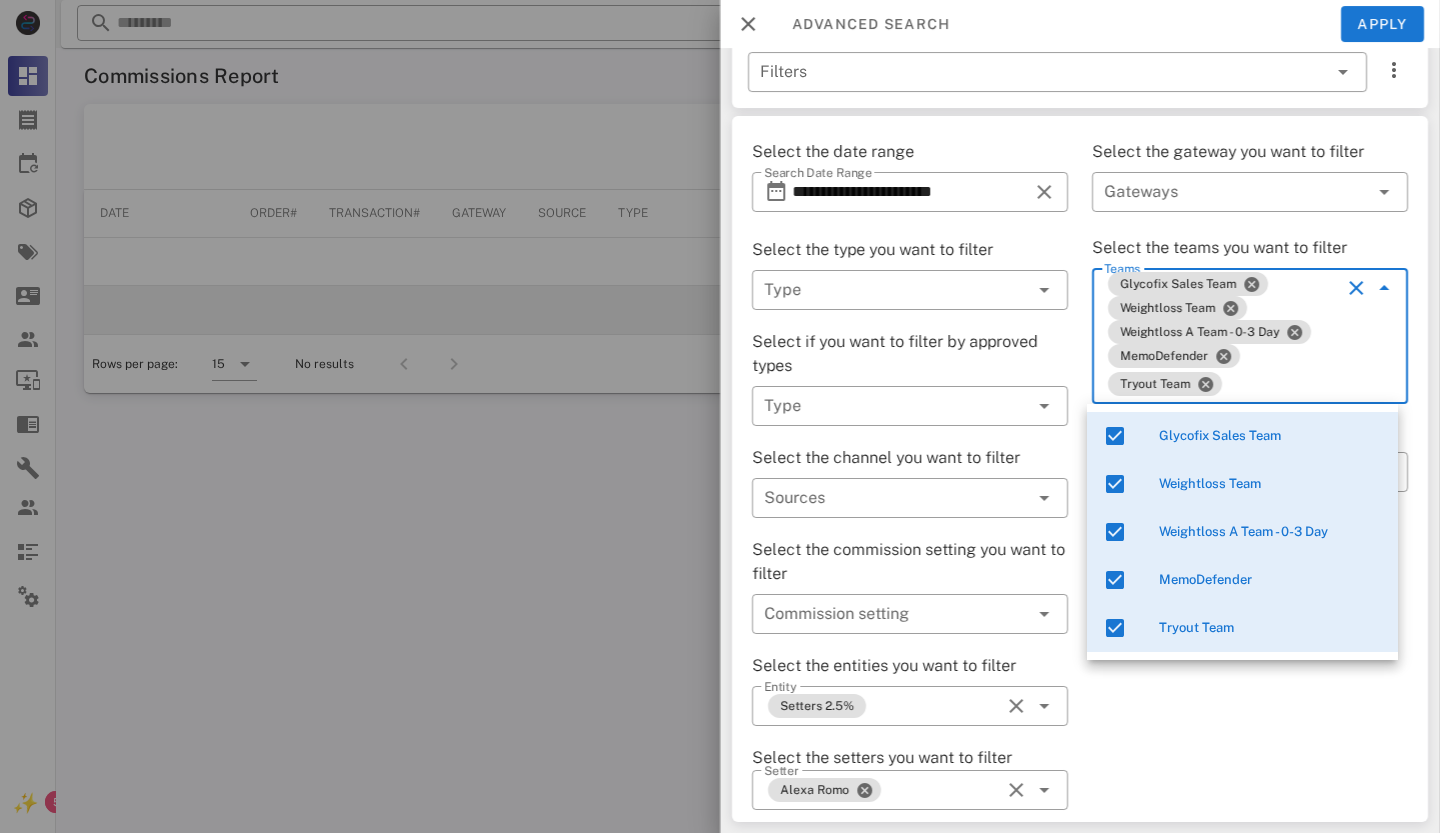 click on "Select the gateway you want to filter ​ Gateways Select the teams you want to filter ​ Teams Glycofix Sales Team Weightloss Team Weightloss A Team - 0-3 Day MemoDefender Tryout Team Select the agents you want to filter ​ Agents Cristian Zamarron Select the enviroment you want to filter Production Test" at bounding box center (1250, 475) 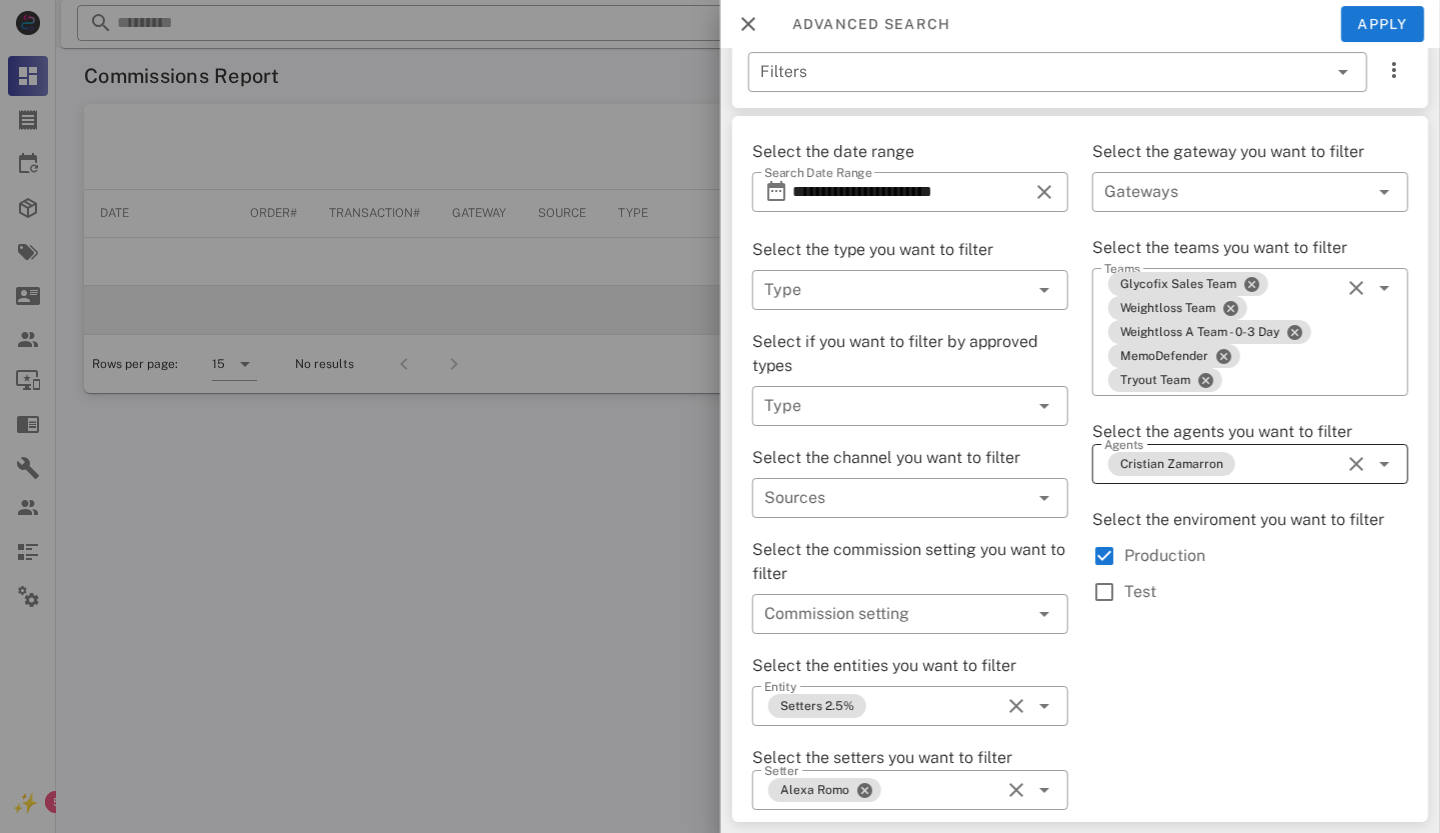 click at bounding box center [1354, 464] 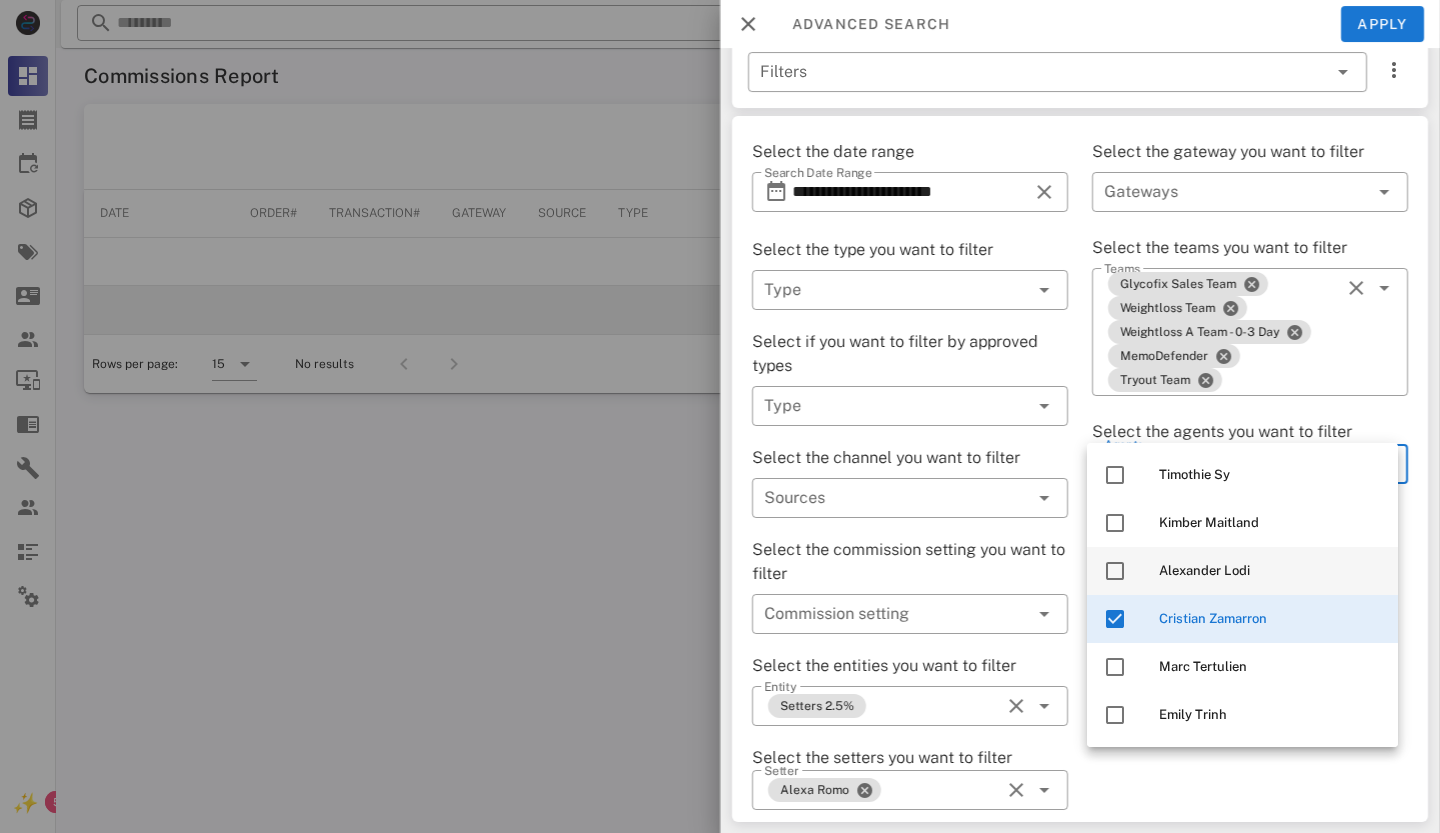 click at bounding box center [1115, 571] 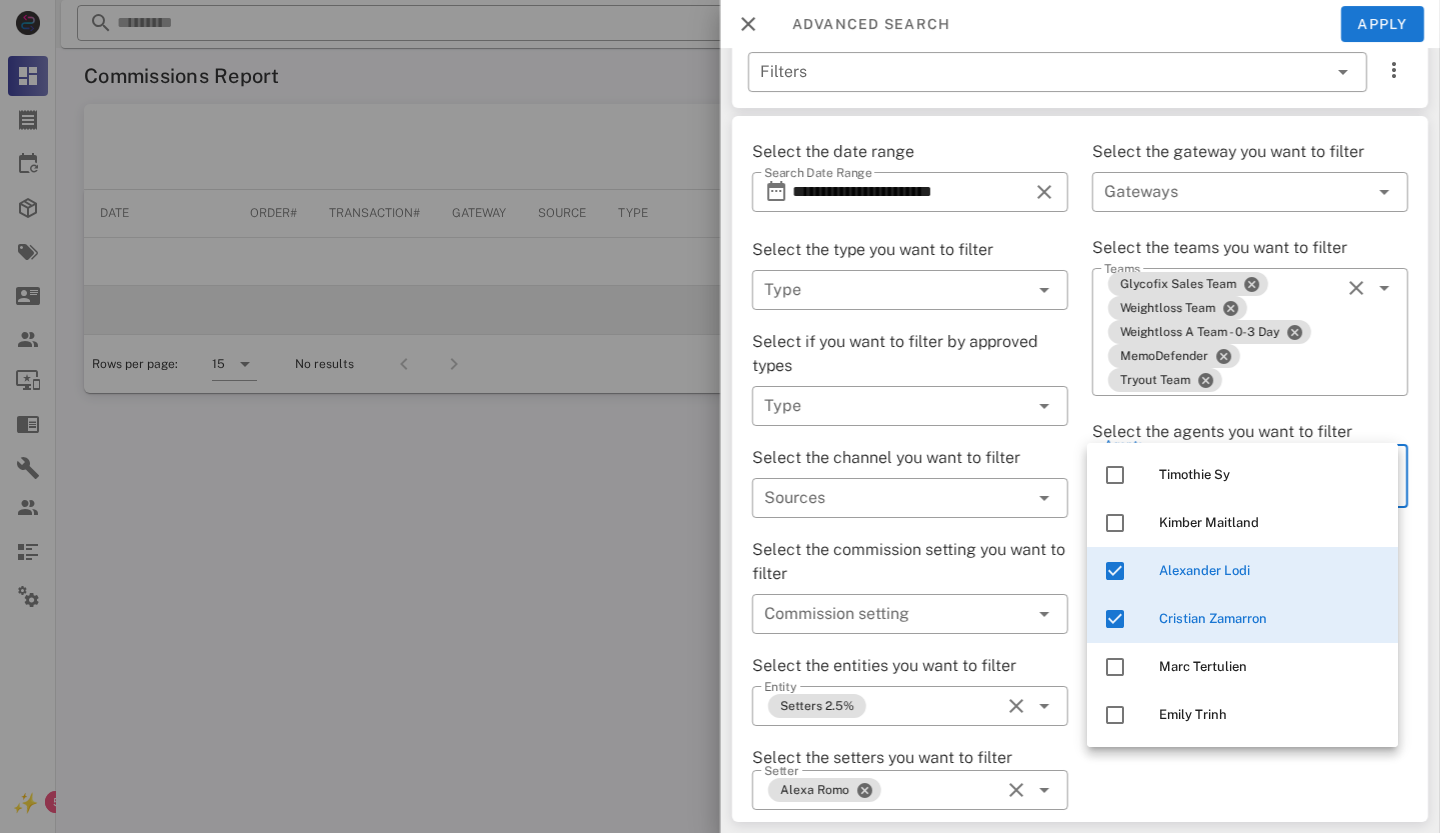 click at bounding box center [1115, 619] 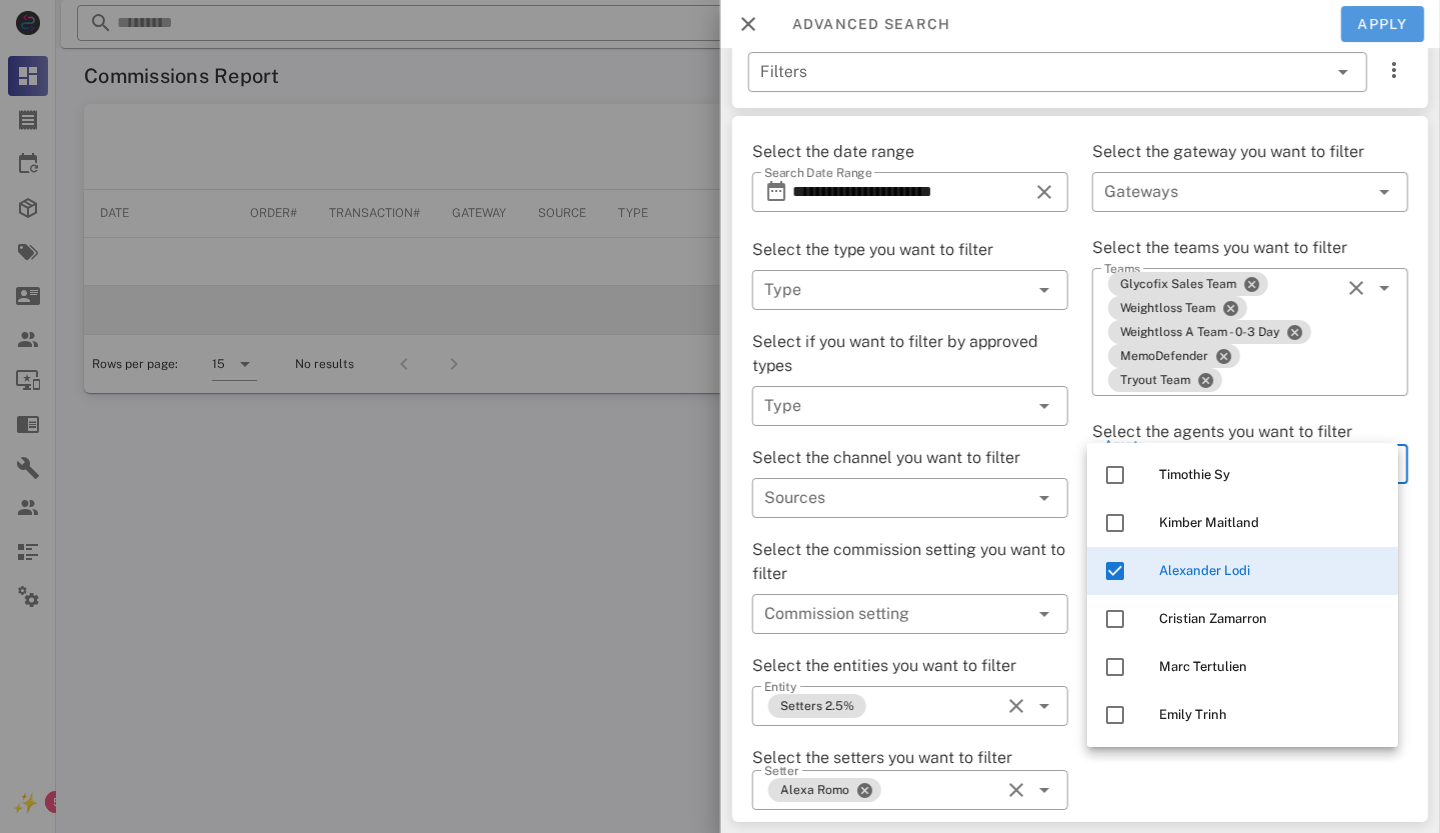 click on "Apply" at bounding box center [1383, 24] 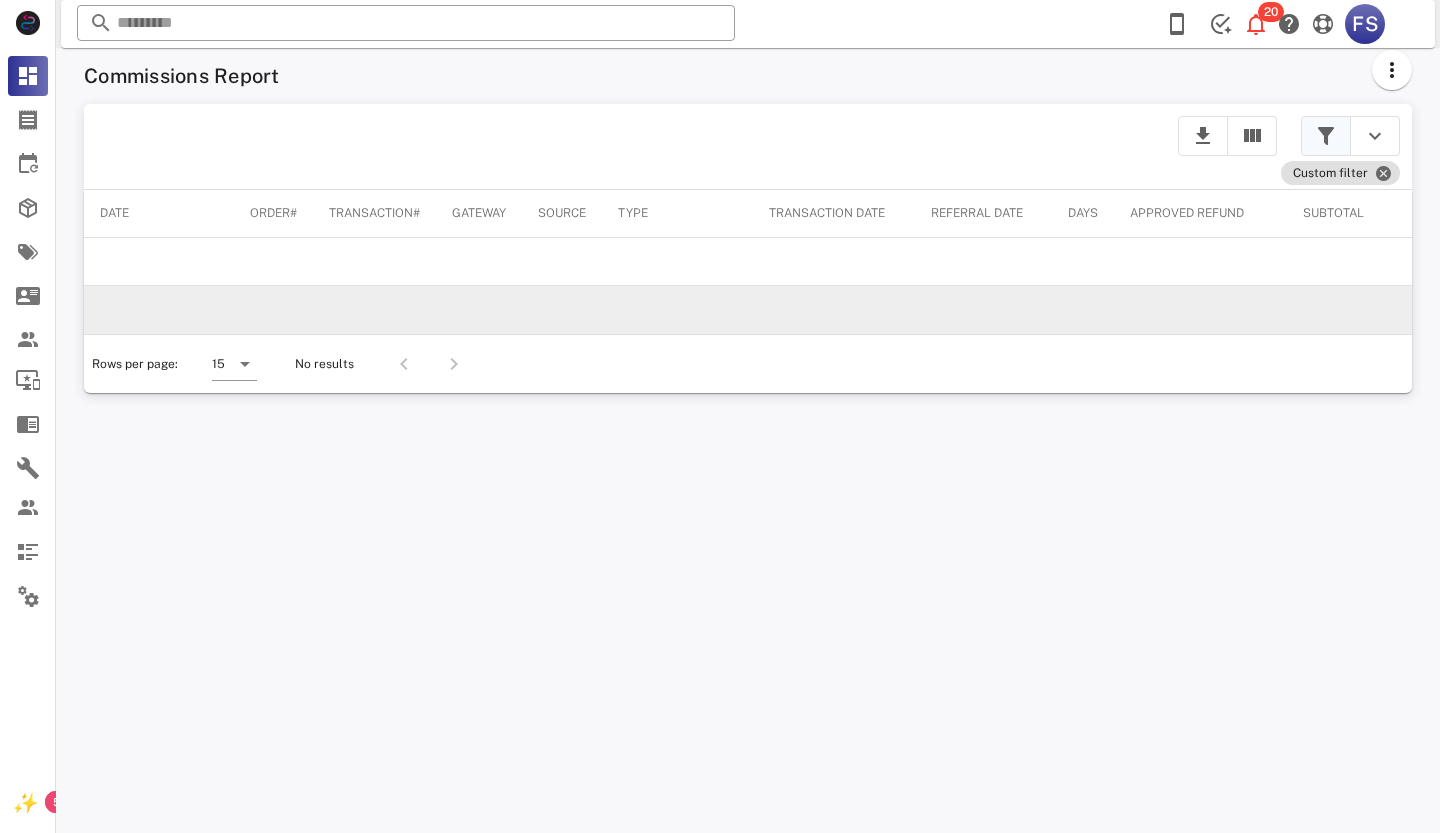 click at bounding box center [1326, 136] 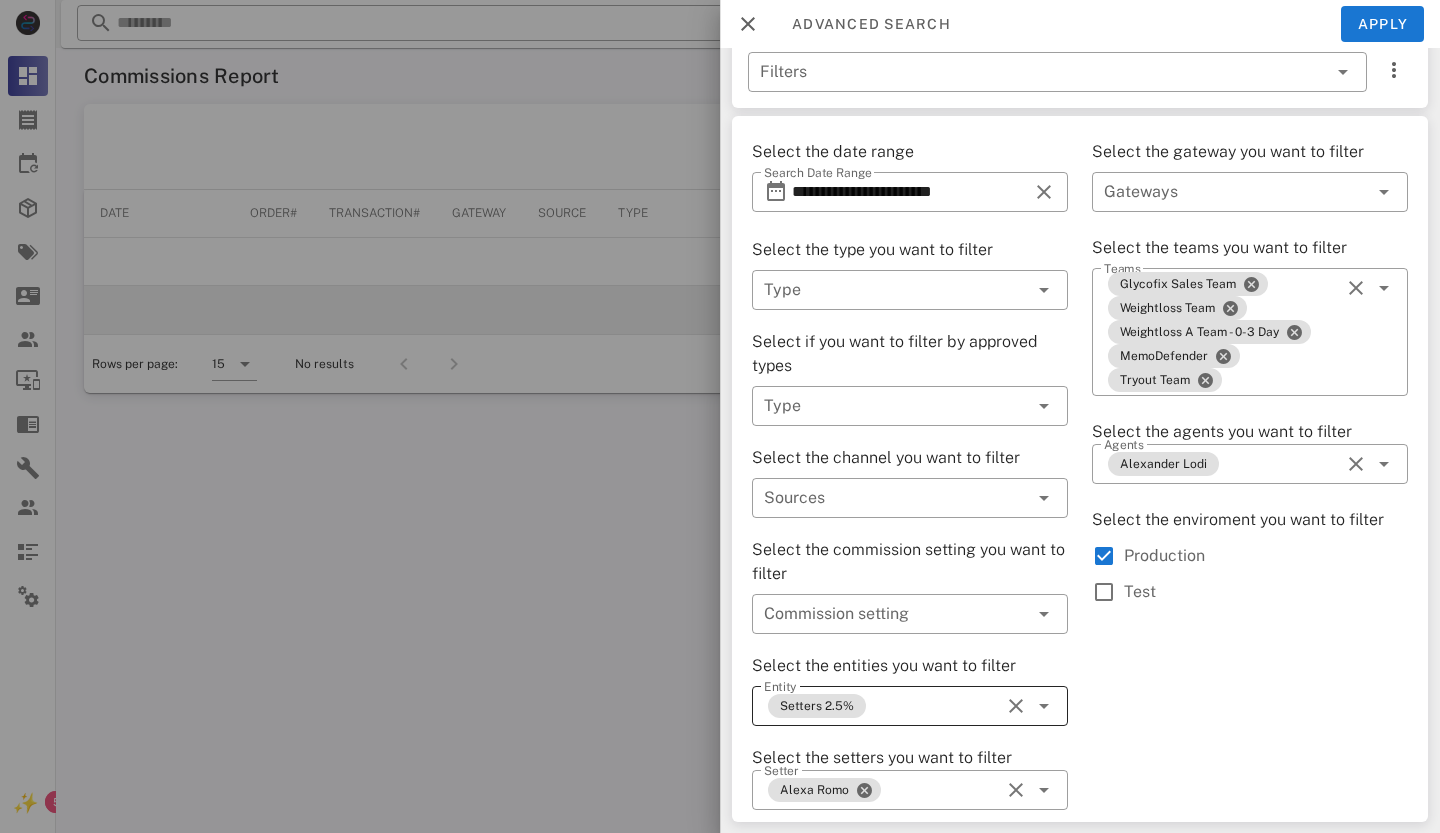 click at bounding box center [1016, 706] 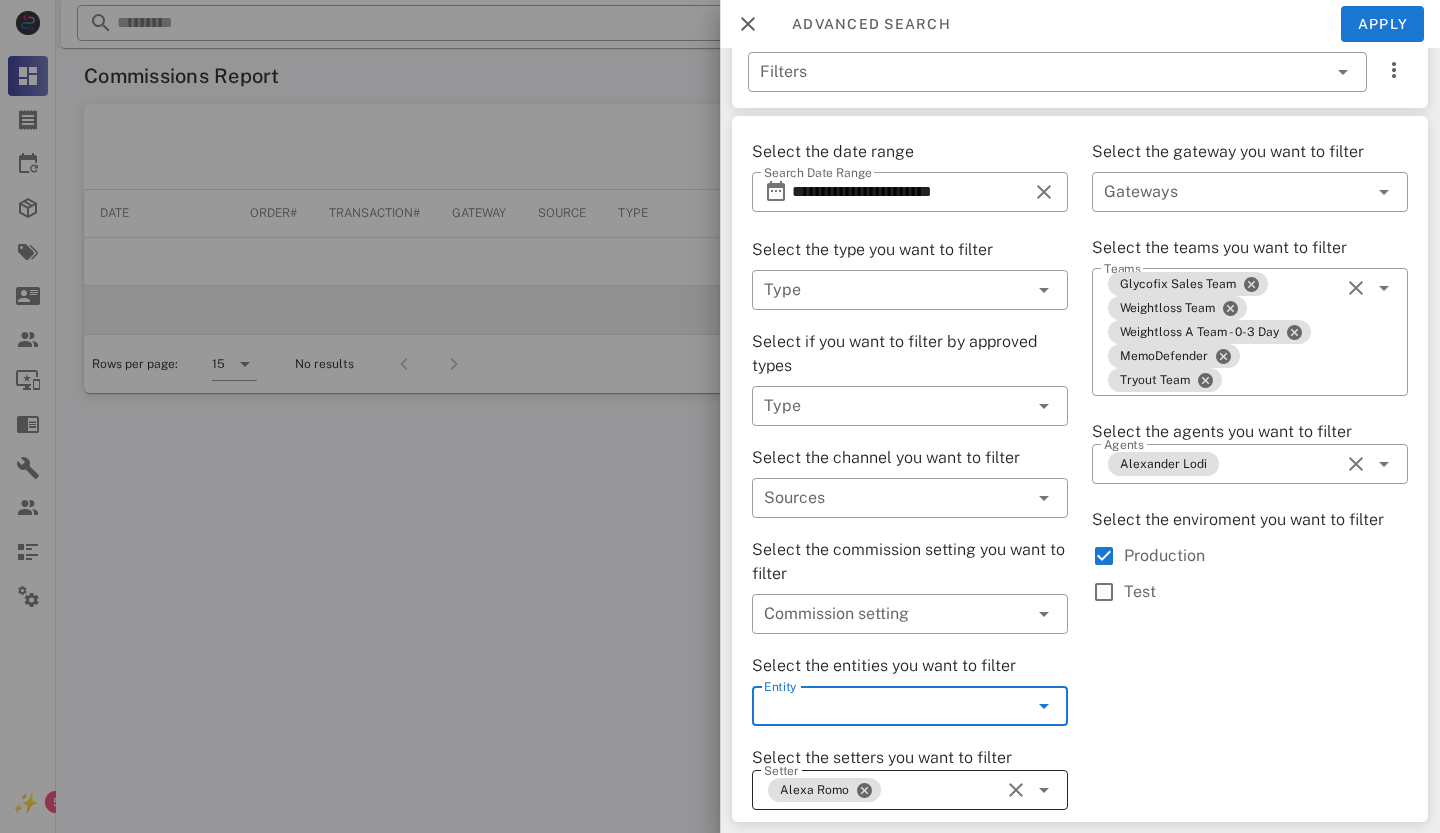 click at bounding box center (1016, 790) 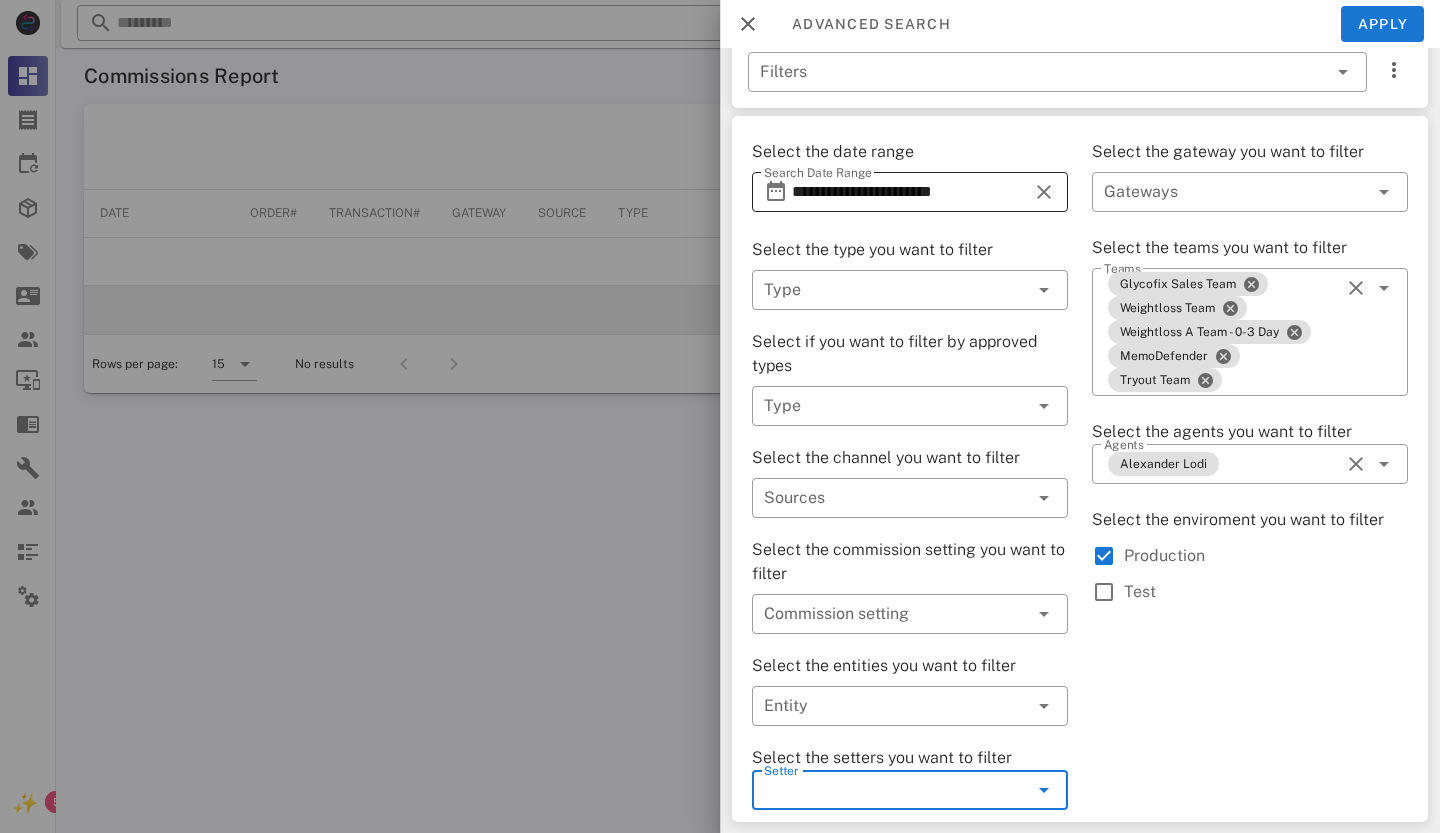 click on "**********" at bounding box center [910, 192] 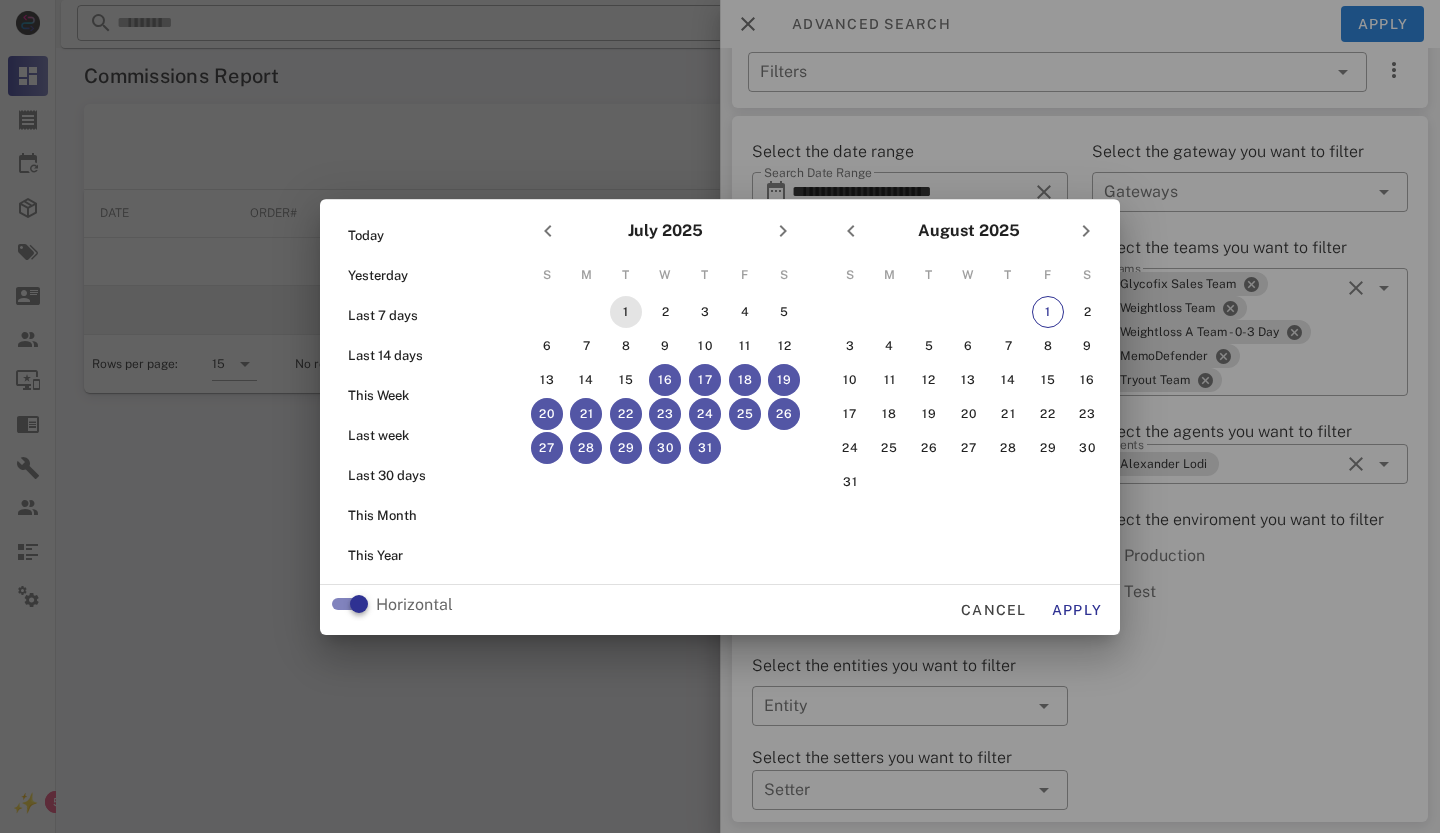 click on "1" at bounding box center [626, 312] 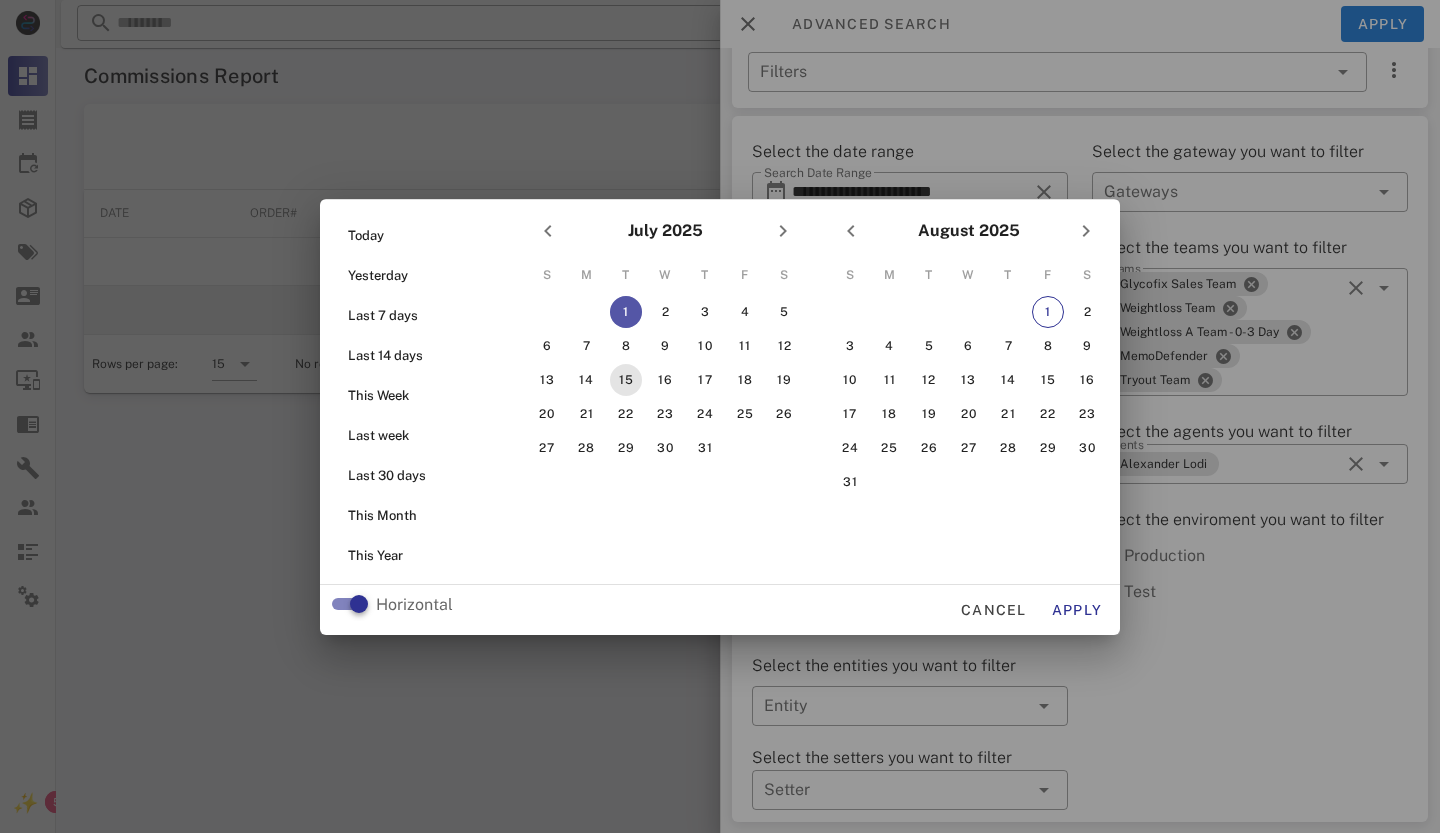 click on "15" at bounding box center (626, 380) 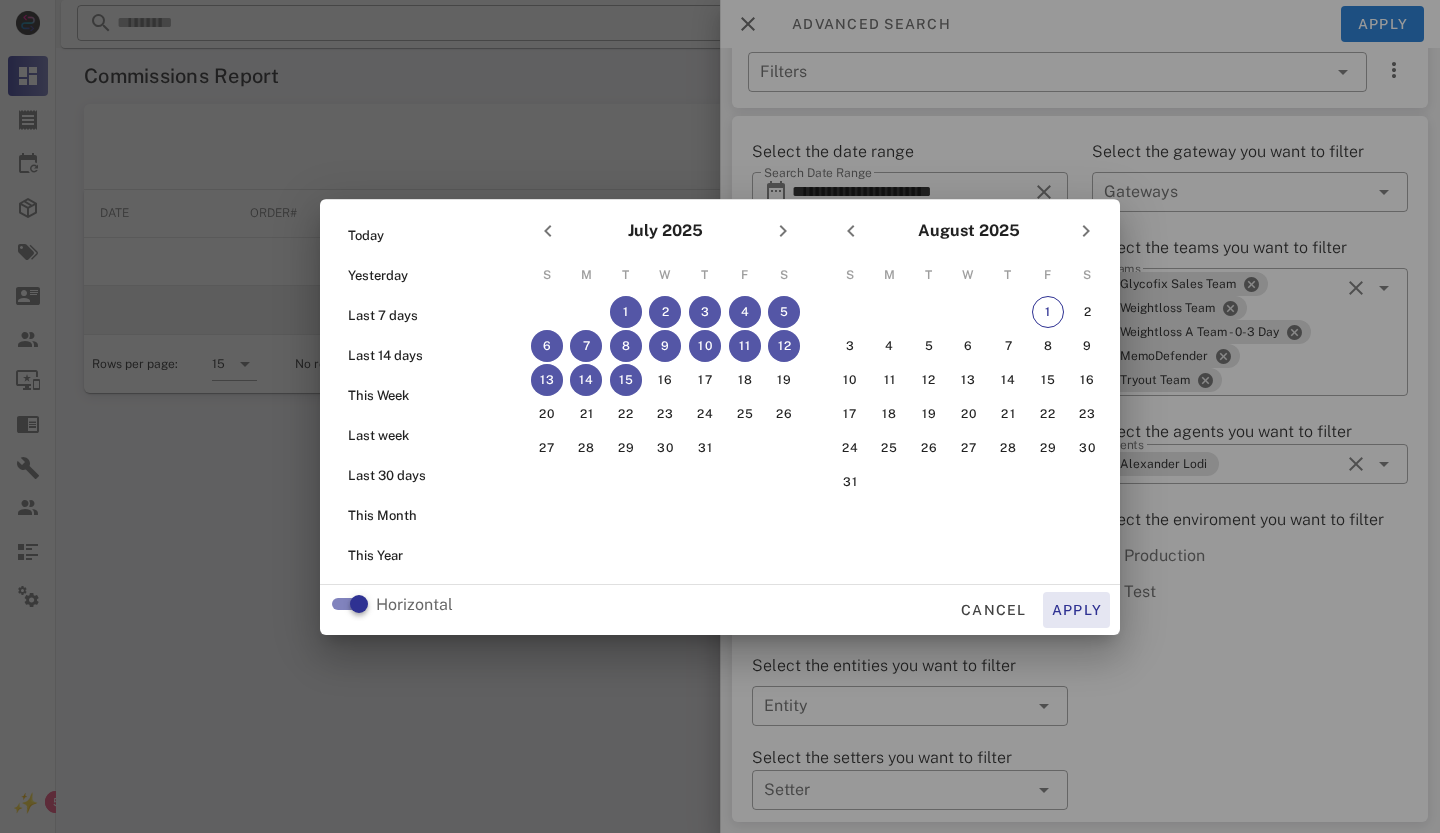 click on "Apply" at bounding box center (1077, 610) 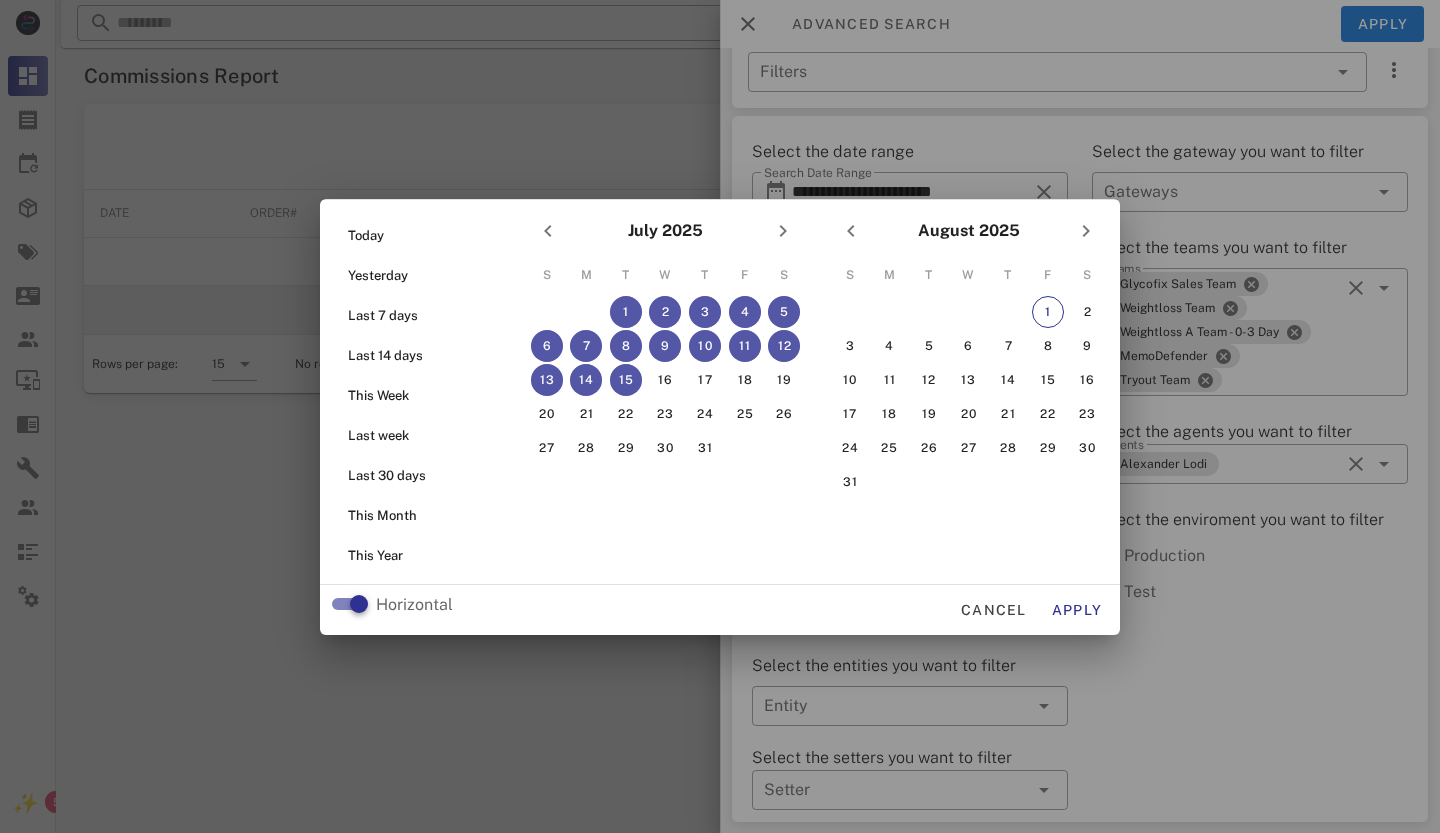 type on "**********" 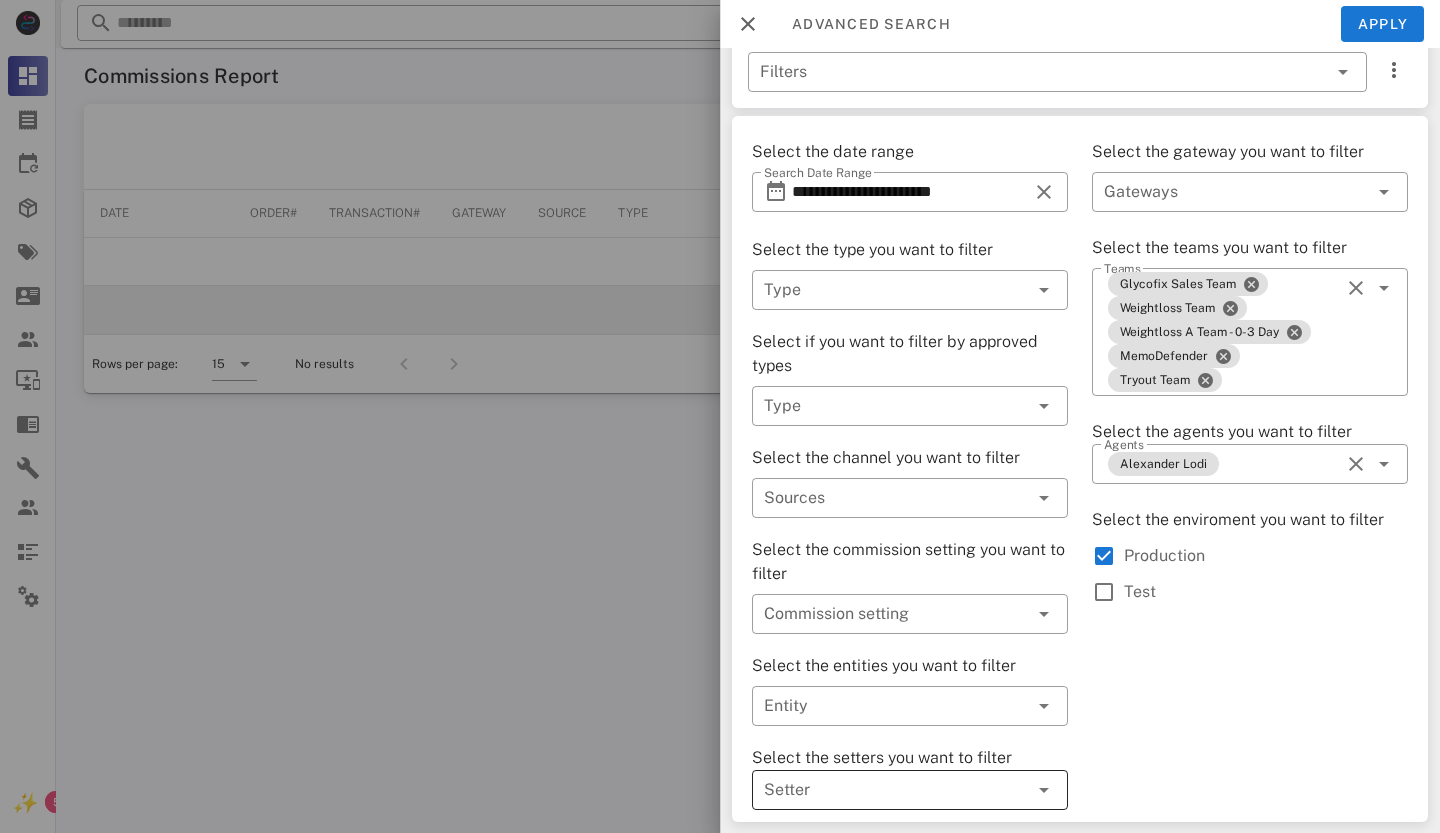 click at bounding box center (1016, 790) 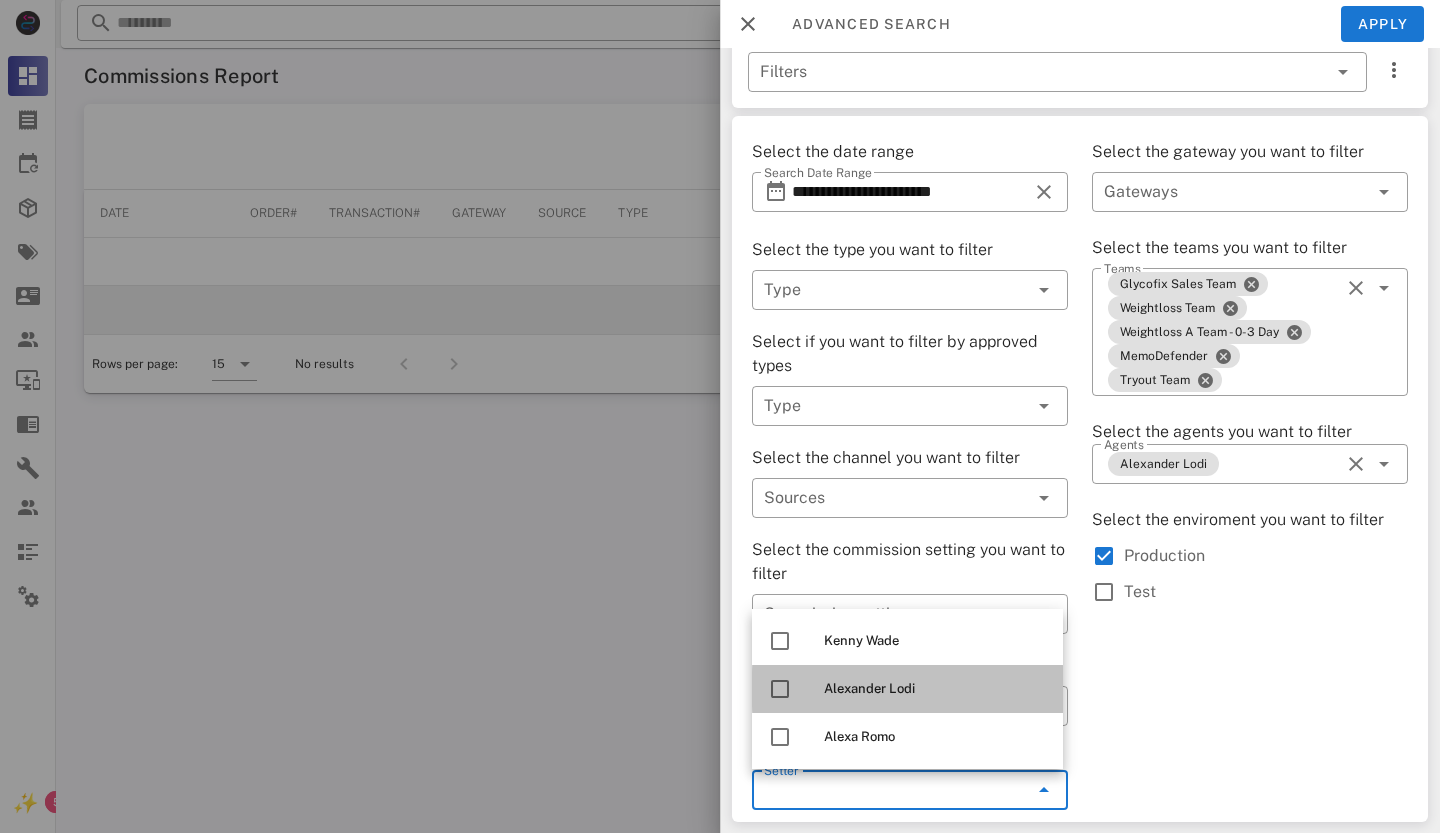 click at bounding box center (780, 689) 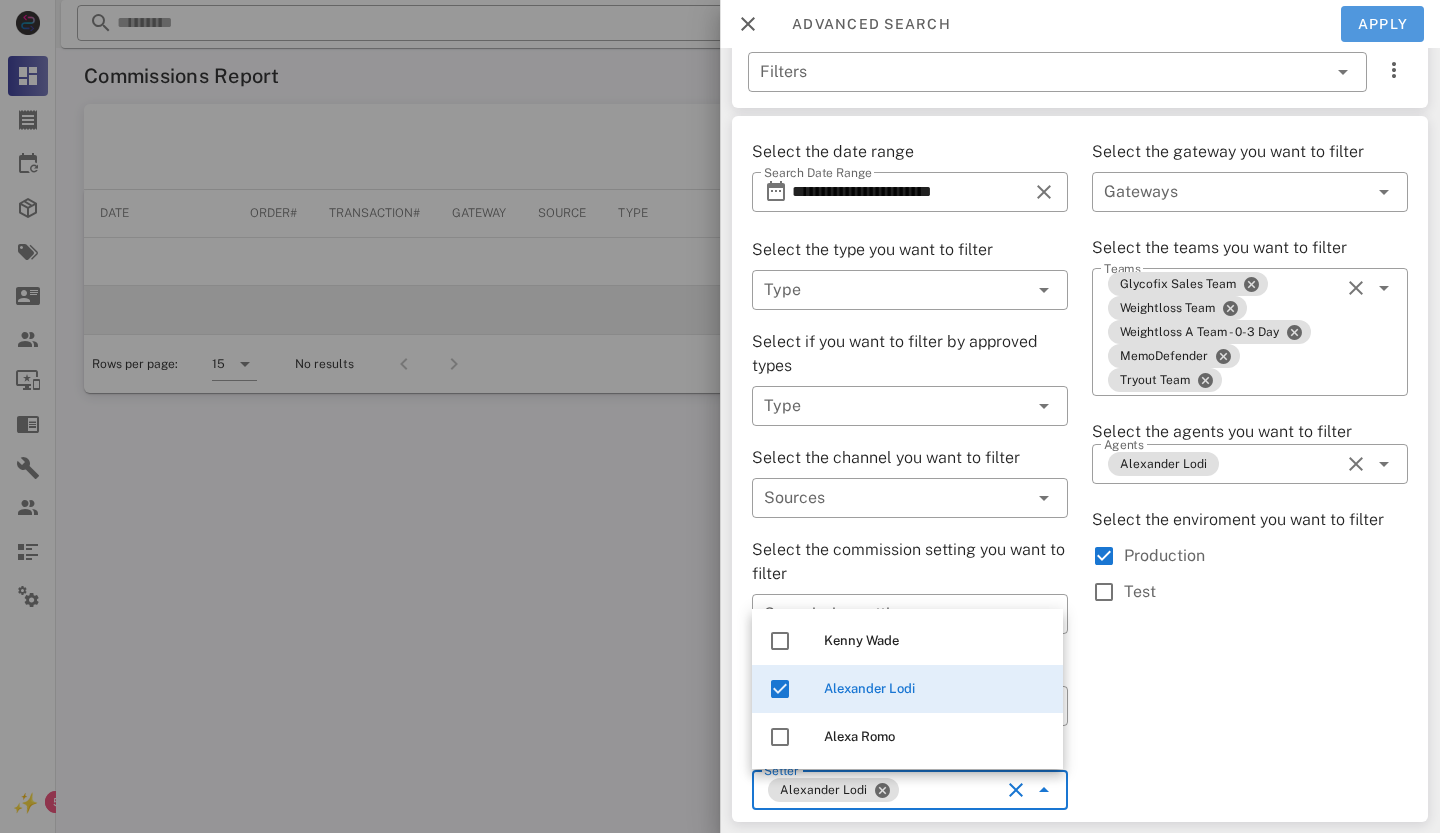 click on "Apply" at bounding box center [1383, 24] 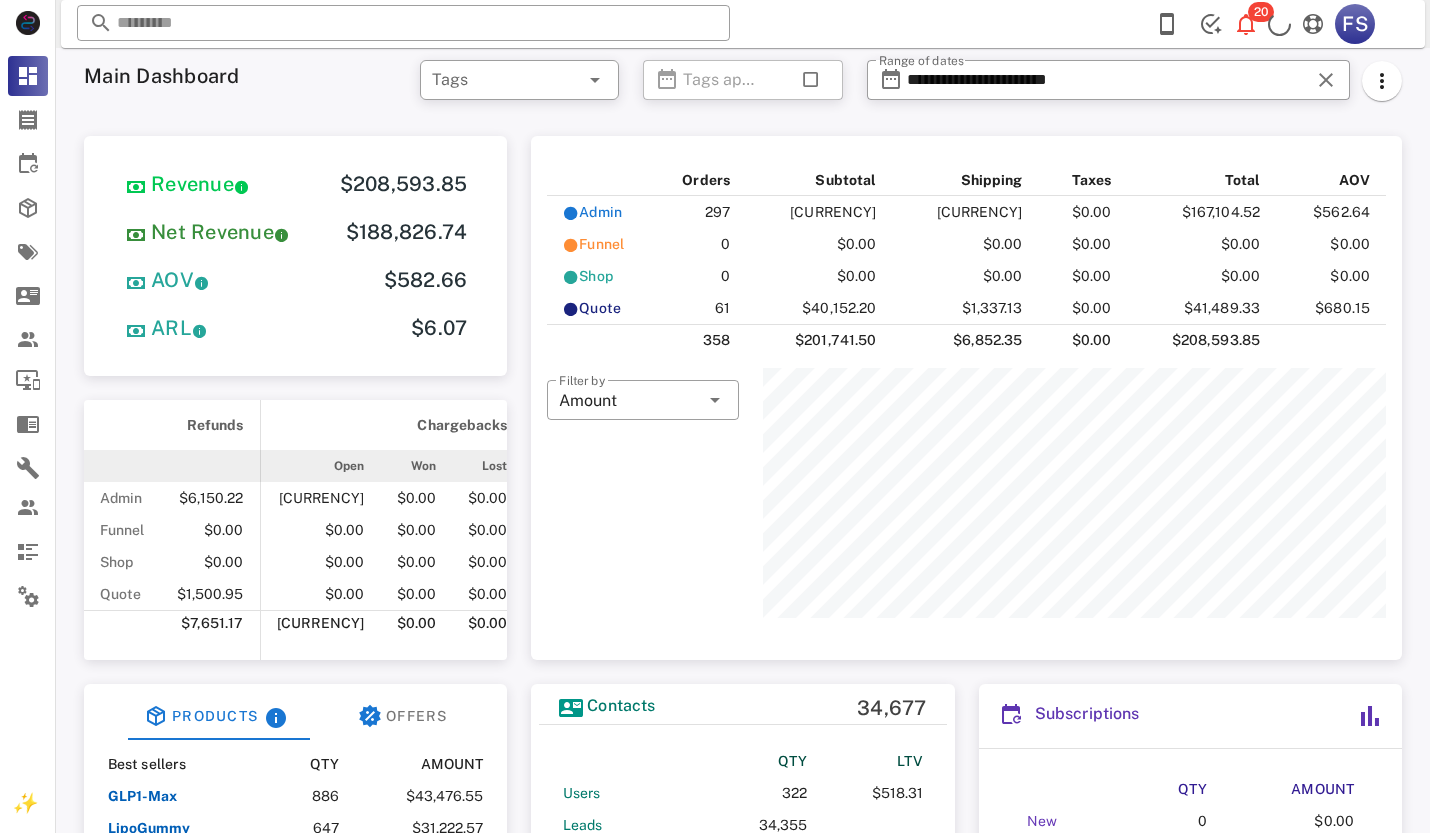 scroll, scrollTop: 0, scrollLeft: 0, axis: both 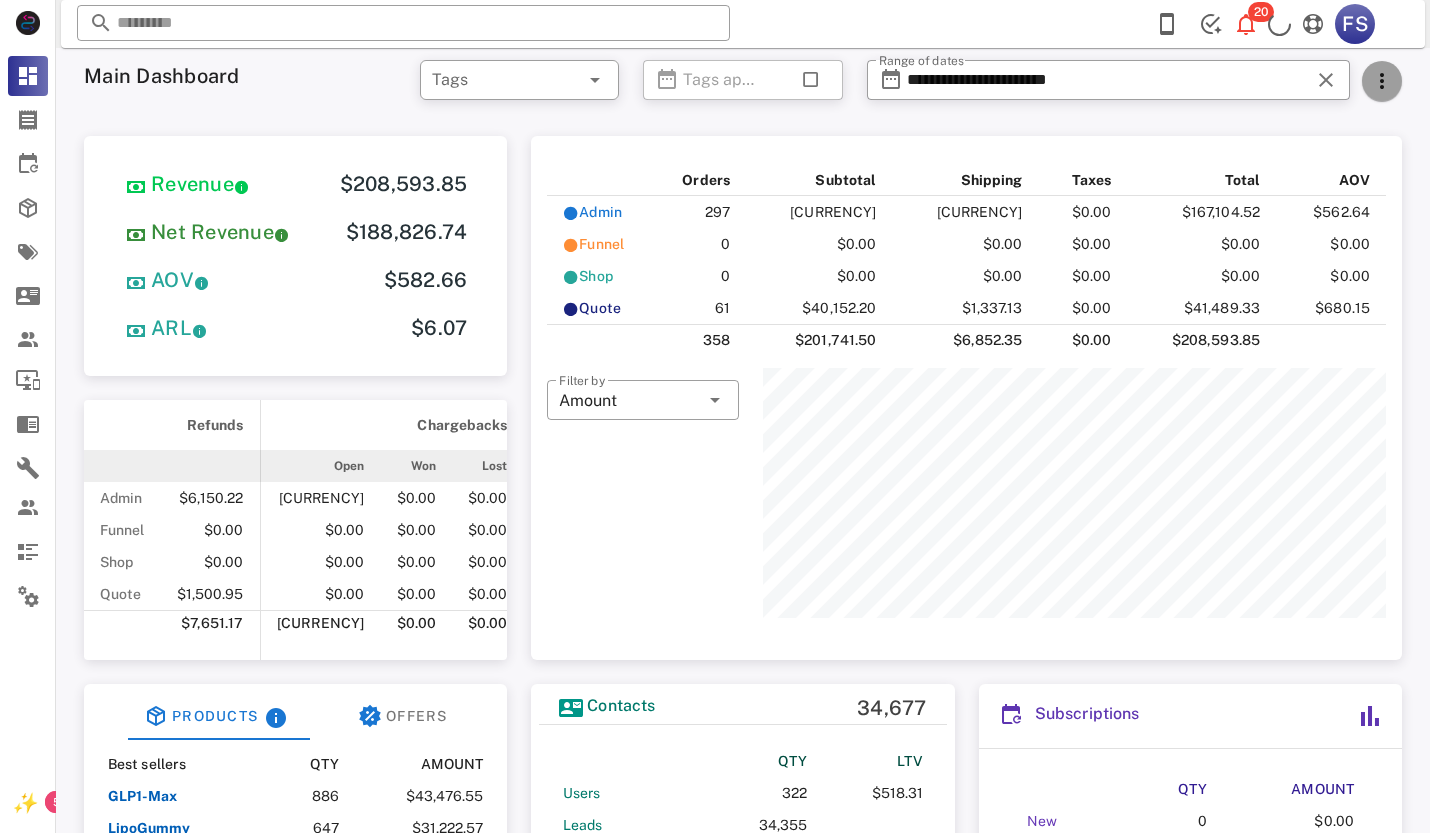 click at bounding box center [1382, 81] 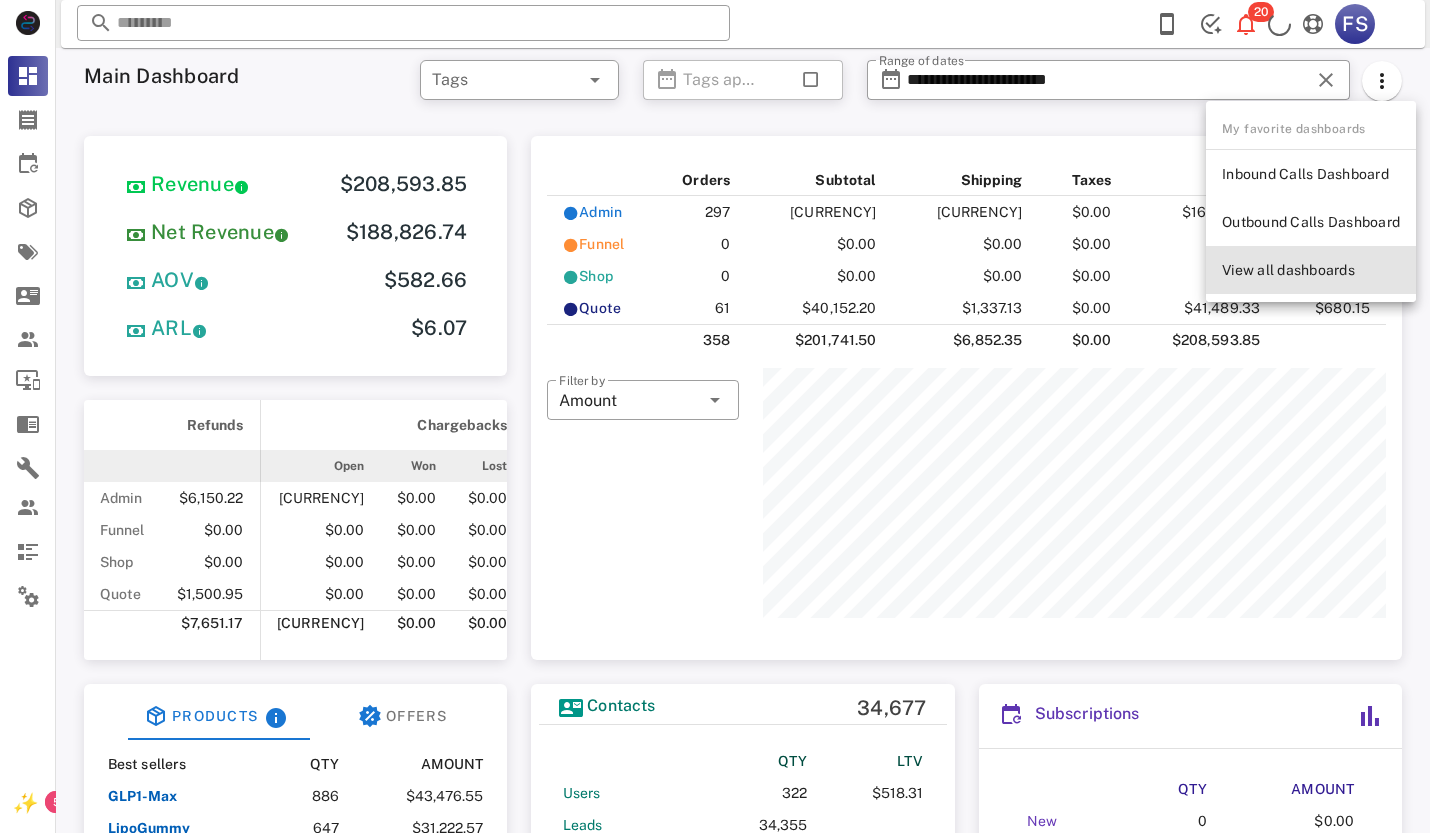 click on "View all dashboards" at bounding box center (1311, 270) 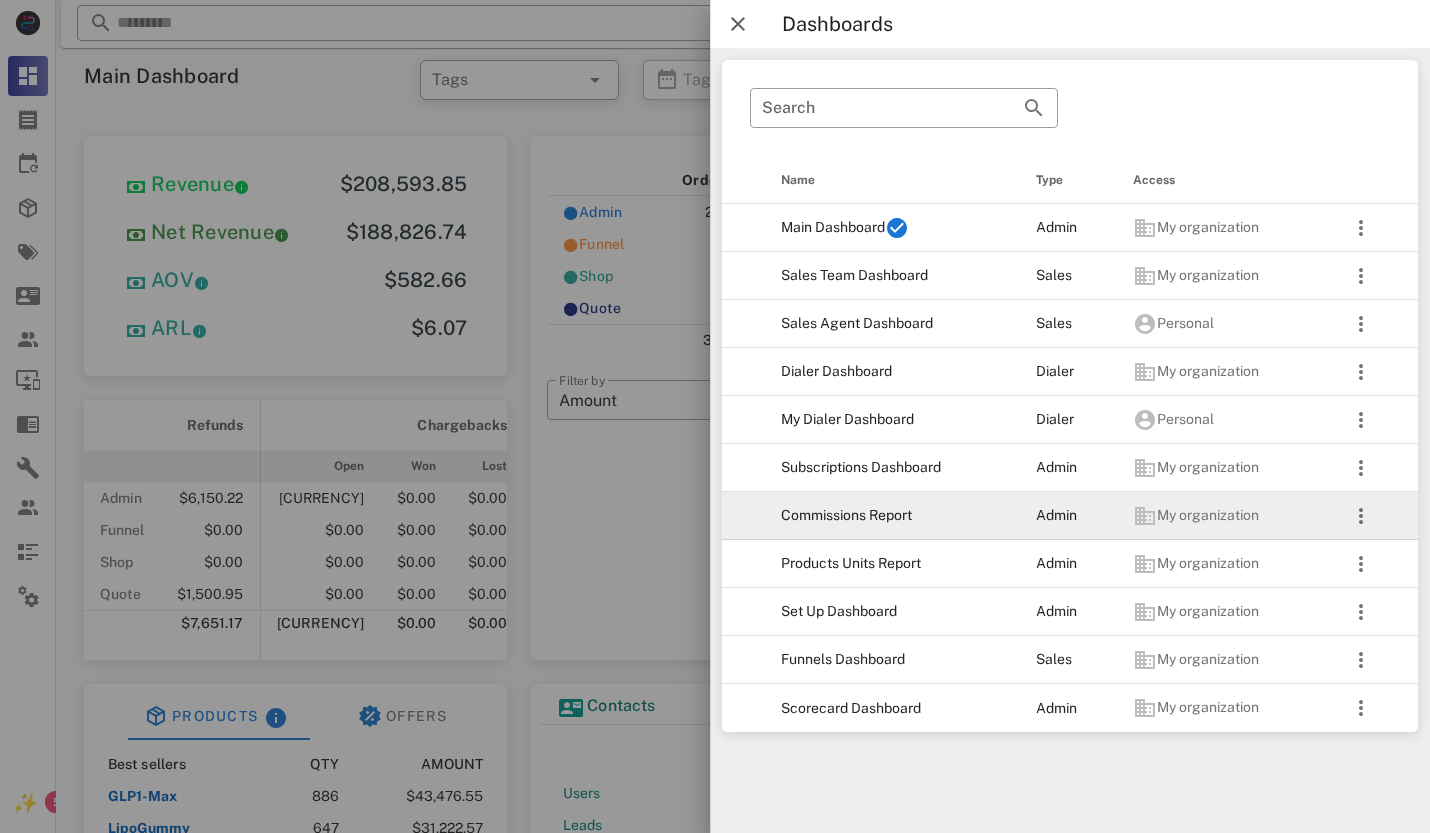 click on "Commissions Report" at bounding box center (893, 516) 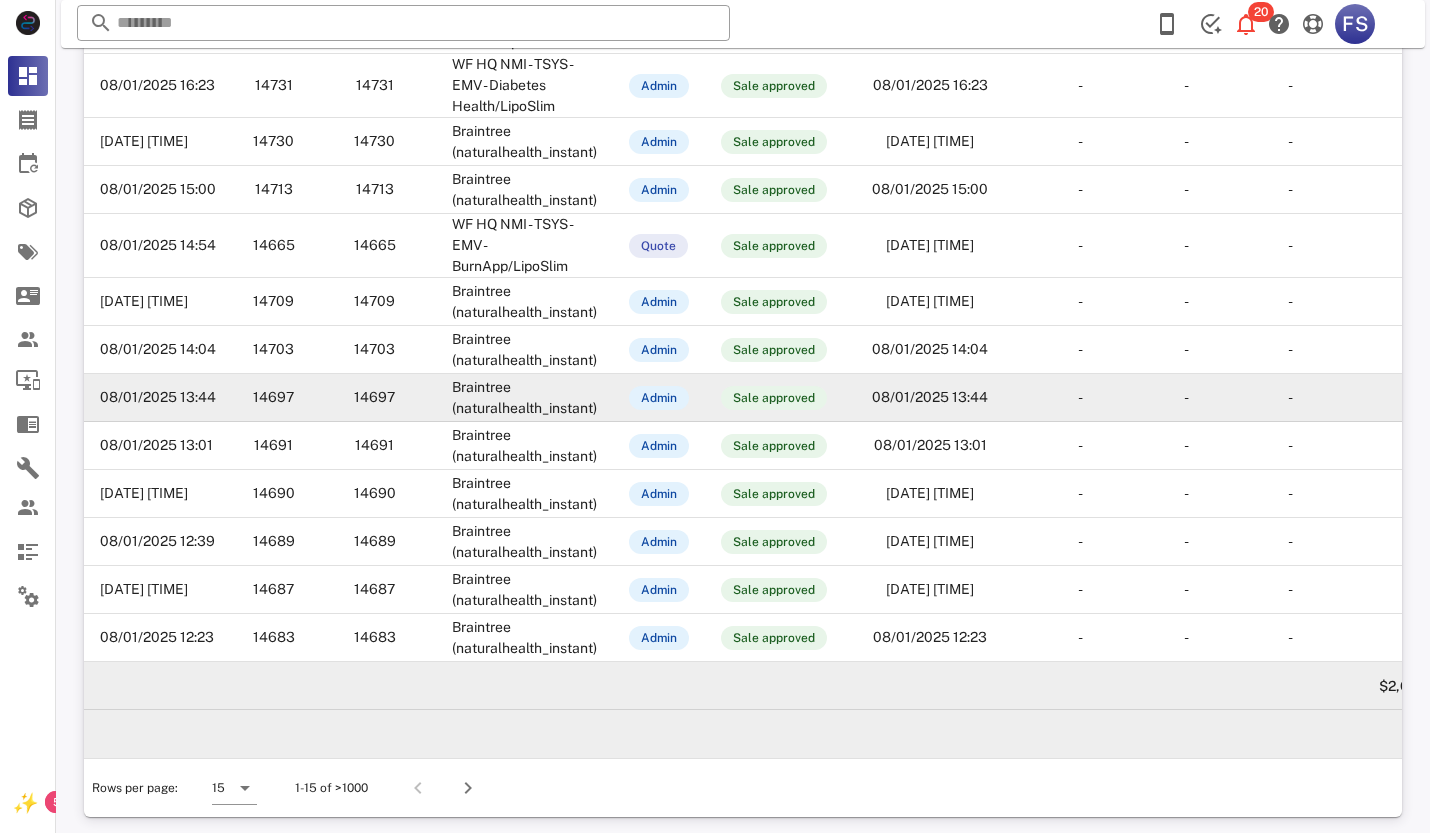 scroll, scrollTop: 0, scrollLeft: 0, axis: both 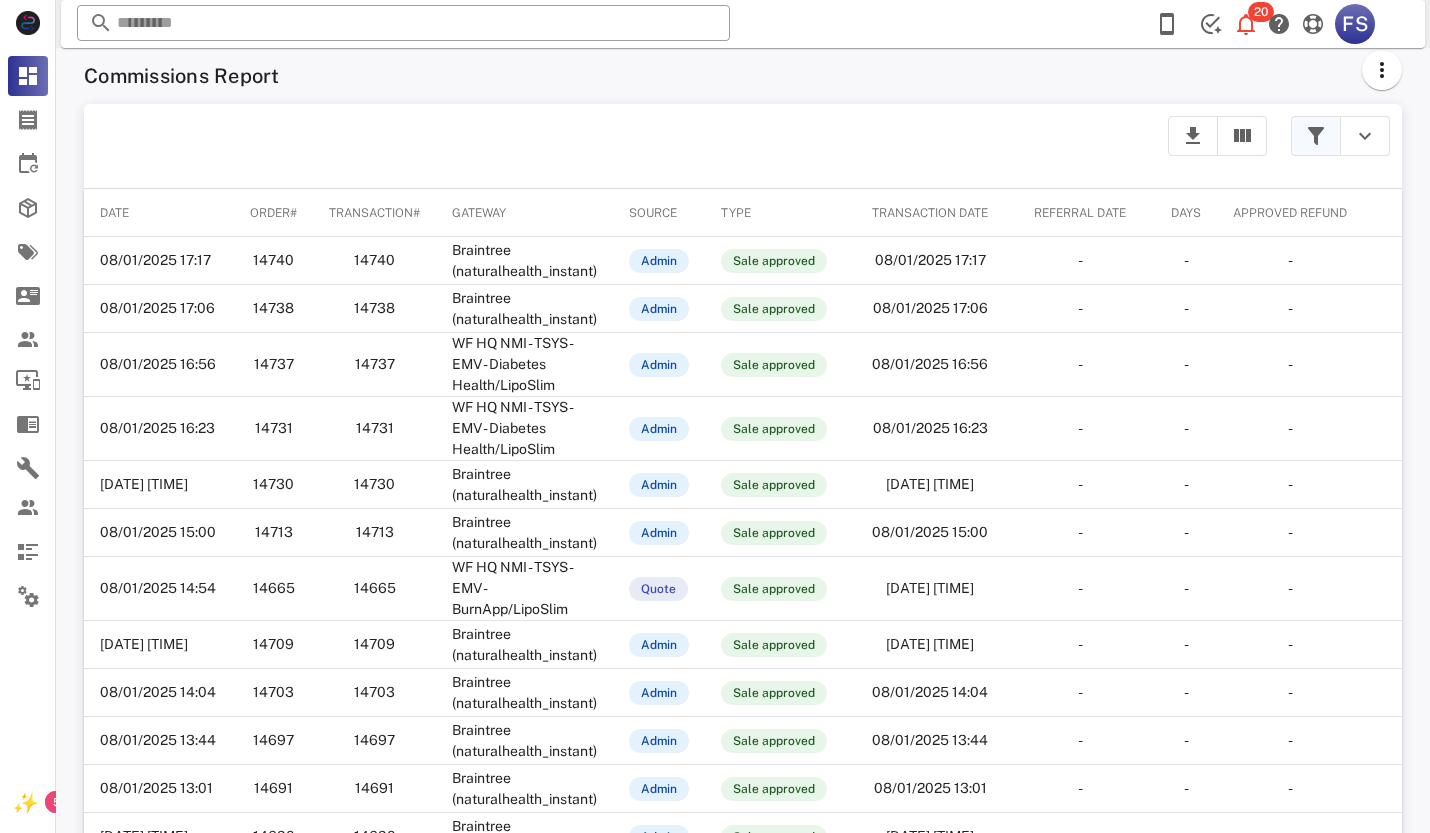 click at bounding box center [1316, 136] 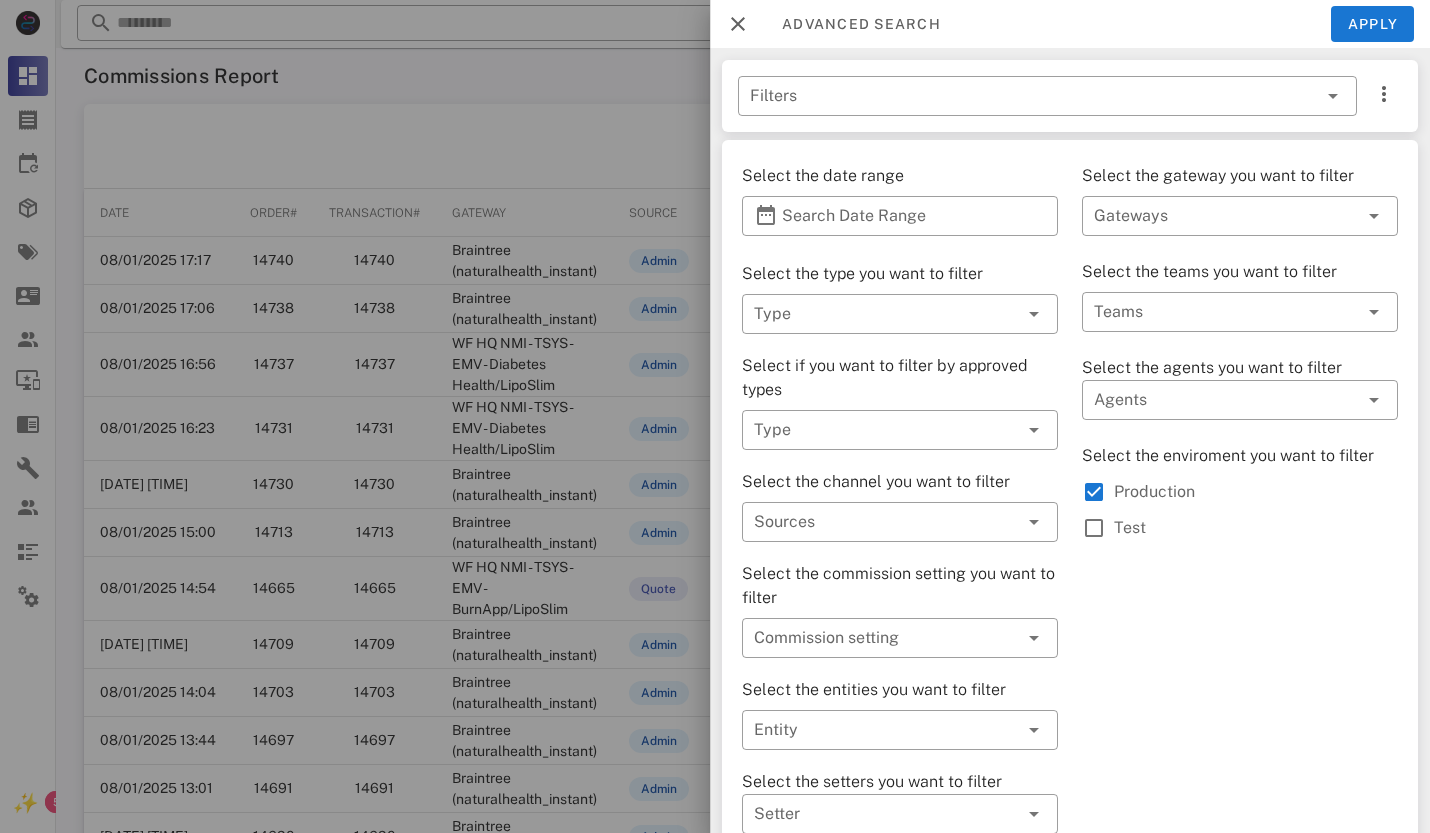 scroll, scrollTop: 24, scrollLeft: 0, axis: vertical 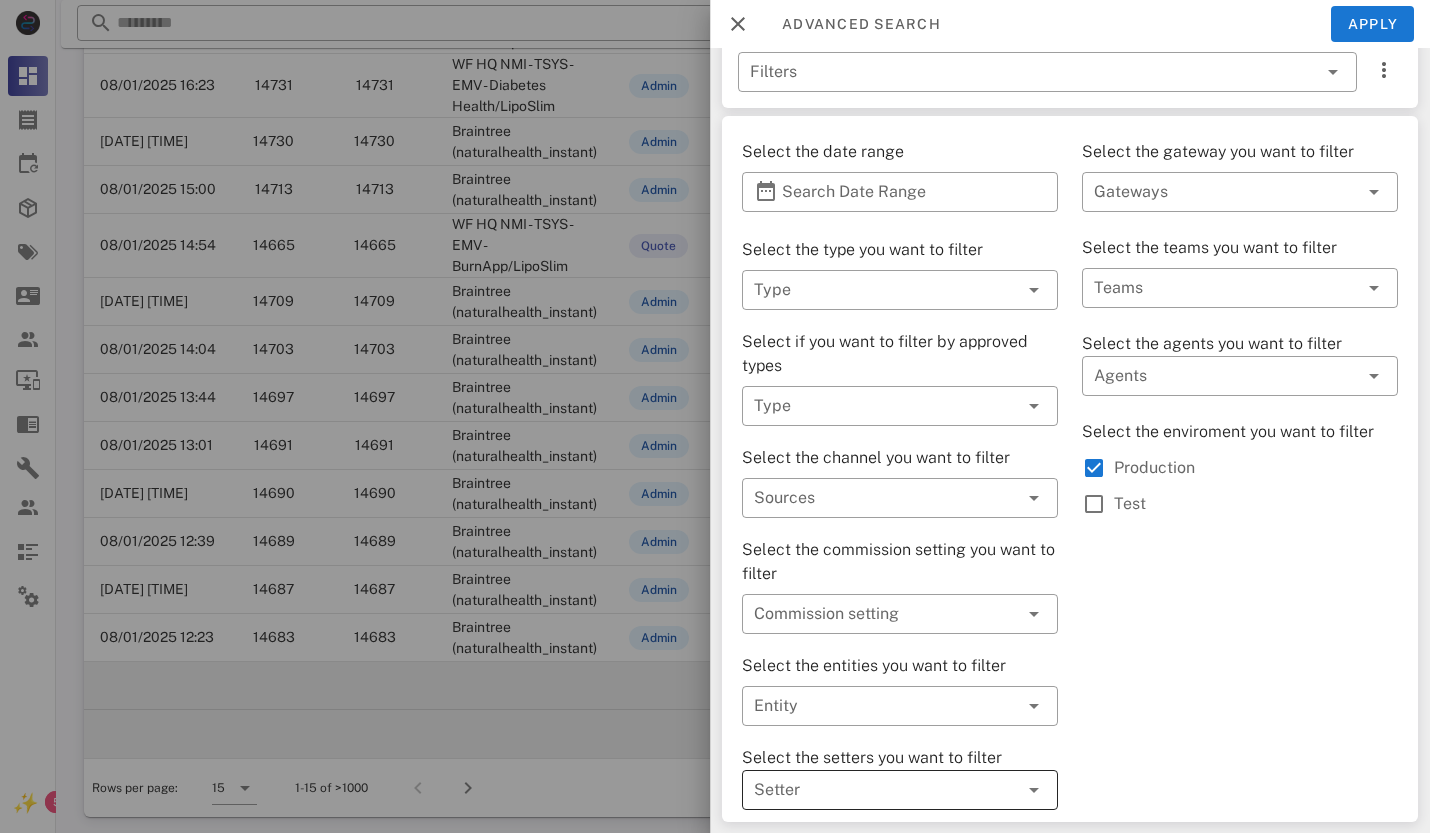 click at bounding box center [1004, 790] 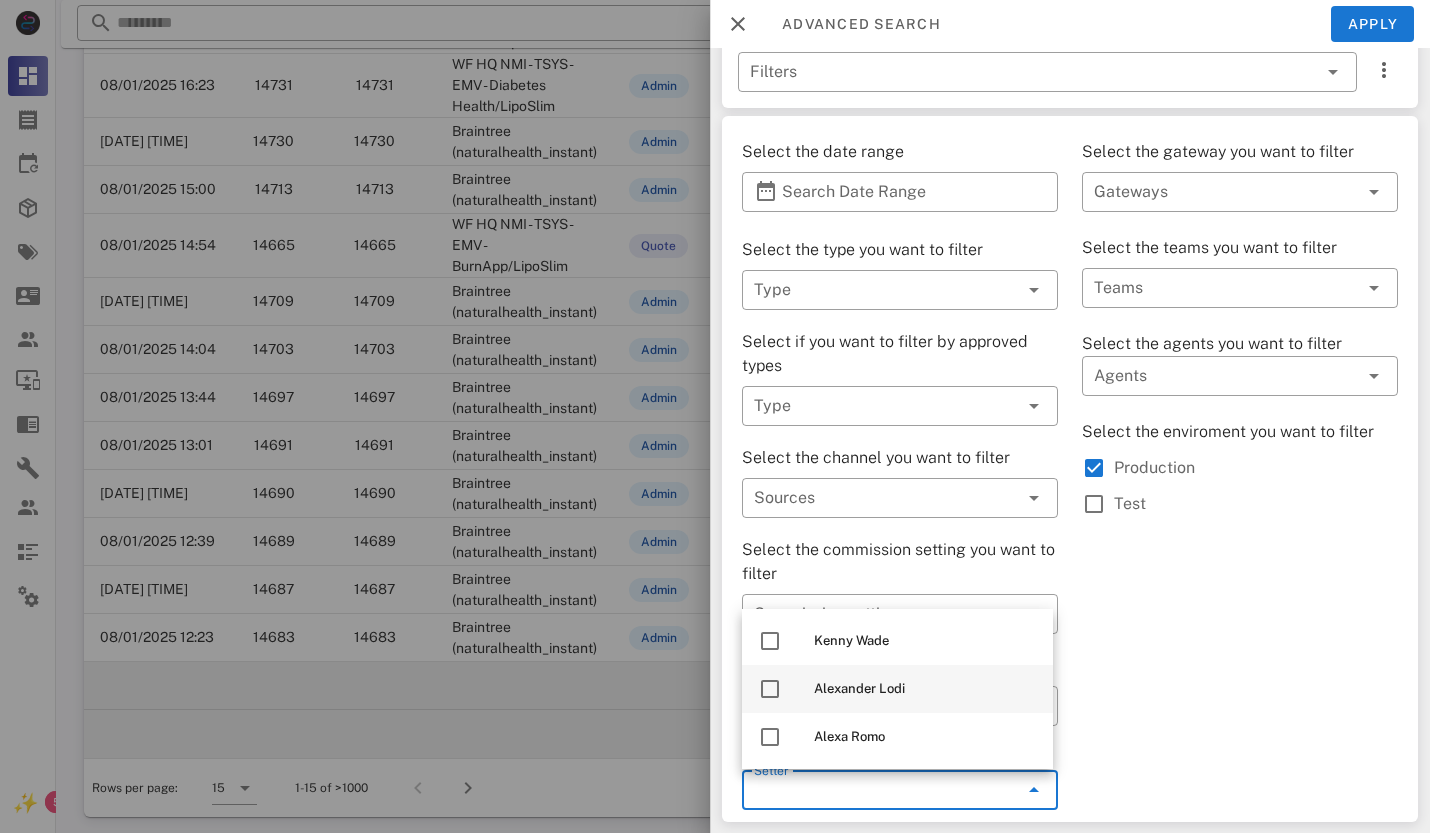 click at bounding box center [770, 689] 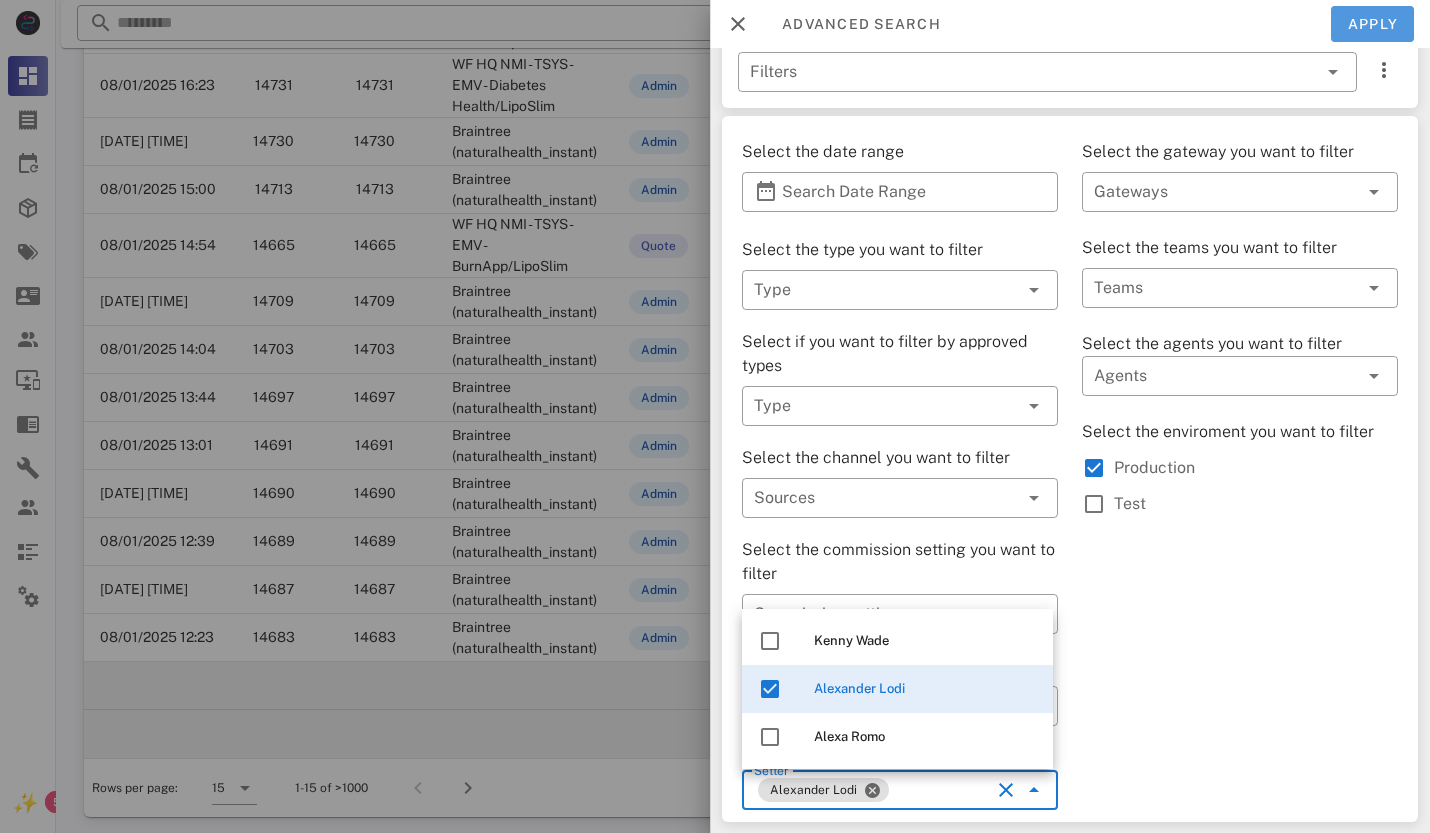 click on "Apply" at bounding box center (1373, 24) 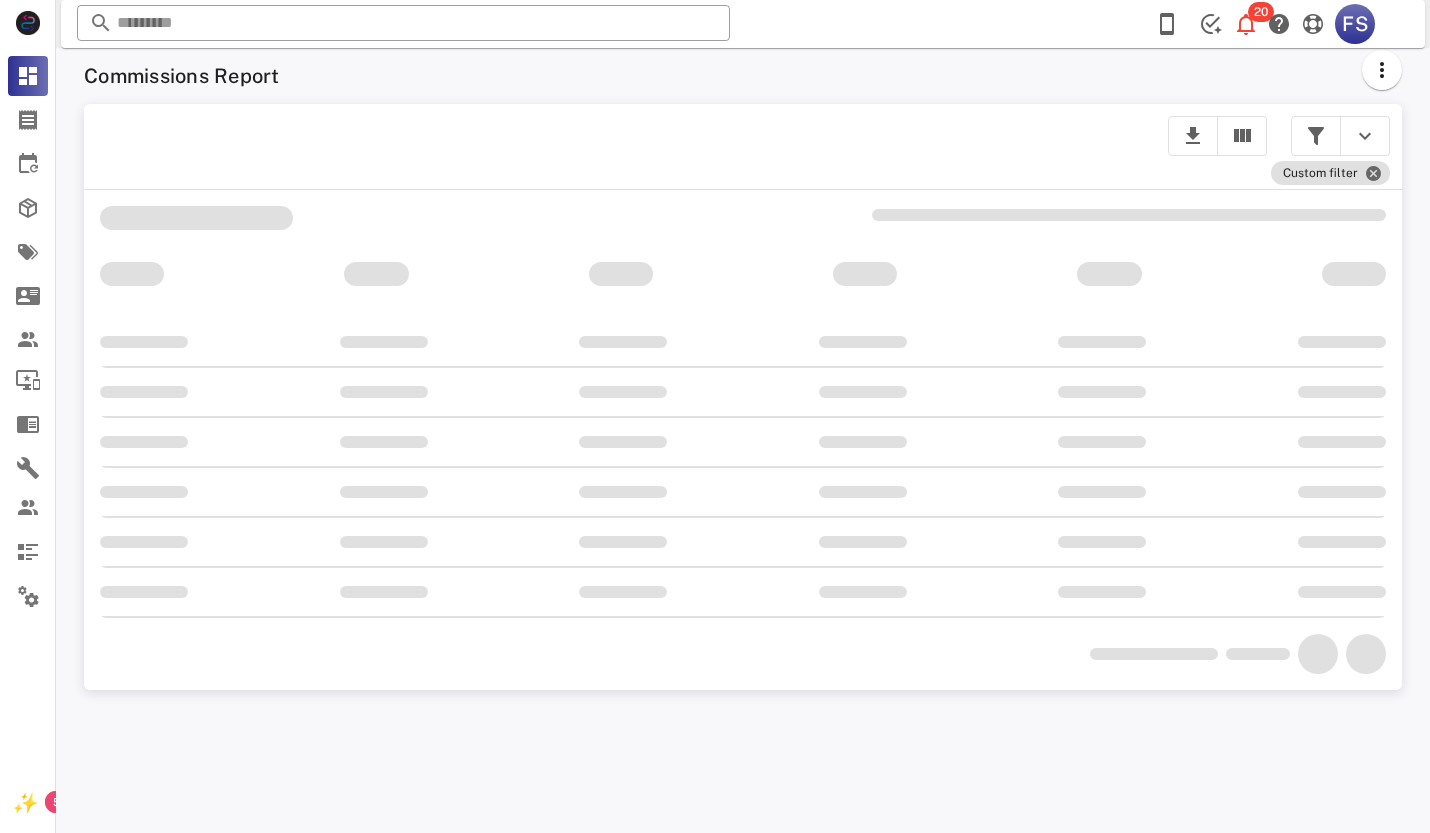 scroll, scrollTop: 0, scrollLeft: 0, axis: both 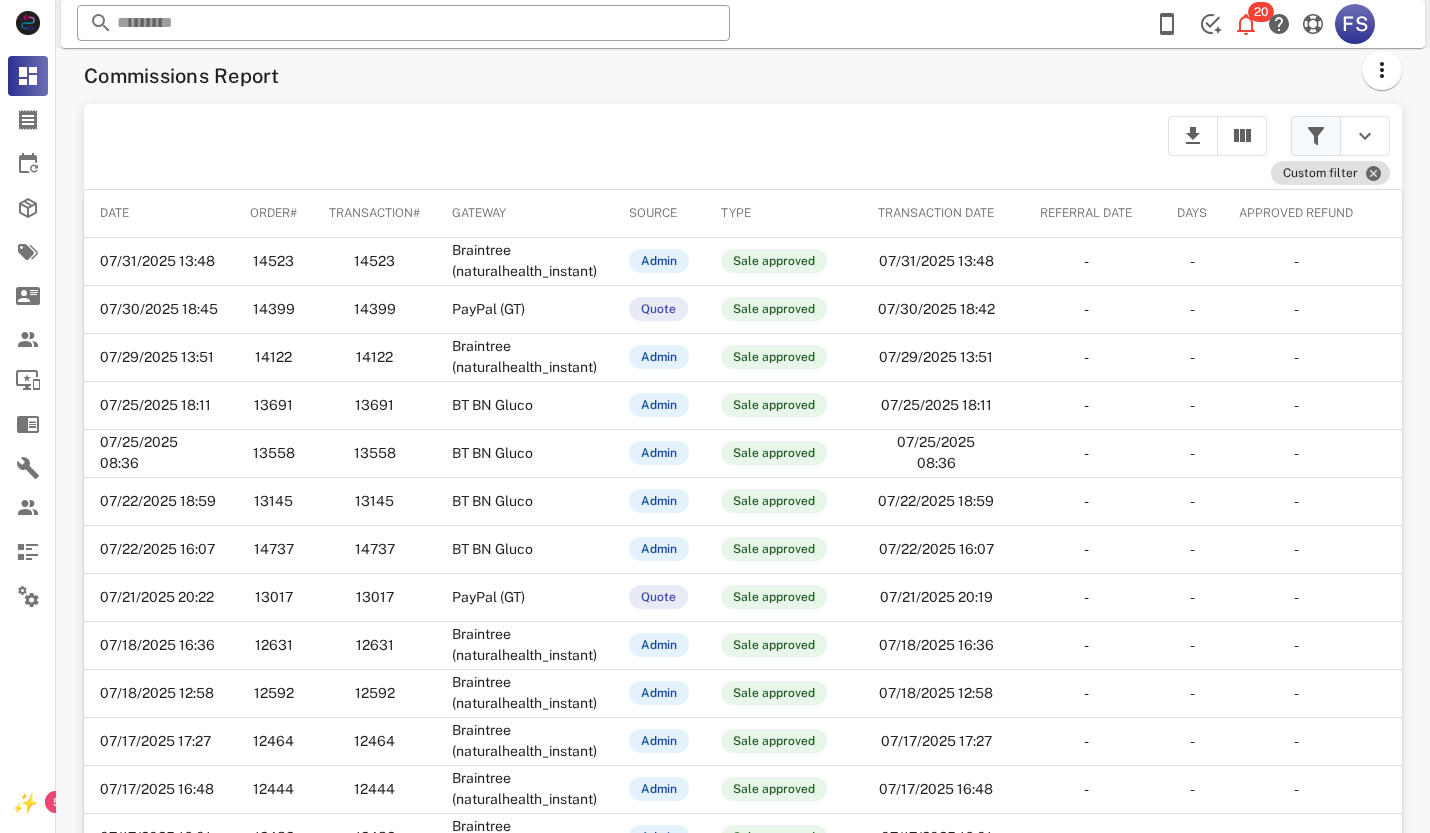 click at bounding box center [1316, 136] 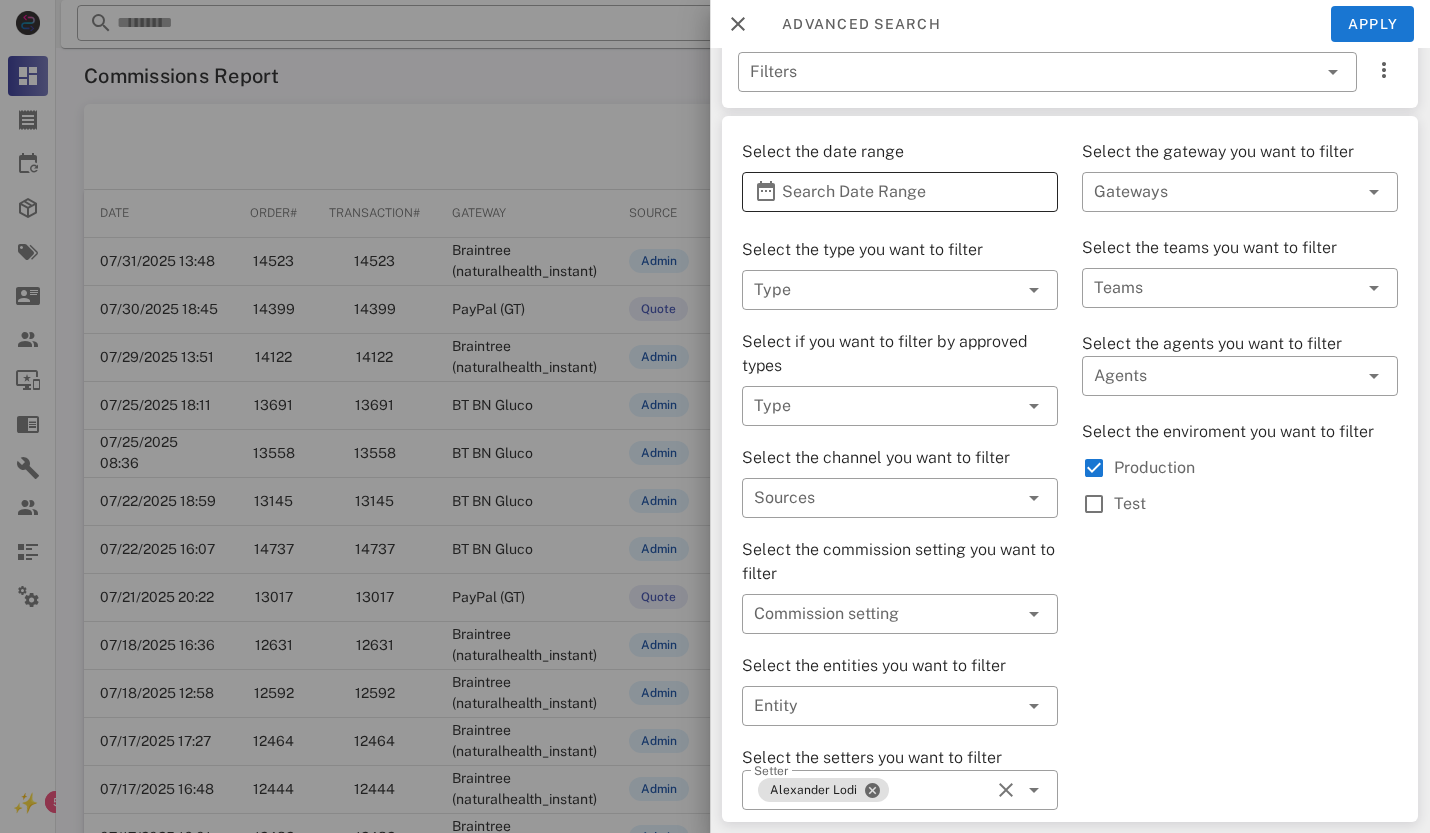 click on "Search Date Range" at bounding box center [900, 192] 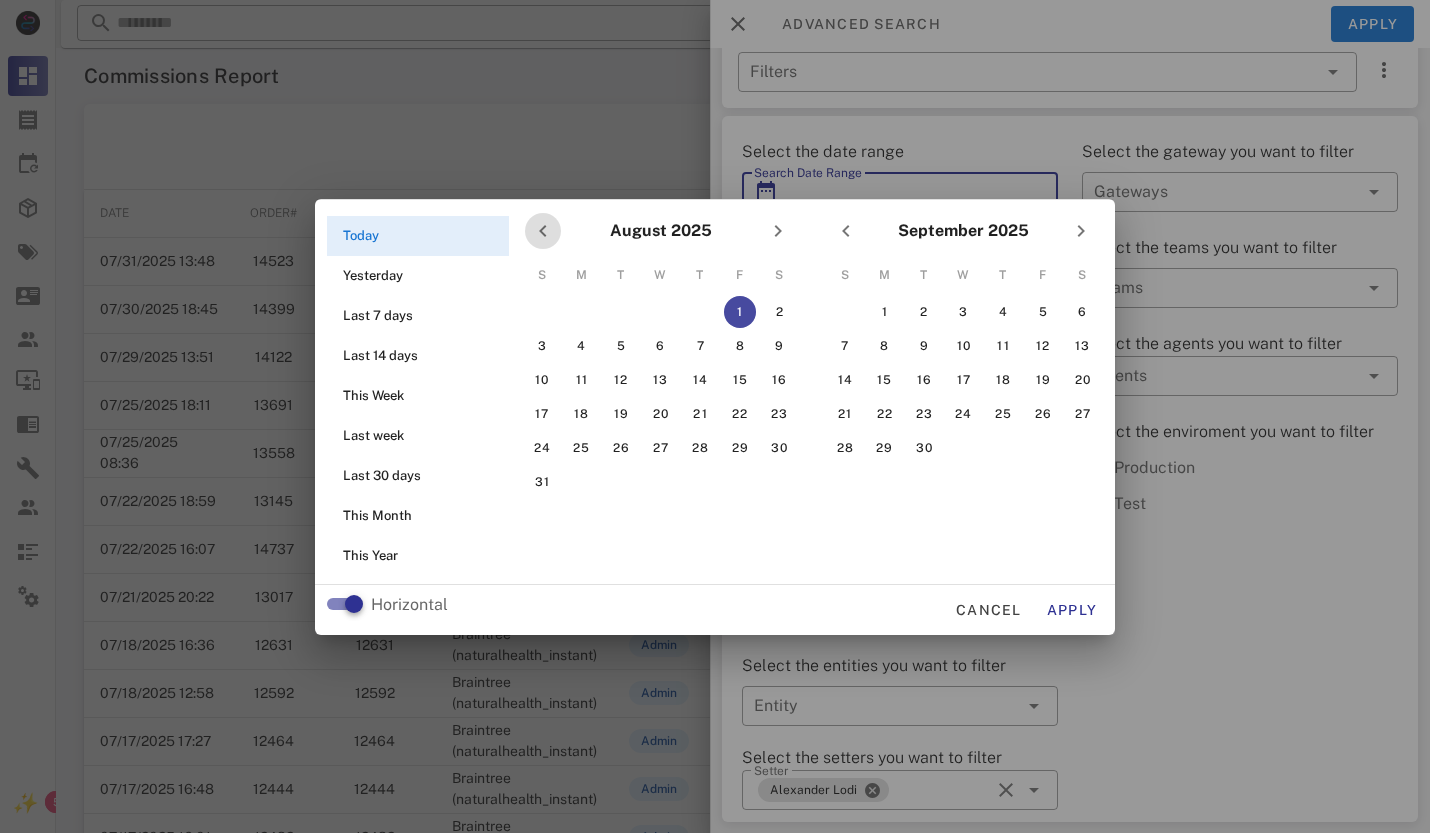 click at bounding box center [543, 231] 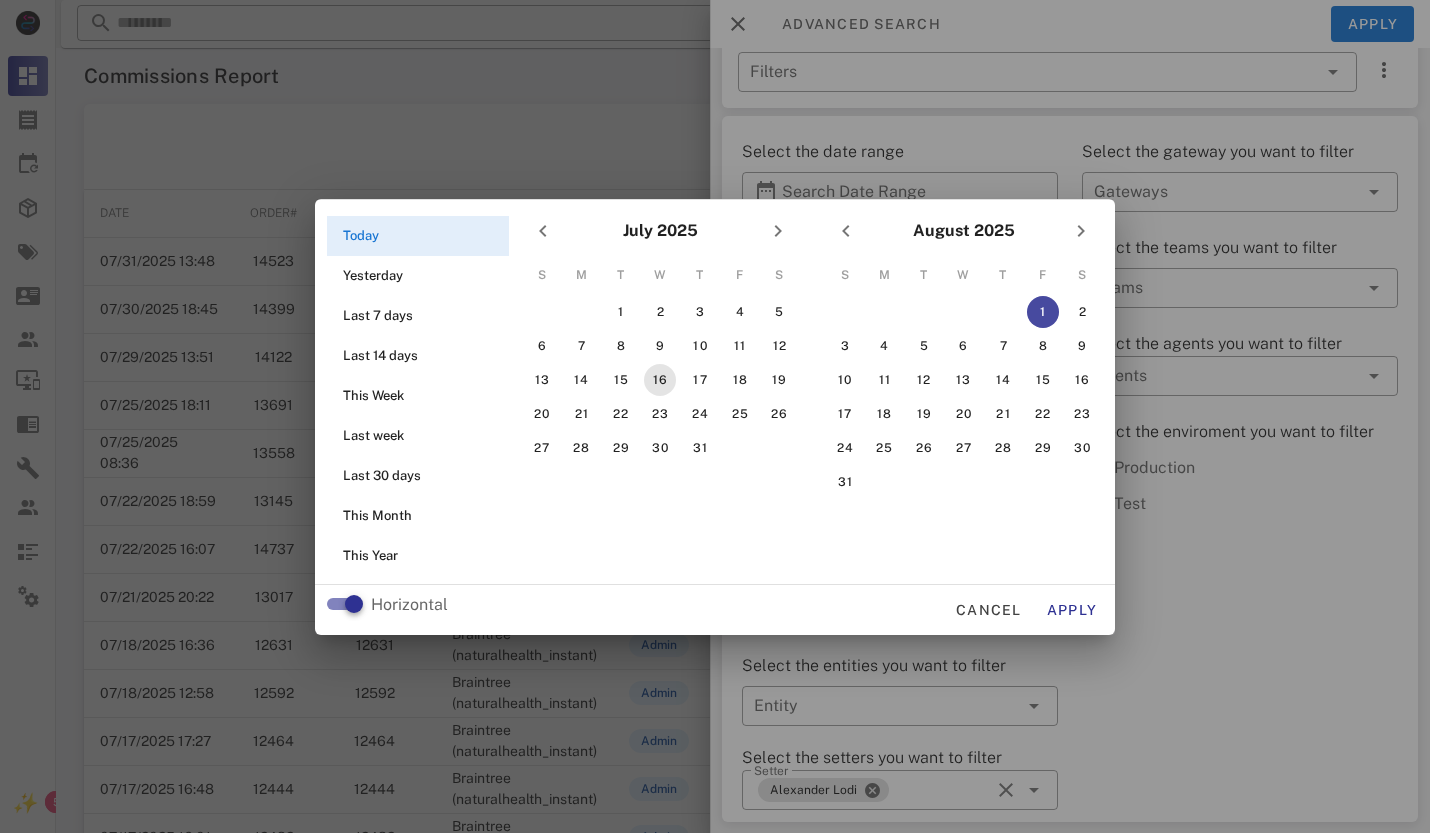 click on "16" at bounding box center [660, 380] 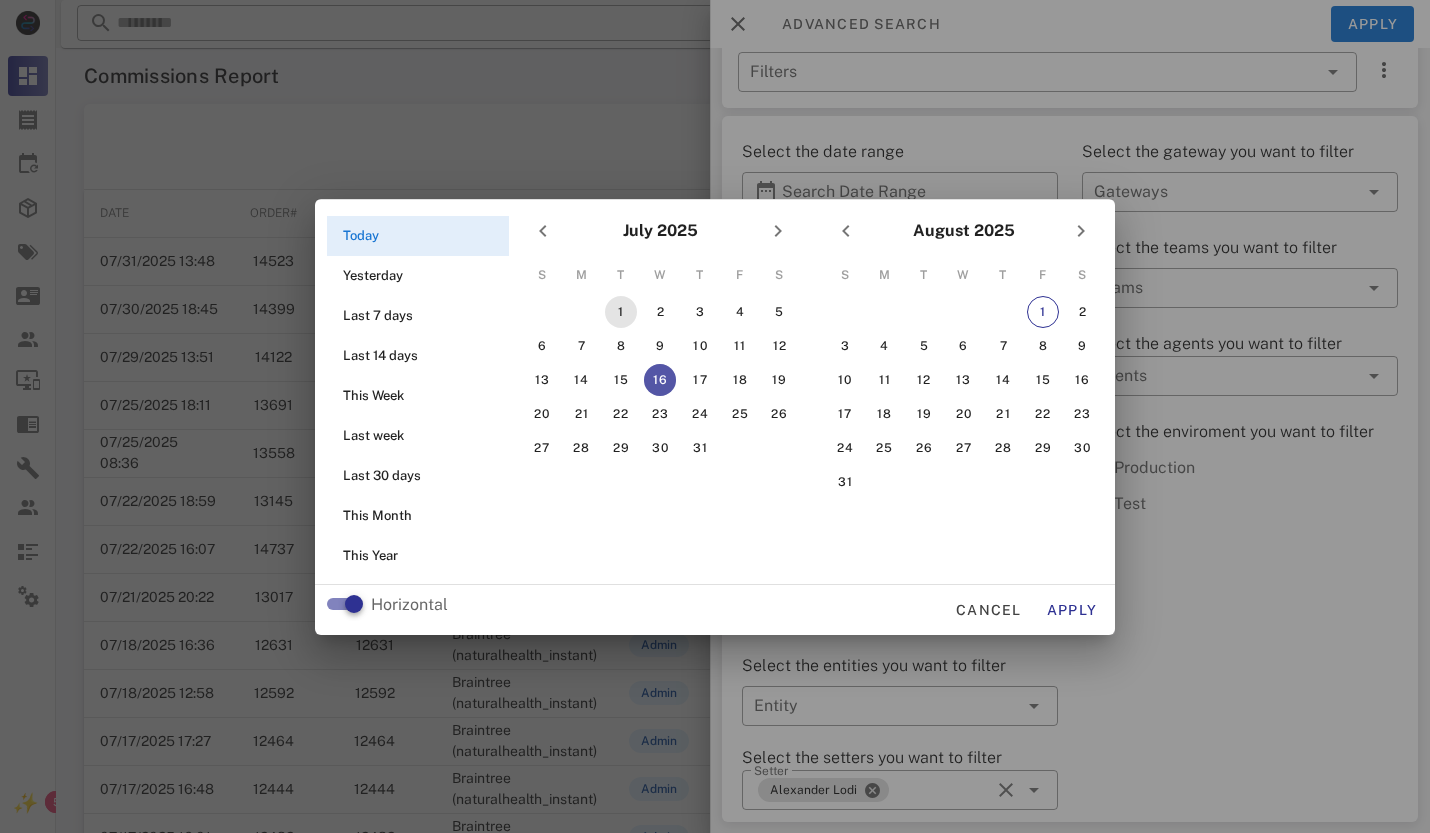 click on "1" at bounding box center [621, 312] 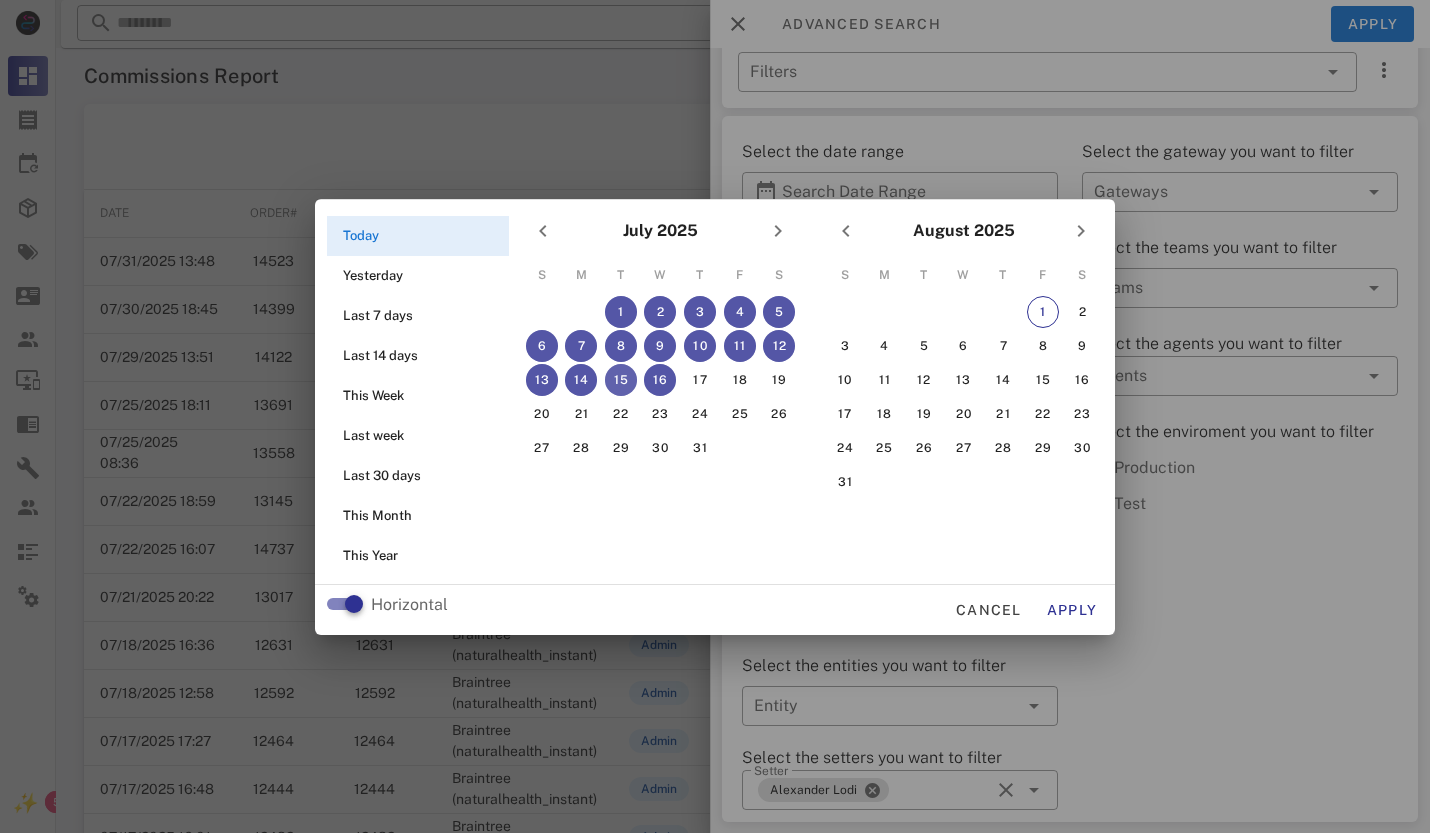 click on "15" at bounding box center [621, 380] 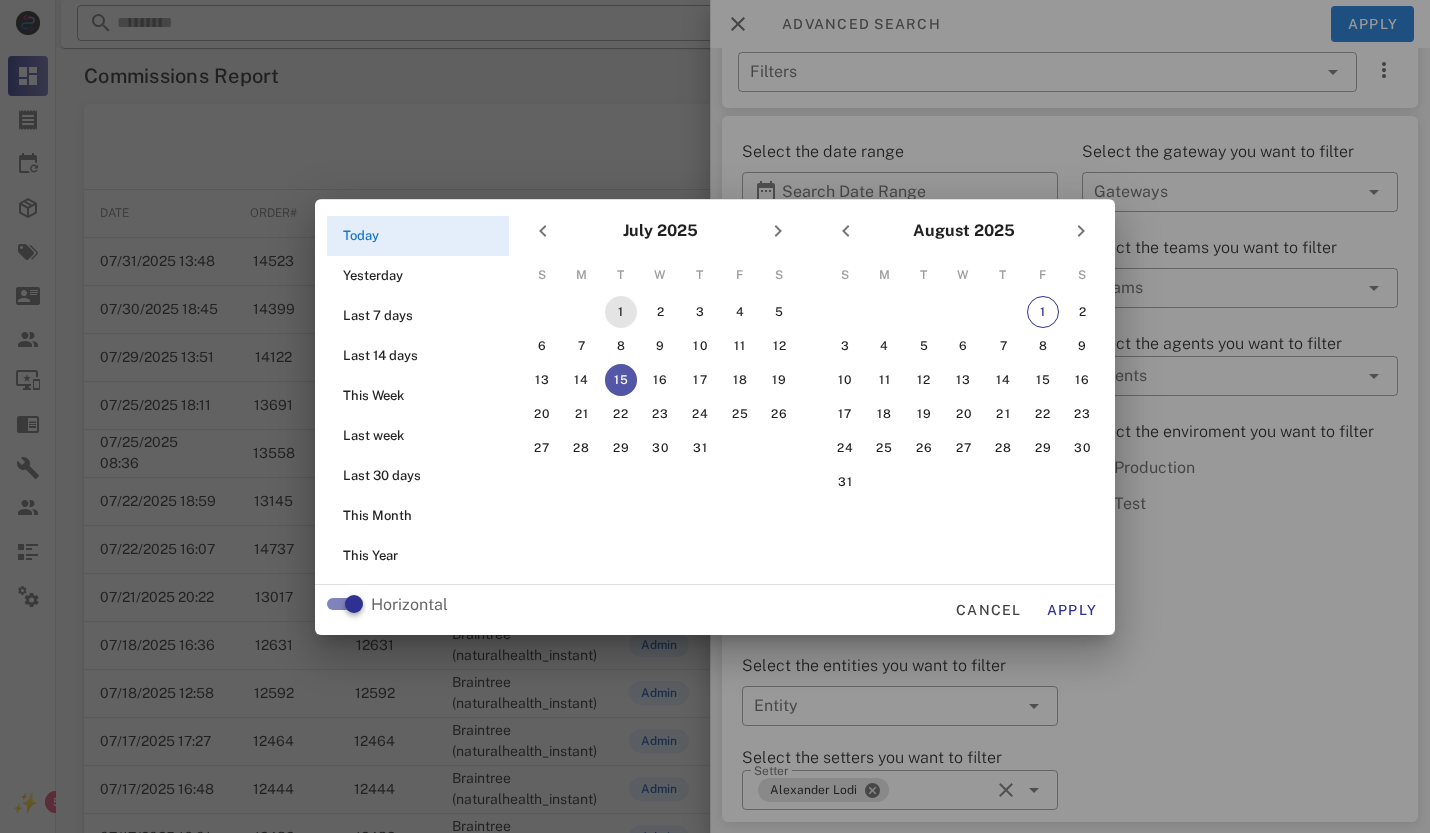 click on "1" at bounding box center [621, 312] 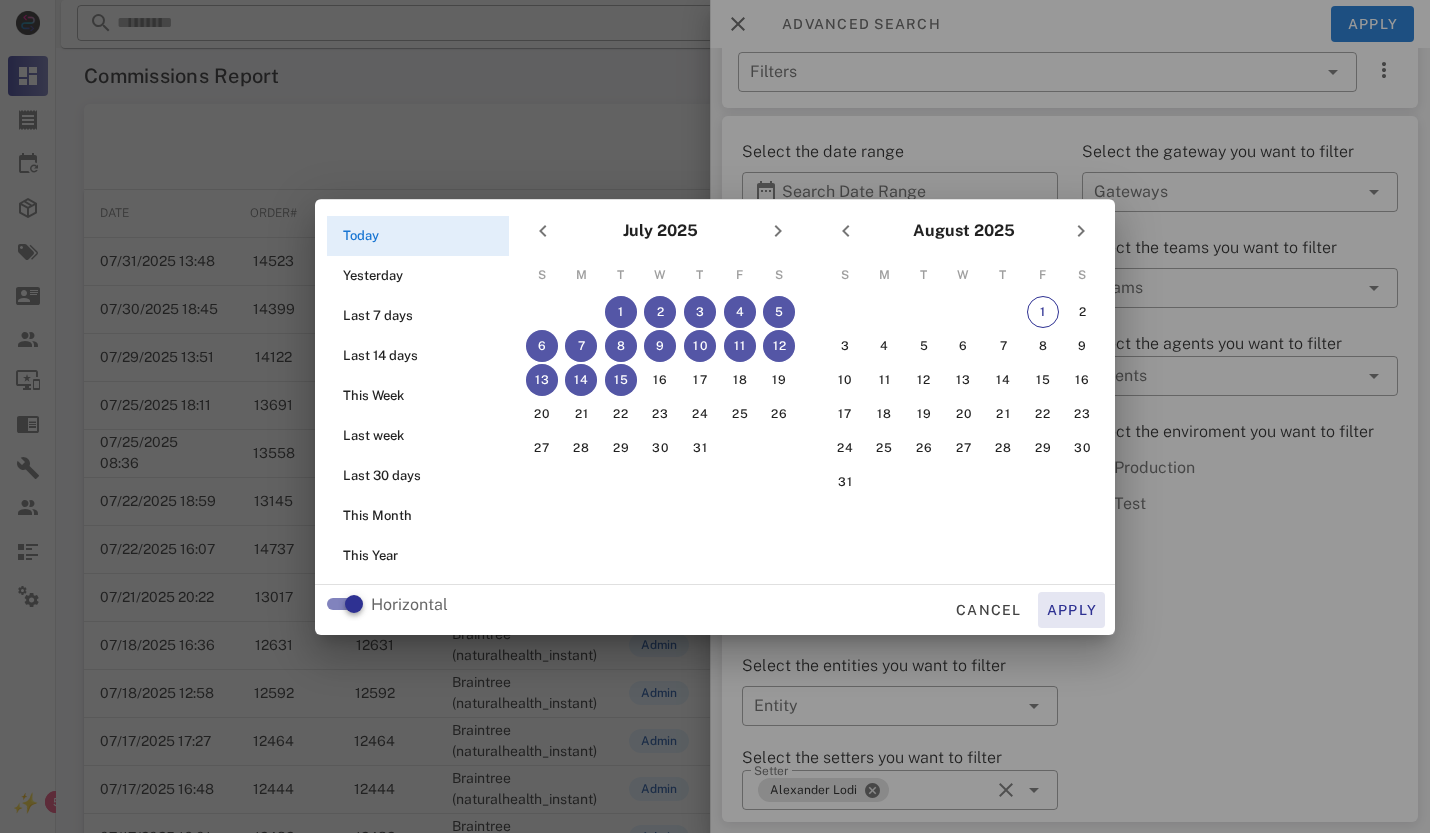 click on "Apply" at bounding box center (1072, 610) 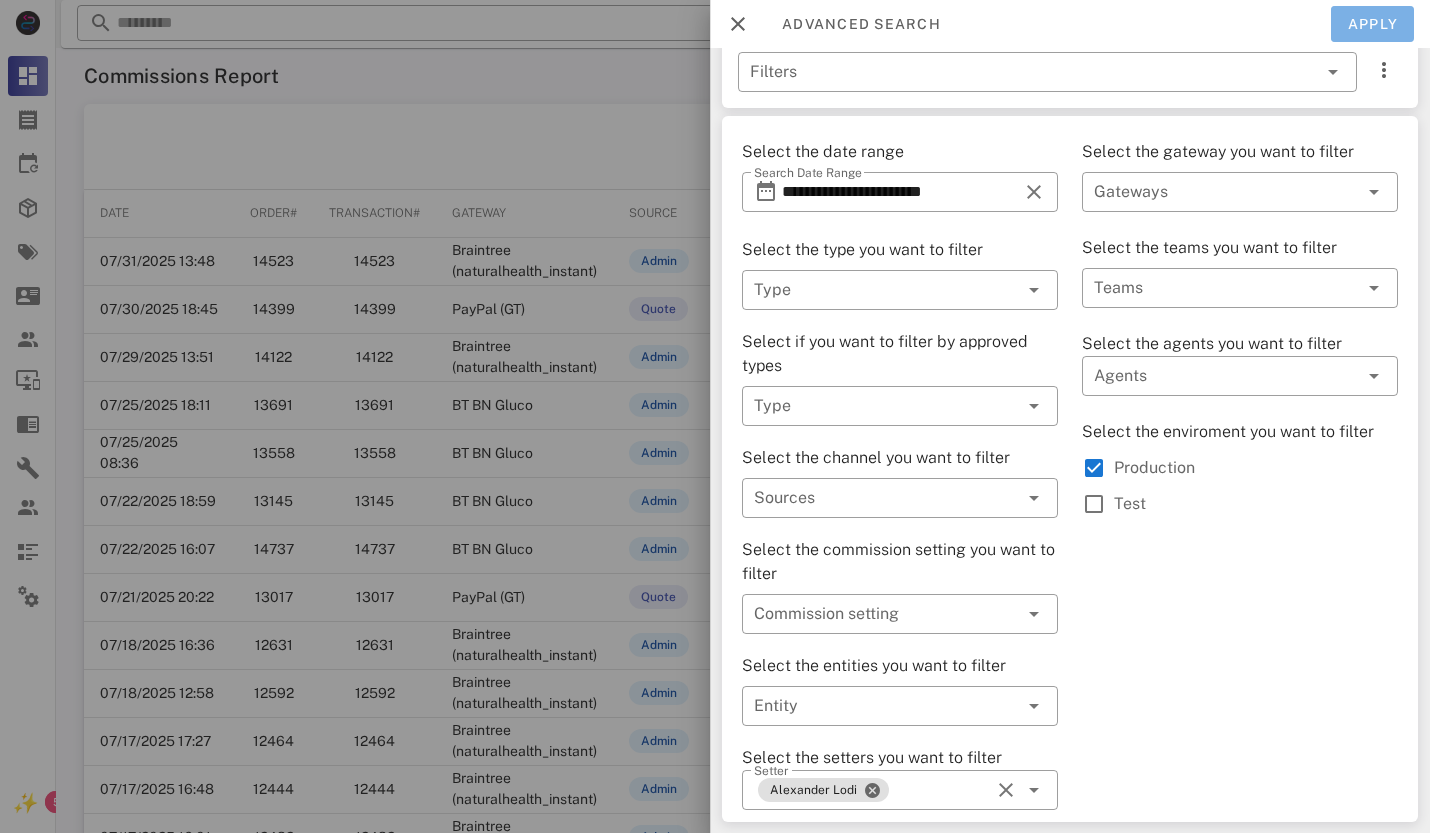 click on "Apply" at bounding box center [1373, 24] 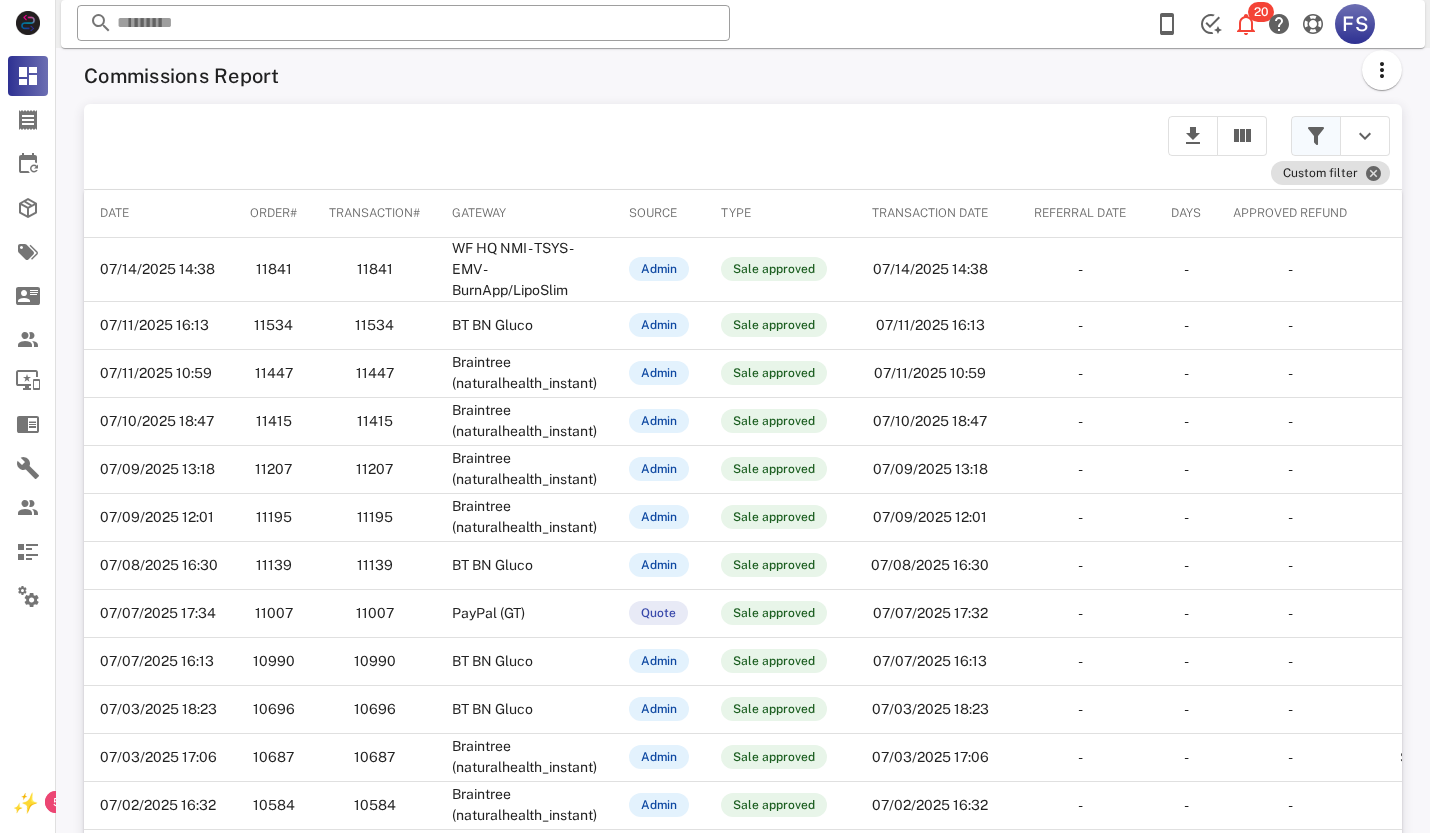 click at bounding box center (1316, 136) 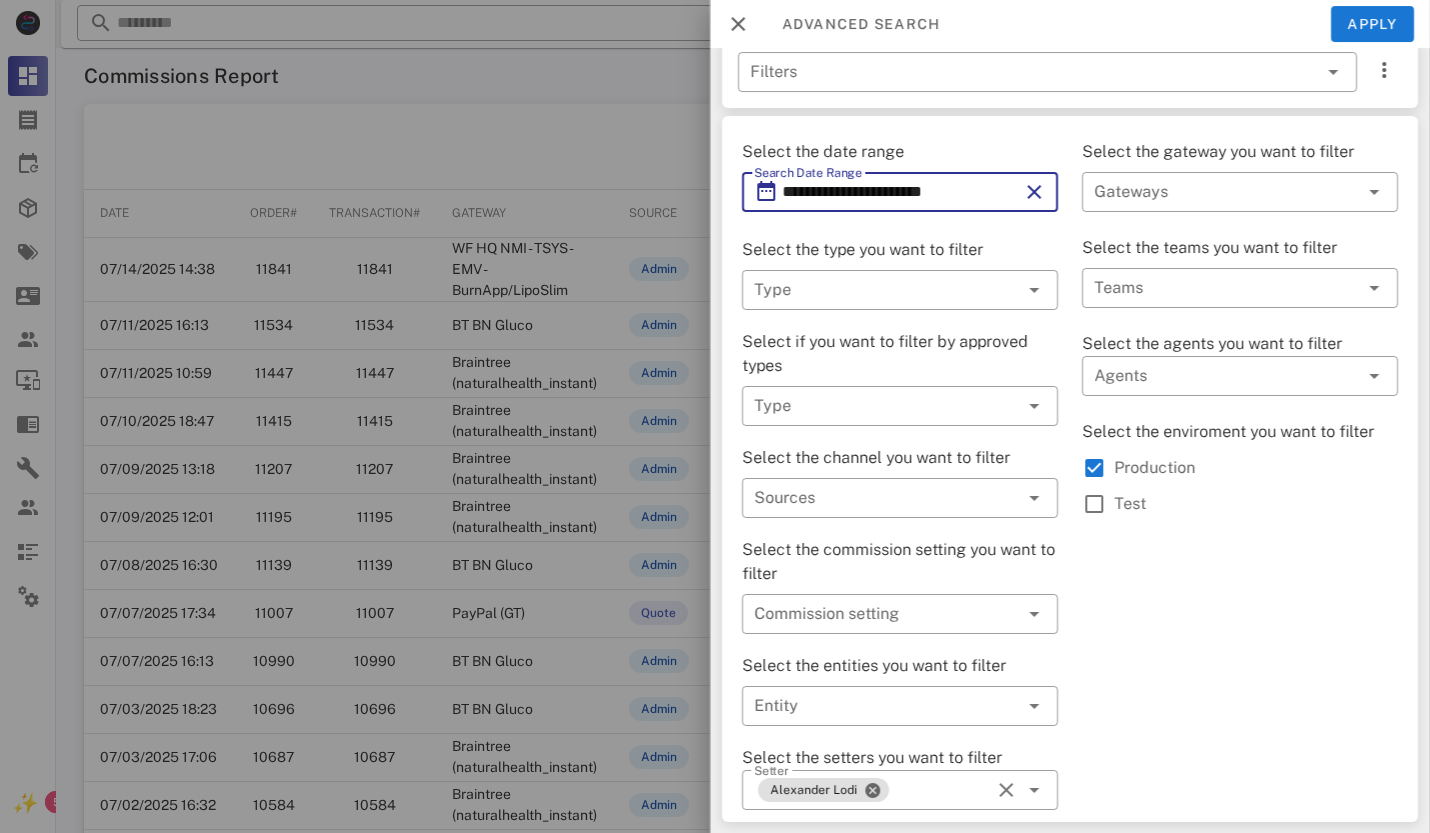 click on "**********" at bounding box center [900, 192] 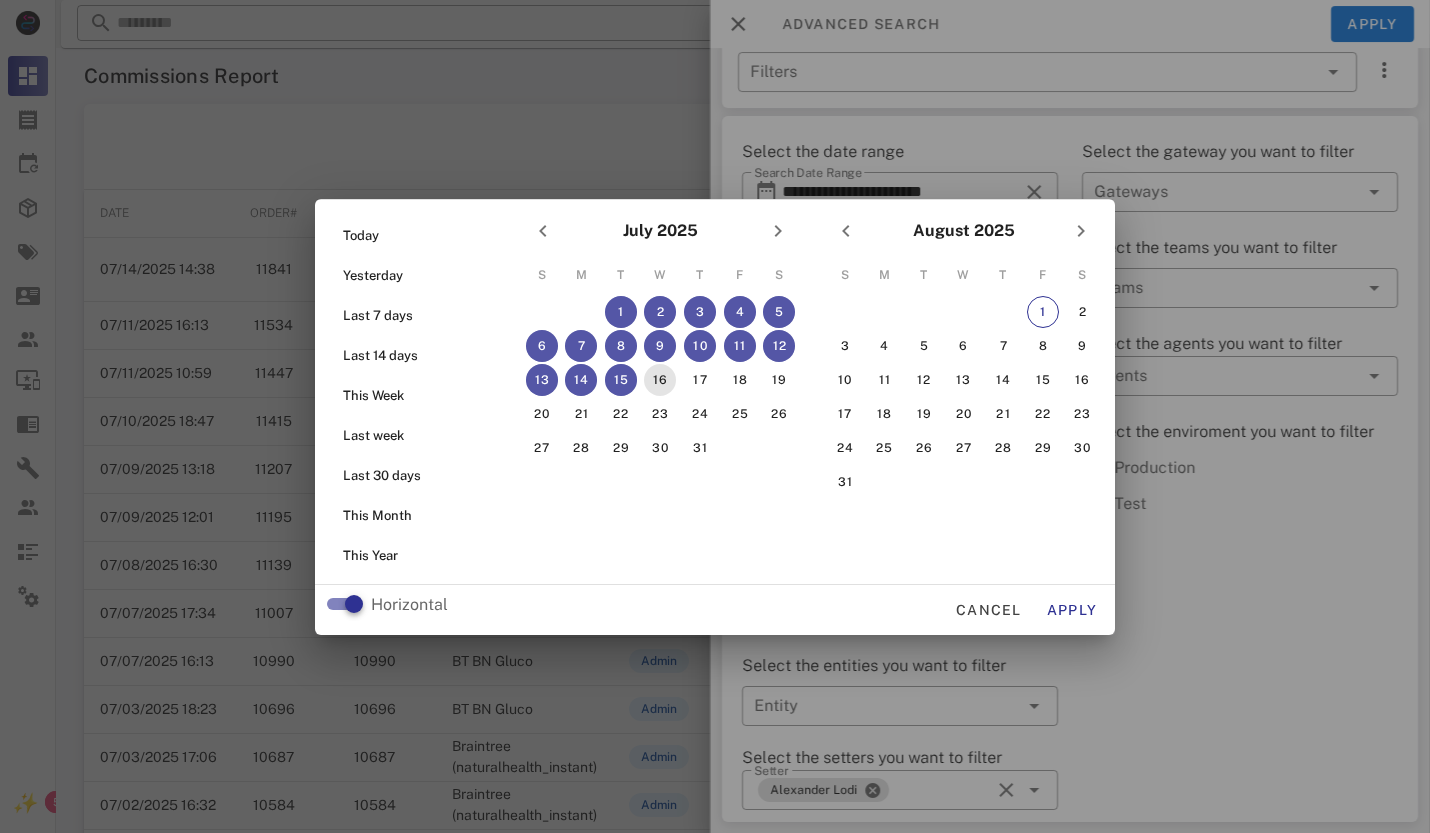click on "16" at bounding box center (660, 380) 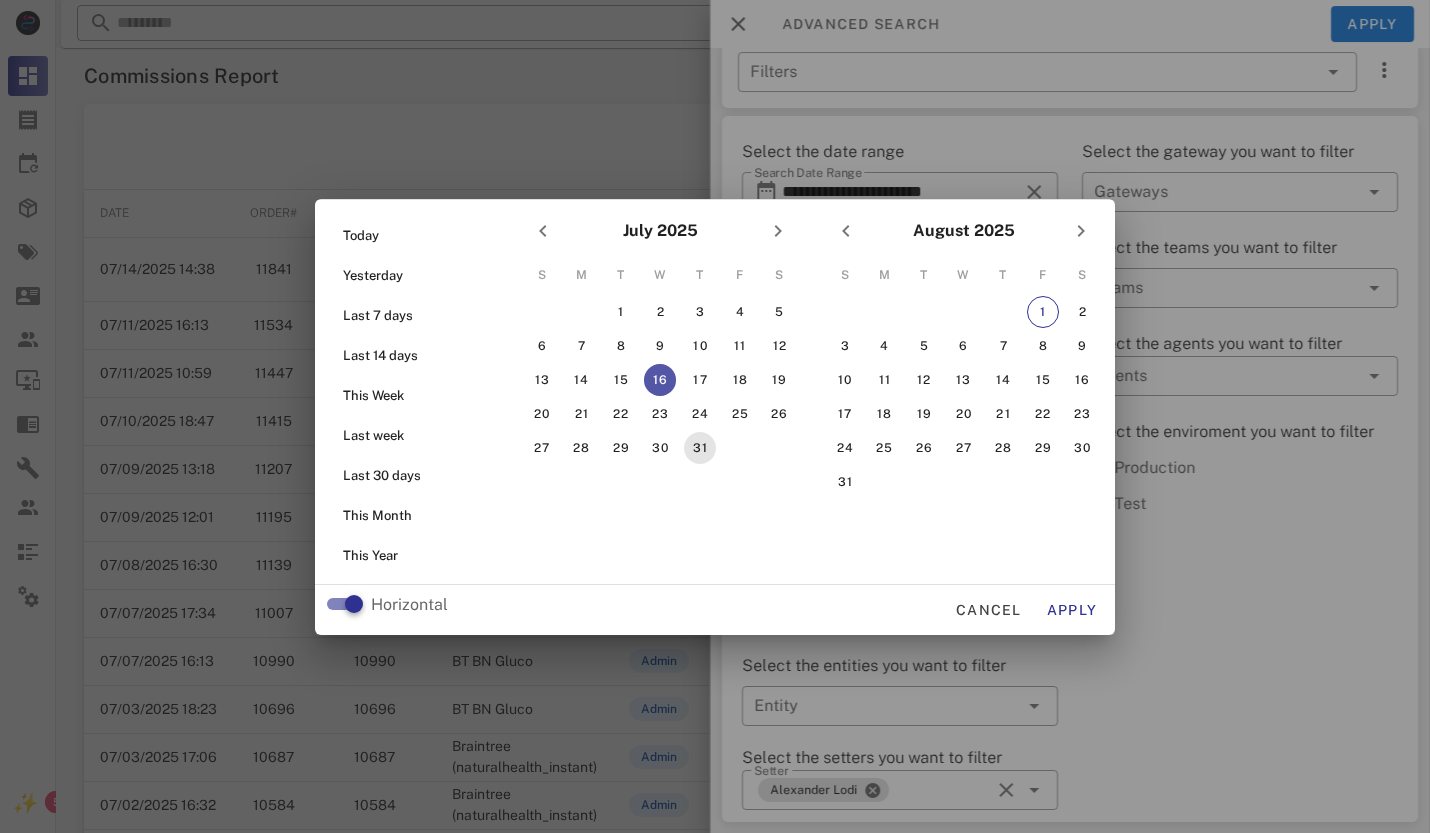 click on "31" at bounding box center [700, 448] 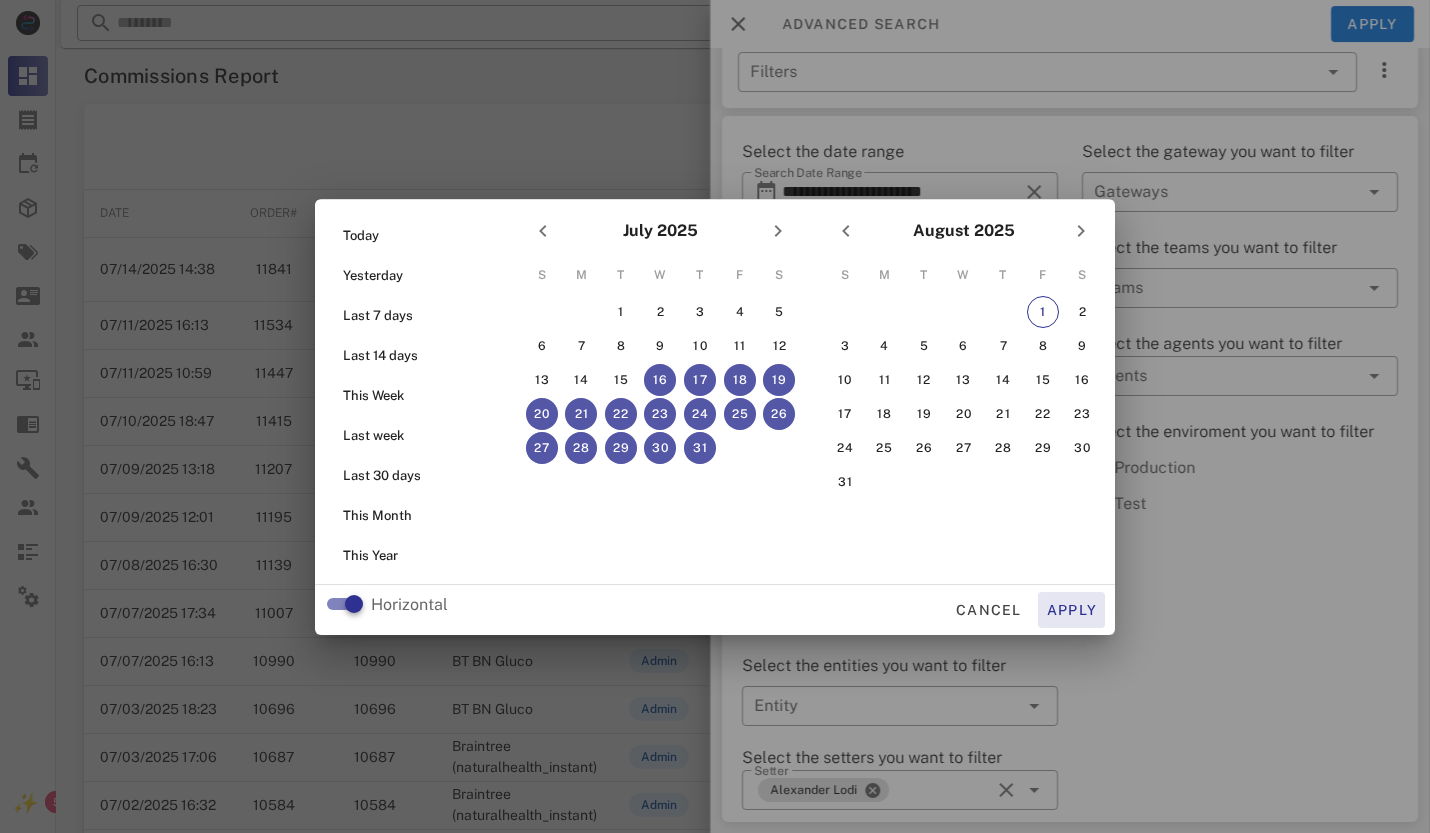 click on "Apply" at bounding box center (1072, 610) 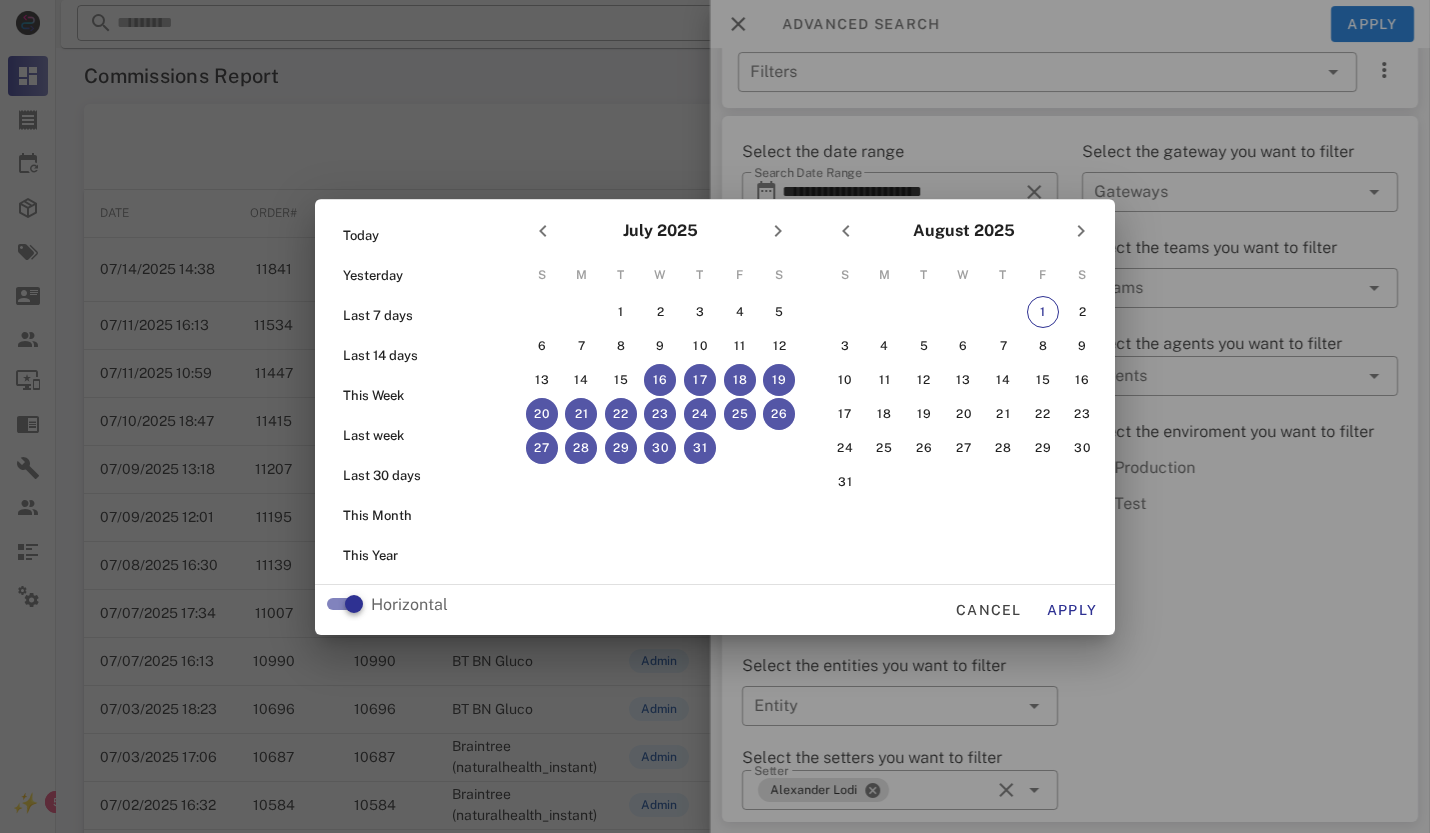 type on "**********" 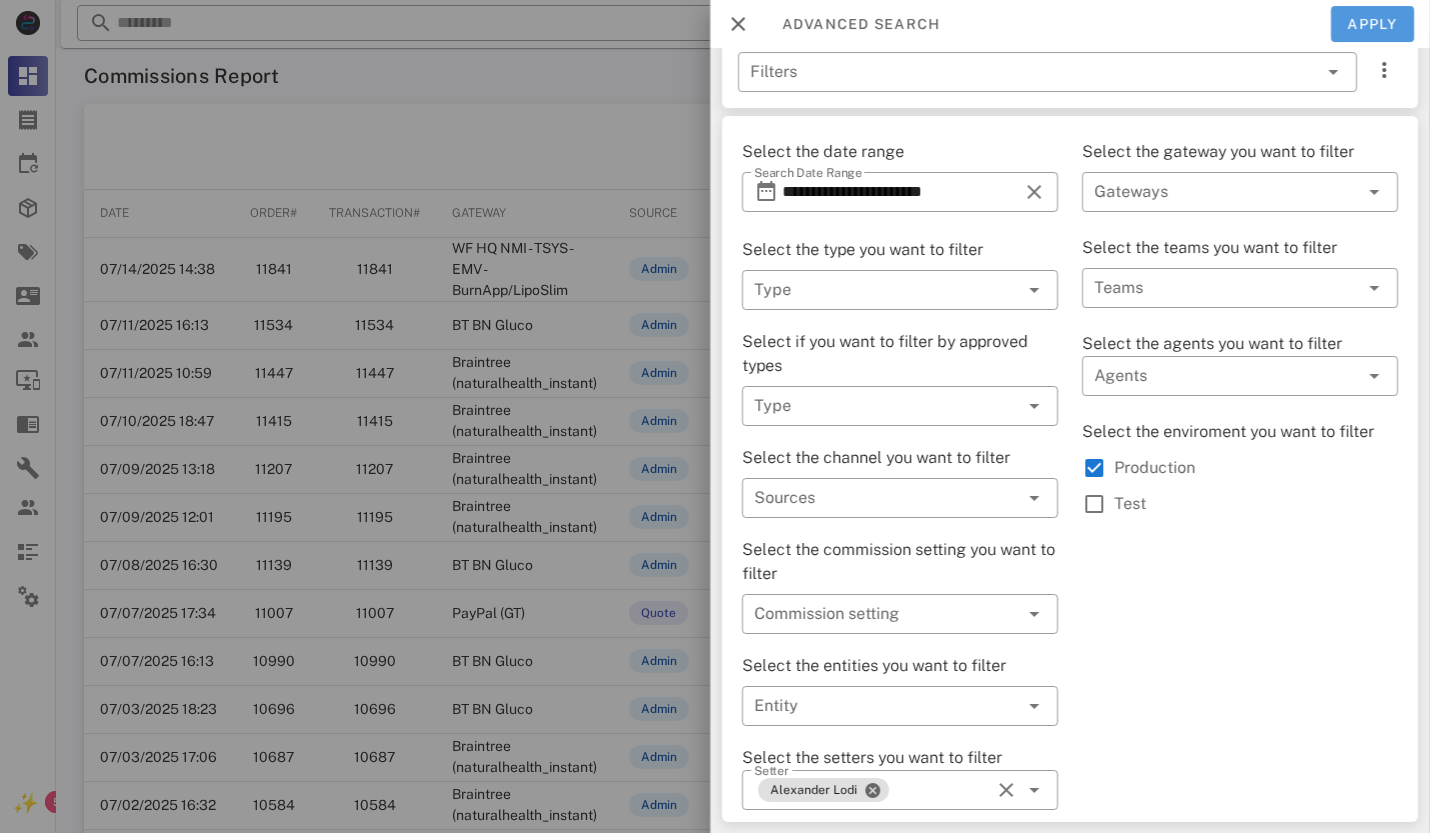 click on "Apply" at bounding box center (1373, 24) 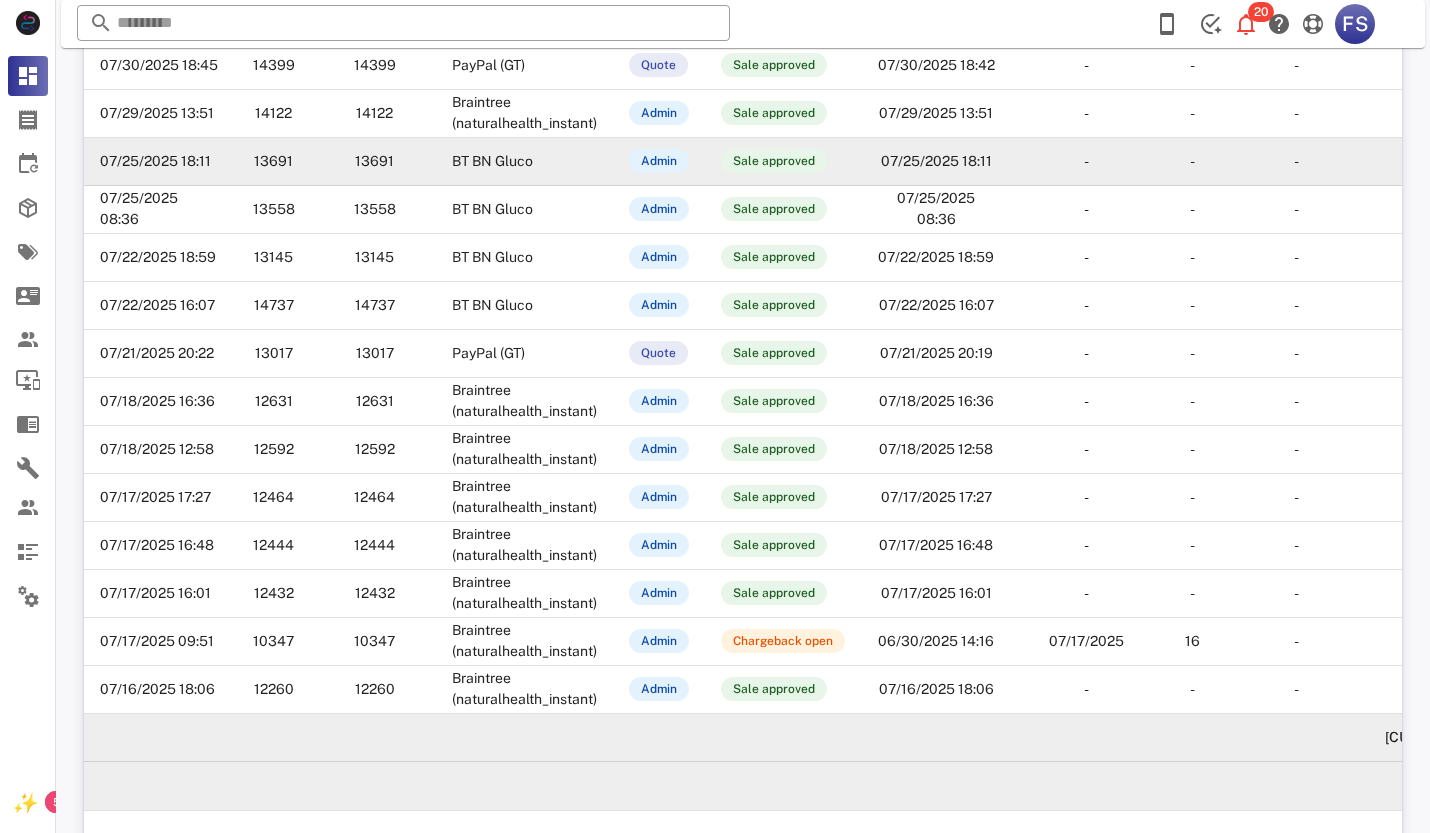 scroll, scrollTop: 306, scrollLeft: 0, axis: vertical 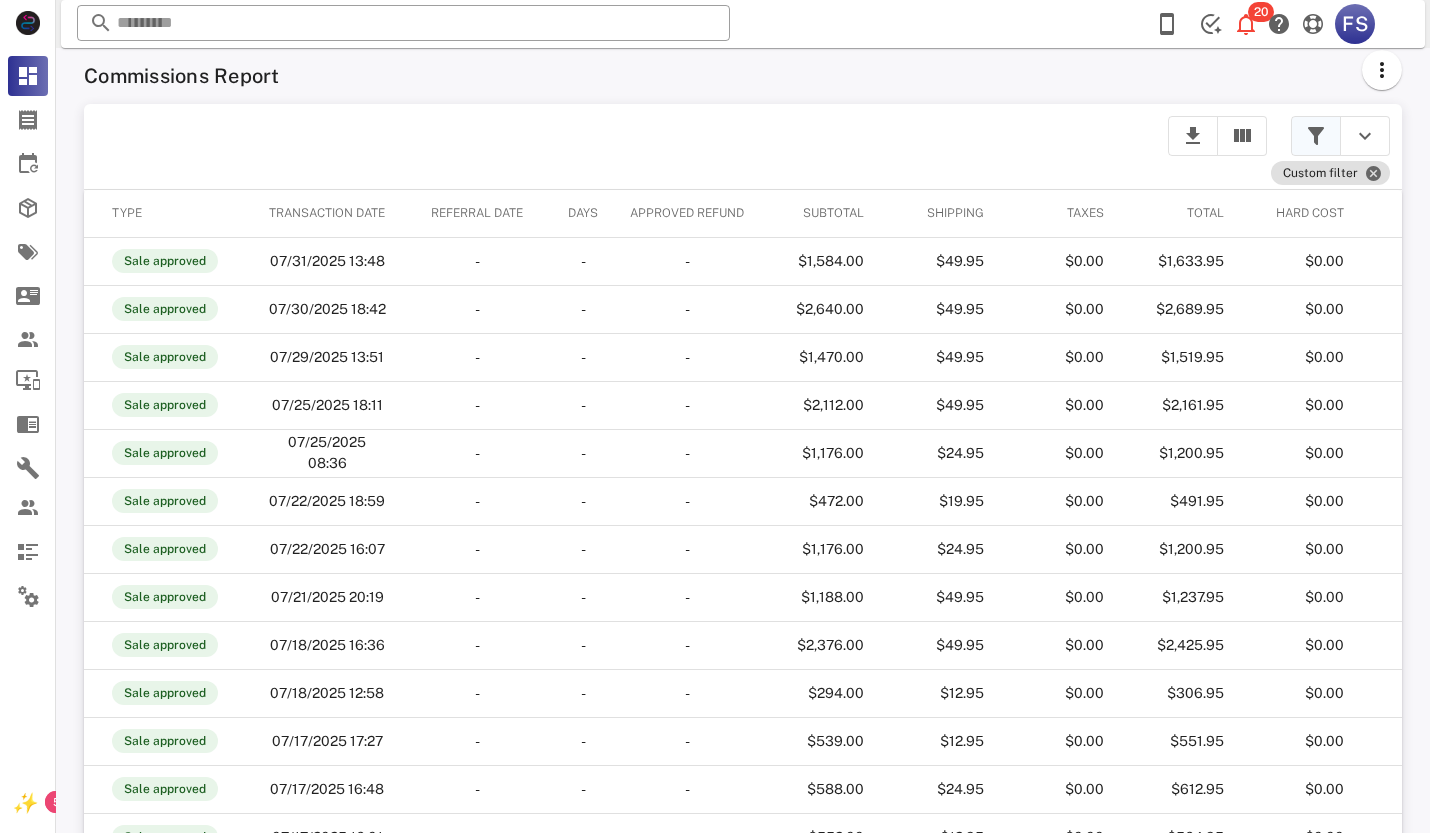 drag, startPoint x: 1322, startPoint y: 141, endPoint x: 1279, endPoint y: 162, distance: 47.853943 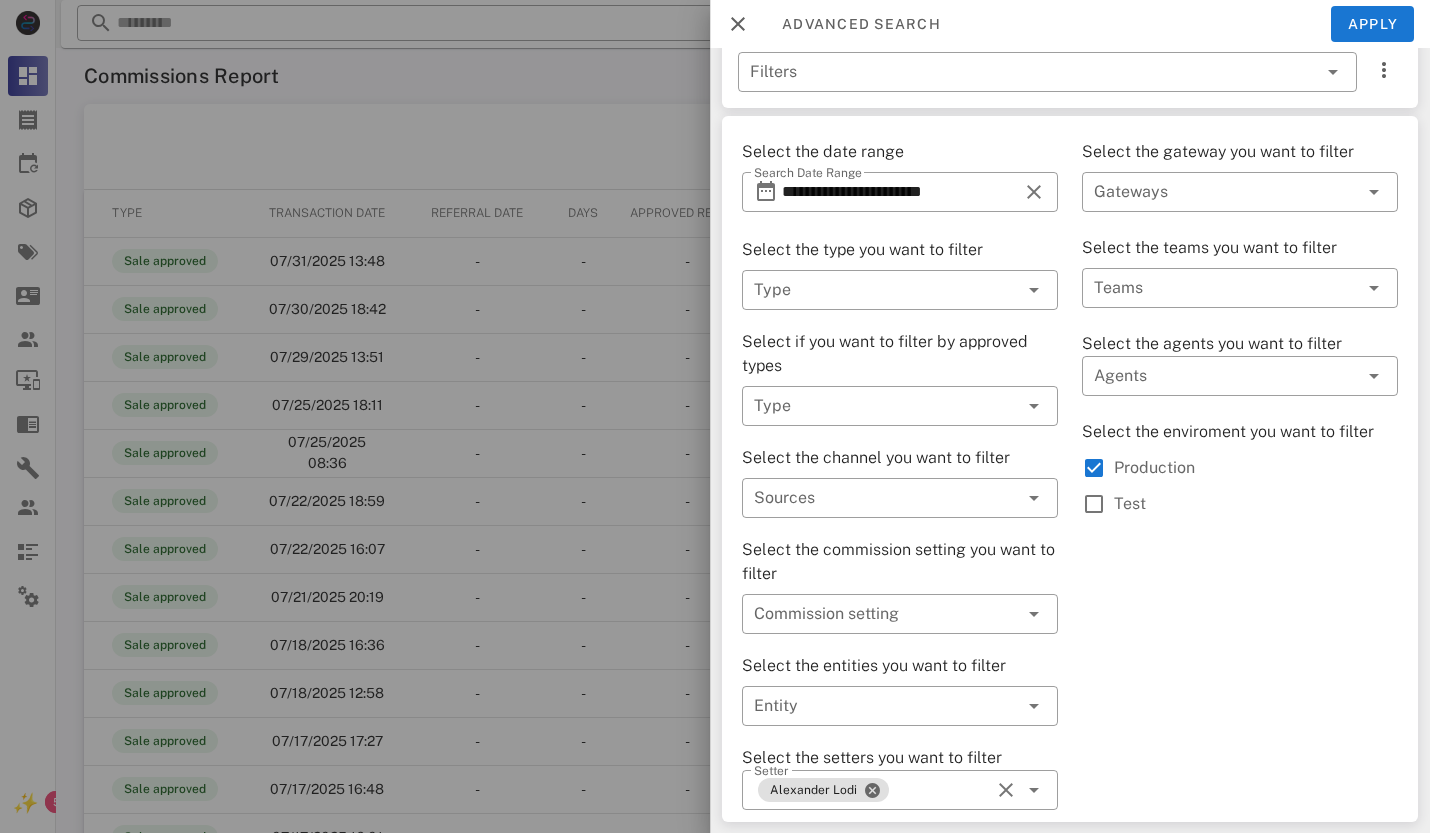 scroll, scrollTop: 300, scrollLeft: 0, axis: vertical 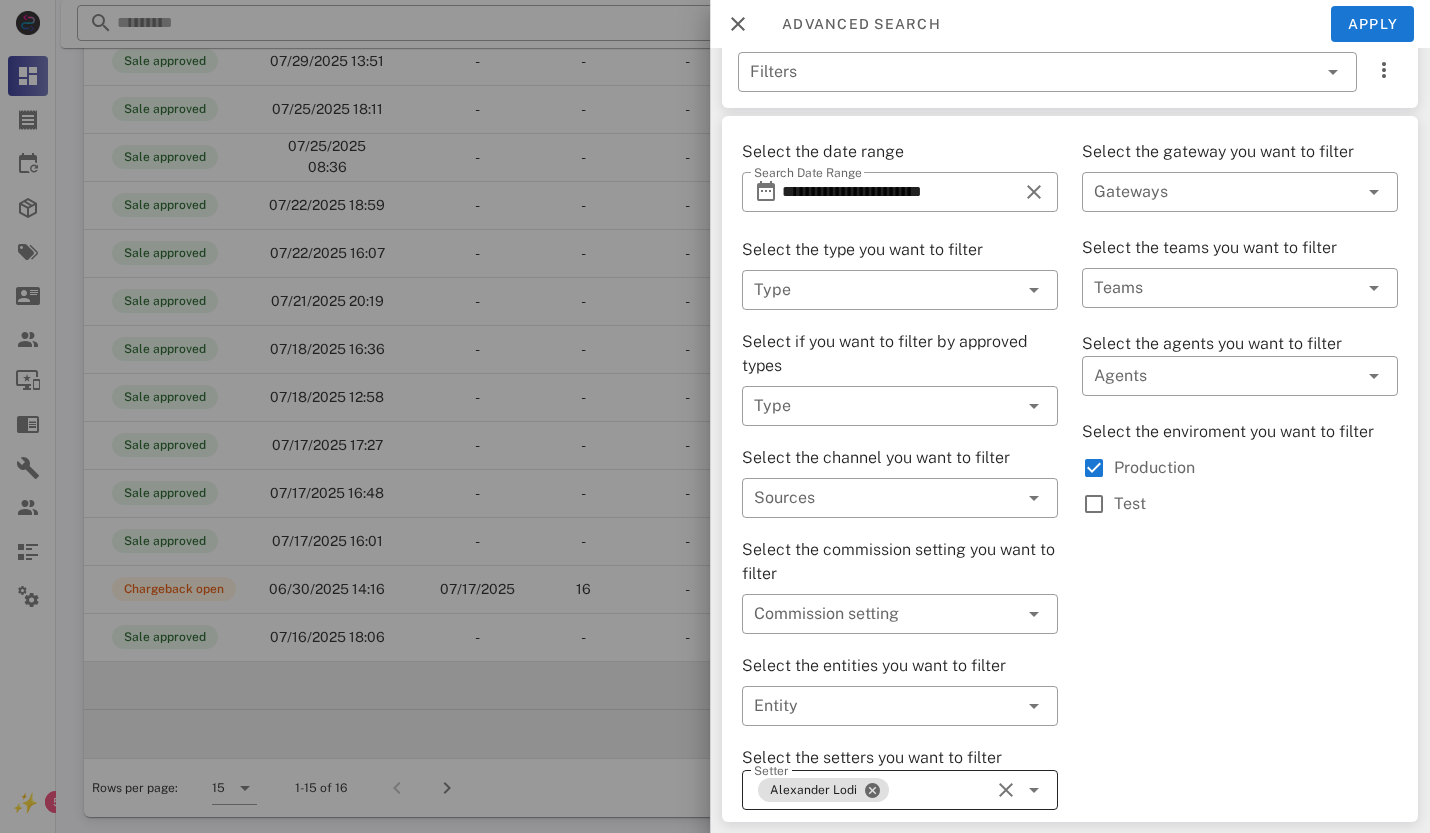 click at bounding box center [1006, 790] 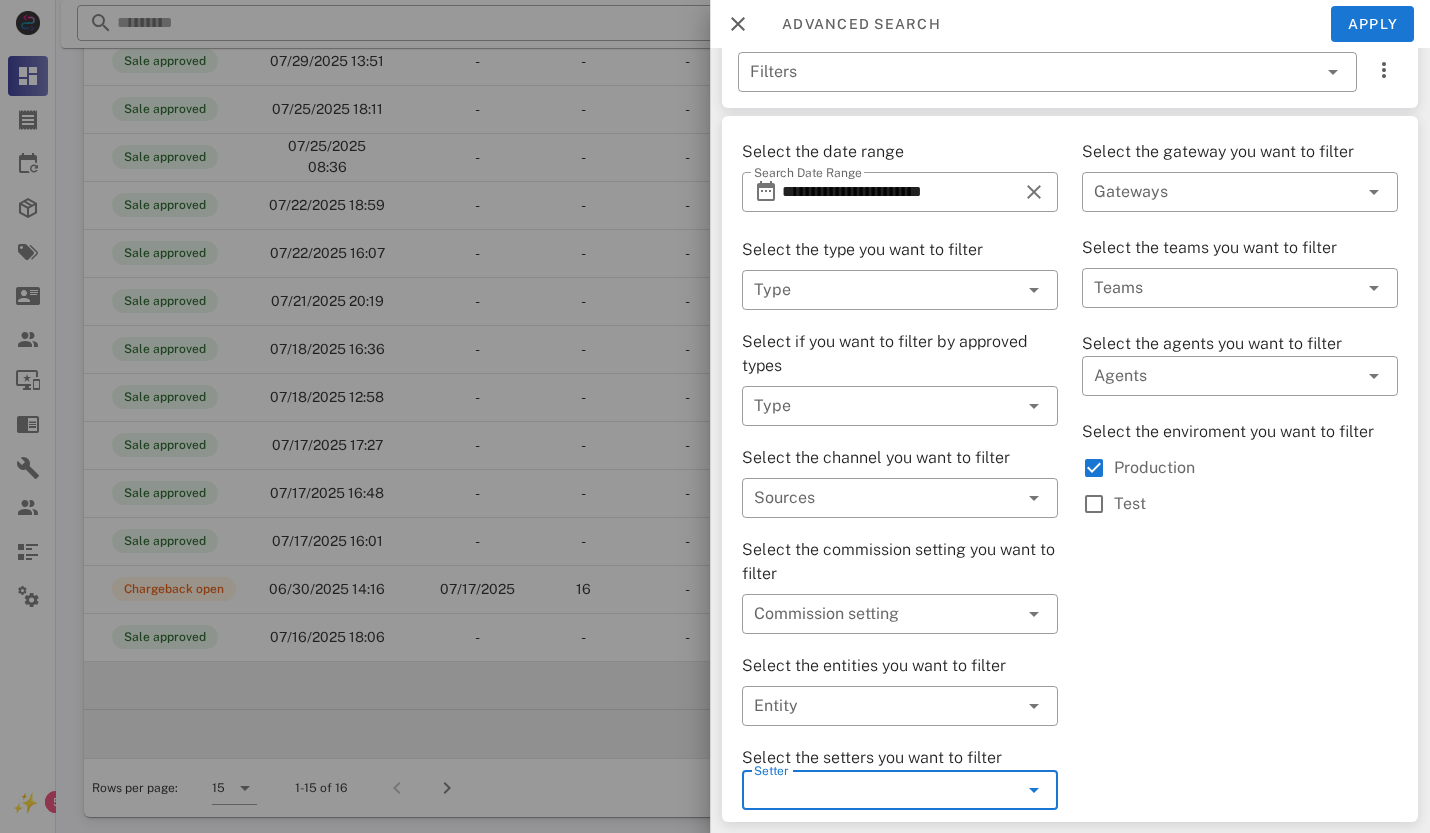 scroll, scrollTop: 306, scrollLeft: 0, axis: vertical 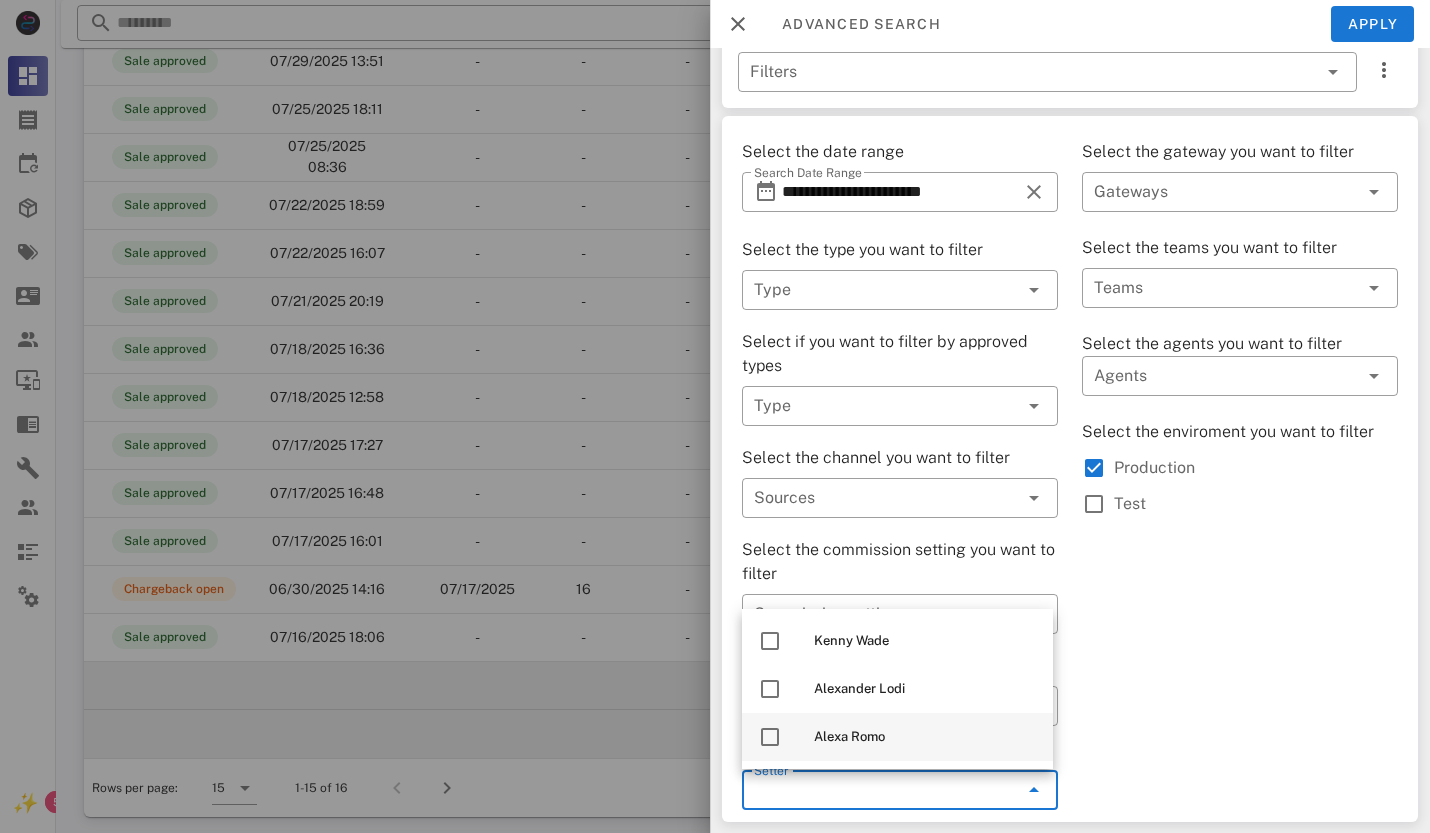 click at bounding box center (770, 737) 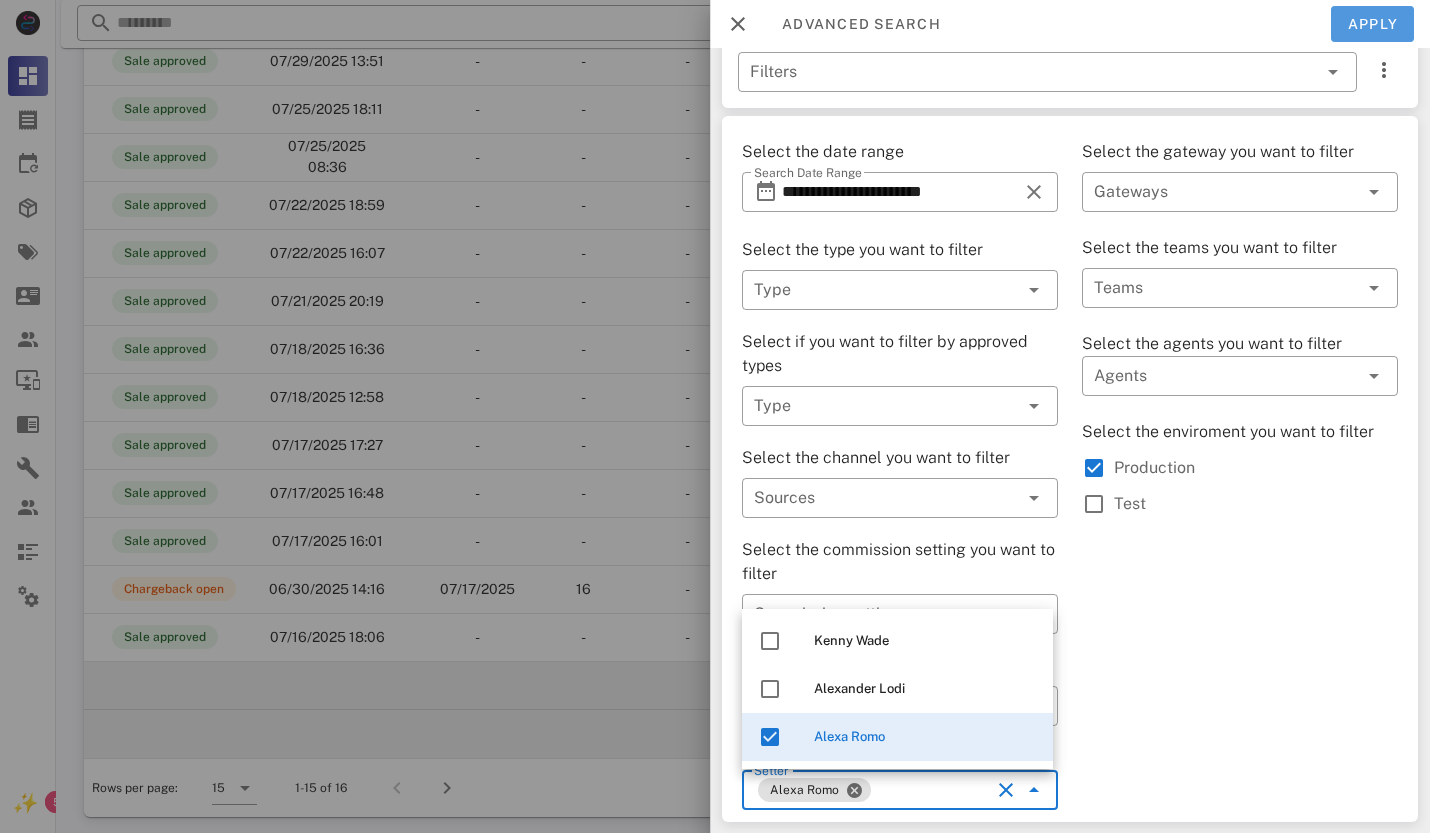 click on "Apply" at bounding box center [1373, 24] 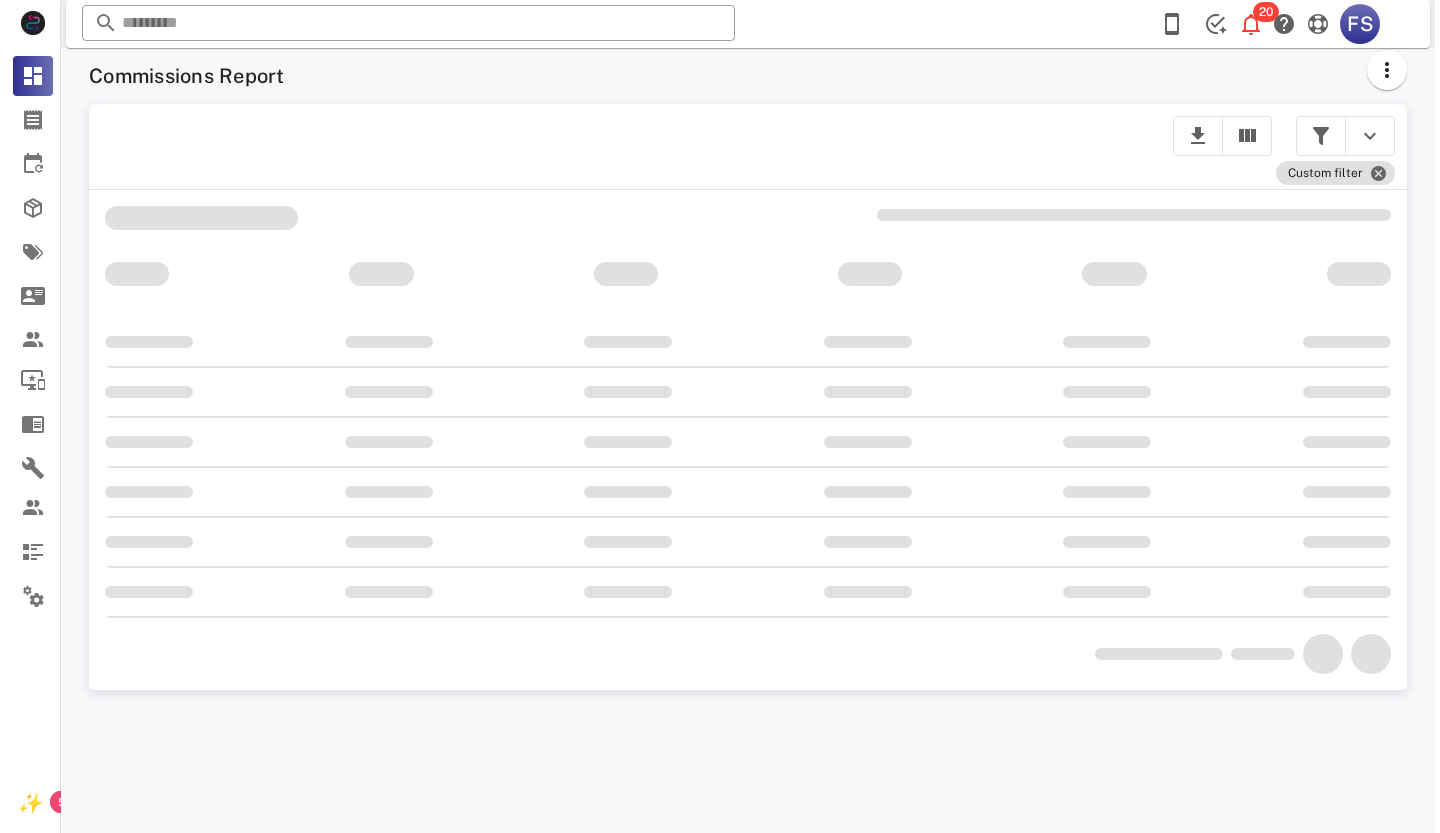 scroll, scrollTop: 0, scrollLeft: 0, axis: both 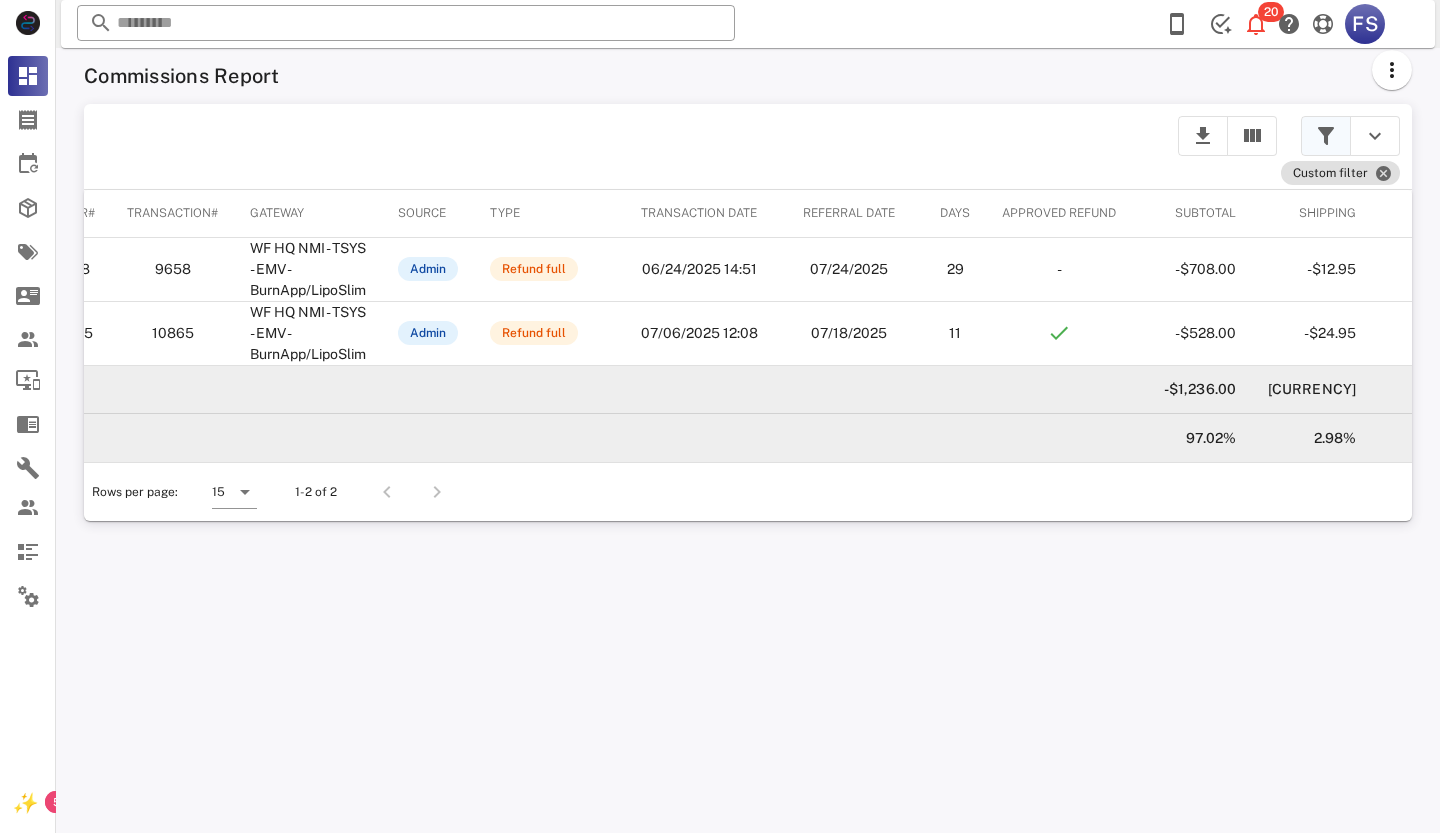 click at bounding box center [1326, 136] 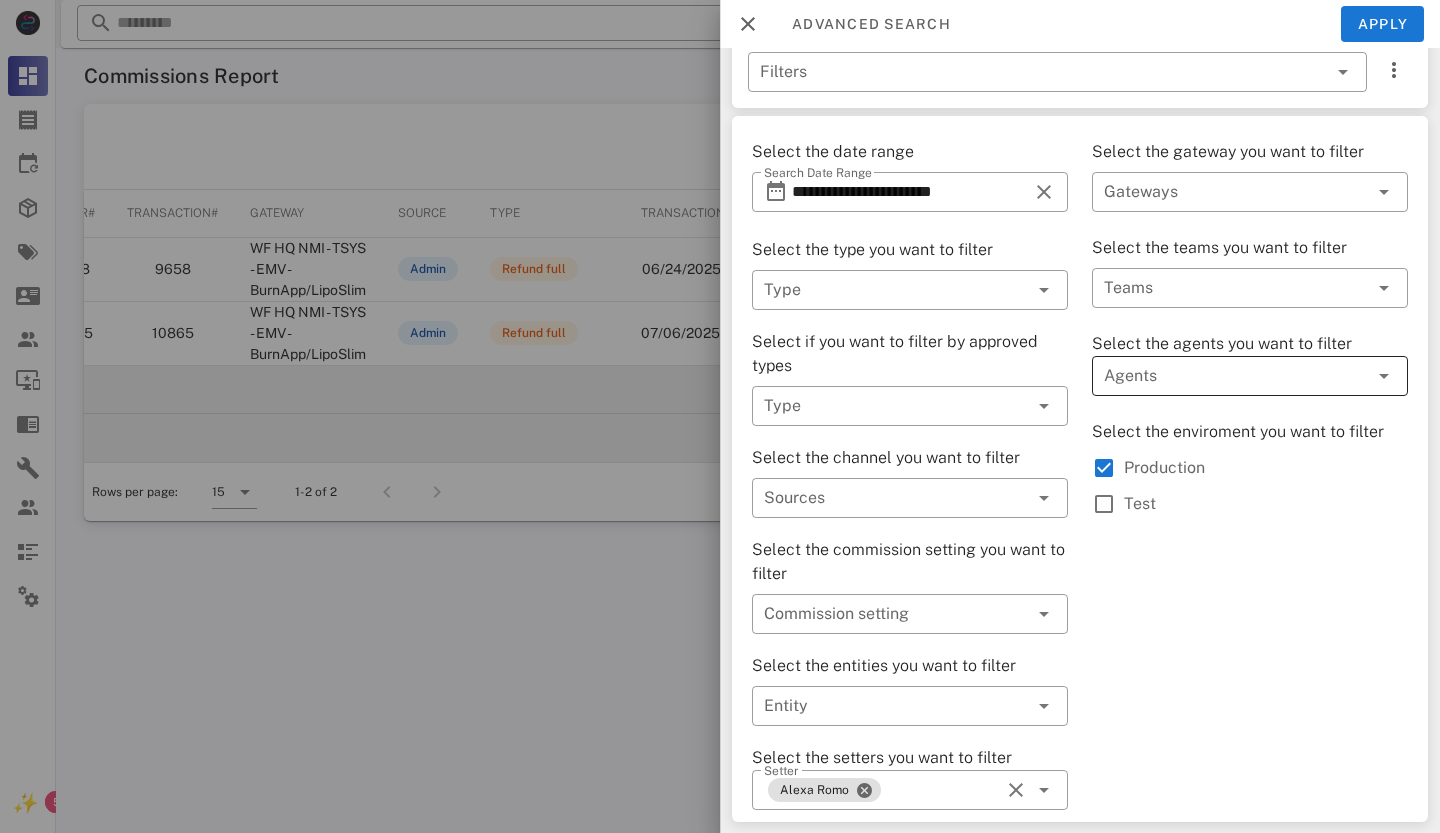 click at bounding box center (1384, 376) 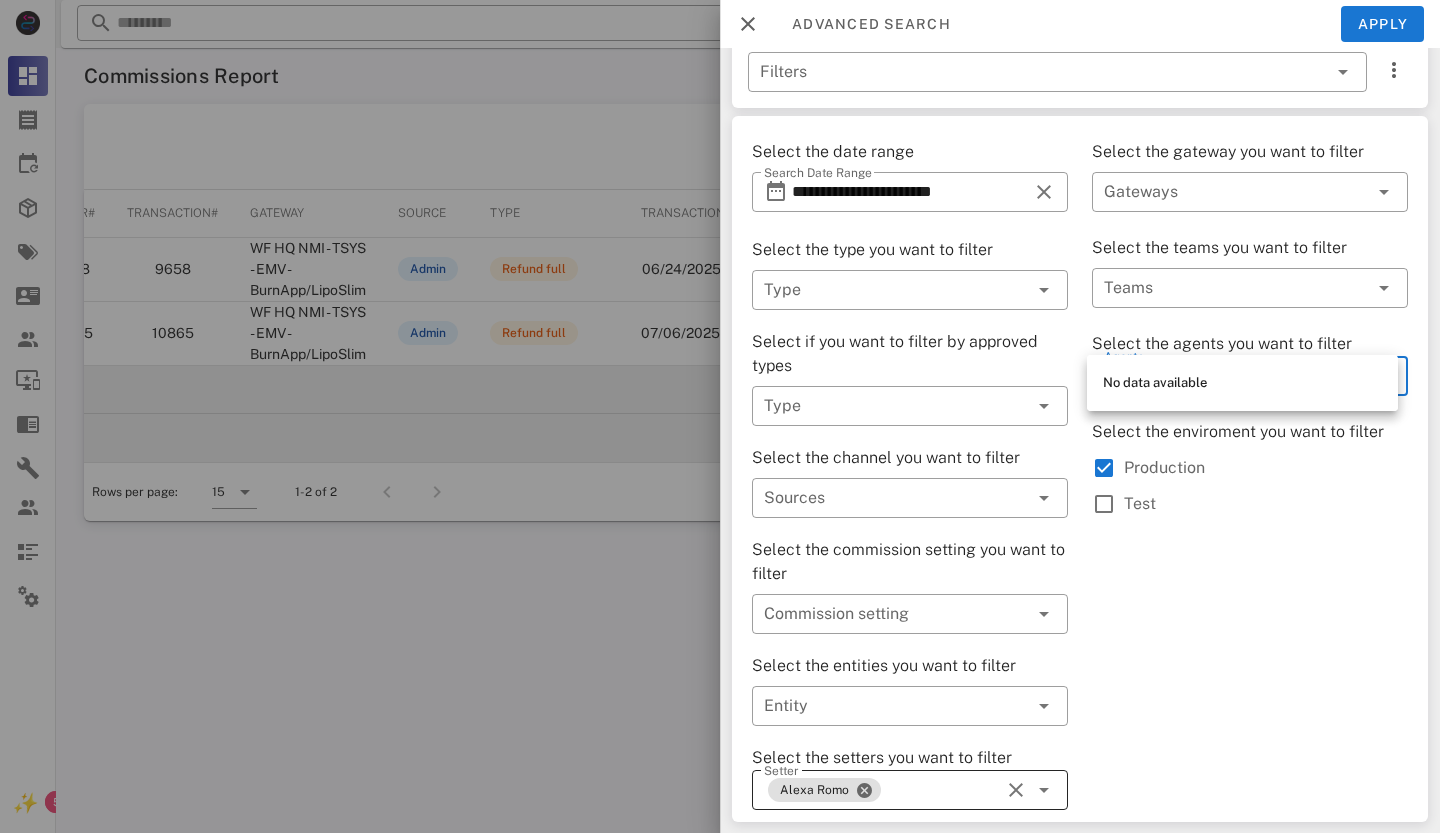 click at bounding box center [1016, 790] 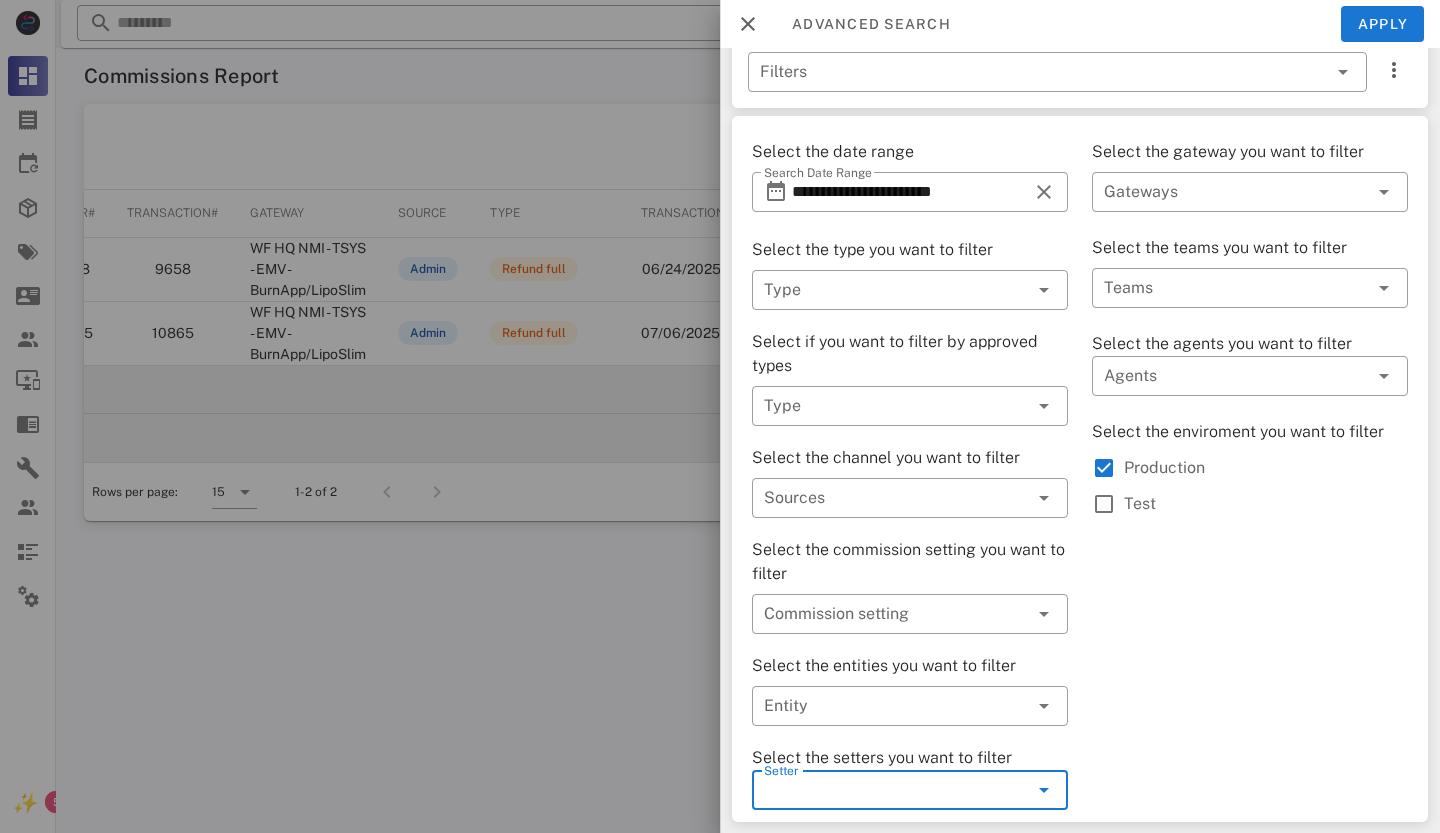 click at bounding box center (1044, 790) 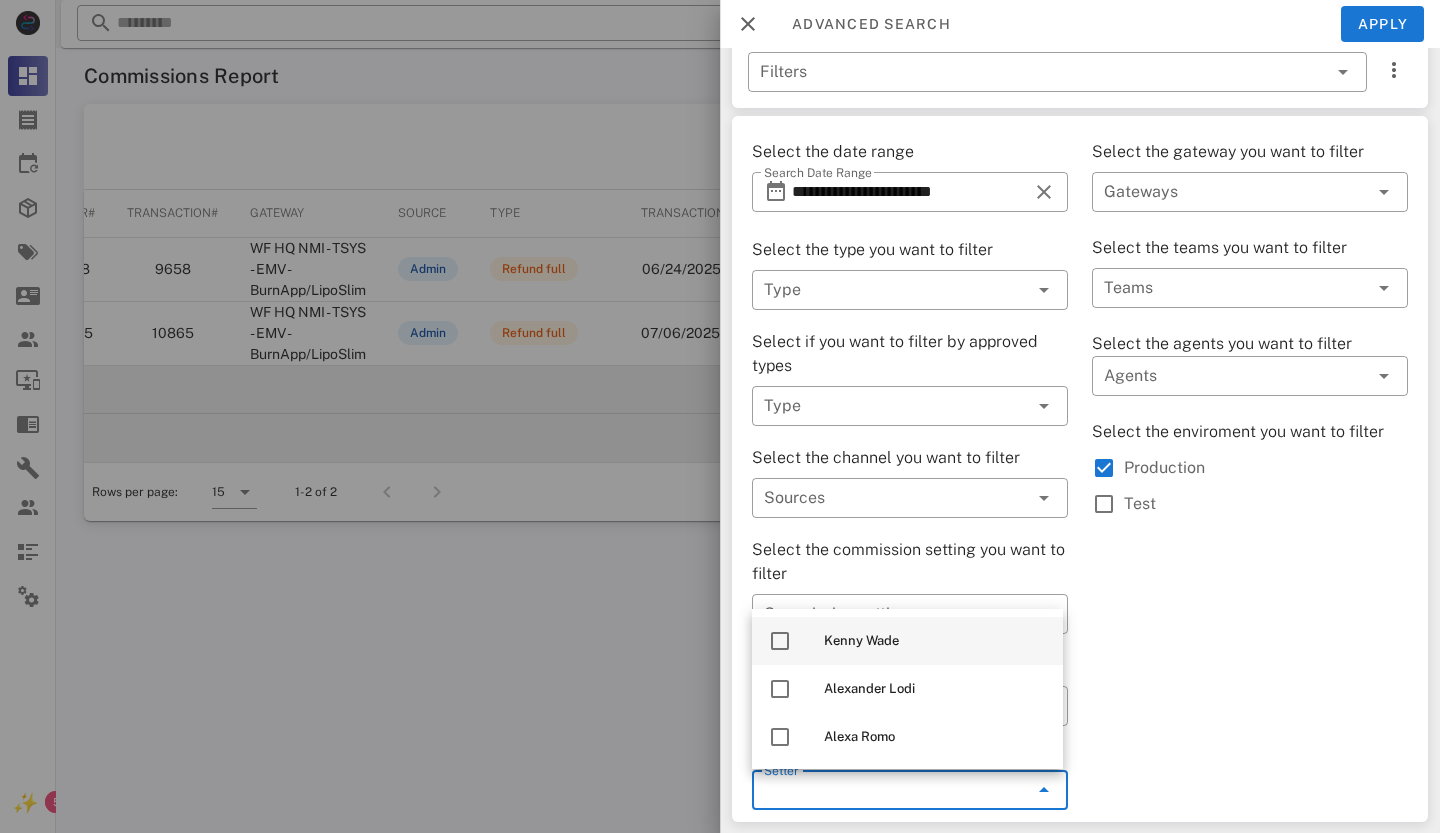 click at bounding box center (780, 641) 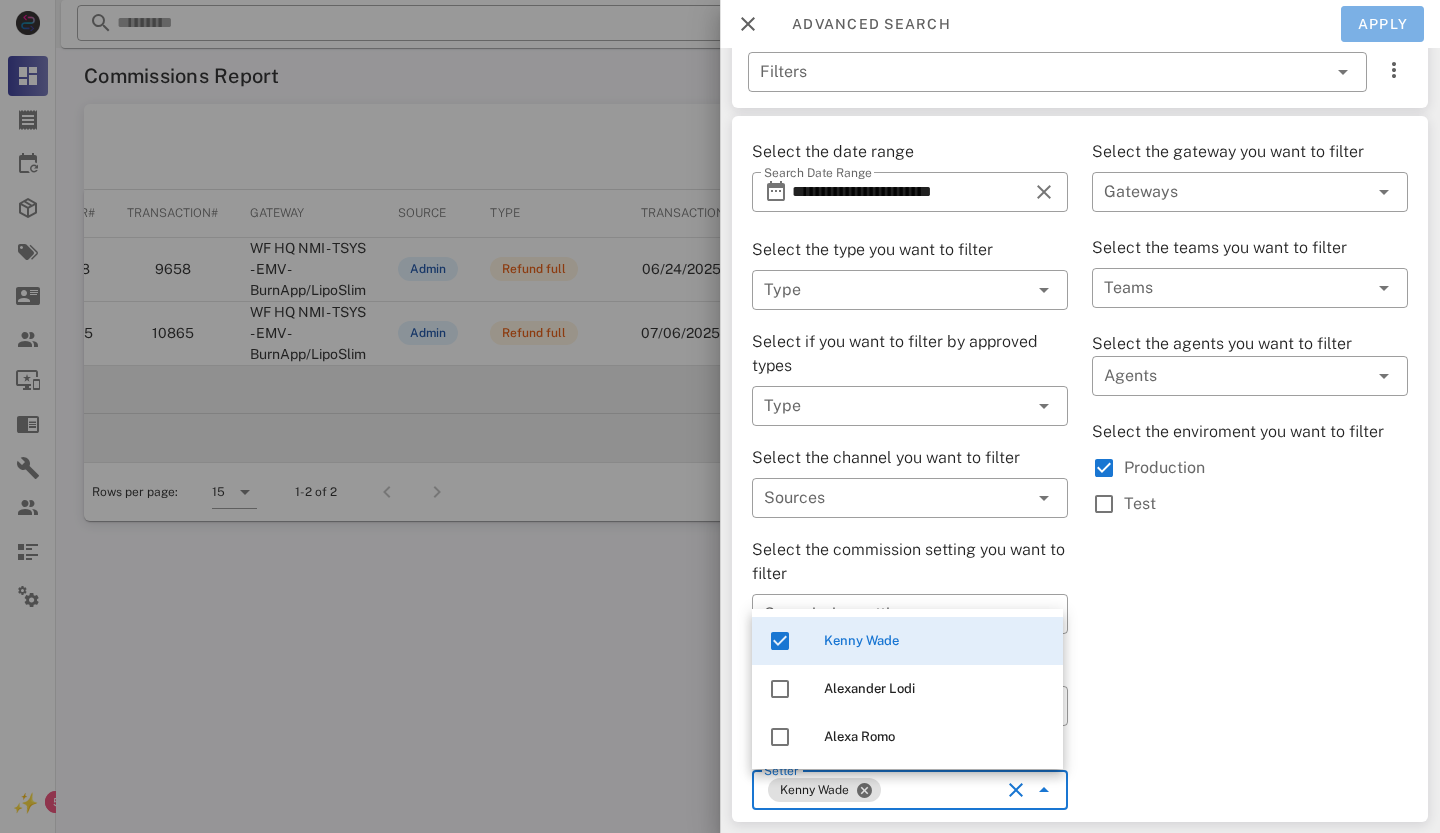 click on "Apply" at bounding box center (1383, 24) 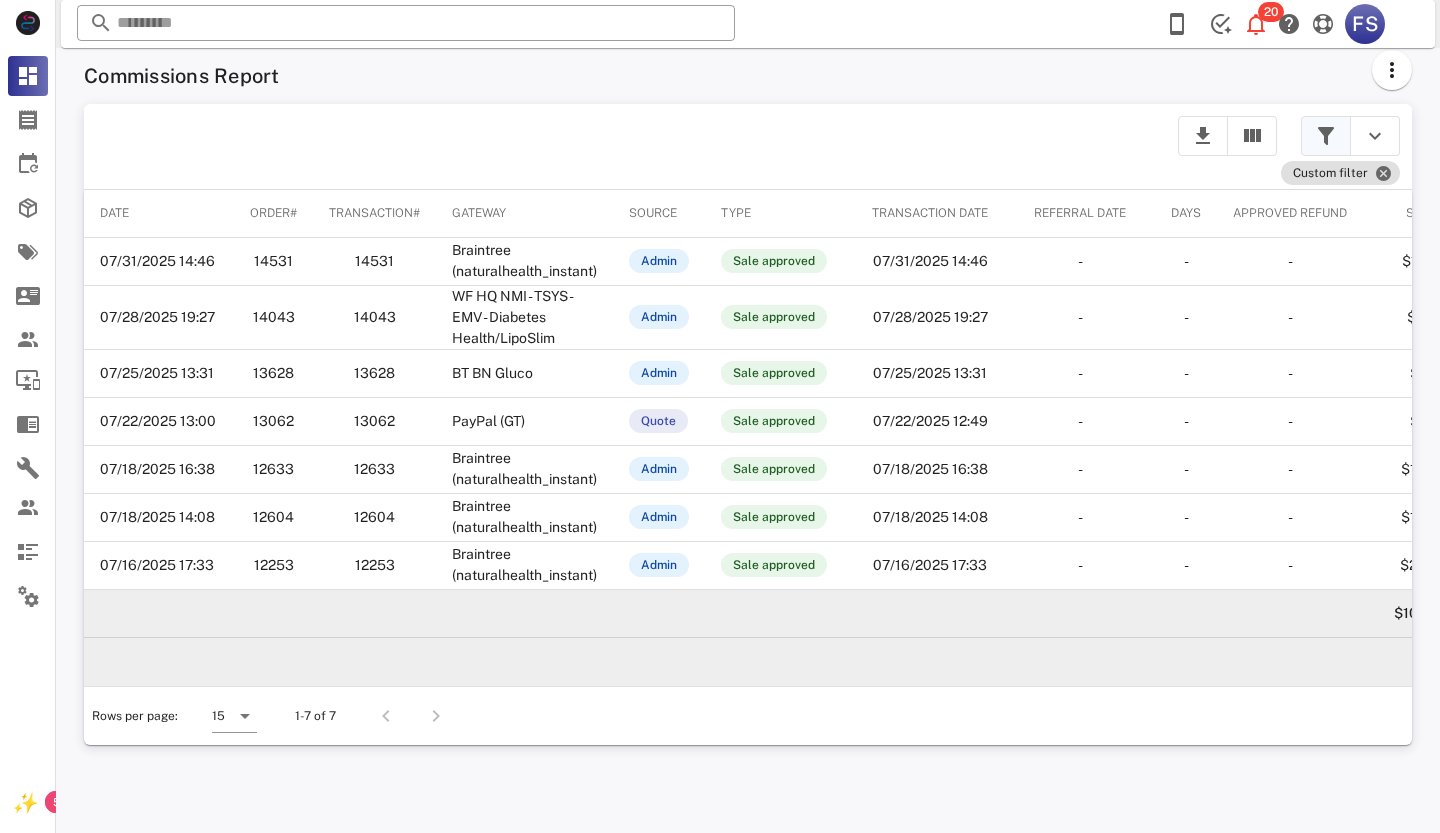 click at bounding box center (1326, 136) 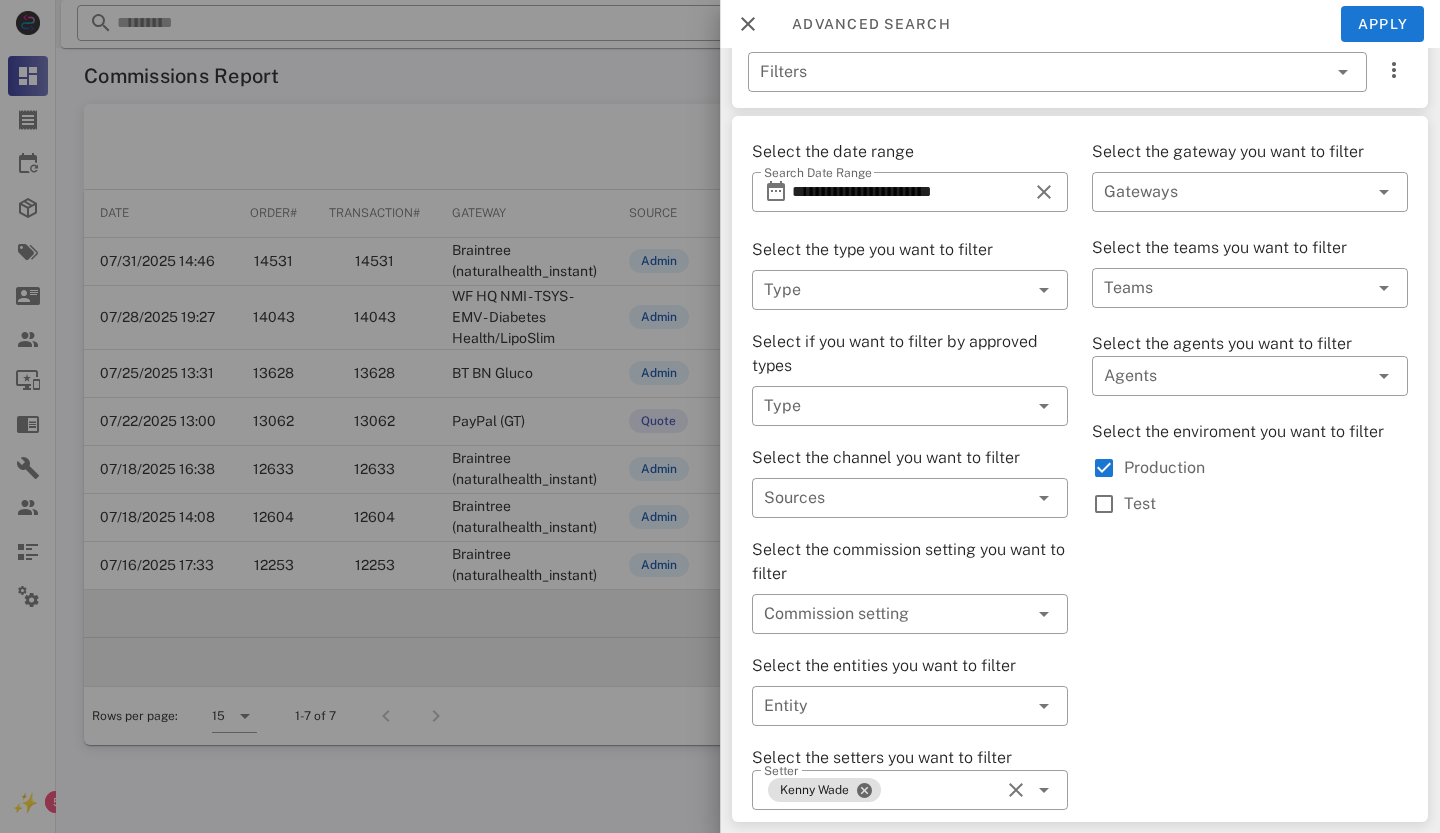 click at bounding box center (720, 416) 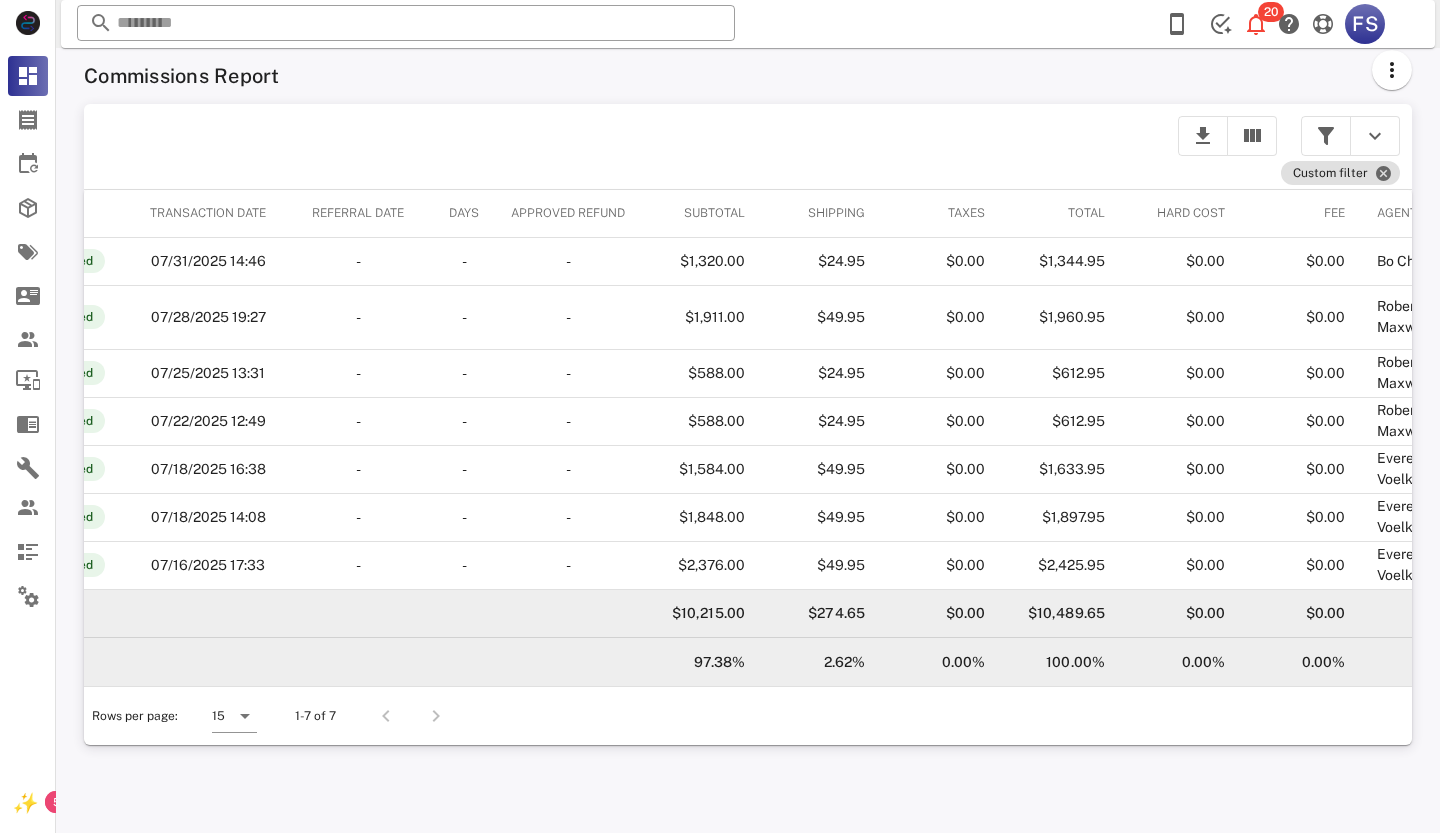 scroll, scrollTop: 0, scrollLeft: 726, axis: horizontal 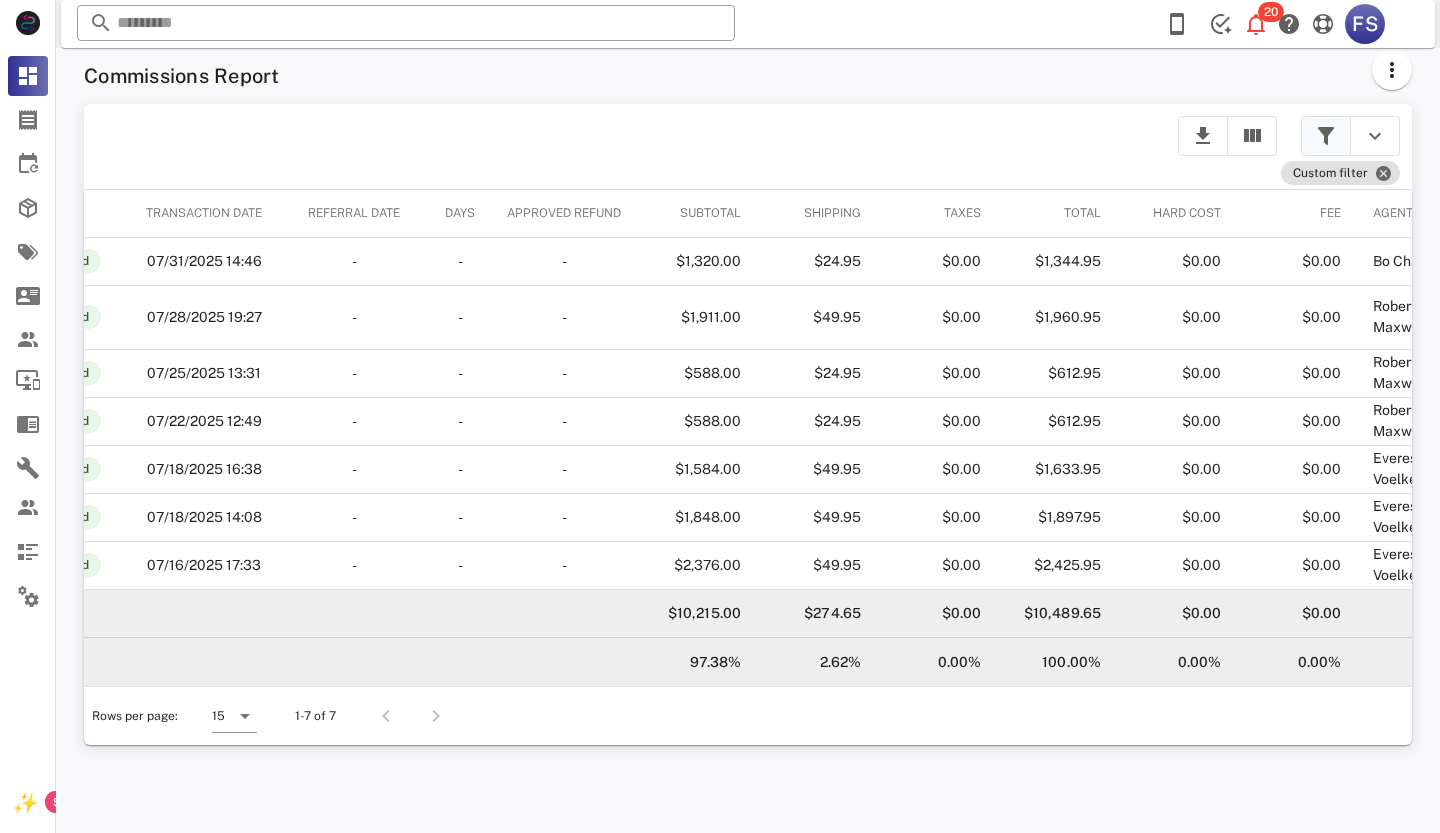 click at bounding box center [1326, 136] 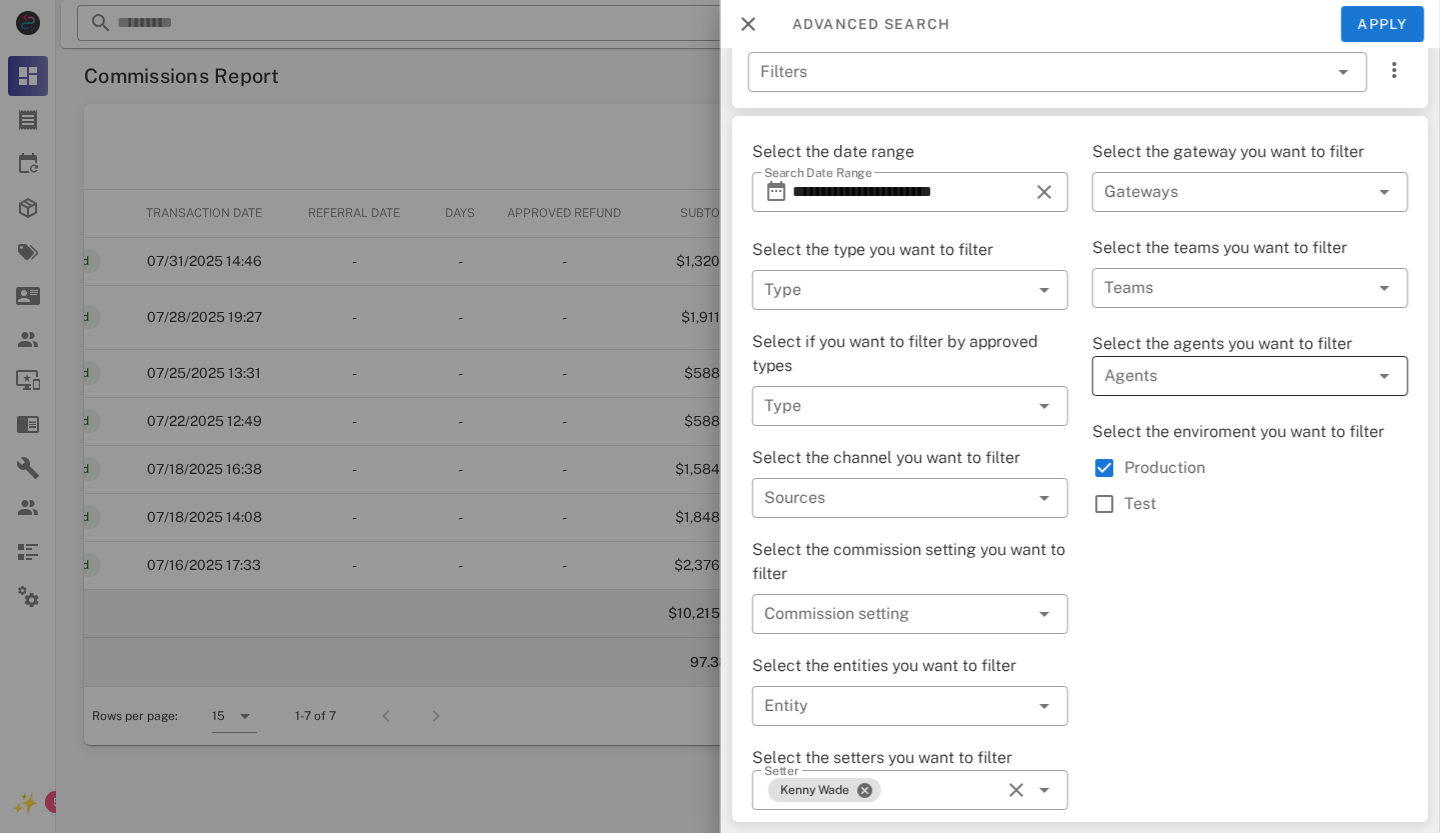 click at bounding box center [1384, 376] 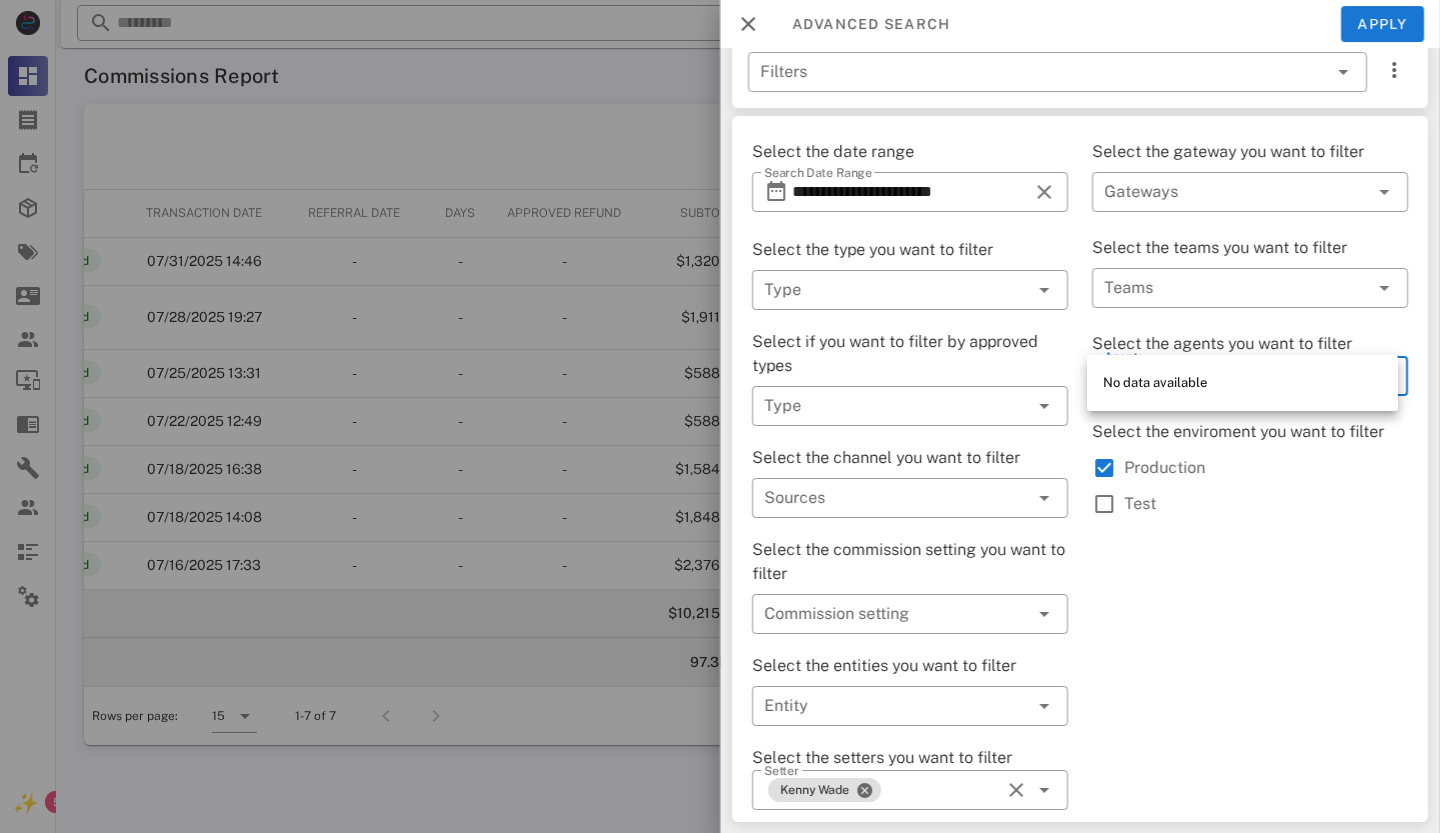 click at bounding box center [720, 416] 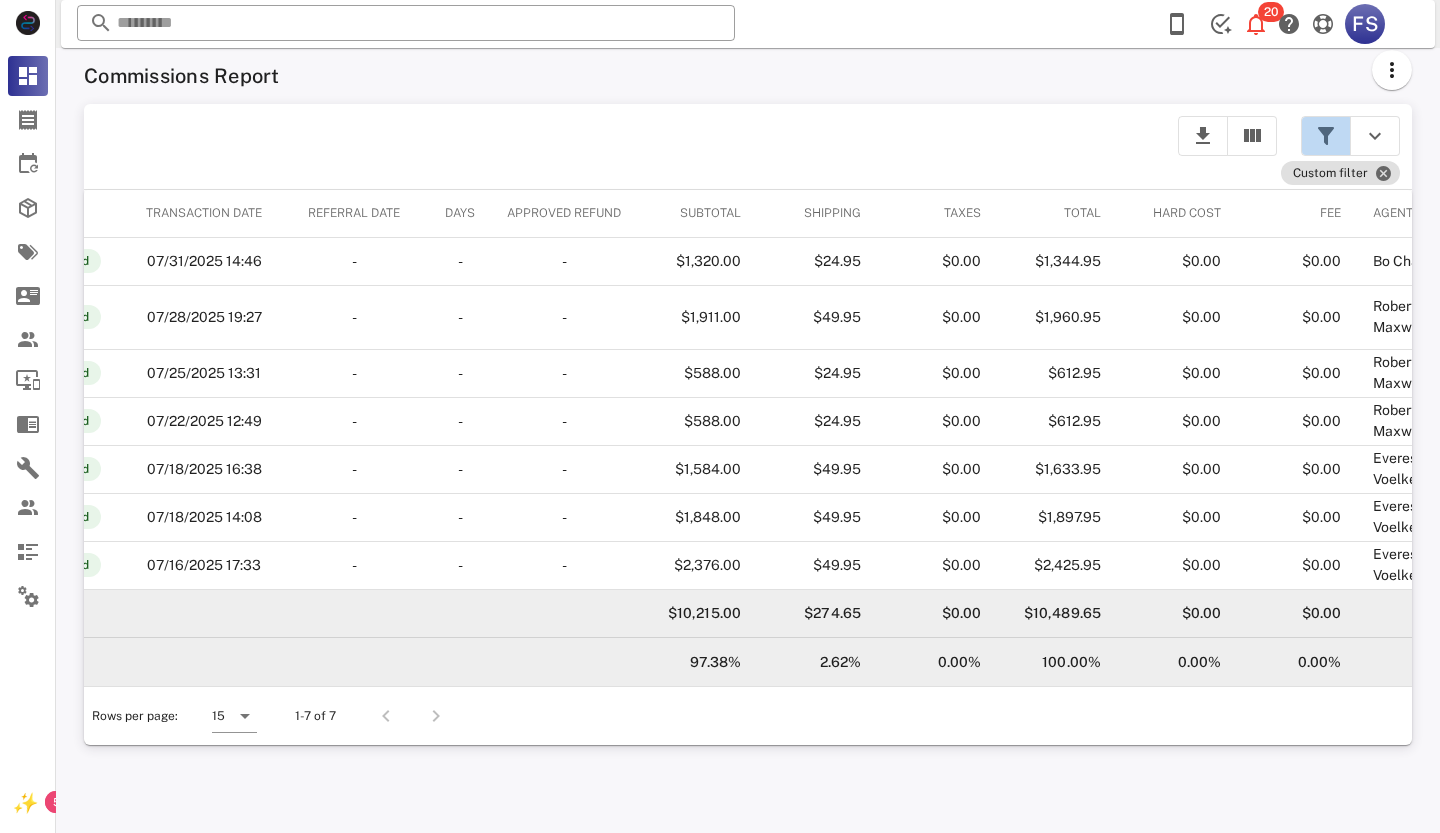 click at bounding box center [1326, 136] 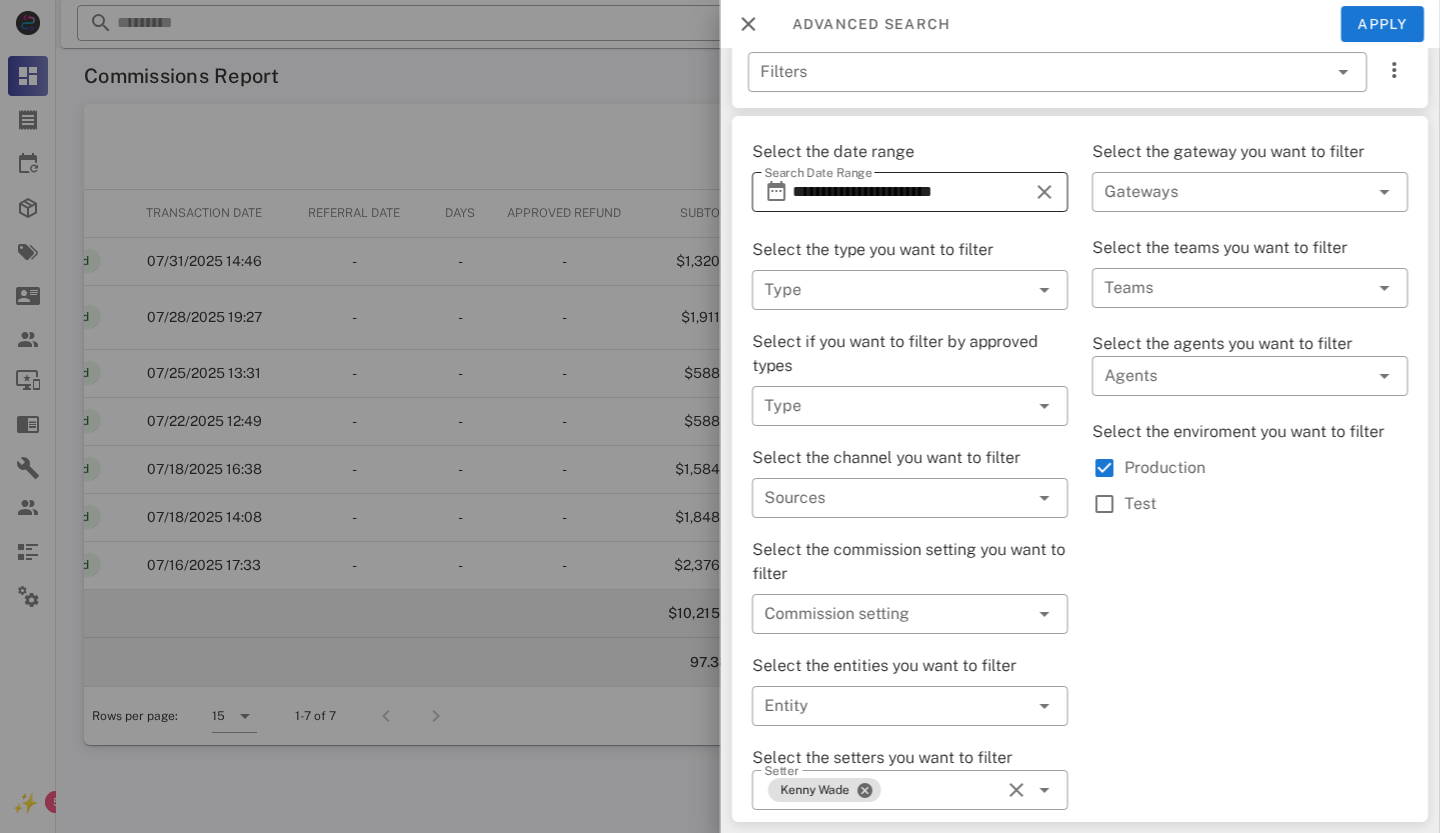 click on "**********" at bounding box center [910, 192] 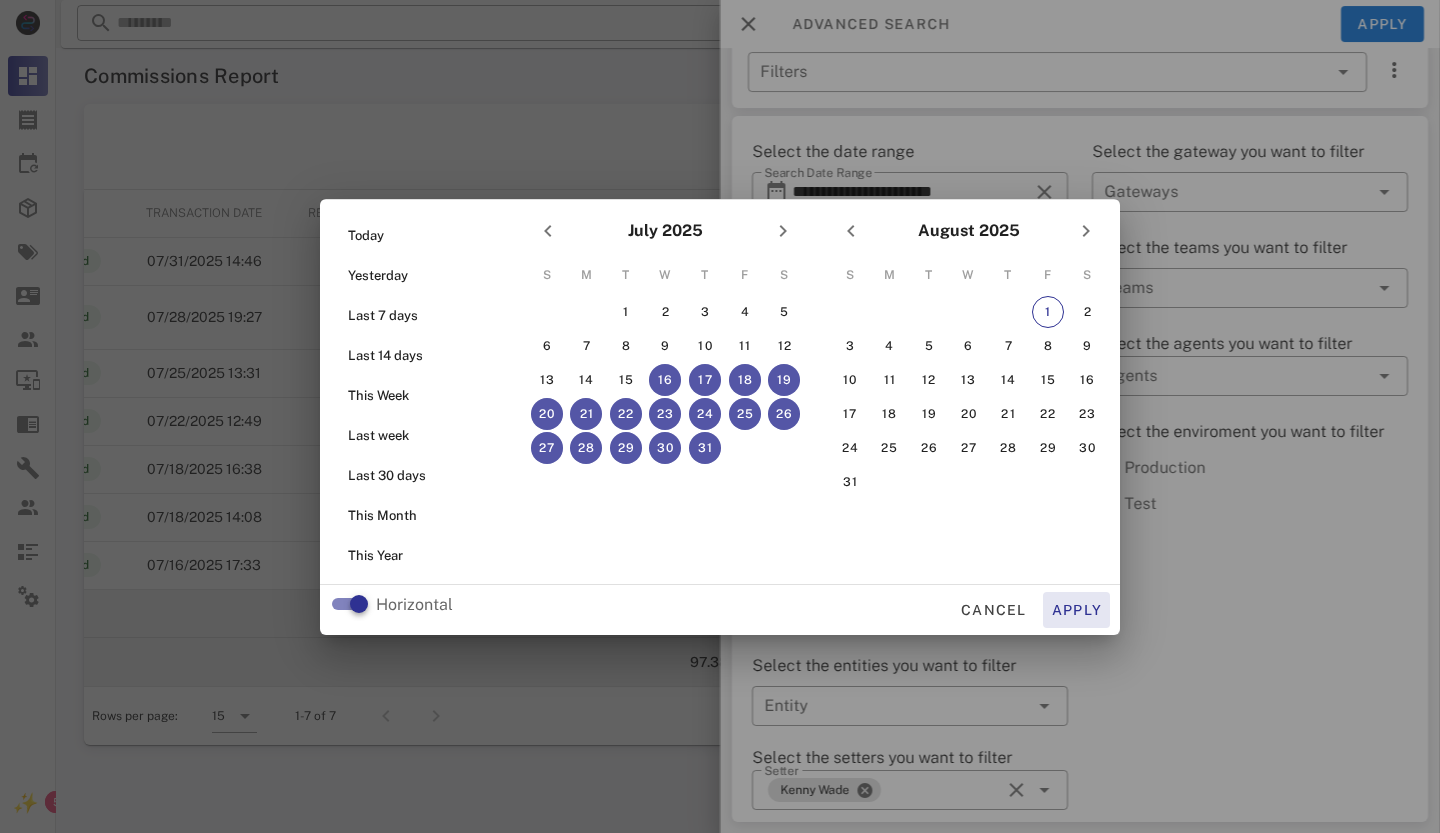 click on "Apply" at bounding box center [1077, 610] 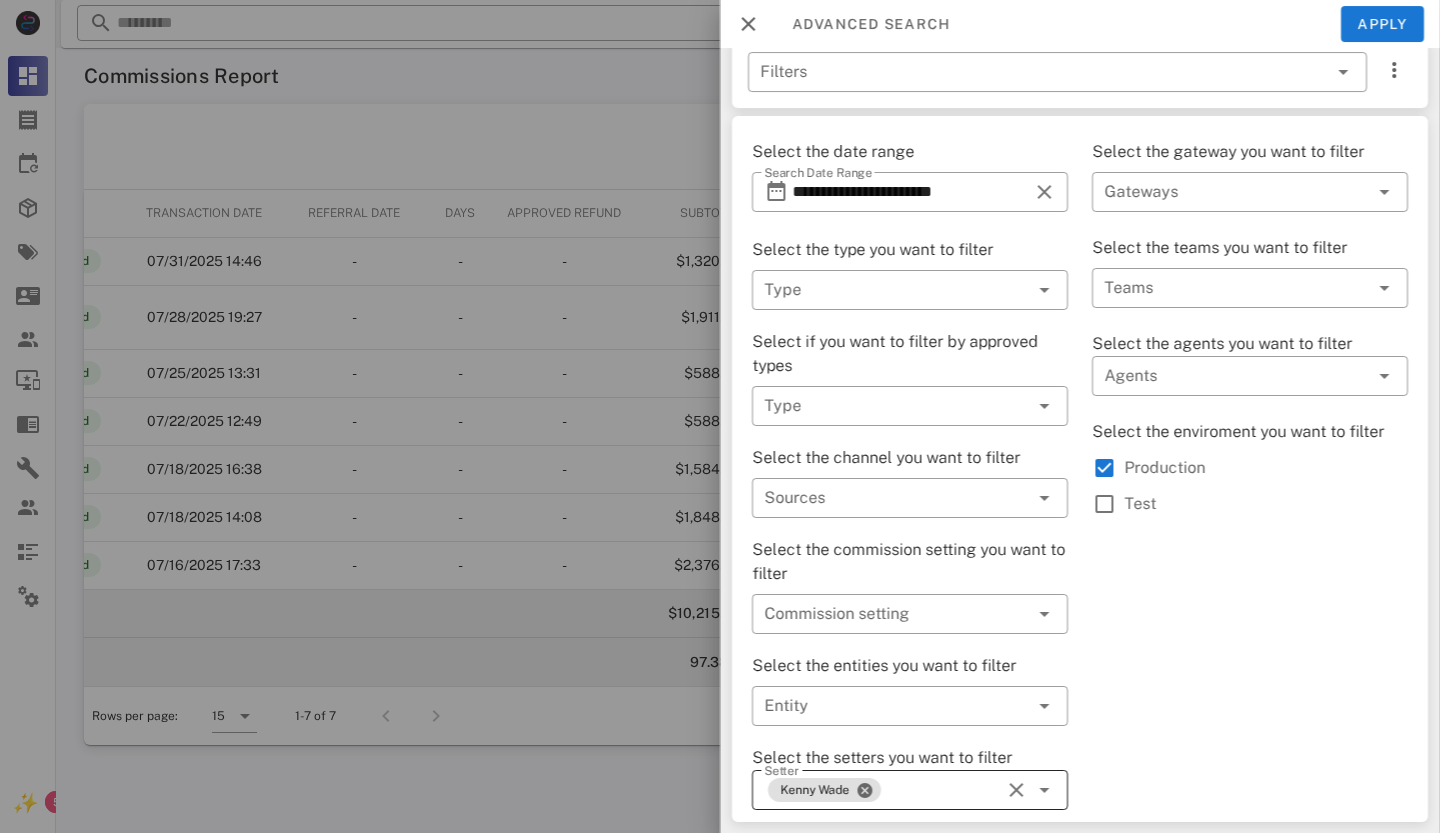 click at bounding box center [1016, 790] 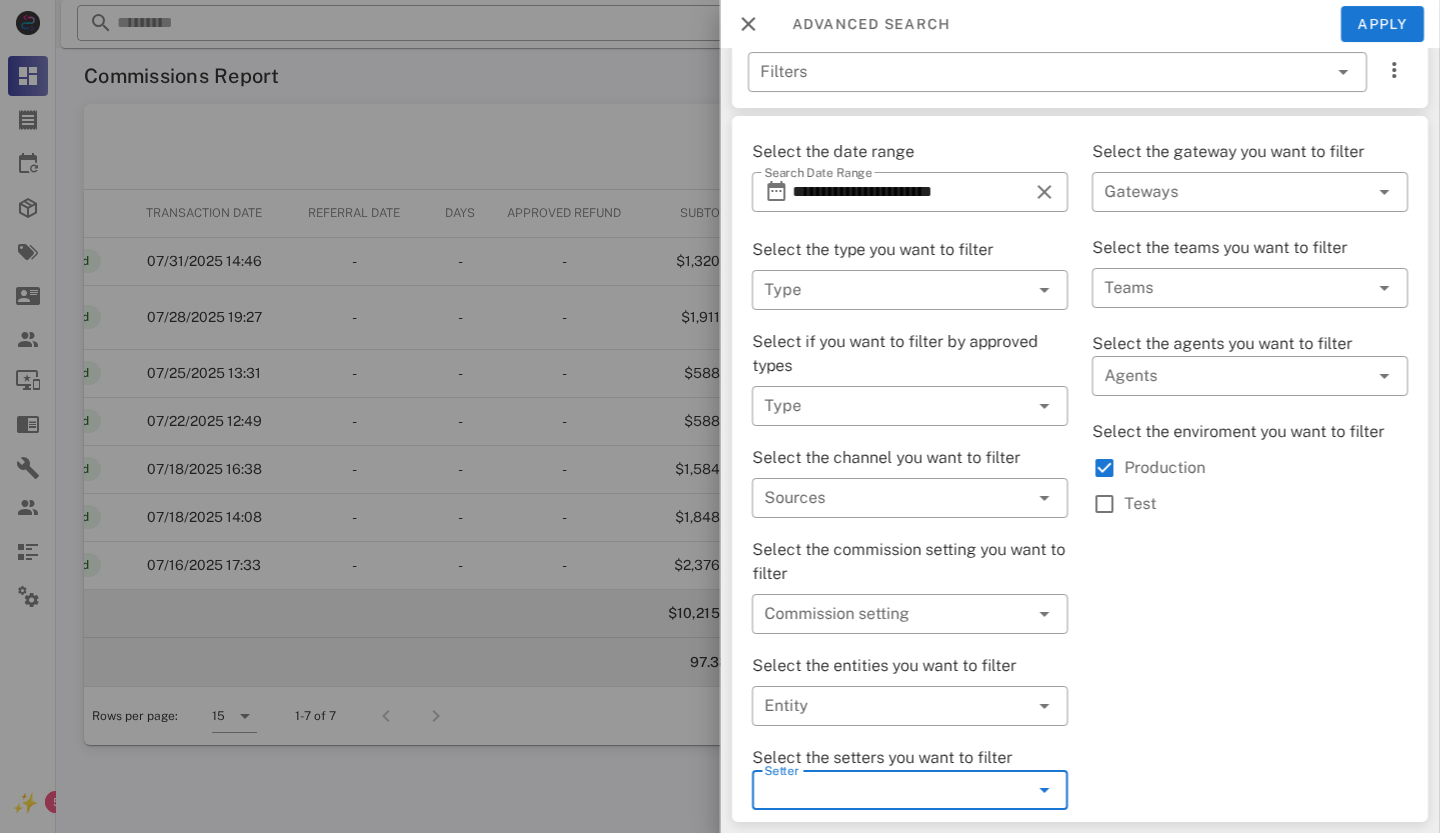 click at bounding box center [1044, 790] 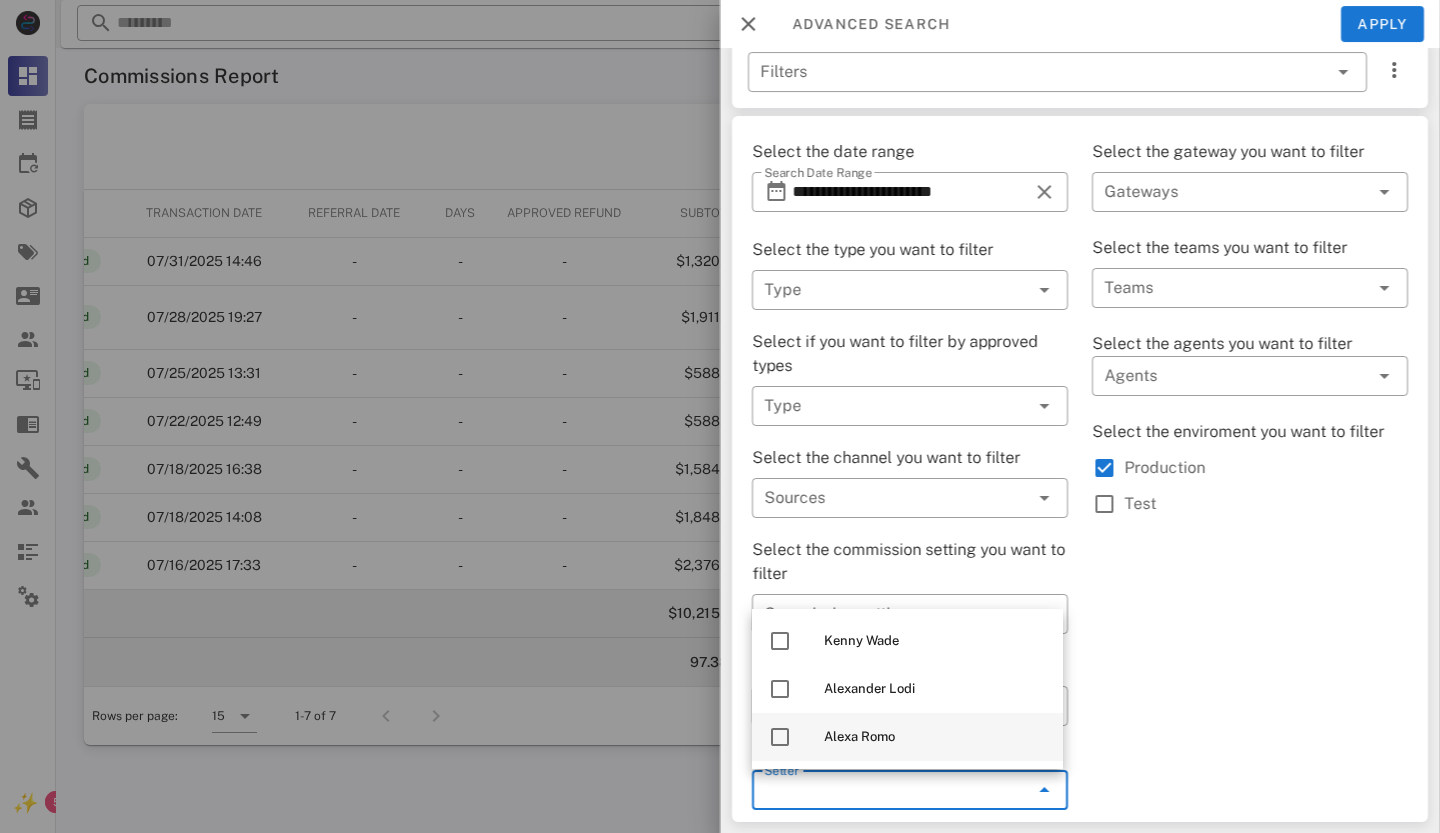 click at bounding box center [780, 737] 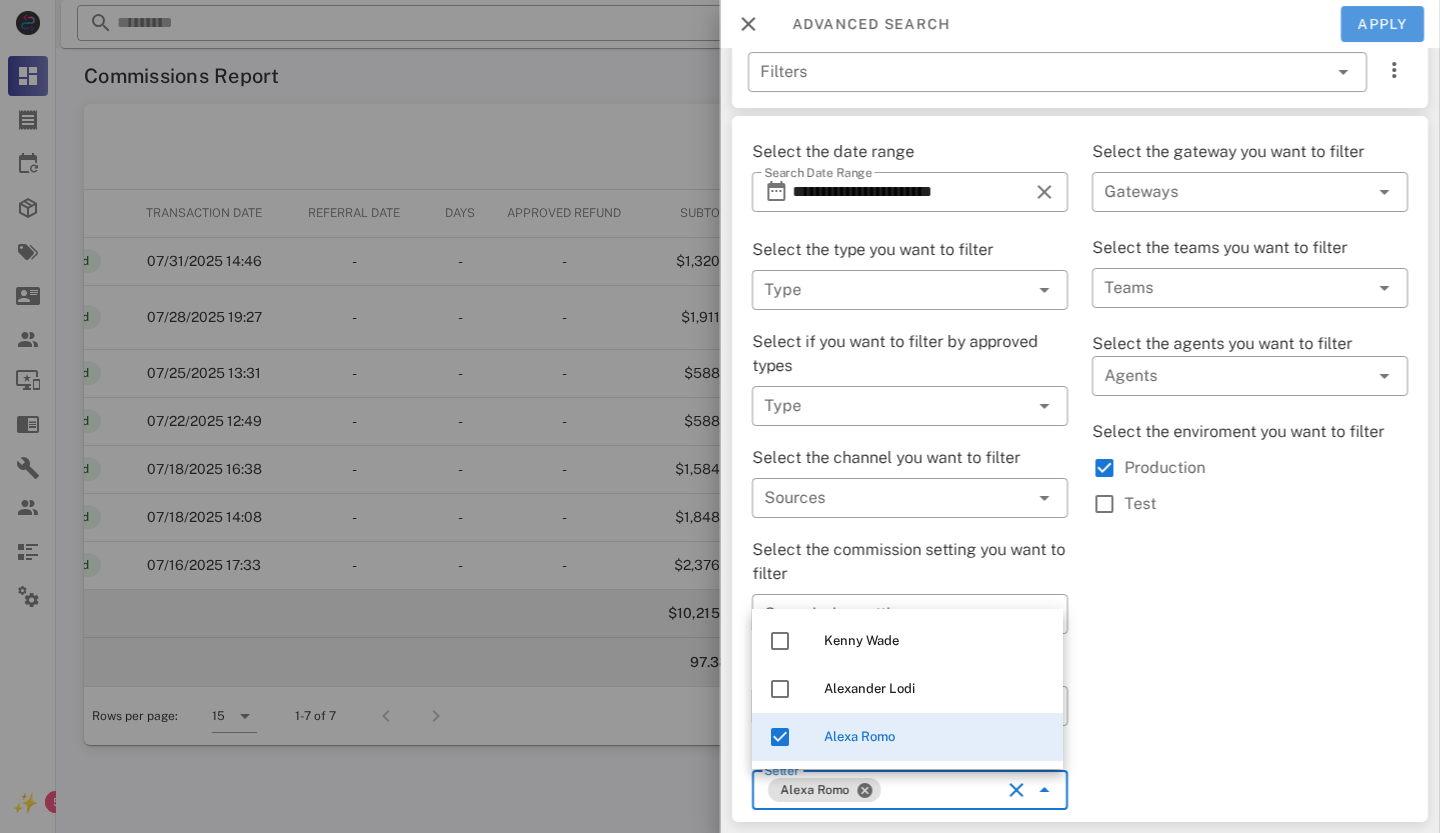 click on "Apply" at bounding box center (1383, 24) 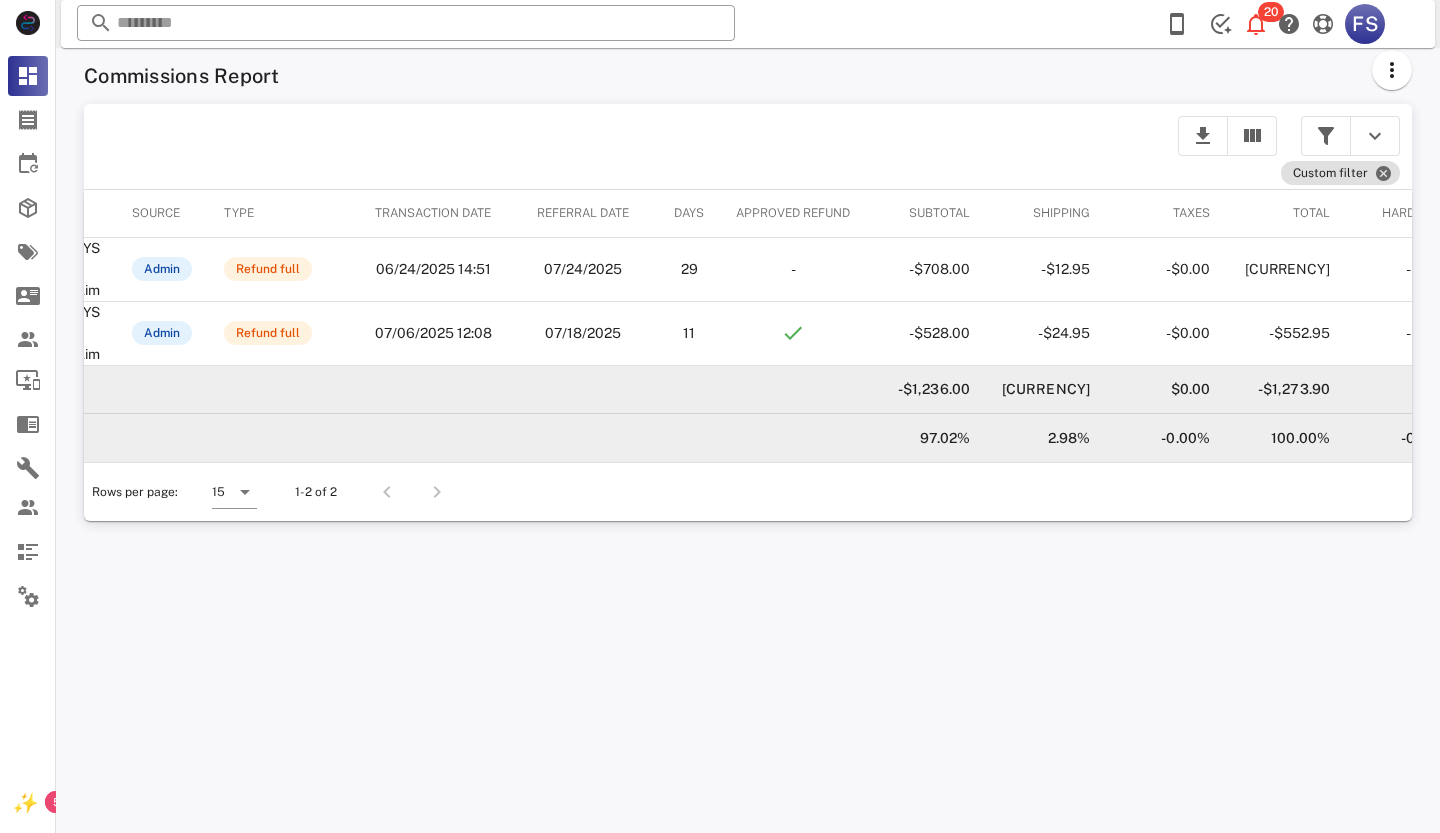 scroll, scrollTop: 0, scrollLeft: 511, axis: horizontal 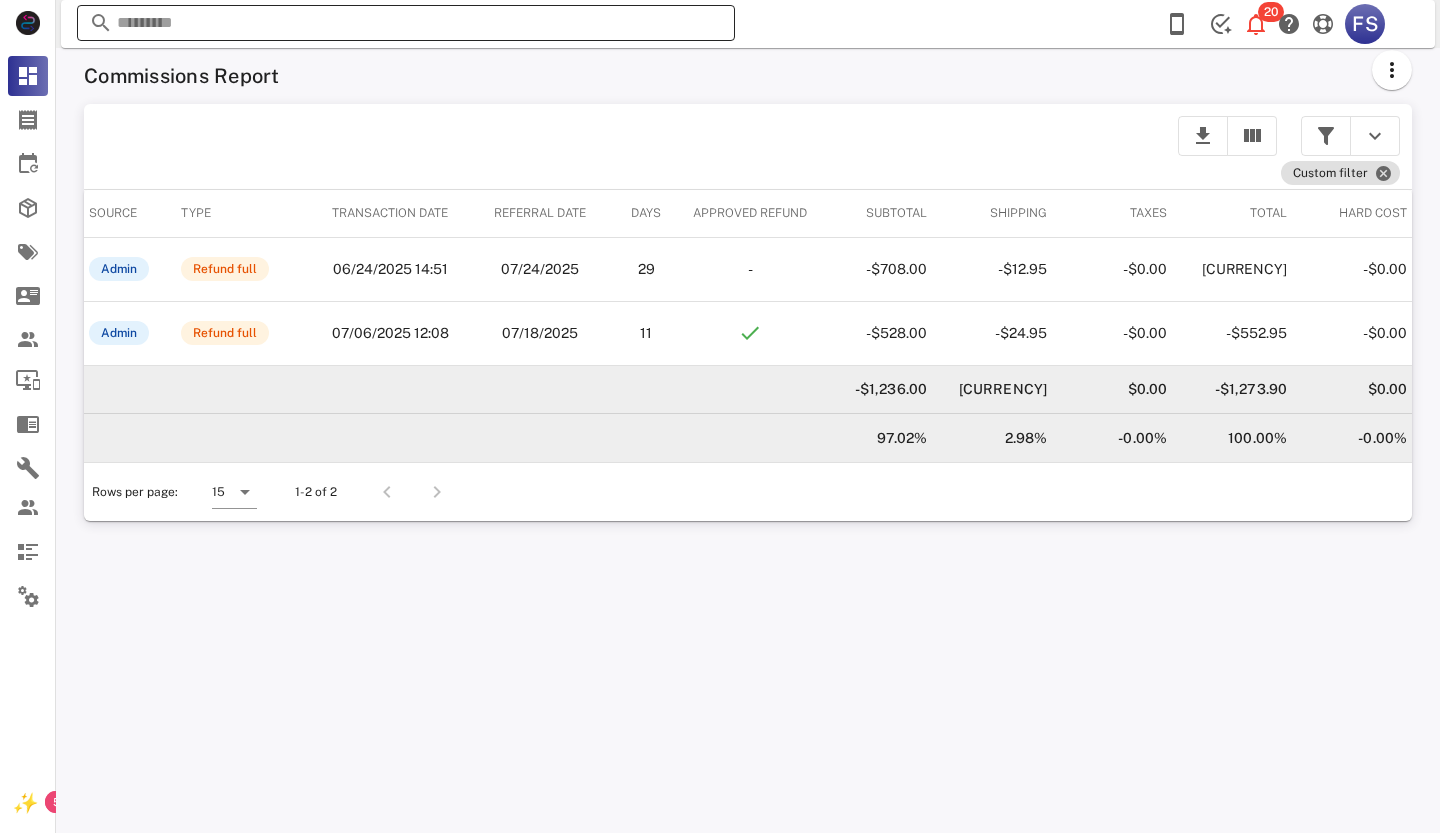 click at bounding box center [406, 23] 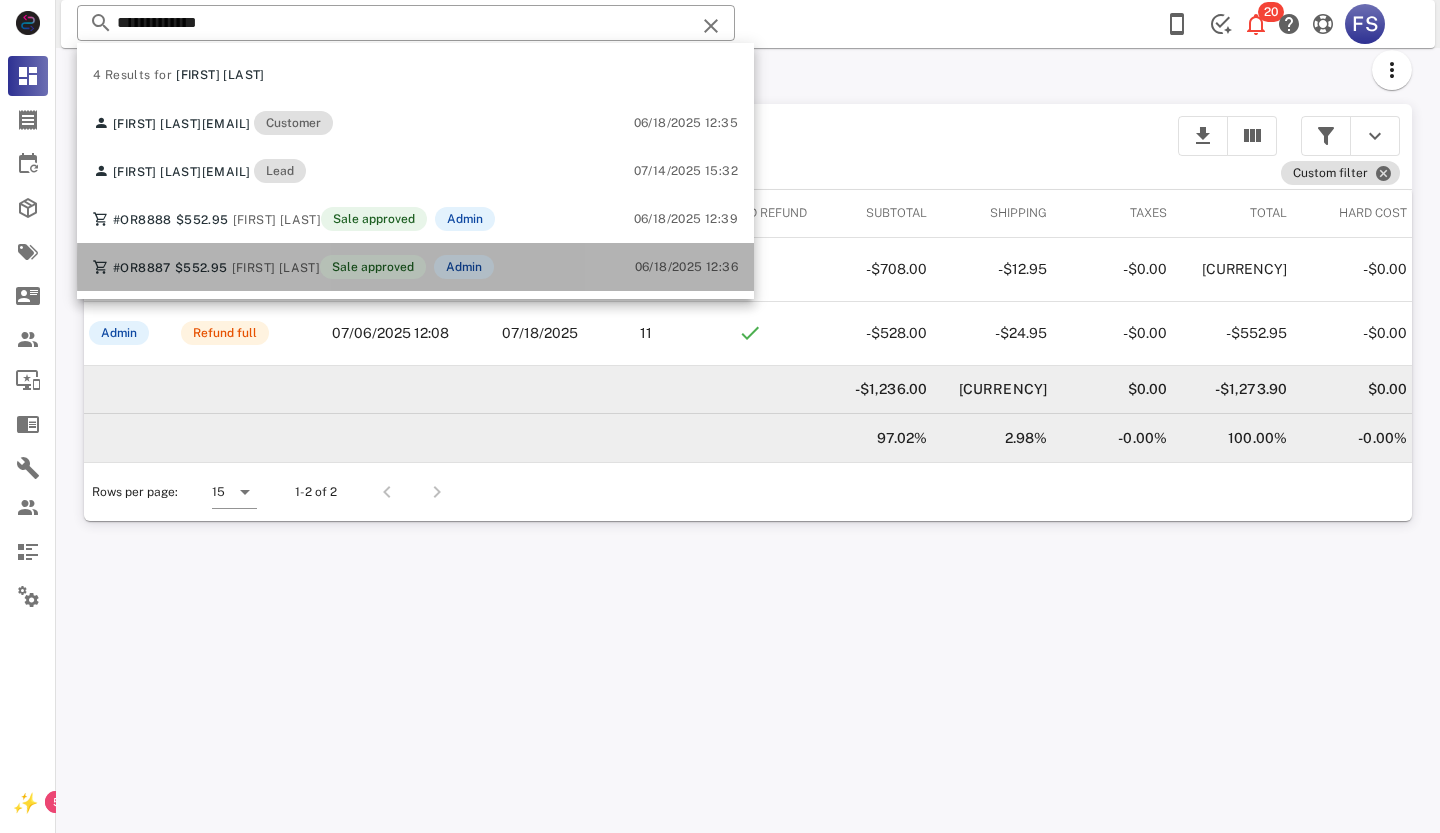 click on "$552.95" at bounding box center [201, 268] 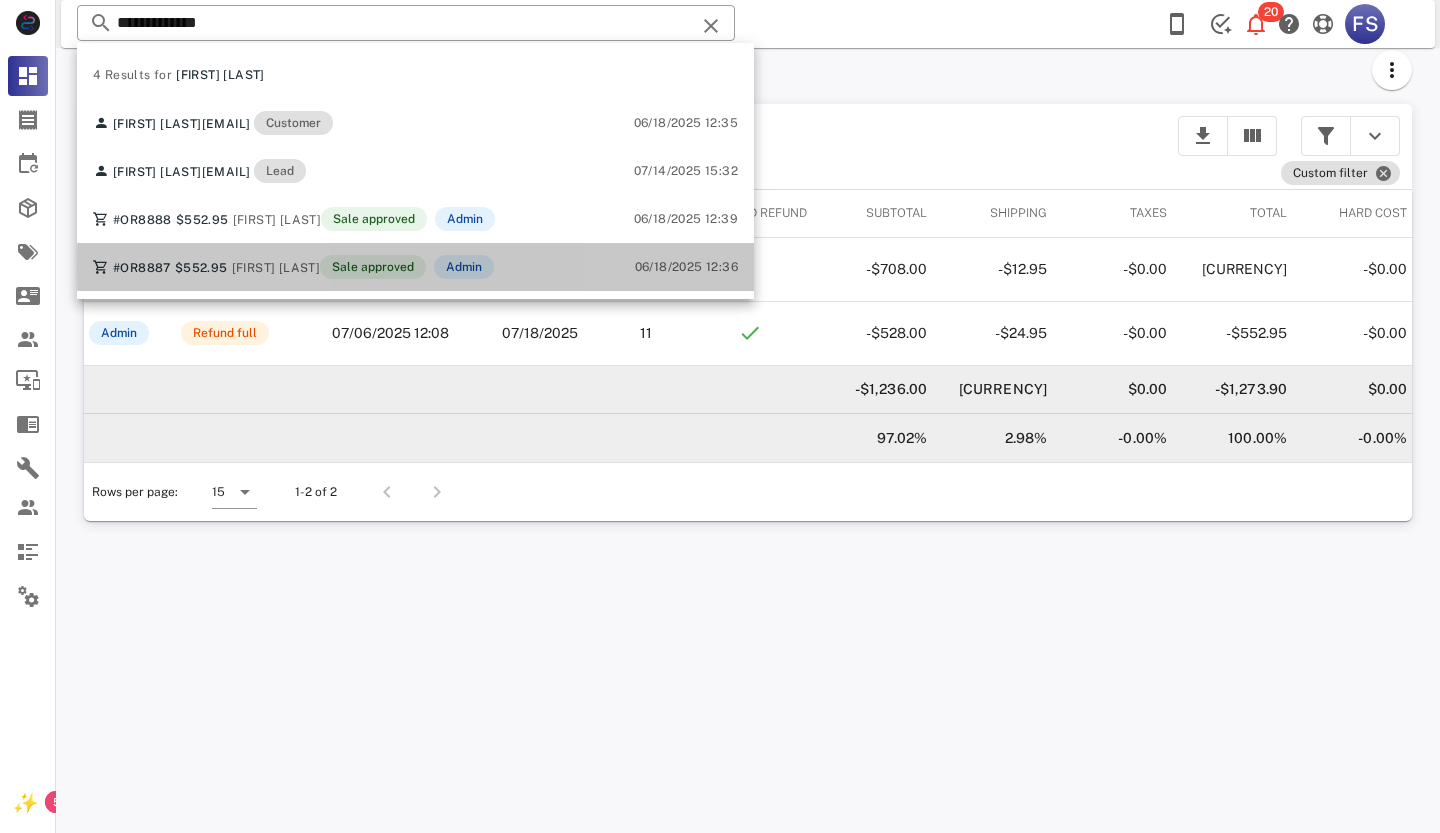 scroll, scrollTop: 0, scrollLeft: 0, axis: both 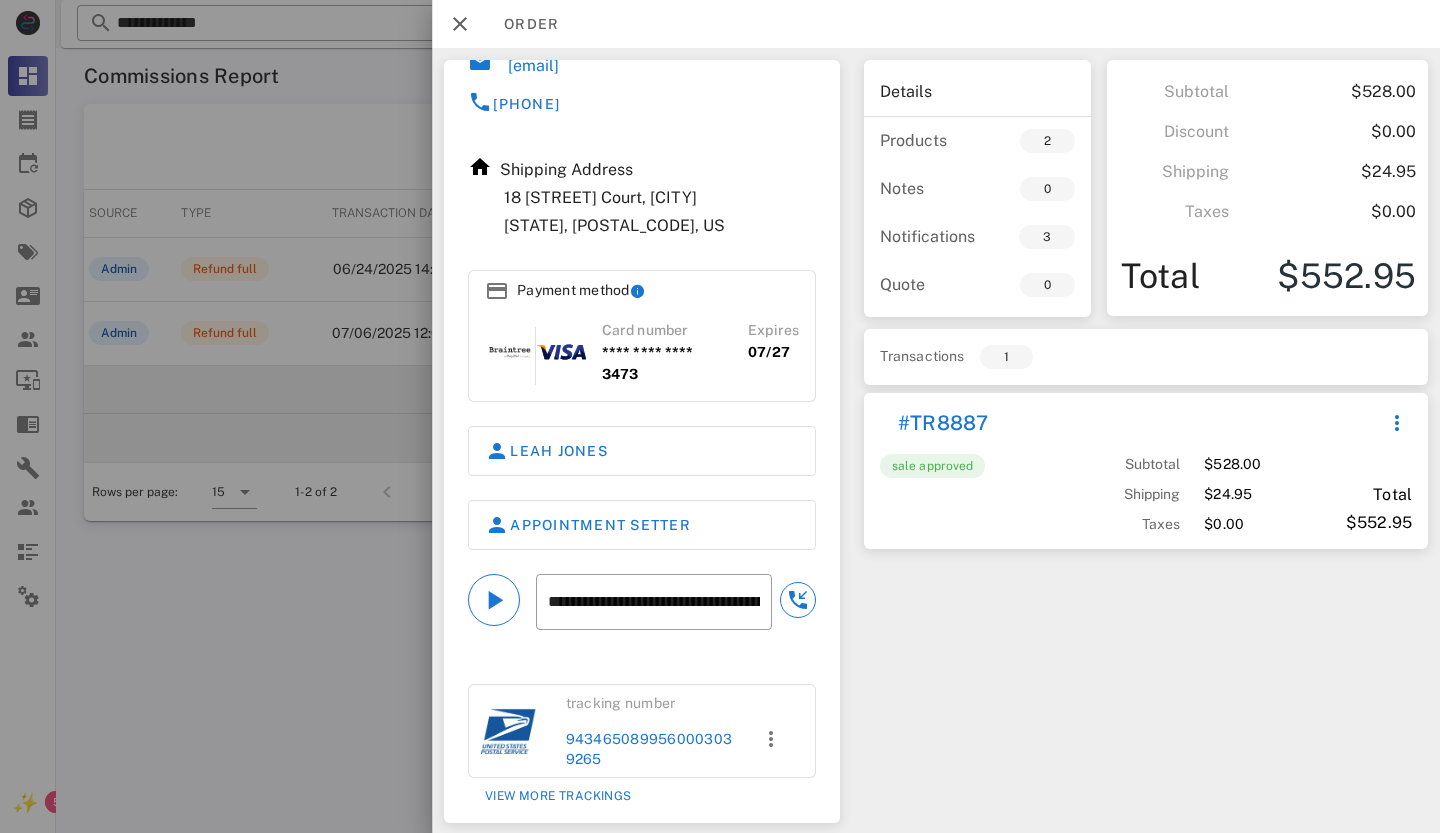drag, startPoint x: 563, startPoint y: 741, endPoint x: 602, endPoint y: 767, distance: 46.872166 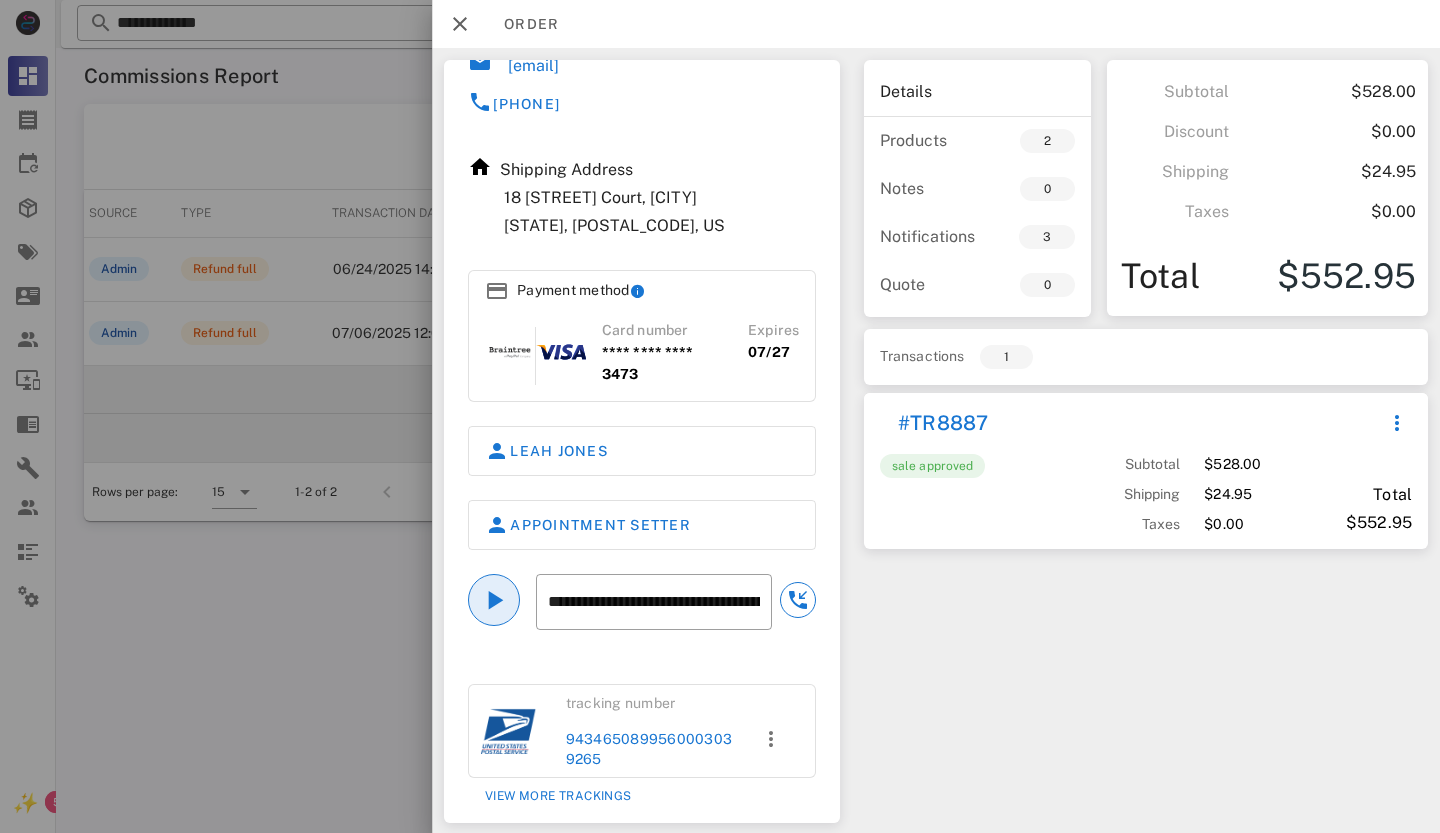 click at bounding box center (494, 600) 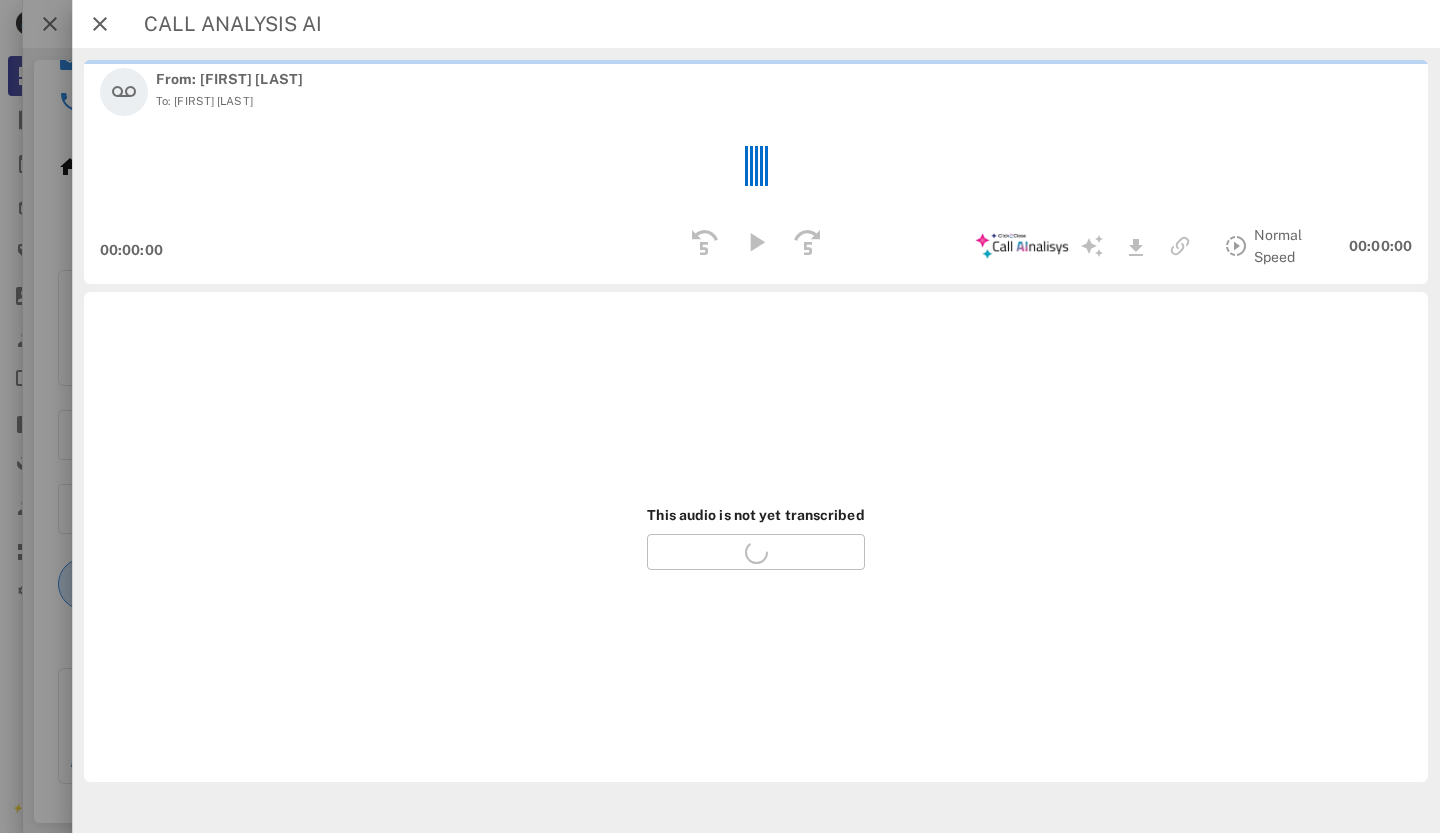 scroll, scrollTop: 158, scrollLeft: 0, axis: vertical 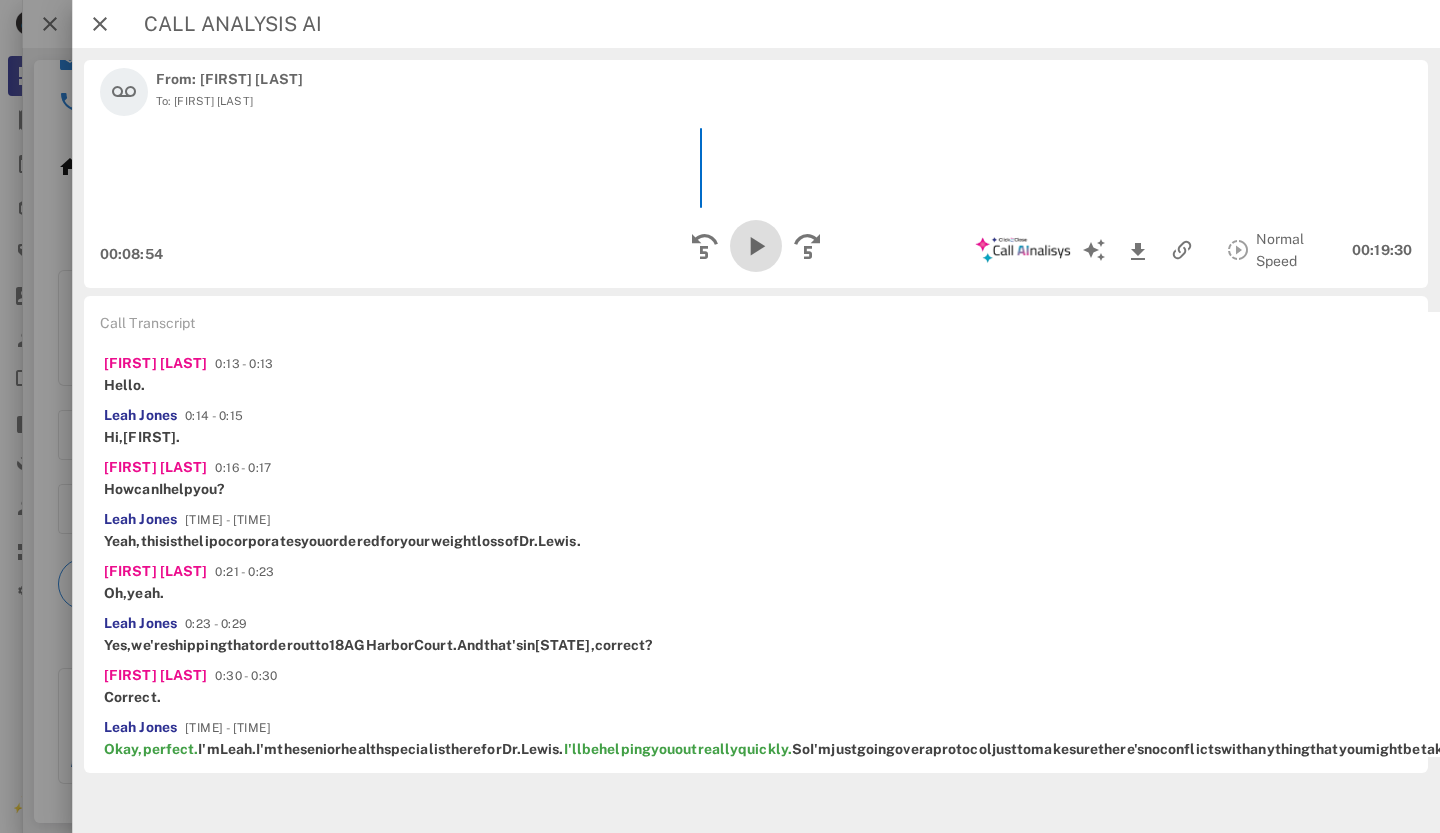 click at bounding box center (756, 246) 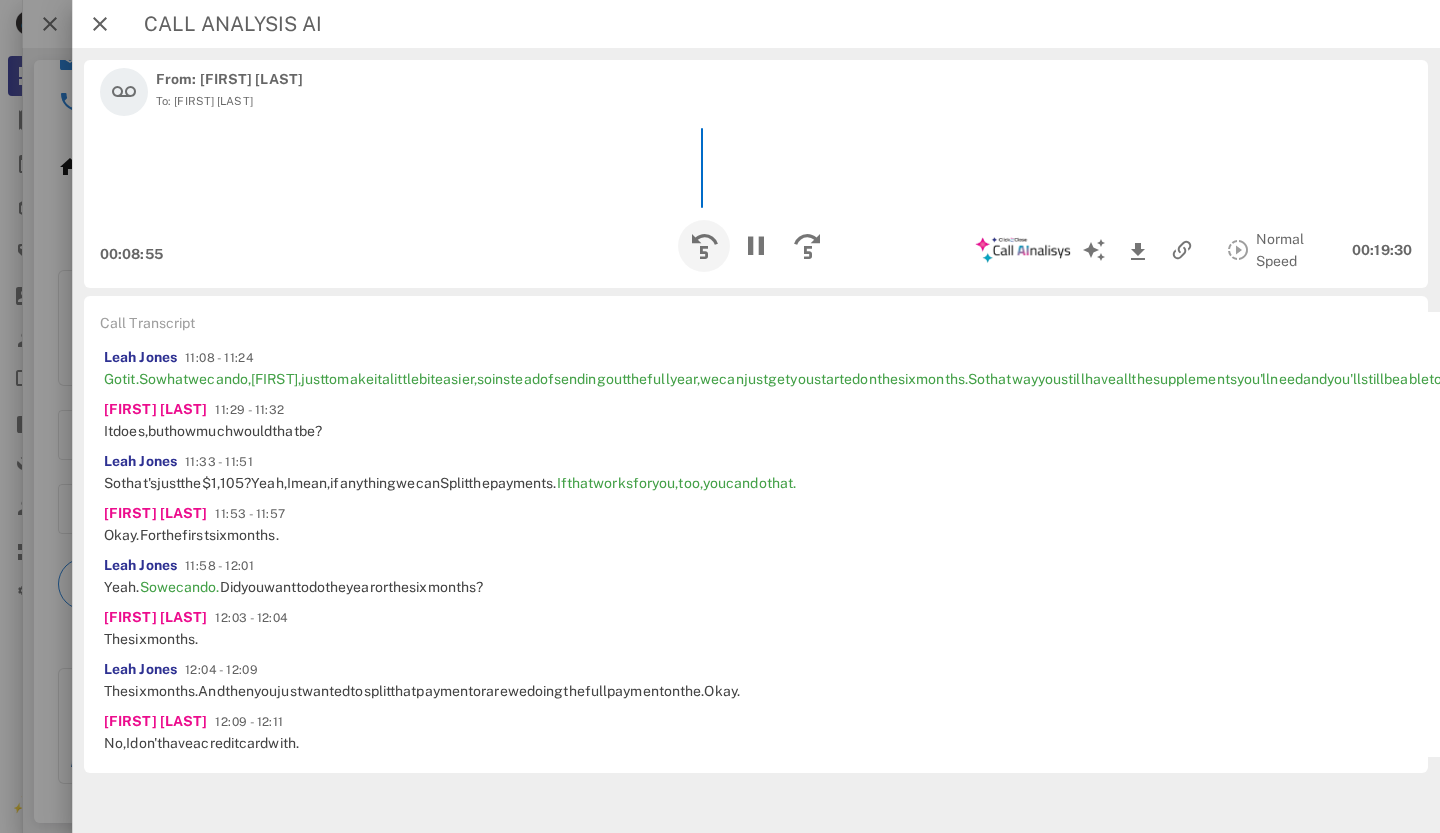 scroll, scrollTop: 4009, scrollLeft: 0, axis: vertical 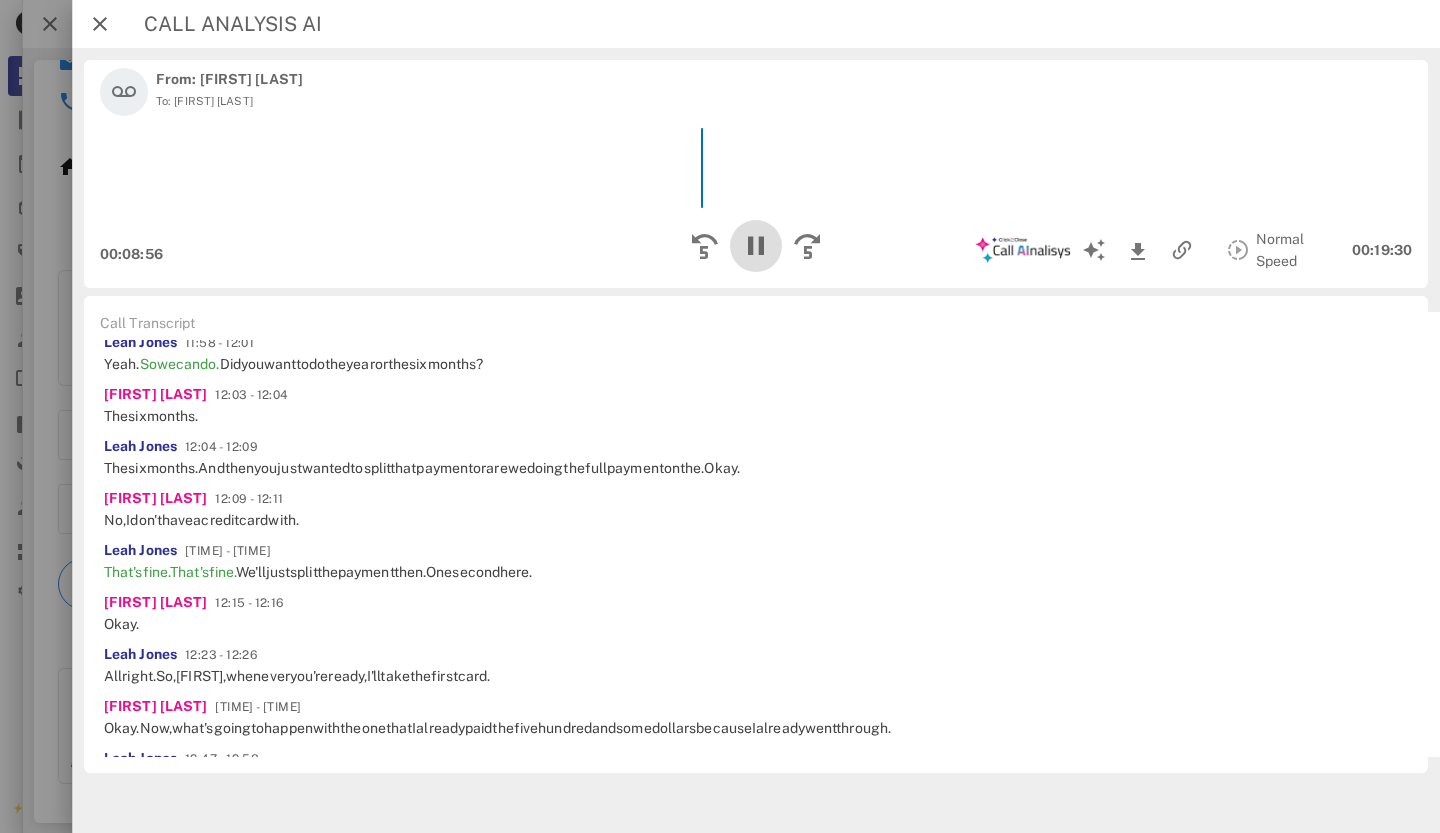 click at bounding box center [756, 246] 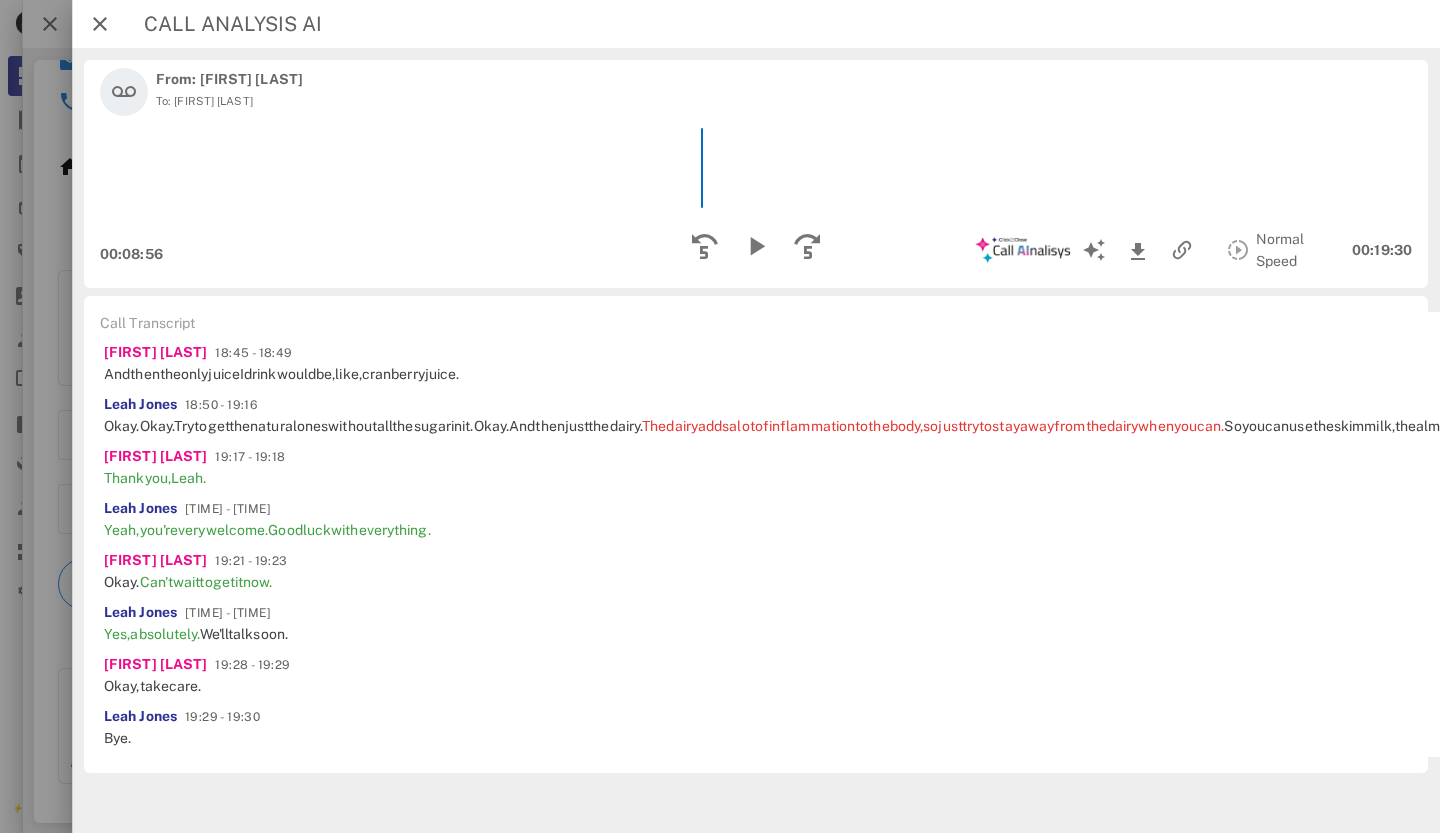 scroll, scrollTop: 6809, scrollLeft: 0, axis: vertical 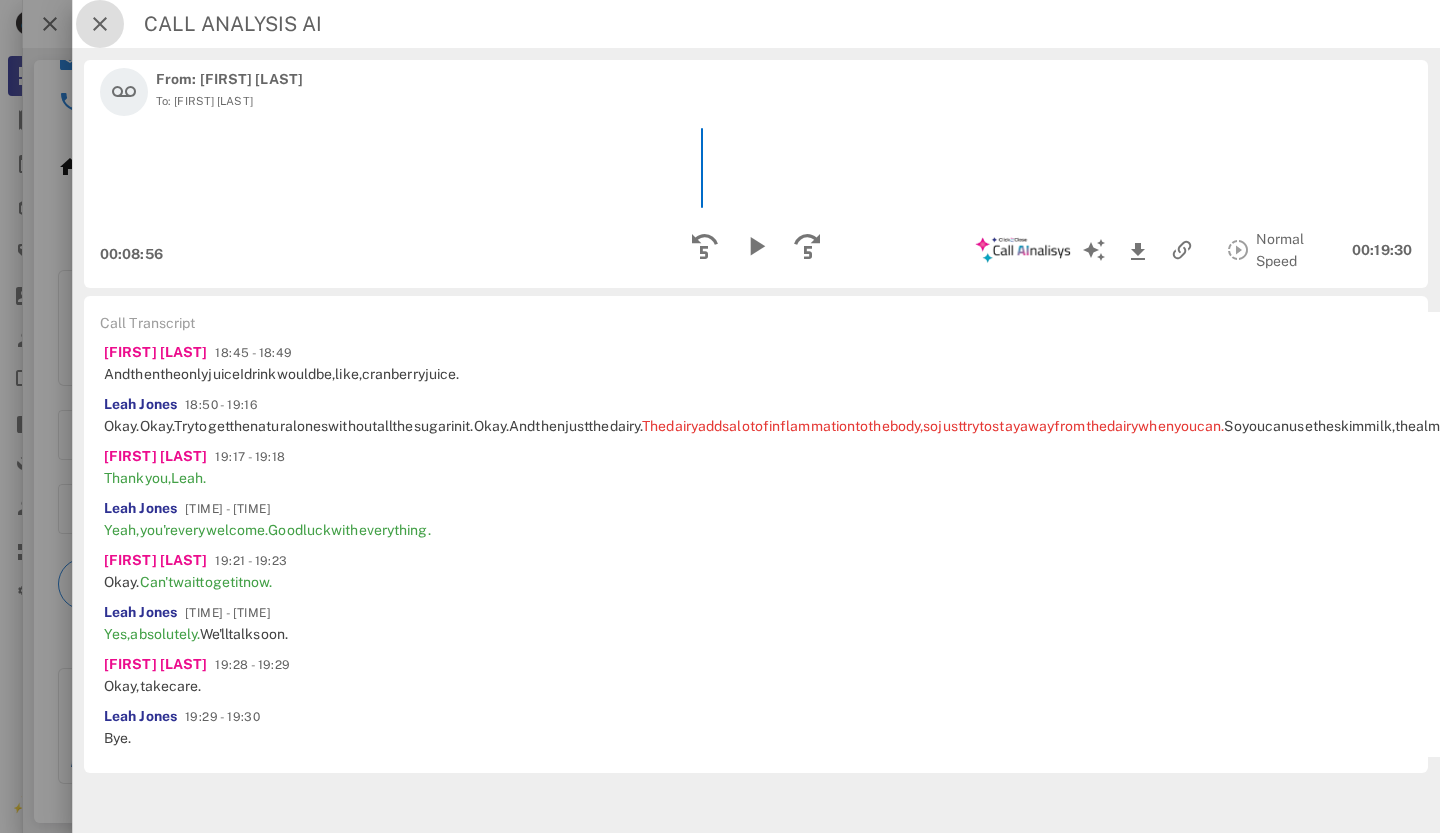 click at bounding box center (100, 24) 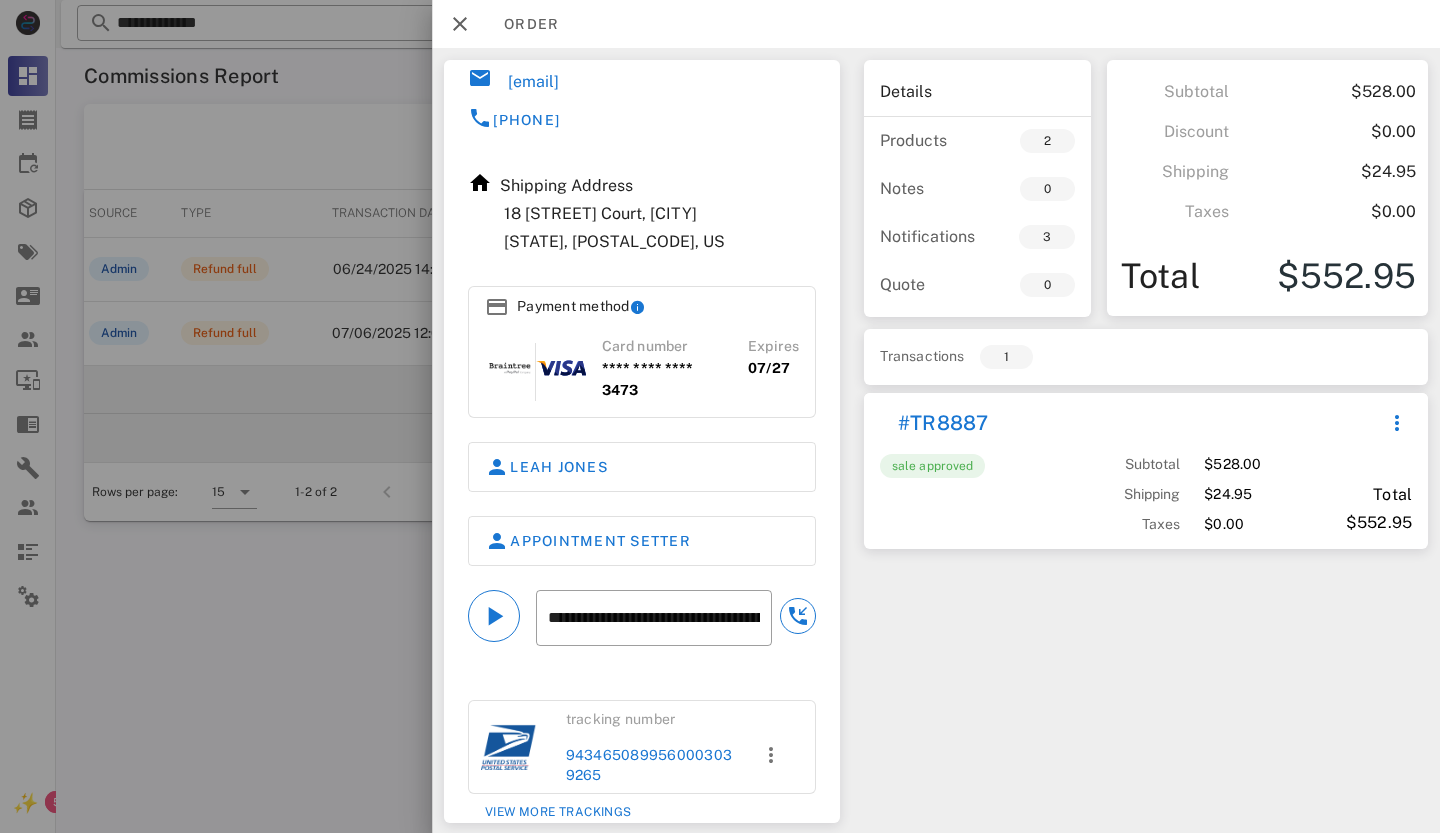 scroll, scrollTop: 158, scrollLeft: 0, axis: vertical 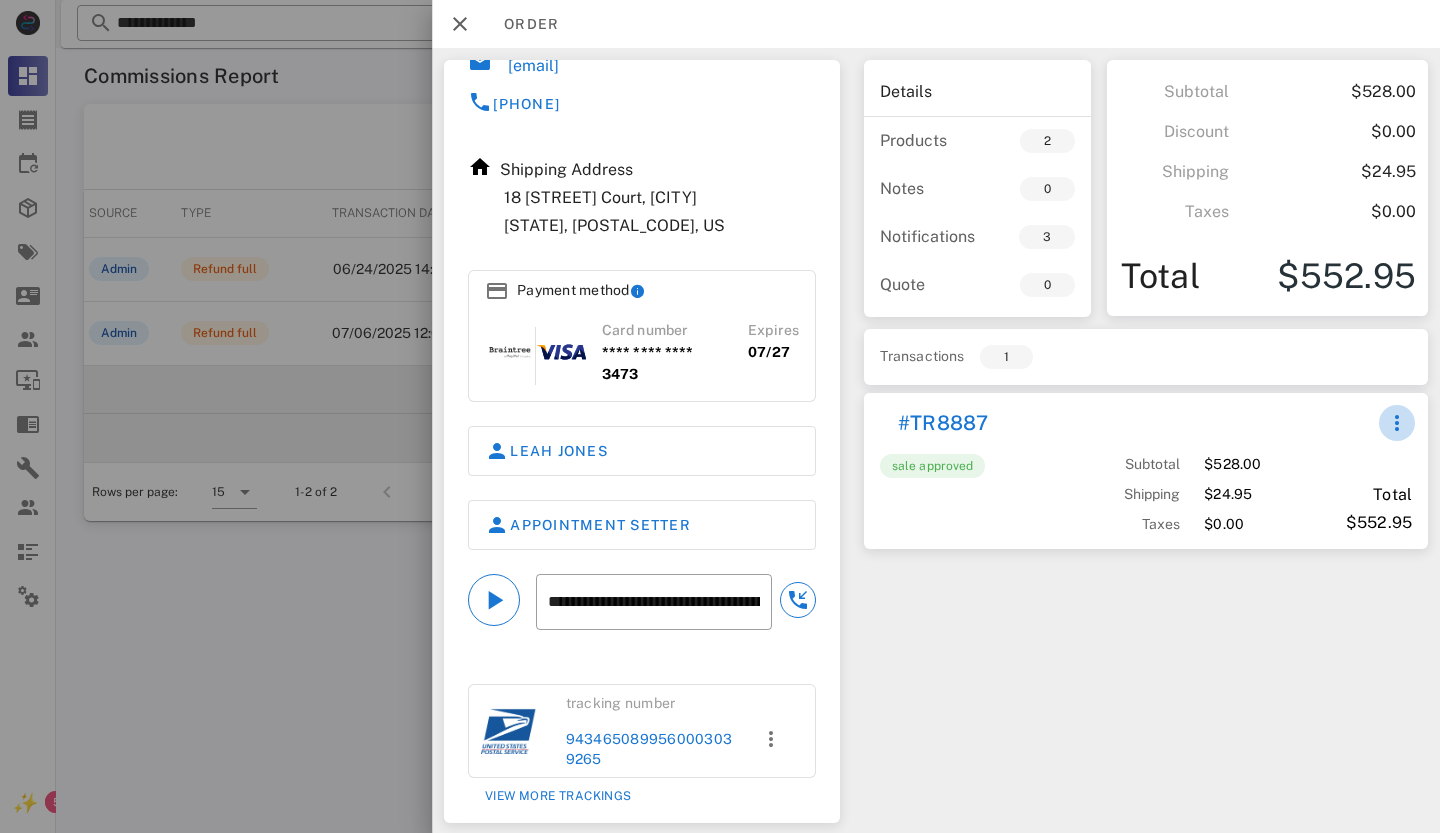 click at bounding box center (1397, 423) 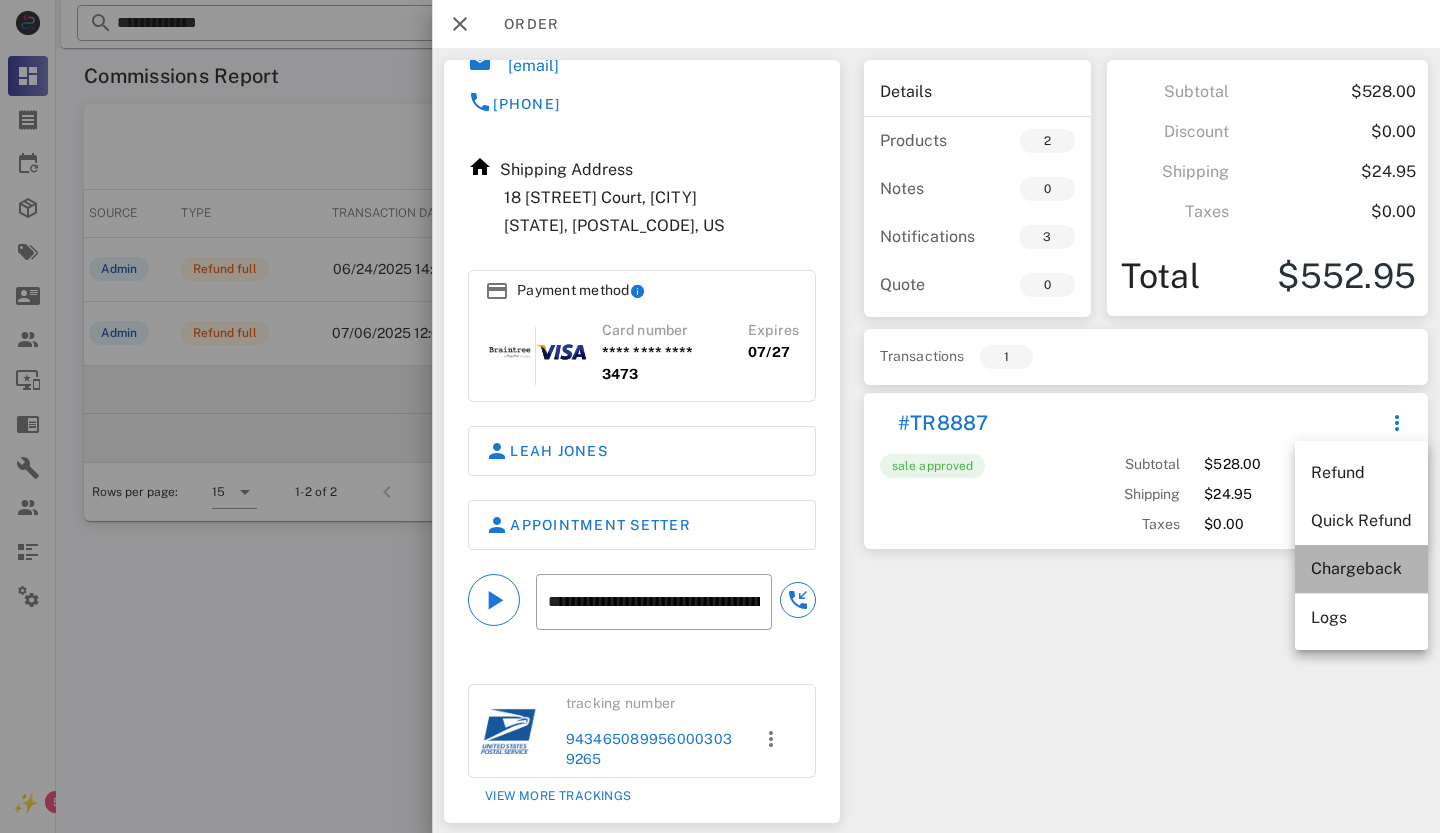 click on "Chargeback" at bounding box center (1361, 568) 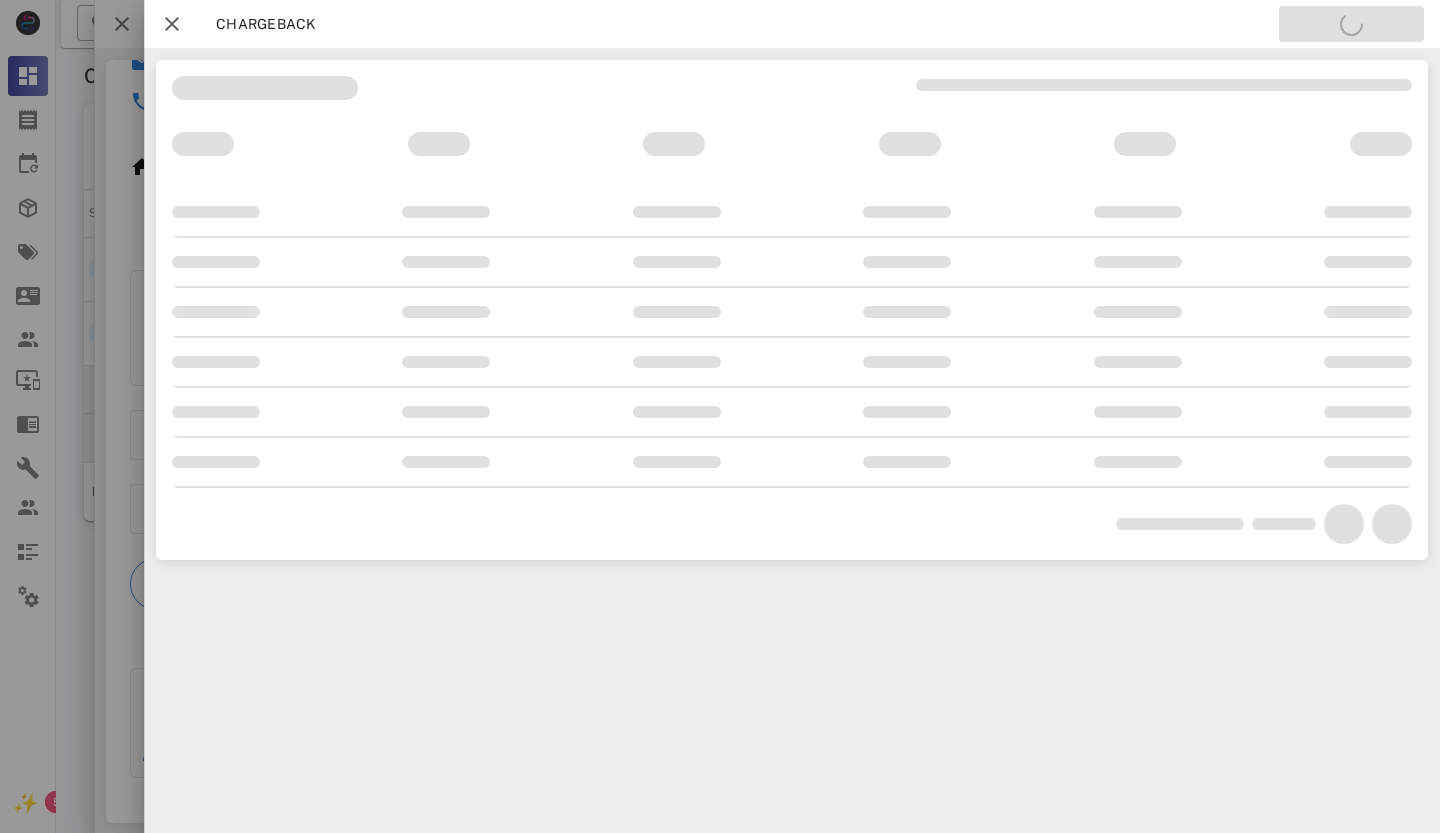 scroll, scrollTop: 156, scrollLeft: 0, axis: vertical 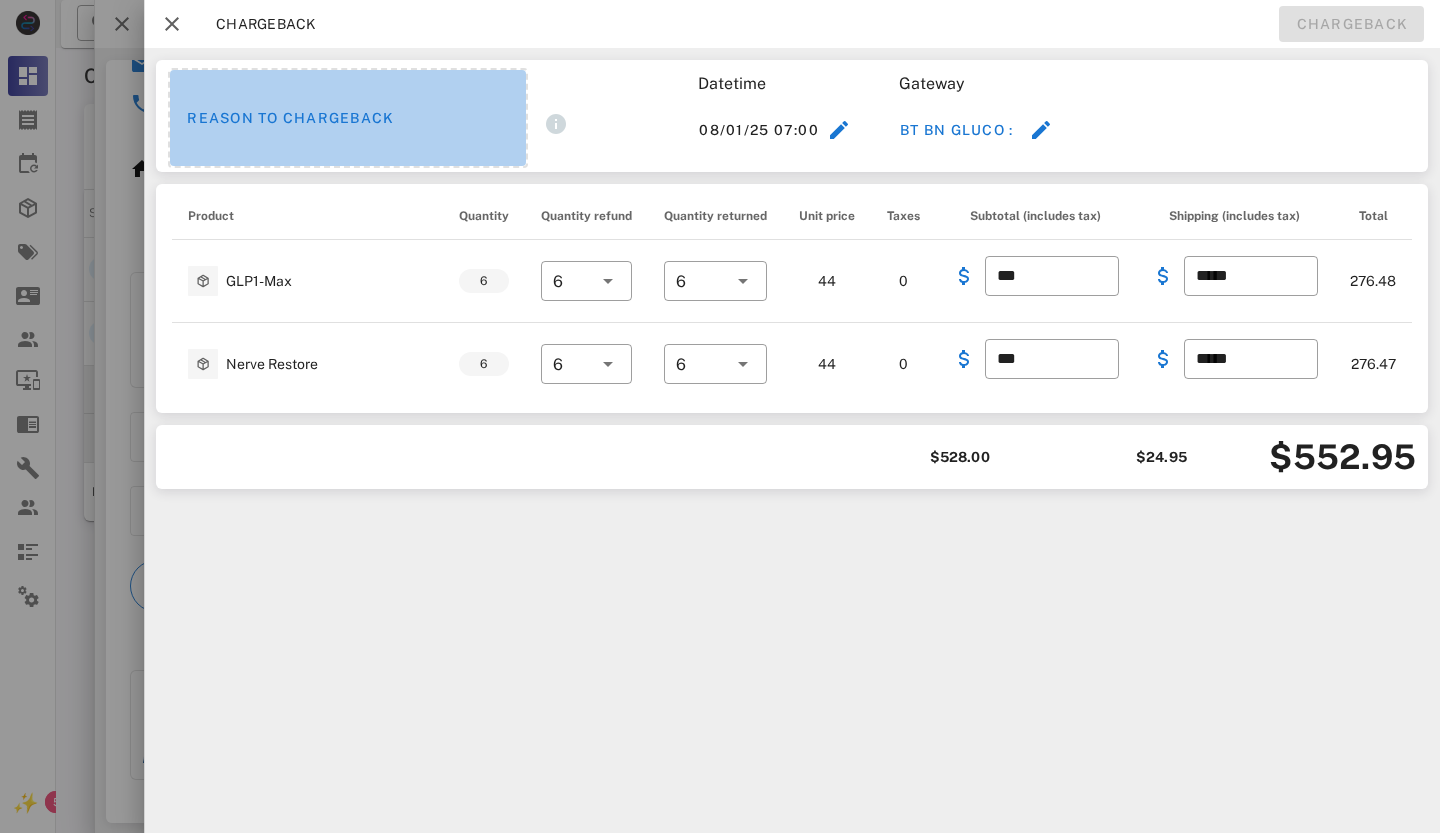 click on "Reason to chargeback" at bounding box center (348, 118) 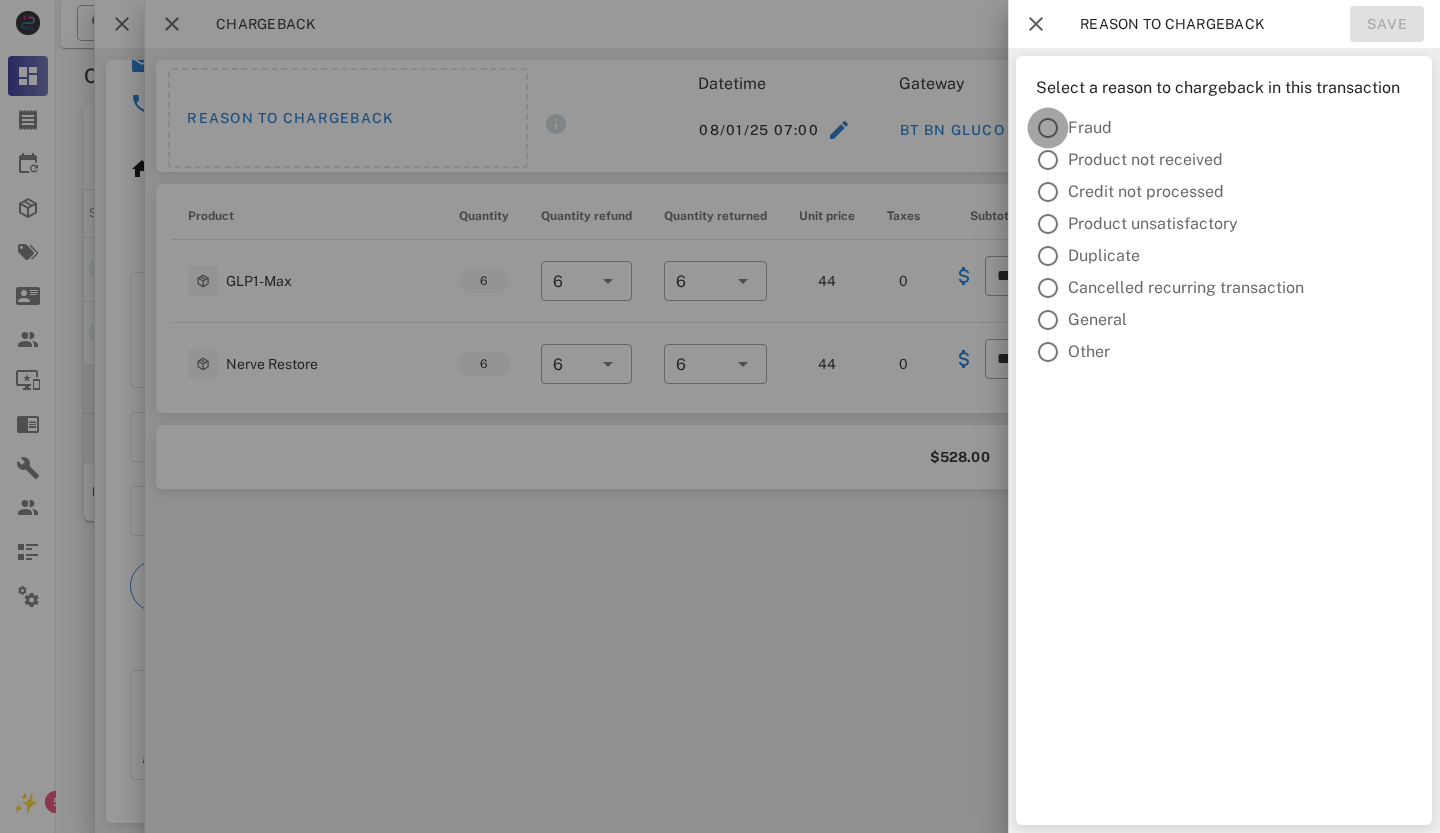 click at bounding box center (1048, 128) 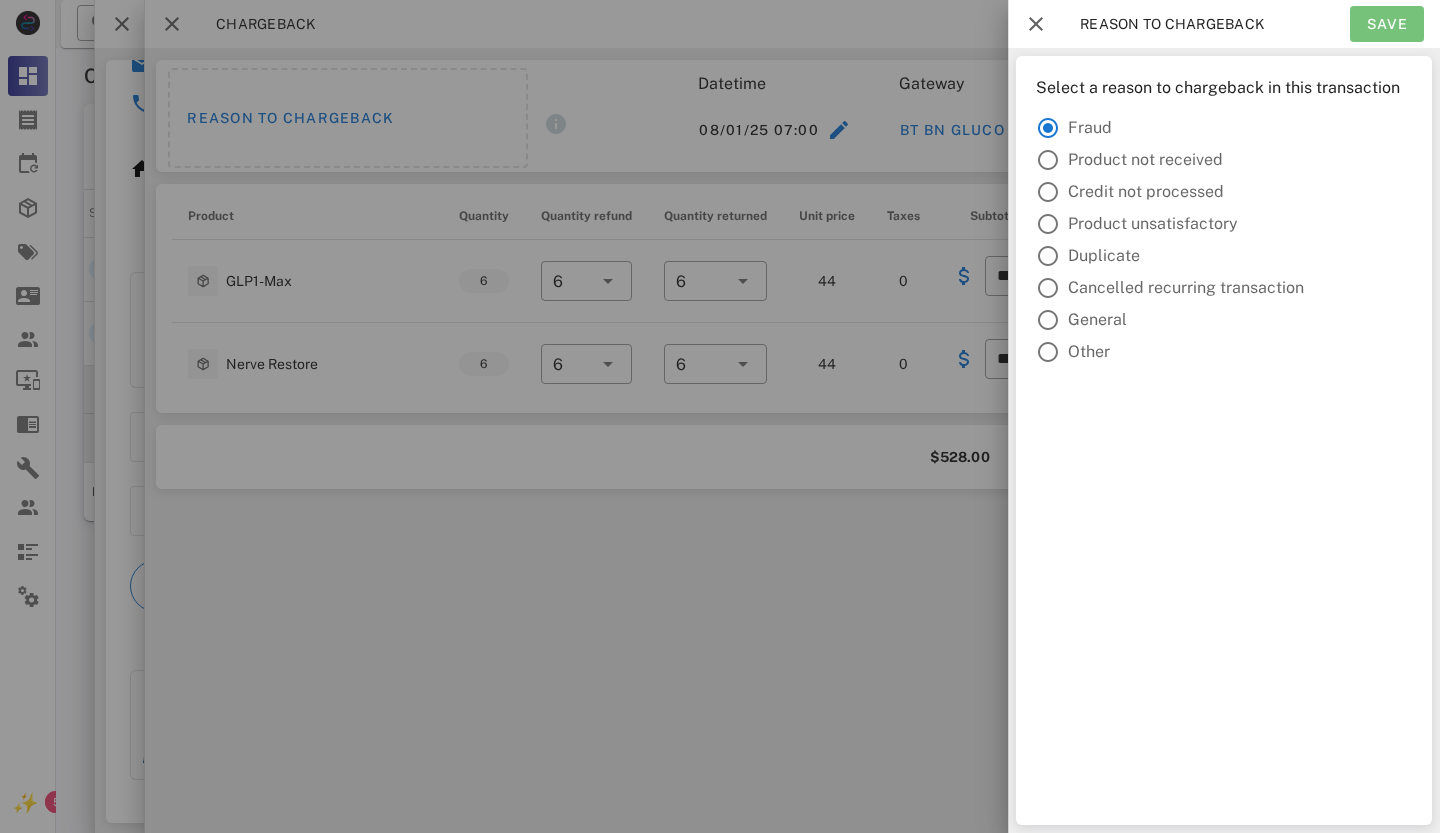 click on "Save" at bounding box center [1387, 24] 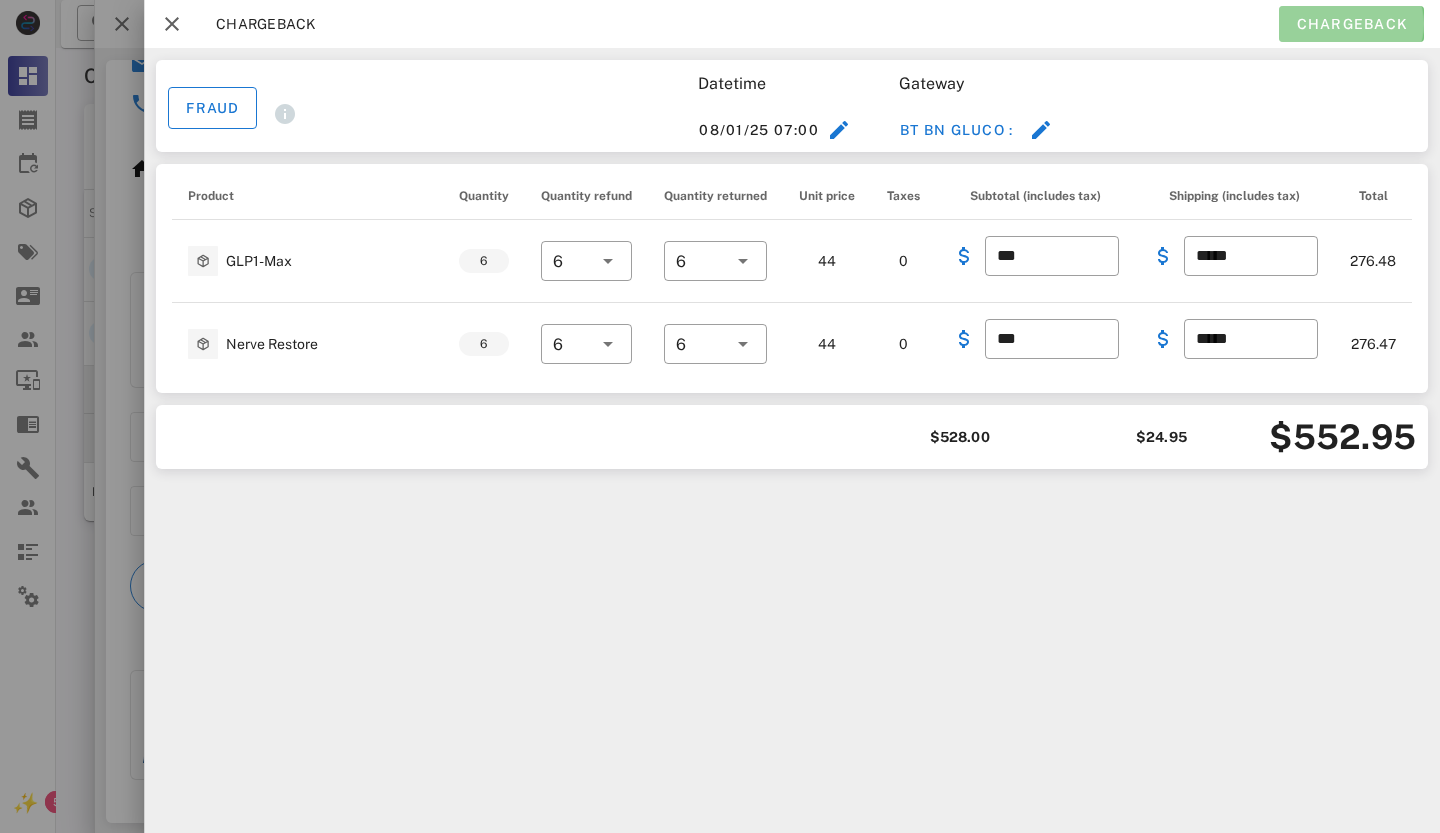 click on "Chargeback" at bounding box center [1351, 24] 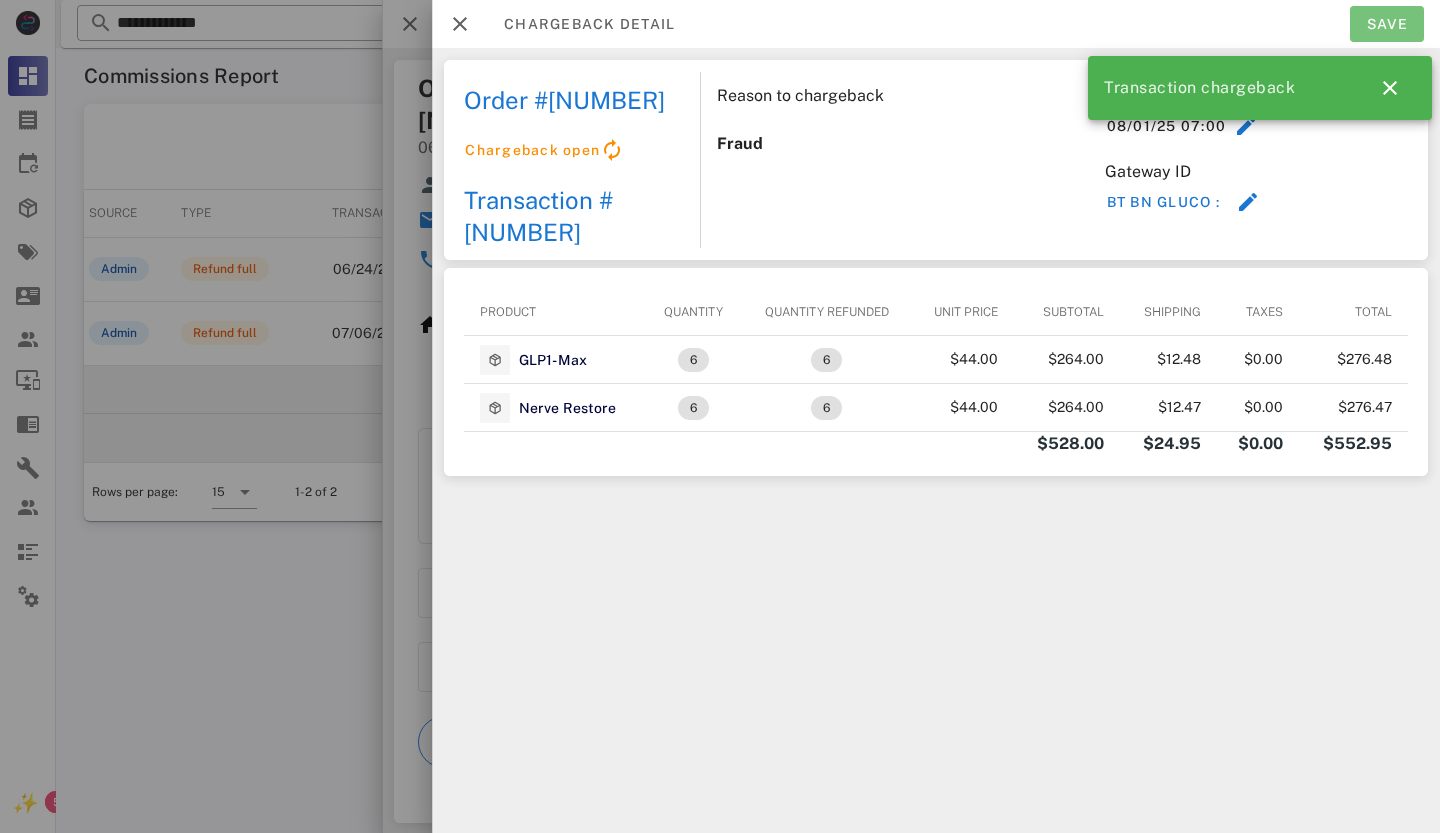 click on "Save" at bounding box center (1387, 24) 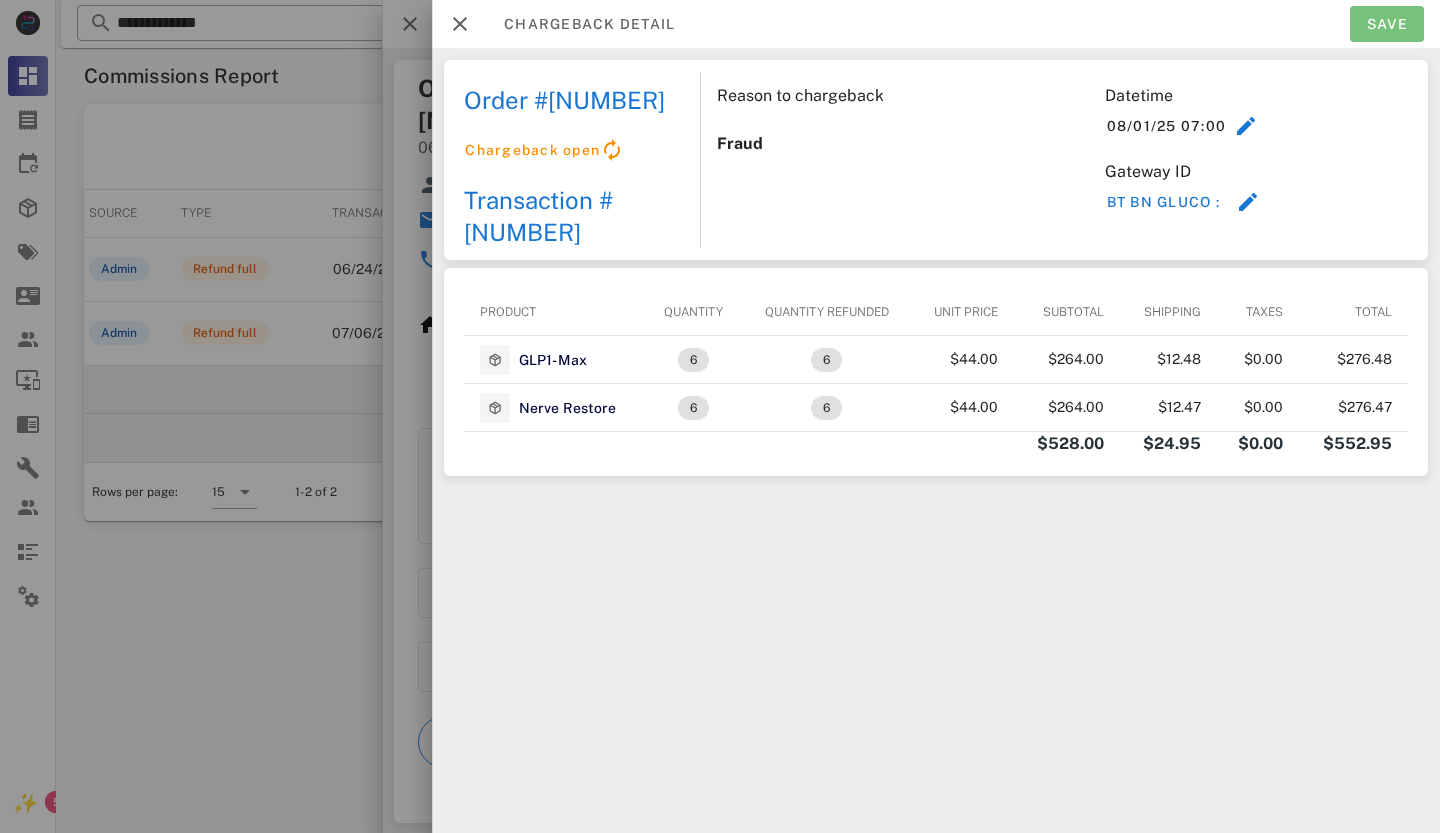 drag, startPoint x: 1399, startPoint y: 13, endPoint x: 1170, endPoint y: 55, distance: 232.81967 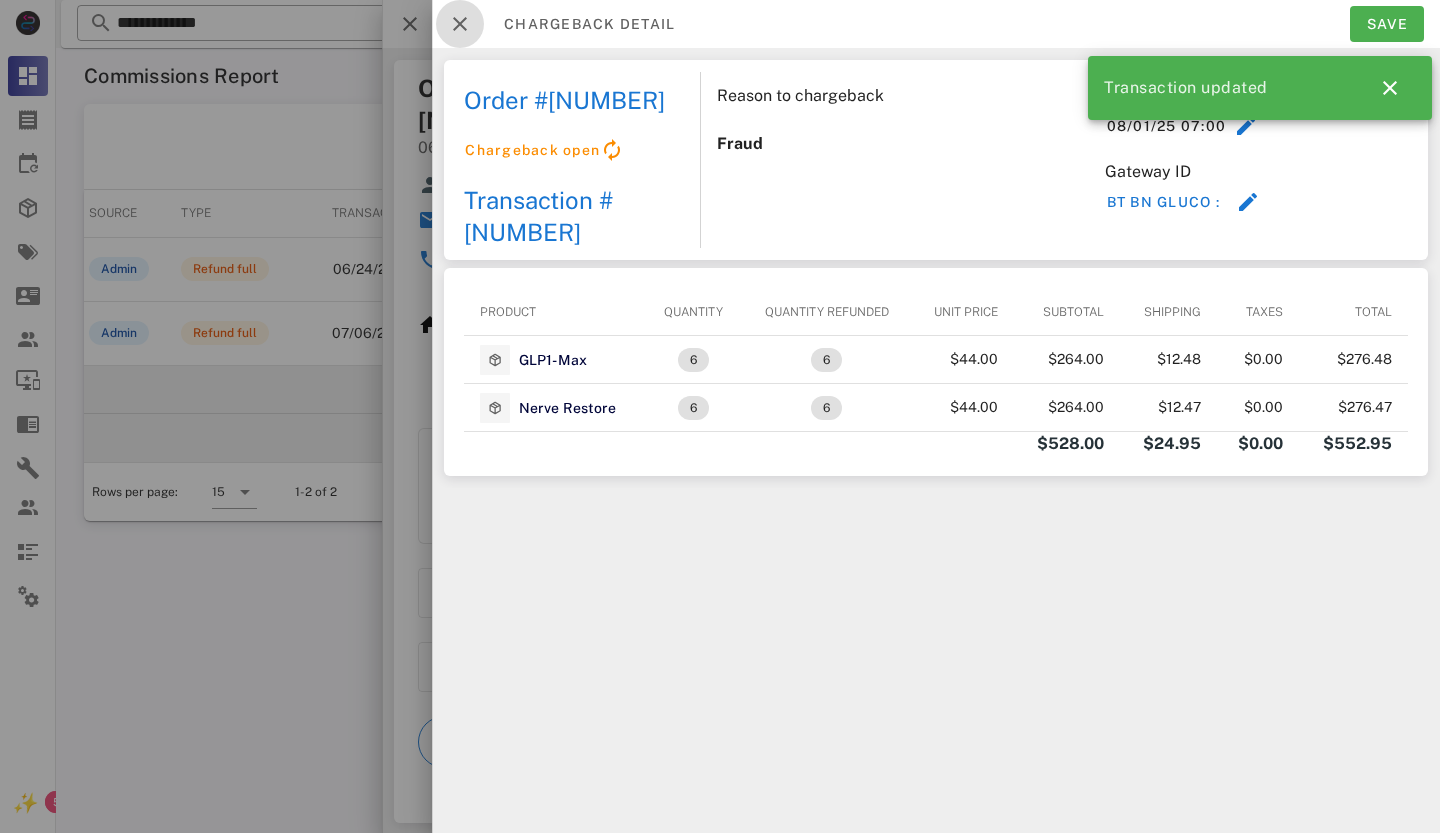 click at bounding box center [460, 24] 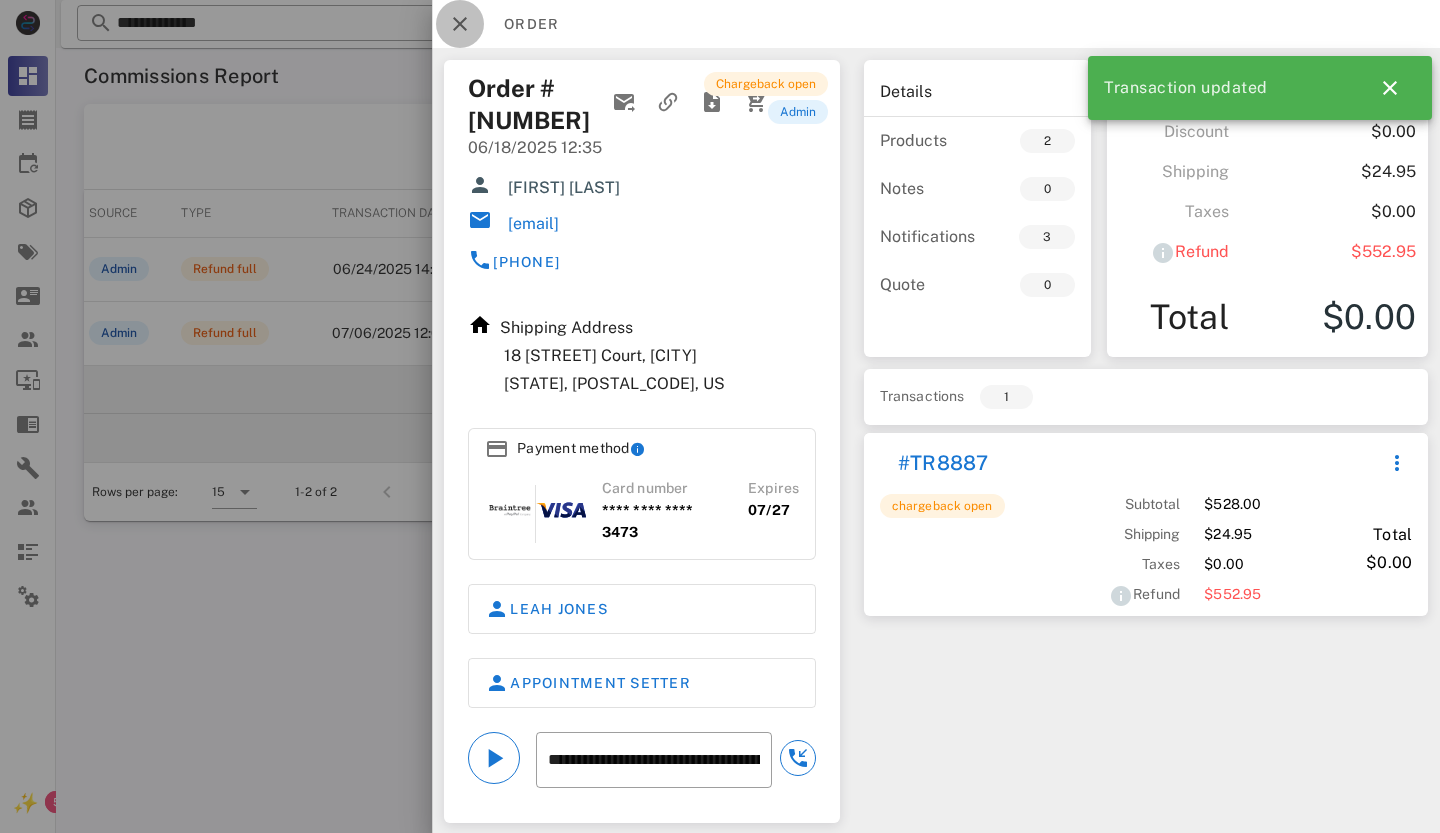 click at bounding box center (460, 24) 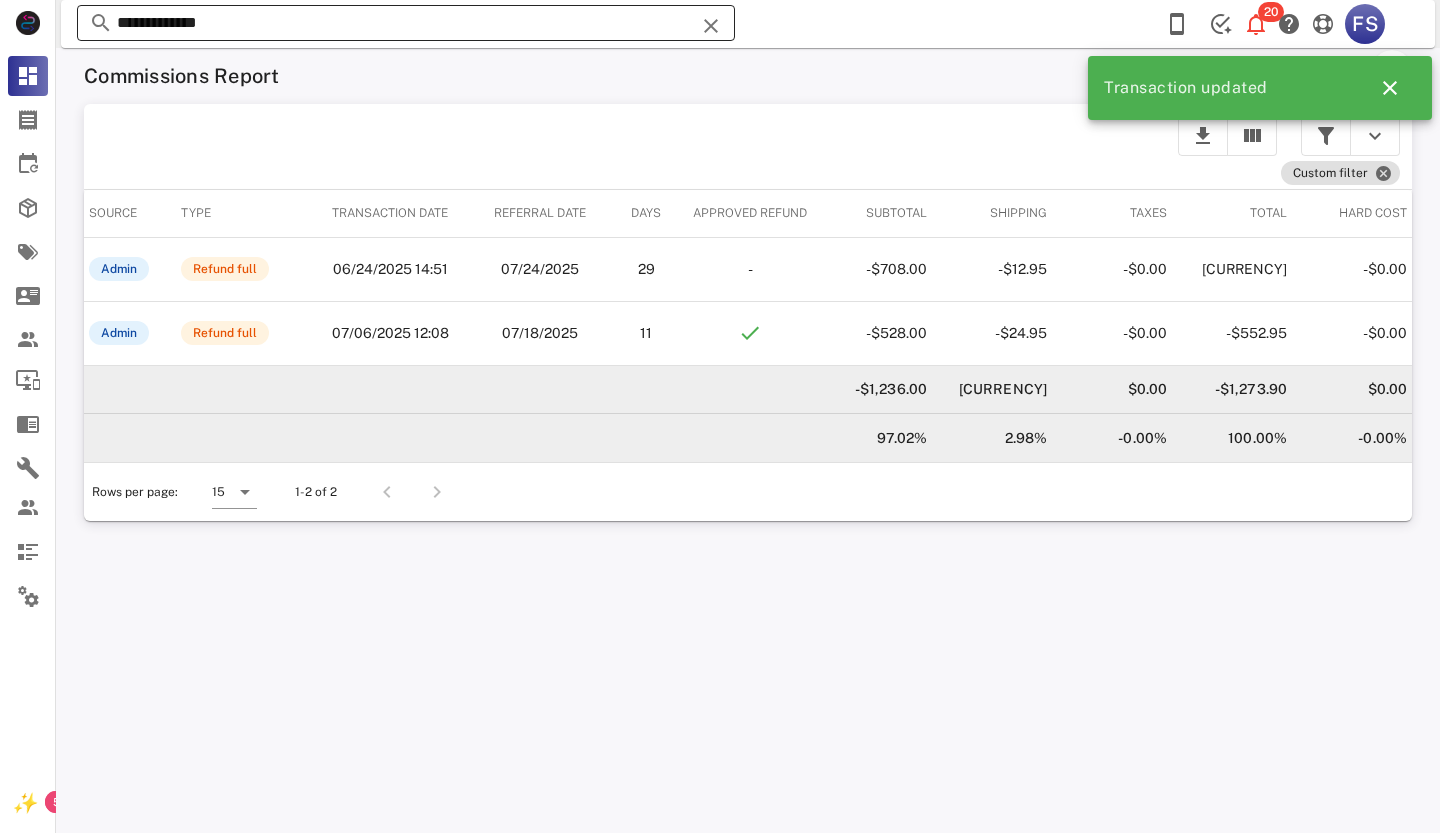 click on "**********" at bounding box center [406, 23] 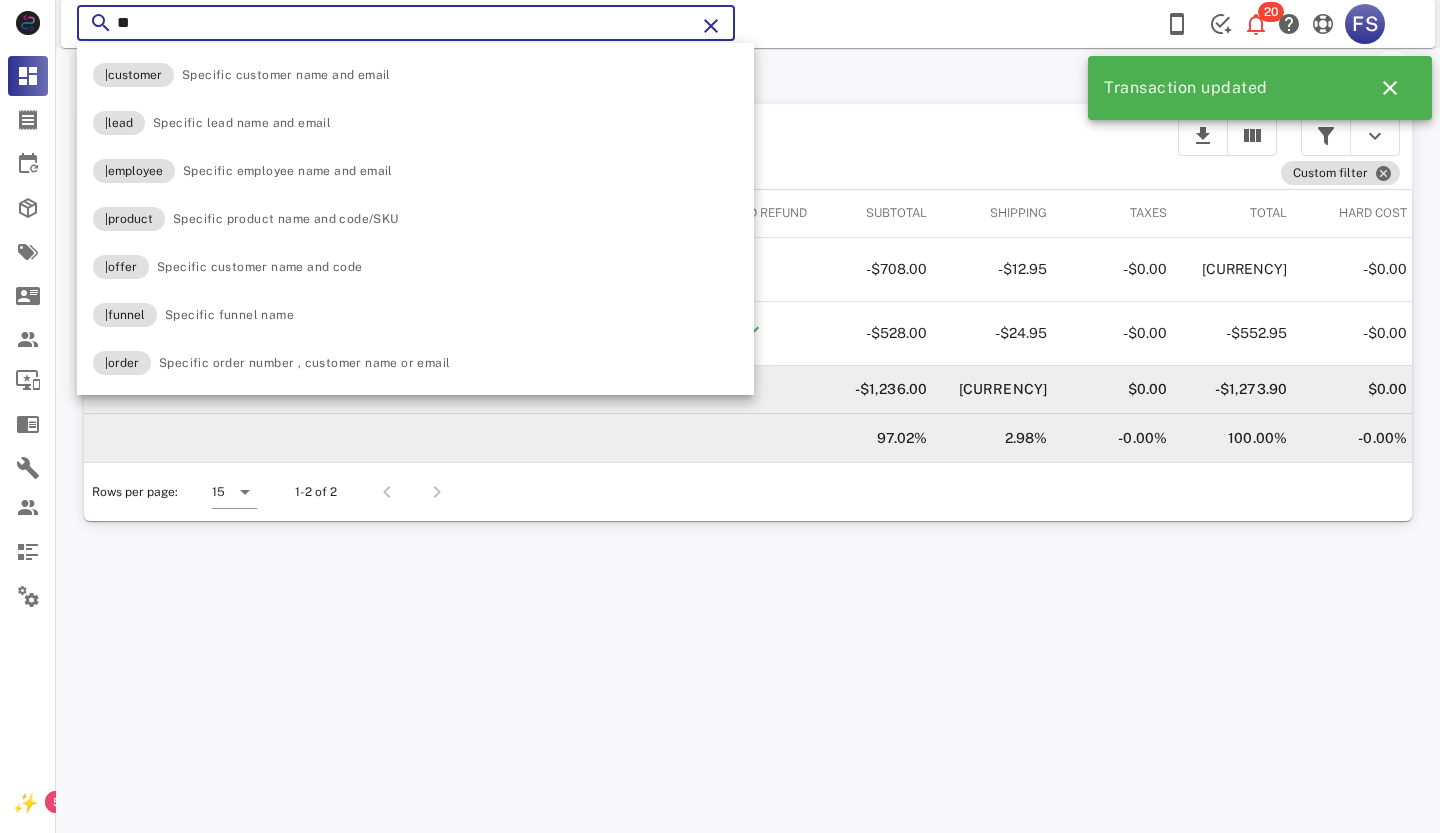 type on "*" 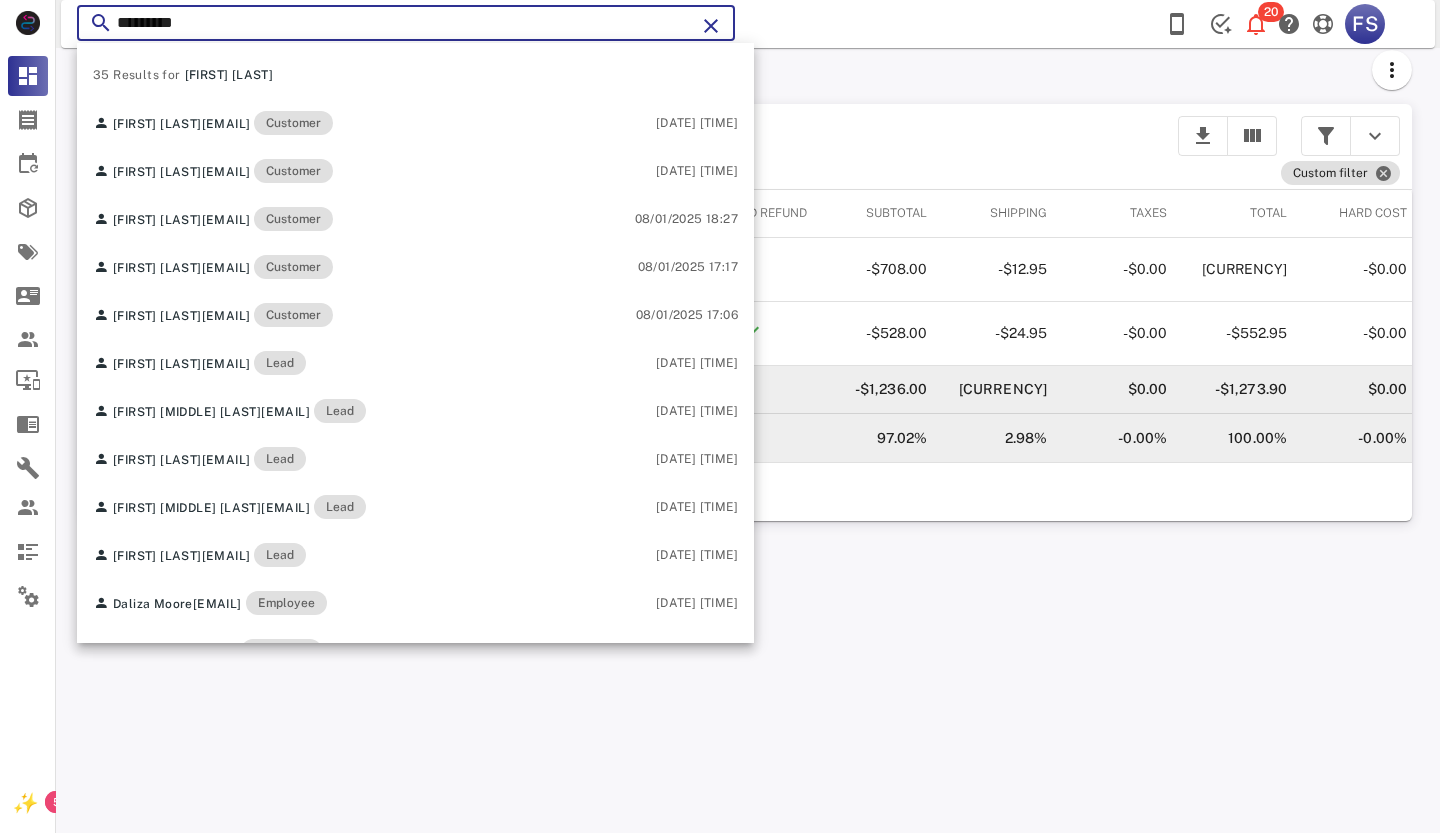 type on "*********" 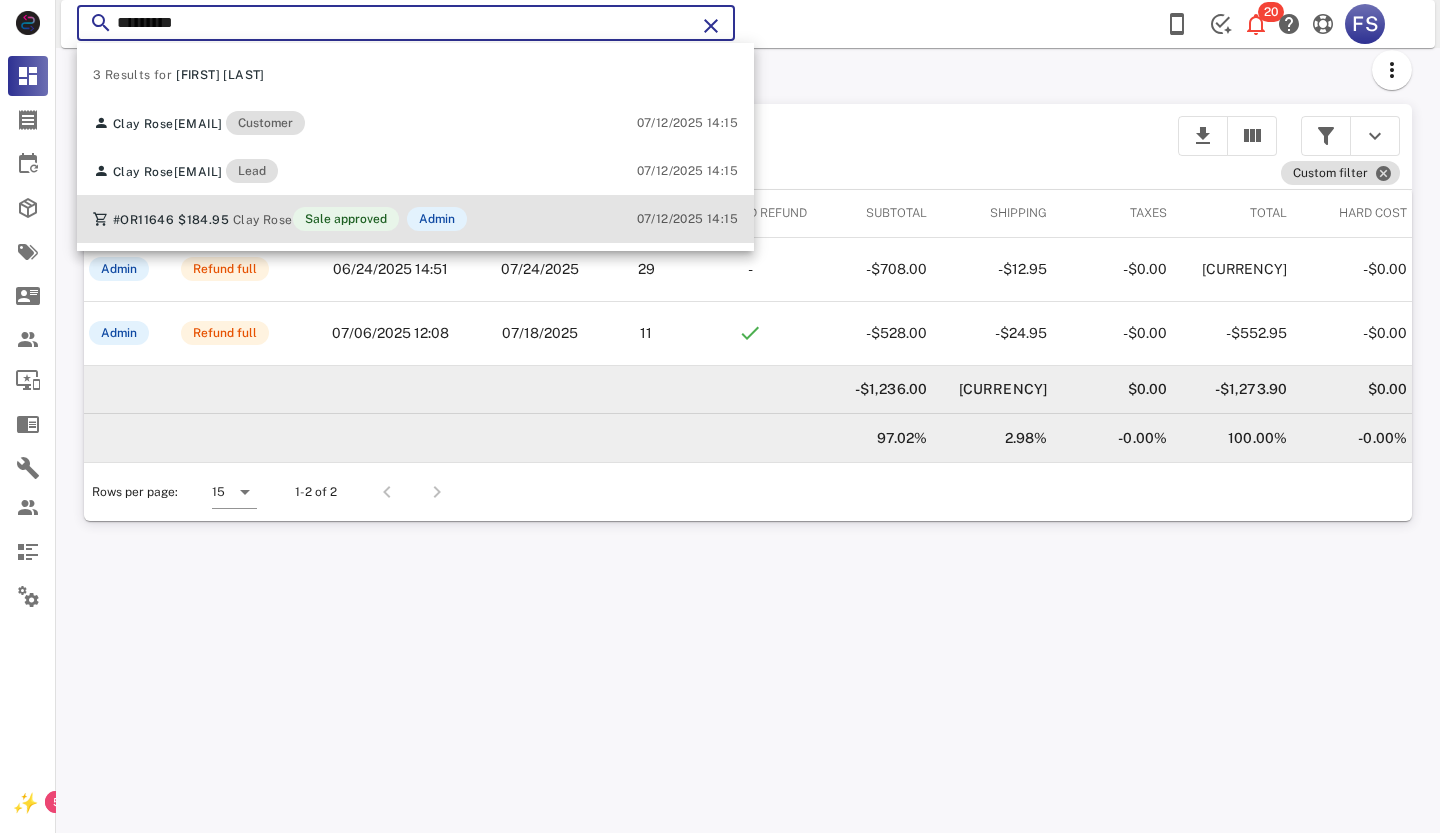 click on "Clay Rose" at bounding box center (263, 220) 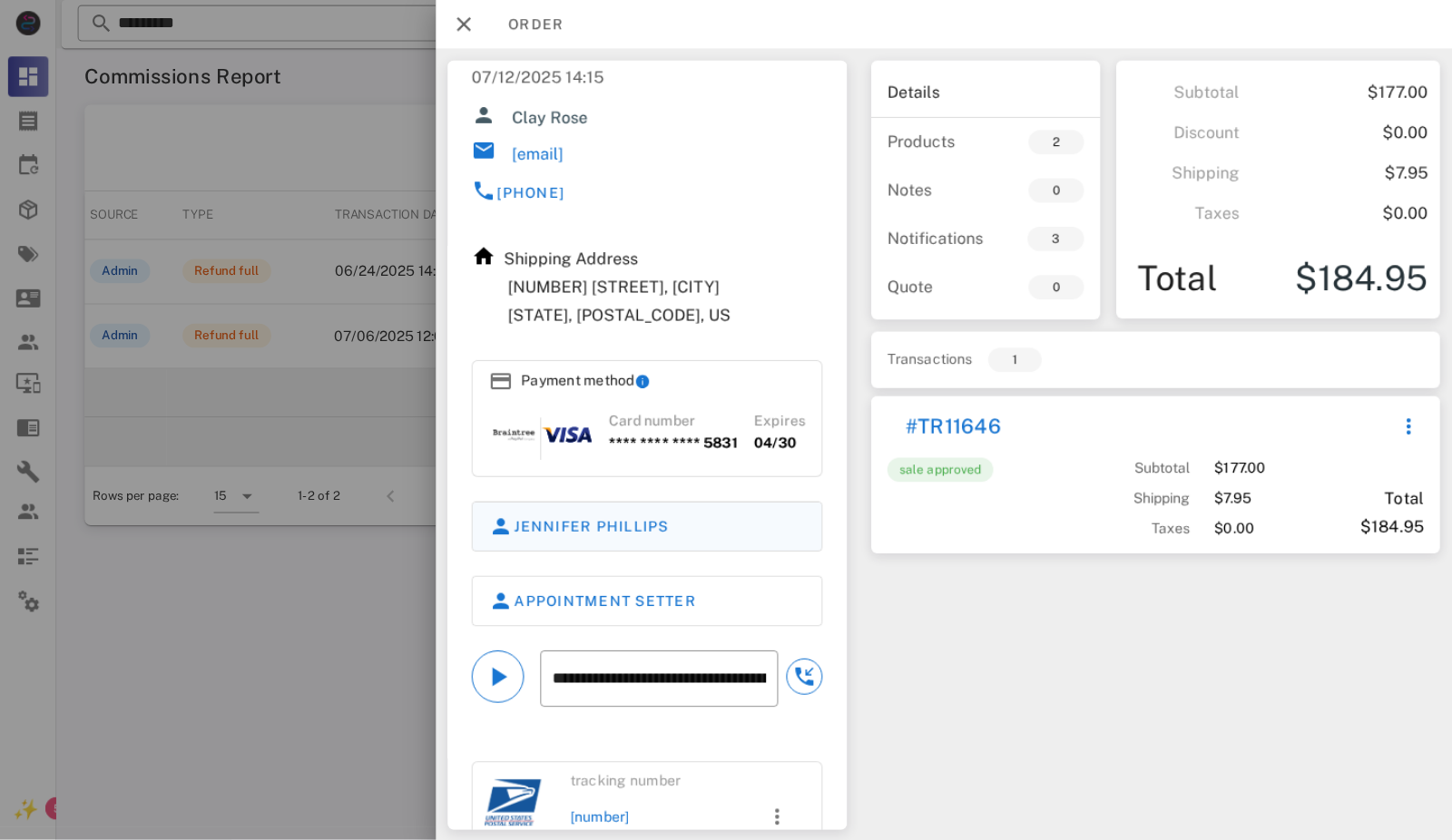 scroll, scrollTop: 0, scrollLeft: 0, axis: both 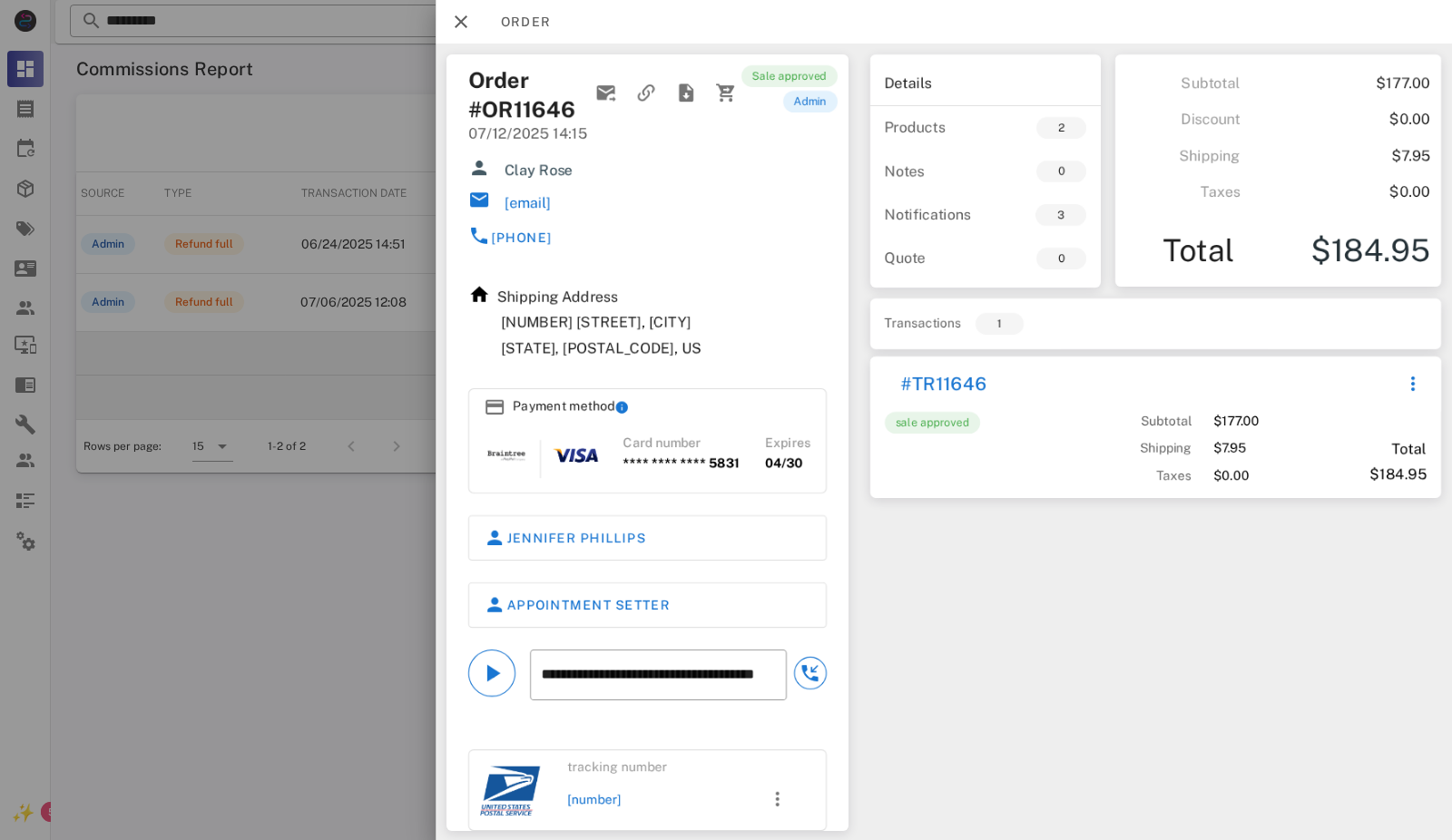 drag, startPoint x: 1249, startPoint y: 8, endPoint x: 948, endPoint y: 714, distance: 767.48746 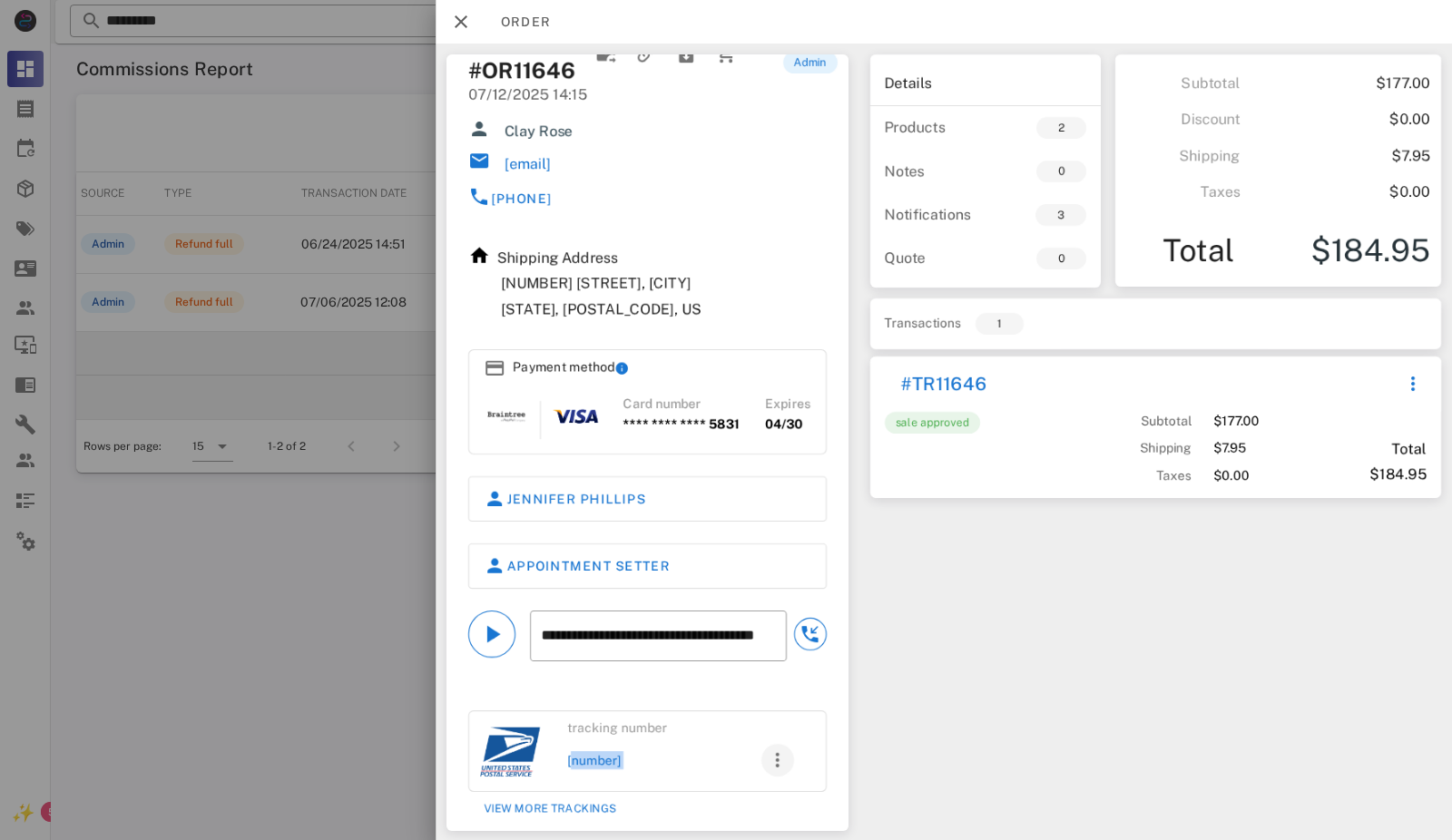 drag, startPoint x: 564, startPoint y: 757, endPoint x: 760, endPoint y: 765, distance: 196.1632 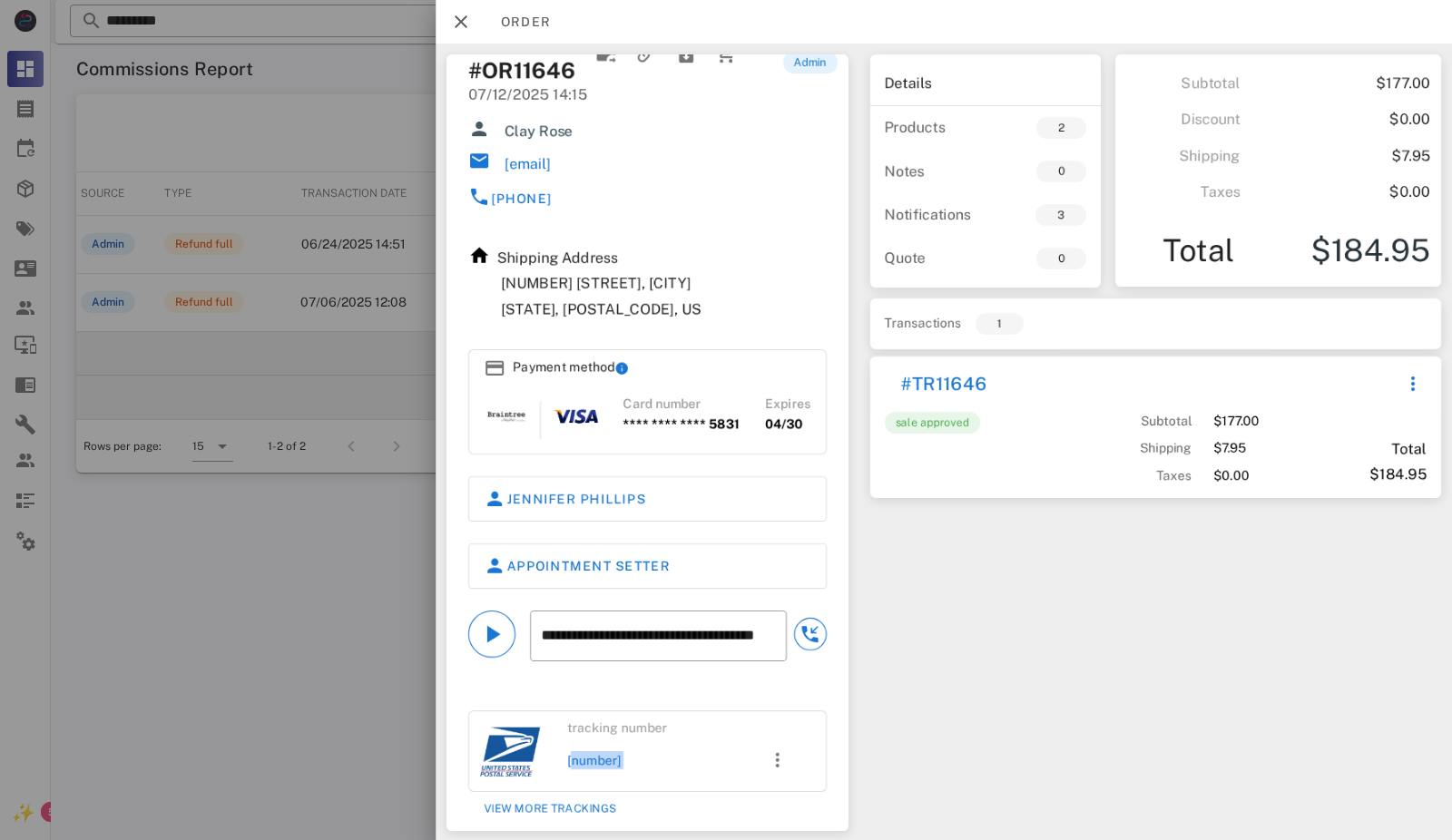 copy on "[NUMBER] View more trackings" 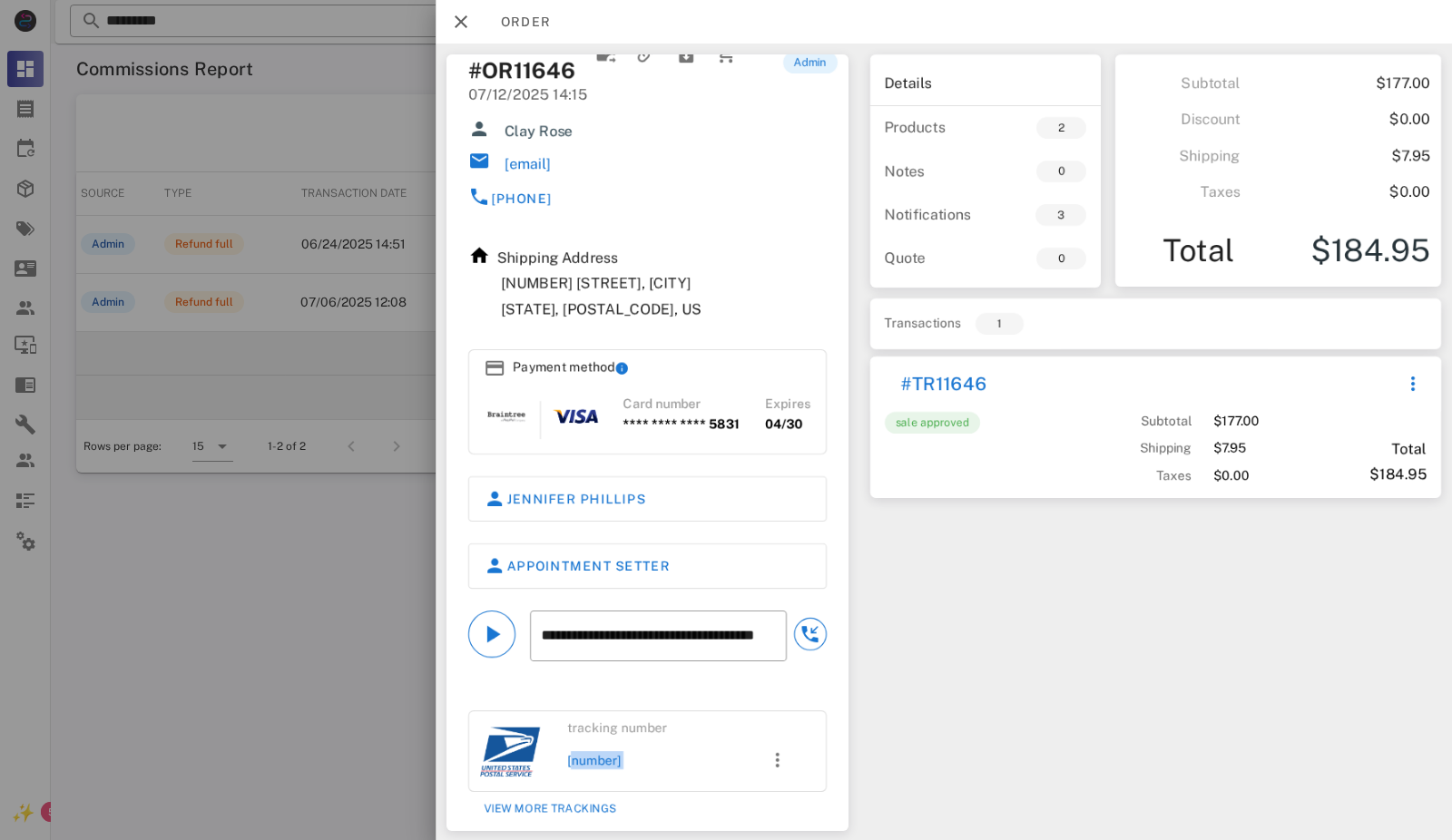 scroll, scrollTop: 0, scrollLeft: 0, axis: both 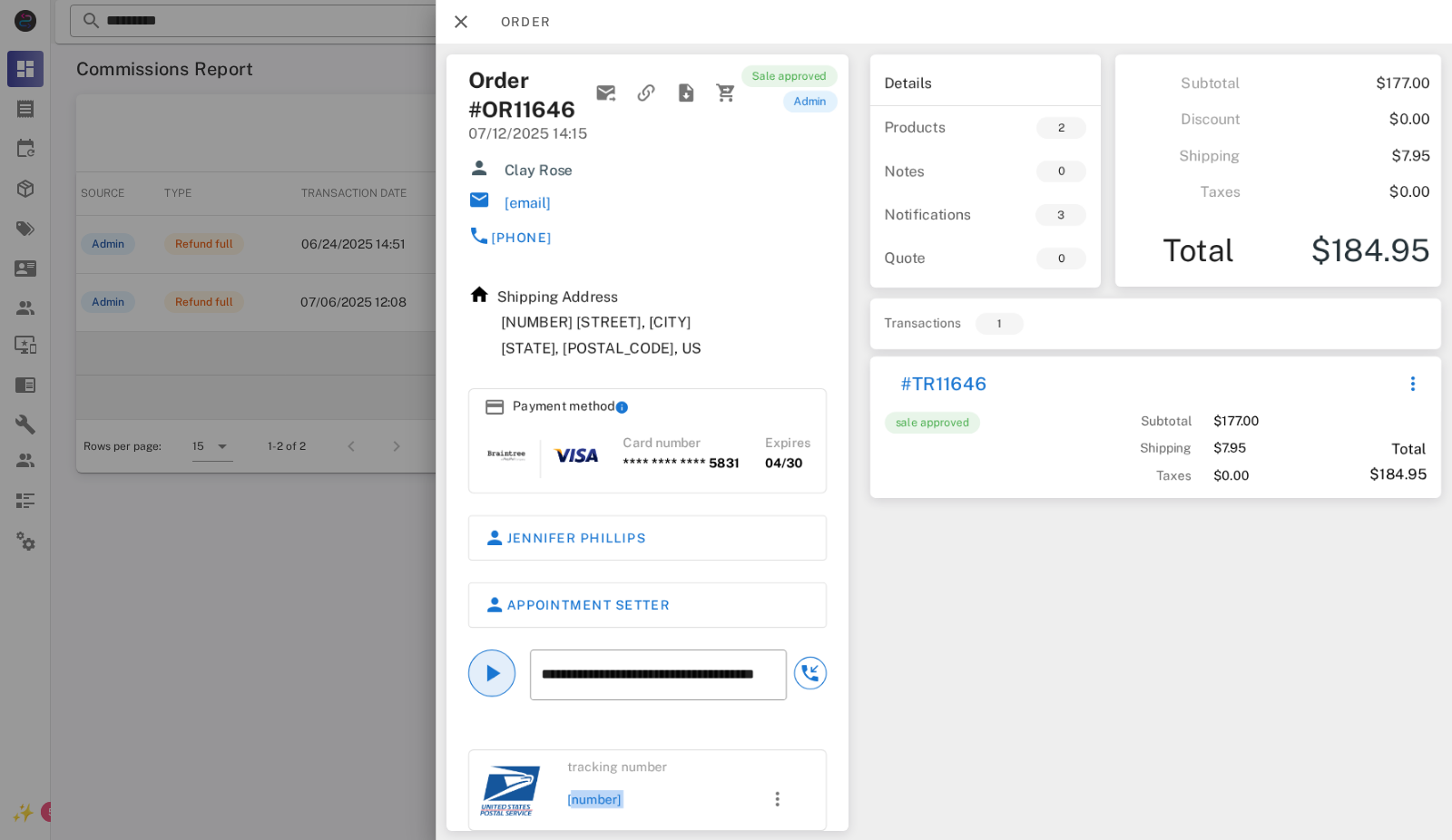 click at bounding box center [492, 673] 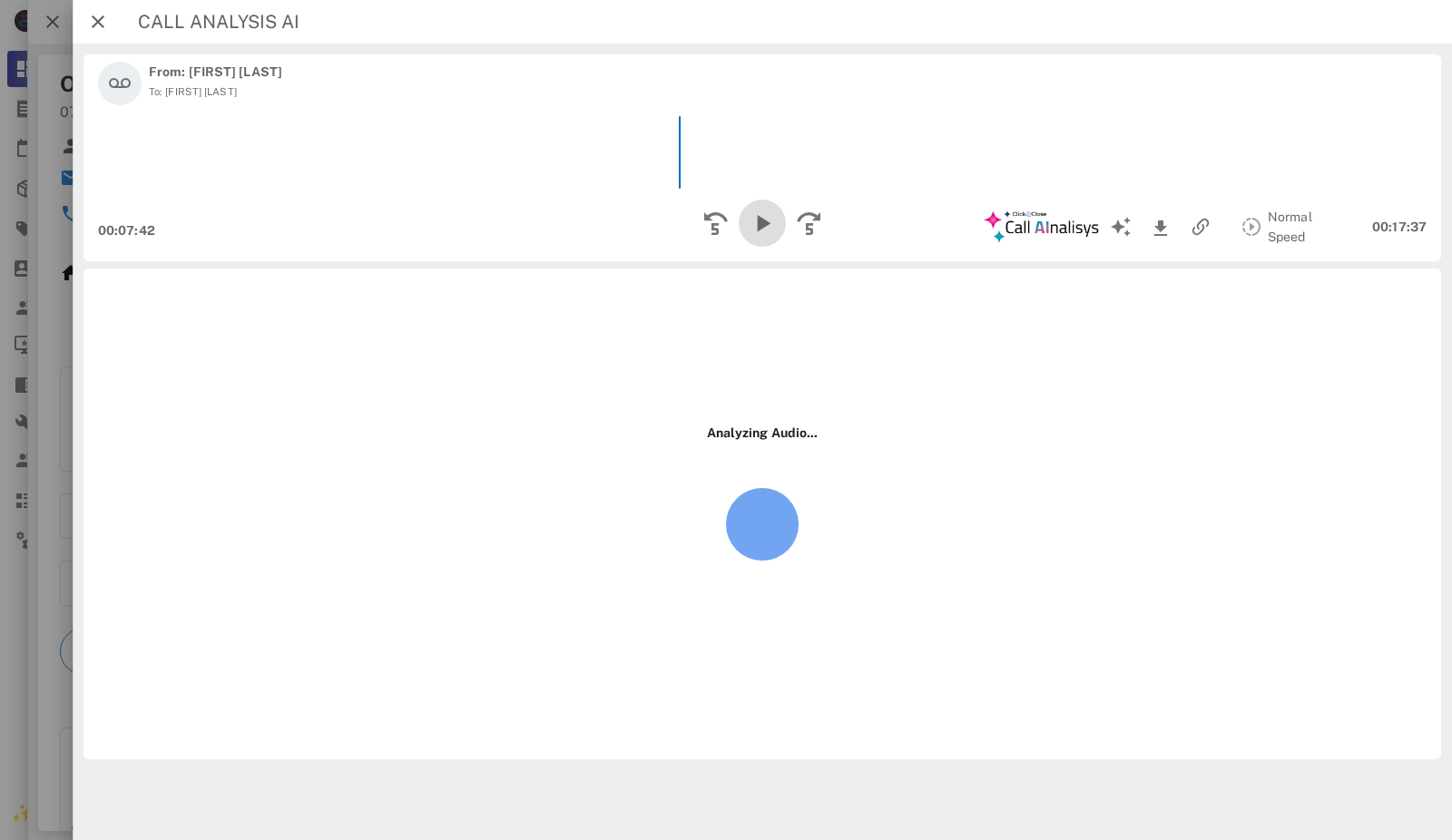 click at bounding box center [762, 223] 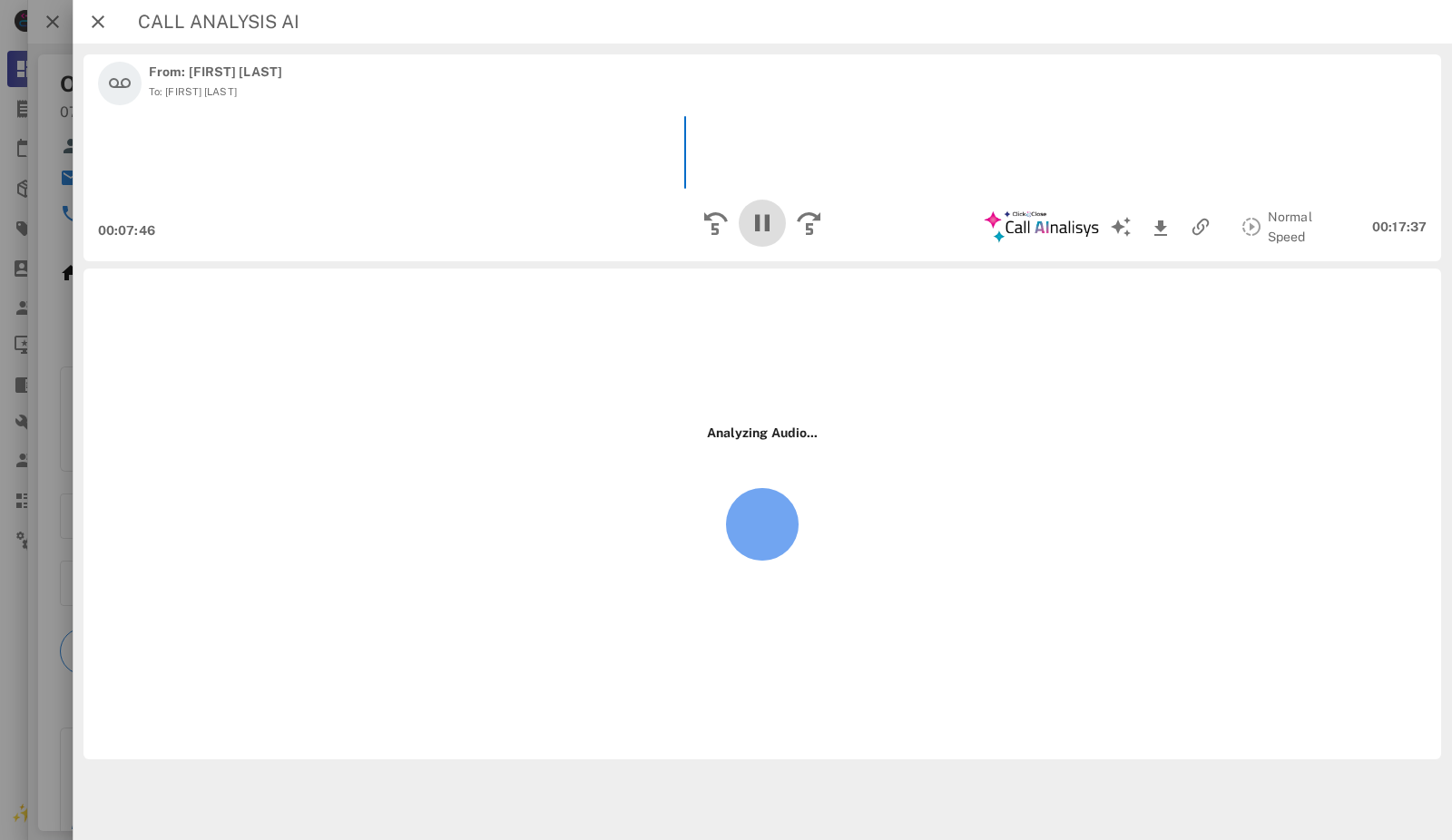 click at bounding box center (762, 223) 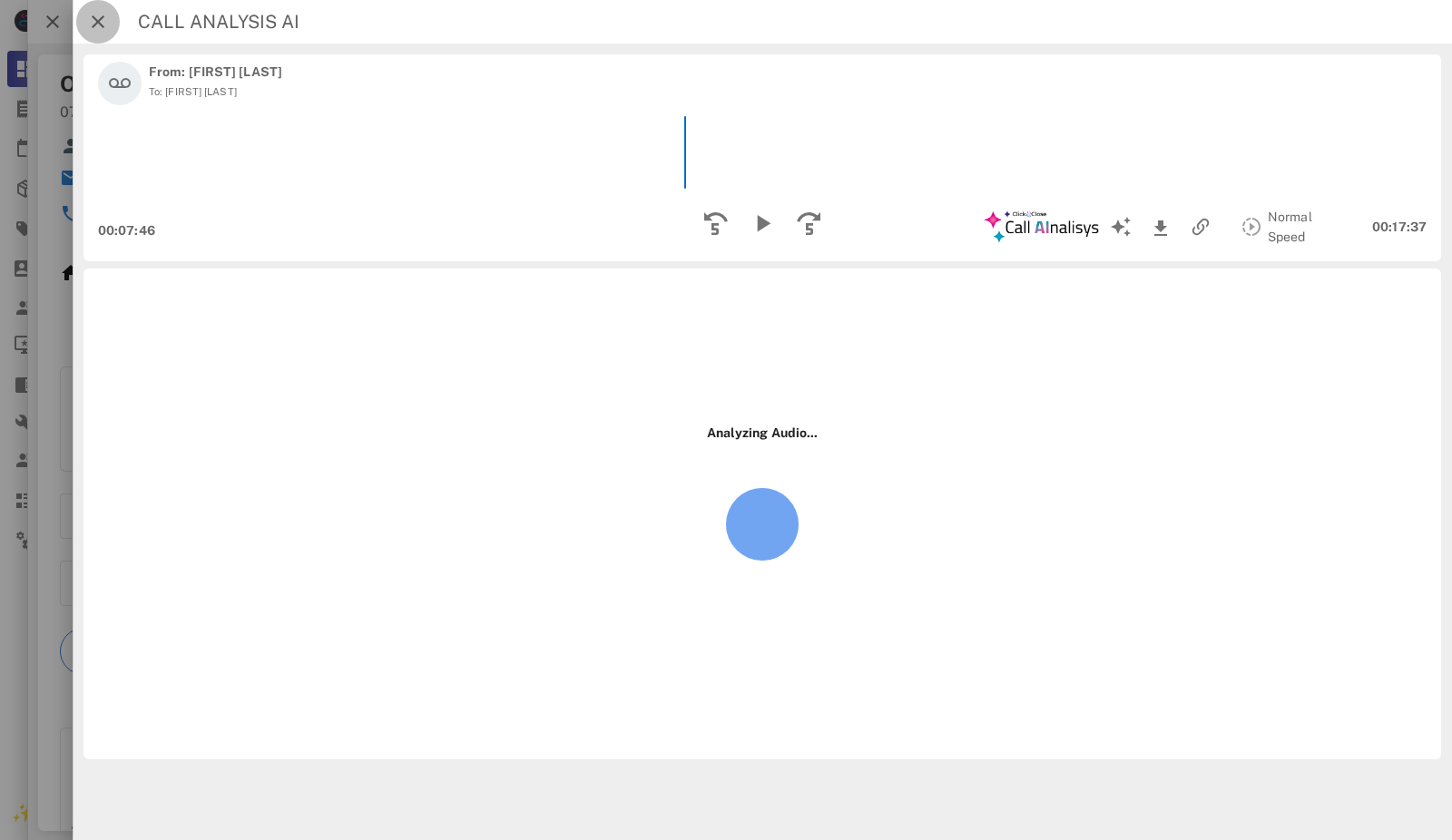 click at bounding box center [98, 22] 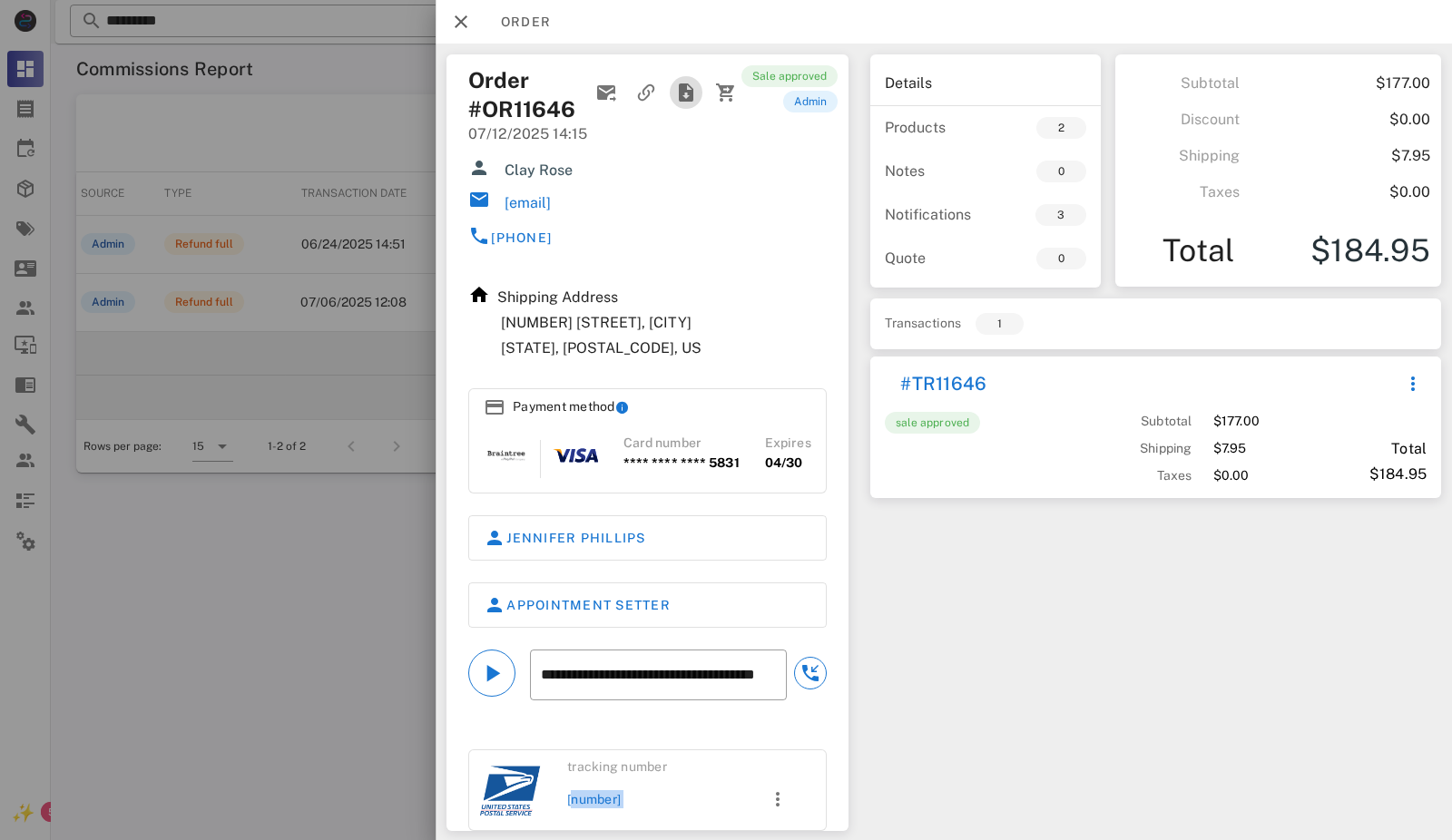 click at bounding box center [686, 93] 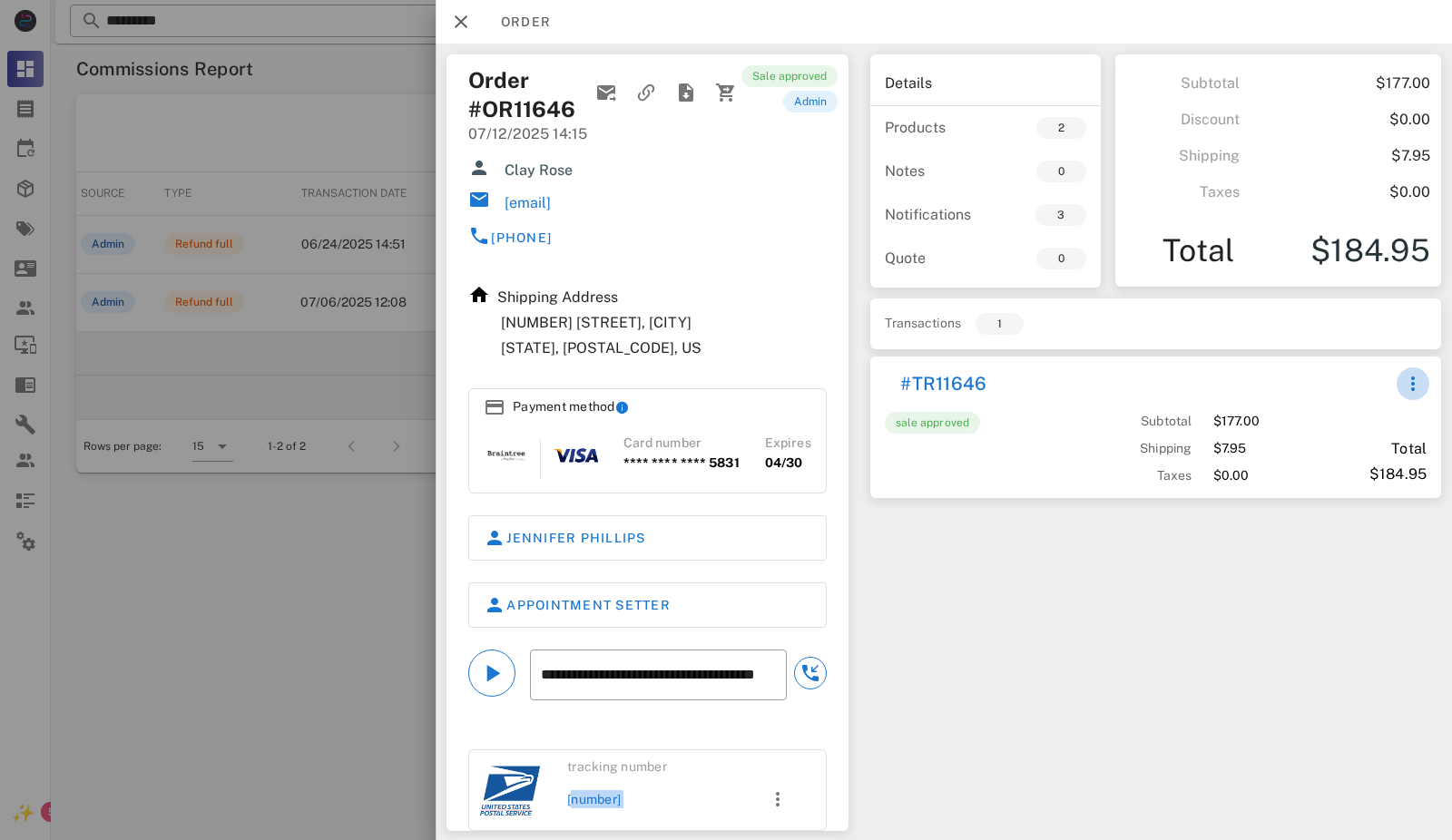 click at bounding box center [1413, 384] 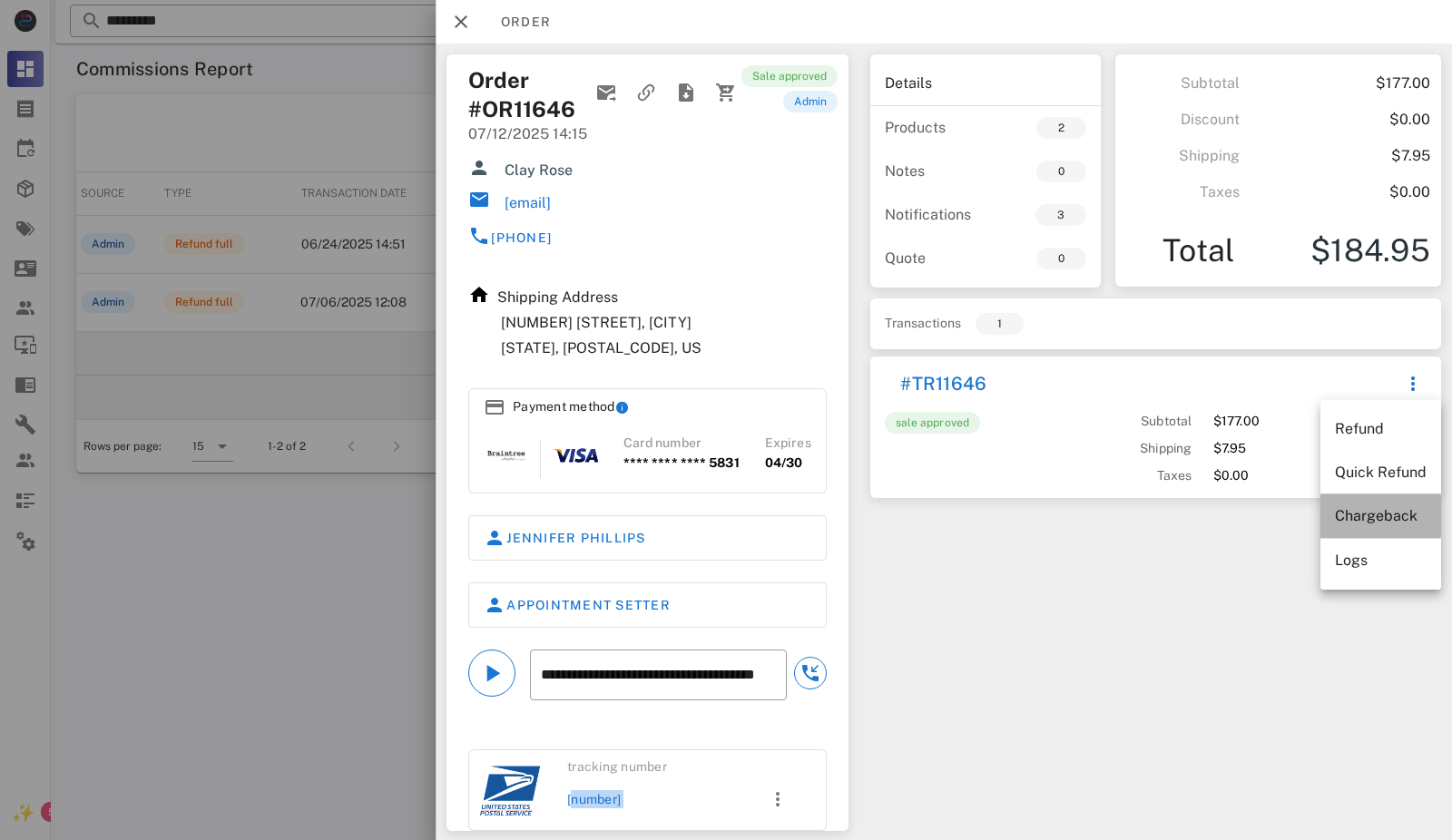 click on "Chargeback" at bounding box center (1380, 515) 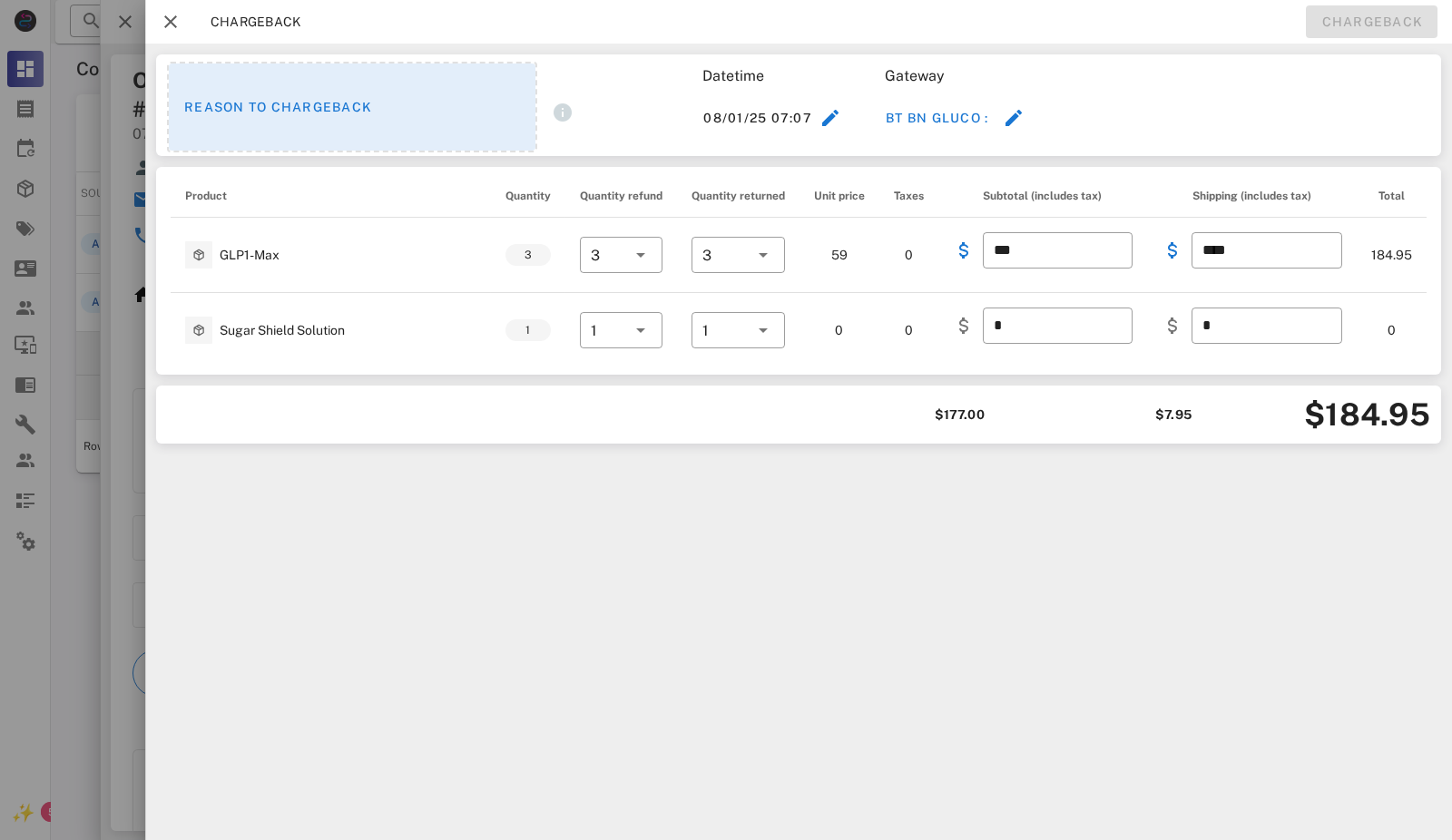 click on "Reason to chargeback" at bounding box center (352, 107) 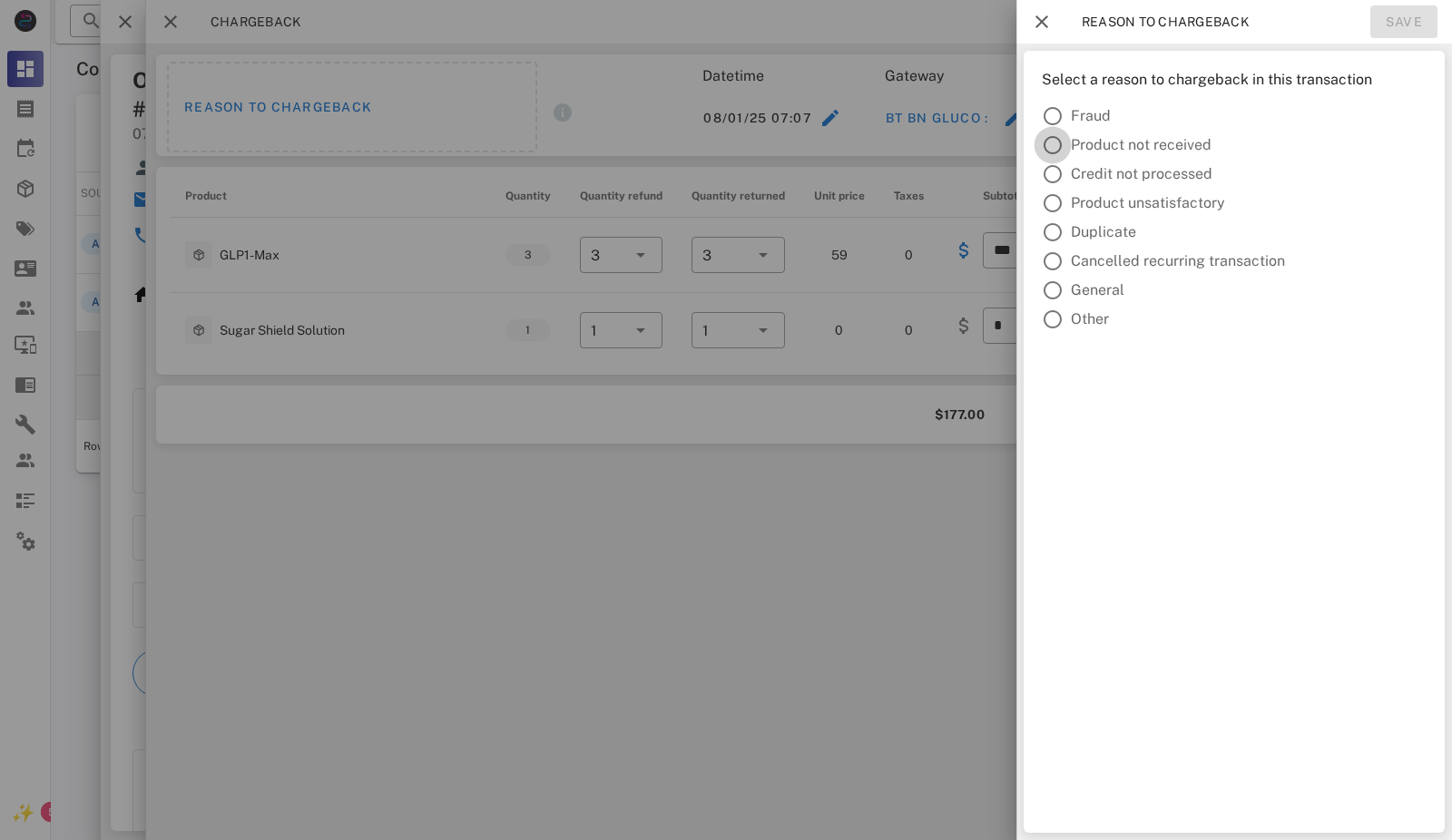 click at bounding box center (1053, 145) 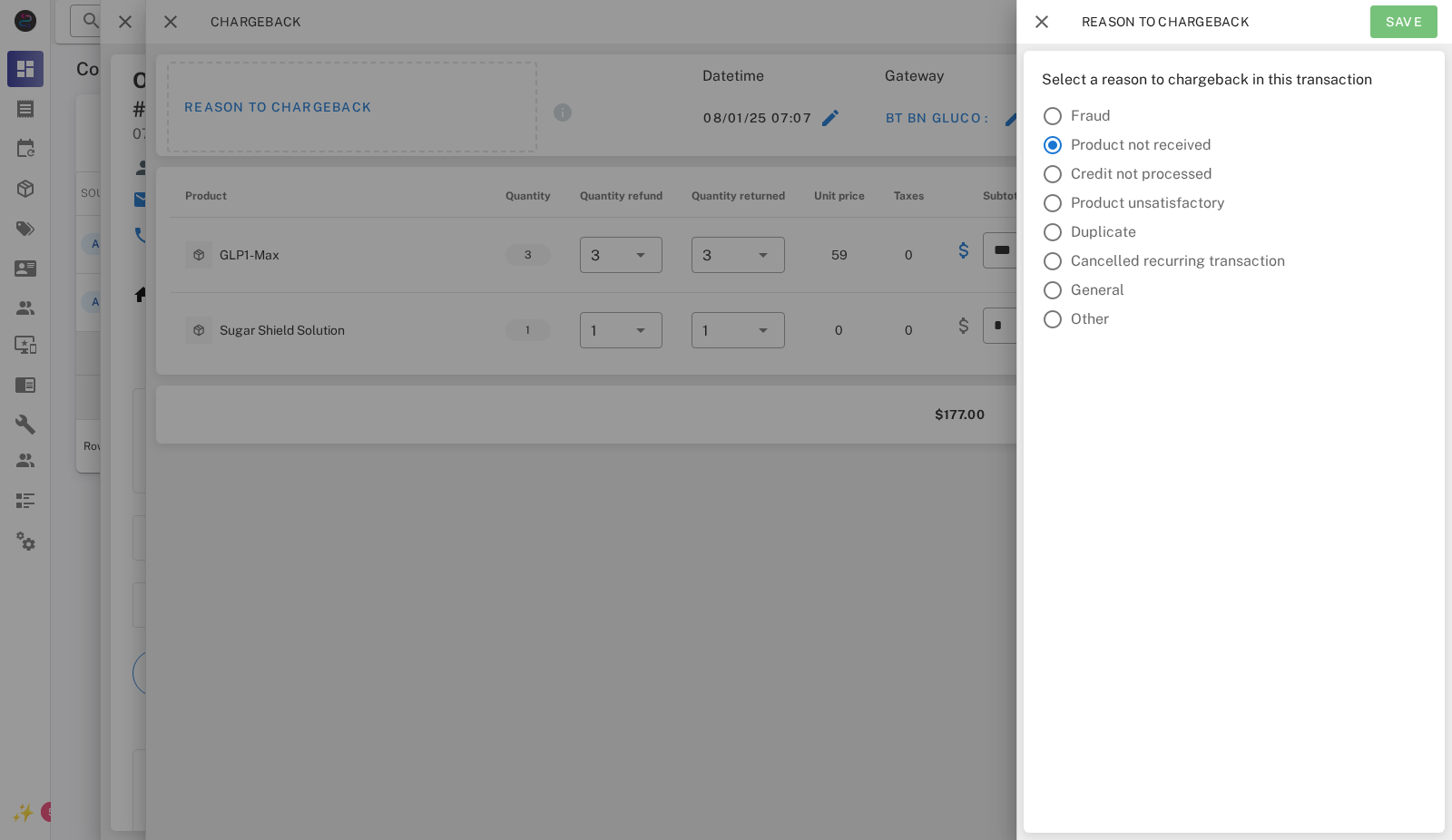click on "Save" at bounding box center (1404, 22) 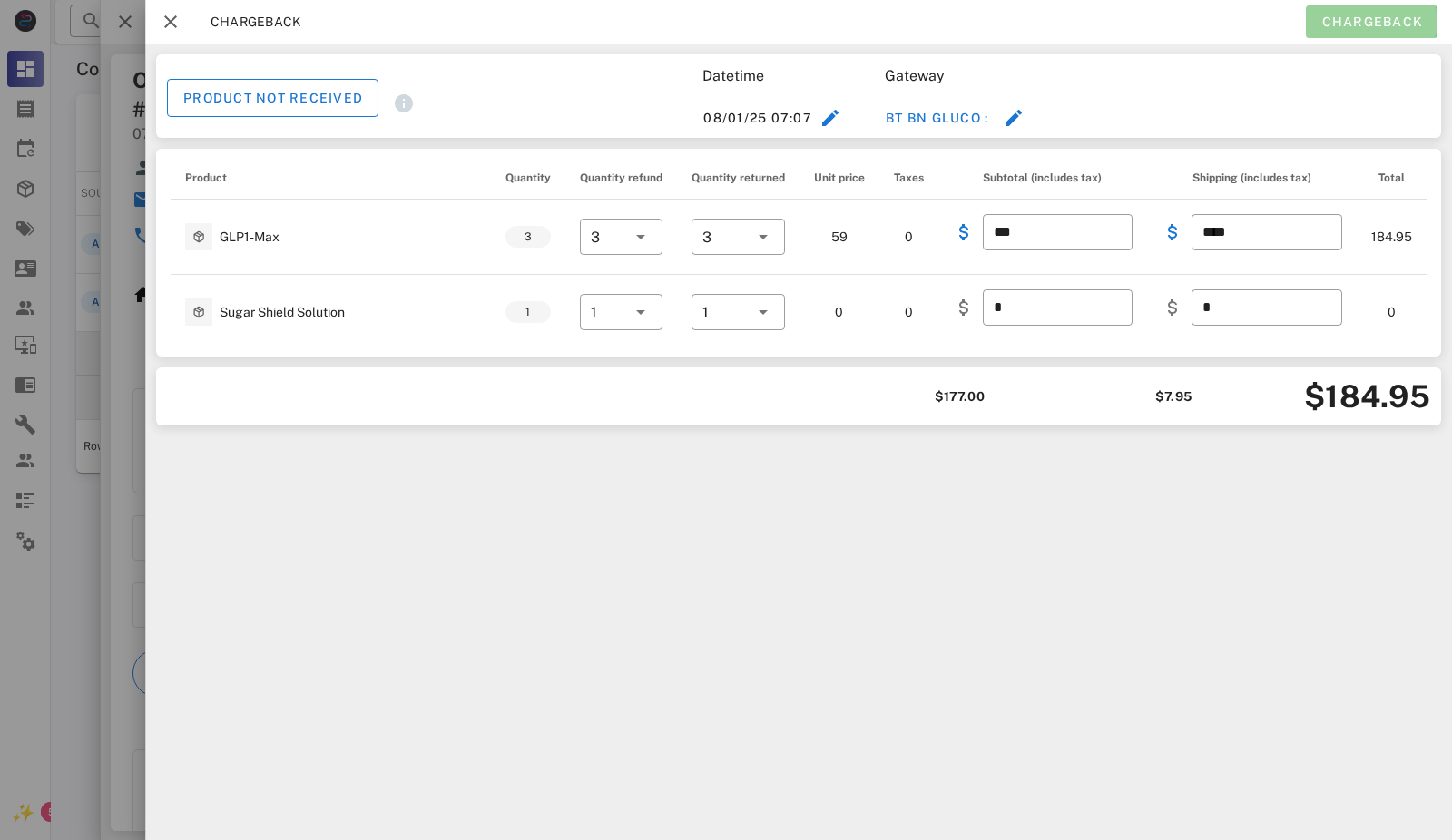 click on "Chargeback" at bounding box center [1371, 22] 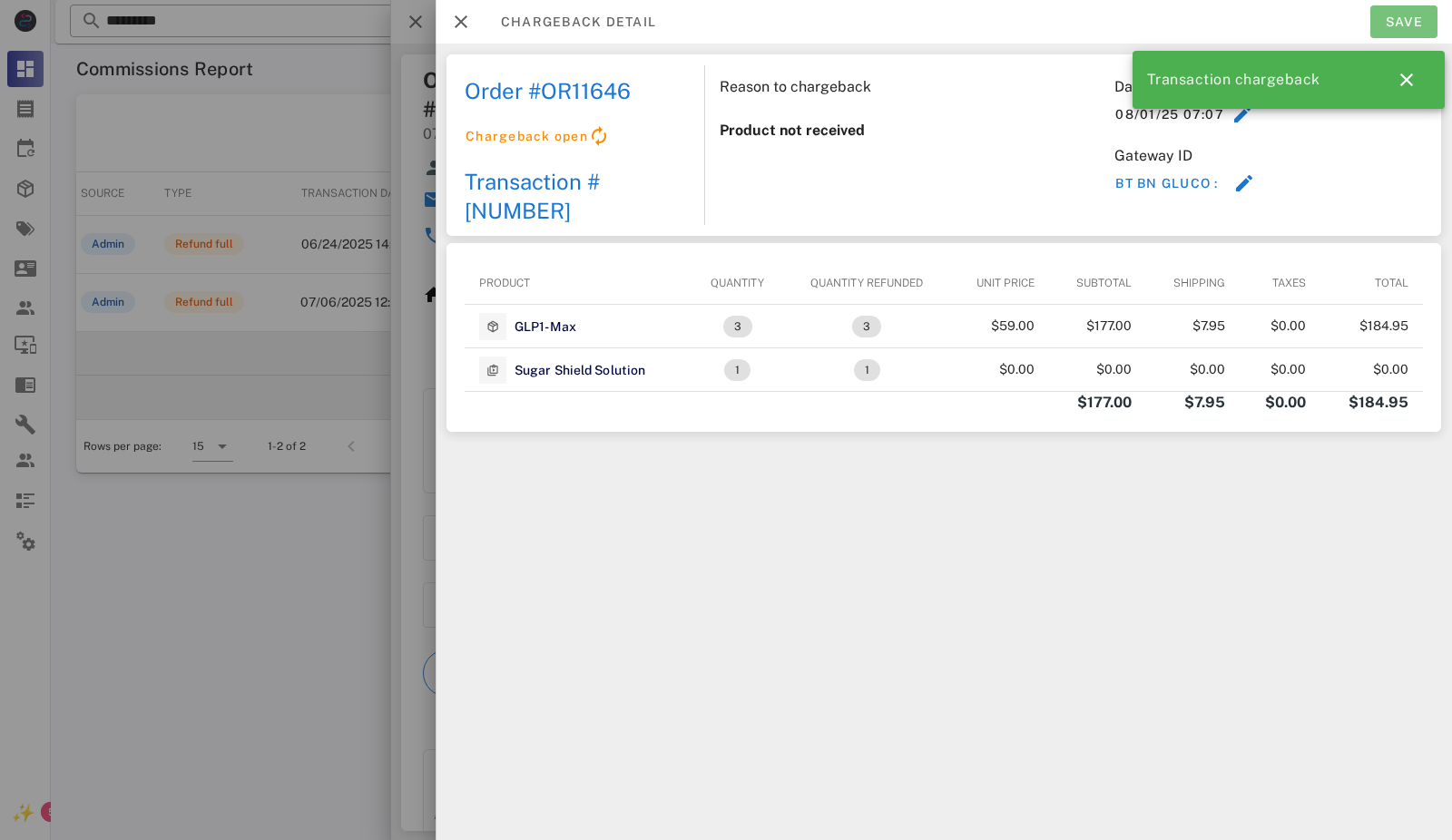 click on "Save" at bounding box center [1404, 22] 